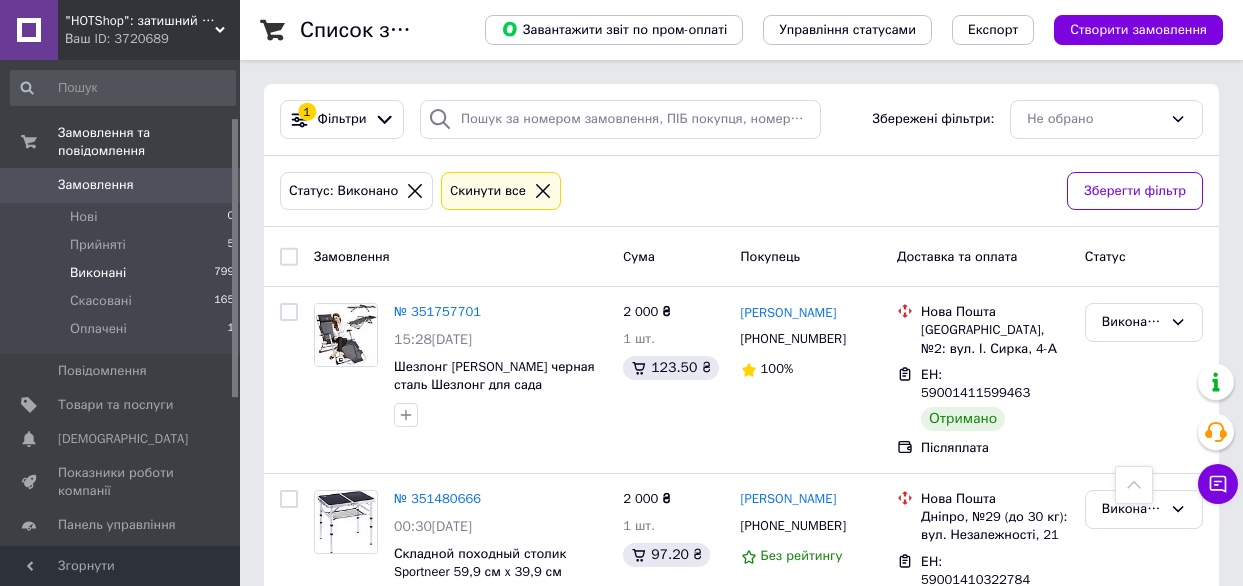 scroll, scrollTop: 900, scrollLeft: 0, axis: vertical 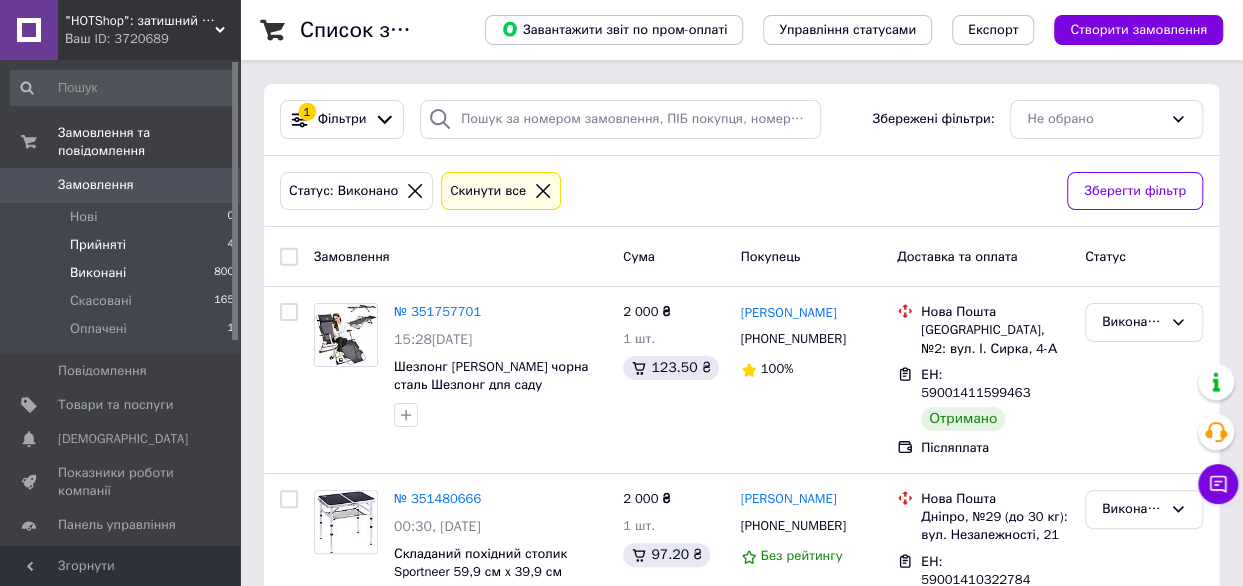 click on "Прийняті" at bounding box center (98, 245) 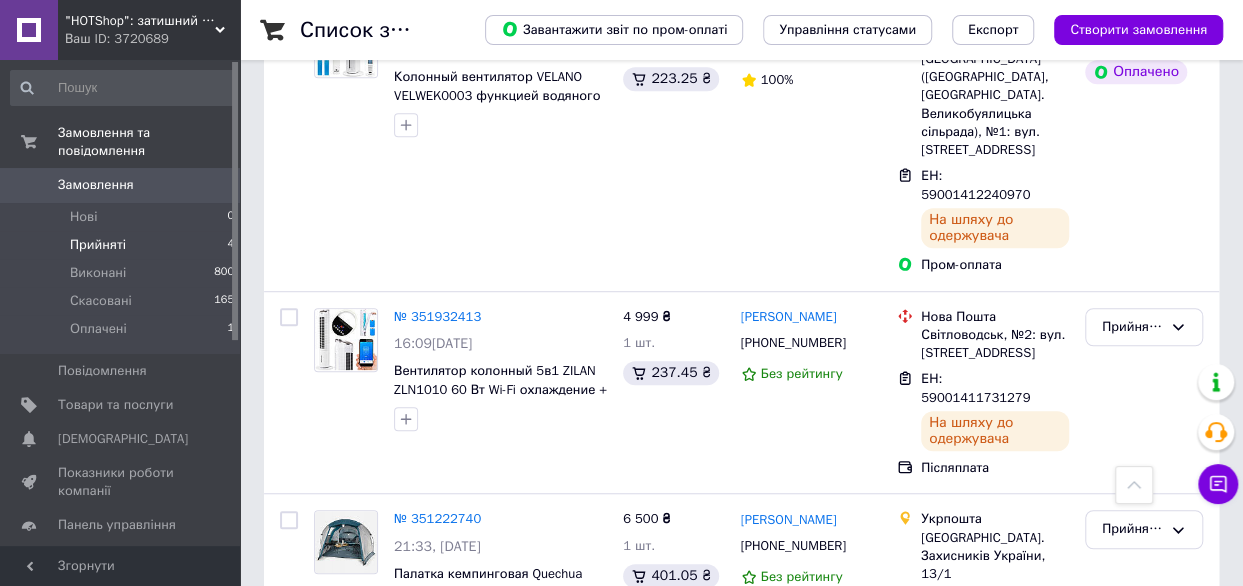 scroll, scrollTop: 523, scrollLeft: 0, axis: vertical 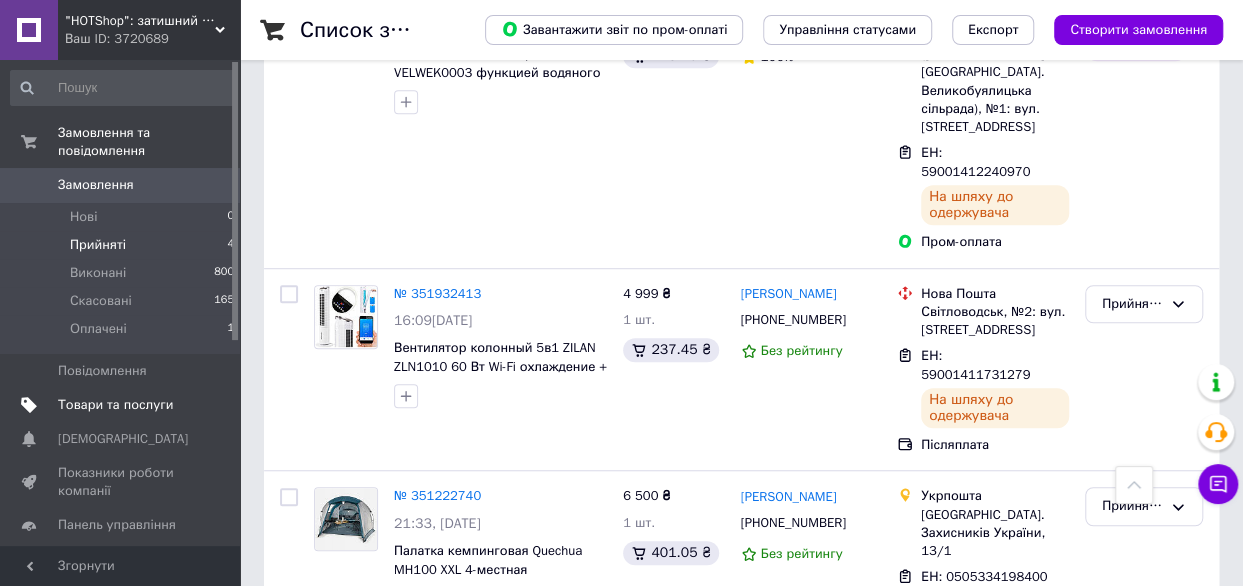 click on "Товари та послуги" at bounding box center [115, 405] 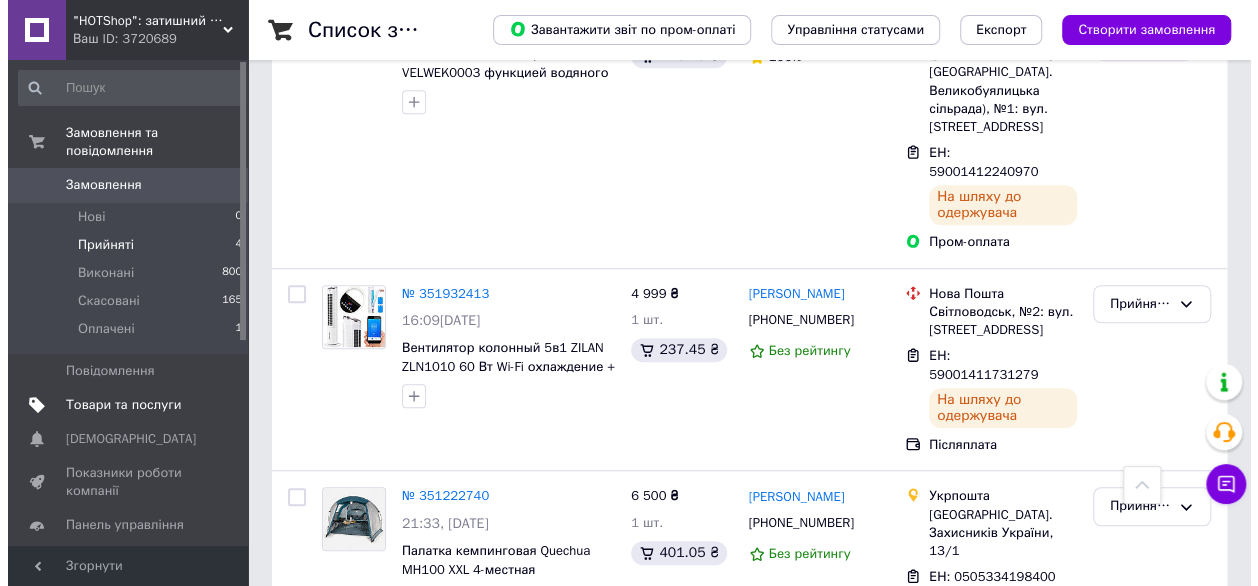 scroll, scrollTop: 0, scrollLeft: 0, axis: both 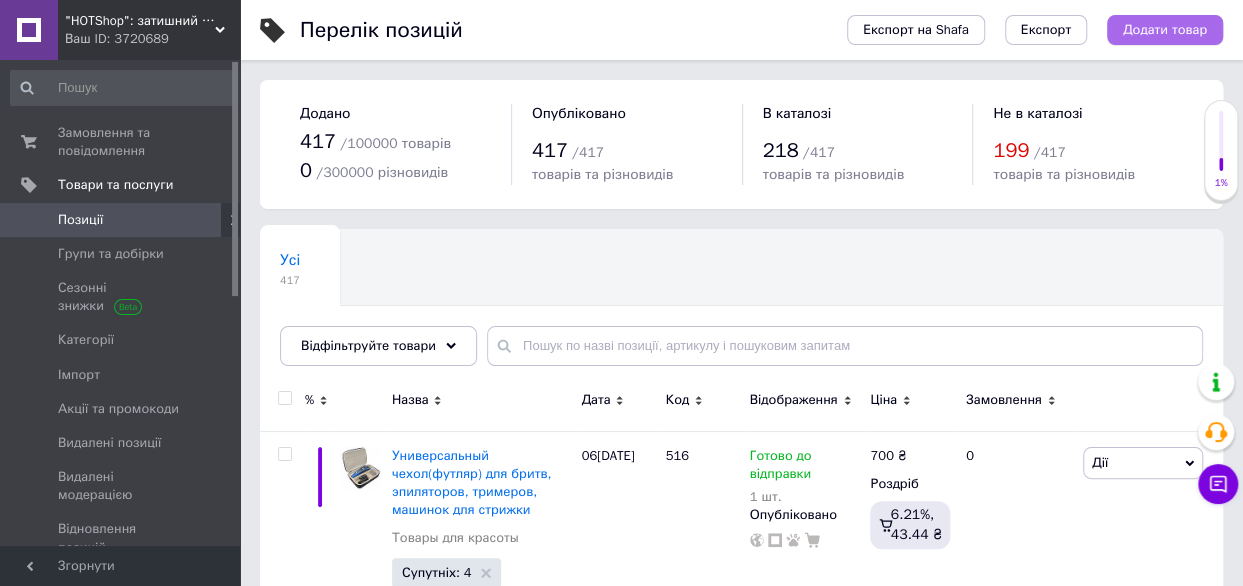 click on "Додати товар" at bounding box center [1165, 30] 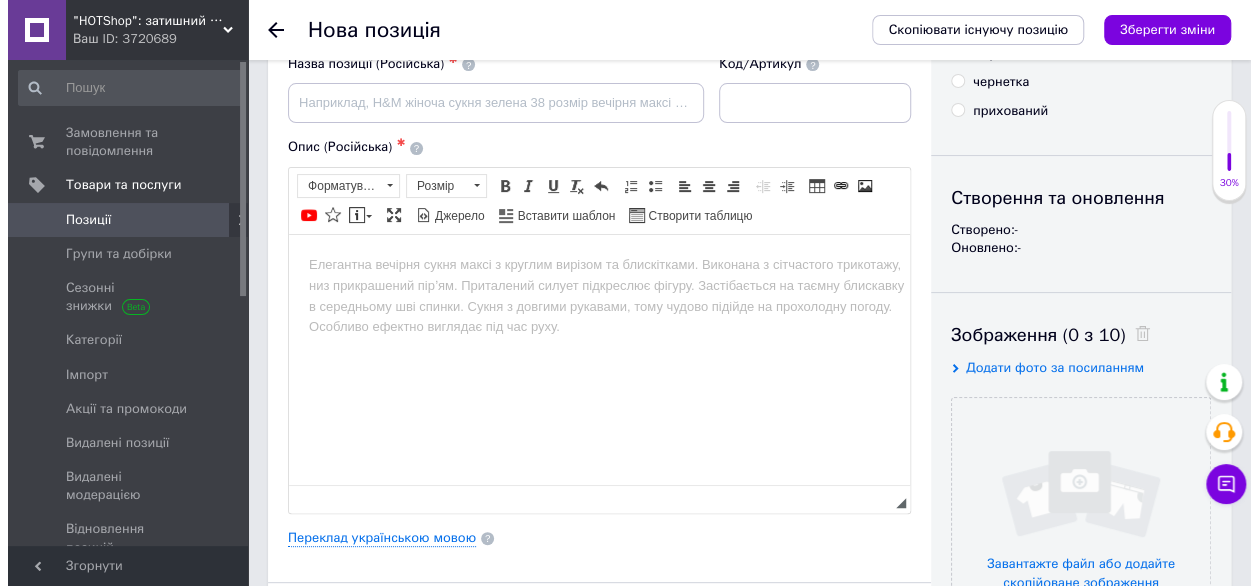 scroll, scrollTop: 300, scrollLeft: 0, axis: vertical 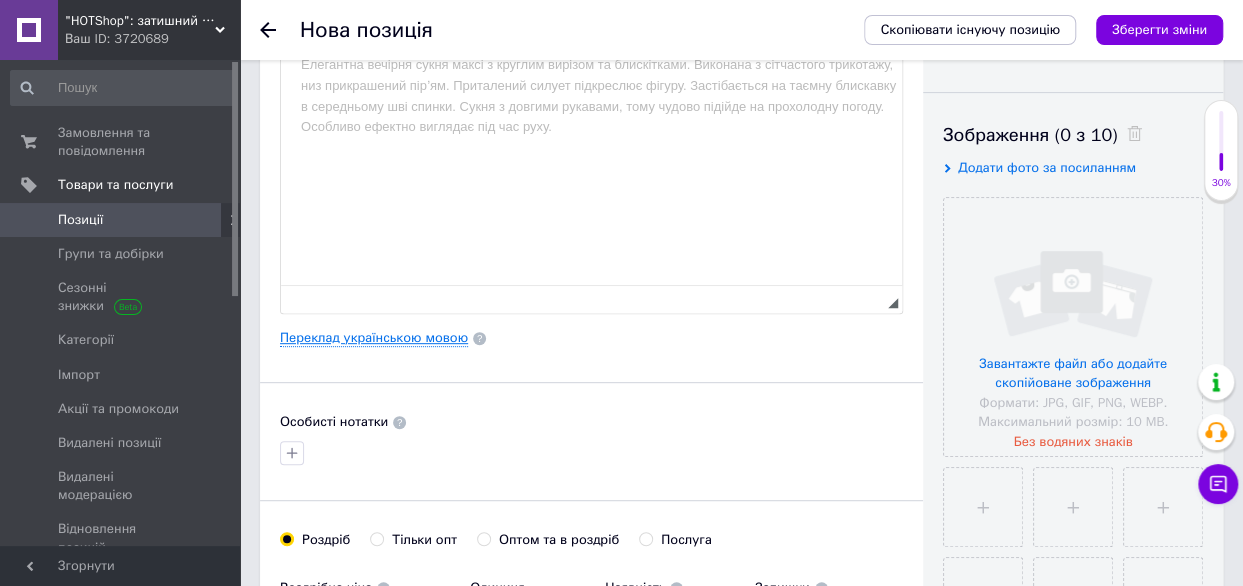 click on "Переклад українською мовою" at bounding box center (374, 338) 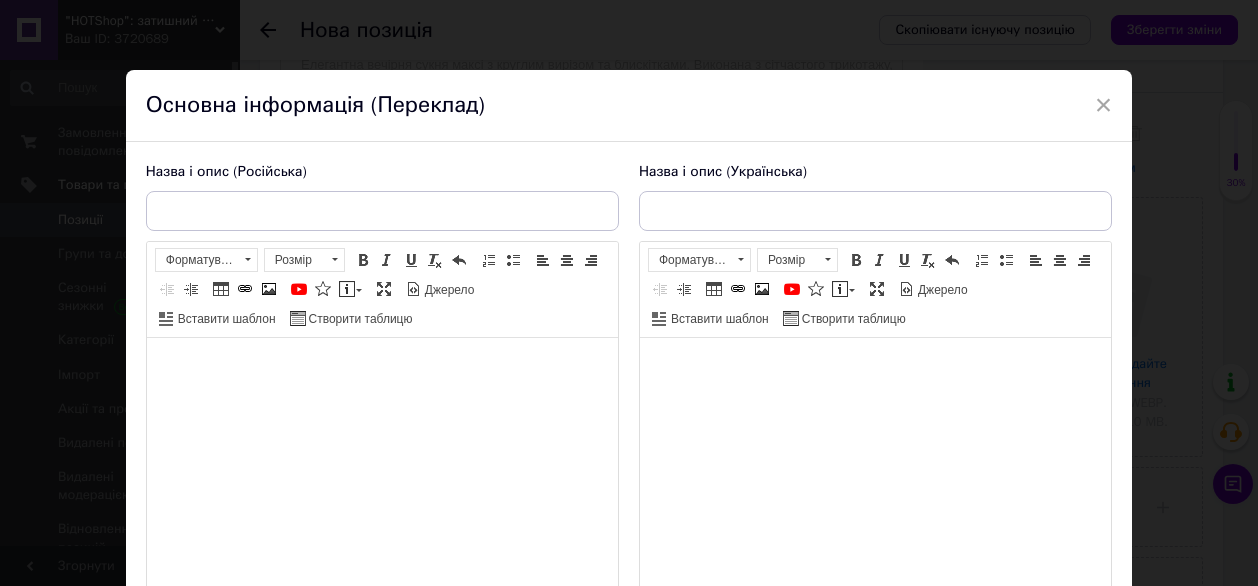 scroll, scrollTop: 0, scrollLeft: 0, axis: both 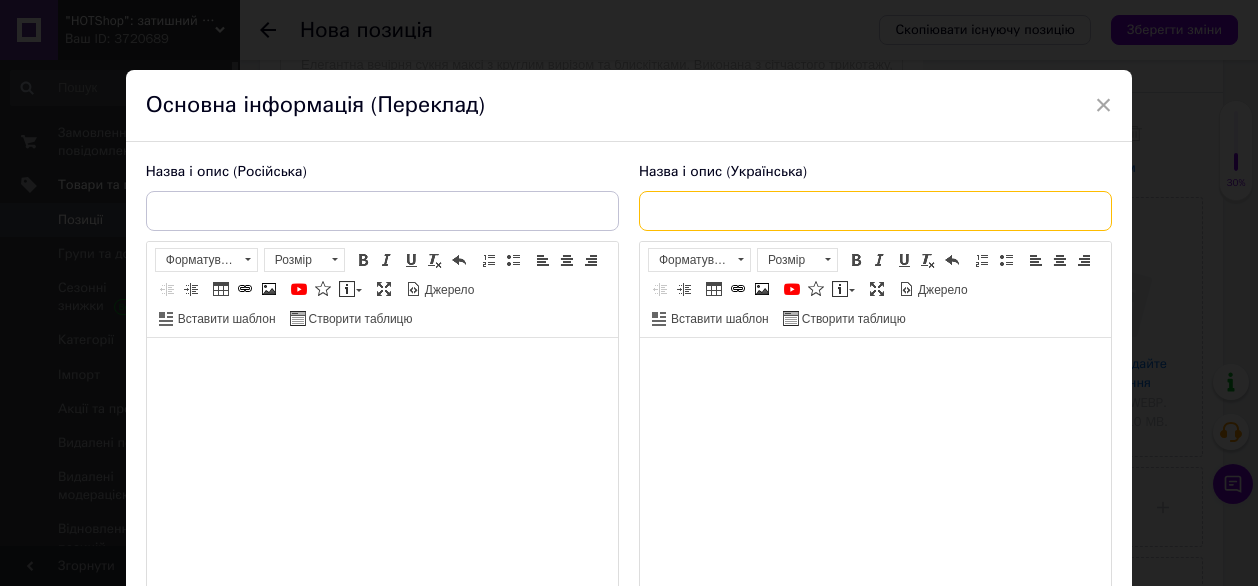 click at bounding box center [875, 211] 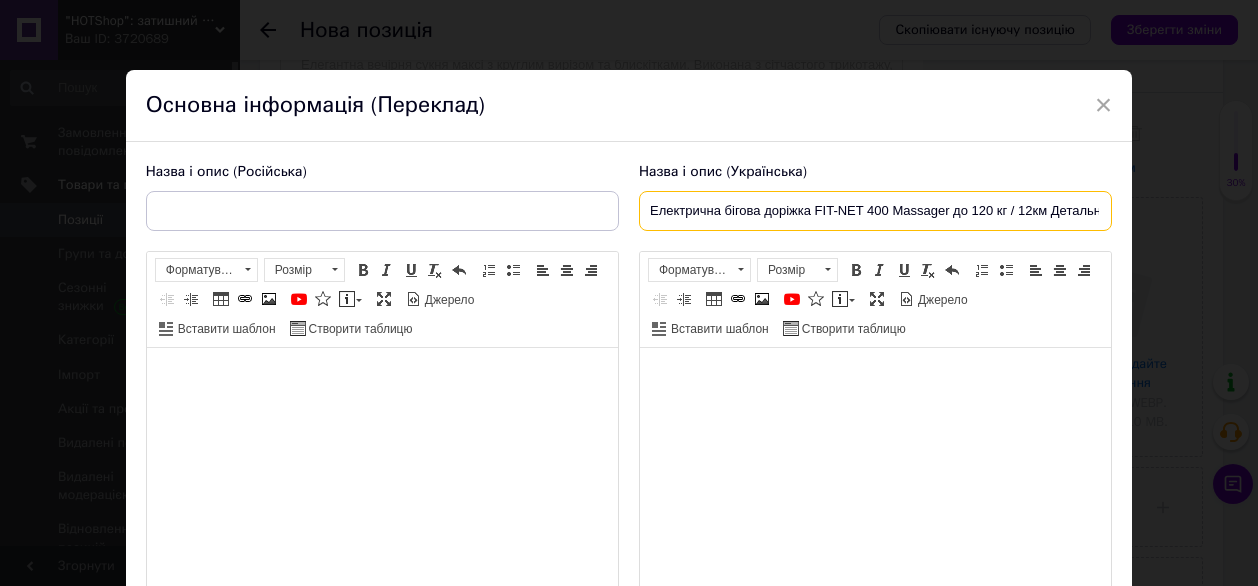 scroll, scrollTop: 0, scrollLeft: 346, axis: horizontal 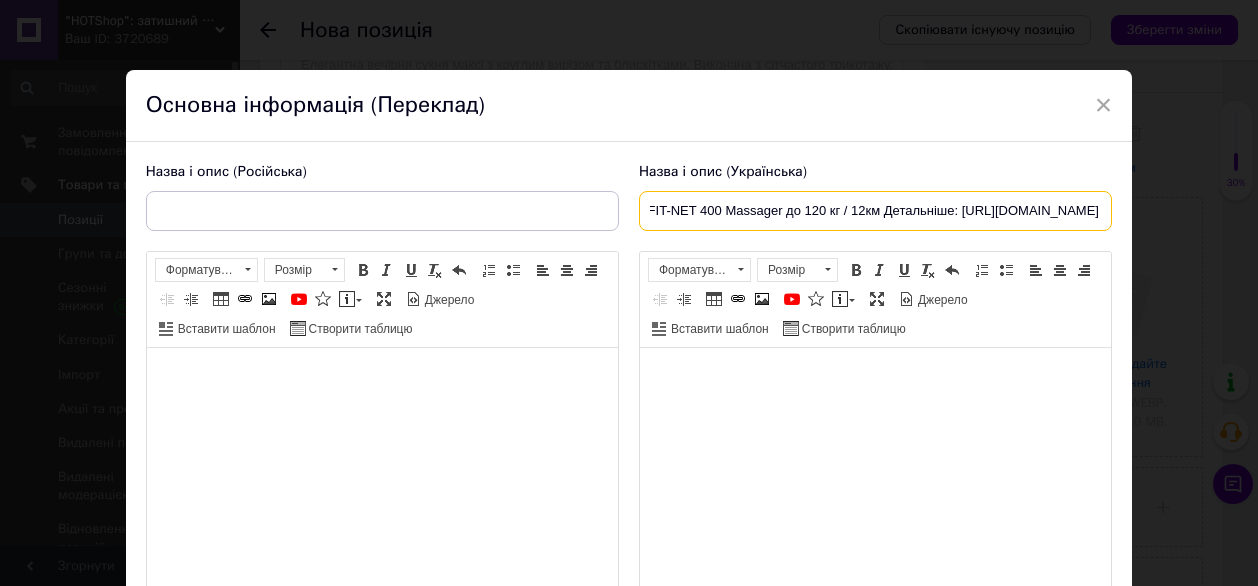 drag, startPoint x: 698, startPoint y: 207, endPoint x: 1101, endPoint y: 197, distance: 403.12405 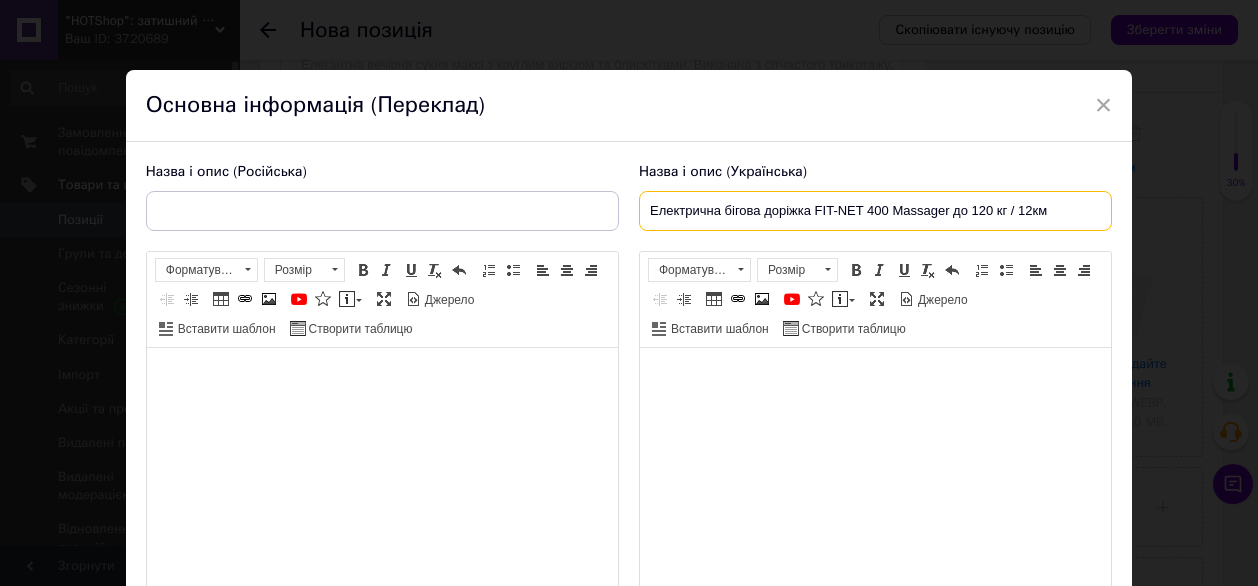 scroll, scrollTop: 0, scrollLeft: 0, axis: both 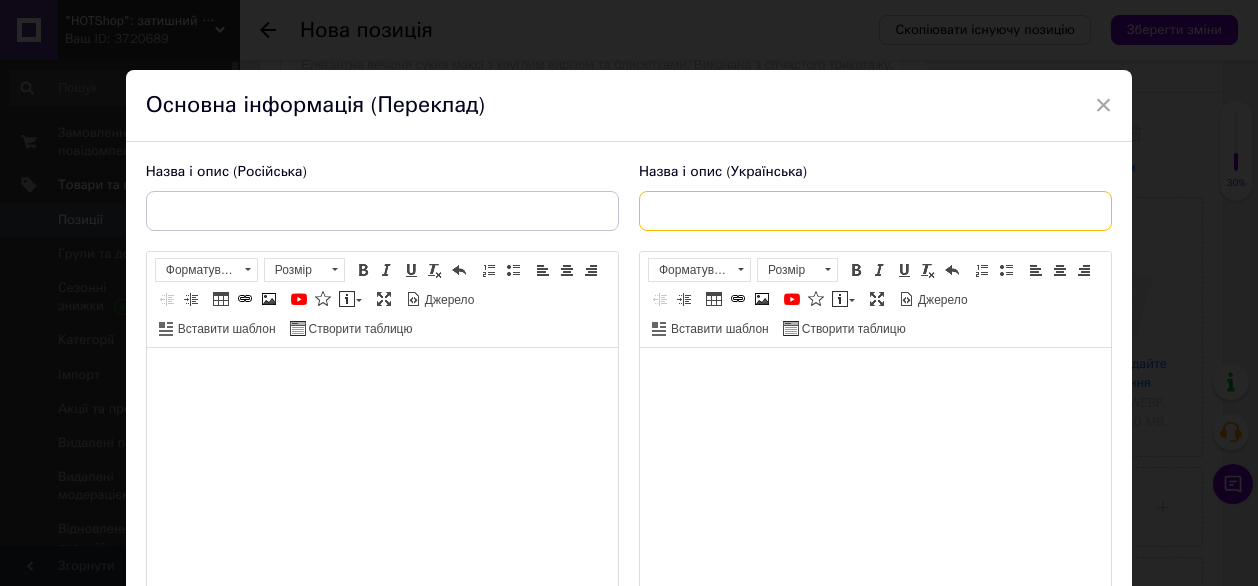 paste on "Електрична бігова доріжка G-RUNNER FIT-NET 400 MASSAGER-тренування з масажем для комфорту" 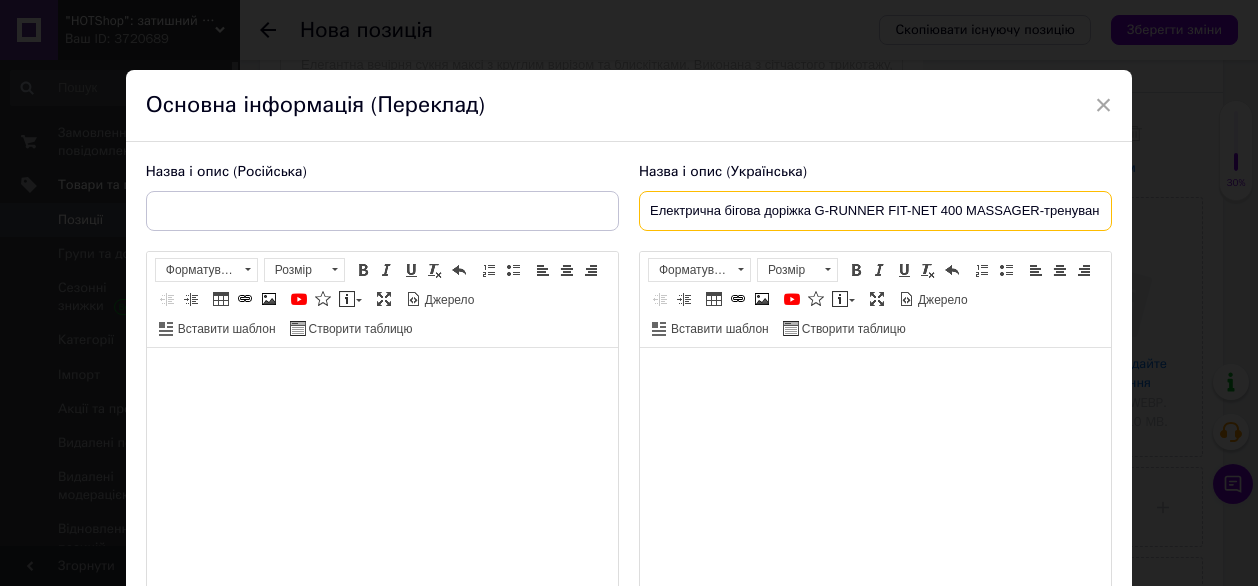 scroll, scrollTop: 0, scrollLeft: 173, axis: horizontal 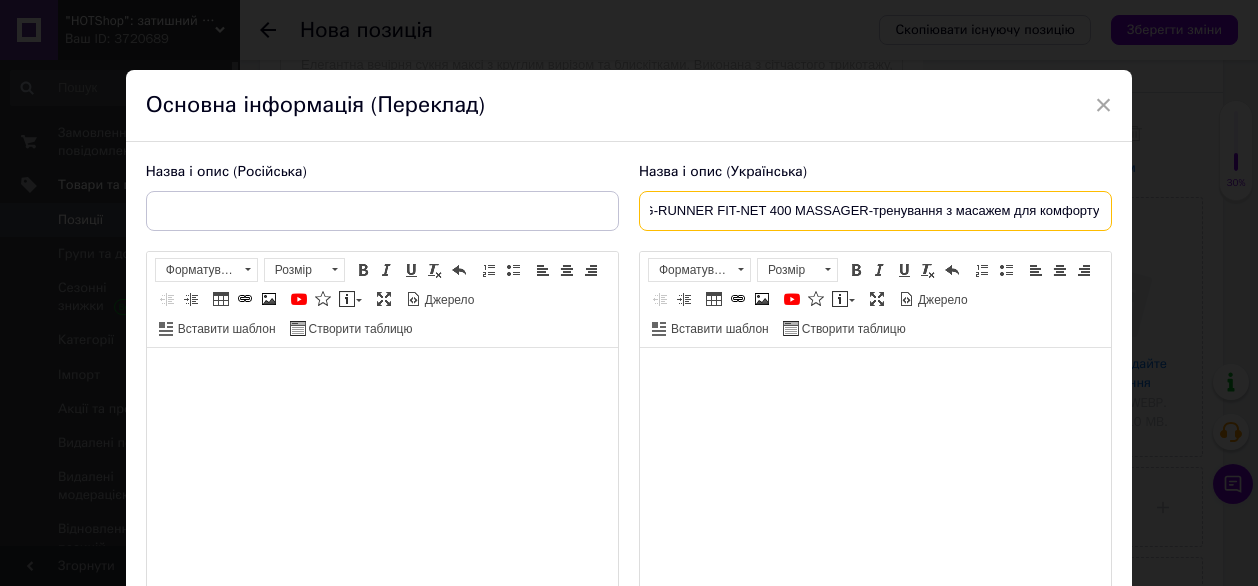 type on "Електрична бігова доріжка G-RUNNER FIT-NET 400 MASSAGER-тренування з масажем для комфорту" 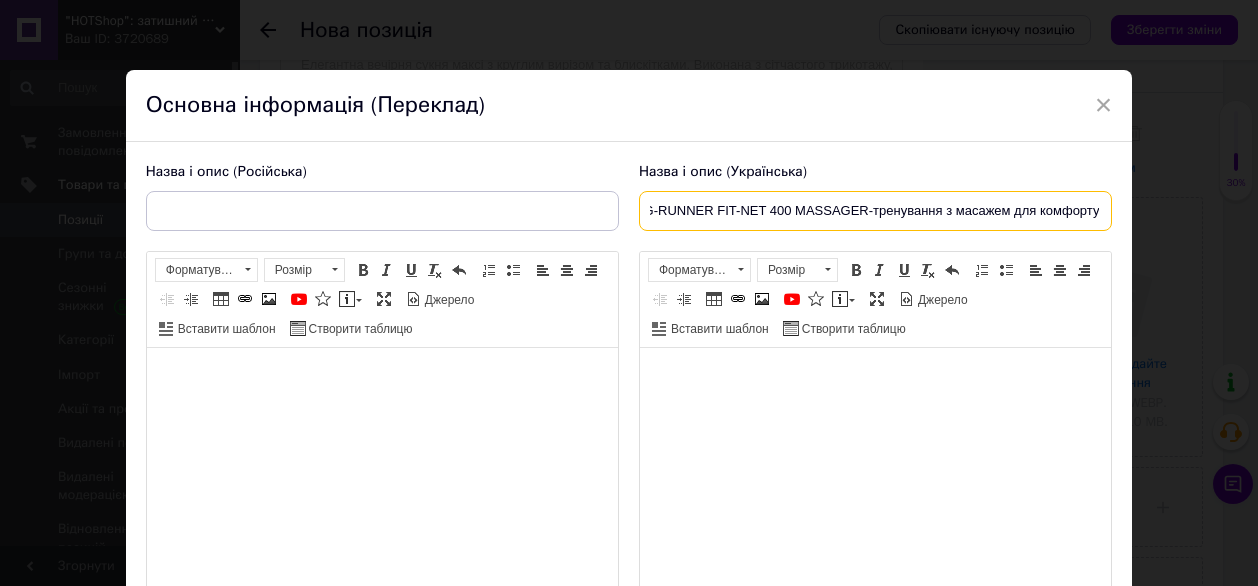 scroll, scrollTop: 0, scrollLeft: 0, axis: both 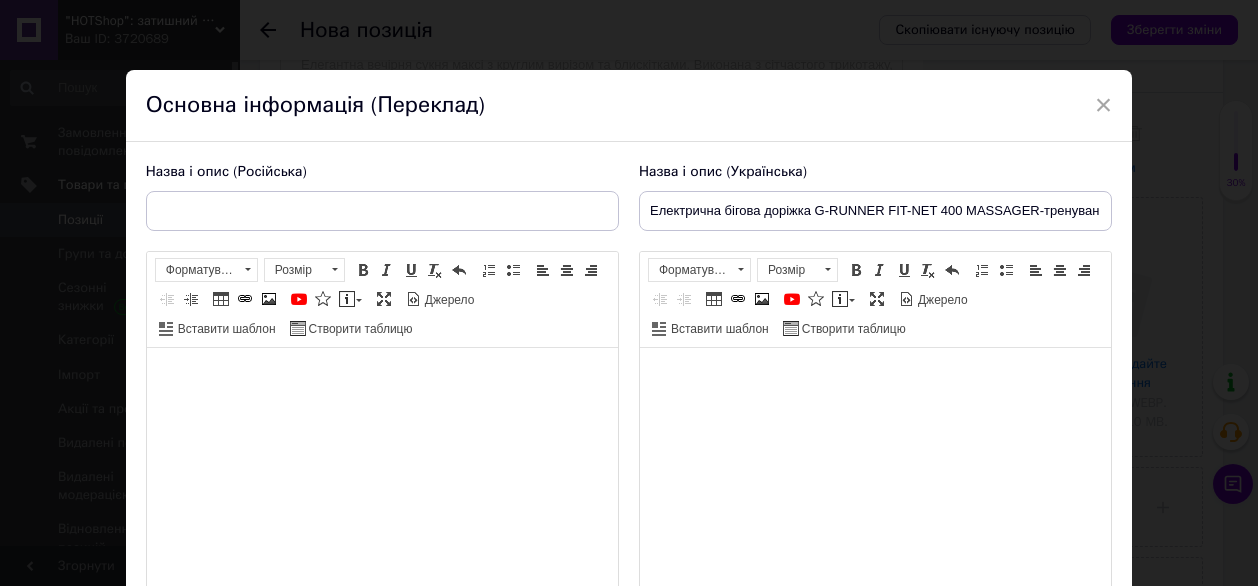 click at bounding box center (874, 378) 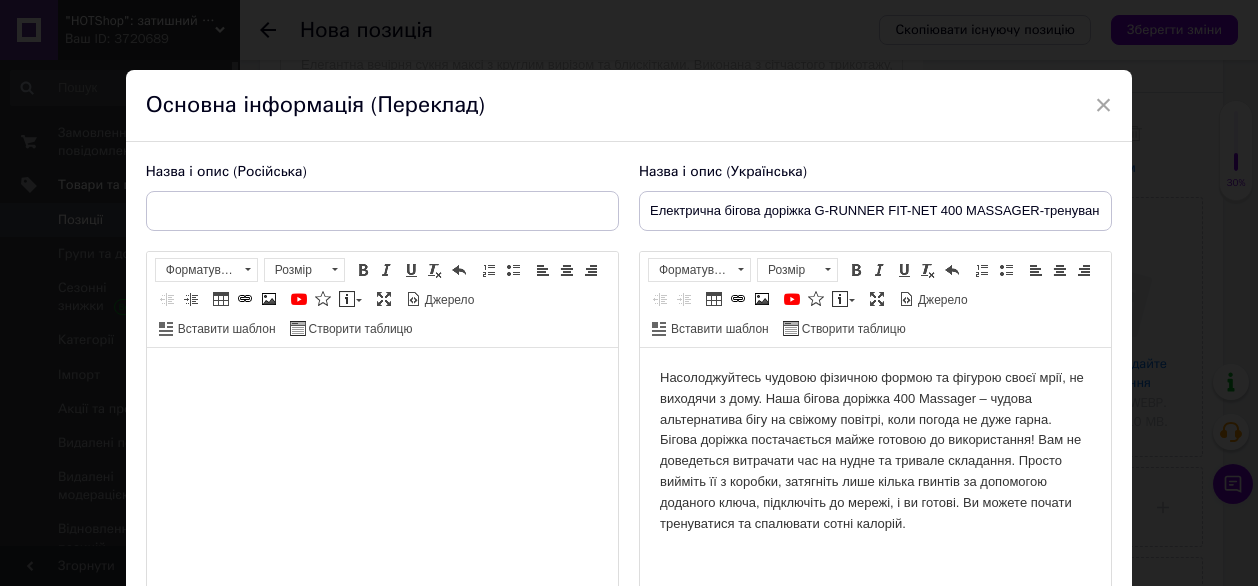 click at bounding box center [381, 378] 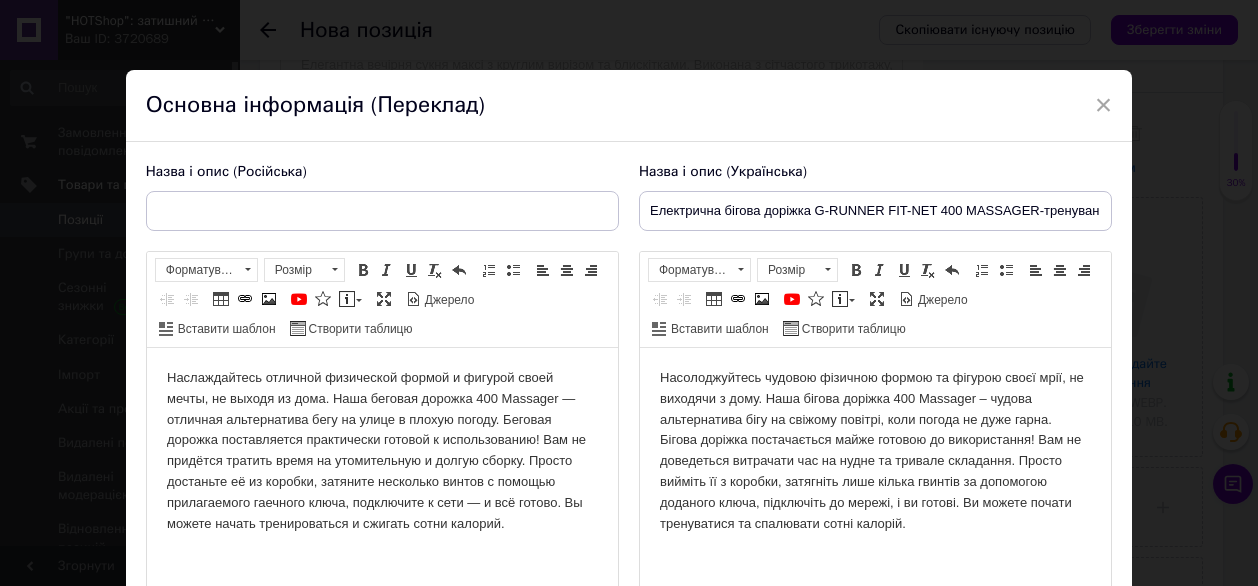 click on "Наслаждайтесь отличной физической формой и фигурой своей мечты, не выходя из дома. Наша беговая дорожка 400 Massager — отличная альтернатива бегу на улице в плохую погоду. Беговая дорожка поставляется практически готовой к использованию! Вам не придётся тратить время на утомительную и долгую сборку. Просто достаньте её из коробки, затяните несколько винтов с помощью прилагаемого гаечного ключа, подключите к сети — и всё готово. Вы можете начать тренироваться и сжигать сотни калорий." at bounding box center (381, 451) 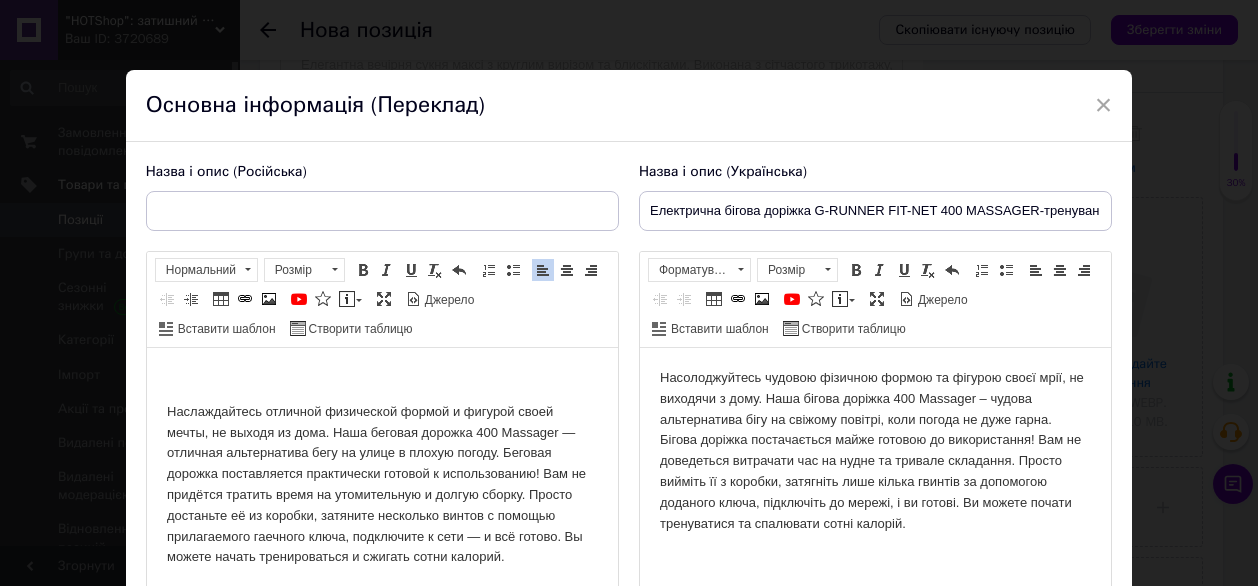 click on "Наслаждайтесь отличной физической формой и фигурой своей мечты, не выходя из дома. Наша беговая дорожка 400 Massager — отличная альтернатива бегу на улице в плохую погоду. Беговая дорожка поставляется практически готовой к использованию! Вам не придётся тратить время на утомительную и долгую сборку. Просто достаньте её из коробки, затяните несколько винтов с помощью прилагаемого гаечного ключа, подключите к сети — и всё готово. Вы можете начать тренироваться и сжигать сотни калорий." at bounding box center (381, 468) 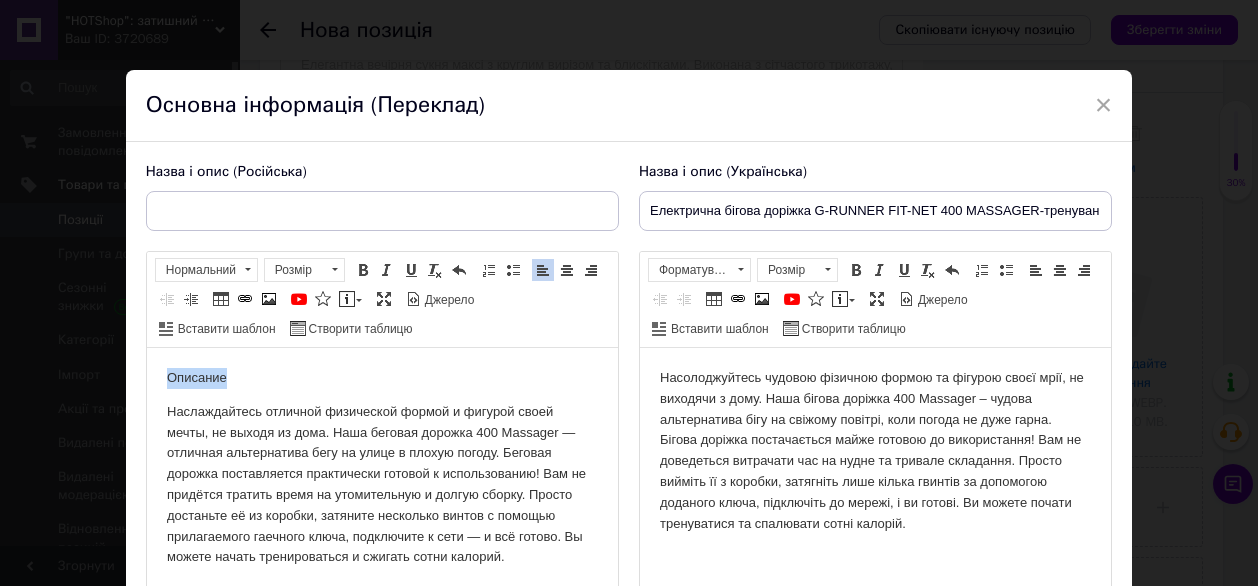 drag, startPoint x: 174, startPoint y: 370, endPoint x: 234, endPoint y: 371, distance: 60.00833 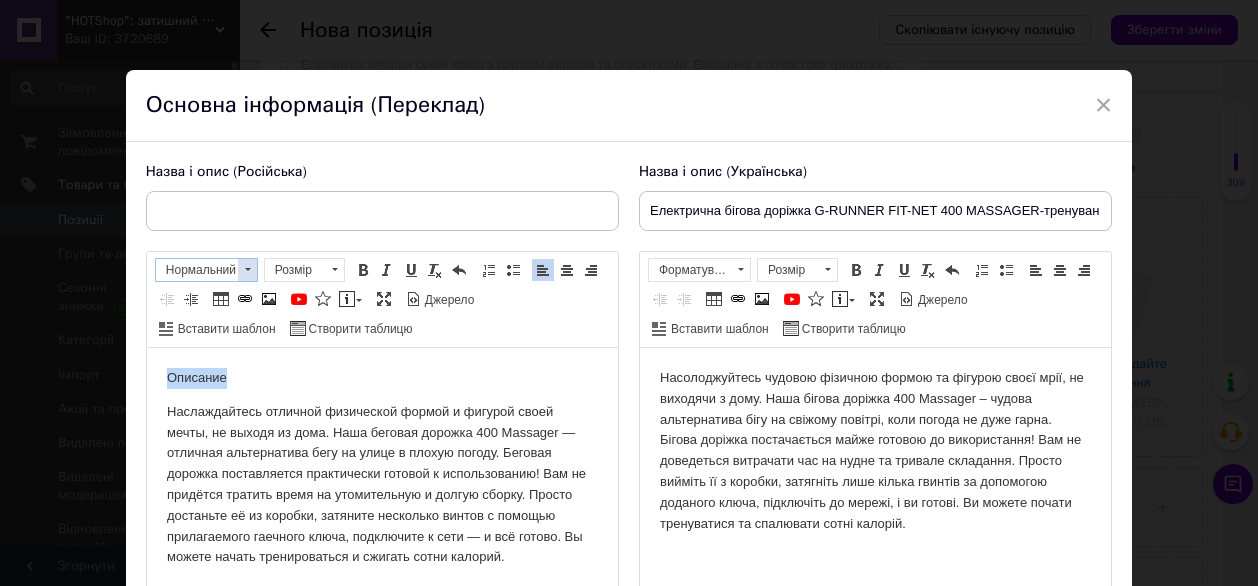 click at bounding box center [247, 270] 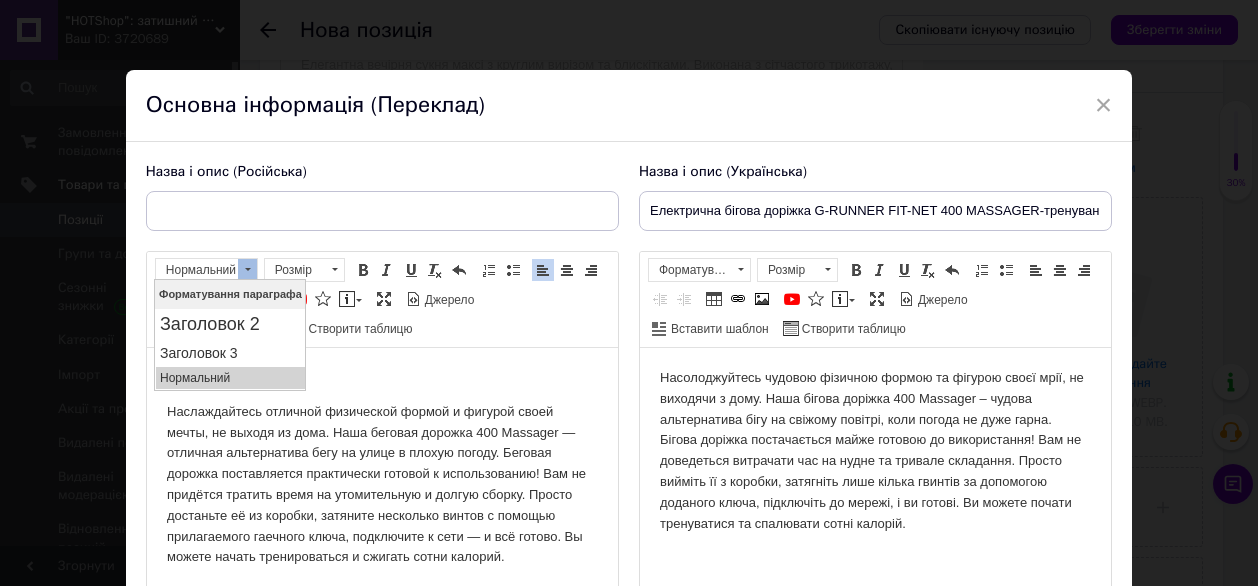 scroll, scrollTop: 0, scrollLeft: 0, axis: both 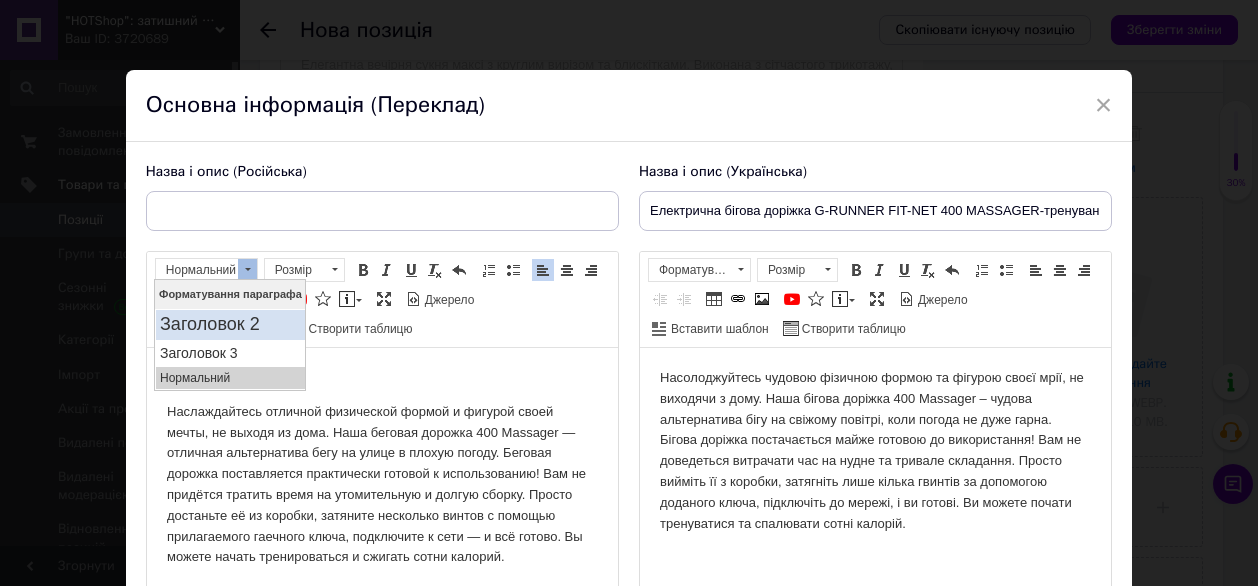 click on "Заголовок 2" at bounding box center (229, 325) 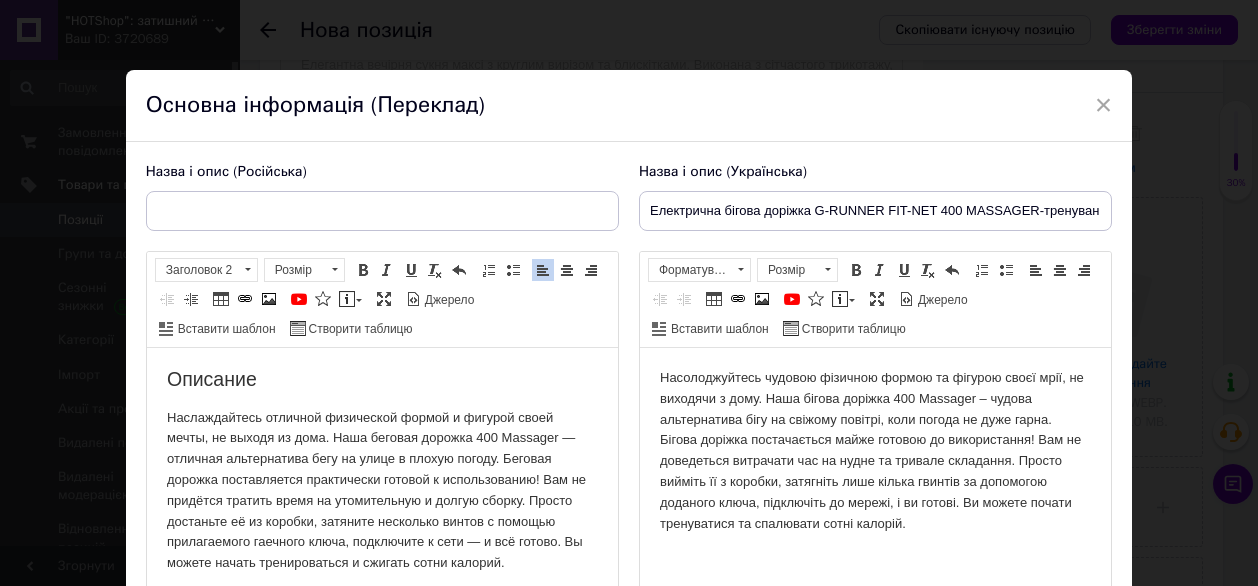 click on "Насолоджуйтесь чудовою фізичною формою та фігурою своєї мрії, не виходячи з дому. Наша бігова доріжка 400 Massager – чудова альтернатива бігу на свіжому повітрі, коли погода не дуже гарна. Бігова доріжка постачається майже готовою до використання! Вам не доведеться витрачати час на нудне та тривале складання. Просто вийміть її з коробки, затягніть лише кілька гвинтів за допомогою доданого ключа, підключіть до мережі, і ви готові. Ви можете почати тренуватися та спалювати сотні калорій." at bounding box center [874, 451] 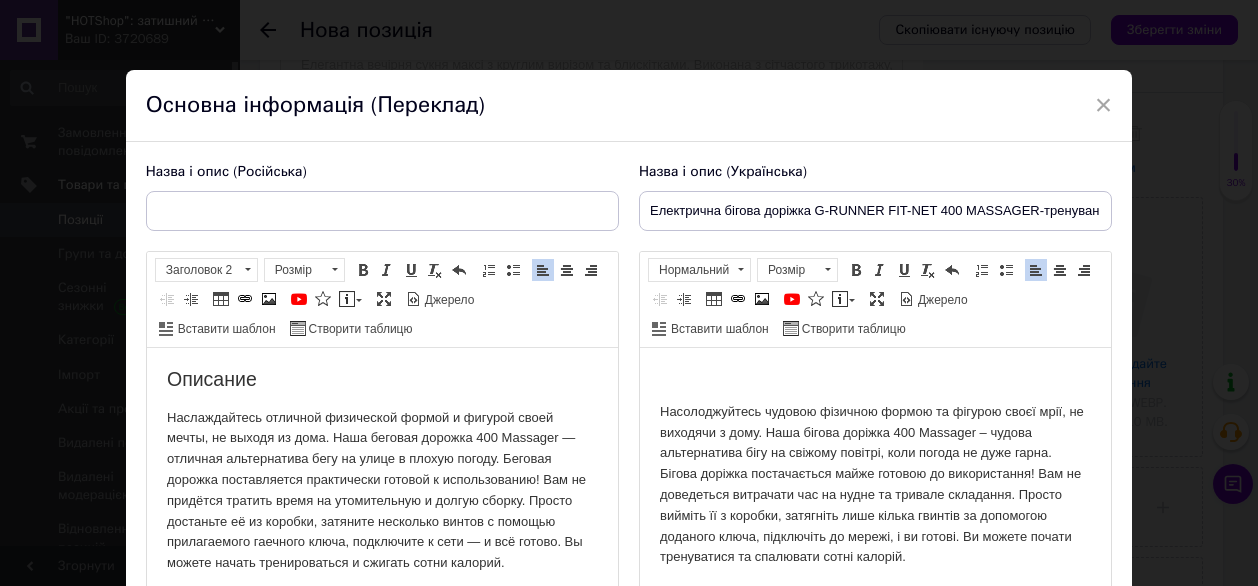 click at bounding box center (874, 378) 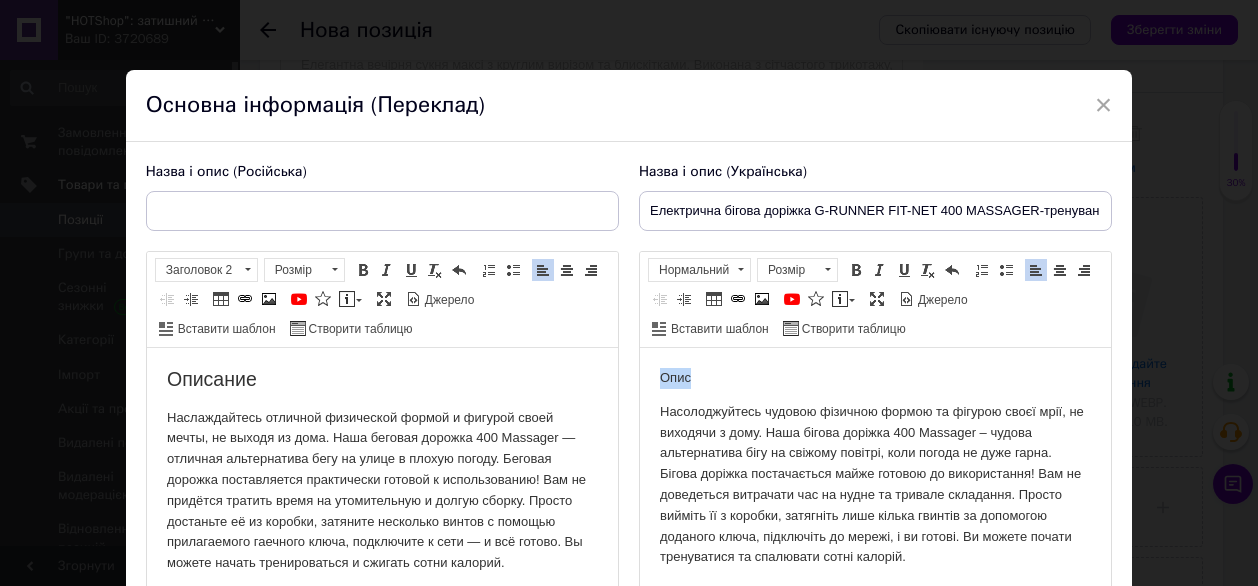 drag, startPoint x: 649, startPoint y: 377, endPoint x: 754, endPoint y: 364, distance: 105.801704 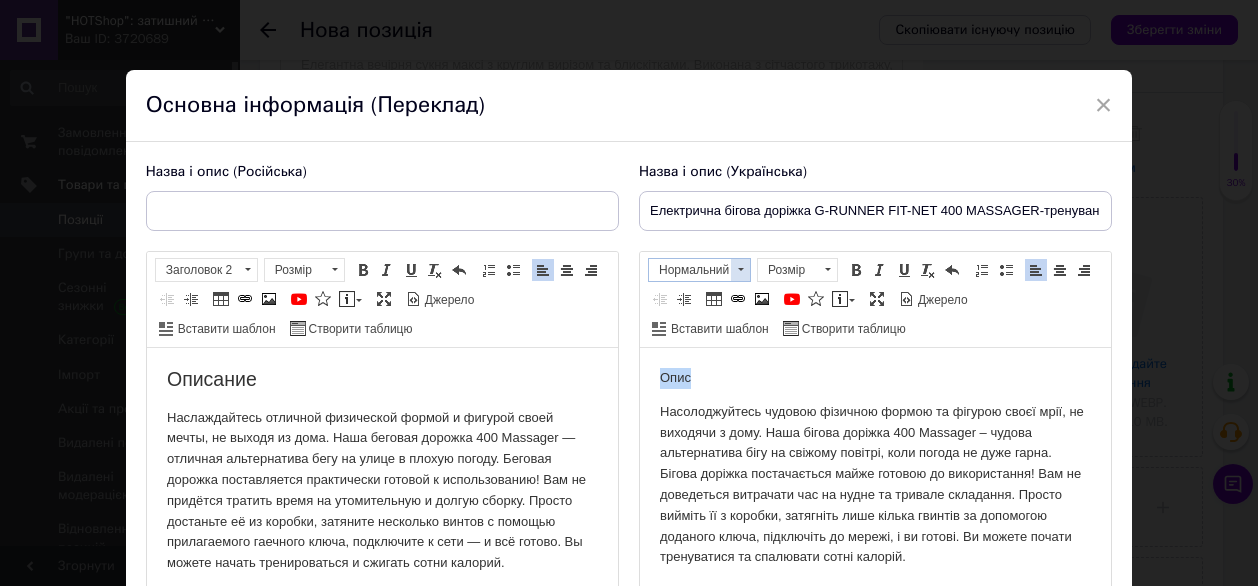 click at bounding box center (740, 270) 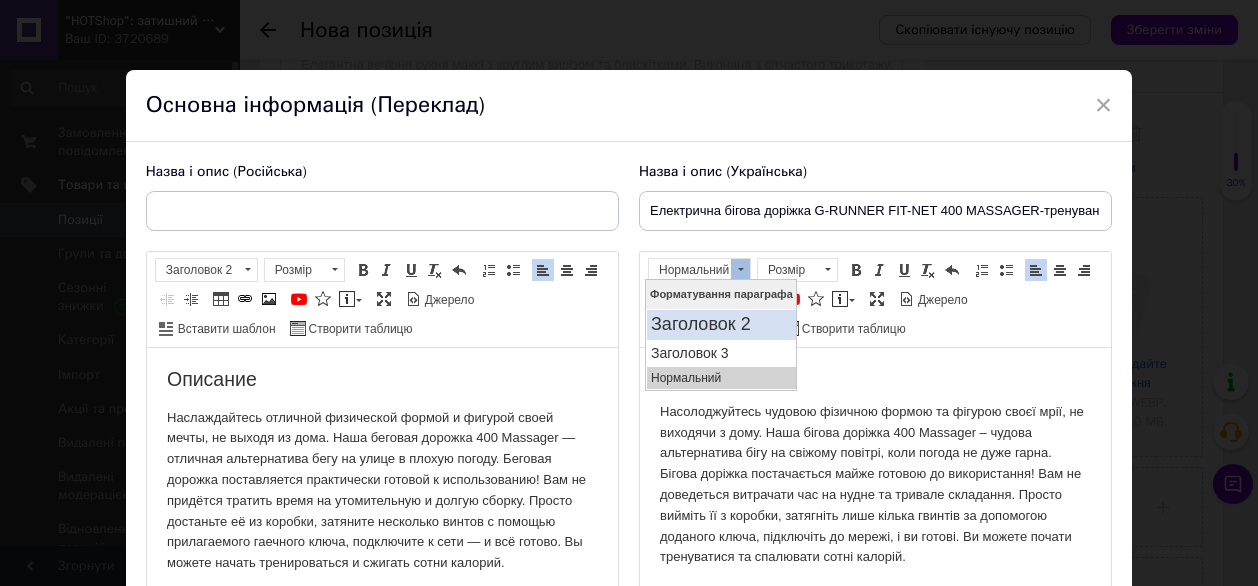 click on "Заголовок 2" at bounding box center [720, 325] 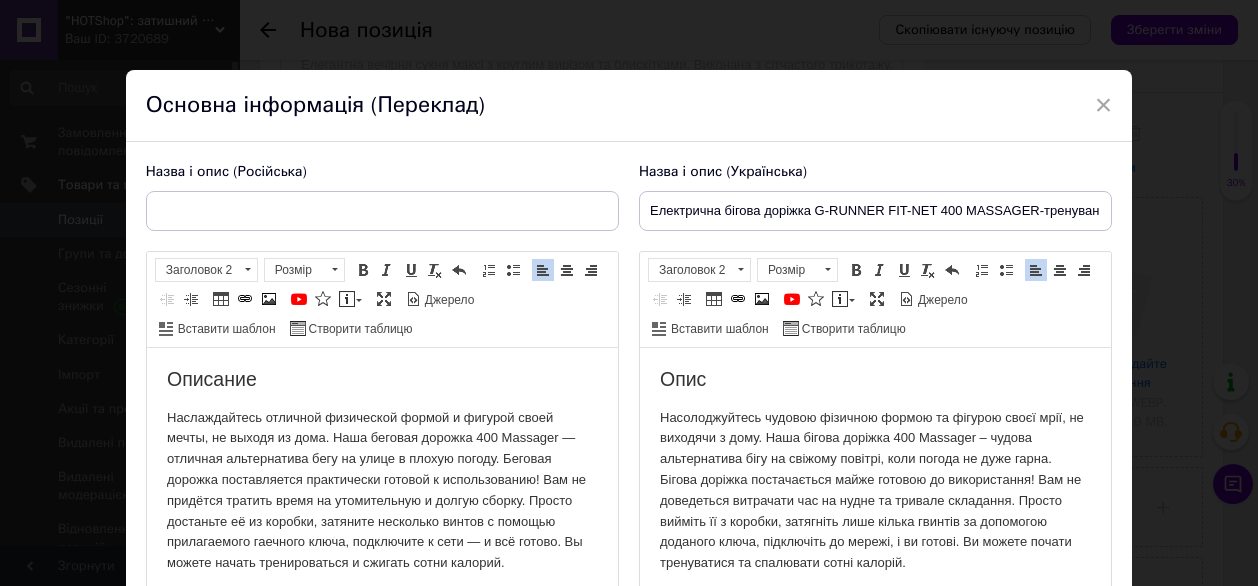 click on "Насолоджуйтесь чудовою фізичною формою та фігурою своєї мрії, не виходячи з дому. Наша бігова доріжка 400 Massager – чудова альтернатива бігу на свіжому повітрі, коли погода не дуже гарна. Бігова доріжка постачається майже готовою до використання! Вам не доведеться витрачати час на нудне та тривале складання. Просто вийміть її з коробки, затягніть лише кілька гвинтів за допомогою доданого ключа, підключіть до мережі, і ви готові. Ви можете почати тренуватися та спалювати сотні калорій." at bounding box center [874, 491] 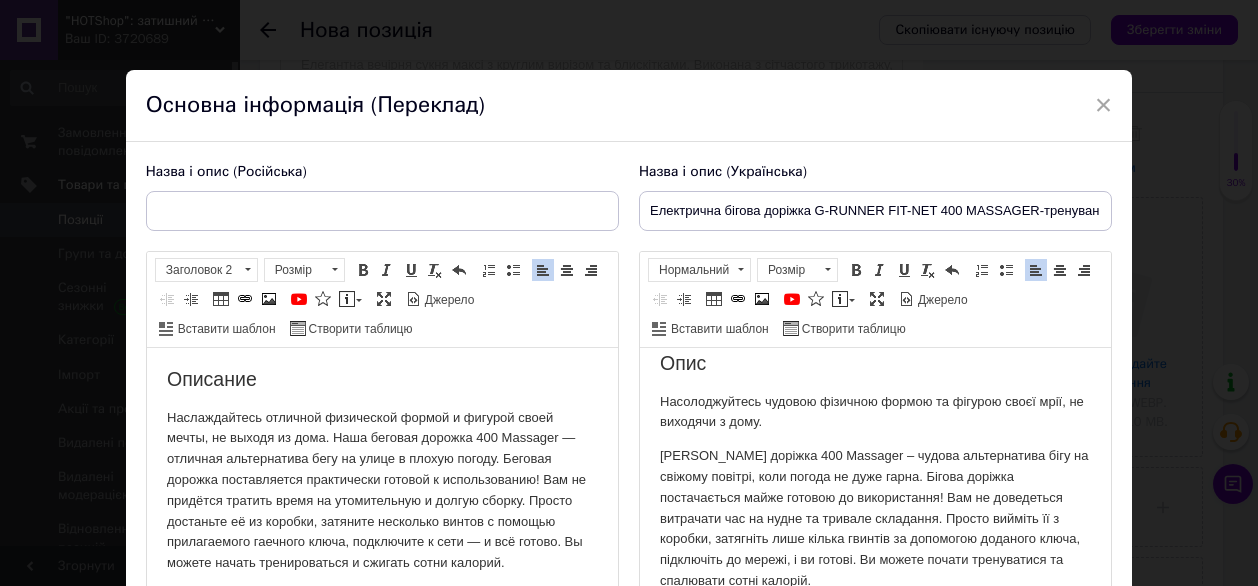 scroll, scrollTop: 30, scrollLeft: 0, axis: vertical 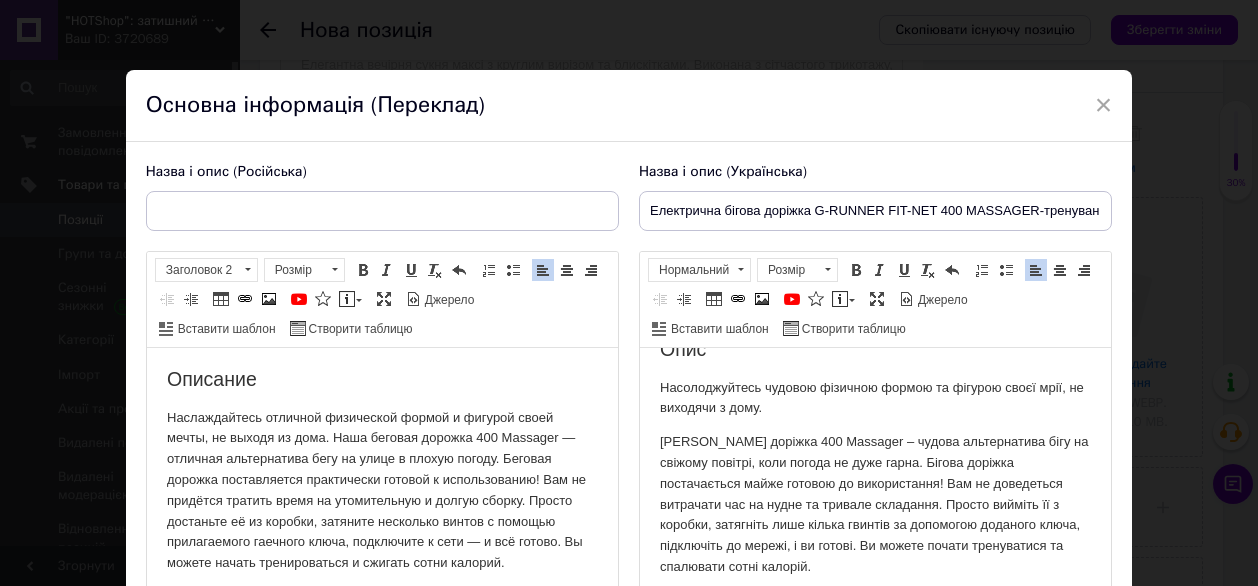 click on "[PERSON_NAME] доріжка 400 Massager – чудова альтернатива бігу на свіжому повітрі, коли погода не дуже гарна. Бігова доріжка постачається майже готовою до використання! Вам не доведеться витрачати час на нудне та тривале складання. Просто вийміть її з коробки, затягніть лише кілька гвинтів за допомогою доданого ключа, підключіть до мережі, і ви готові. Ви можете почати тренуватися та спалювати сотні калорій." at bounding box center (874, 505) 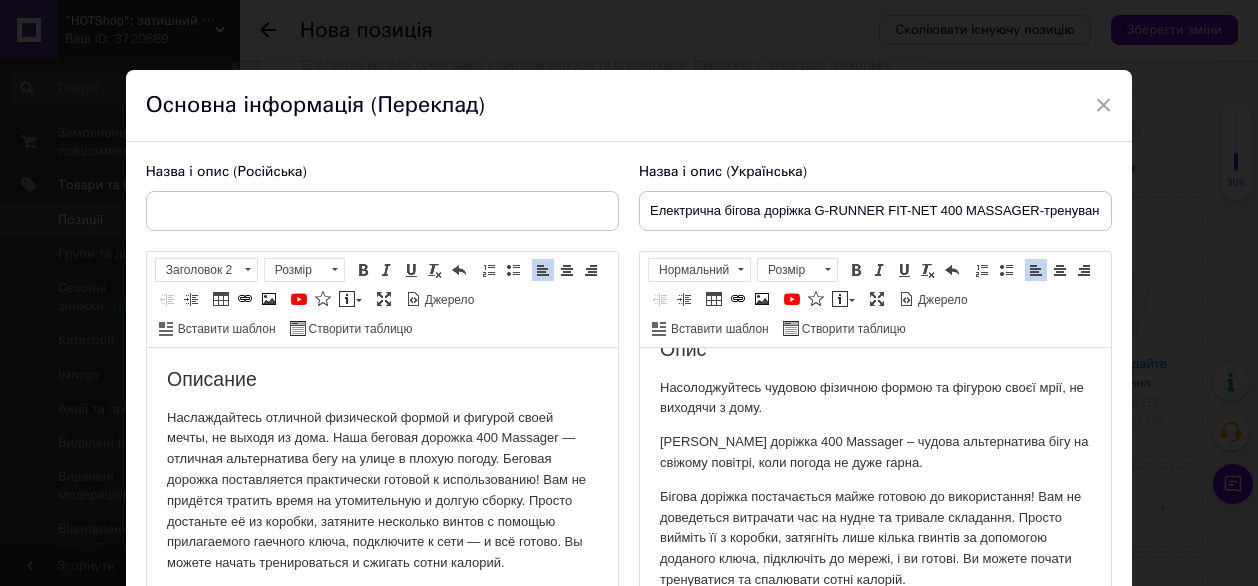 click on "Бігова доріжка постачається майже готовою до використання! Вам не доведеться витрачати час на нудне та тривале складання. Просто вийміть її з коробки, затягніть лише кілька гвинтів за допомогою доданого ключа, підключіть до мережі, і ви готові. Ви можете почати тренуватися та спалювати сотні калорій." at bounding box center [874, 539] 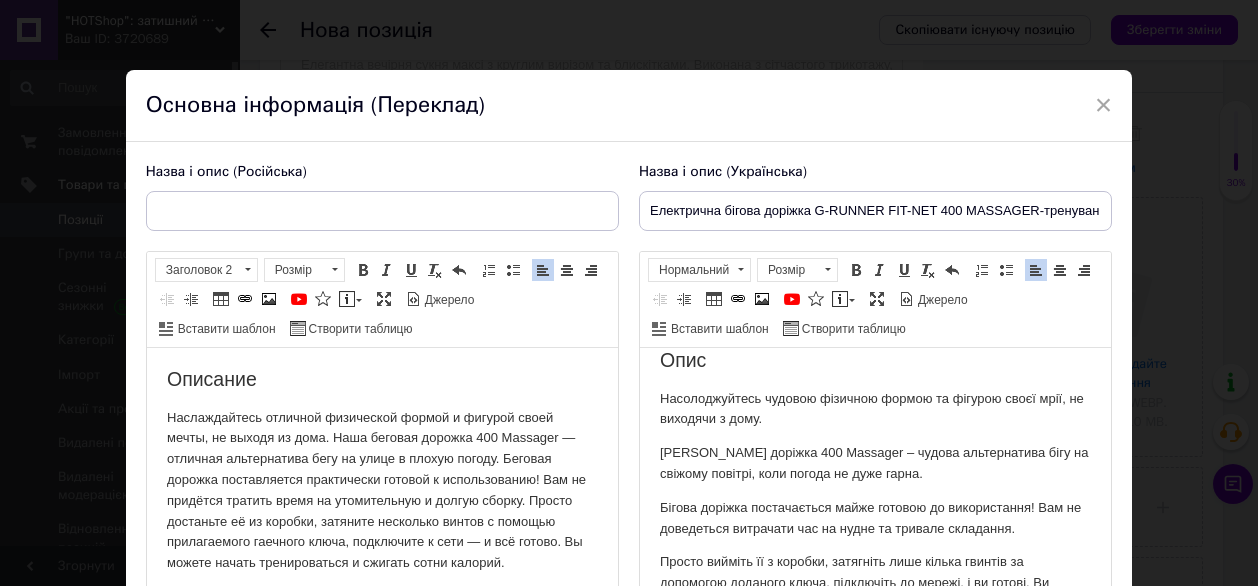 scroll, scrollTop: 0, scrollLeft: 0, axis: both 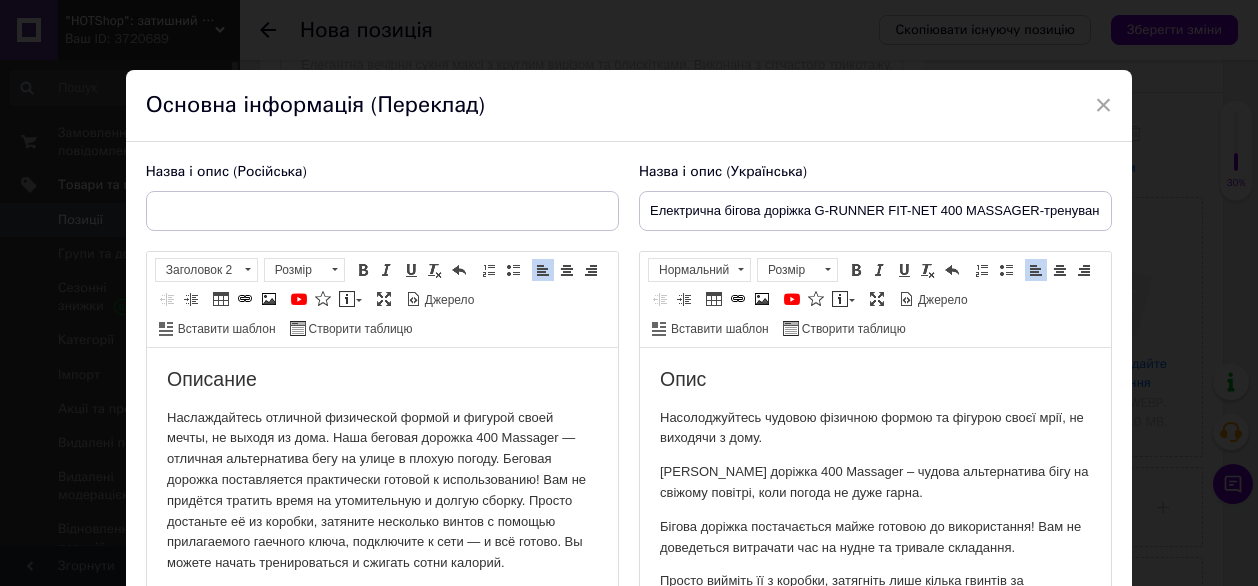 click on "Наслаждайтесь отличной физической формой и фигурой своей мечты, не выходя из дома. Наша беговая дорожка 400 Massager — отличная альтернатива бегу на улице в плохую погоду. Беговая дорожка поставляется практически готовой к использованию! Вам не придётся тратить время на утомительную и долгую сборку. Просто достаньте её из коробки, затяните несколько винтов с помощью прилагаемого гаечного ключа, подключите к сети — и всё готово. Вы можете начать тренироваться и сжигать сотни калорий." at bounding box center (381, 491) 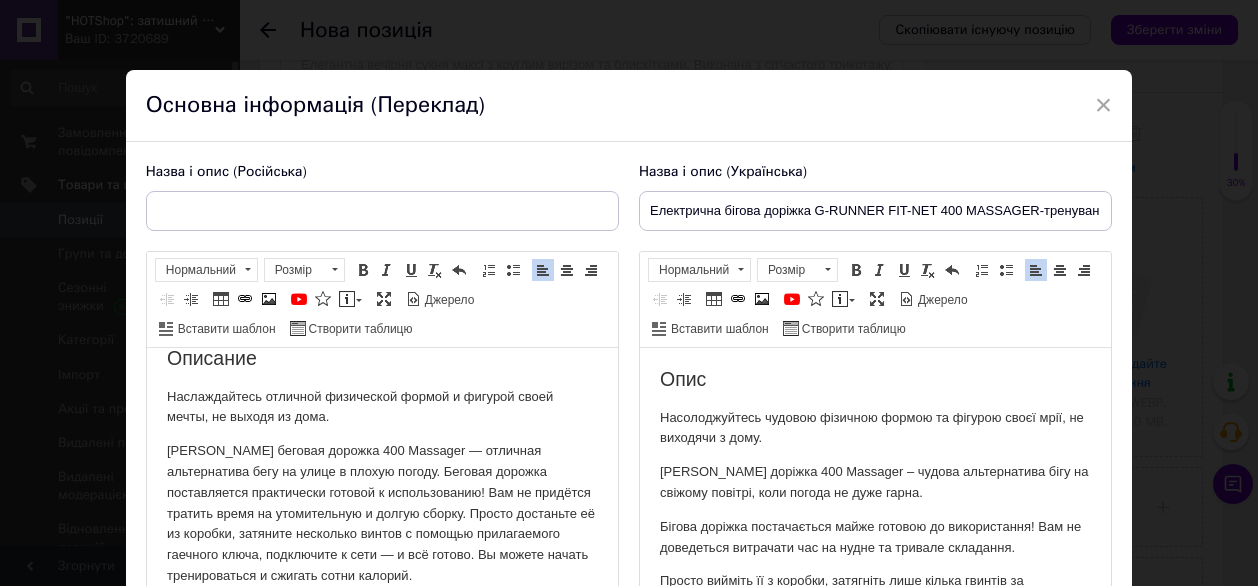 scroll, scrollTop: 30, scrollLeft: 0, axis: vertical 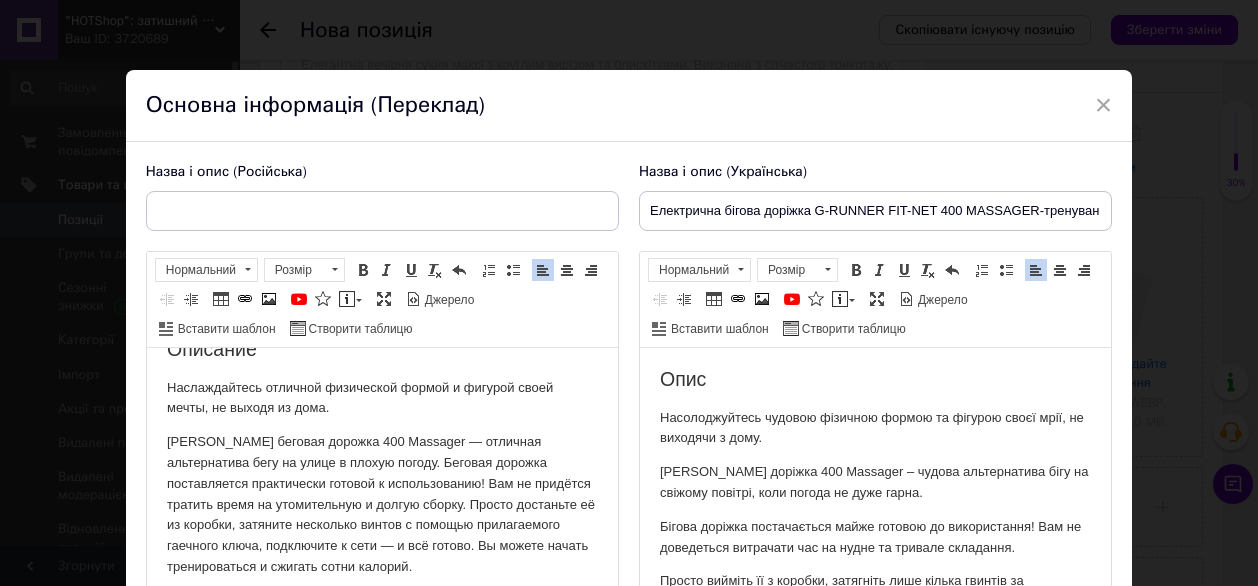 click on "[PERSON_NAME] беговая дорожка 400 Massager — отличная альтернатива бегу на улице в плохую погоду. Беговая дорожка поставляется практически готовой к использованию! Вам не придётся тратить время на утомительную и долгую сборку. Просто достаньте её из коробки, затяните несколько винтов с помощью прилагаемого гаечного ключа, подключите к сети — и всё готово. Вы можете начать тренироваться и сжигать сотни калорий." at bounding box center (381, 505) 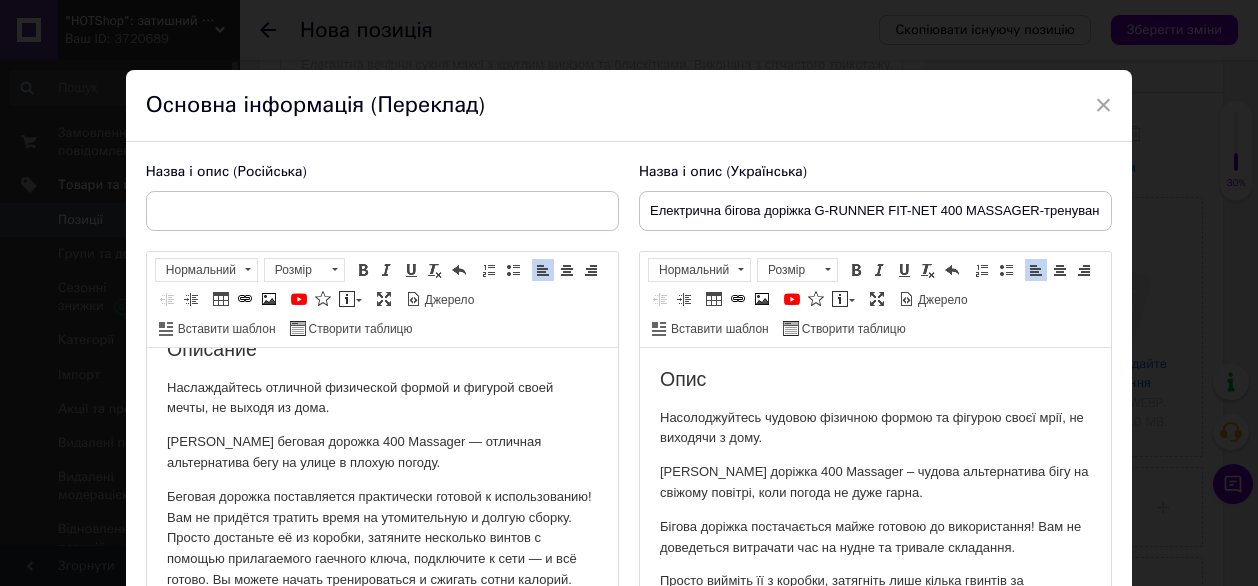 click on "Беговая дорожка поставляется практически готовой к использованию! Вам не придётся тратить время на утомительную и долгую сборку. Просто достаньте её из коробки, затяните несколько винтов с помощью прилагаемого гаечного ключа, подключите к сети — и всё готово. Вы можете начать тренироваться и сжигать сотни калорий." at bounding box center (381, 539) 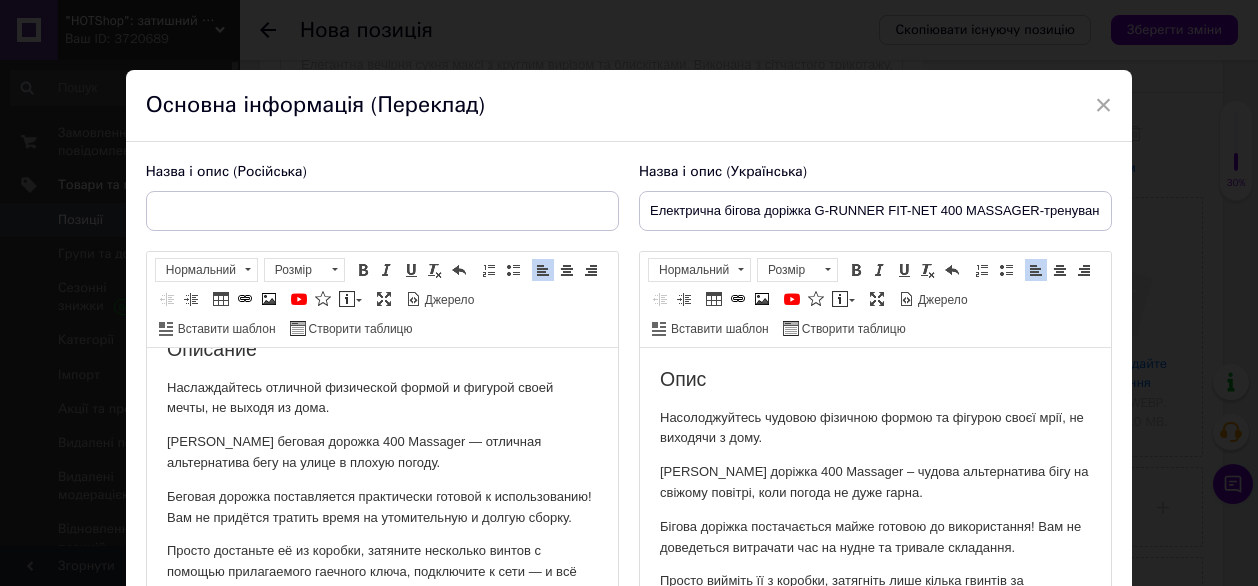 scroll, scrollTop: 76, scrollLeft: 0, axis: vertical 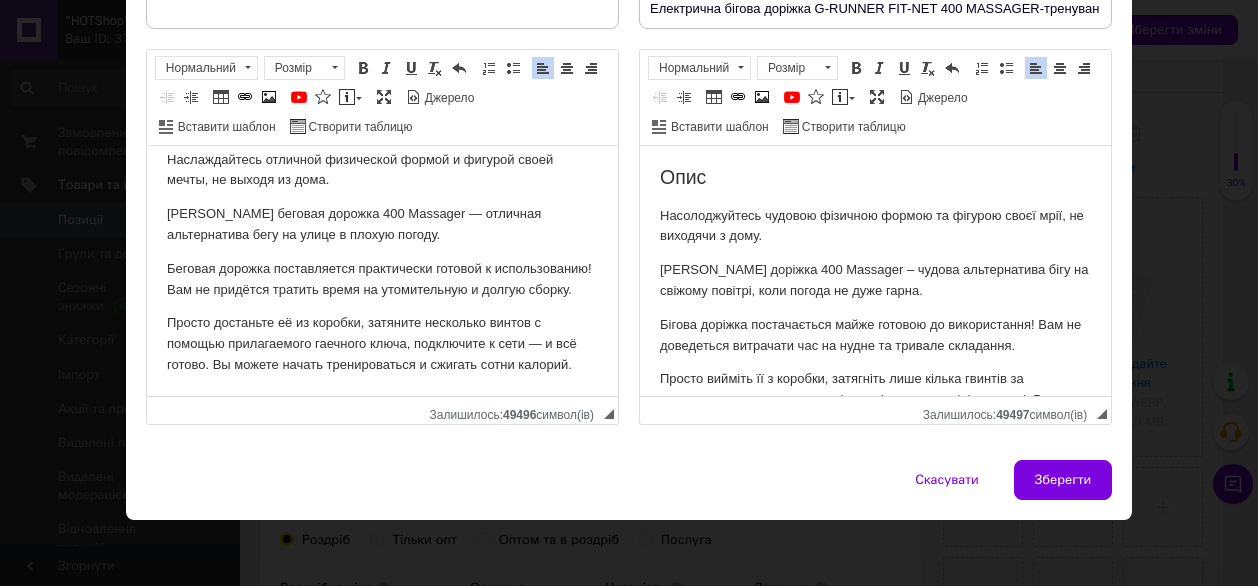 click on "Описание Наслаждайтесь отличной физической формой и фигурой своей мечты, не выходя из дома.  Наша беговая дорожка 400 Massager — отличная альтернатива бегу на улице в плохую погоду.  Беговая дорожка поставляется практически готовой к использованию! Вам не придётся тратить время на утомительную и долгую сборку.  Просто достаньте её из коробки, затяните несколько винтов с помощью прилагаемого гаечного ключа, подключите к сети — и всё готово. Вы можете начать тренироваться и сжигать сотни калорий." at bounding box center (381, 243) 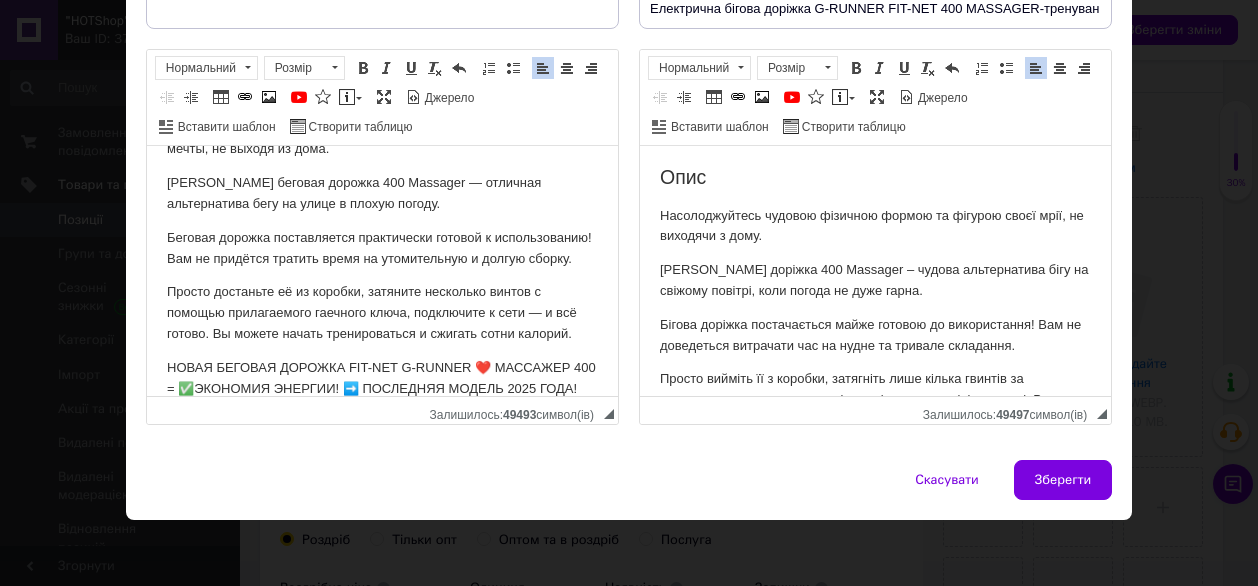 scroll, scrollTop: 212, scrollLeft: 0, axis: vertical 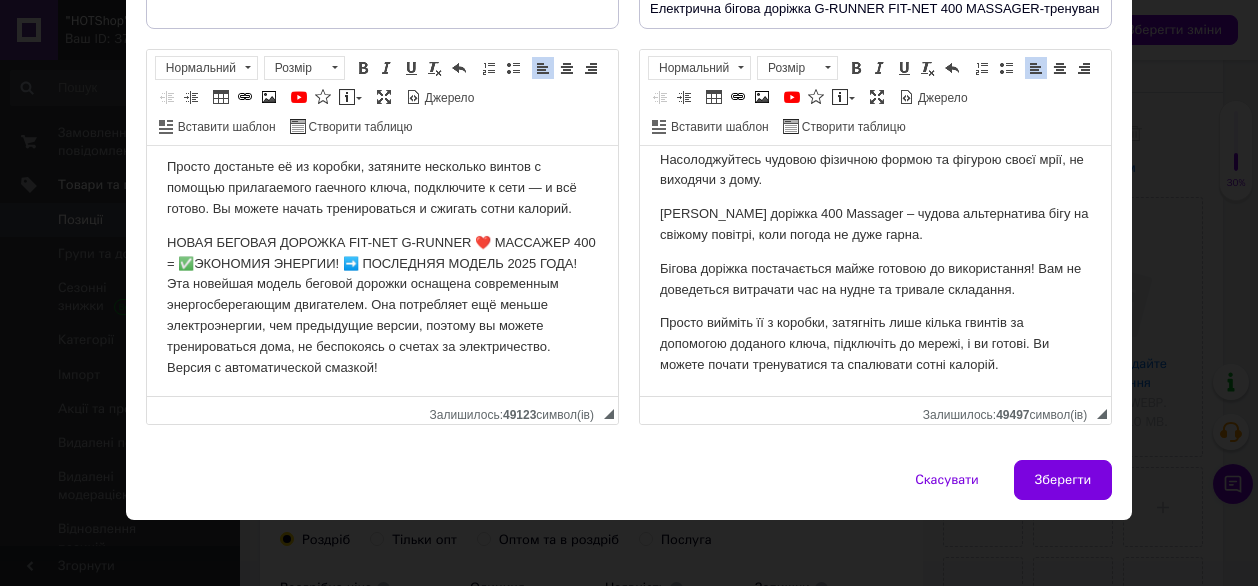 click on "Просто вийміть її з коробки, затягніть лише кілька гвинтів за допомогою доданого ключа, підключіть до мережі, і ви готові. Ви можете почати тренуватися та спалювати сотні калорій." at bounding box center [874, 344] 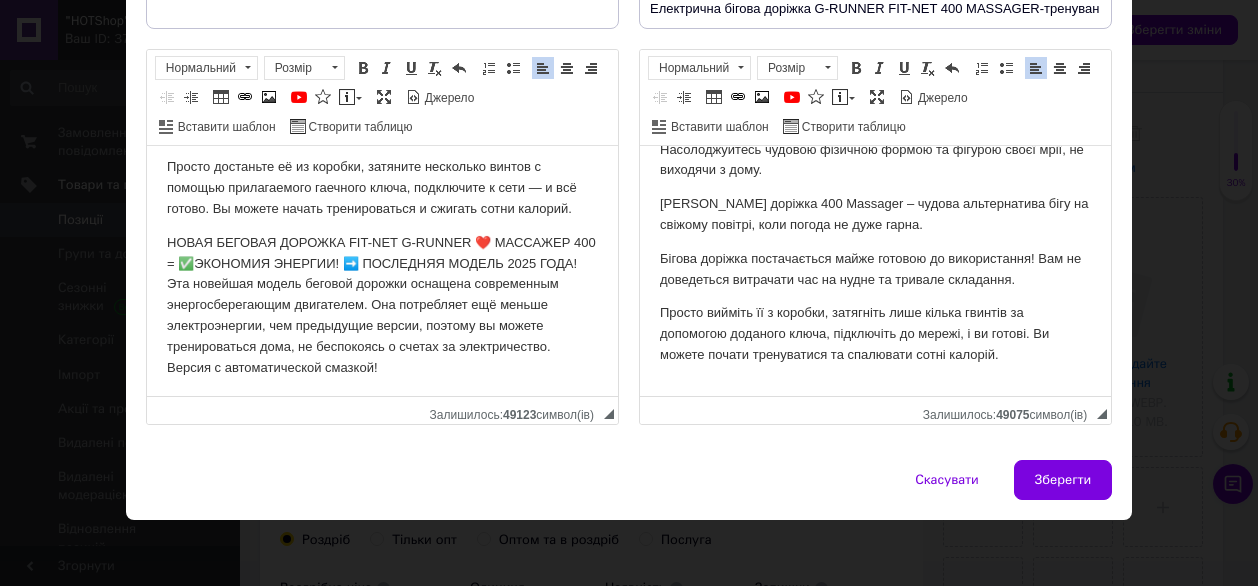 scroll, scrollTop: 225, scrollLeft: 0, axis: vertical 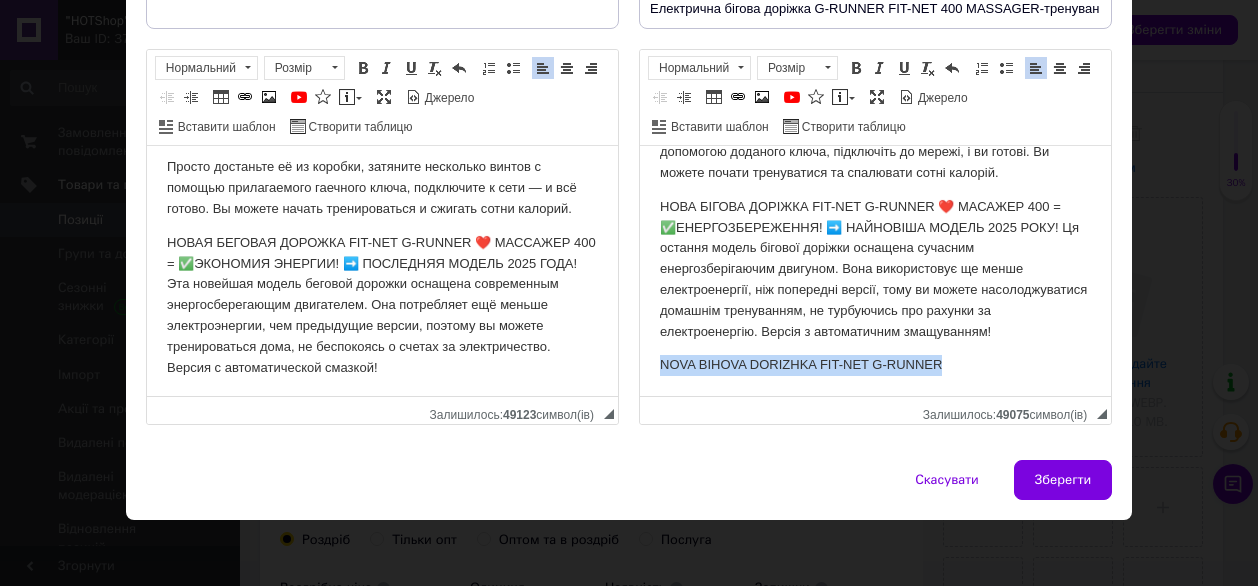 drag, startPoint x: 659, startPoint y: 384, endPoint x: 945, endPoint y: 392, distance: 286.11188 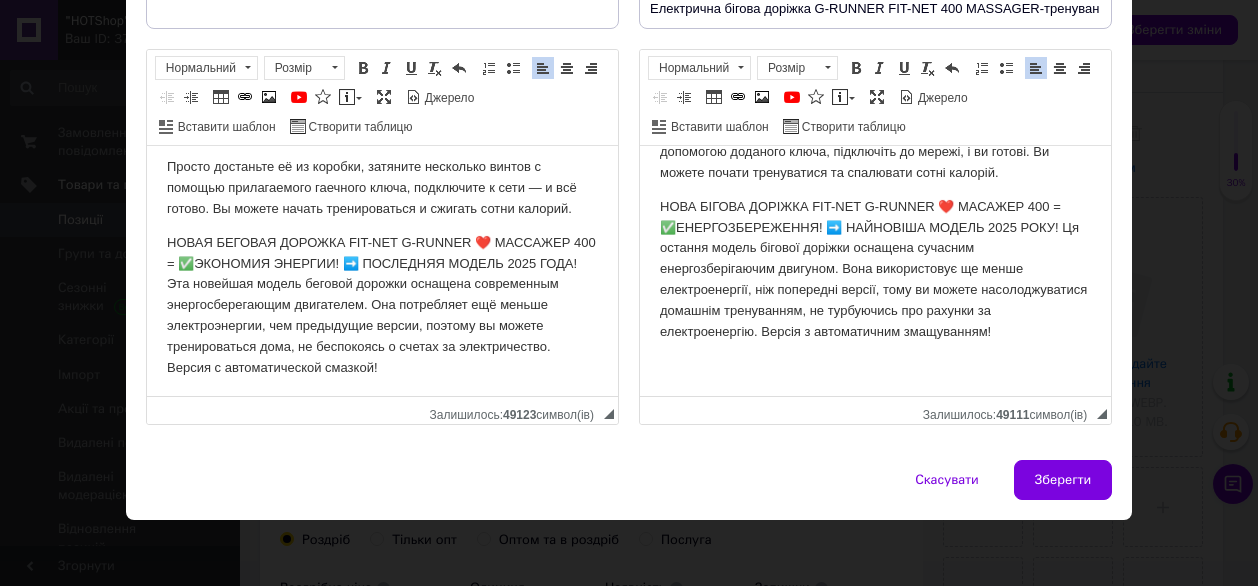 click on "НОВАЯ БЕГОВАЯ ДОРОЖКА FIT-NET G-RUNNER ❤️ МАССАЖЕР 400 = ✅ЭКОНОМИЯ ЭНЕРГИИ! ➡️ ПОСЛЕДНЯЯ МОДЕЛЬ 2025 ГОДА! Эта новейшая модель беговой дорожки оснащена современным энергосберегающим двигателем. Она потребляет ещё меньше электроэнергии, чем предыдущие версии, поэтому вы можете тренироваться дома, не беспокоясь о счетах за электричество. Версия с автоматической смазкой!" at bounding box center [381, 306] 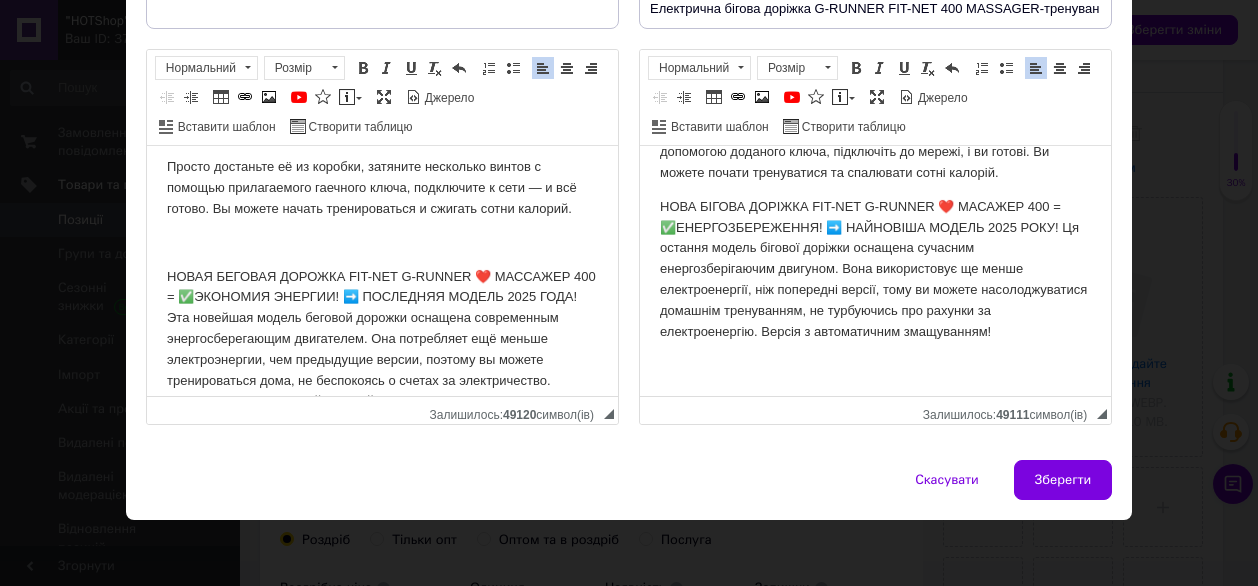 click at bounding box center (381, 243) 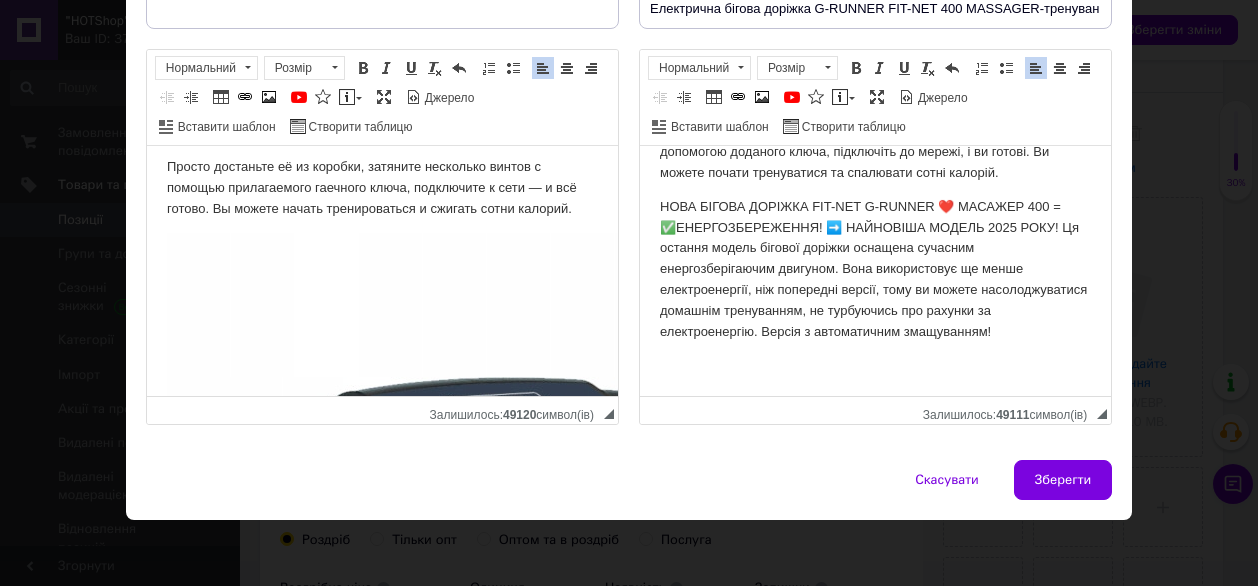 click on "НОВА БІГОВА ДОРІЖКА FIT-NET G-RUNNER ❤️ МАСАЖЕР 400 = ✅ЕНЕРГОЗБЕРЕЖЕННЯ! ➡️ НАЙНОВІША МОДЕЛЬ 2025 РОКУ! Ця остання модель бігової доріжки оснащена сучасним енергозберігаючим двигуном. Вона використовує ще менше електроенергії, ніж попередні версії, тому ви можете насолоджуватися домашнім тренуванням, не турбуючись про рахунки за електроенергію. Версія з автоматичним змащуванням!" at bounding box center (874, 270) 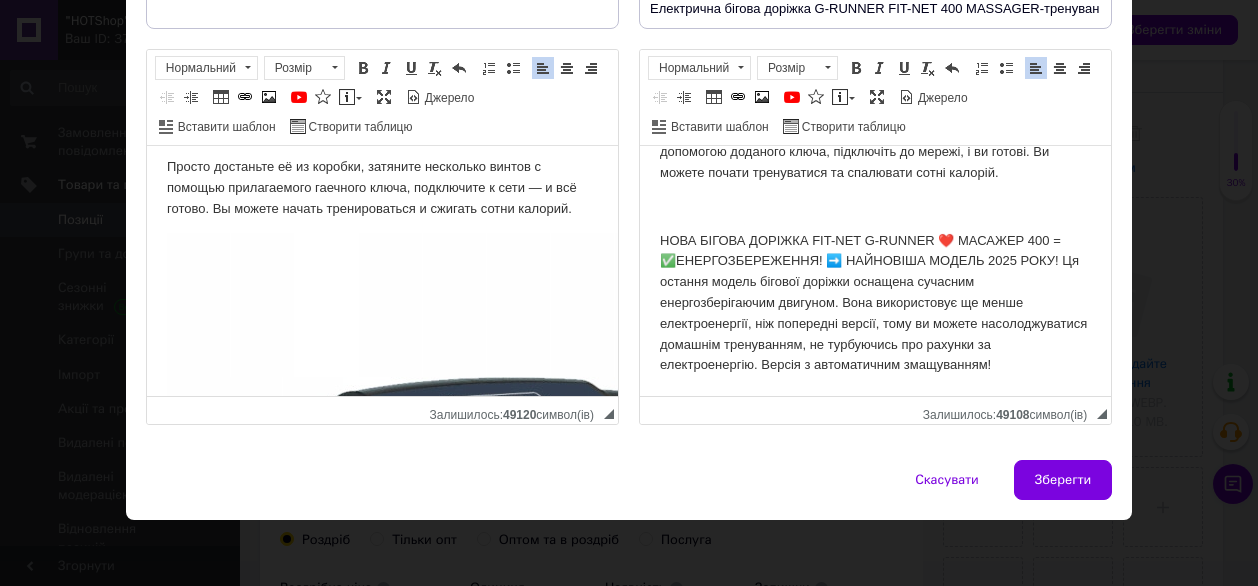 click at bounding box center [874, 207] 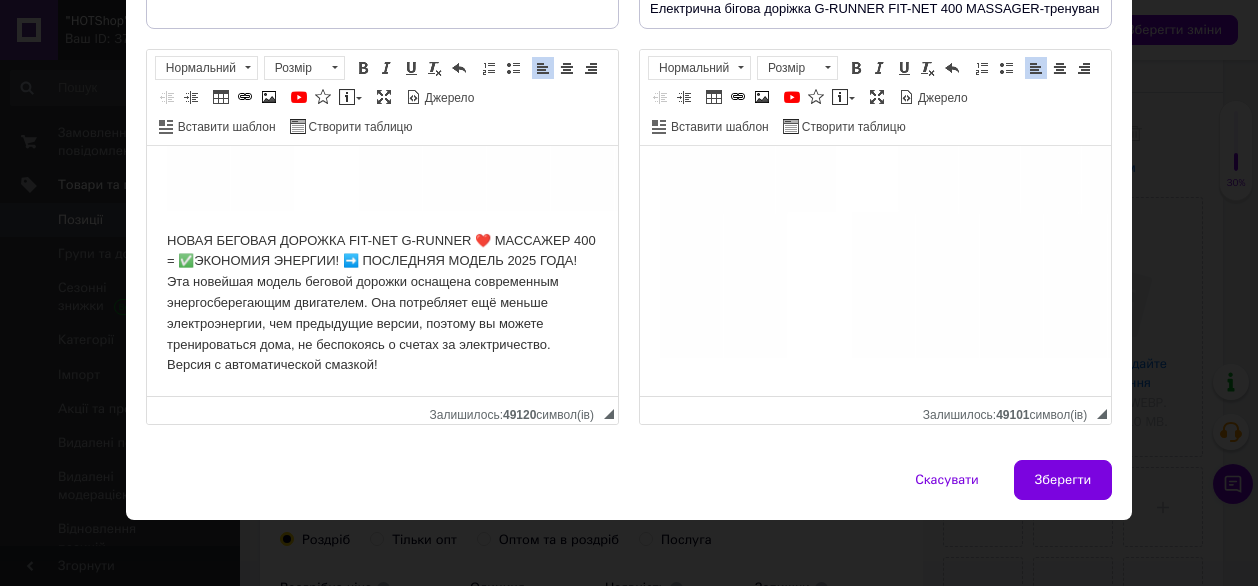 scroll, scrollTop: 2830, scrollLeft: 0, axis: vertical 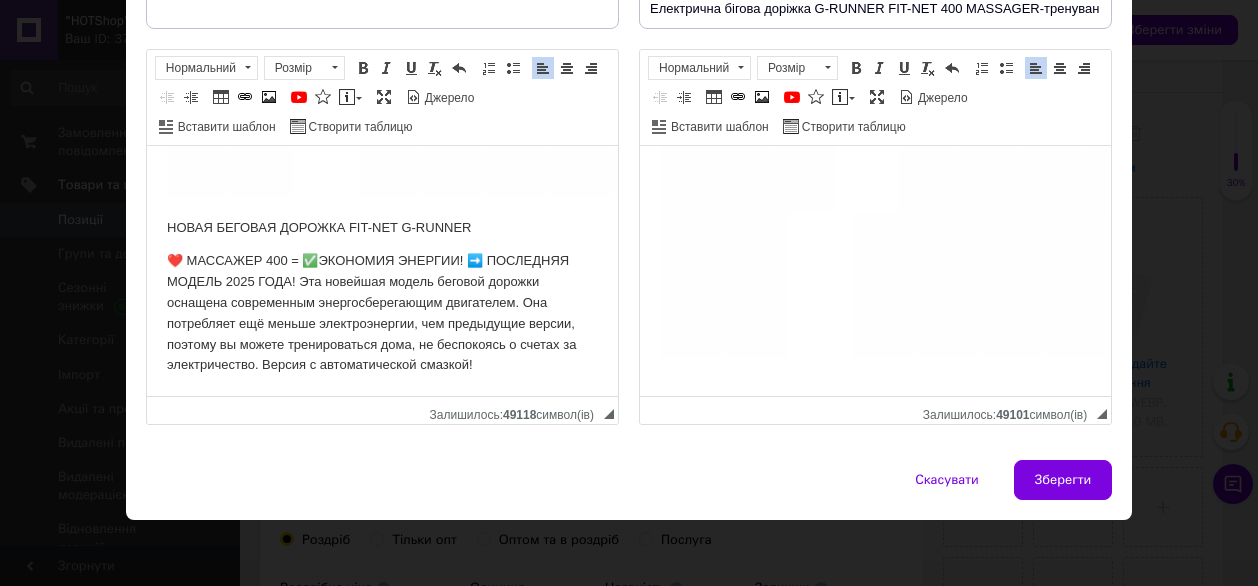 click on "❤️ МАССАЖЕР 400 = ✅ЭКОНОМИЯ ЭНЕРГИИ! ➡️ ПОСЛЕДНЯЯ МОДЕЛЬ 2025 ГОДА! Эта новейшая модель беговой дорожки оснащена современным энергосберегающим двигателем. Она потребляет ещё меньше электроэнергии, чем предыдущие версии, поэтому вы можете тренироваться дома, не беспокоясь о счетах за электричество. Версия с автоматической смазкой!" at bounding box center [381, 313] 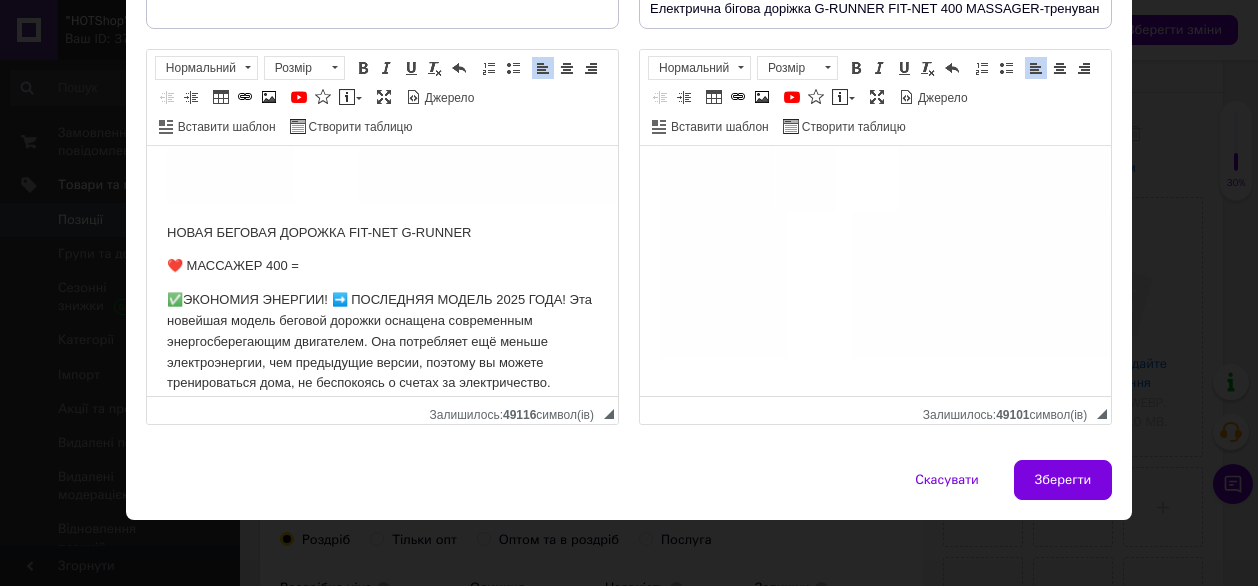scroll, scrollTop: 2830, scrollLeft: 0, axis: vertical 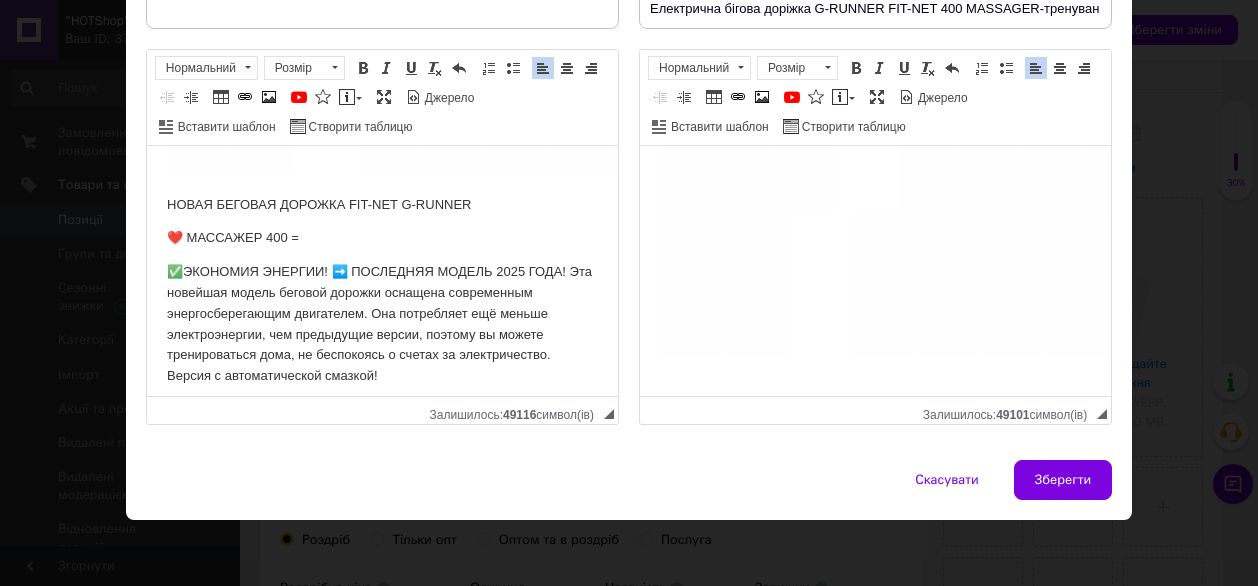 click on "❤️ МАССАЖЕР 400 =" at bounding box center (381, 238) 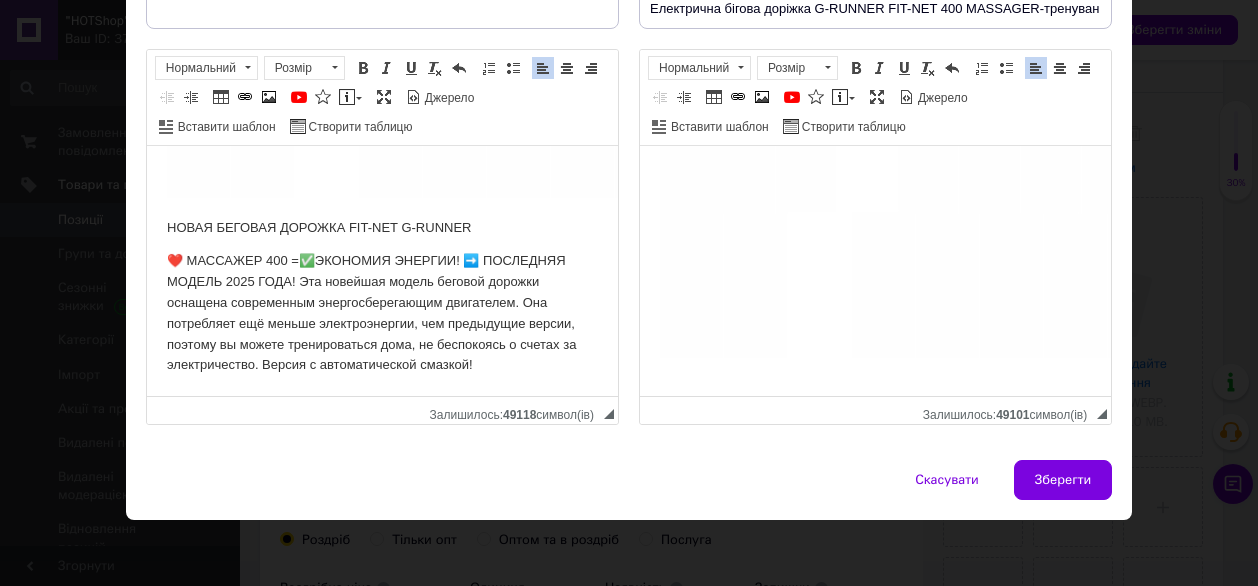 click on "❤️ МАССАЖЕР 400 =  ✅ЭКОНОМИЯ ЭНЕРГИИ! ➡️ ПОСЛЕДНЯЯ МОДЕЛЬ 2025 ГОДА! Эта новейшая модель беговой дорожки оснащена современным энергосберегающим двигателем. Она потребляет ещё меньше электроэнергии, чем предыдущие версии, поэтому вы можете тренироваться дома, не беспокоясь о счетах за электричество. Версия с автоматической смазкой!" at bounding box center (381, 313) 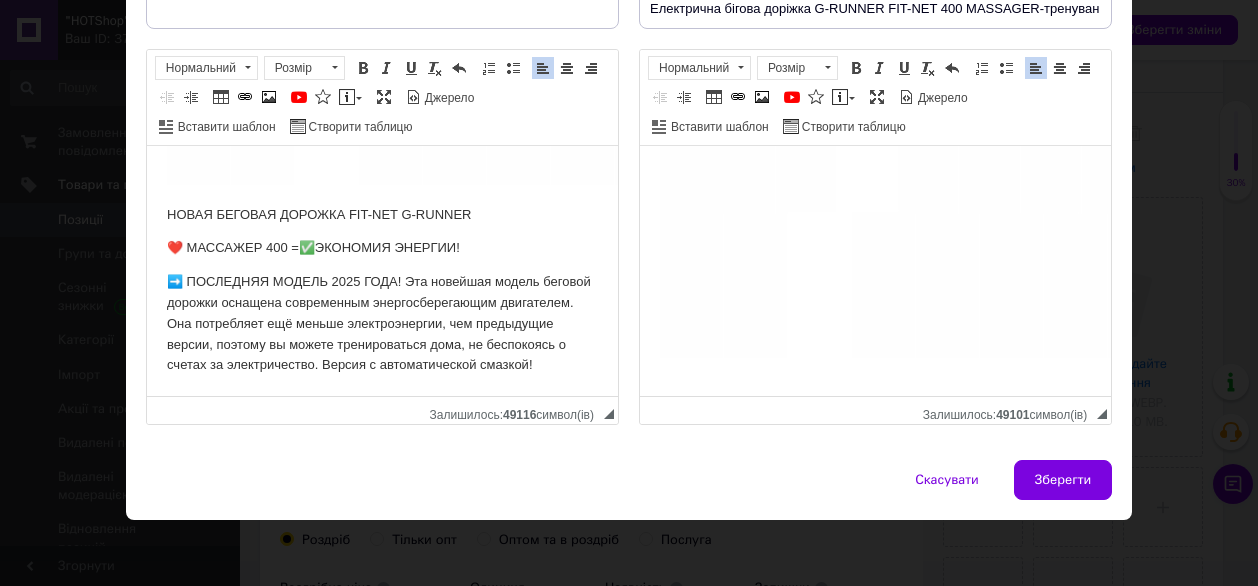 click on "➡️ ПОСЛЕДНЯЯ МОДЕЛЬ 2025 ГОДА! Эта новейшая модель беговой дорожки оснащена современным энергосберегающим двигателем. Она потребляет ещё меньше электроэнергии, чем предыдущие версии, поэтому вы можете тренироваться дома, не беспокоясь о счетах за электричество. Версия с автоматической смазкой!" at bounding box center [381, 324] 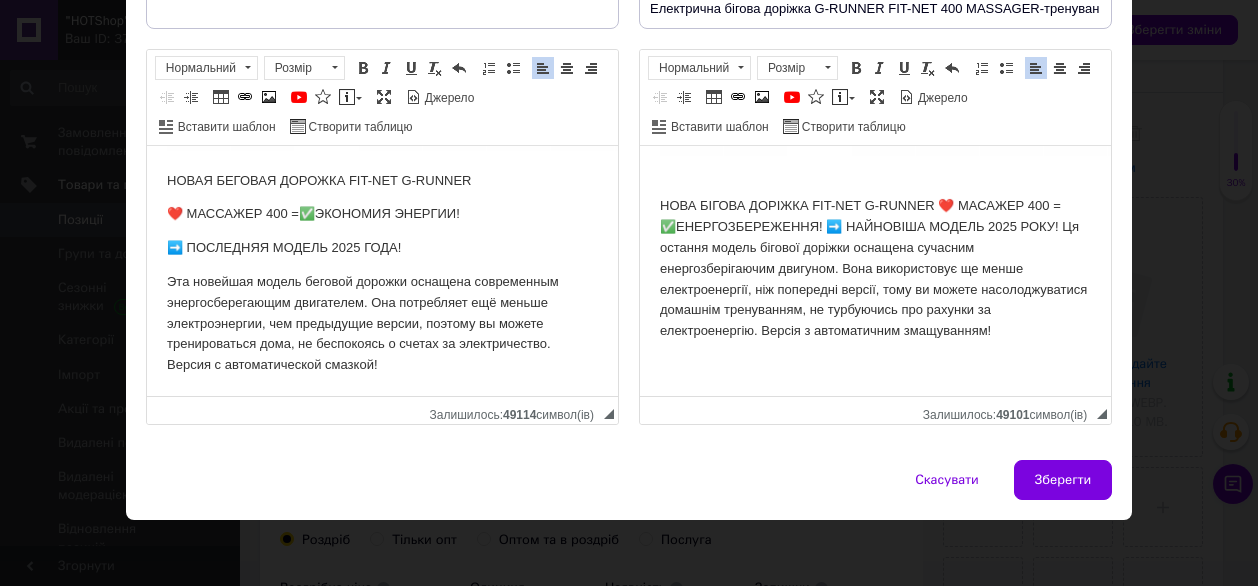 scroll, scrollTop: 2763, scrollLeft: 0, axis: vertical 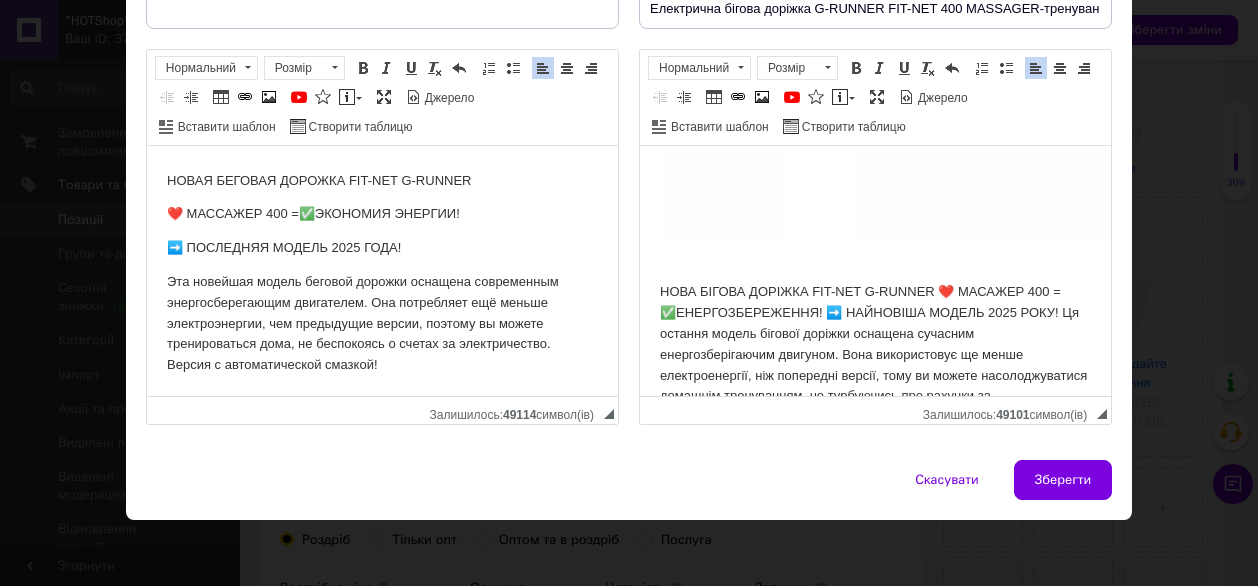 click on "НОВА БІГОВА ДОРІЖКА FIT-NET G-RUNNER ❤️ МАСАЖЕР 400 = ✅ЕНЕРГОЗБЕРЕЖЕННЯ! ➡️ НАЙНОВІША МОДЕЛЬ 2025 РОКУ! Ця остання модель бігової доріжки оснащена сучасним енергозберігаючим двигуном. Вона використовує ще менше електроенергії, ніж попередні версії, тому ви можете насолоджуватися домашнім тренуванням, не турбуючись про рахунки за електроенергію. Версія з автоматичним змащуванням!" at bounding box center [874, 355] 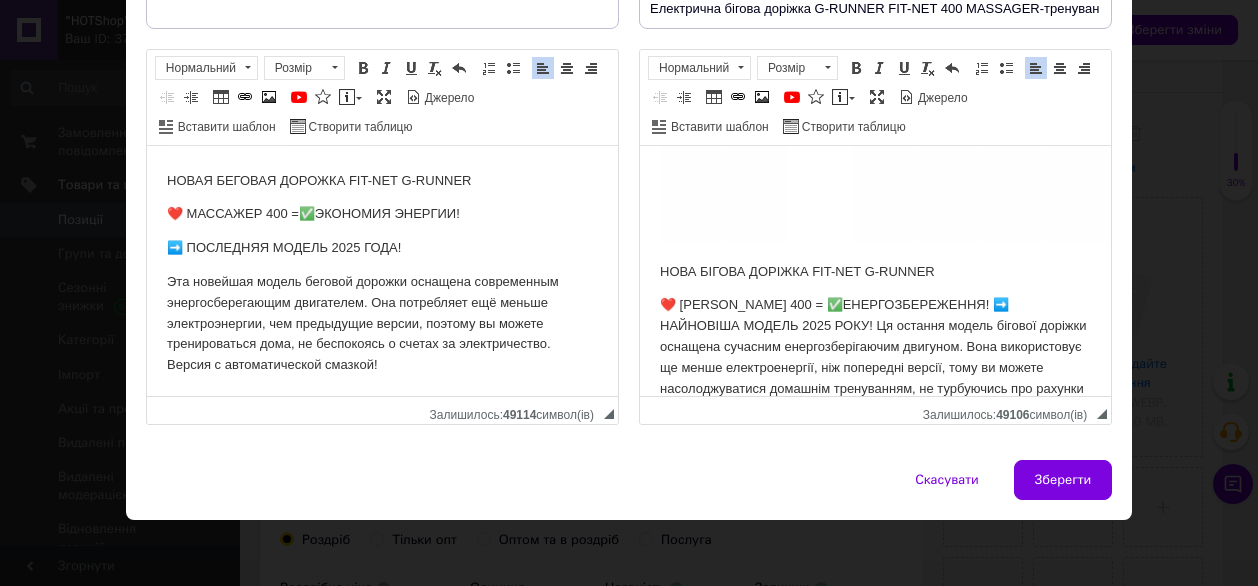 click on "❤️ [PERSON_NAME] 400 = ✅ЕНЕРГОЗБЕРЕЖЕННЯ! ➡️ НАЙНОВІША МОДЕЛЬ 2025 РОКУ! Ця остання модель бігової доріжки оснащена сучасним енергозберігаючим двигуном. Вона використовує ще менше електроенергії, ніж попередні версії, тому ви можете насолоджуватися домашнім тренуванням, не турбуючись про рахунки за електроенергію. Версія з автоматичним змащуванням!" at bounding box center (874, 357) 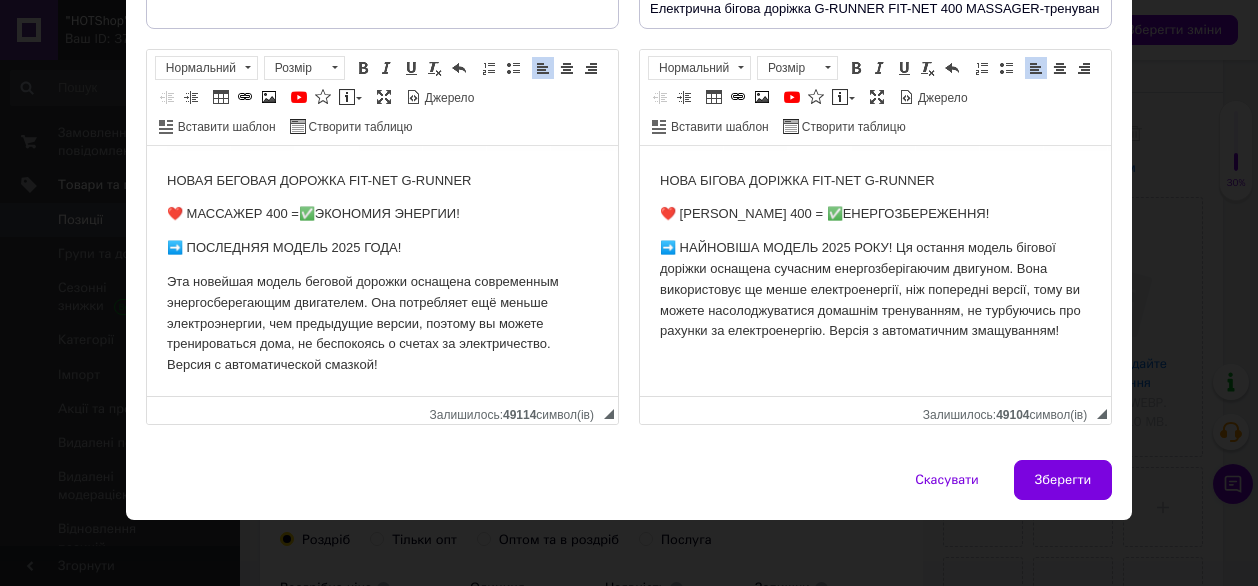 scroll, scrollTop: 2889, scrollLeft: 0, axis: vertical 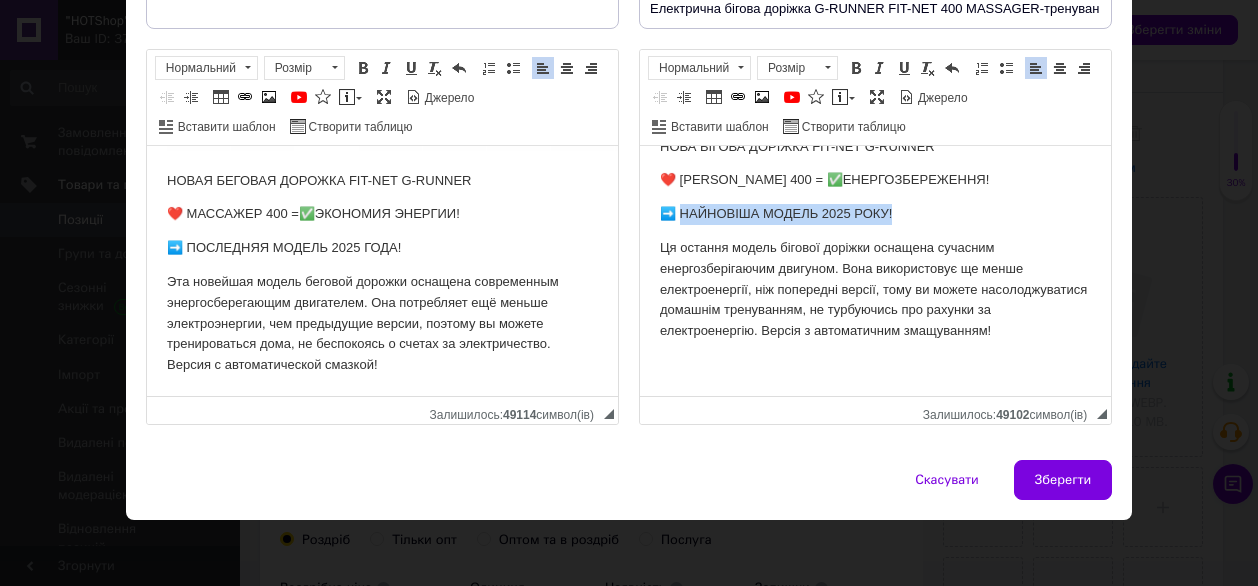 drag, startPoint x: 681, startPoint y: 208, endPoint x: 917, endPoint y: 209, distance: 236.00212 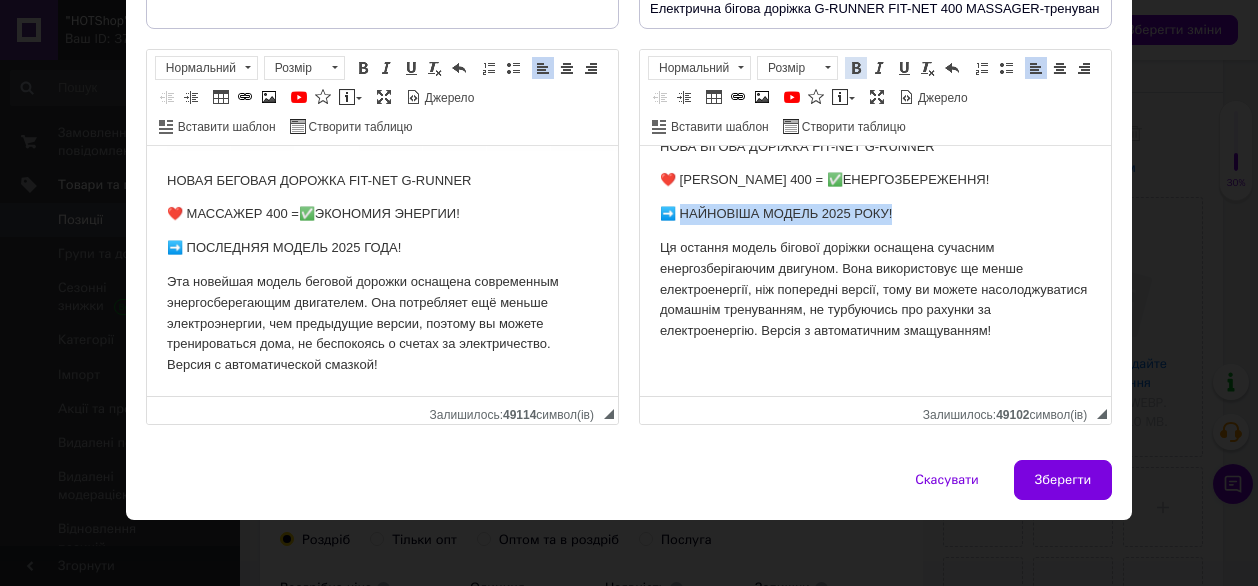 click on "Жирний  Сполучення клавіш Ctrl+B" at bounding box center (856, 68) 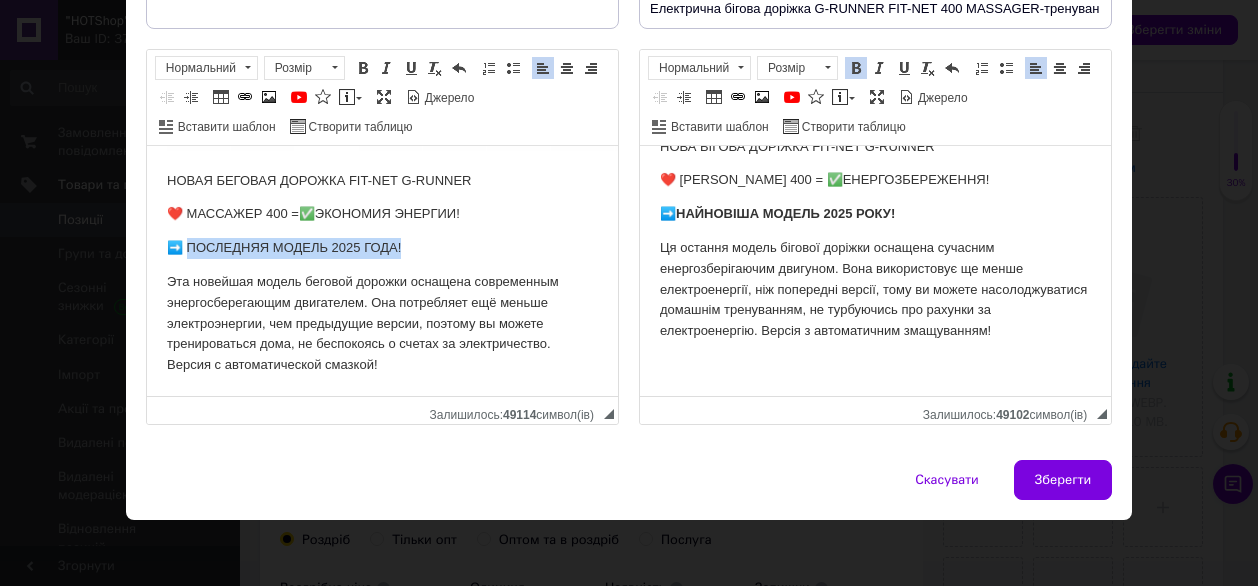 drag, startPoint x: 402, startPoint y: 230, endPoint x: 188, endPoint y: 235, distance: 214.05841 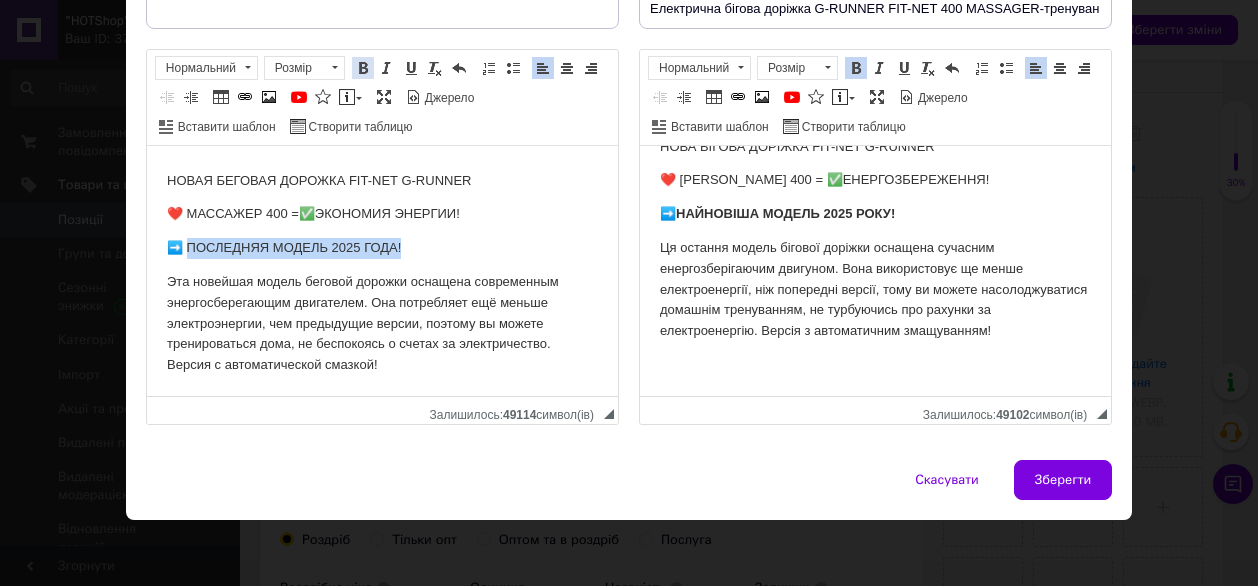 click at bounding box center [363, 68] 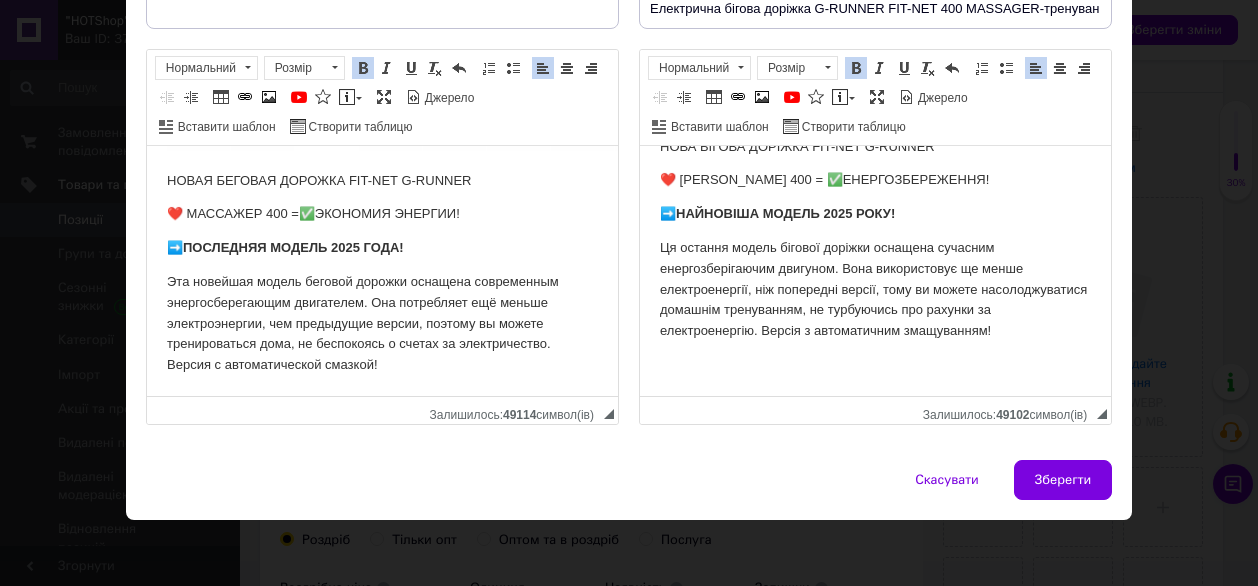 scroll, scrollTop: 2902, scrollLeft: 0, axis: vertical 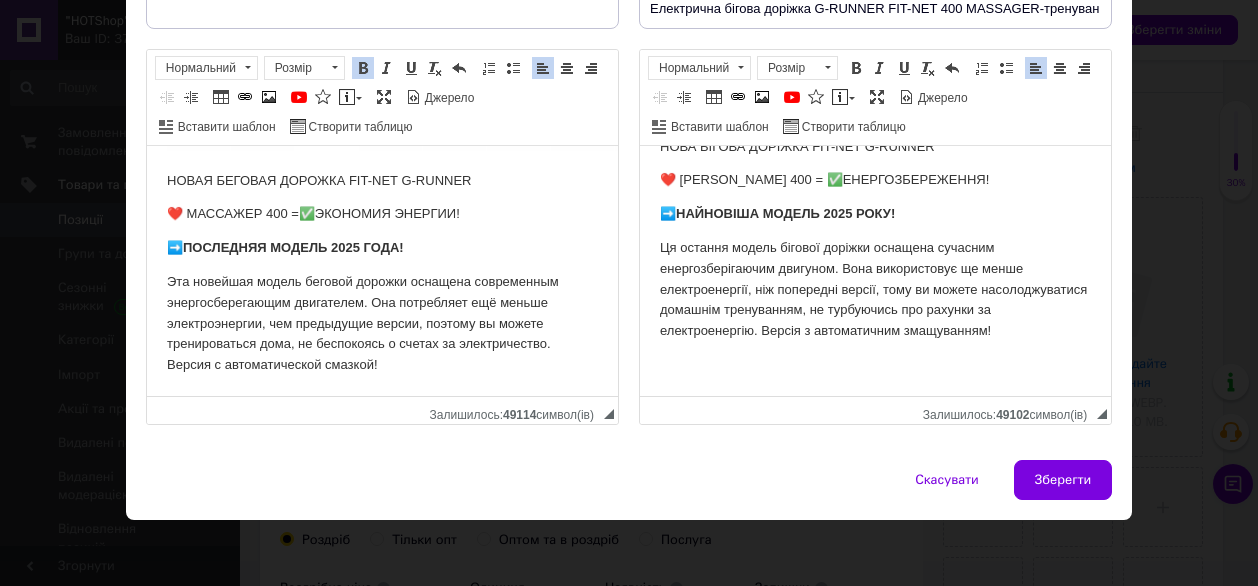 click on "Опис Насолоджуйтесь чудовою фізичною формою та фігурою своєї мрії, не виходячи з дому.  Наша бігова доріжка 400 Massager – чудова альтернатива бігу на свіжому повітрі, коли погода не дуже гарна.  Бігова доріжка постачається майже готовою до використання! Вам не доведеться витрачати час на нудне та тривале складання.  Просто вийміть її з коробки, затягніть лише кілька гвинтів за допомогою доданого ключа, підключіть до мережі, і ви готові. Ви можете почати тренуватися та спалювати сотні калорій. НОВА БІГОВА ДОРІЖКА FIT-NET G-RUNNER  ❤️ [PERSON_NAME] 400 = ✅ЕНЕРГОЗБЕРЕЖЕННЯ!" at bounding box center [874, -1173] 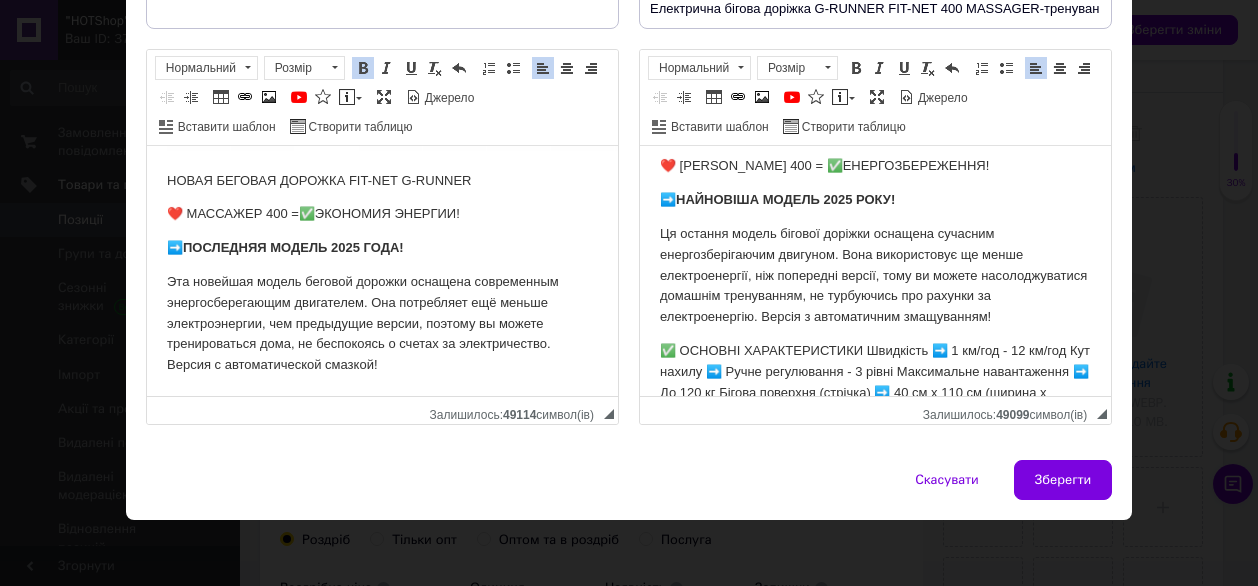 scroll, scrollTop: 3004, scrollLeft: 0, axis: vertical 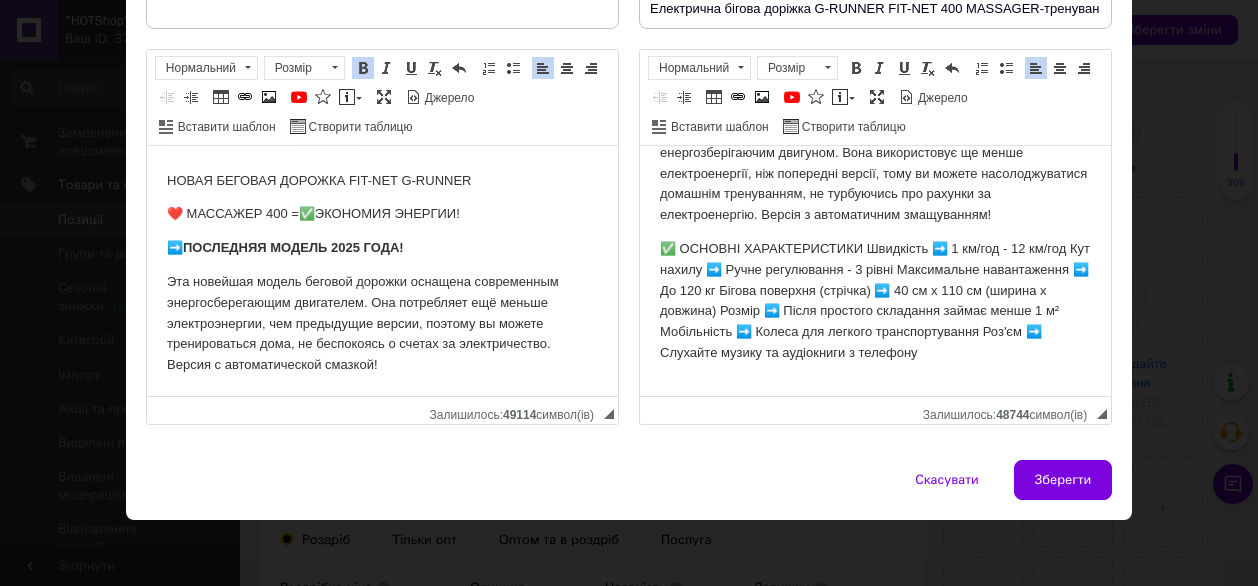 click on "Эта новейшая модель беговой дорожки оснащена современным энергосберегающим двигателем. Она потребляет ещё меньше электроэнергии, чем предыдущие версии, поэтому вы можете тренироваться дома, не беспокоясь о счетах за электричество. Версия с автоматической смазкой!" at bounding box center (381, 324) 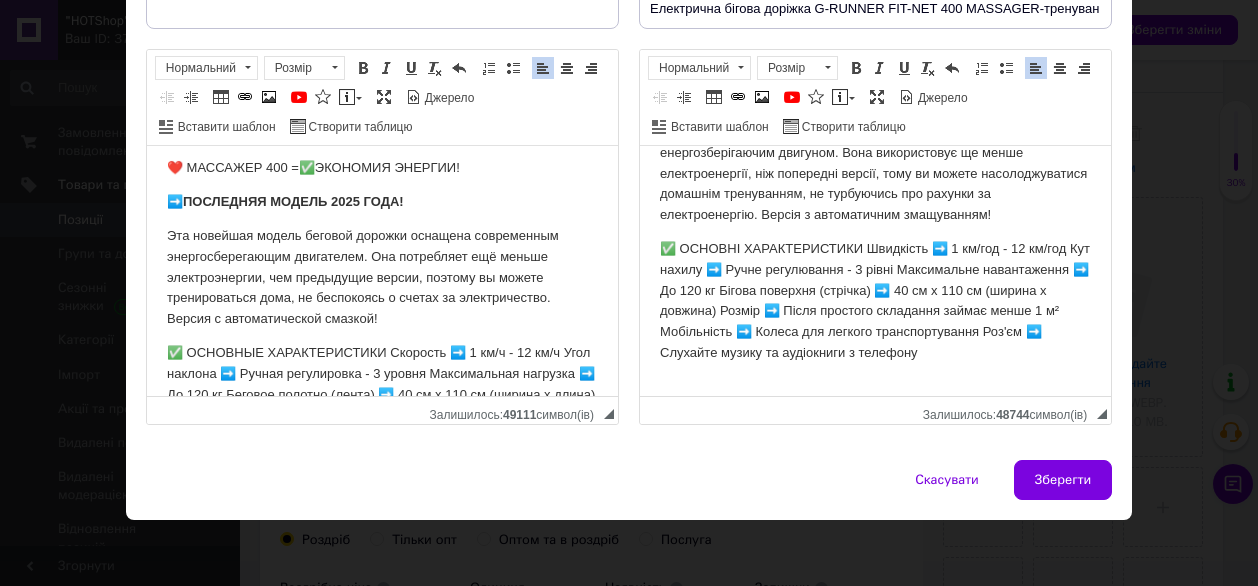 scroll, scrollTop: 3004, scrollLeft: 0, axis: vertical 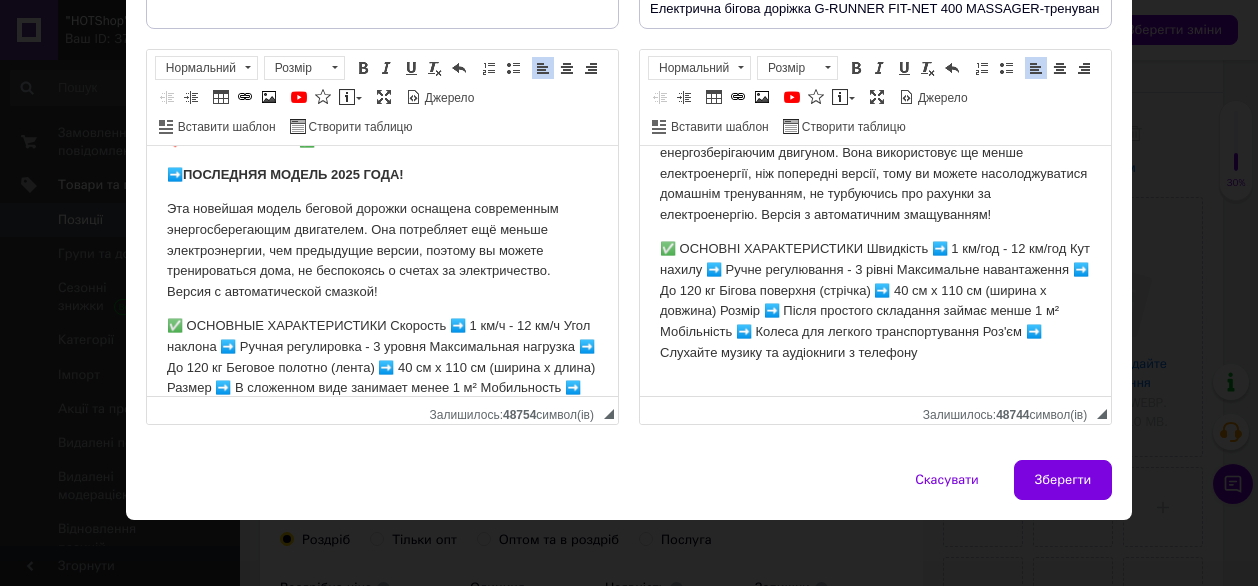 click on "Описание Наслаждайтесь отличной физической формой и фигурой своей мечты, не выходя из дома.  Наша беговая дорожка 400 Massager — отличная альтернатива бегу на улице в плохую погоду.  Беговая дорожка поставляется практически готовой к использованию! Вам не придётся тратить время на утомительную и долгую сборку.  Просто достаньте её из коробки, затяните несколько винтов с помощью прилагаемого гаечного ключа, подключите к сети — и всё готово. Вы можете начать тренироваться и сжигать сотни калорий. НОВАЯ БЕГОВАЯ ДОРОЖКА FIT-NET G-RUNNER  ❤️ МАССАЖЕР 400 =  ➡️" at bounding box center [381, -1160] 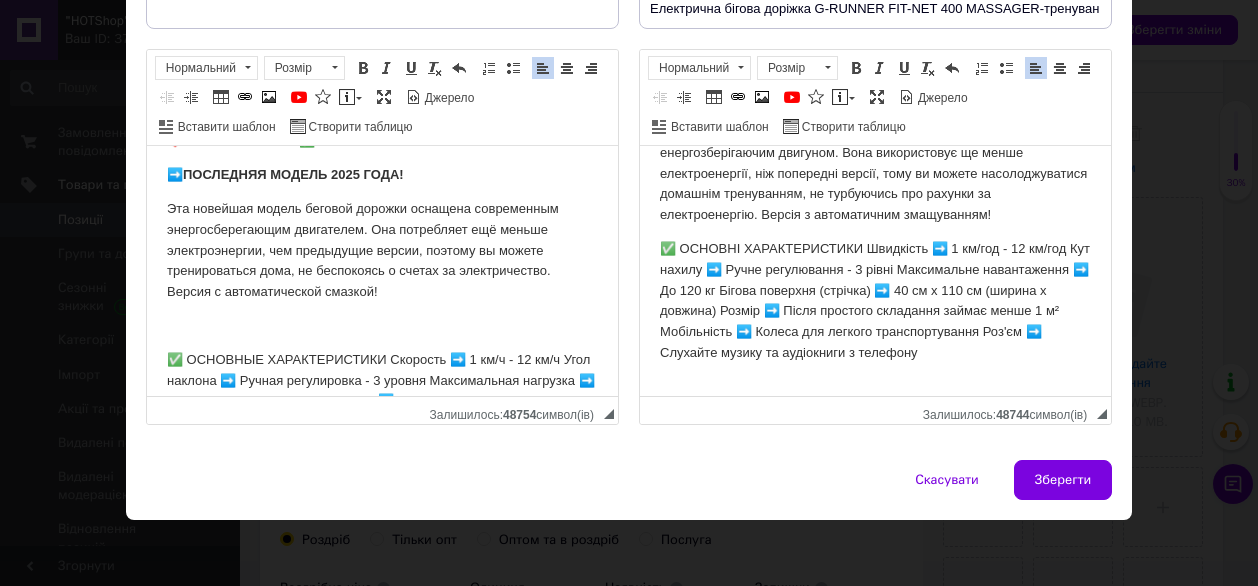 scroll, scrollTop: 2933, scrollLeft: 0, axis: vertical 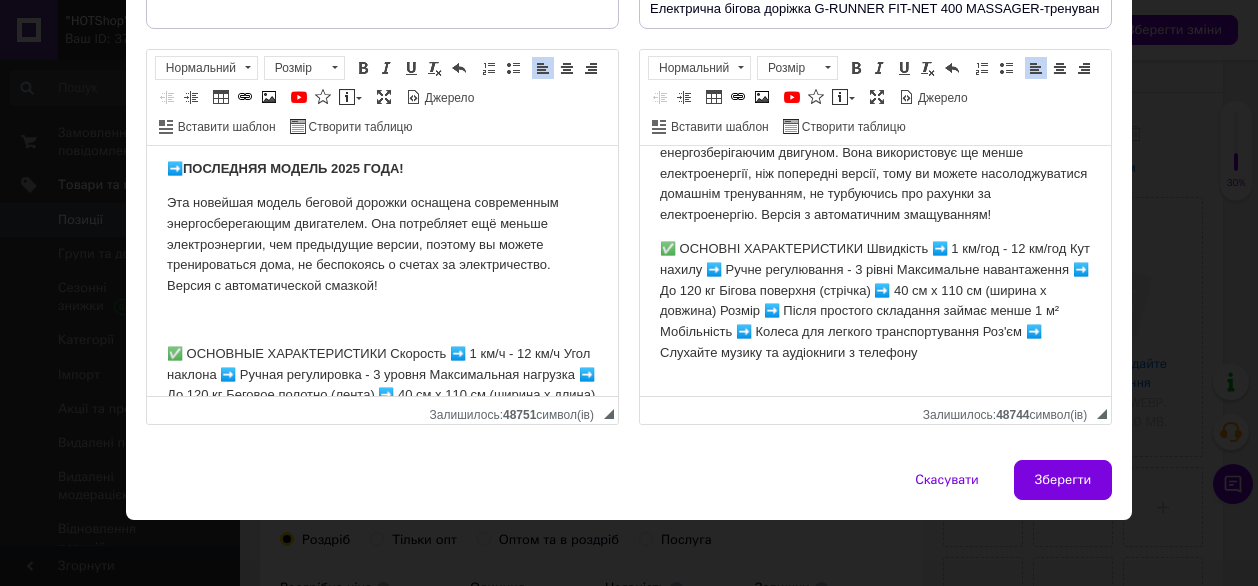 click at bounding box center (381, 320) 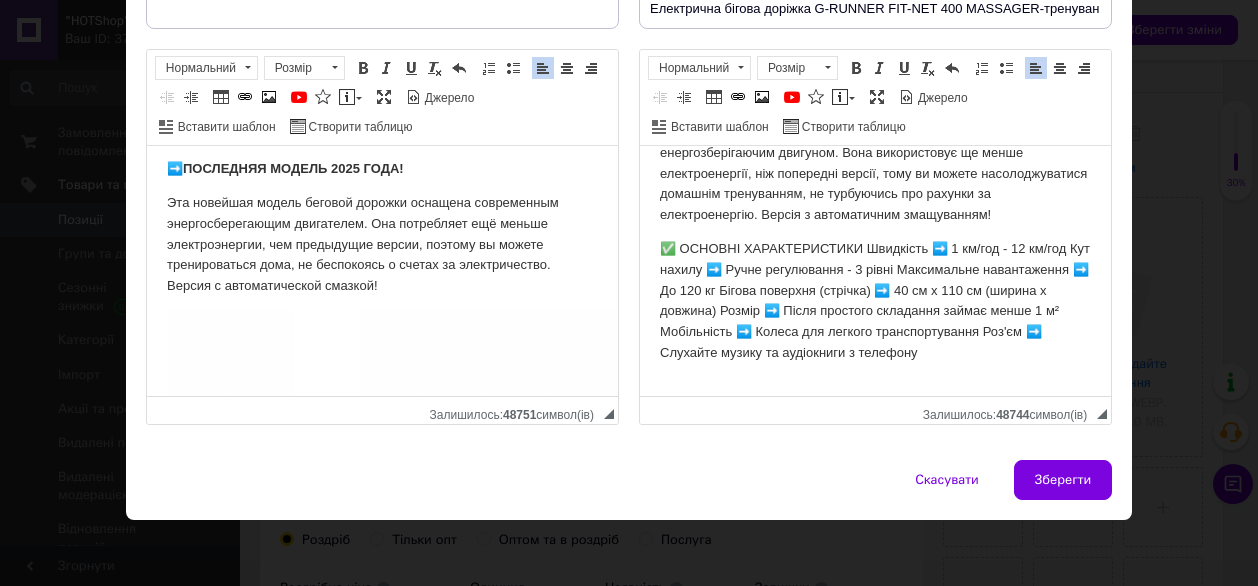 click on "Опис Насолоджуйтесь чудовою фізичною формою та фігурою своєї мрії, не виходячи з дому.  Наша бігова доріжка 400 Massager – чудова альтернатива бігу на свіжому повітрі, коли погода не дуже гарна.  Бігова доріжка постачається майже готовою до використання! Вам не доведеться витрачати час на нудне та тривале складання.  Просто вийміть її з коробки, затягніть лише кілька гвинтів за допомогою доданого ключа, підключіть до мережі, і ви готові. Ви можете почати тренуватися та спалювати сотні калорій. НОВА БІГОВА ДОРІЖКА FIT-NET G-RUNNER  ❤️ [PERSON_NAME] 400 = ✅ЕНЕРГОЗБЕРЕЖЕННЯ!" at bounding box center (874, -1220) 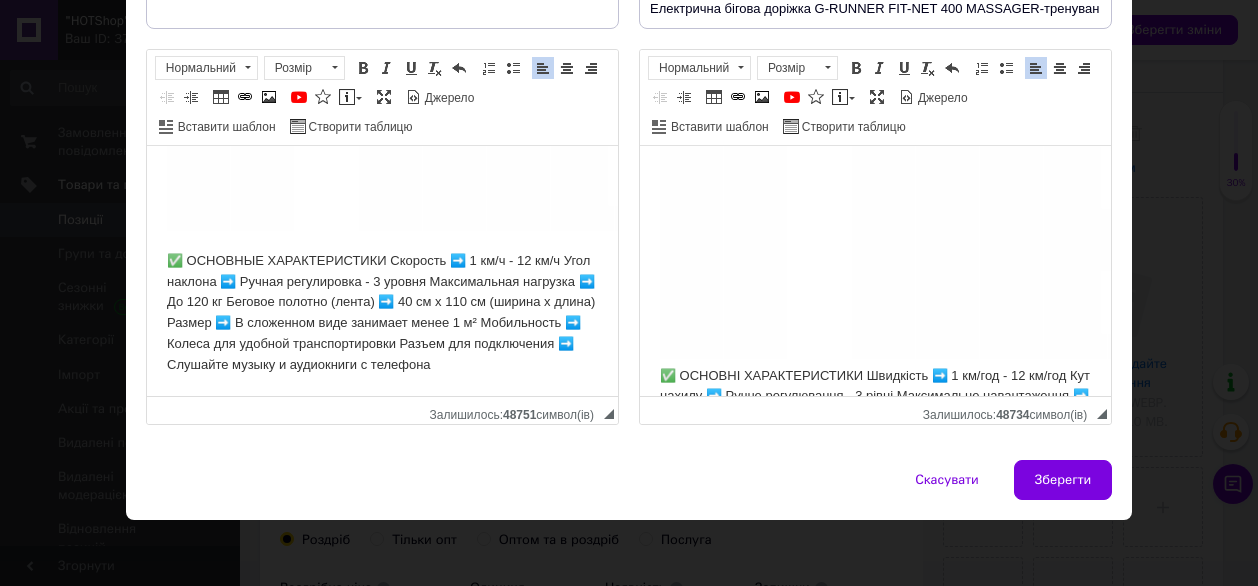 scroll, scrollTop: 5606, scrollLeft: 0, axis: vertical 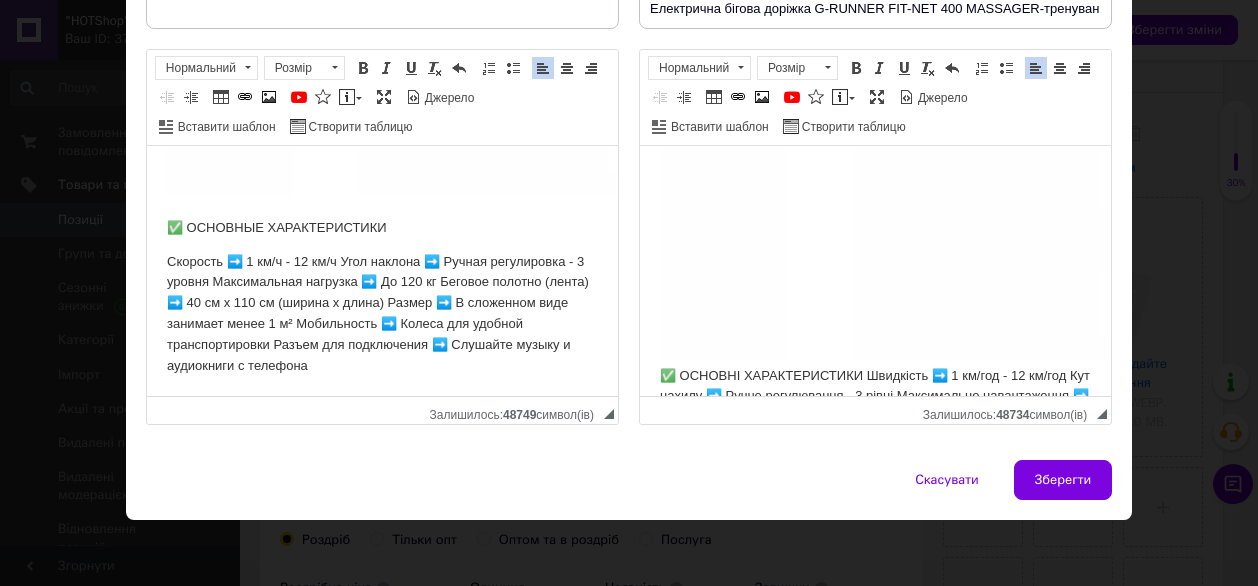 click on "Скорость ➡️ 1 км/ч - 12 км/ч Угол наклона ➡️ Ручная регулировка - 3 уровня Максимальная нагрузка ➡️ До 120 кг Беговое полотно (лента) ➡️ 40 см x 110 см (ширина x длина) Размер ➡️ В сложенном виде занимает менее 1 м² Мобильность ➡️ Колеса для удобной транспортировки Разъем для подключения ➡️ Слушайте музыку и аудиокниги с телефона" at bounding box center (381, 314) 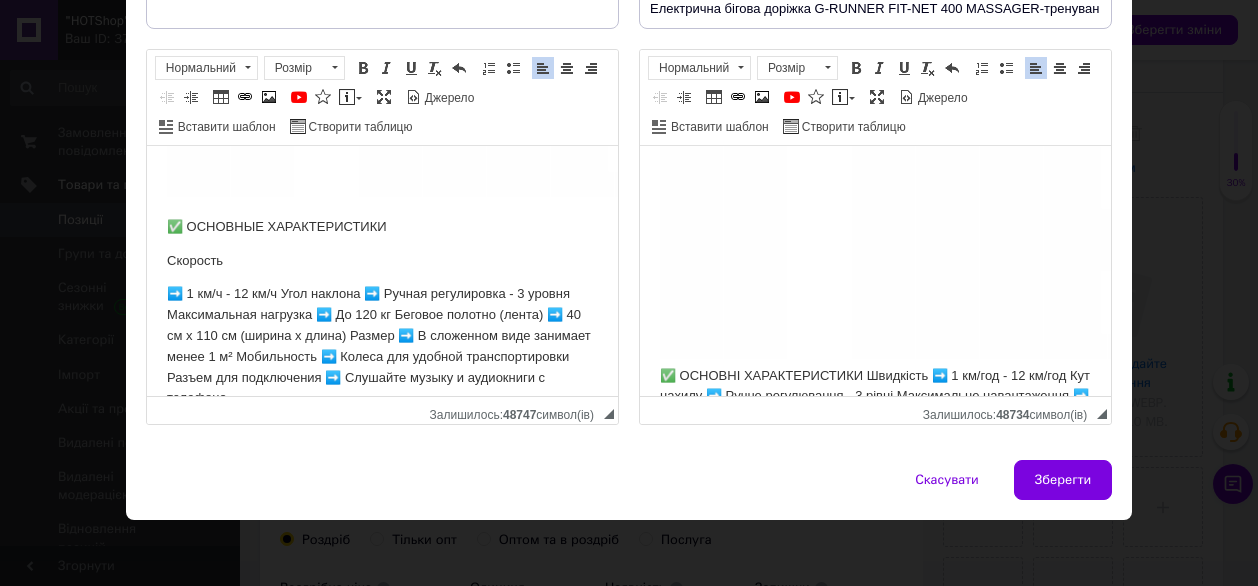 click on "➡️ 1 км/ч - 12 км/ч Угол наклона ➡️ Ручная регулировка - 3 уровня Максимальная нагрузка ➡️ До 120 кг Беговое полотно (лента) ➡️ 40 см x 110 см (ширина x длина) Размер ➡️ В сложенном виде занимает менее 1 м² Мобильность ➡️ Колеса для удобной транспортировки Разъем для подключения ➡️ Слушайте музыку и аудиокниги с телефона" at bounding box center (381, 346) 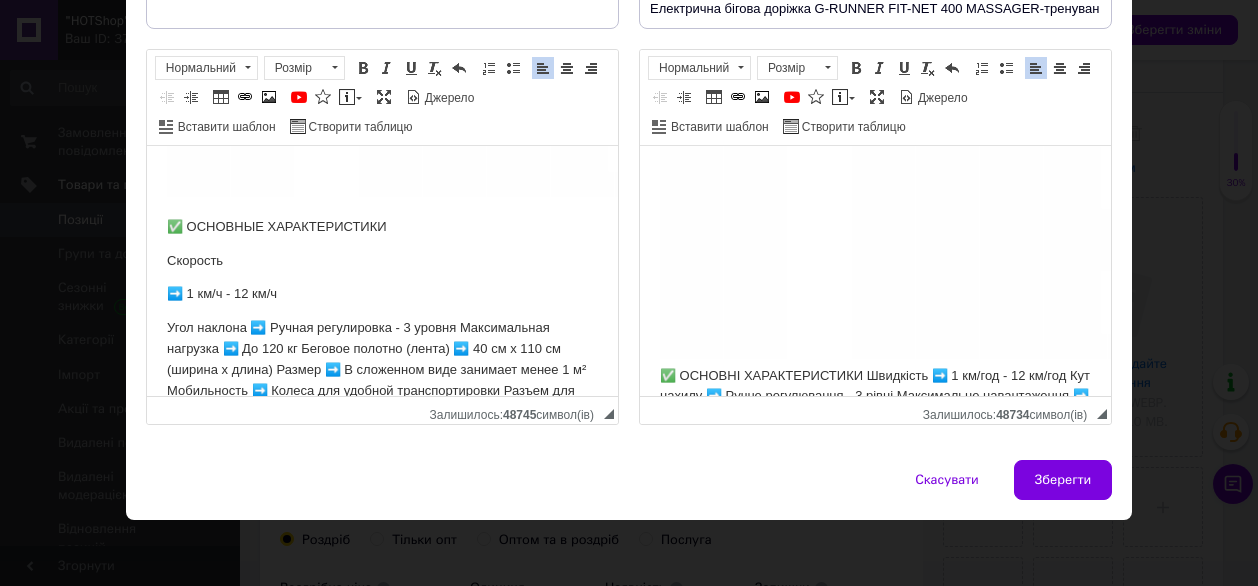 click on "Угол наклона ➡️ Ручная регулировка - 3 уровня Максимальная нагрузка ➡️ До 120 кг Беговое полотно (лента) ➡️ 40 см x 110 см (ширина x длина) Размер ➡️ В сложенном виде занимает менее 1 м² Мобильность ➡️ Колеса для удобной транспортировки Разъем для подключения ➡️ Слушайте музыку и аудиокниги с телефона" at bounding box center (381, 370) 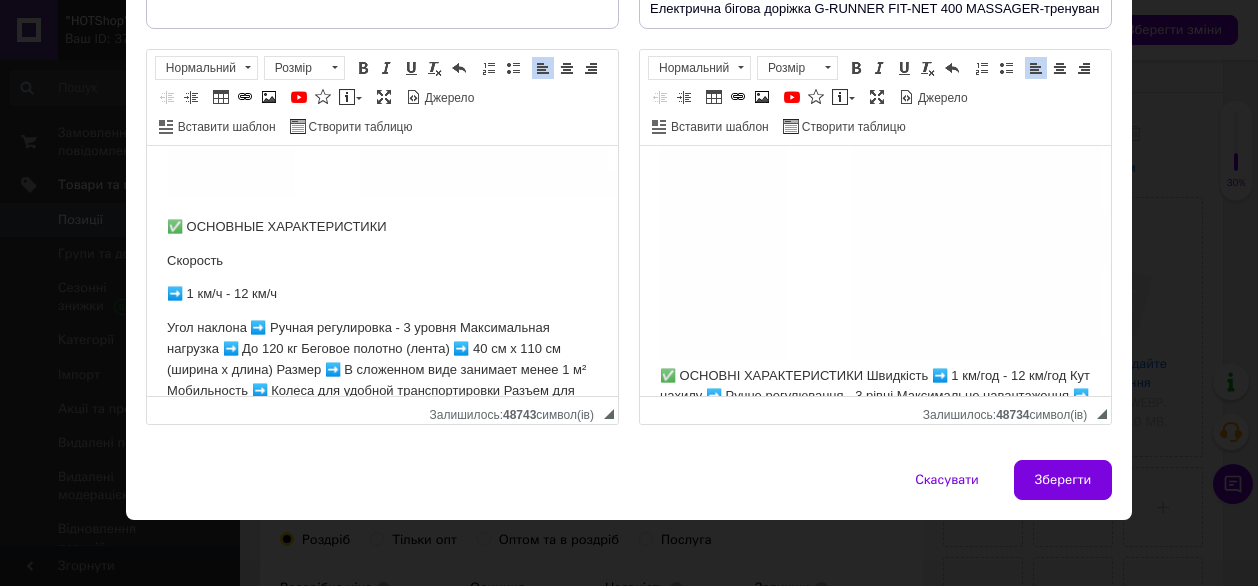 scroll, scrollTop: 5614, scrollLeft: 0, axis: vertical 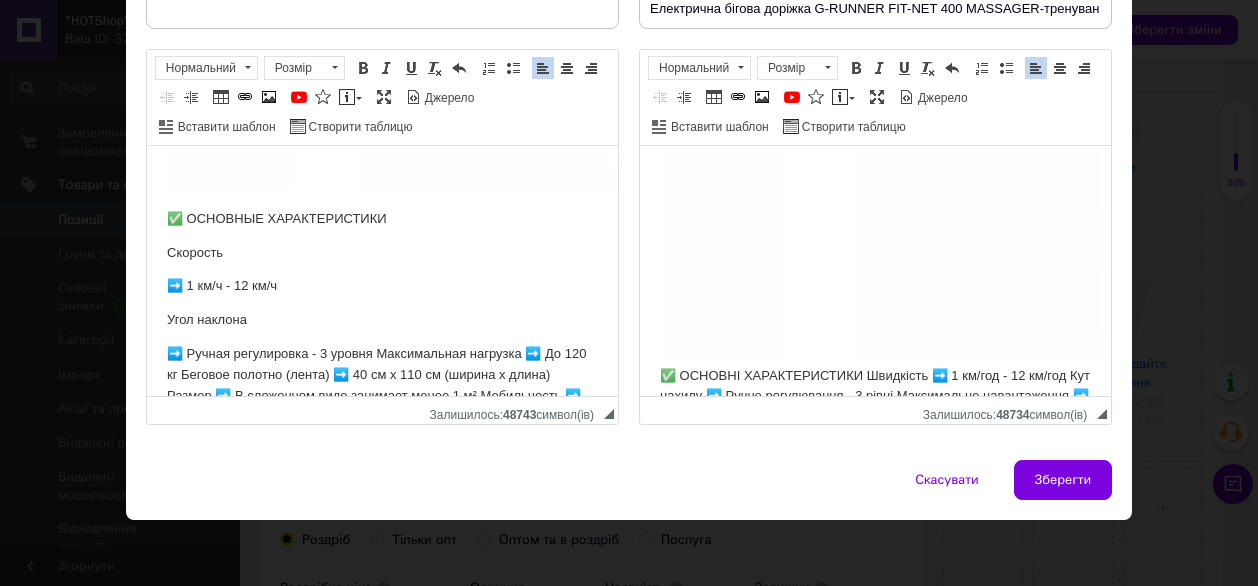 click on "➡️ Ручная регулировка - 3 уровня Максимальная нагрузка ➡️ До 120 кг Беговое полотно (лента) ➡️ 40 см x 110 см (ширина x длина) Размер ➡️ В сложенном виде занимает менее 1 м² Мобильность ➡️ Колеса для удобной транспортировки Разъем для подключения ➡️ Слушайте музыку и аудиокниги с телефона" at bounding box center [381, 396] 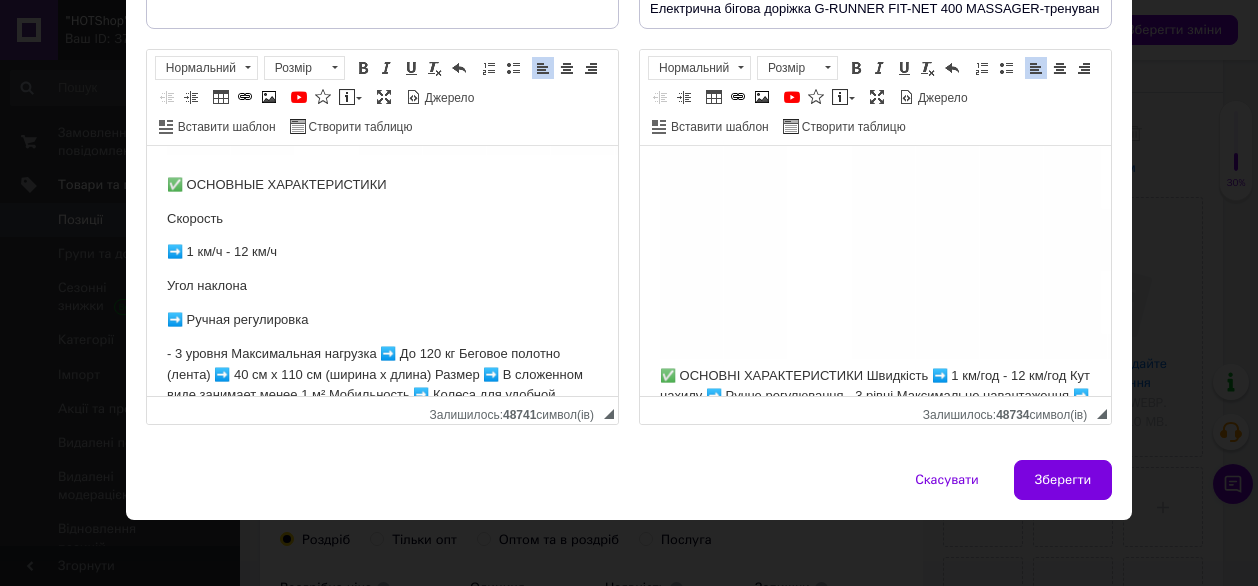 click on "- 3 уровня Максимальная нагрузка ➡️ До 120 кг Беговое полотно (лента) ➡️ 40 см x 110 см (ширина x длина) Размер ➡️ В сложенном виде занимает менее 1 м² Мобильность ➡️ Колеса для удобной транспортировки Разъем для подключения ➡️ Слушайте музыку и аудиокниги с телефона" at bounding box center (381, 396) 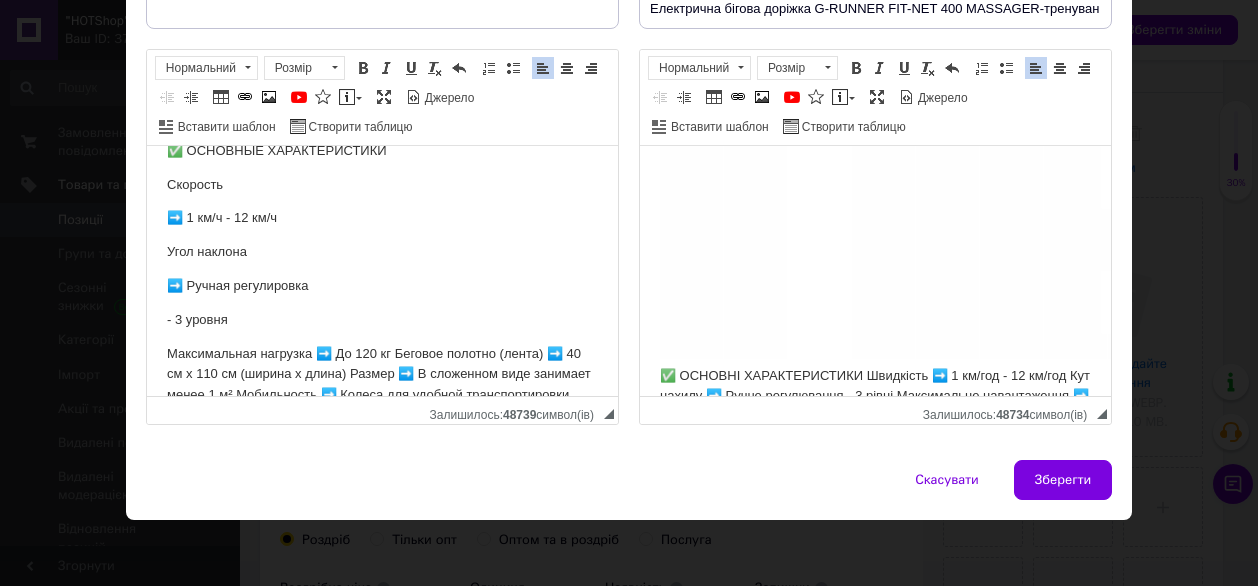click on "Максимальная нагрузка ➡️ До 120 кг Беговое полотно (лента) ➡️ 40 см x 110 см (ширина x длина) Размер ➡️ В сложенном виде занимает менее 1 м² Мобильность ➡️ Колеса для удобной транспортировки Разъем для подключения ➡️ Слушайте музыку и аудиокниги с телефона" at bounding box center (381, 396) 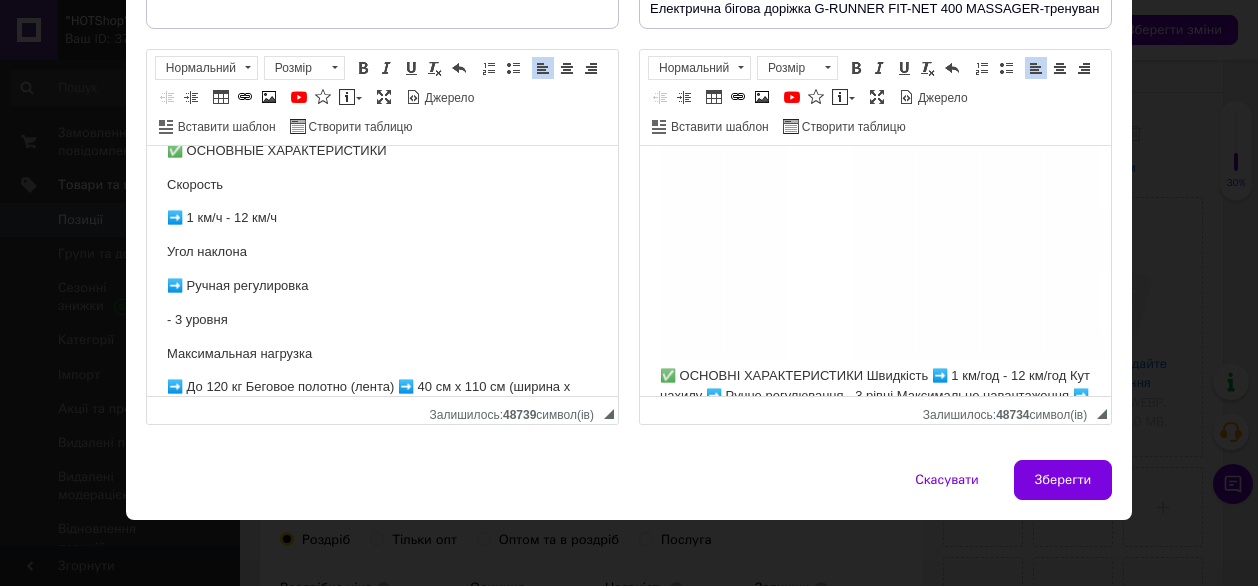 scroll, scrollTop: 5715, scrollLeft: 0, axis: vertical 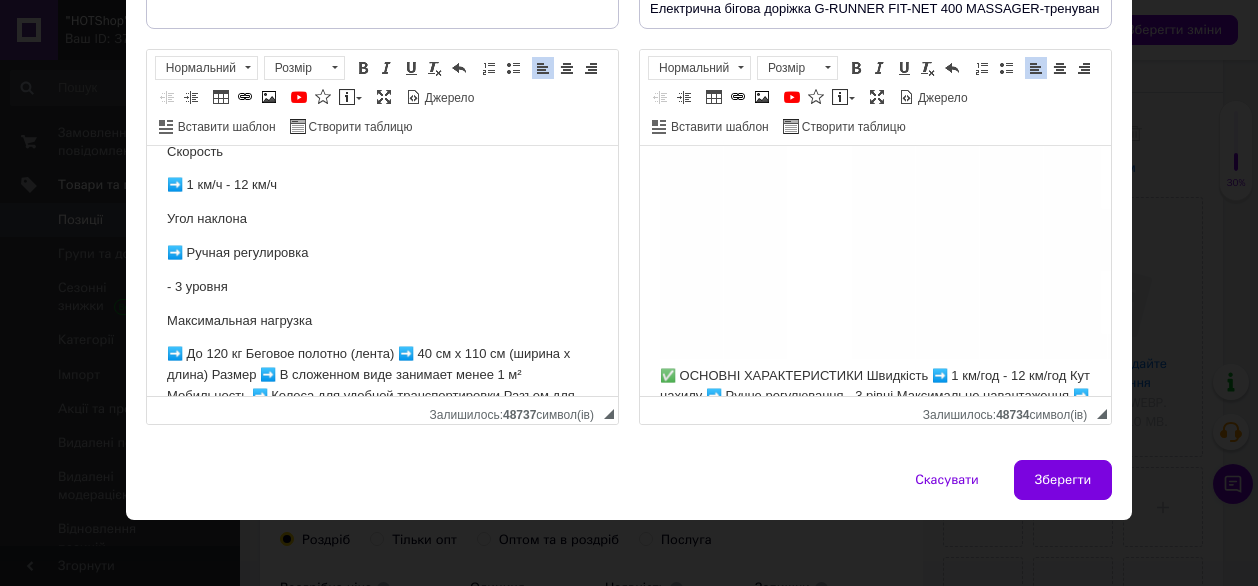 click on "➡️ До 120 кг Беговое полотно (лента) ➡️ 40 см x 110 см (ширина x длина) Размер ➡️ В сложенном виде занимает менее 1 м² Мобильность ➡️ Колеса для удобной транспортировки Разъем для подключения ➡️ Слушайте музыку и аудиокниги с телефона" at bounding box center [381, 385] 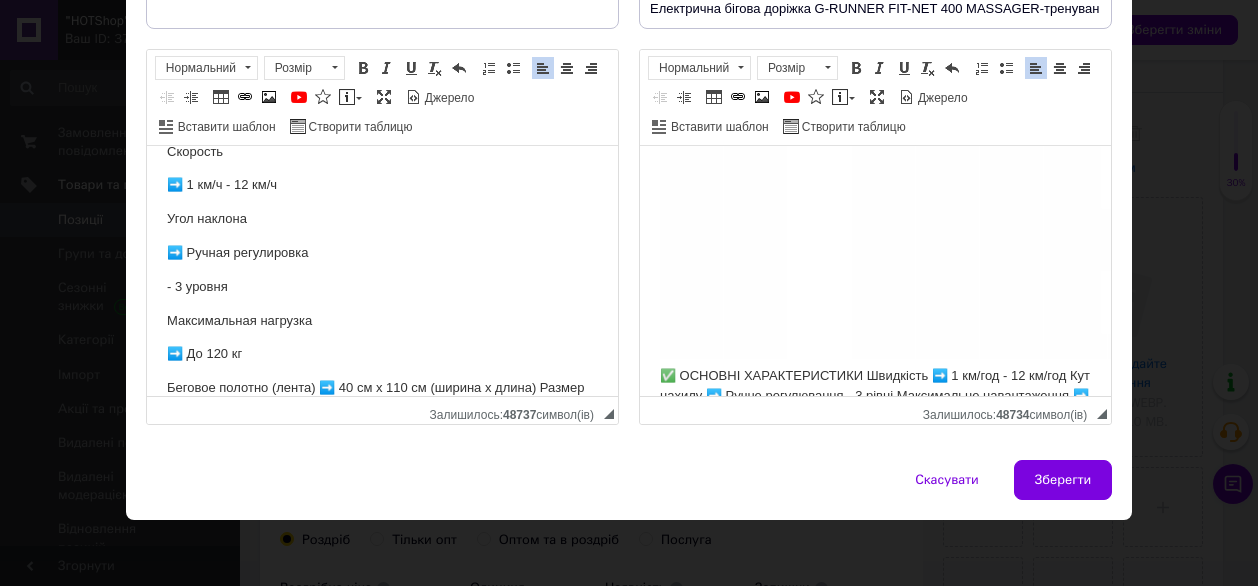scroll, scrollTop: 5749, scrollLeft: 0, axis: vertical 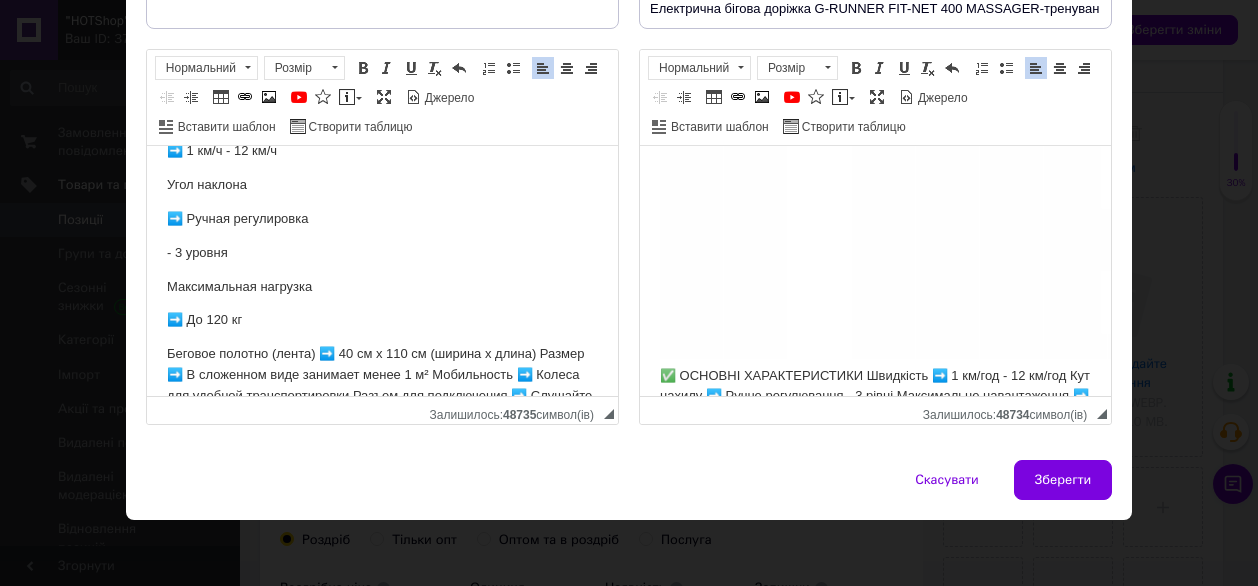 click on "Беговое полотно (лента) ➡️ 40 см x 110 см (ширина x длина) Размер ➡️ В сложенном виде занимает менее 1 м² Мобильность ➡️ Колеса для удобной транспортировки Разъем для подключения ➡️ Слушайте музыку и аудиокниги с телефона" at bounding box center [381, 385] 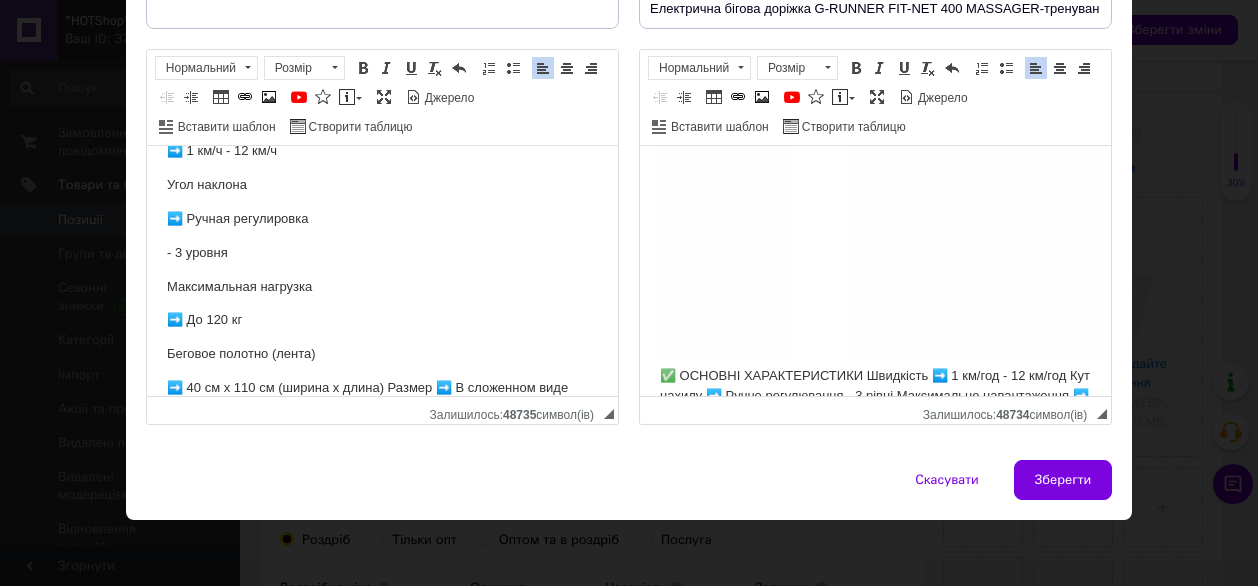 scroll, scrollTop: 5783, scrollLeft: 0, axis: vertical 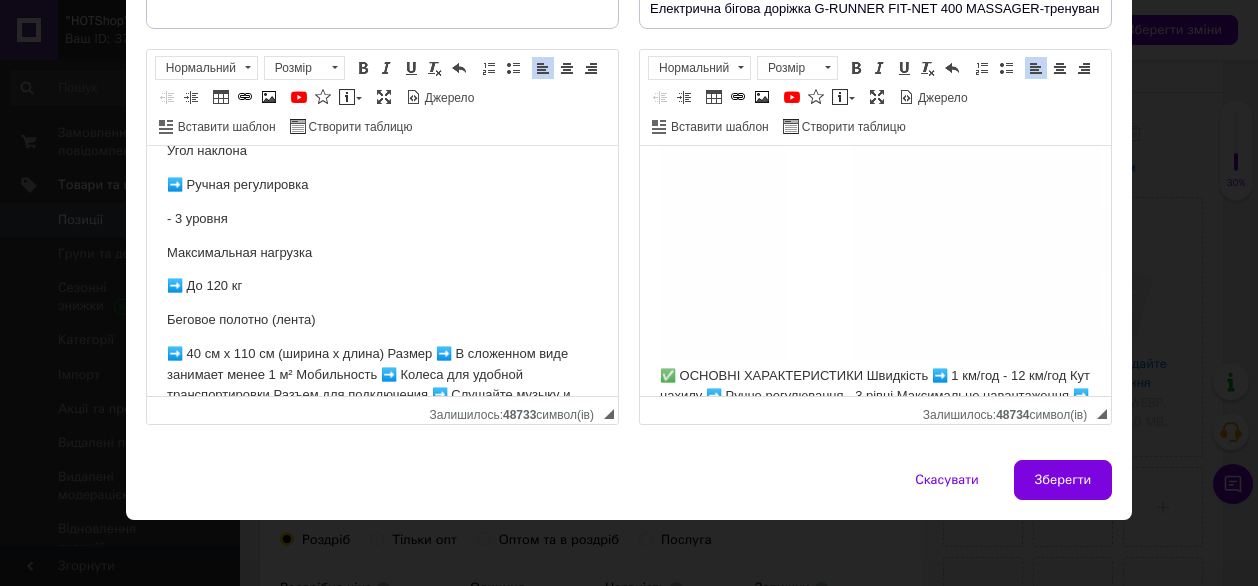 click on "➡️ 40 см x 110 см (ширина x длина) Размер ➡️ В сложенном виде занимает менее 1 м² Мобильность ➡️ Колеса для удобной транспортировки Разъем для подключения ➡️ Слушайте музыку и аудиокниги с телефона" at bounding box center (381, 385) 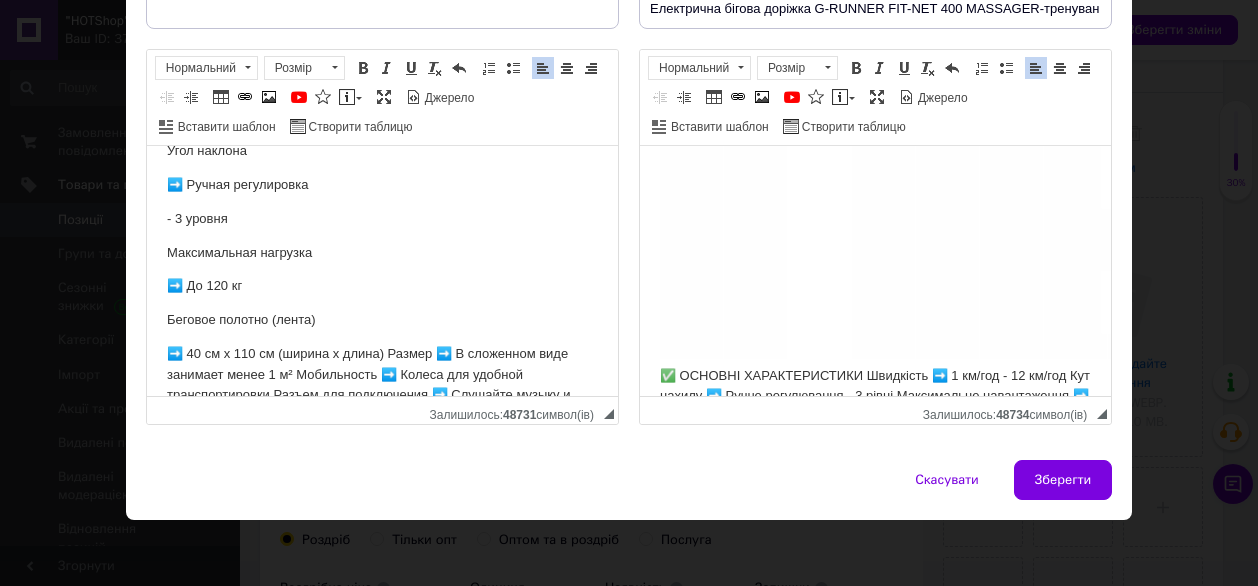 scroll, scrollTop: 5816, scrollLeft: 0, axis: vertical 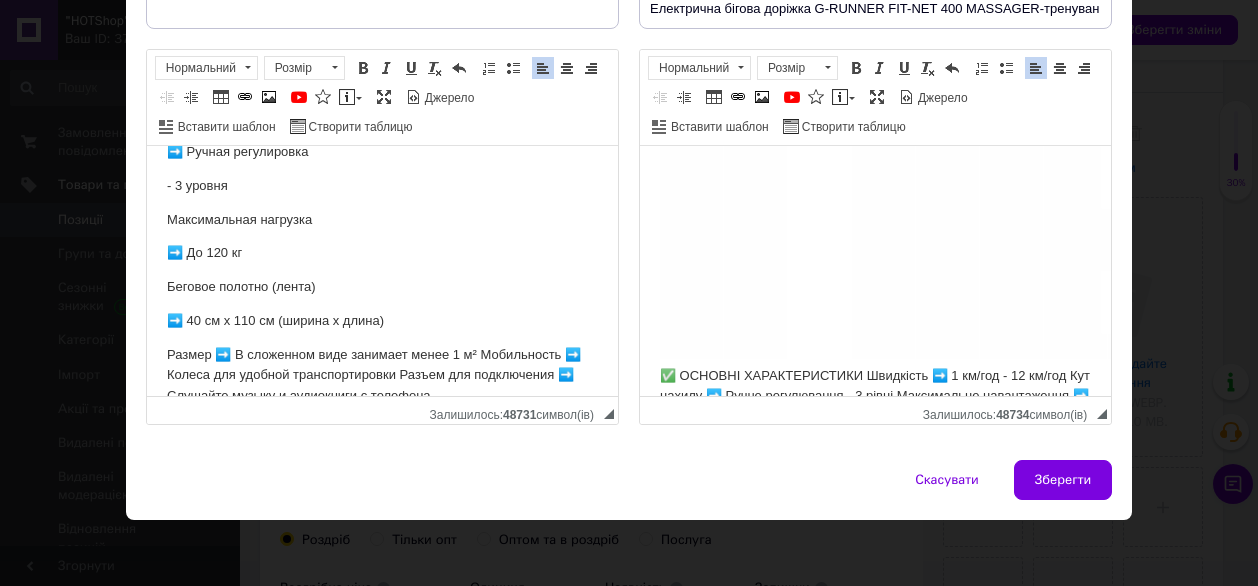 click on "Размер ➡️ В сложенном виде занимает менее 1 м² Мобильность ➡️ Колеса для удобной транспортировки Разъем для подключения ➡️ Слушайте музыку и аудиокниги с телефона" at bounding box center (381, 376) 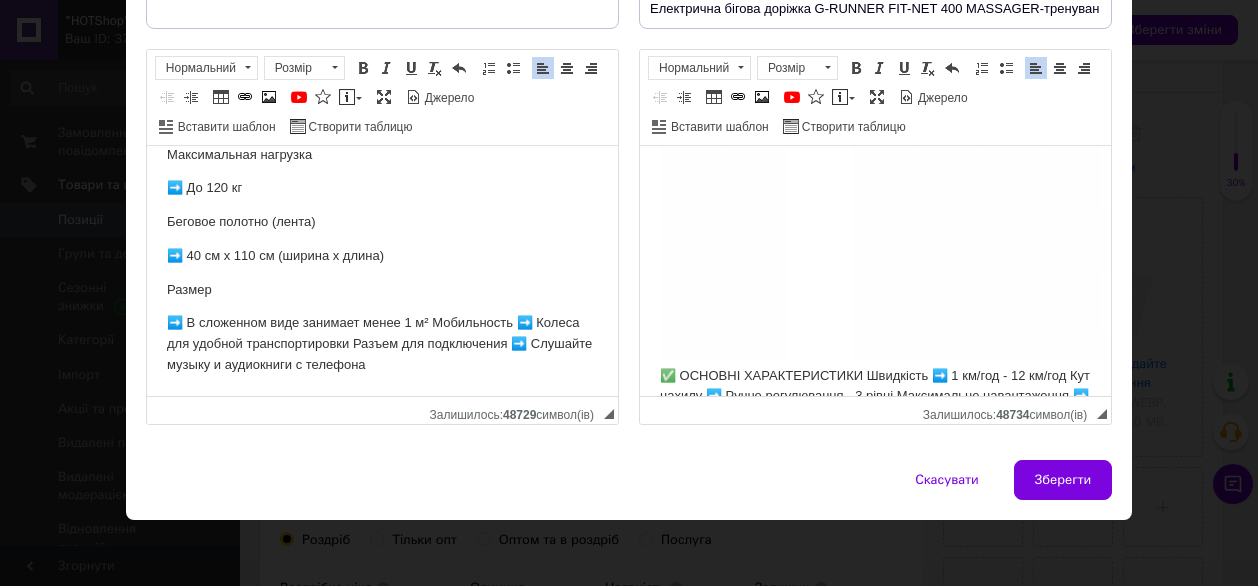 scroll, scrollTop: 5916, scrollLeft: 0, axis: vertical 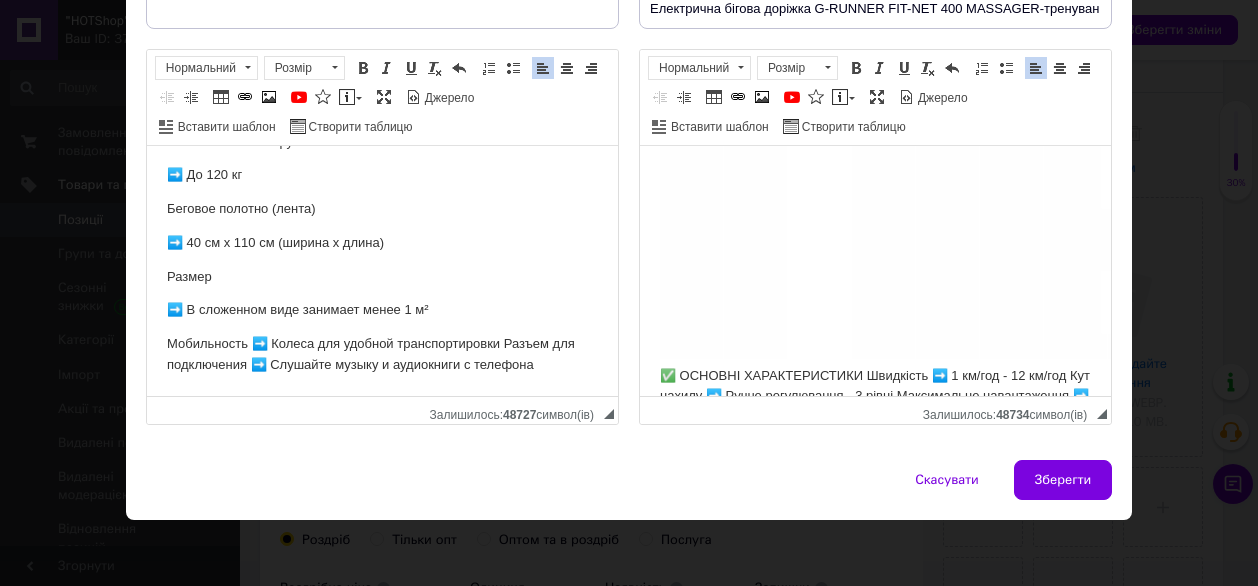 click on "Мобильность ➡️ Колеса для удобной транспортировки Разъем для подключения ➡️ Слушайте музыку и аудиокниги с телефона" at bounding box center (381, 355) 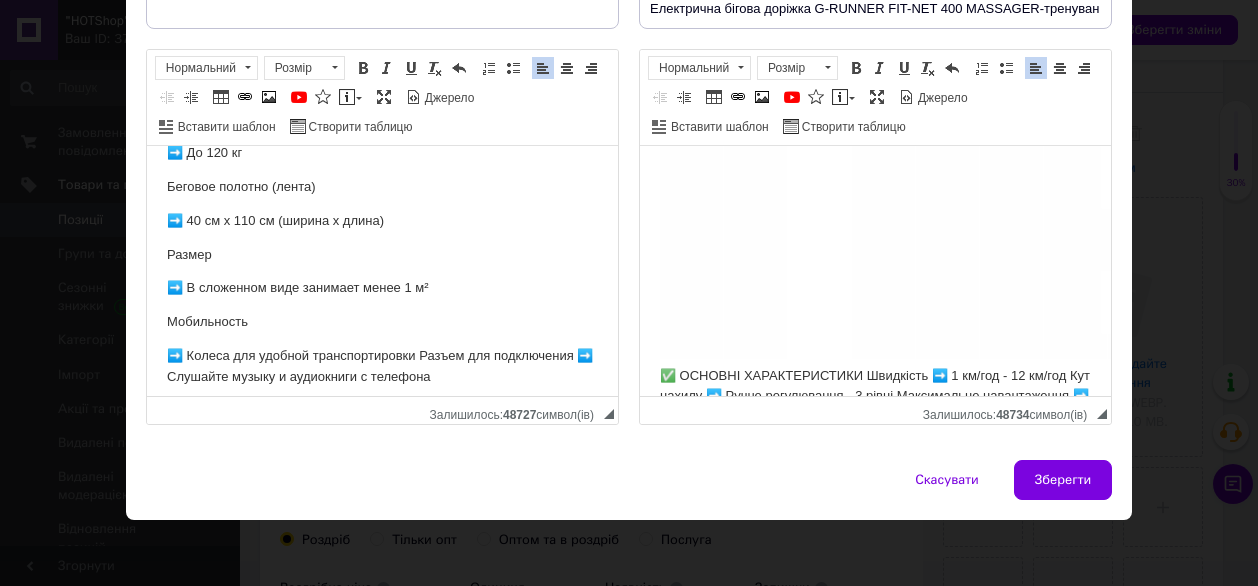 scroll, scrollTop: 5918, scrollLeft: 0, axis: vertical 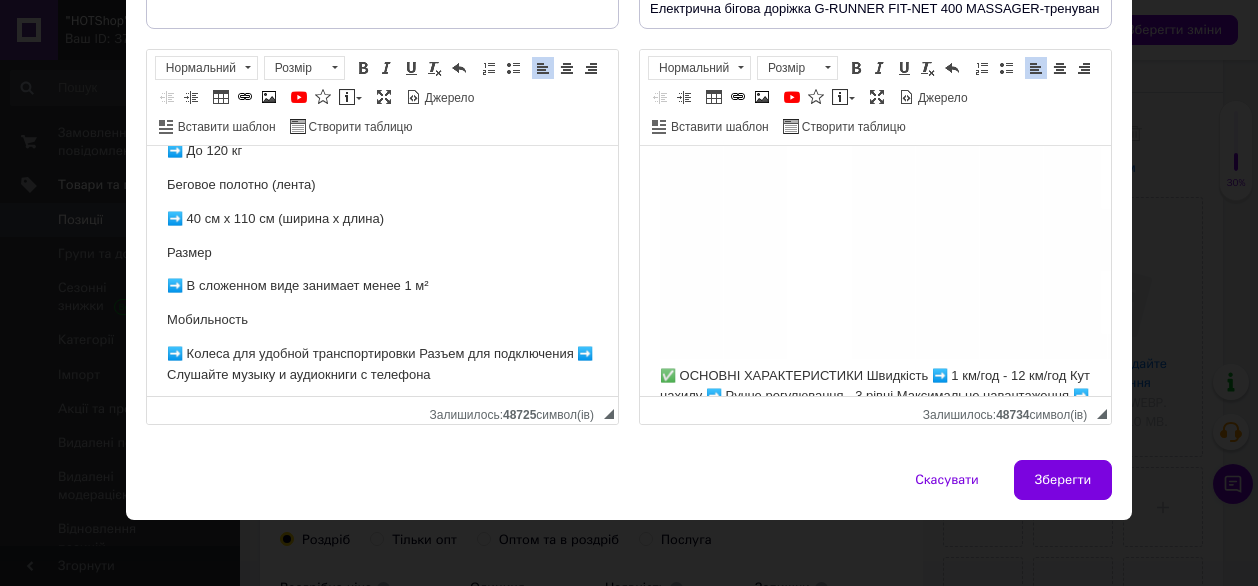click on "➡️ Колеса для удобной транспортировки Разъем для подключения ➡️ Слушайте музыку и аудиокниги с телефона" at bounding box center [381, 365] 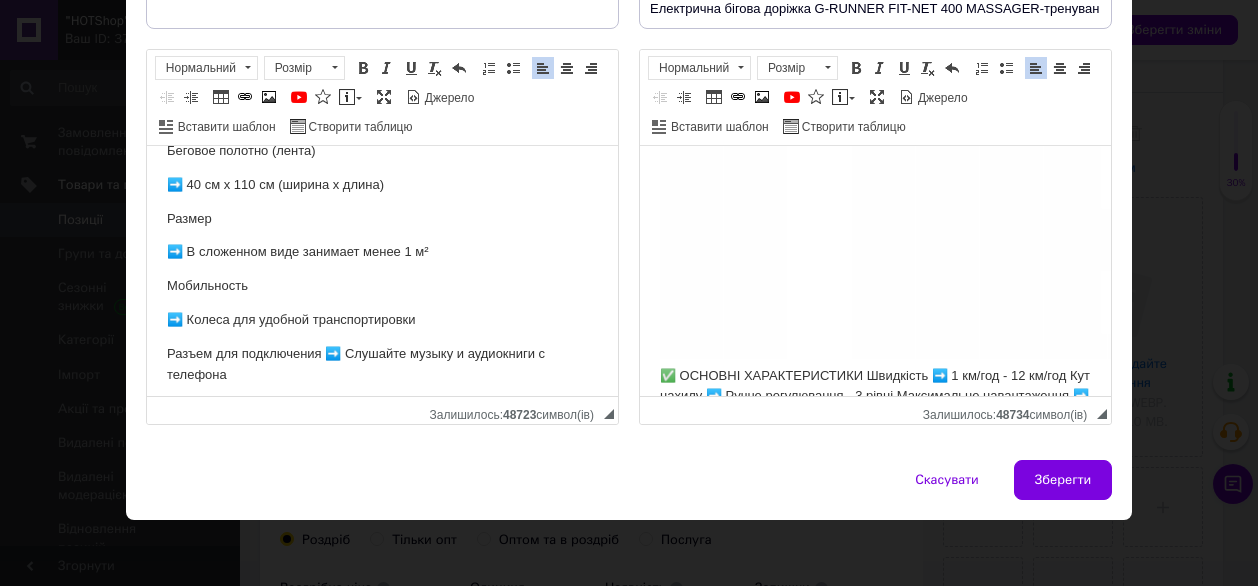 click on "Разъем для подключения ➡️ Слушайте музыку и аудиокниги с телефона" at bounding box center [381, 365] 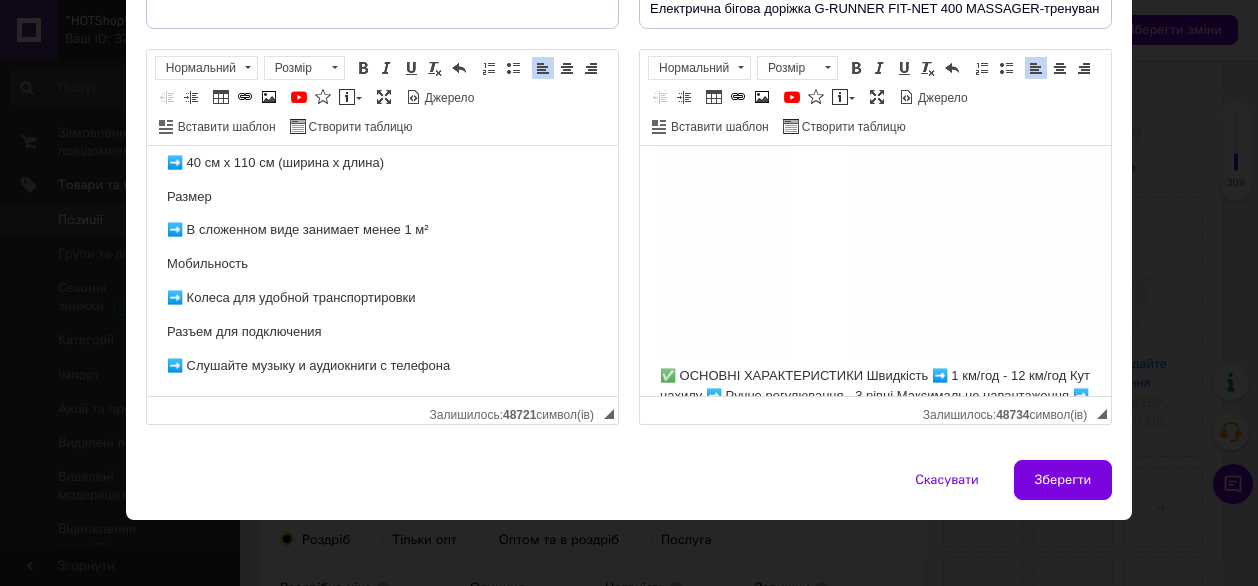 scroll, scrollTop: 6009, scrollLeft: 0, axis: vertical 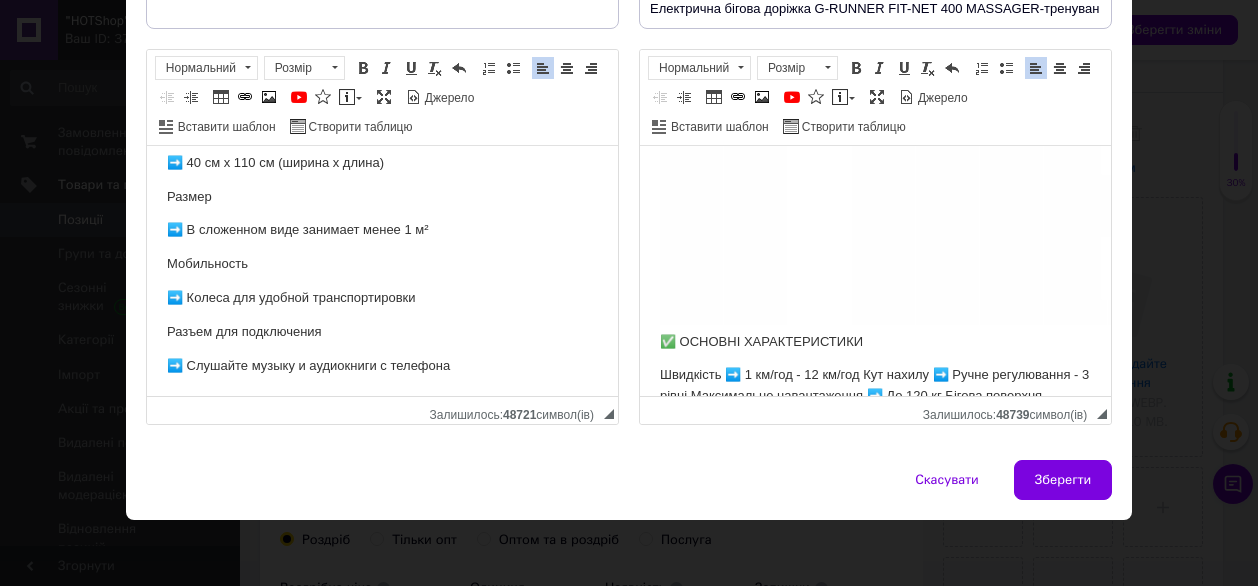 click on "Швидкість ➡️ 1 км/год - 12 км/год Кут нахилу ➡️ Ручне регулювання - 3 рівні Максимальне навантаження ➡️ До 120 кг Бігова поверхня (стрічка) ➡️ 40 см x 110 см (ширина x довжина) Розмір ➡️ Після простого складання займає менше 1 м² Мобільність ➡️ Колеса для легкого транспортування Роз'єм ➡️ Слухайте музику та аудіокниги з телефону" at bounding box center [874, 427] 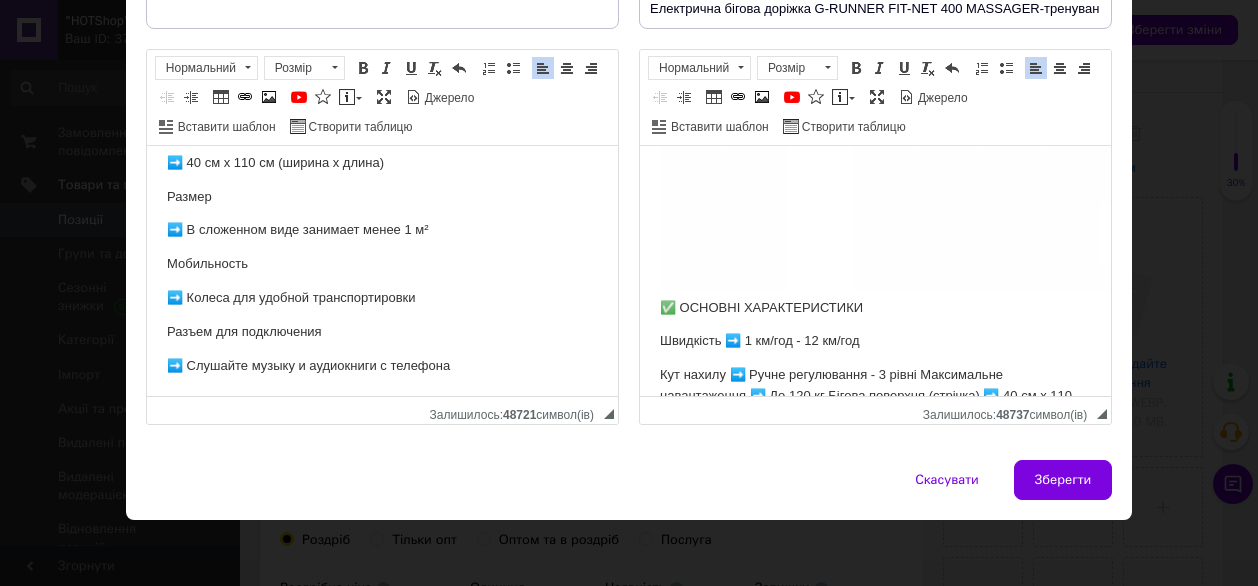click on "Кут нахилу ➡️ Ручне регулювання - 3 рівні Максимальне навантаження ➡️ До 120 кг Бігова поверхня (стрічка) ➡️ 40 см x 110 см (ширина x довжина) Розмір ➡️ Після простого складання займає менше 1 м² Мобільність ➡️ Колеса для легкого транспортування Роз'єм ➡️ Слухайте музику та аудіокниги з телефону" at bounding box center (874, 417) 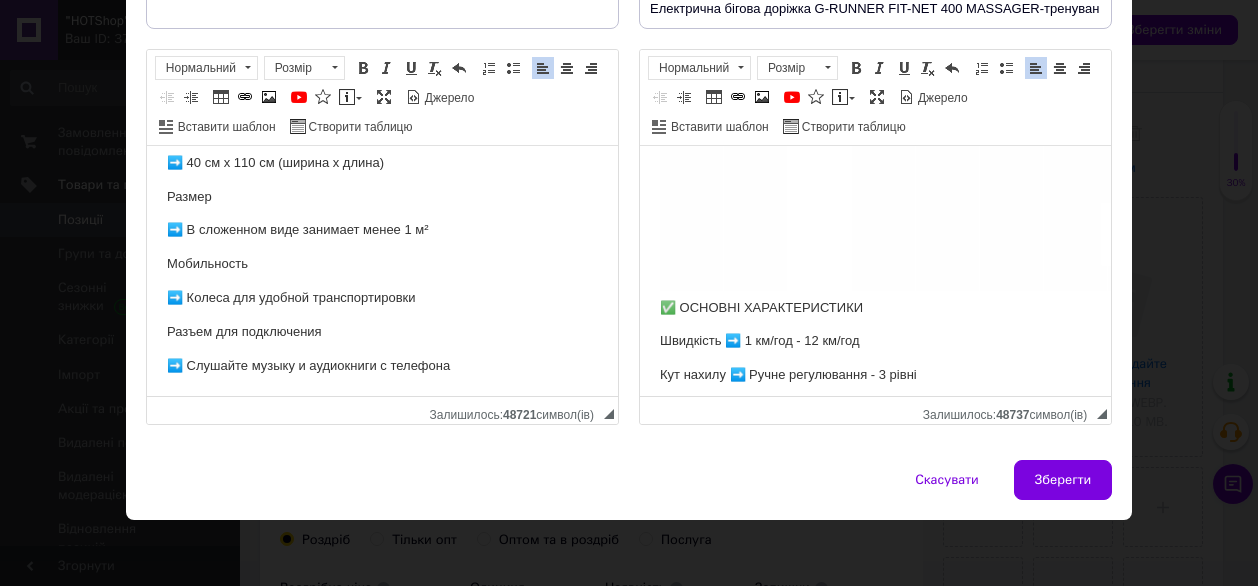 scroll, scrollTop: 5580, scrollLeft: 0, axis: vertical 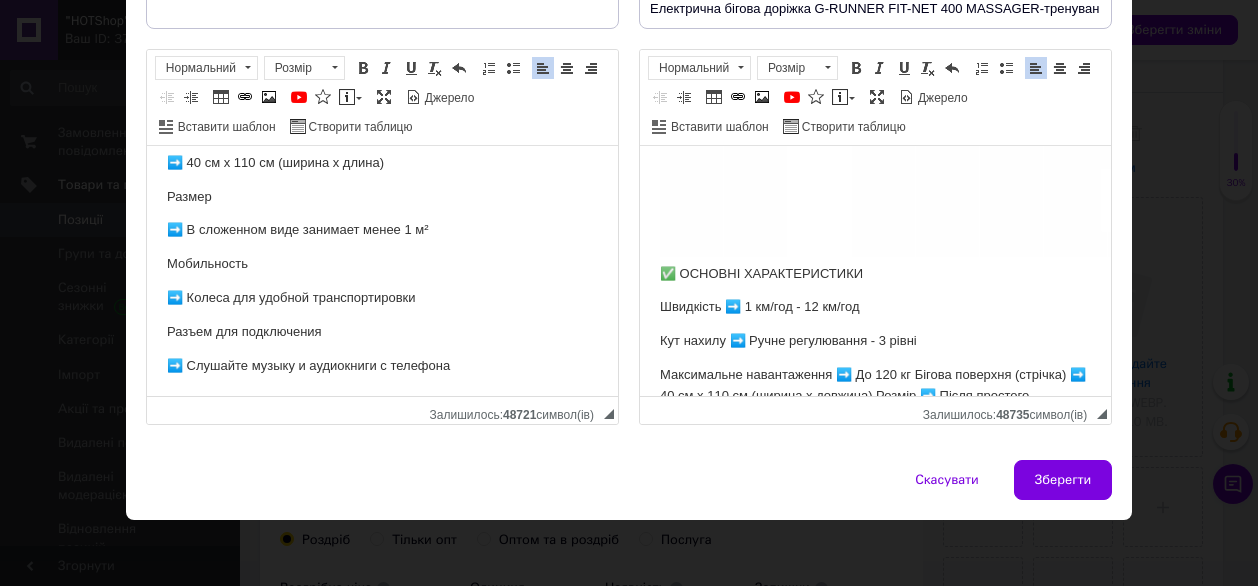 click on "Максимальне навантаження ➡️ До 120 кг Бігова поверхня (стрічка) ➡️ 40 см x 110 см (ширина x довжина) Розмір ➡️ Після простого складання займає менше 1 м² Мобільність ➡️ Колеса для легкого транспортування Роз'єм ➡️ Слухайте музику та аудіокниги з телефону" at bounding box center (874, 406) 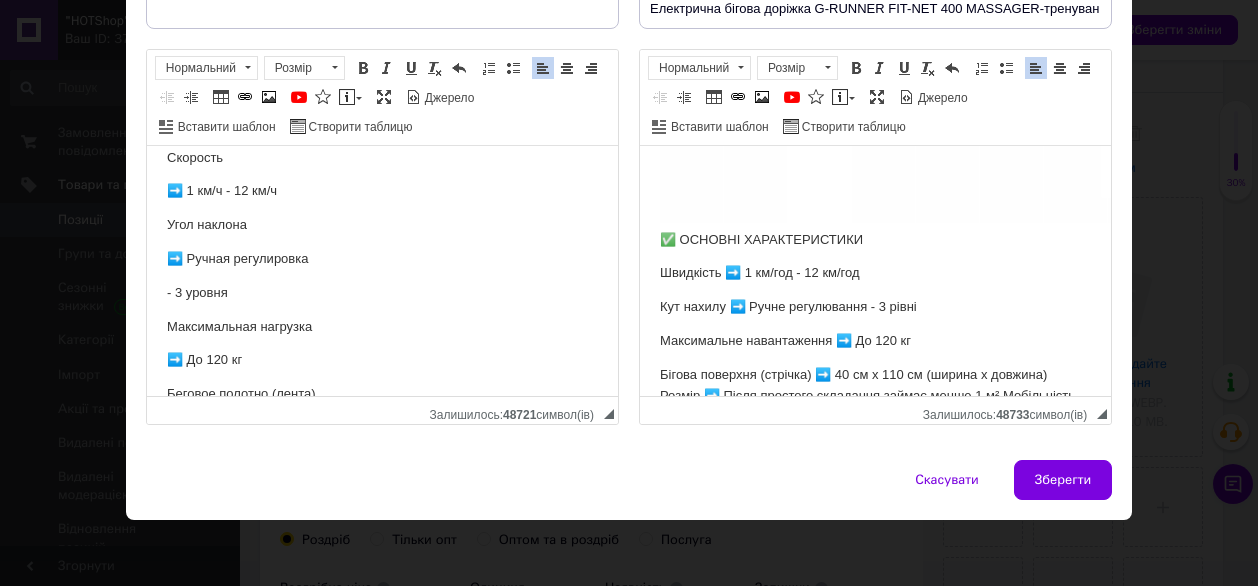 scroll, scrollTop: 5609, scrollLeft: 0, axis: vertical 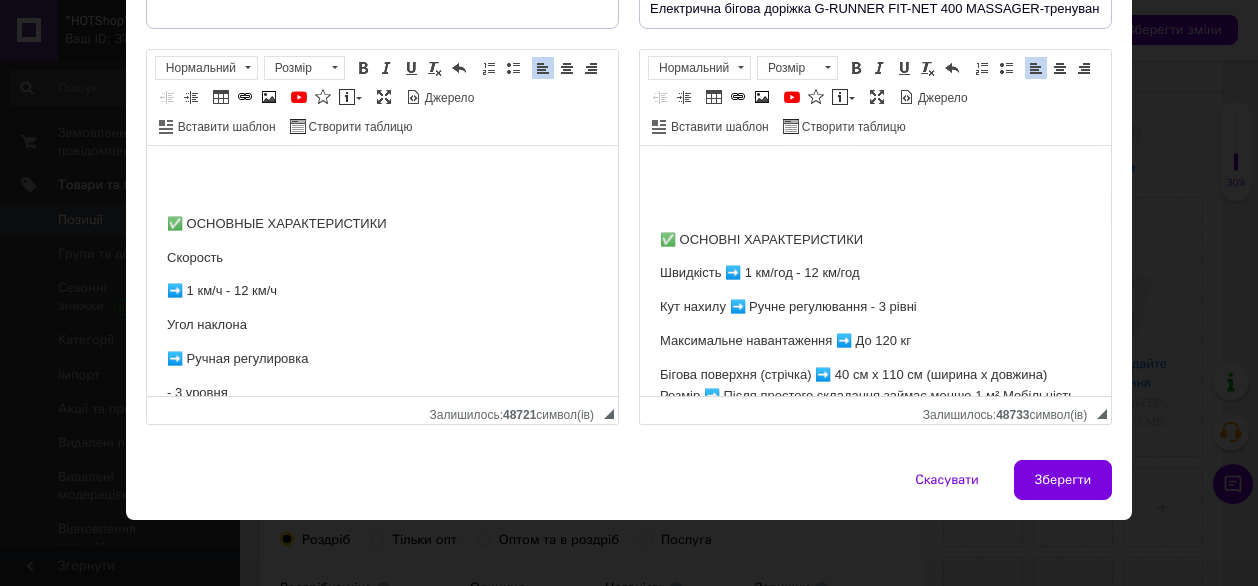 click on "Швидкість ➡️ 1 км/год - 12 км/год" at bounding box center [874, 273] 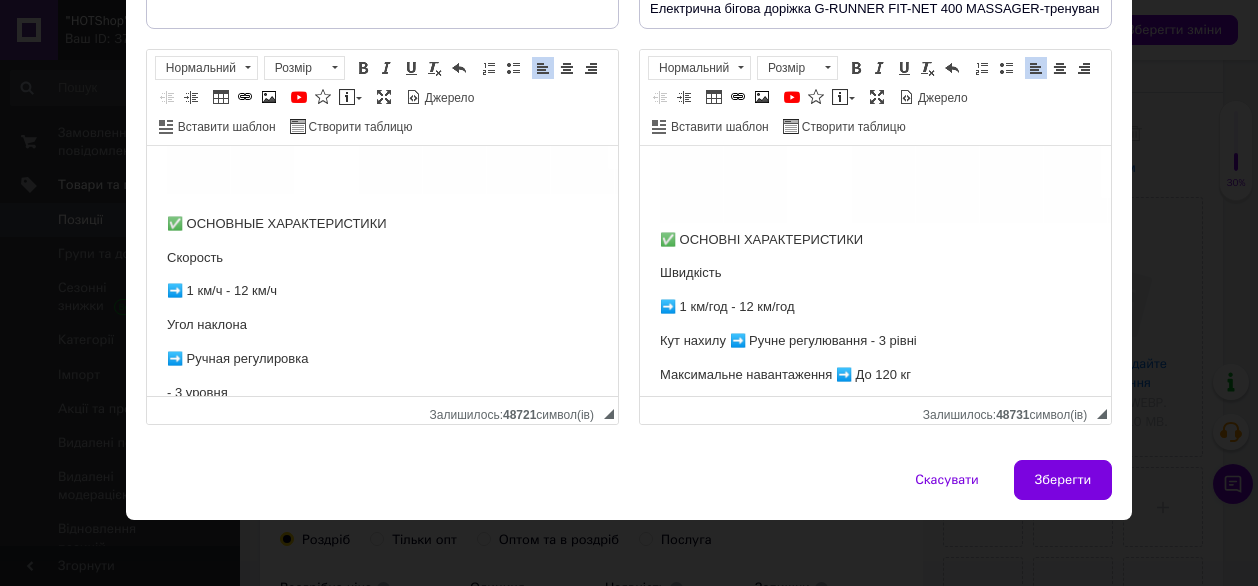 click on "Кут нахилу ➡️ Ручне регулювання - 3 рівні" at bounding box center (874, 341) 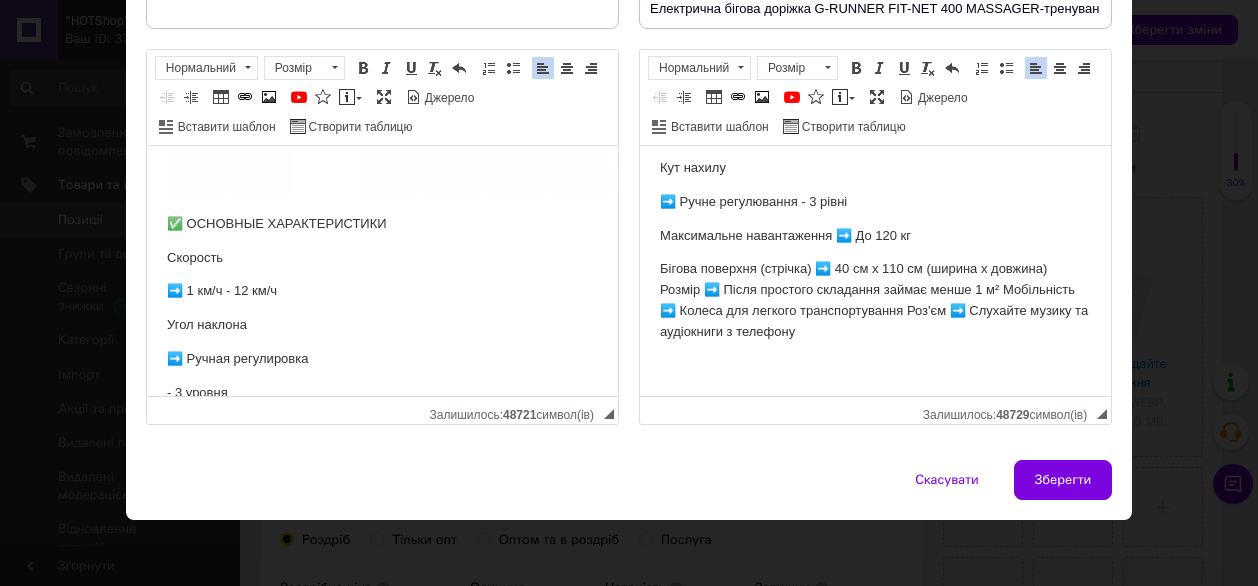 scroll, scrollTop: 5801, scrollLeft: 0, axis: vertical 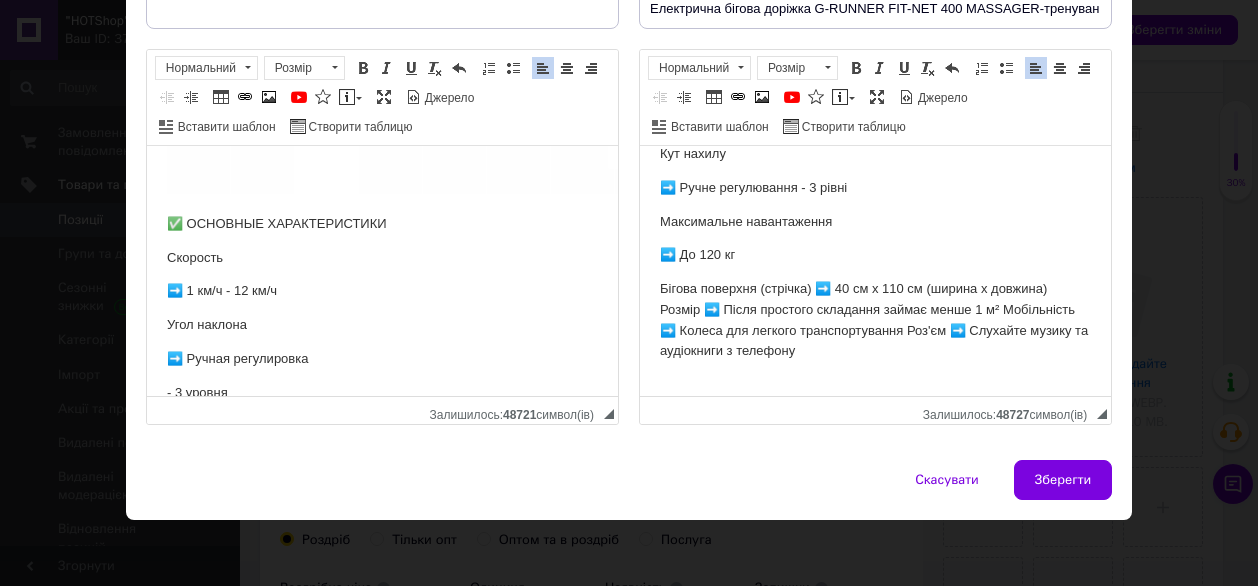click on "Бігова поверхня (стрічка) ➡️ 40 см x 110 см (ширина x довжина) Розмір ➡️ Після простого складання займає менше 1 м² Мобільність ➡️ Колеса для легкого транспортування Роз'єм ➡️ Слухайте музику та аудіокниги з телефону" at bounding box center (874, 320) 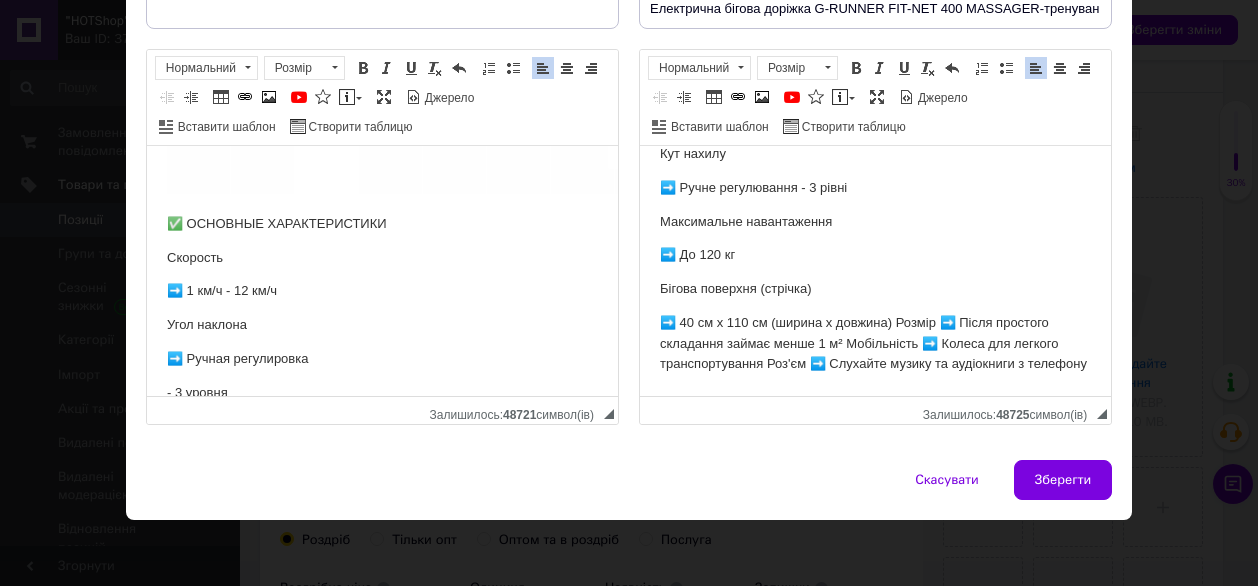click on "➡️ 40 см x 110 см (ширина x довжина) Розмір ➡️ Після простого складання займає менше 1 м² Мобільність ➡️ Колеса для легкого транспортування Роз'єм ➡️ Слухайте музику та аудіокниги з телефону" at bounding box center [874, 344] 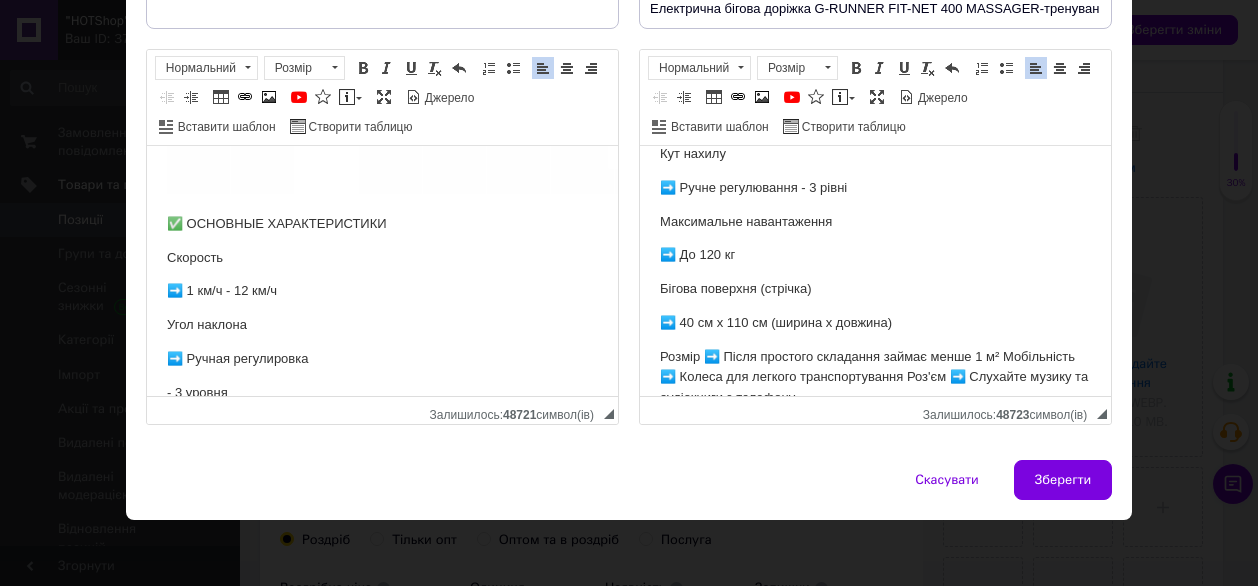 click on "Розмір ➡️ Після простого складання займає менше 1 м² Мобільність ➡️ Колеса для легкого транспортування Роз'єм ➡️ Слухайте музику та аудіокниги з телефону" at bounding box center (874, 378) 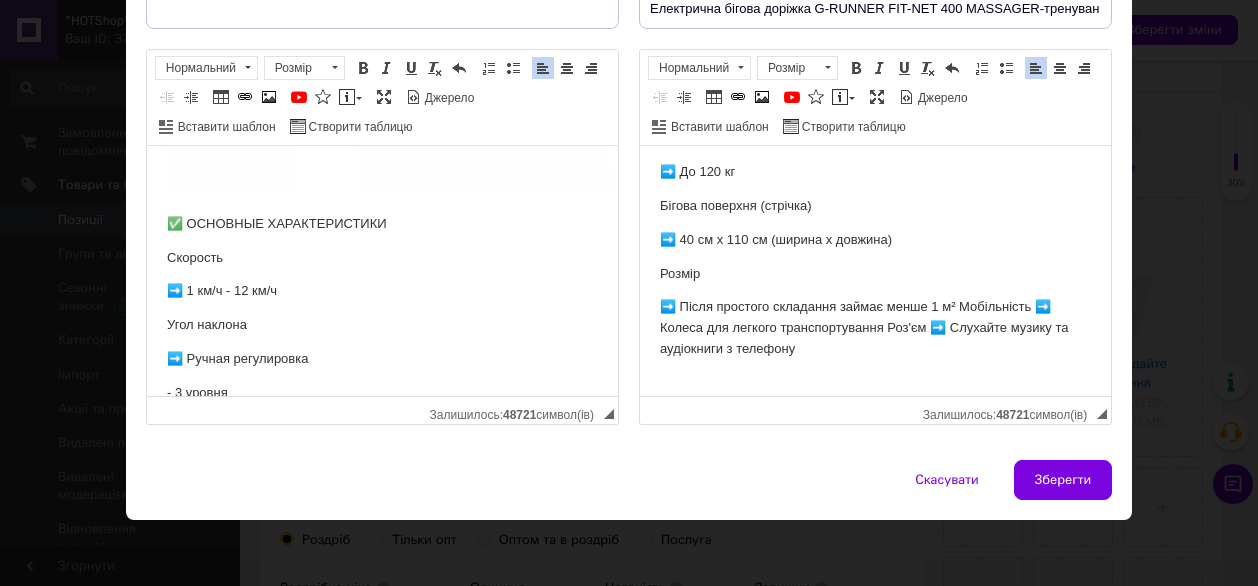 scroll, scrollTop: 5916, scrollLeft: 0, axis: vertical 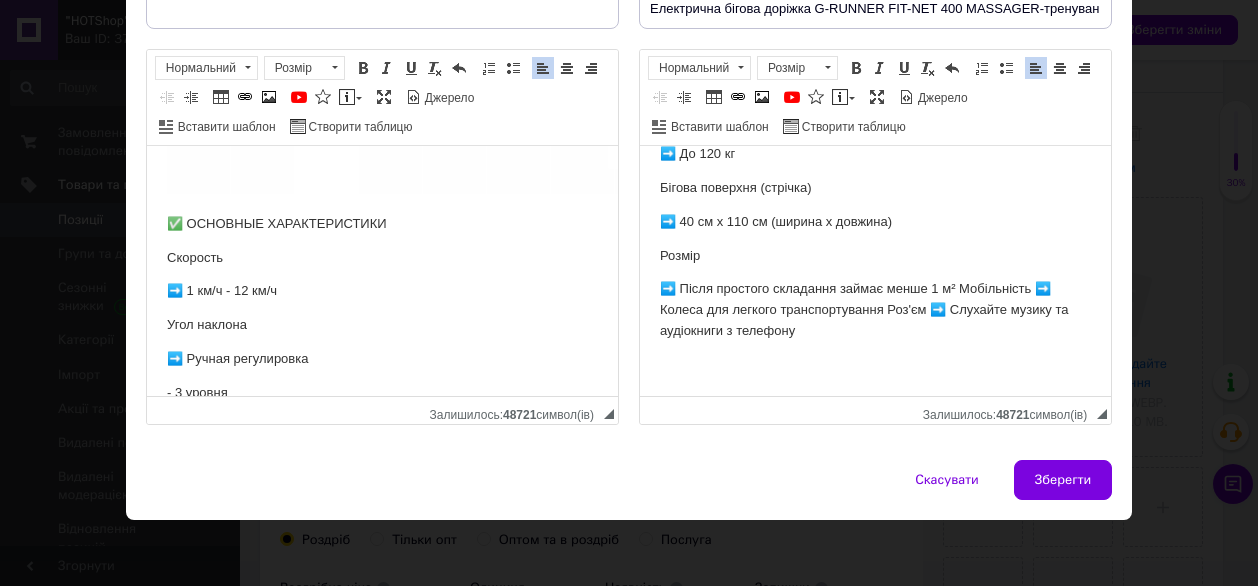 click on "➡️ Після простого складання займає менше 1 м² Мобільність ➡️ Колеса для легкого транспортування Роз'єм ➡️ Слухайте музику та аудіокниги з телефону" at bounding box center (874, 310) 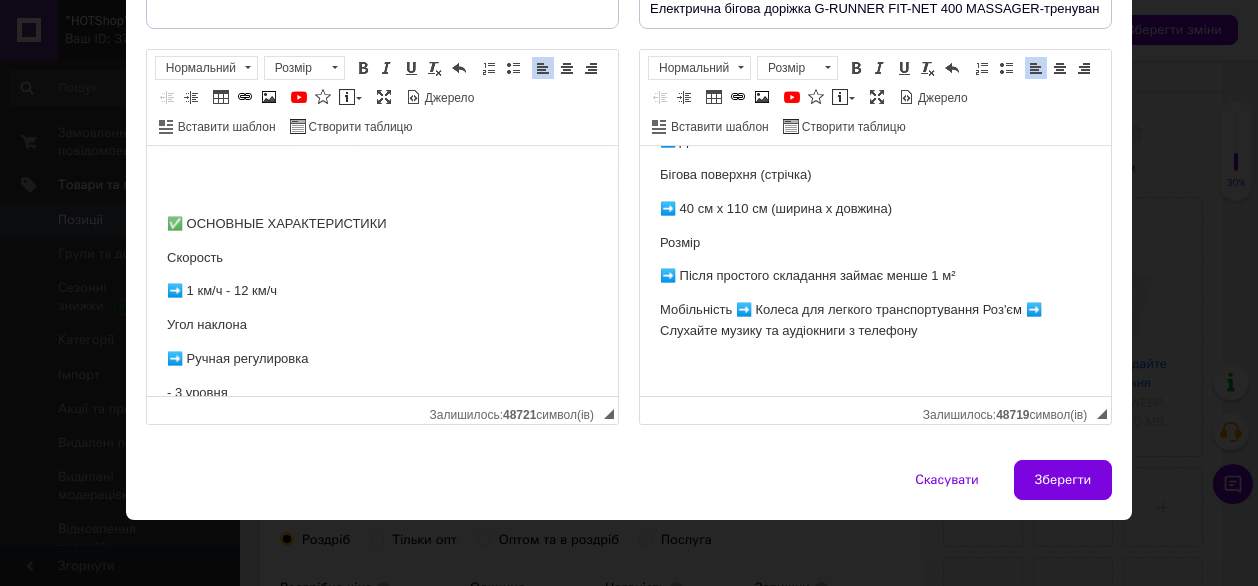 click on "Мобільність ➡️ Колеса для легкого транспортування Роз'єм ➡️ Слухайте музику та аудіокниги з телефону" at bounding box center (874, 321) 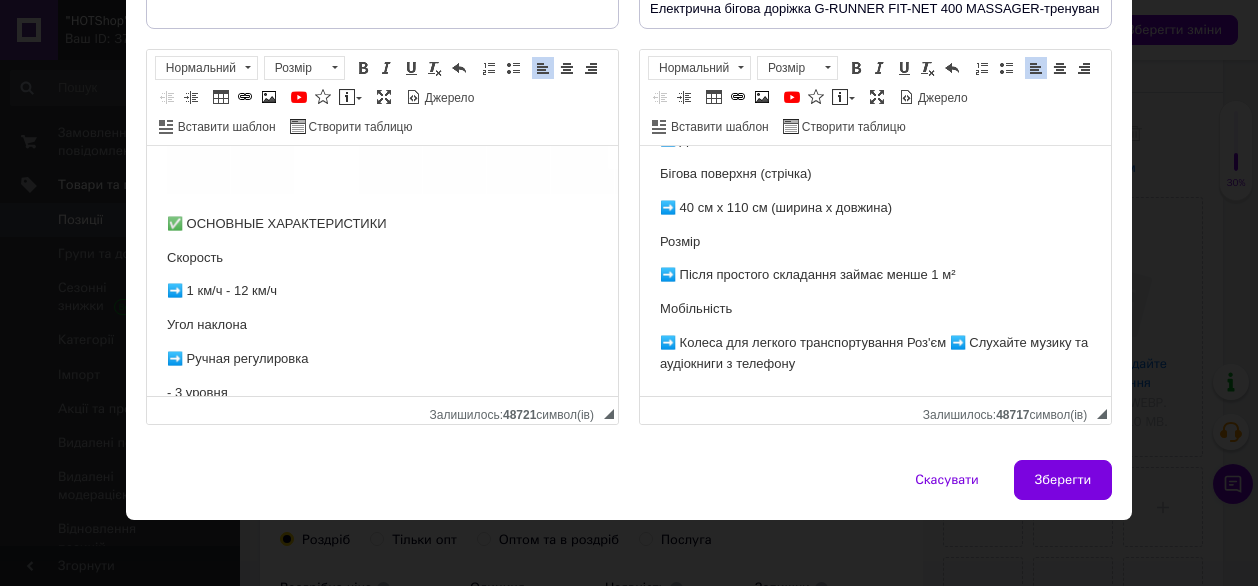 click on "➡️ Колеса для легкого транспортування Роз'єм ➡️ Слухайте музику та аудіокниги з телефону" at bounding box center [874, 354] 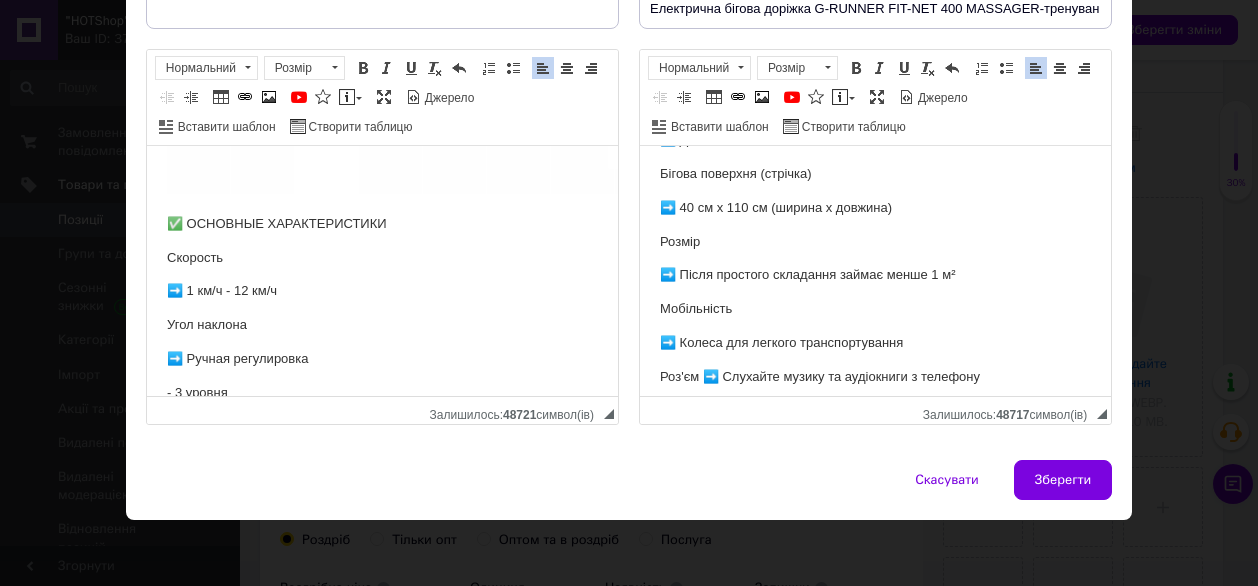scroll, scrollTop: 5918, scrollLeft: 0, axis: vertical 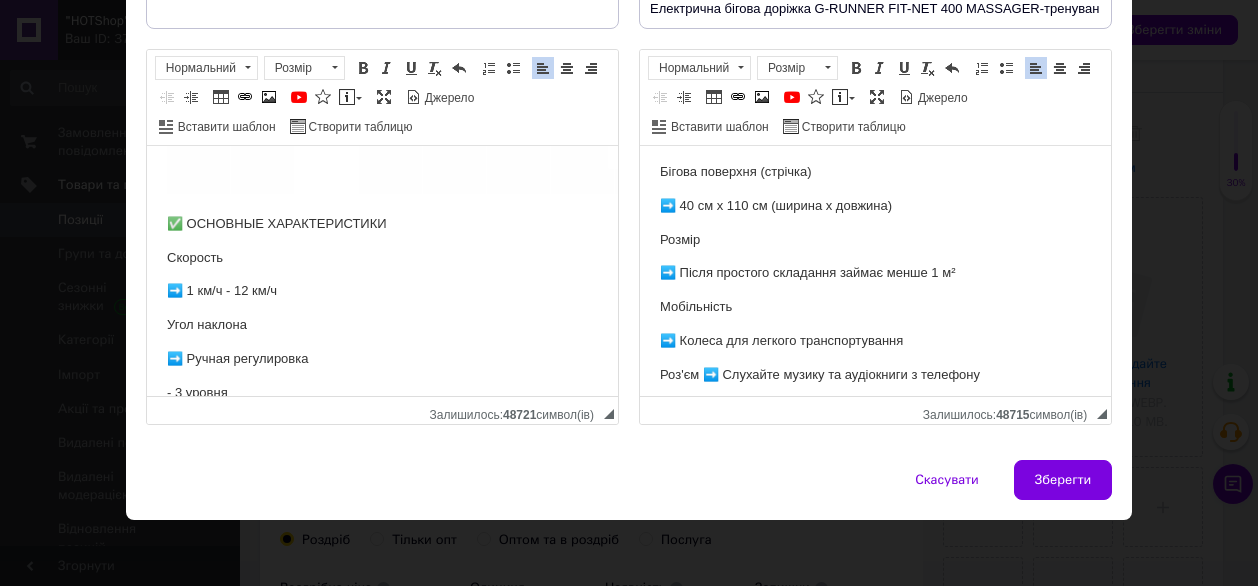 click on "Роз'єм ➡️ Слухайте музику та аудіокниги з телефону" at bounding box center [874, 375] 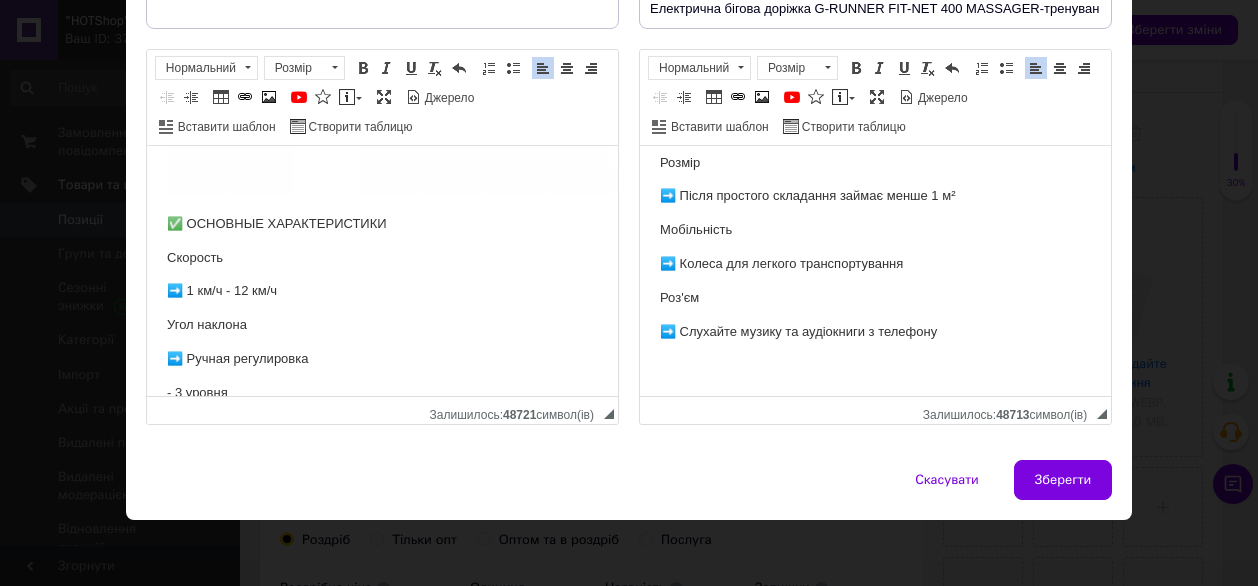 scroll, scrollTop: 6009, scrollLeft: 0, axis: vertical 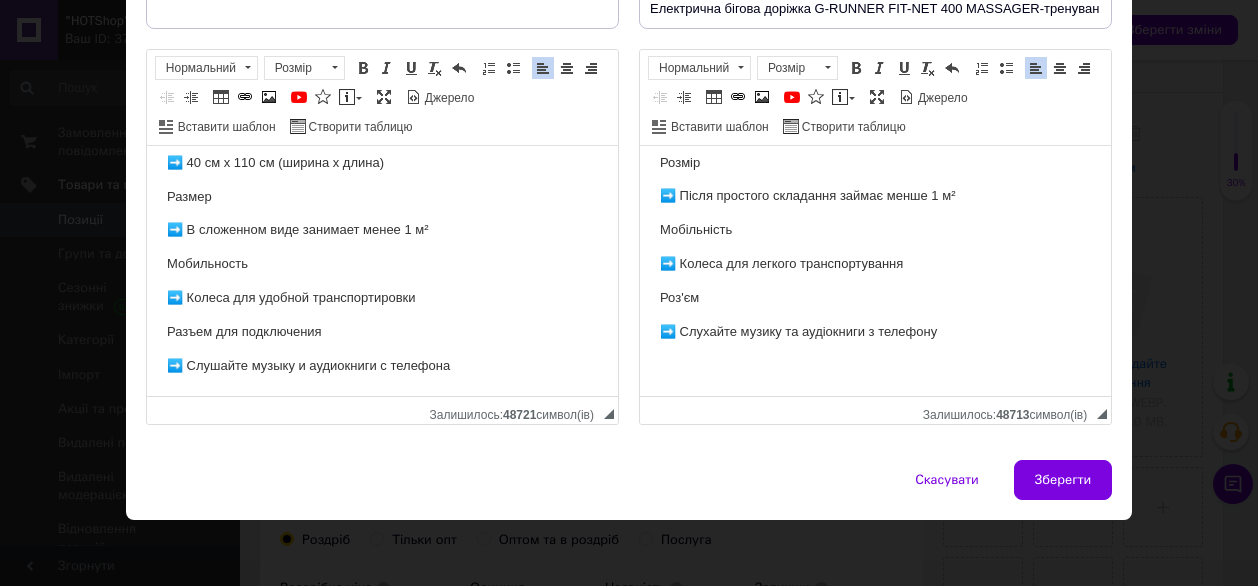 click on "Описание Наслаждайтесь отличной физической формой и фигурой своей мечты, не выходя из дома.  Наша беговая дорожка 400 Massager — отличная альтернатива бегу на улице в плохую погоду.  Беговая дорожка поставляется практически готовой к использованию! Вам не придётся тратить время на утомительную и долгую сборку.  Просто достаньте её из коробки, затяните несколько винтов с помощью прилагаемого гаечного ключа, подключите к сети — и всё готово. Вы можете начать тренироваться и сжигать сотни калорий. НОВАЯ БЕГОВАЯ ДОРОЖКА FIT-NET G-RUNNER  ❤️ МАССАЖЕР 400 =  ➡️     Скорость" at bounding box center [381, -2716] 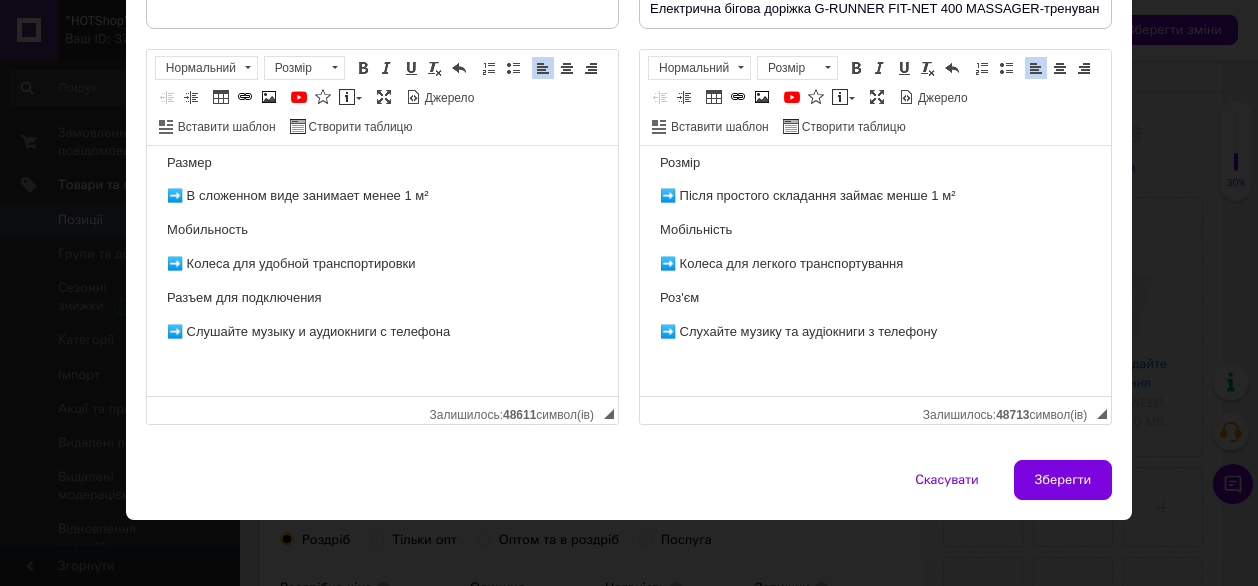 scroll, scrollTop: 6040, scrollLeft: 0, axis: vertical 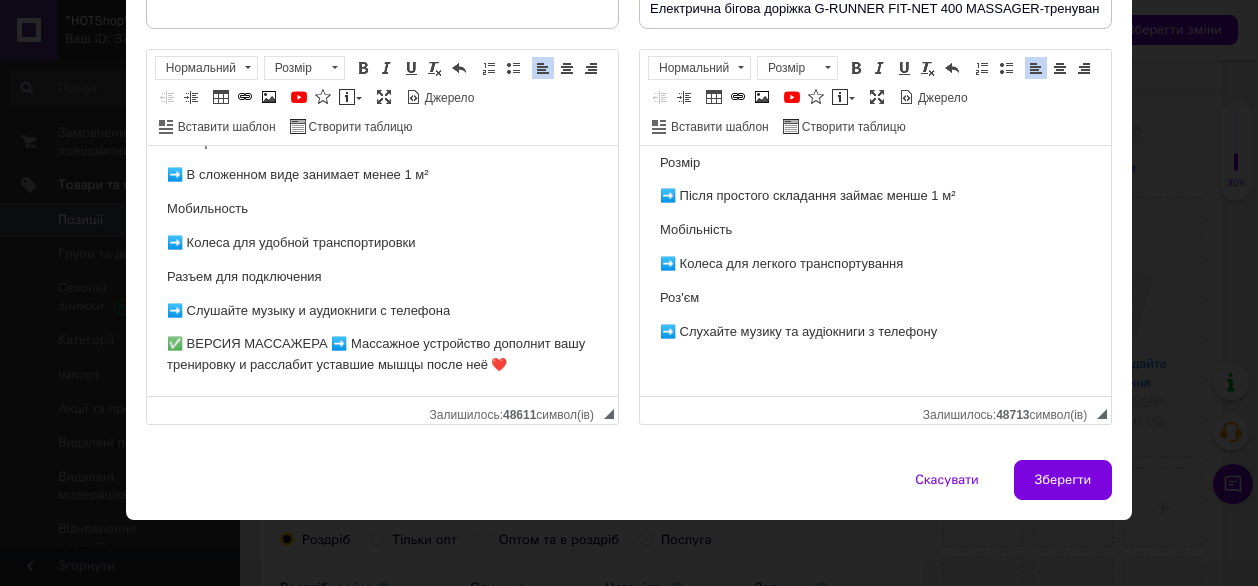 click on "➡️ Слухайте музику та аудіокниги з телефону" at bounding box center (874, 332) 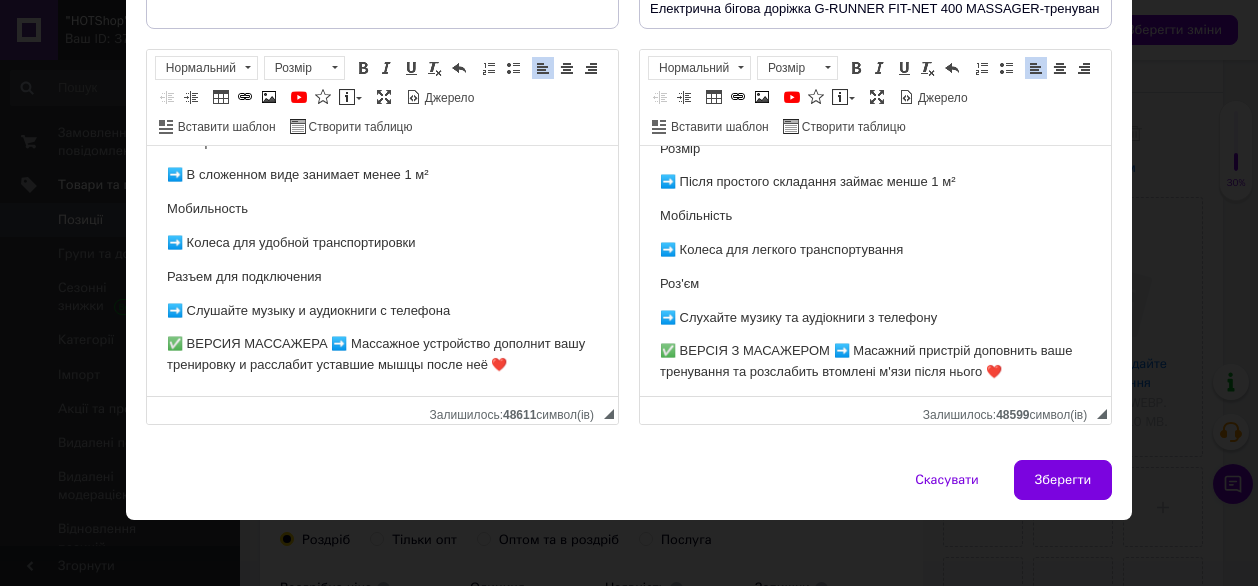 click on "✅ ВЕРСИЯ МАССАЖЕРА ➡️ Массажное устройство дополнит вашу тренировку и расслабит уставшие мышцы после неё ❤️" at bounding box center [381, 355] 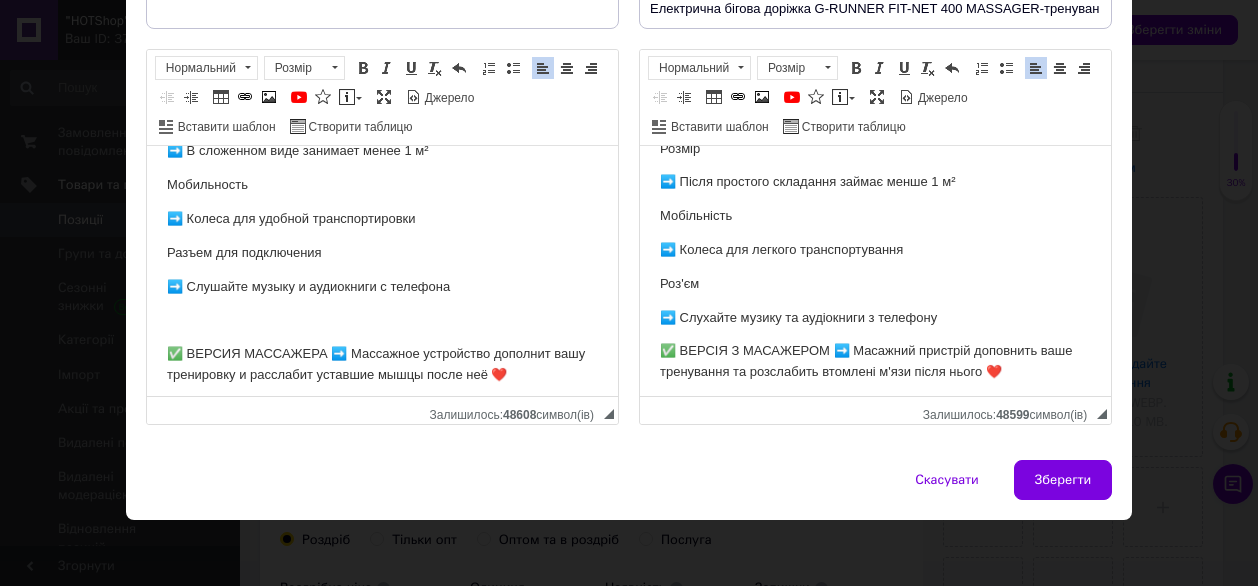 click at bounding box center [381, 320] 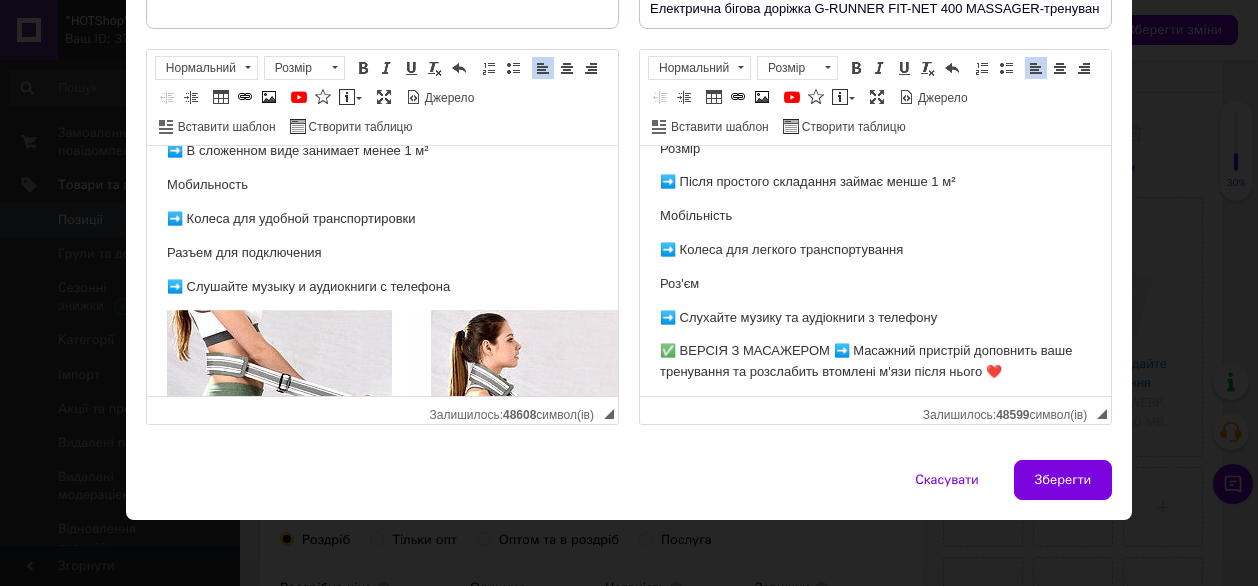 click on "Опис Насолоджуйтесь чудовою фізичною формою та фігурою своєї мрії, не виходячи з дому.  Наша бігова доріжка 400 Massager – чудова альтернатива бігу на свіжому повітрі, коли погода не дуже гарна.  Бігова доріжка постачається майже готовою до використання! Вам не доведеться витрачати час на нудне та тривале складання.  Просто вийміть її з коробки, затягніть лише кілька гвинтів за допомогою доданого ключа, підключіть до мережі, і ви готові. Ви можете почати тренуватися та спалювати сотні калорій. НОВА БІГОВА ДОРІЖКА FIT-NET G-RUNNER  ❤️ [PERSON_NAME] 400 = ✅ЕНЕРГОЗБЕРЕЖЕННЯ!" at bounding box center (874, -2713) 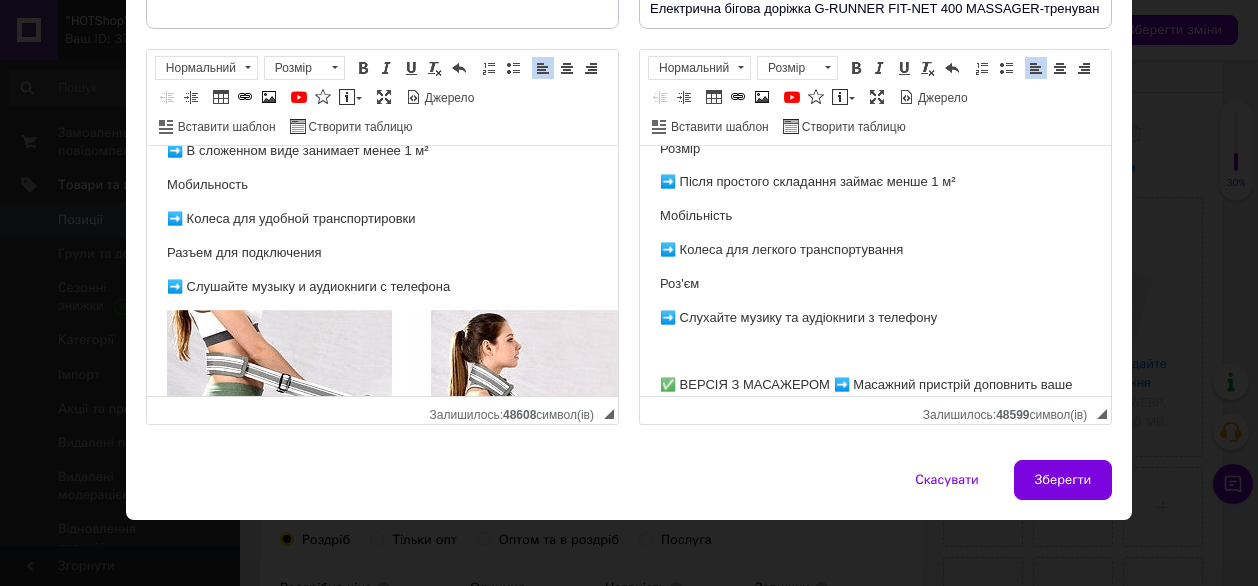scroll, scrollTop: 6020, scrollLeft: 0, axis: vertical 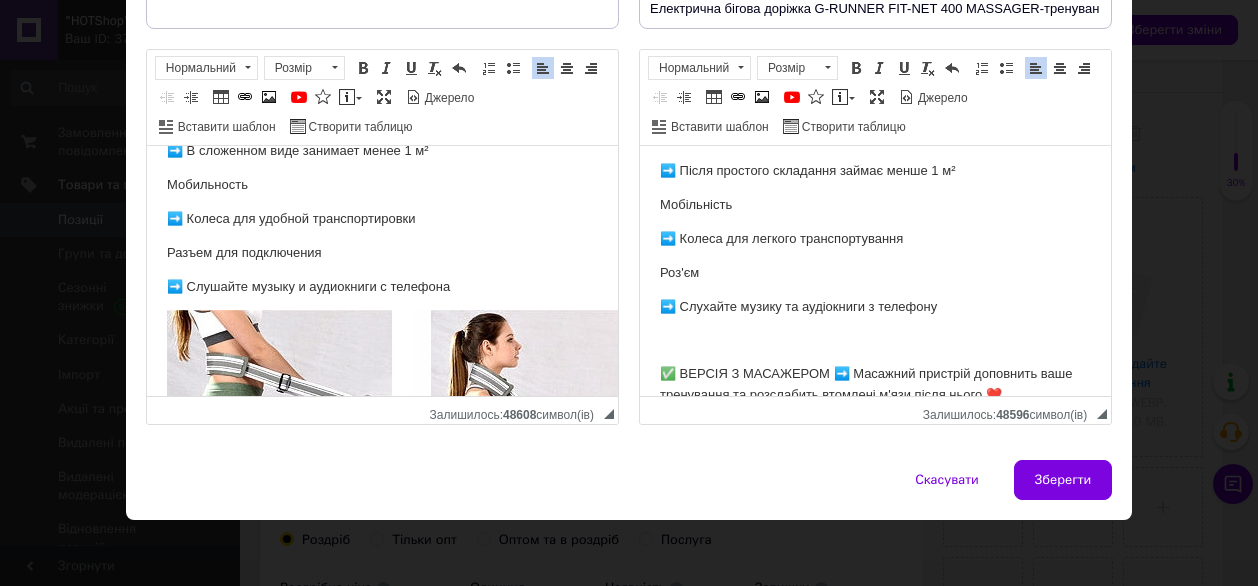 click on "Опис Насолоджуйтесь чудовою фізичною формою та фігурою своєї мрії, не виходячи з дому.  Наша бігова доріжка 400 Massager – чудова альтернатива бігу на свіжому повітрі, коли погода не дуже гарна.  Бігова доріжка постачається майже готовою до використання! Вам не доведеться витрачати час на нудне та тривале складання.  Просто вийміть її з коробки, затягніть лише кілька гвинтів за допомогою доданого ключа, підключіть до мережі, і ви готові. Ви можете почати тренуватися та спалювати сотні калорій. НОВА БІГОВА ДОРІЖКА FIT-NET G-RUNNER  ❤️ [PERSON_NAME] 400 = ✅ЕНЕРГОЗБЕРЕЖЕННЯ!" at bounding box center (874, -2707) 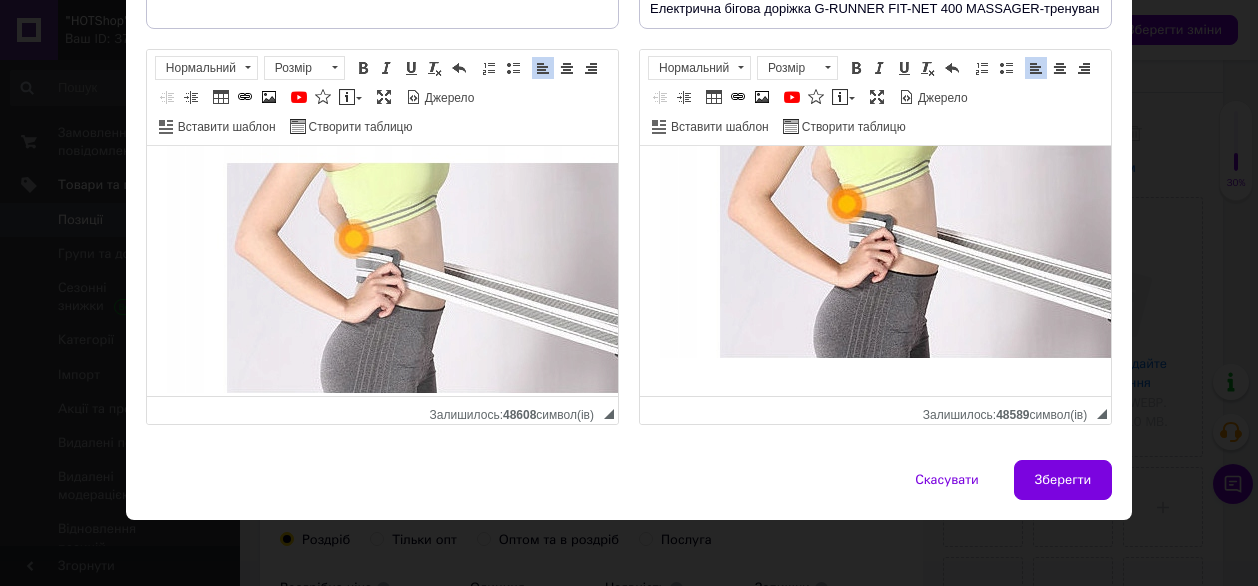scroll, scrollTop: 6563, scrollLeft: 0, axis: vertical 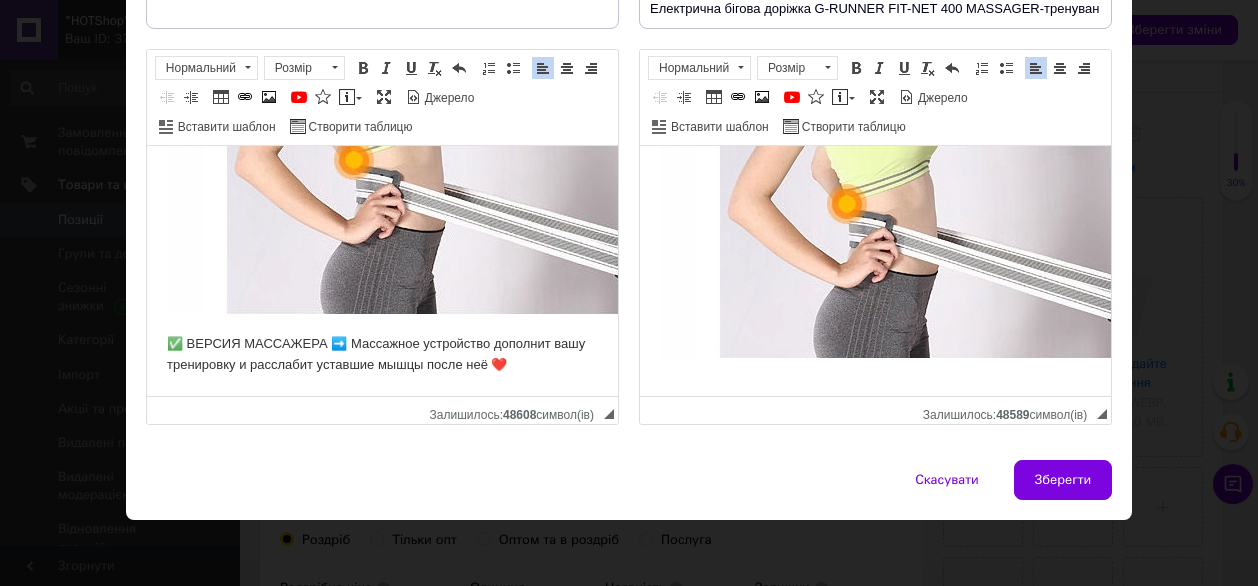 click on "✅ ВЕРСИЯ МАССАЖЕРА ➡️ Массажное устройство дополнит вашу тренировку и расслабит уставшие мышцы после неё ❤️" at bounding box center (381, 355) 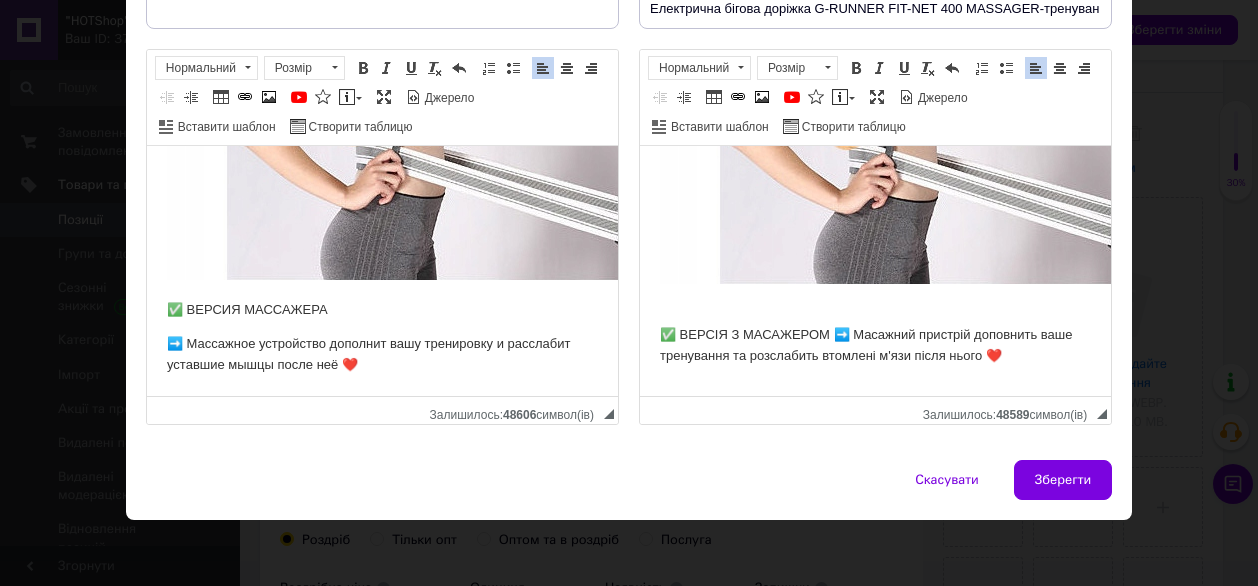 scroll, scrollTop: 6584, scrollLeft: 0, axis: vertical 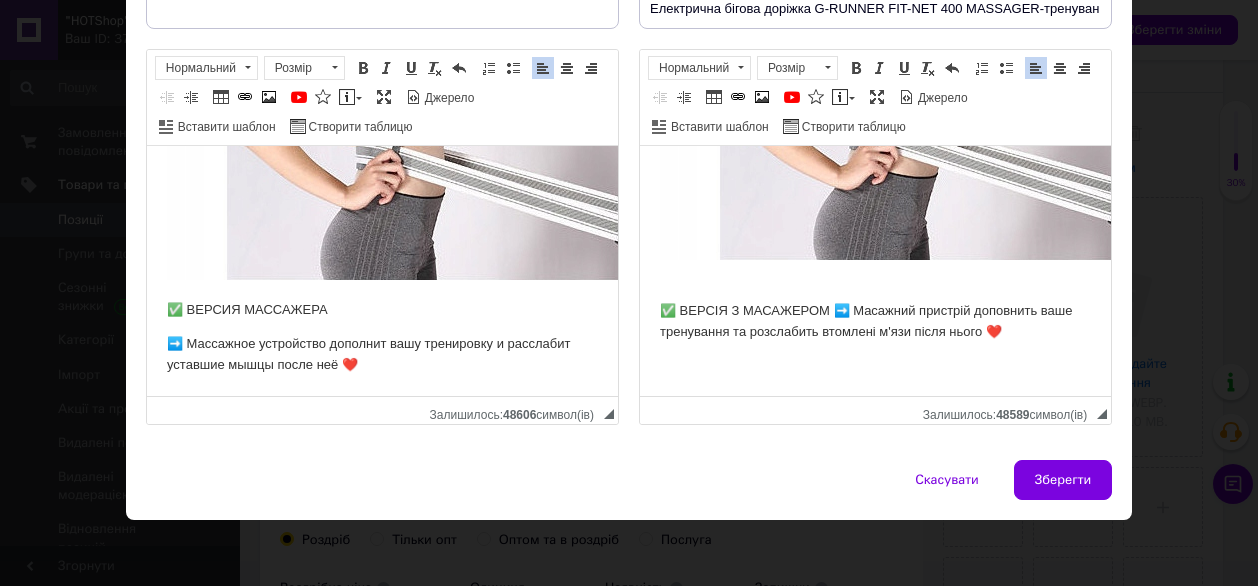 click on "✅ ВЕРСІЯ З МАСАЖЕРОМ ➡️ Масажний пристрій доповнить ваше тренування та розслабить втомлені м'язи після нього ❤️" at bounding box center [874, 322] 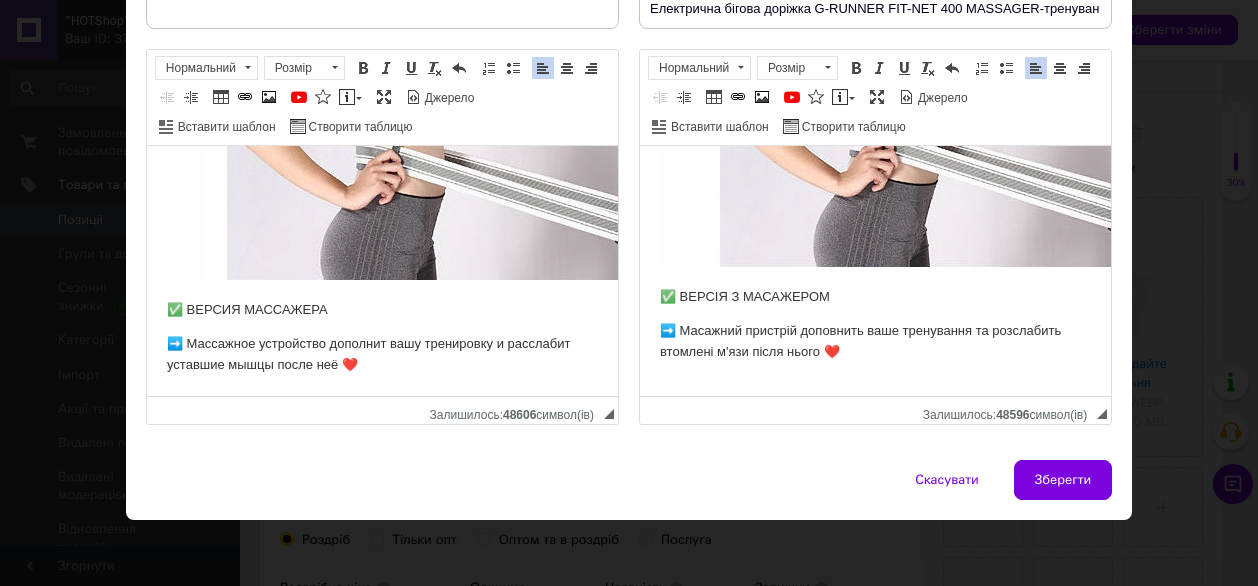 scroll, scrollTop: 6584, scrollLeft: 0, axis: vertical 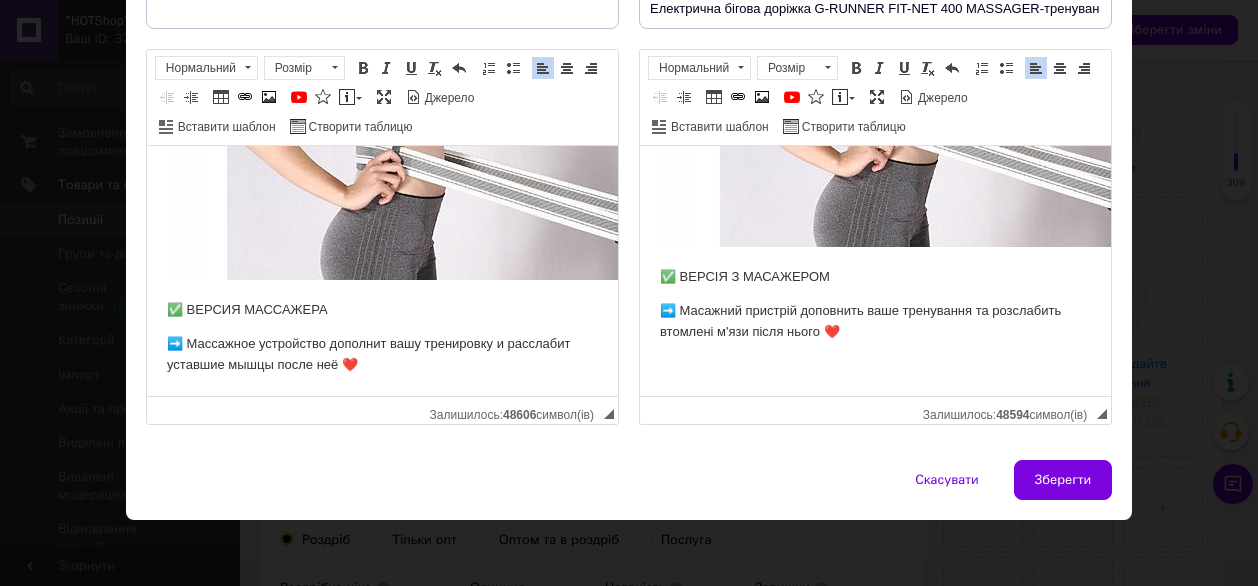 click on "Опис Насолоджуйтесь чудовою фізичною формою та фігурою своєї мрії, не виходячи з дому.  Наша бігова доріжка 400 Massager – чудова альтернатива бігу на свіжому повітрі, коли погода не дуже гарна.  Бігова доріжка постачається майже готовою до використання! Вам не доведеться витрачати час на нудне та тривале складання.  Просто вийміть її з коробки, затягніть лише кілька гвинтів за допомогою доданого ключа, підключіть до мережі, і ви готові. Ви можете почати тренуватися та спалювати сотні калорій. НОВА БІГОВА ДОРІЖКА FIT-NET G-RUNNER  ❤️ [PERSON_NAME] 400 = ✅ЕНЕРГОЗБЕРЕЖЕННЯ!" at bounding box center [874, -3021] 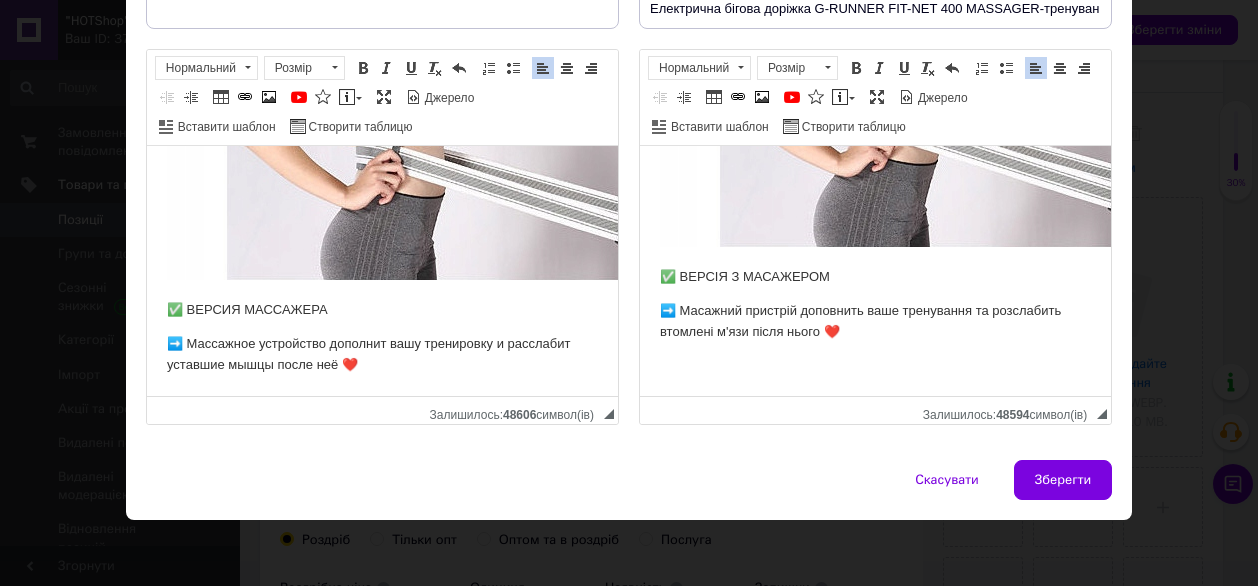 scroll, scrollTop: 6596, scrollLeft: 0, axis: vertical 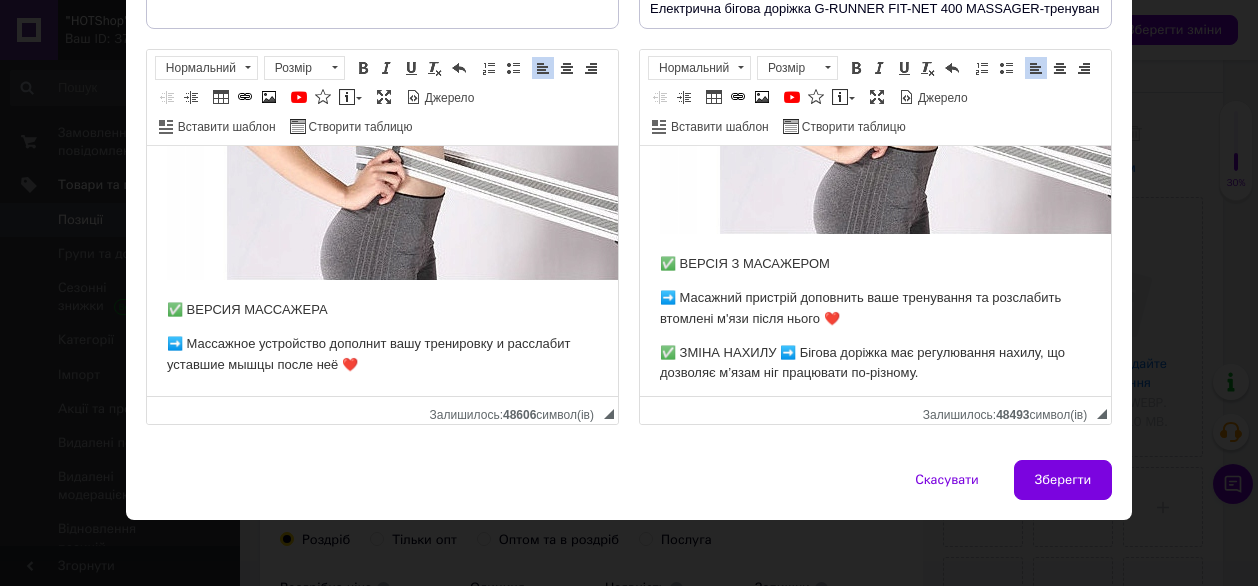 click on "➡️ Массажное устройство дополнит вашу тренировку и расслабит уставшие мышцы после неё ❤️" at bounding box center (381, 355) 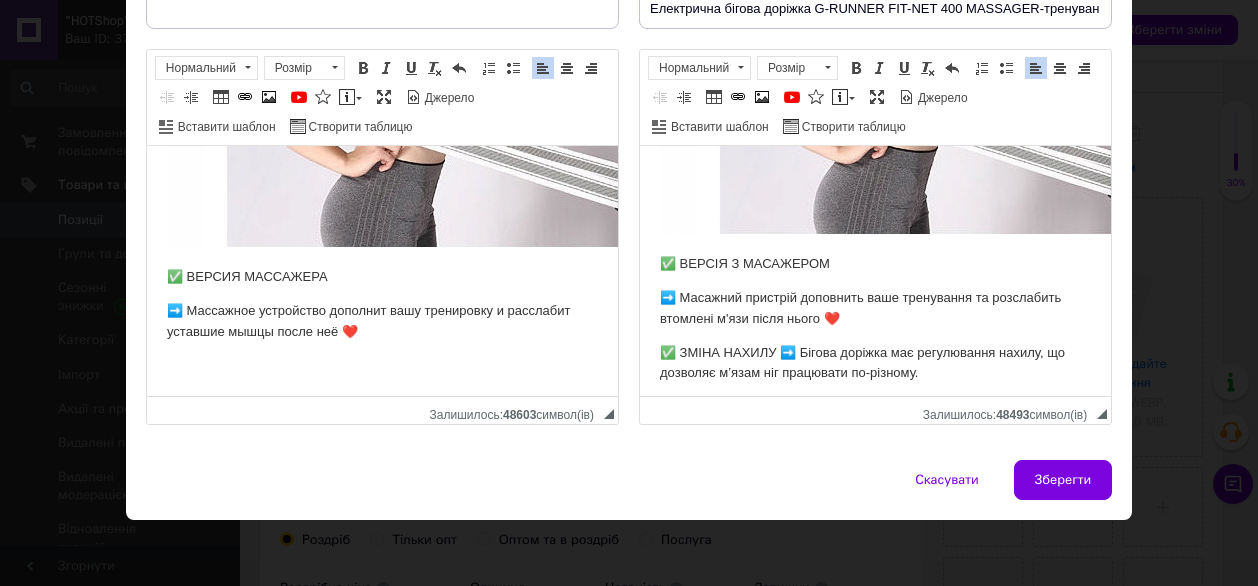 scroll, scrollTop: 6648, scrollLeft: 0, axis: vertical 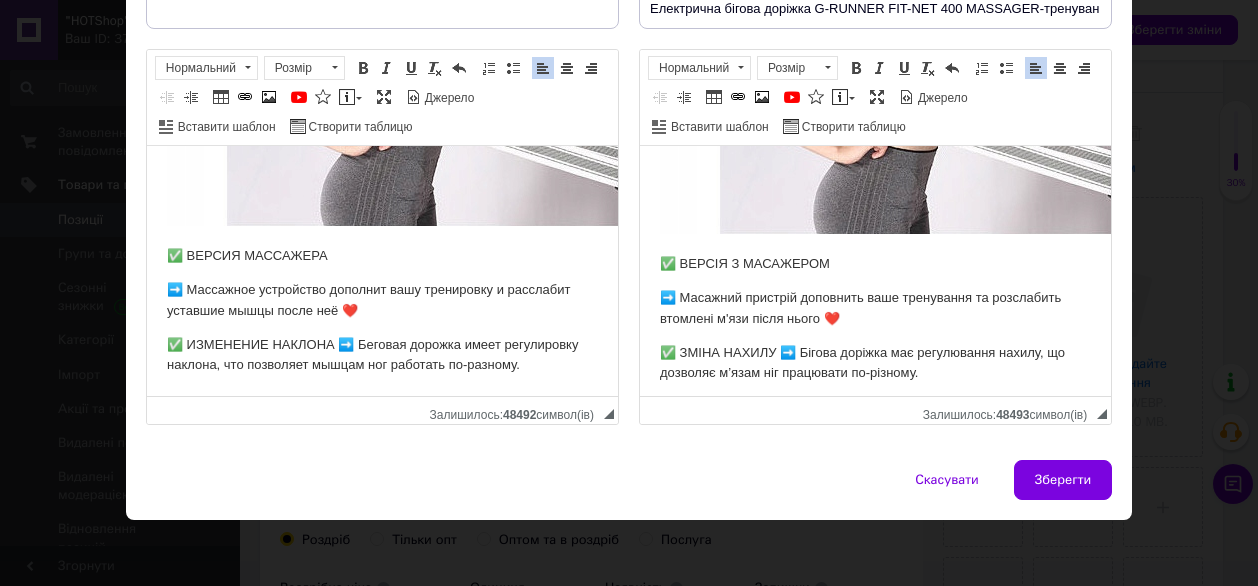 click on "✅ ИЗМЕНЕНИЕ НАКЛОНА ➡️ Беговая дорожка имеет регулировку наклона, что позволяет мышцам ног работать по-разному." at bounding box center (381, 356) 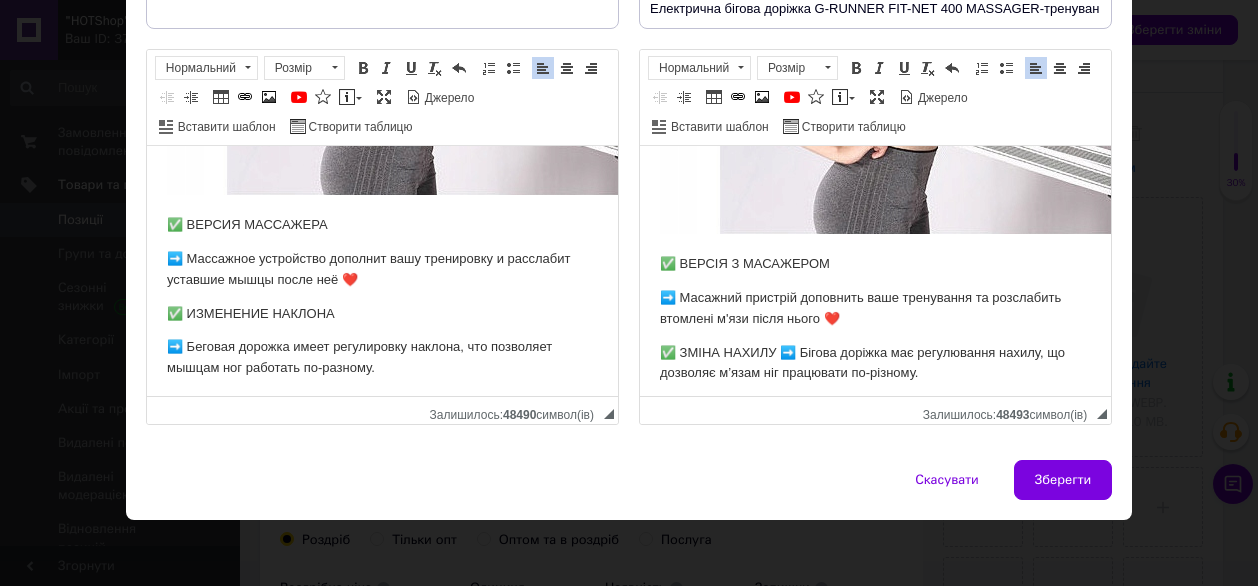 click on "✅ ЗМІНА НАХИЛУ ➡️ Бігова доріжка має регулювання нахилу, що дозволяє м’язам ніг працювати по-різному." at bounding box center (874, 364) 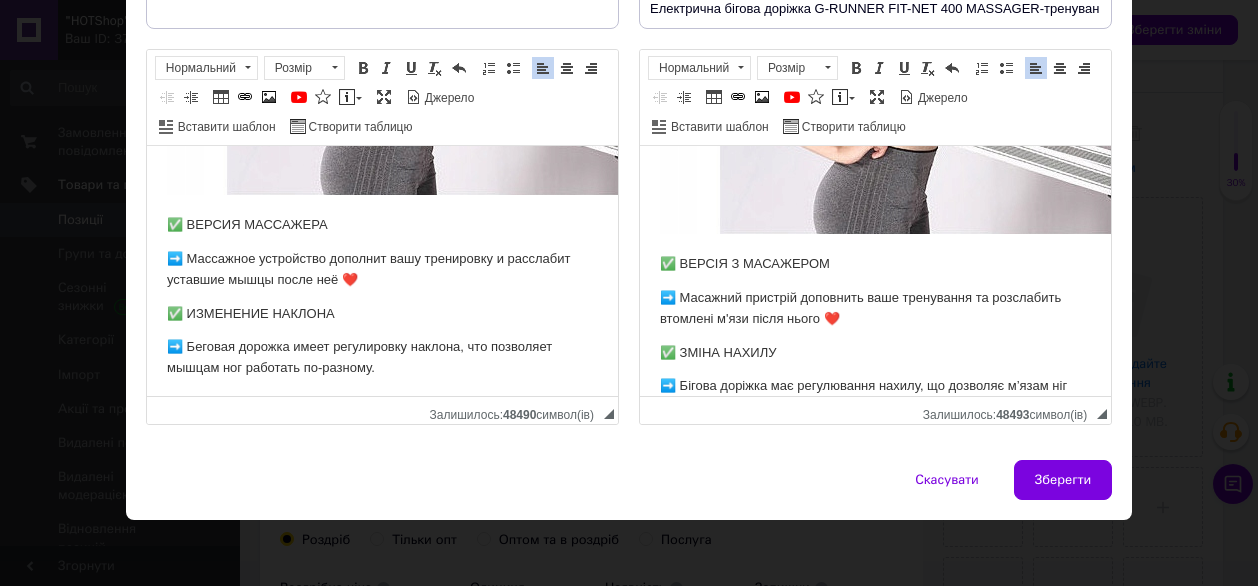scroll, scrollTop: 6607, scrollLeft: 0, axis: vertical 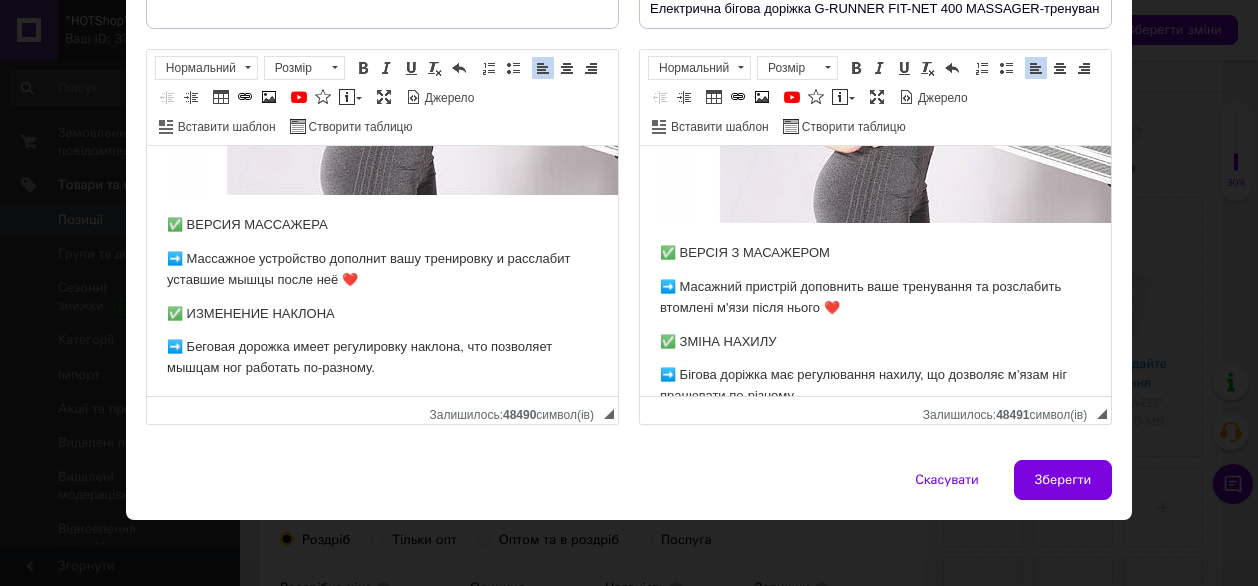 click on "✅ ИЗМЕНЕНИЕ НАКЛОНА" at bounding box center (381, 314) 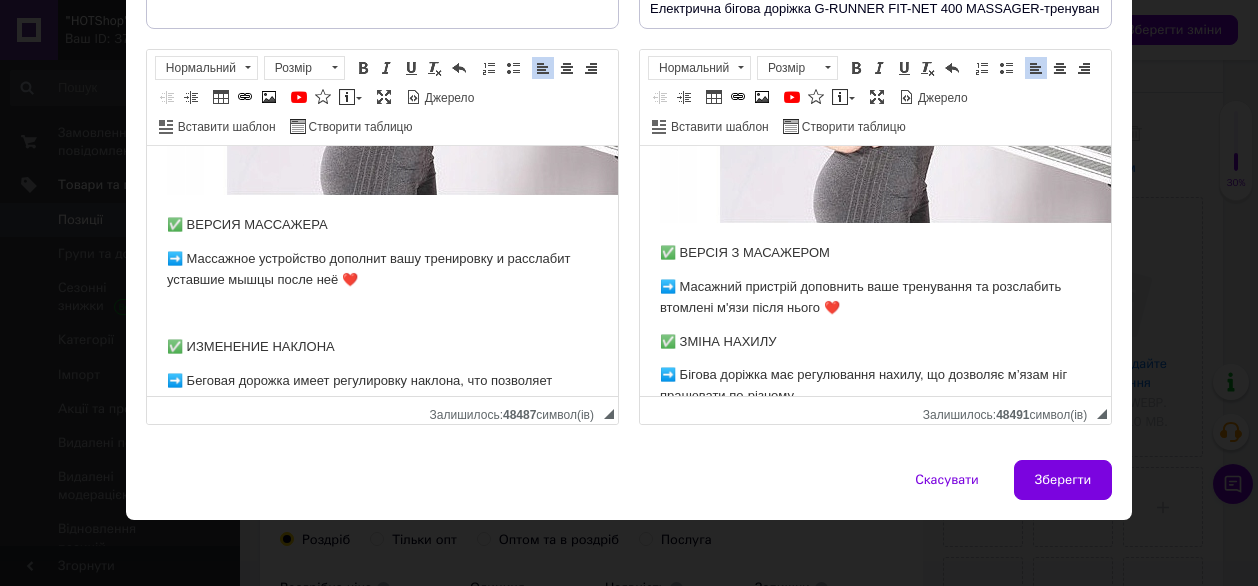 click at bounding box center (381, 314) 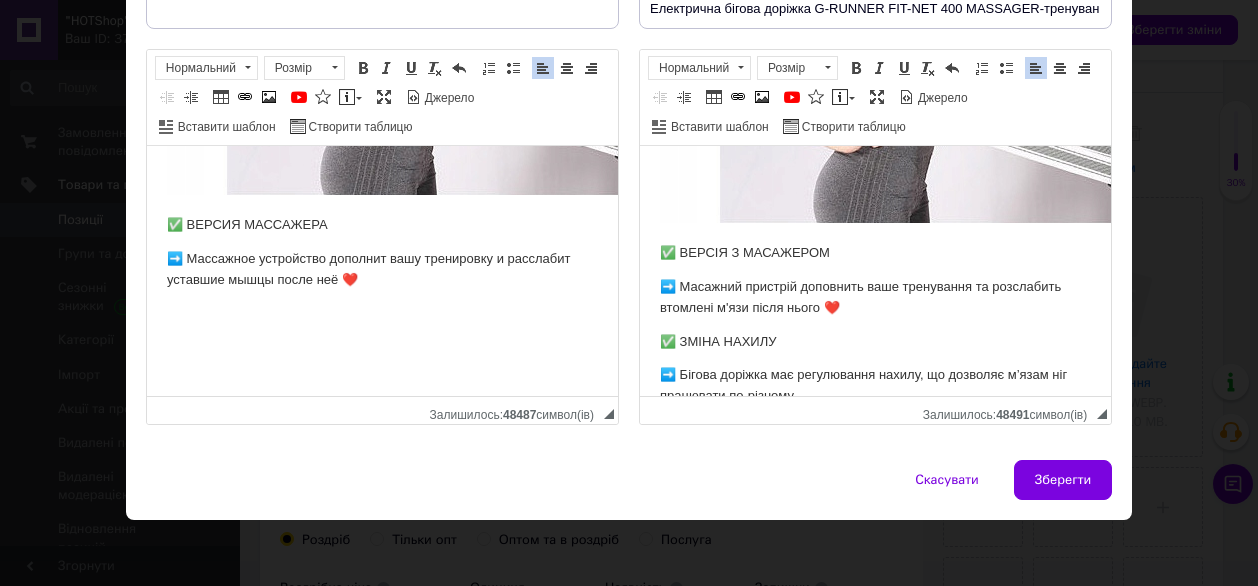 click on "✅ ЗМІНА НАХИЛУ" at bounding box center (874, 342) 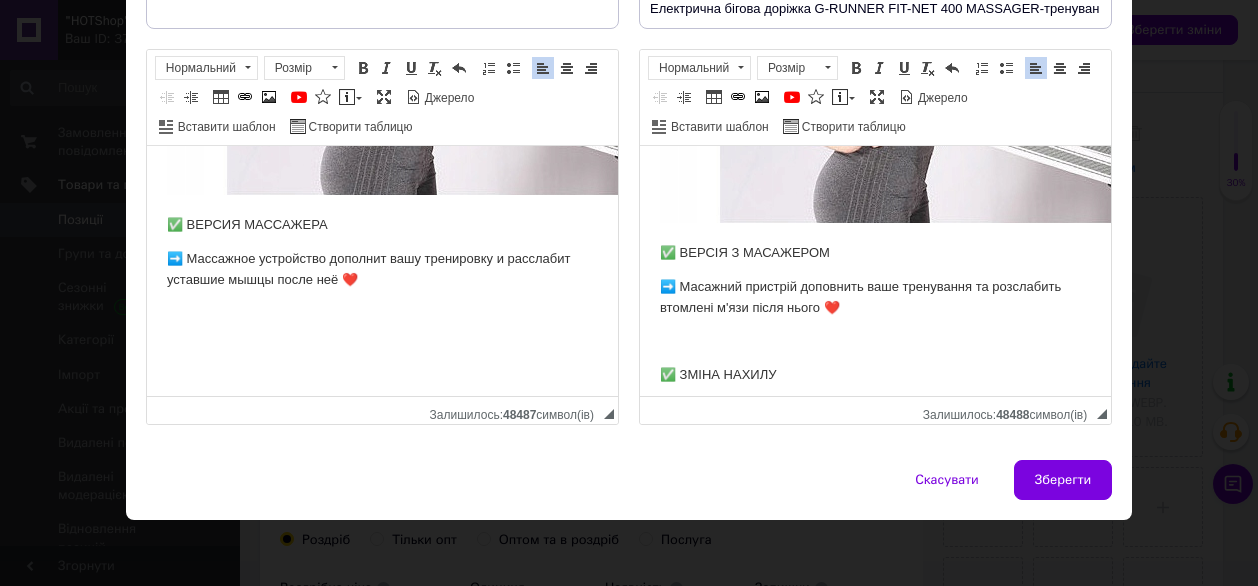 click at bounding box center [874, 342] 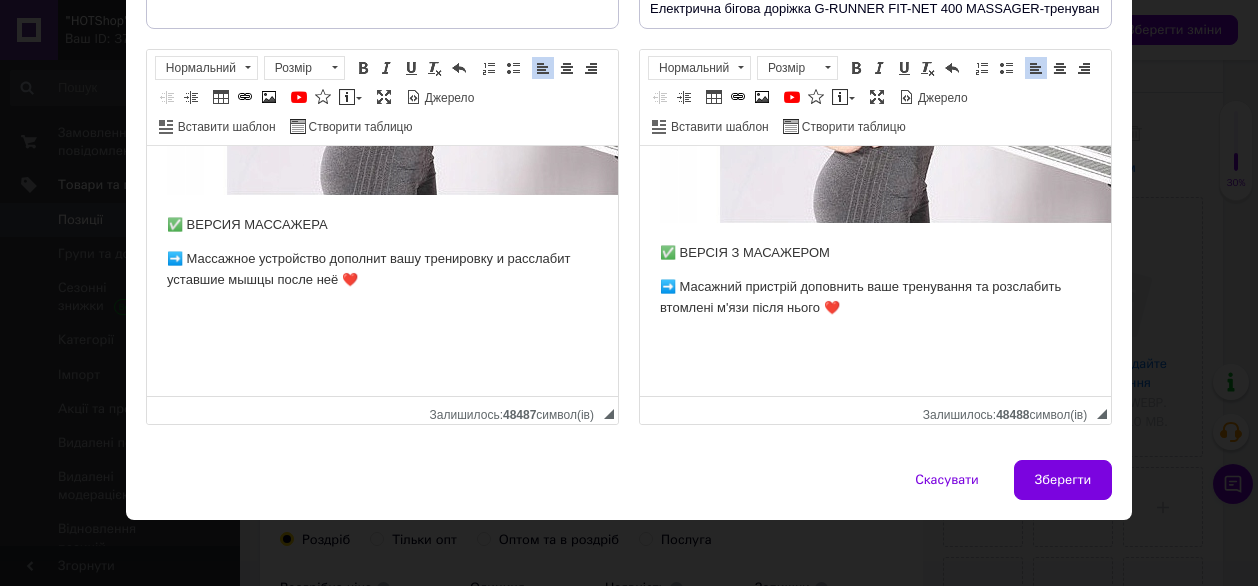 scroll, scrollTop: 7929, scrollLeft: 0, axis: vertical 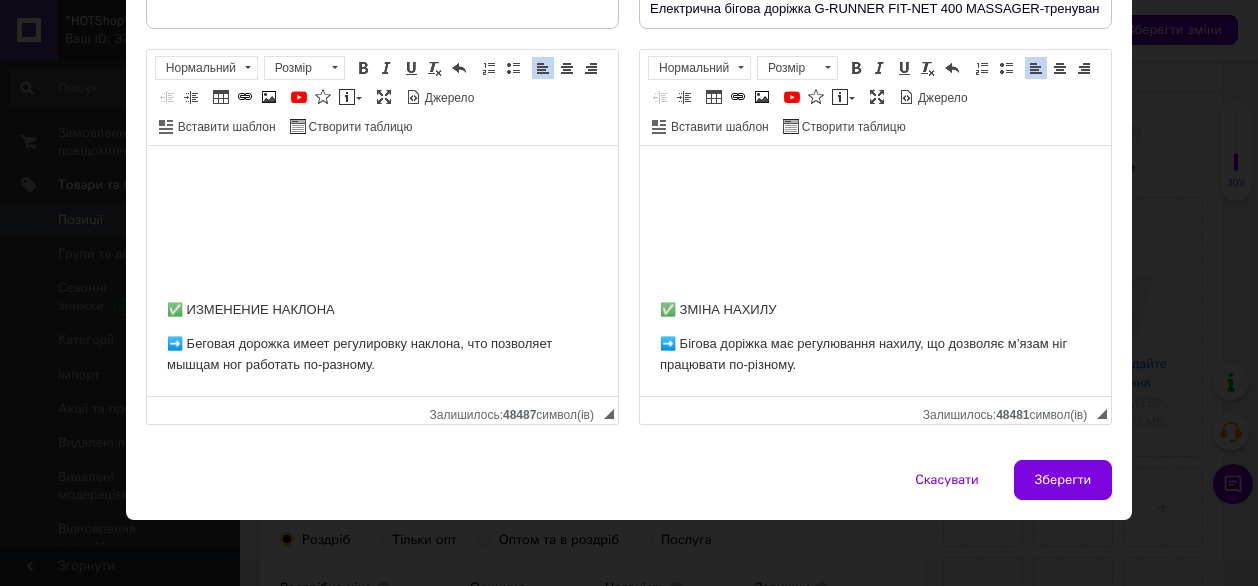 click on "Описание Наслаждайтесь отличной физической формой и фигурой своей мечты, не выходя из дома.  Наша беговая дорожка 400 Massager — отличная альтернатива бегу на улице в плохую погоду.  Беговая дорожка поставляется практически готовой к использованию! Вам не придётся тратить время на утомительную и долгую сборку.  Просто достаньте её из коробки, затяните несколько винтов с помощью прилагаемого гаечного ключа, подключите к сети — и всё готово. Вы можете начать тренироваться и сжигать сотни калорий. НОВАЯ БЕГОВАЯ ДОРОЖКА FIT-NET G-RUNNER  ❤️ МАССАЖЕР 400 =  ➡️     Скорость" at bounding box center [381, -3740] 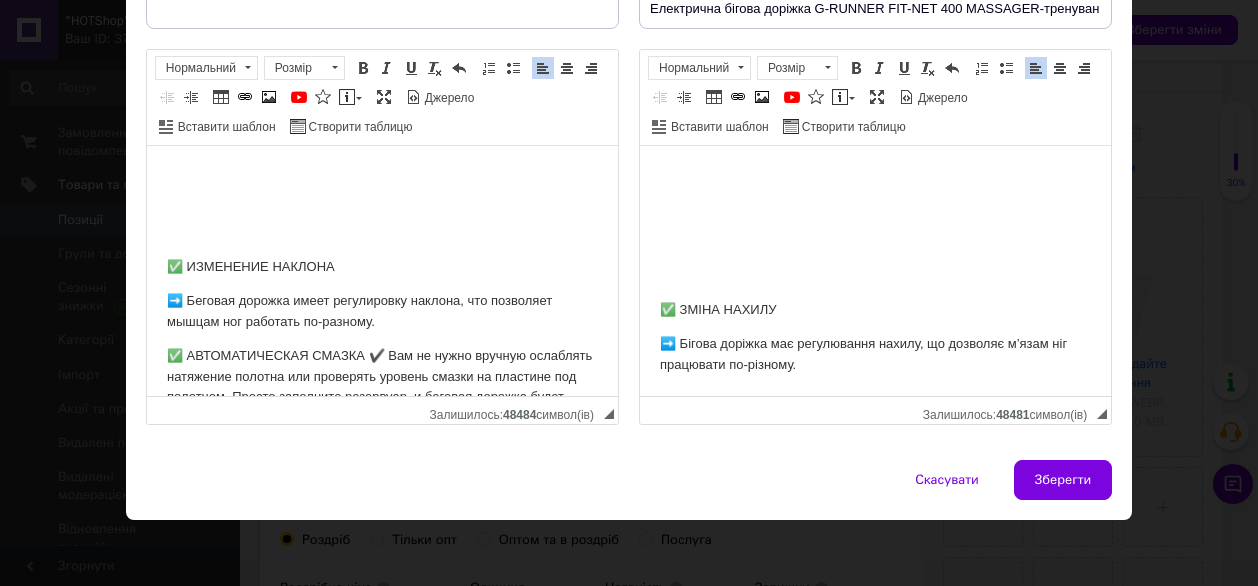 scroll, scrollTop: 8127, scrollLeft: 0, axis: vertical 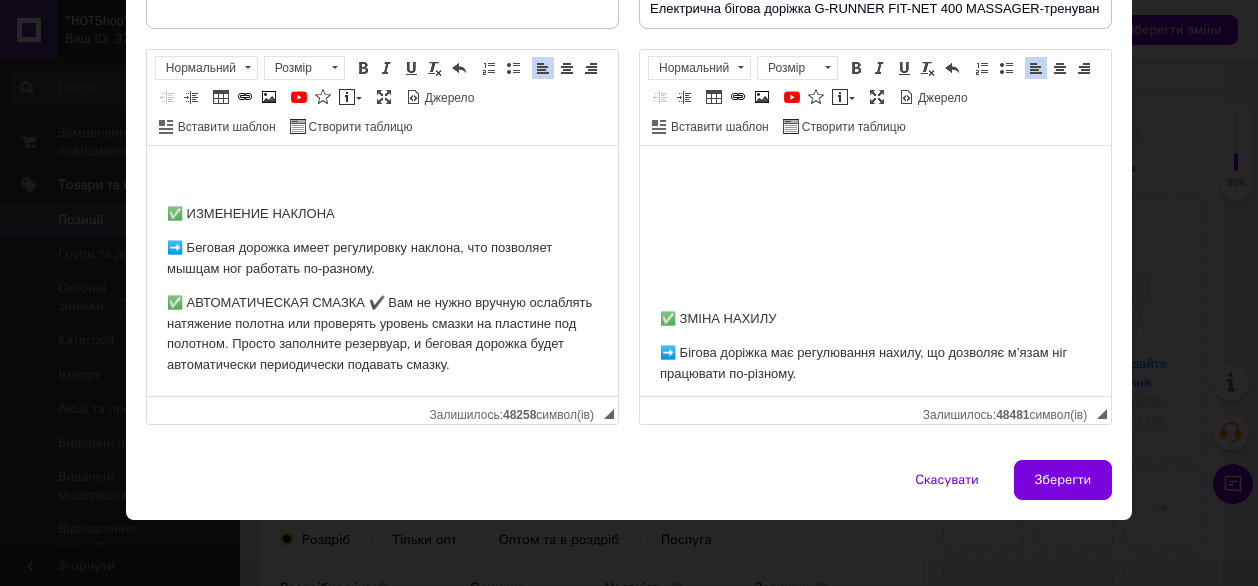 click on "➡️ Бігова доріжка має регулювання нахилу, що дозволяє м’язам ніг працювати по-різному." at bounding box center [874, 364] 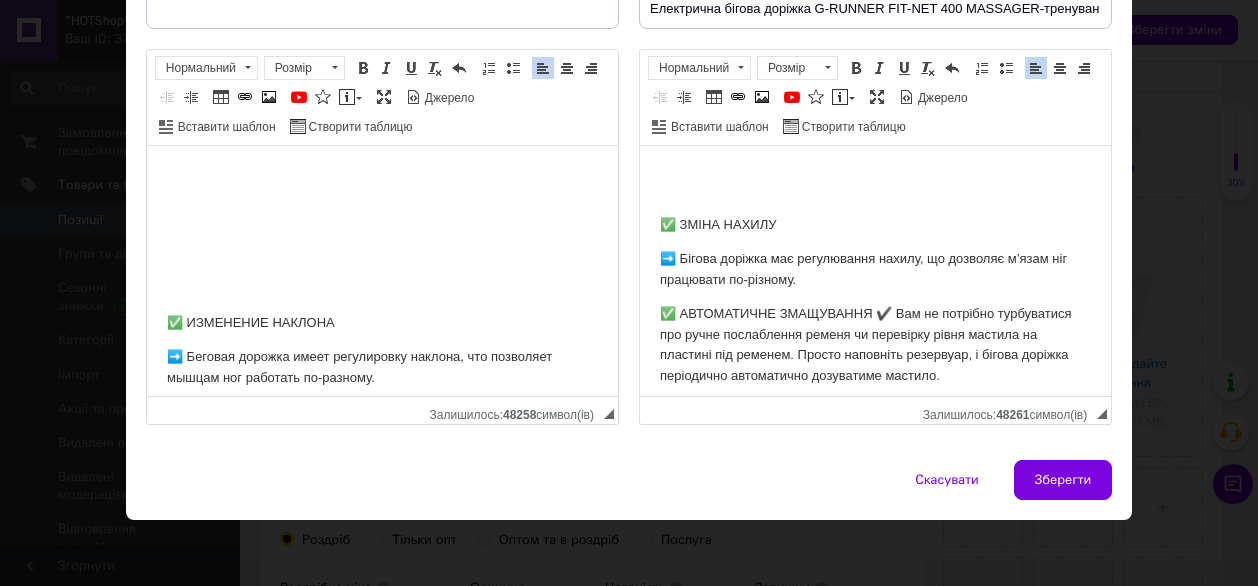 scroll, scrollTop: 8150, scrollLeft: 0, axis: vertical 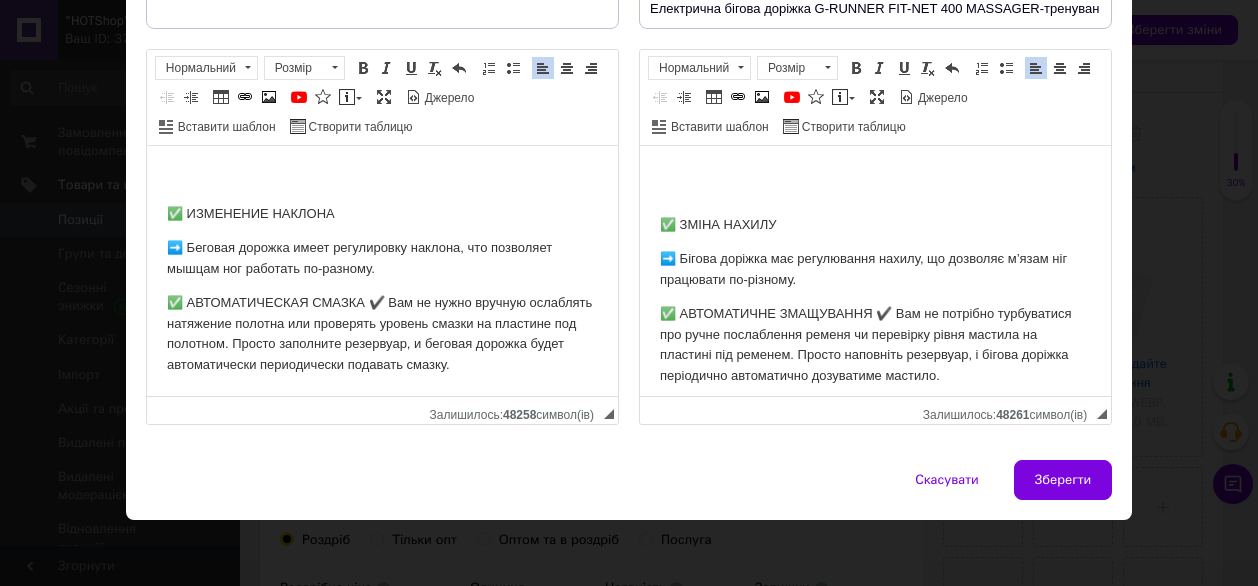 click on "✅ АВТОМАТИЧЕСКАЯ СМАЗКА ✔️ Вам не нужно вручную ослаблять натяжение полотна или проверять уровень смазки на пластине под полотном. Просто заполните резервуар, и беговая дорожка будет автоматически периодически подавать смазку." at bounding box center [381, 334] 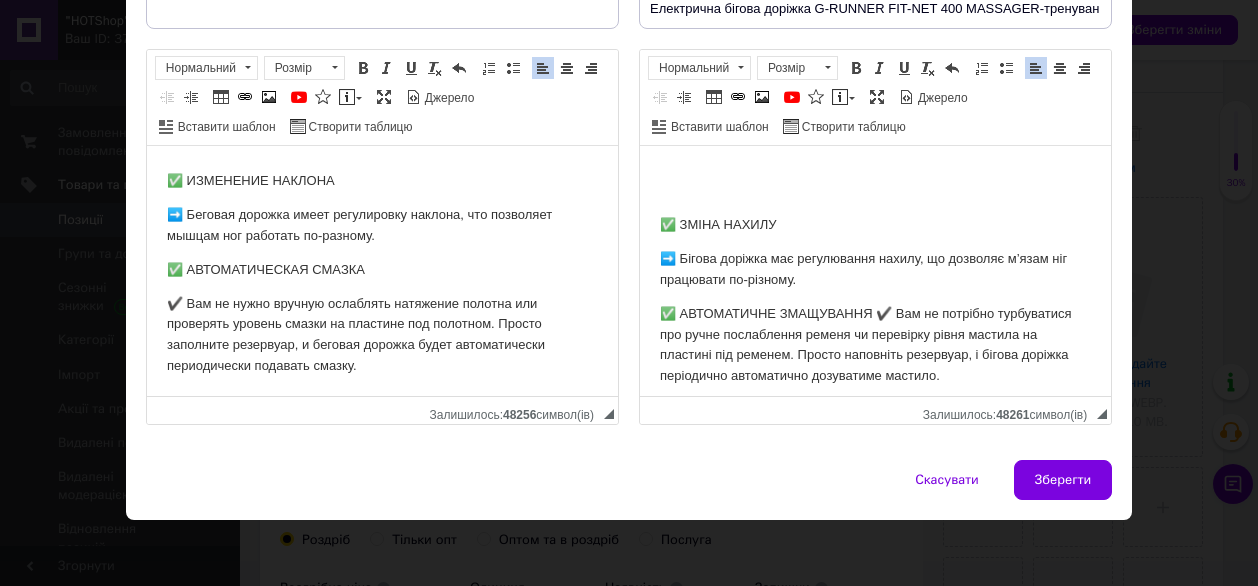 click on "✅ АВТОМАТИЧНЕ ЗМАЩУВАННЯ ✔️ Вам не потрібно турбуватися про ручне послаблення ременя чи перевірку рівня мастила на пластині під ременем. Просто наповніть резервуар, і бігова доріжка періодично автоматично дозуватиме мастило." at bounding box center [874, 345] 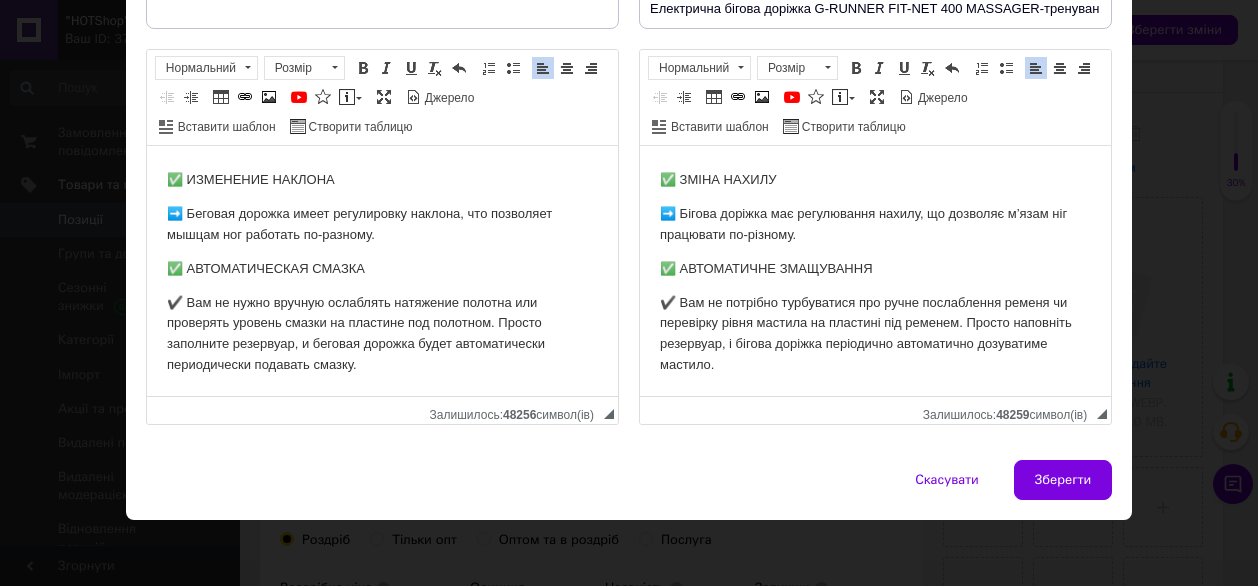 scroll, scrollTop: 8184, scrollLeft: 0, axis: vertical 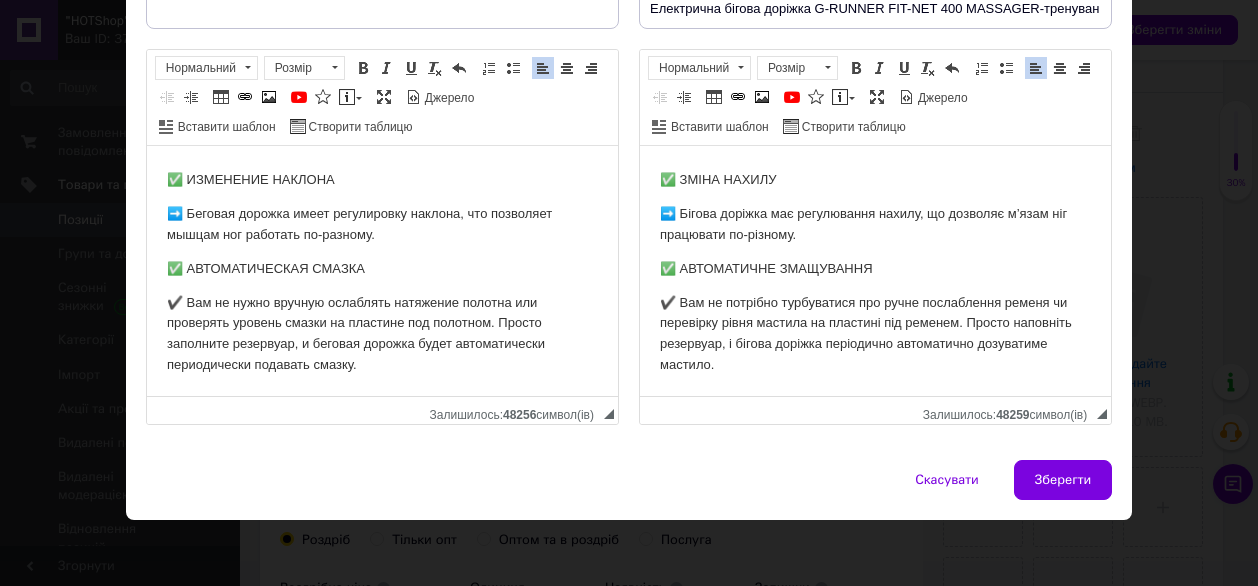 click on "Опис Насолоджуйтесь чудовою фізичною формою та фігурою своєї мрії, не виходячи з дому.  Наша бігова доріжка 400 Massager – чудова альтернатива бігу на свіжому повітрі, коли погода не дуже гарна.  Бігова доріжка постачається майже готовою до використання! Вам не доведеться витрачати час на нудне та тривале складання.  Просто вийміть її з коробки, затягніть лише кілька гвинтів за допомогою доданого ключа, підключіть до мережі, і ви готові. Ви можете почати тренуватися та спалювати сотні калорій. НОВА БІГОВА ДОРІЖКА FIT-NET G-RUNNER  ❤️ [PERSON_NAME] 400 = ✅ЕНЕРГОЗБЕРЕЖЕННЯ!" at bounding box center [874, -3798] 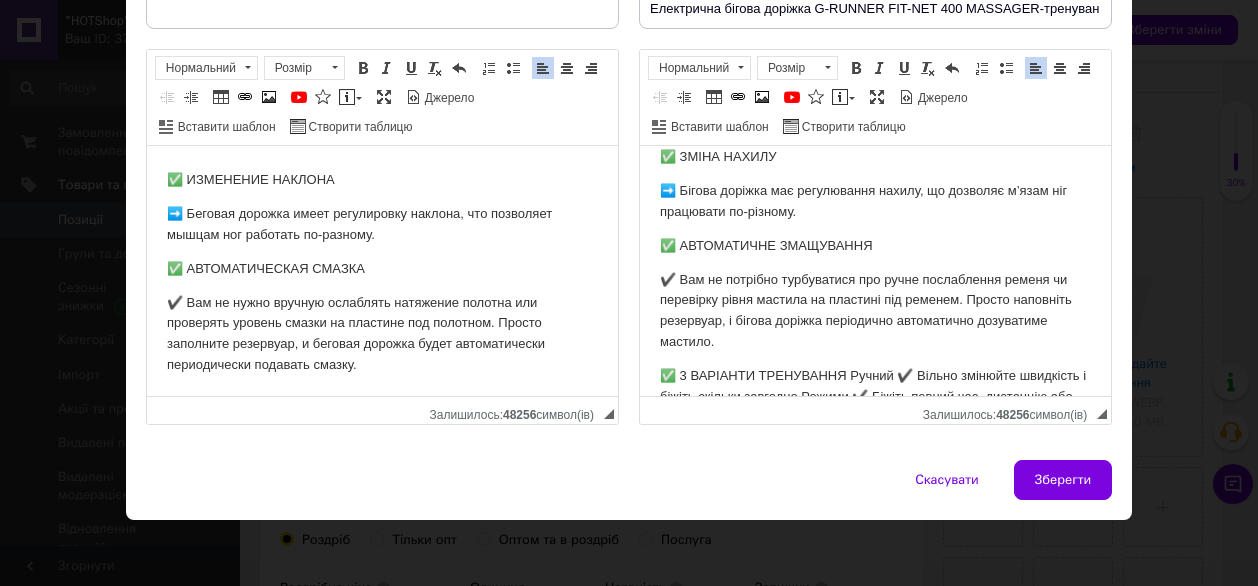 scroll, scrollTop: 8244, scrollLeft: 0, axis: vertical 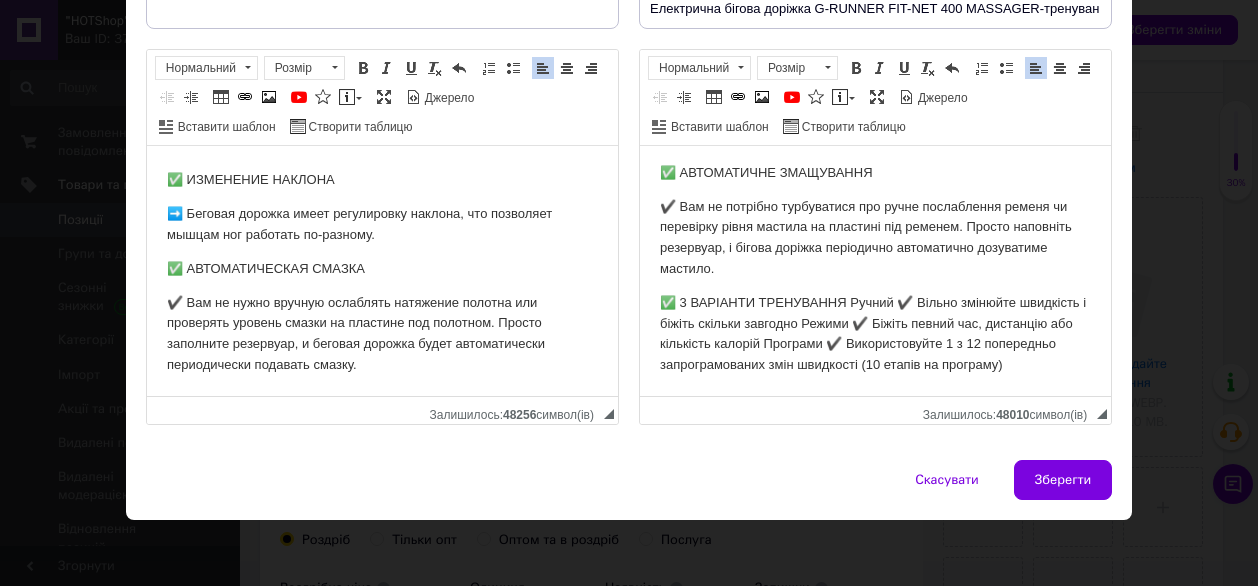 click on "✔️ Вам не нужно вручную ослаблять натяжение полотна или проверять уровень смазки на пластине под полотном. Просто заполните резервуар, и беговая дорожка будет автоматически периодически подавать смазку." at bounding box center [381, 334] 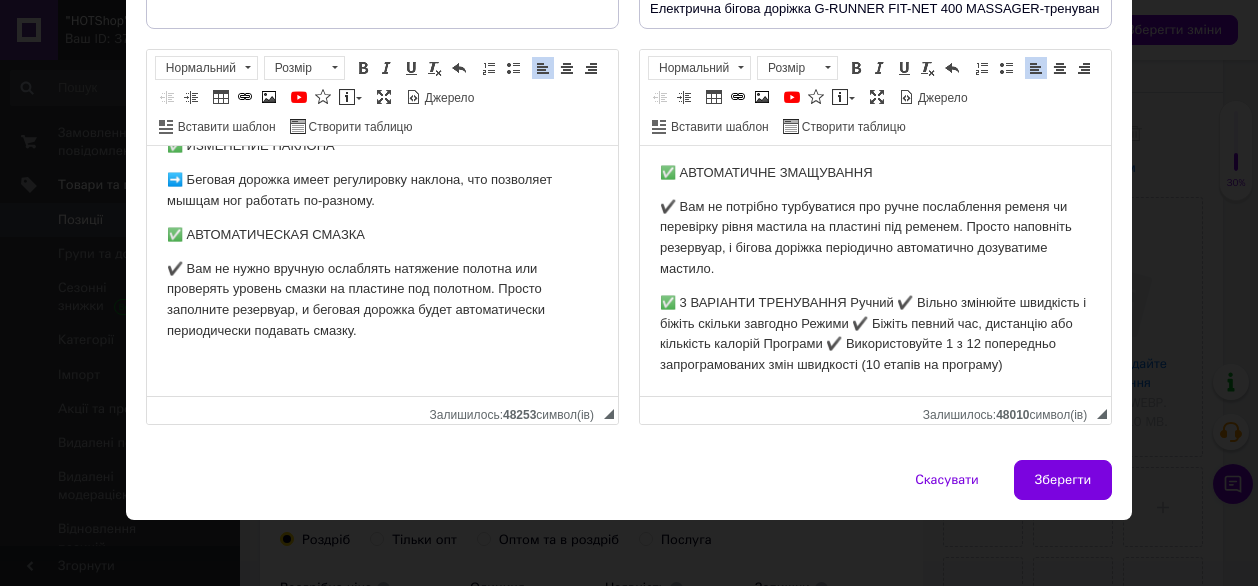 scroll, scrollTop: 8278, scrollLeft: 0, axis: vertical 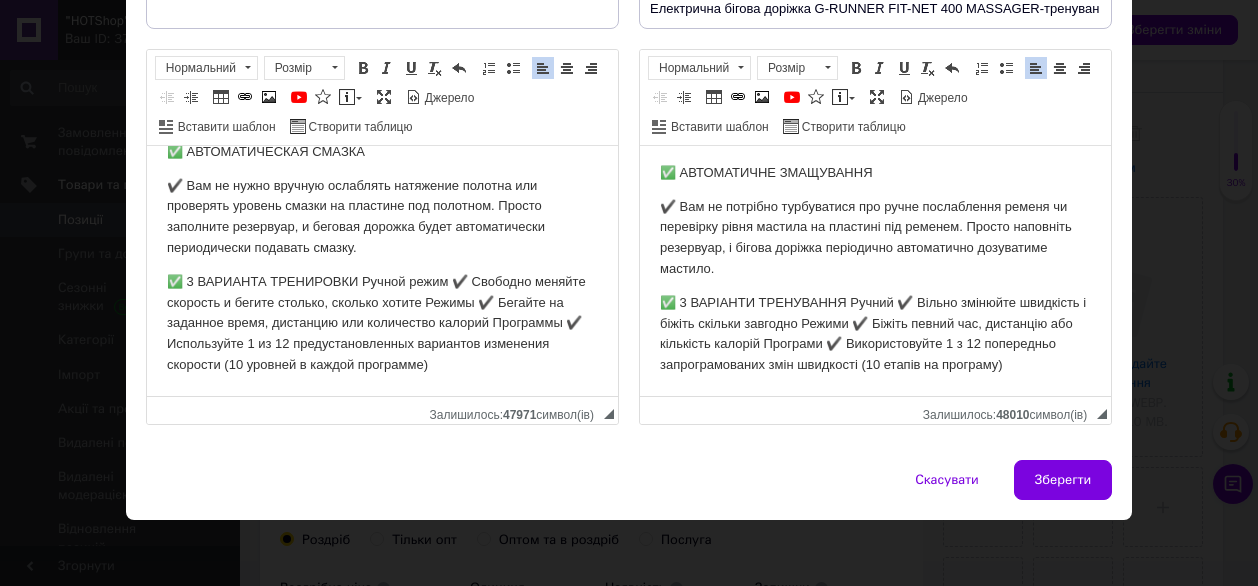 click on "✅ 3 ВАРИАНТА ТРЕНИРОВКИ Ручной режим ✔️ Свободно меняйте скорость и бегите столько, сколько хотите Режимы ✔️ Бегайте на заданное время, дистанцию ​​или количество калорий Программы ✔️ Используйте 1 из 12 предустановленных вариантов изменения скорости (10 уровней в каждой программе)" at bounding box center (381, 324) 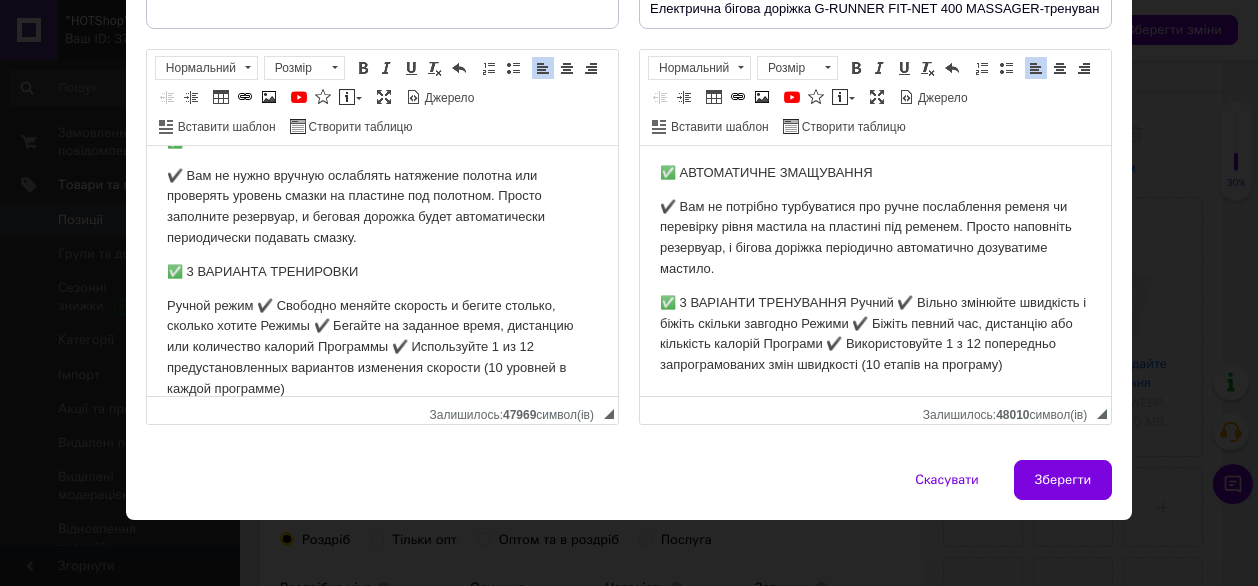 click on "✅ 3 ВАРІАНТИ ТРЕНУВАННЯ Ручний ✔️ Вільно змінюйте швидкість і біжіть скільки завгодно Режими ✔️ Біжіть певний час, дистанцію або кількість калорій Програми ✔️ Використовуйте 1 з 12 попередньо запрограмованих змін швидкості (10 етапів на програму)" at bounding box center [874, 334] 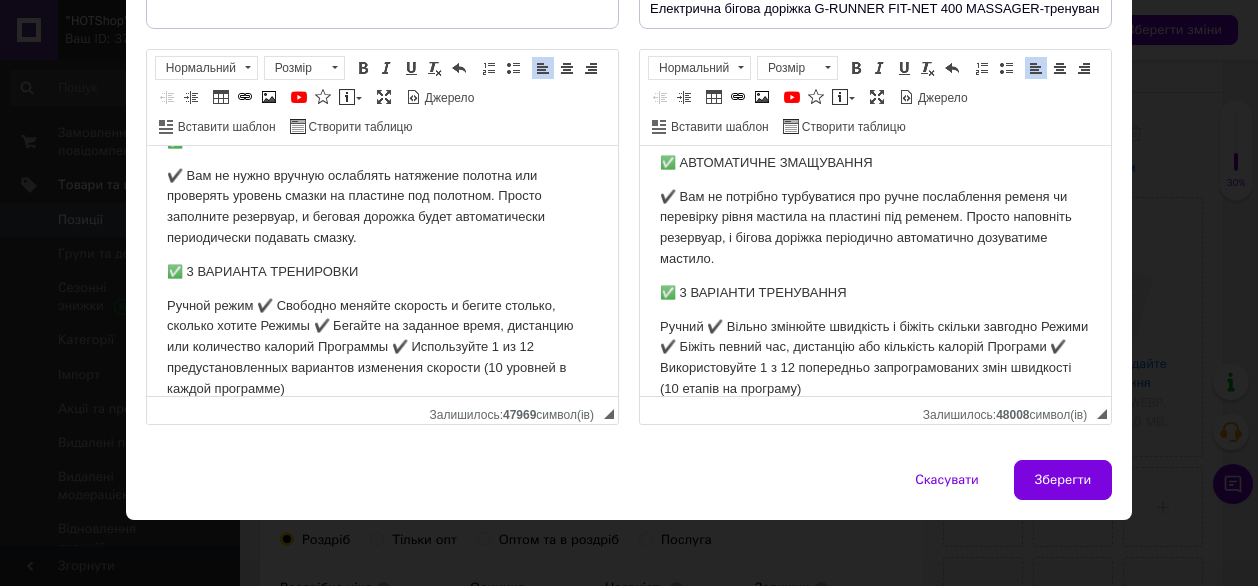click on "Ручной режим ✔️ Свободно меняйте скорость и бегите столько, сколько хотите Режимы ✔️ Бегайте на заданное время, дистанцию ​​или количество калорий Программы ✔️ Используйте 1 из 12 предустановленных вариантов изменения скорости (10 уровней в каждой программе)" at bounding box center (381, 348) 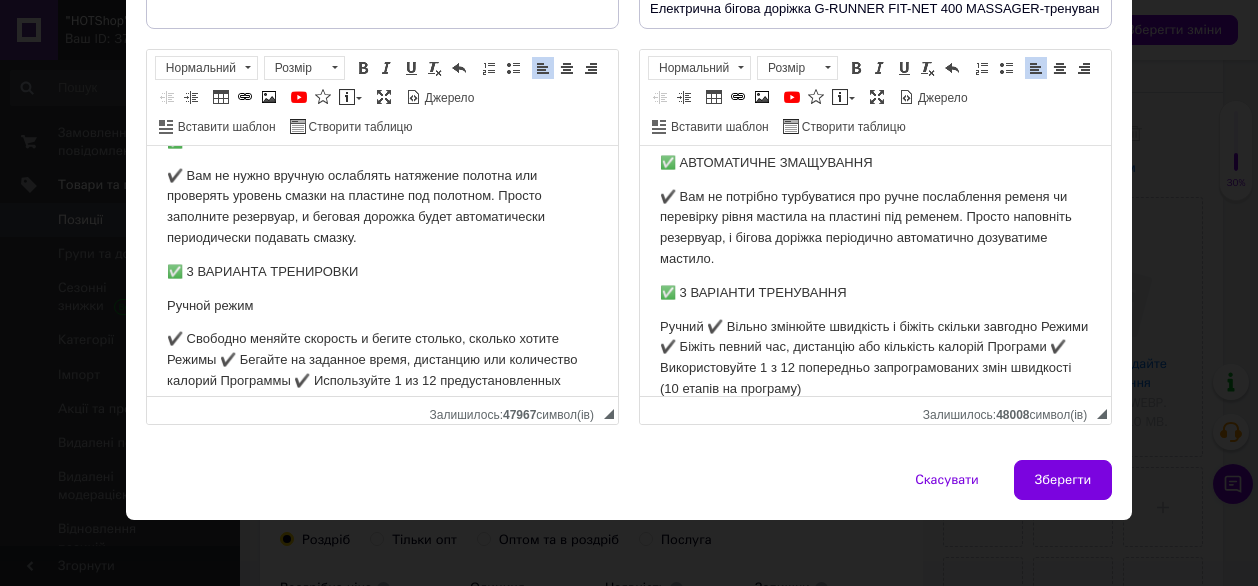 scroll, scrollTop: 8348, scrollLeft: 0, axis: vertical 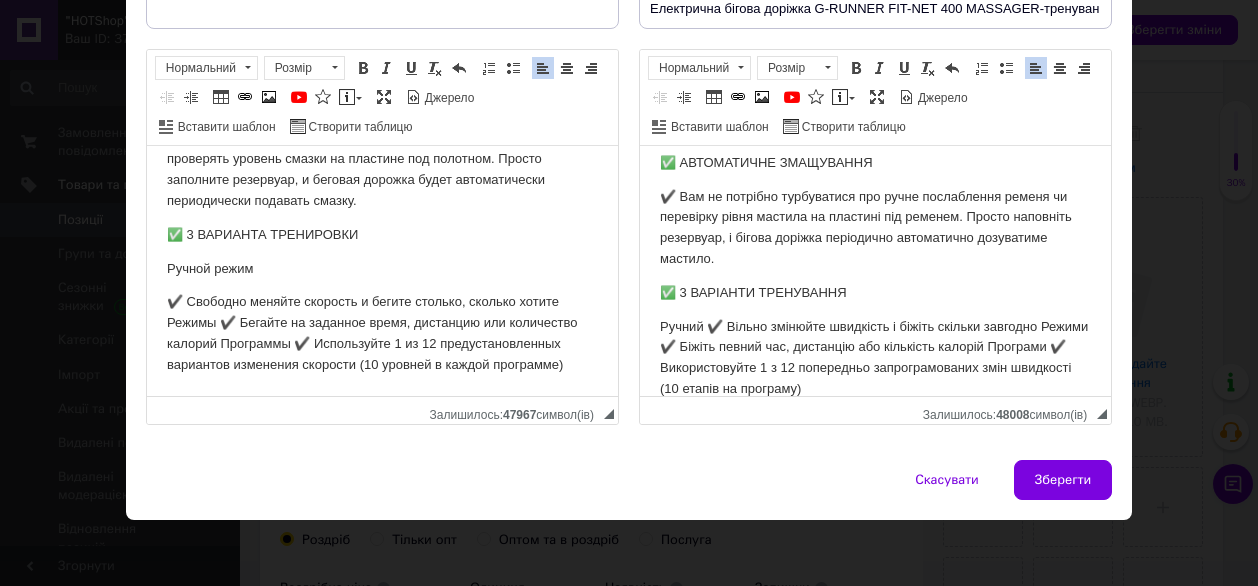 click on "✔️ Свободно меняйте скорость и бегите столько, сколько хотите Режимы ✔️ Бегайте на заданное время, дистанцию ​​или количество калорий Программы ✔️ Используйте 1 из 12 предустановленных вариантов изменения скорости (10 уровней в каждой программе)" at bounding box center [381, 333] 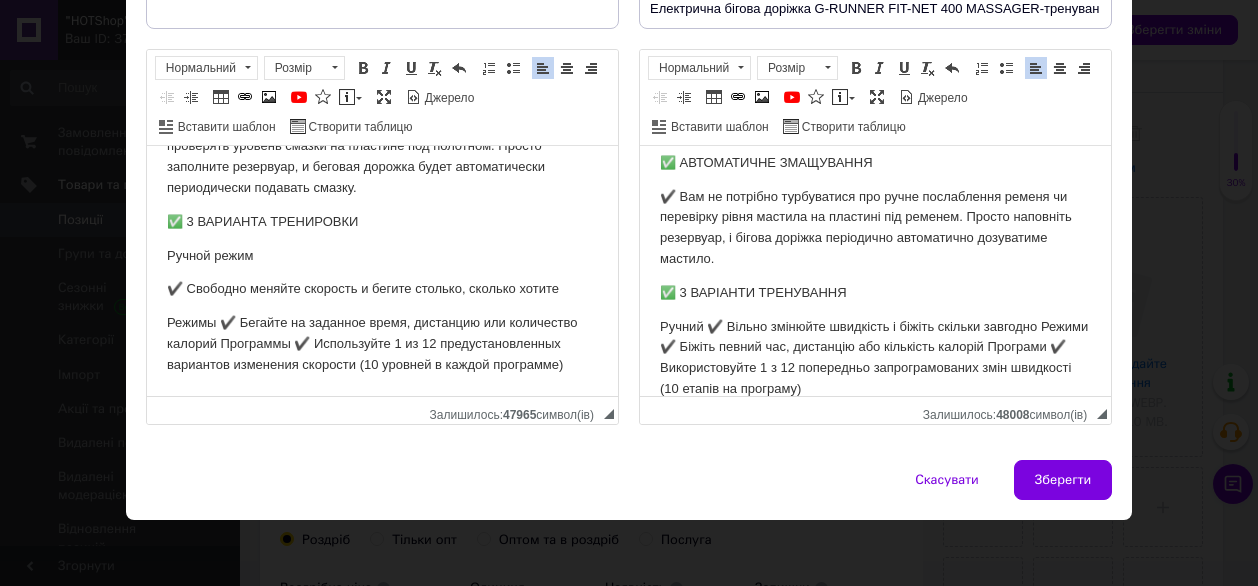 click on "Режимы ✔️ Бегайте на заданное время, дистанцию ​​или количество калорий Программы ✔️ Используйте 1 из 12 предустановленных вариантов изменения скорости (10 уровней в каждой программе)" at bounding box center [381, 344] 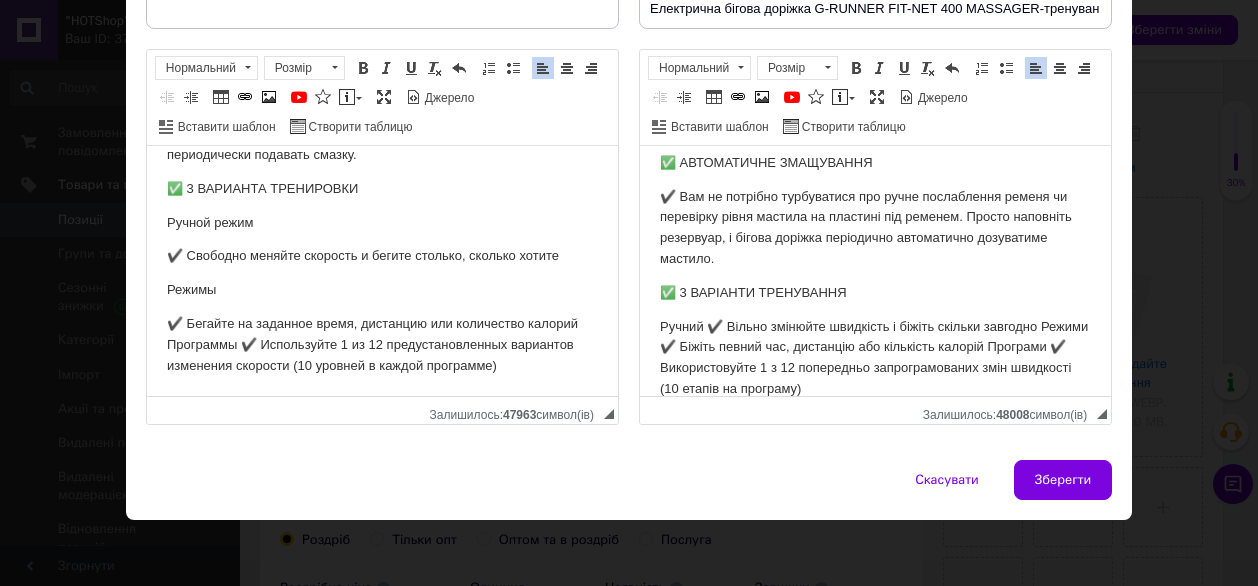 scroll, scrollTop: 8395, scrollLeft: 0, axis: vertical 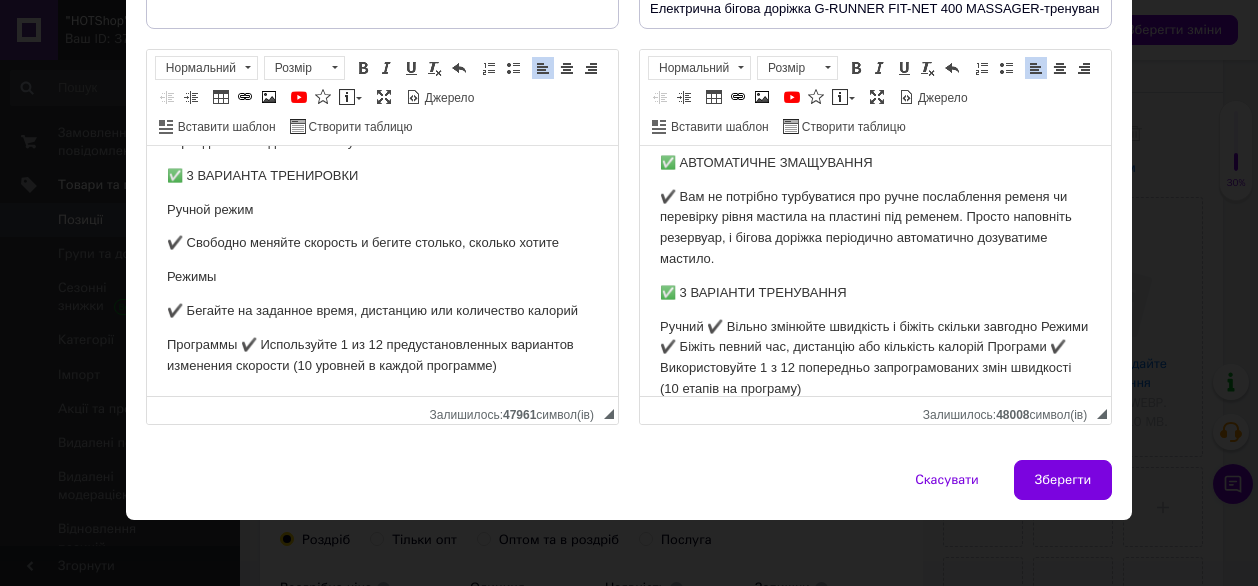 click on "Программы ✔️ Используйте 1 из 12 предустановленных вариантов изменения скорости (10 уровней в каждой программе)" at bounding box center [381, 356] 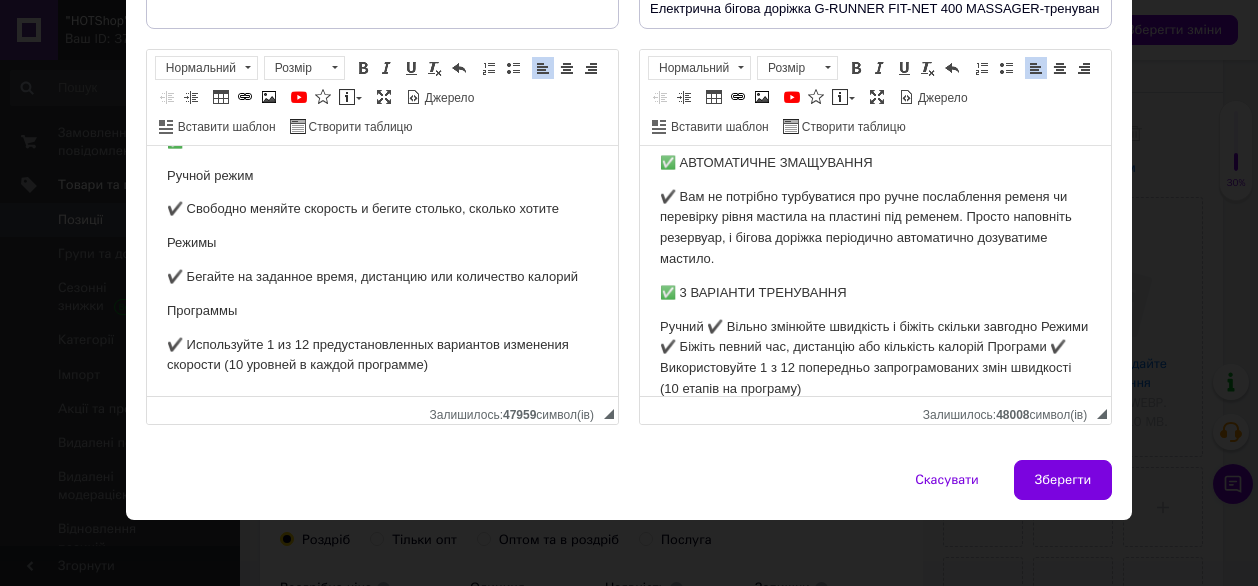 scroll, scrollTop: 8442, scrollLeft: 0, axis: vertical 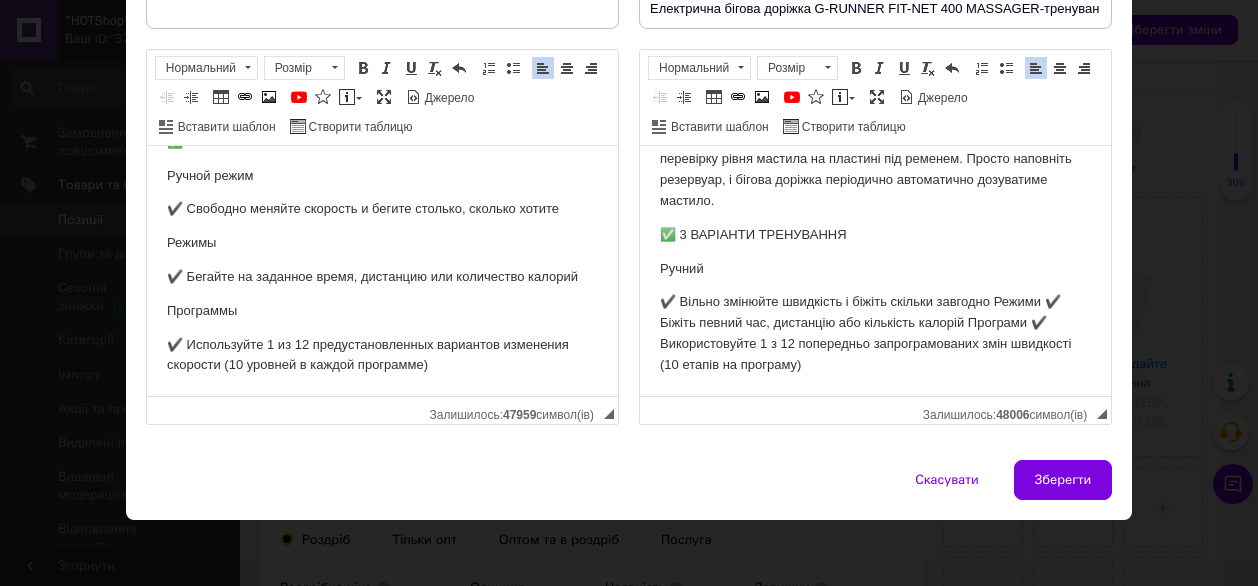 click on "✔️ Вільно змінюйте швидкість і біжіть скільки завгодно Режими ✔️ Біжіть певний час, дистанцію або кількість калорій Програми ✔️ Використовуйте 1 з 12 попередньо запрограмованих змін швидкості (10 етапів на програму)" at bounding box center (874, 333) 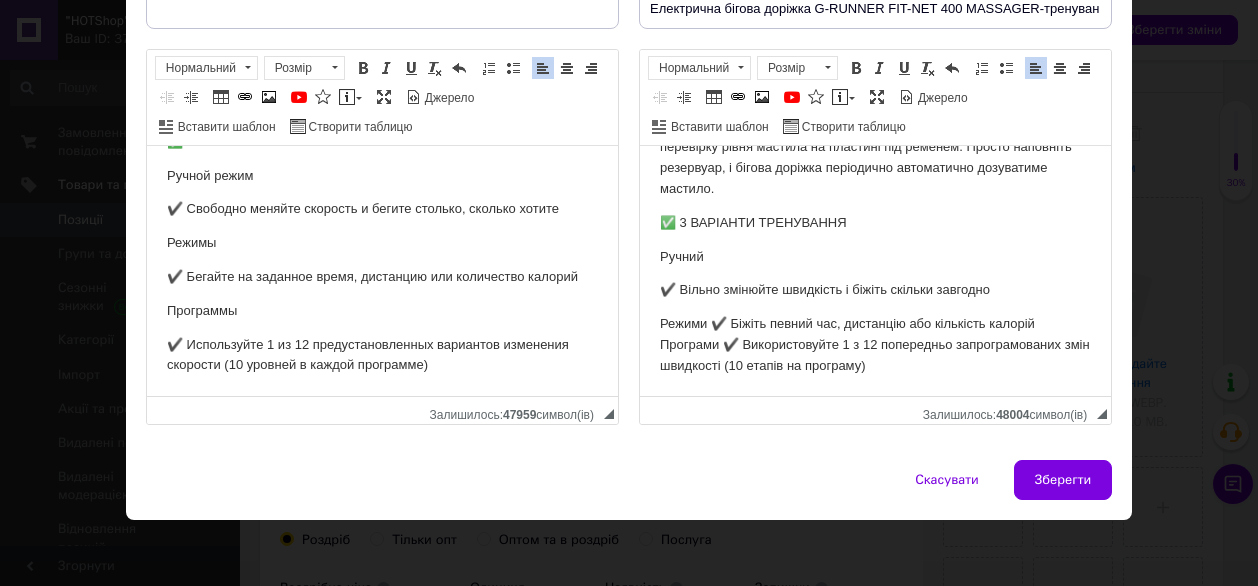 click on "Режими ✔️ Біжіть певний час, дистанцію або кількість калорій Програми ✔️ Використовуйте 1 з 12 попередньо запрограмованих змін швидкості (10 етапів на програму)" at bounding box center [874, 345] 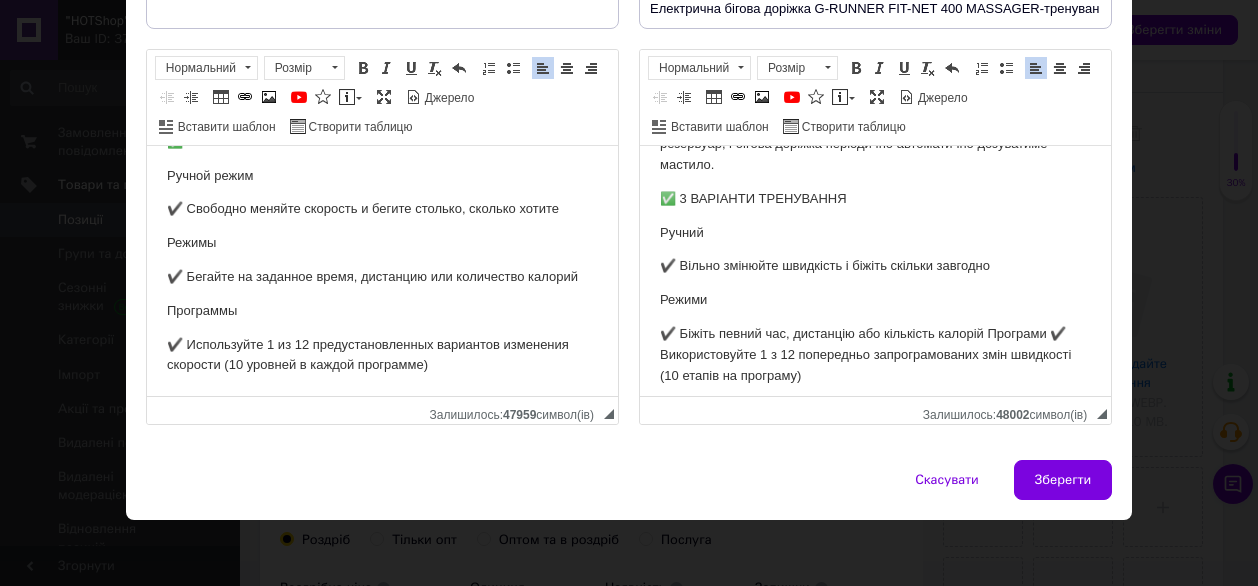 scroll, scrollTop: 8361, scrollLeft: 0, axis: vertical 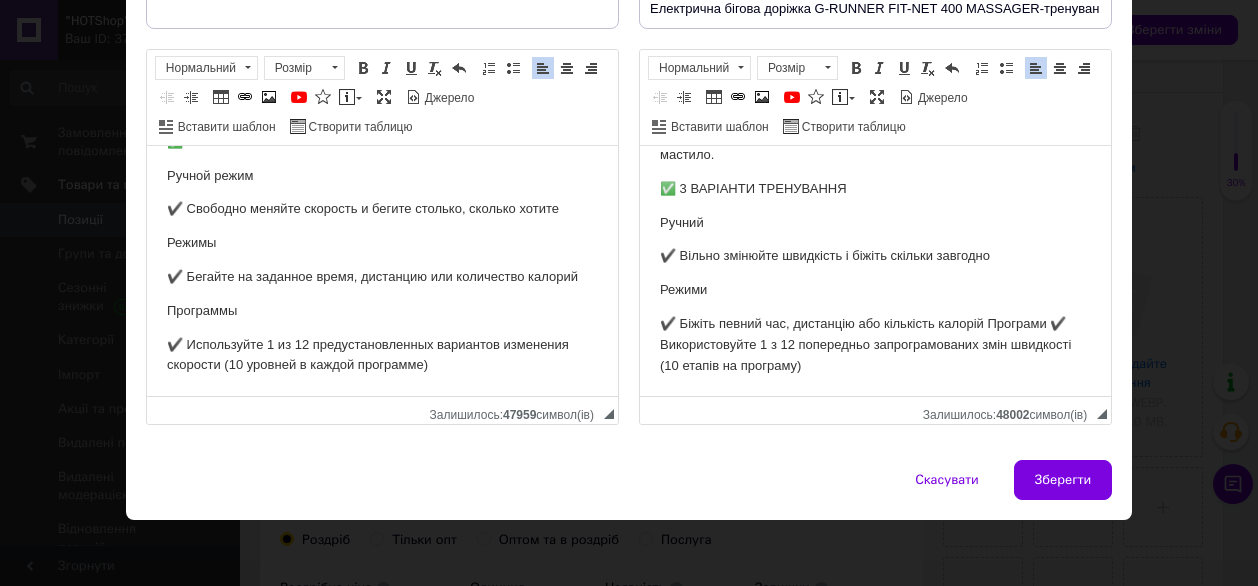 click on "✔️ Біжіть певний час, дистанцію або кількість калорій Програми ✔️ Використовуйте 1 з 12 попередньо запрограмованих змін швидкості (10 етапів на програму)" at bounding box center [874, 345] 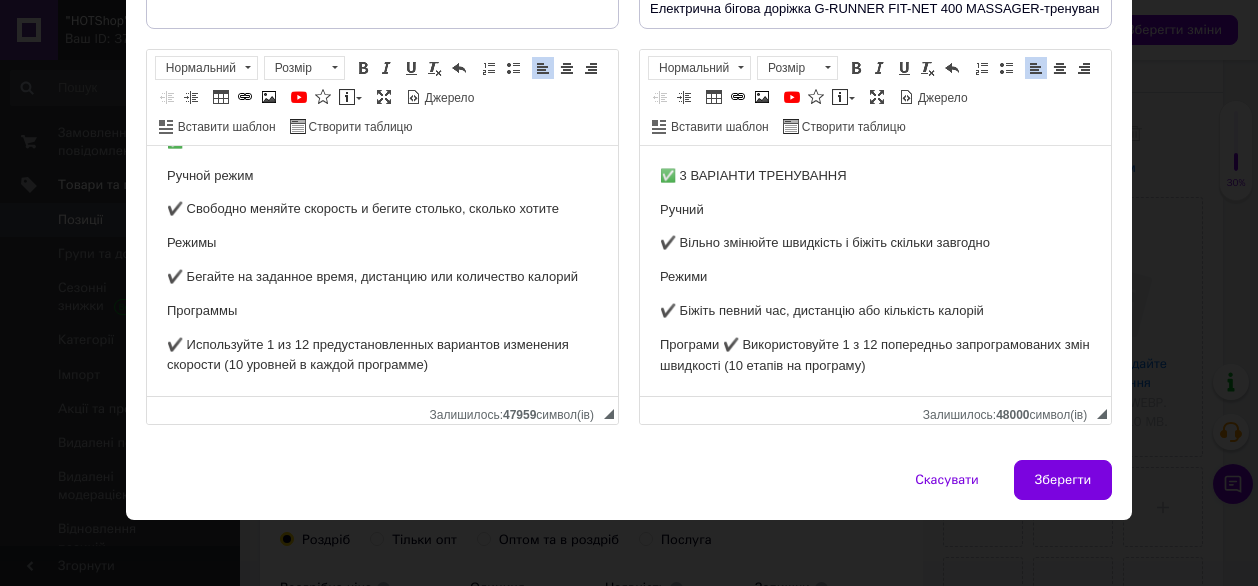 click on "Програми ✔️ Використовуйте 1 з 12 попередньо запрограмованих змін швидкості (10 етапів на програму)" at bounding box center (874, 356) 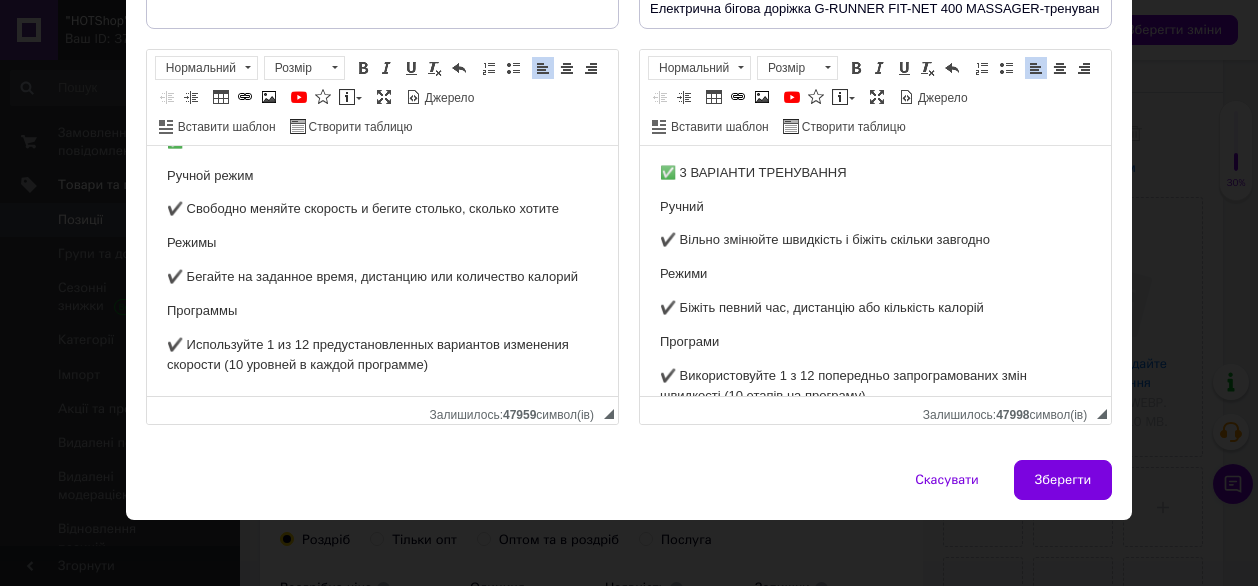 scroll, scrollTop: 8408, scrollLeft: 0, axis: vertical 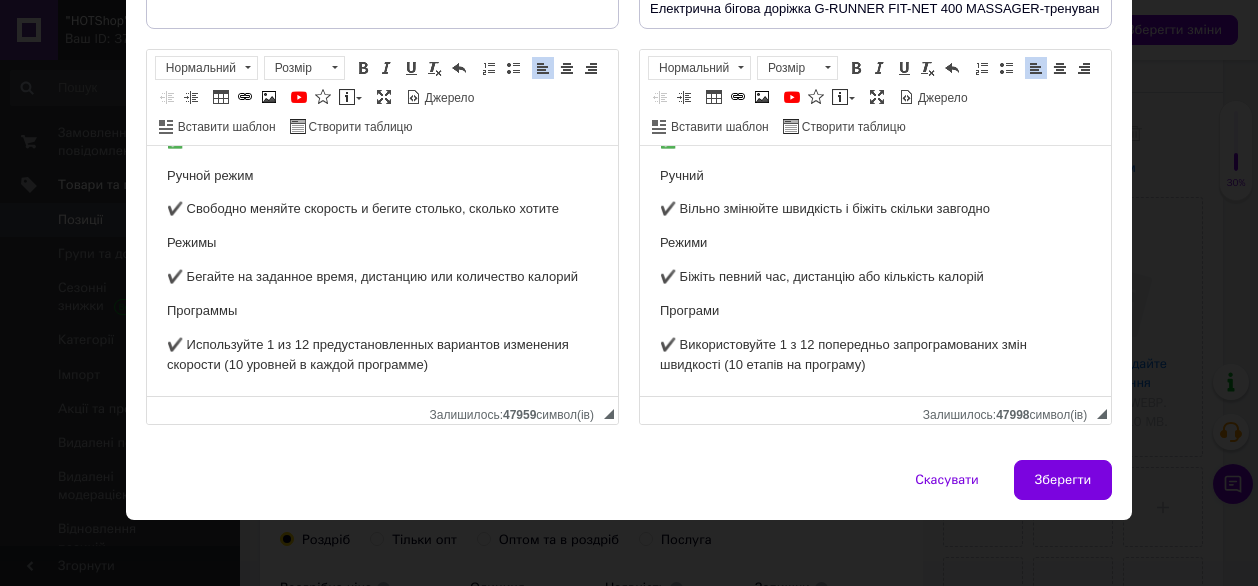 click on "✔️ Используйте 1 из 12 предустановленных вариантов изменения скорости (10 уровней в каждой программе)" at bounding box center (381, 356) 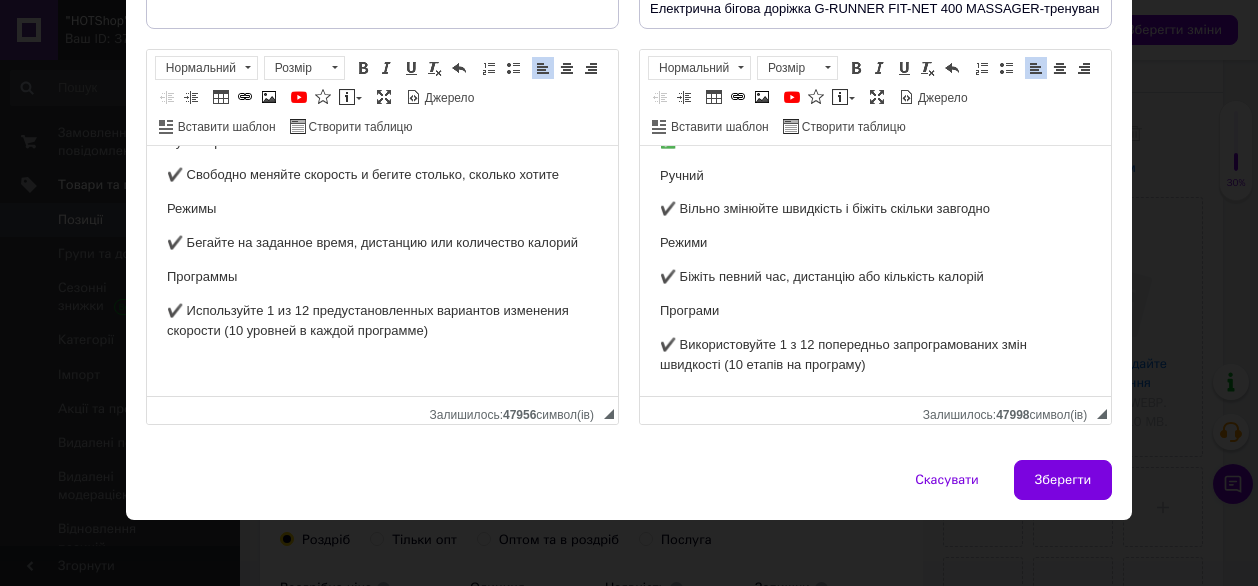 scroll, scrollTop: 8535, scrollLeft: 0, axis: vertical 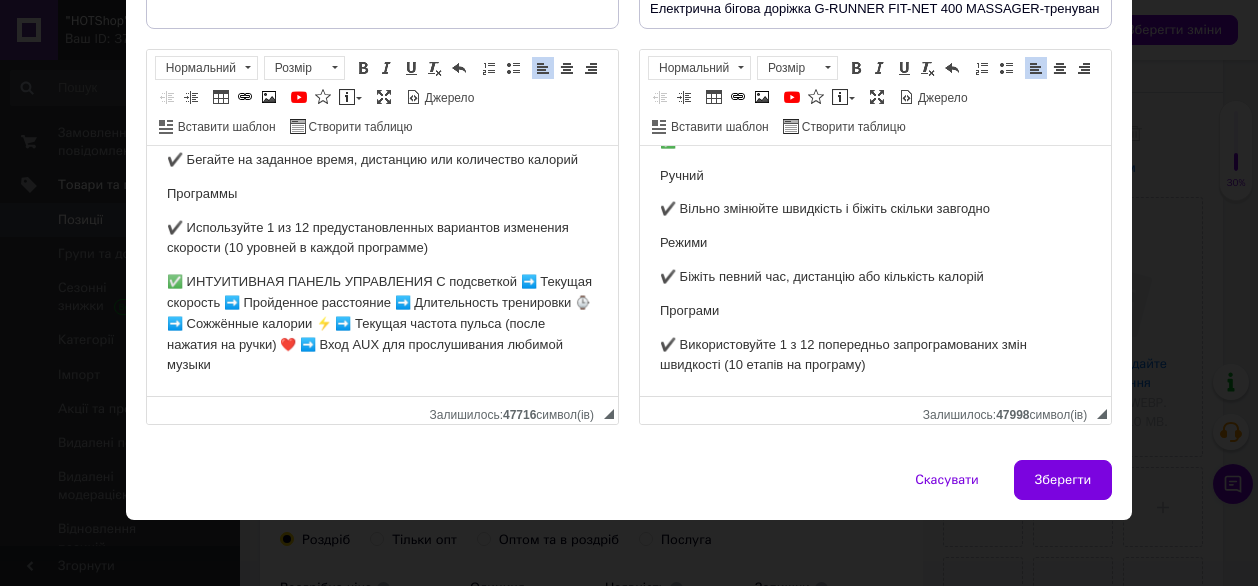 click on "✔️ Використовуйте 1 з 12 попередньо запрограмованих змін швидкості (10 етапів на програму)" at bounding box center (874, 356) 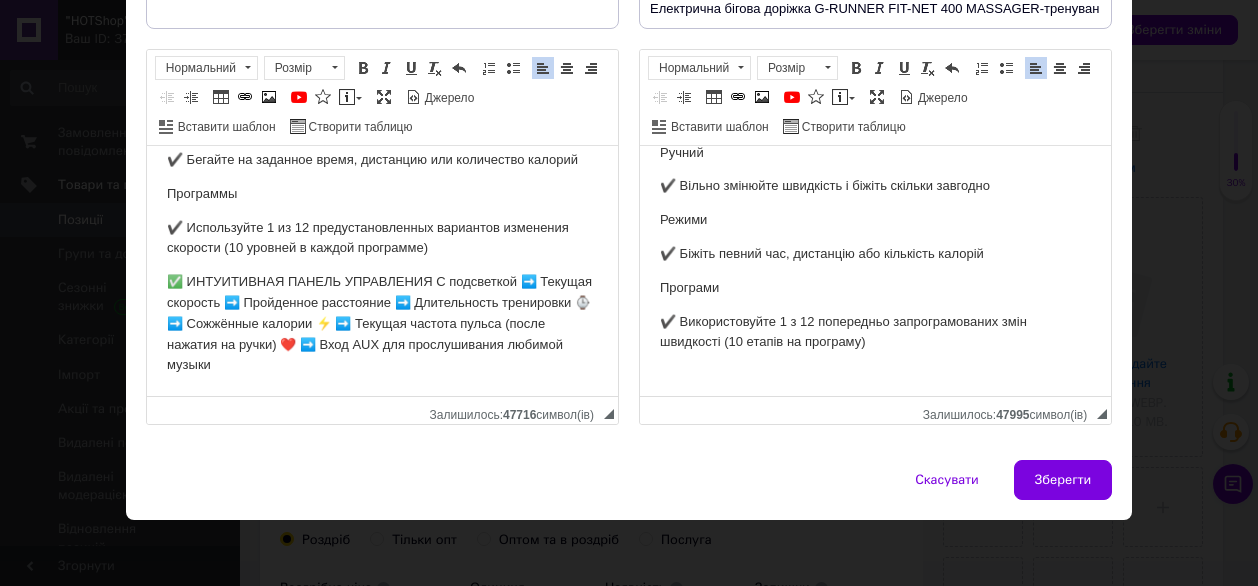 scroll, scrollTop: 8480, scrollLeft: 0, axis: vertical 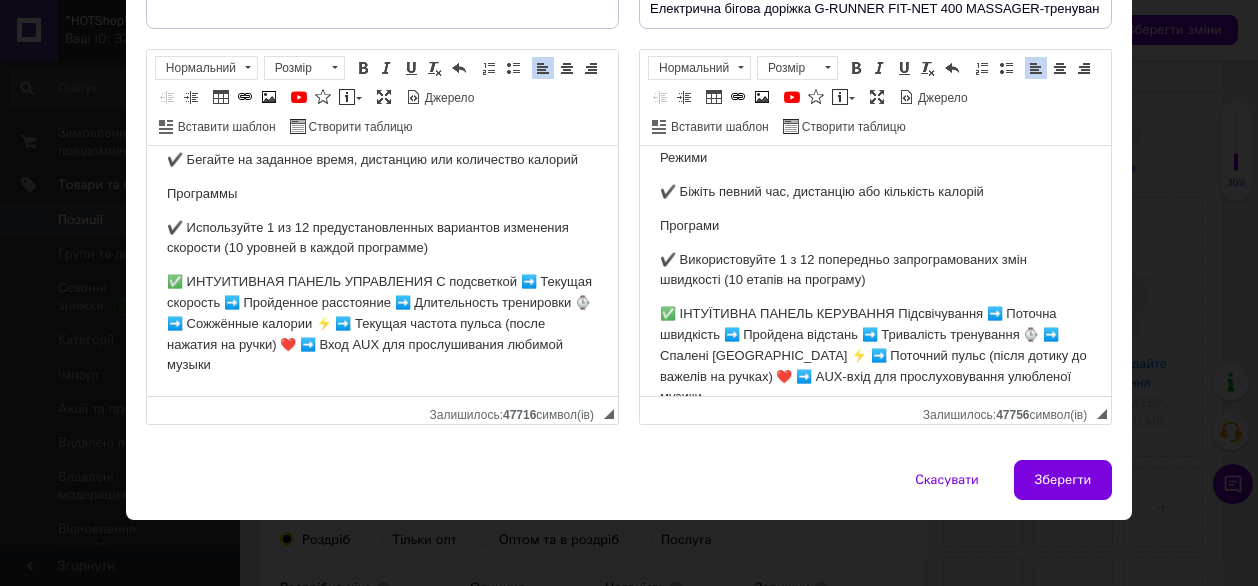 click on "✅ ИНТУИТИВНАЯ ПАНЕЛЬ УПРАВЛЕНИЯ С подсветкой ➡️ Текущая скорость ➡️ Пройденное расстояние ➡️ Длительность тренировки ⌚ ➡️ Сожжённые калории ⚡ ➡️ Текущая частота пульса (после нажатия на ручки) ❤️ ➡️ Вход AUX для прослушивания любимой музыки" at bounding box center (381, 324) 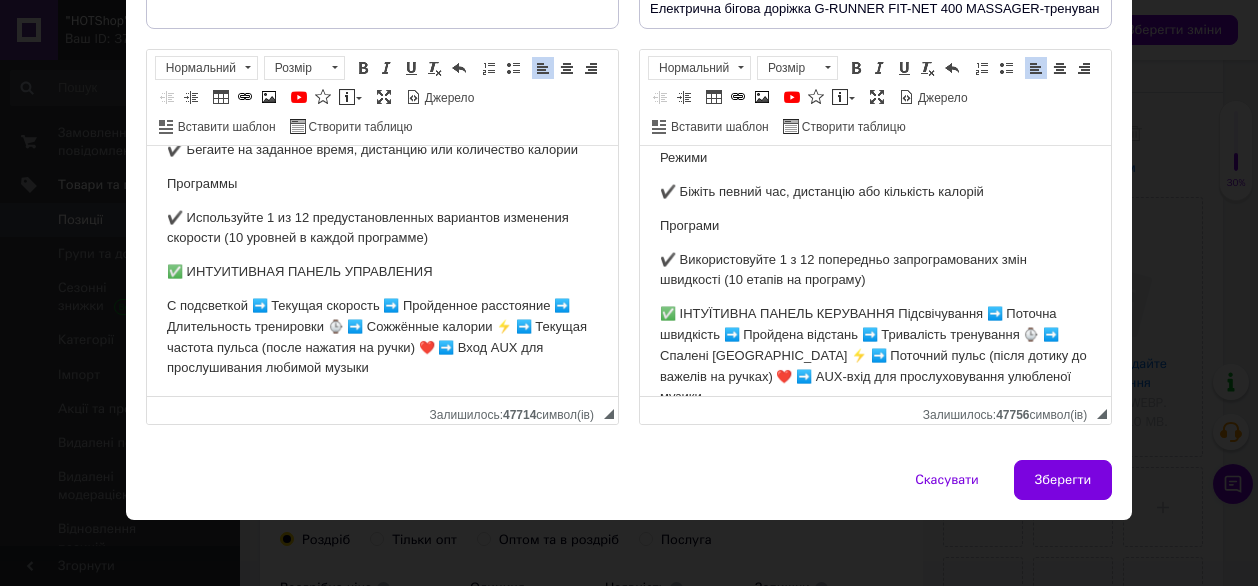 click on "✅ ІНТУЇТИВНА ПАНЕЛЬ КЕРУВАННЯ Підсвічування ➡️ Поточна швидкість ➡️ Пройдена відстань ➡️ Тривалість тренування ⌚ ➡️ Спалені [GEOGRAPHIC_DATA] ⚡ ➡️ Поточний пульс (після дотику до важелів на ручках) ❤️ ➡️ AUX-вхід для прослуховування улюбленої музики" at bounding box center [874, 356] 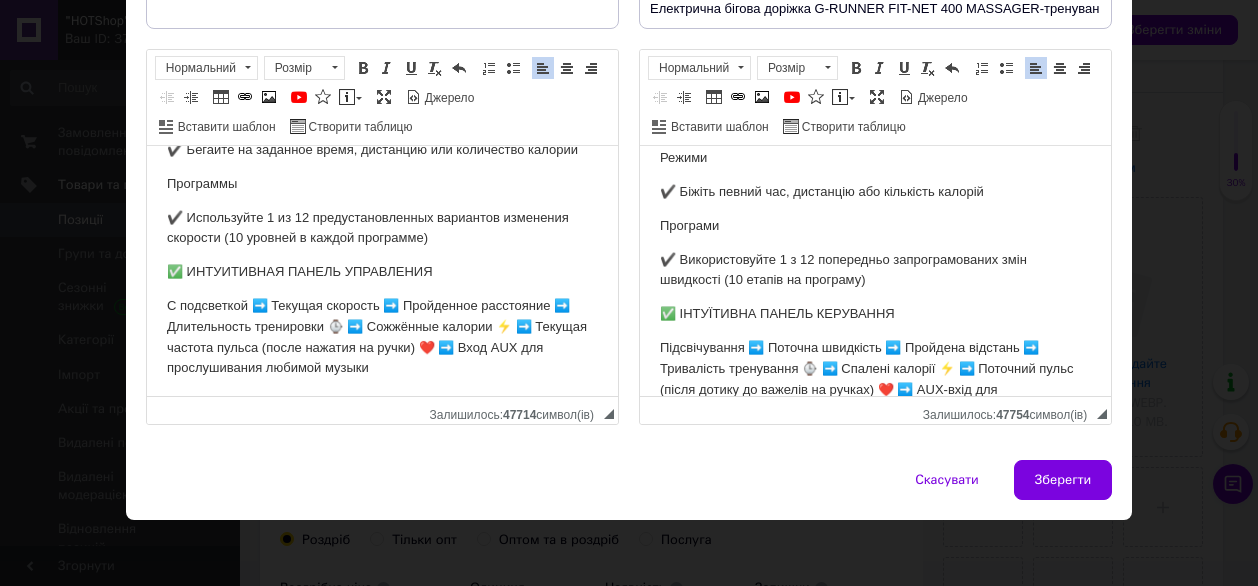 click on "✅ ИНТУИТИВНАЯ ПАНЕЛЬ УПРАВЛЕНИЯ" at bounding box center (381, 272) 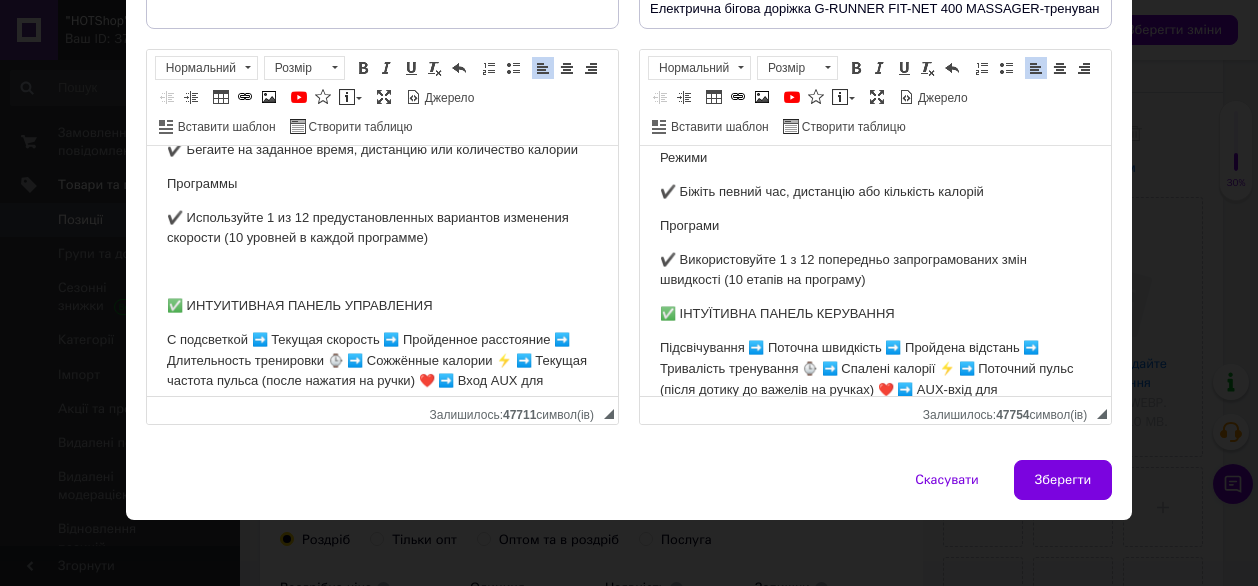 click at bounding box center (381, 272) 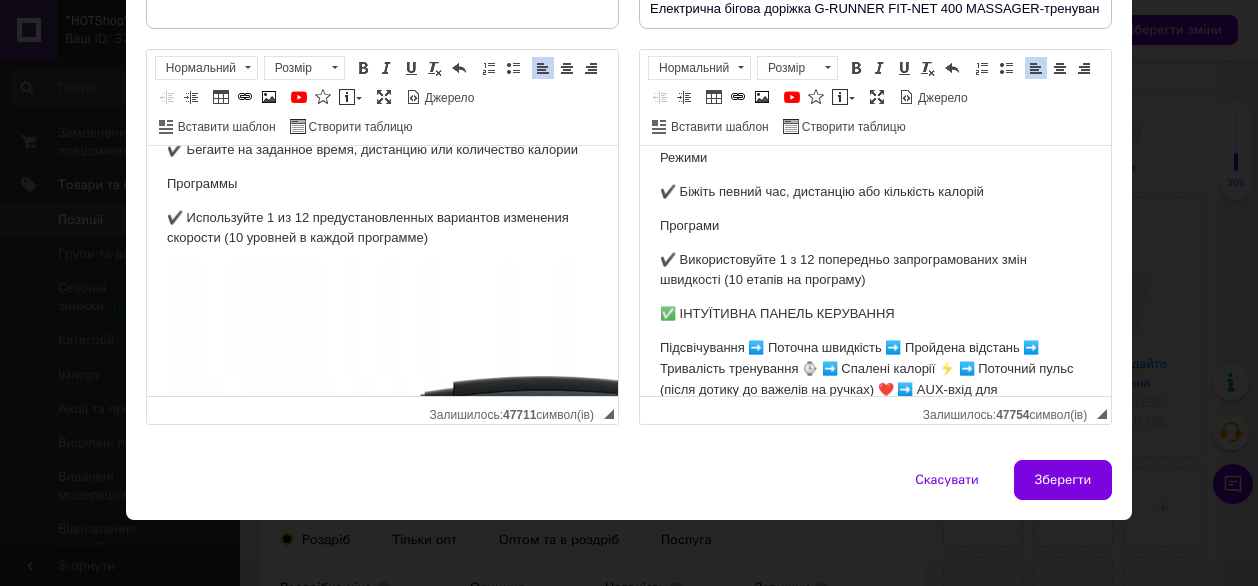 click on "✅ ІНТУЇТИВНА ПАНЕЛЬ КЕРУВАННЯ" at bounding box center [874, 314] 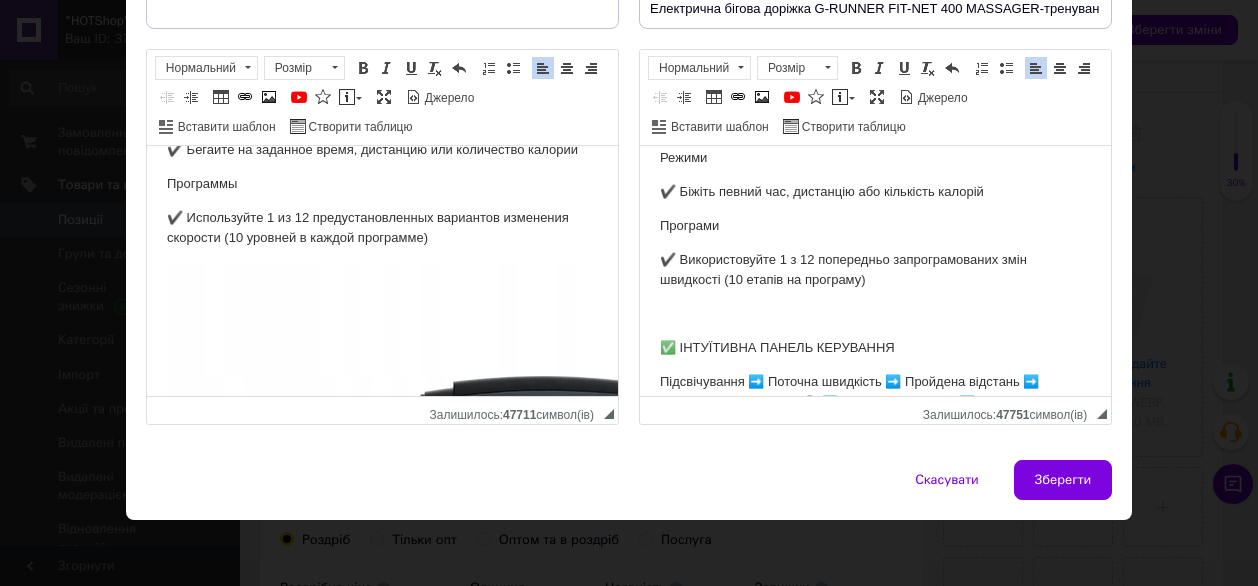 click at bounding box center (874, 314) 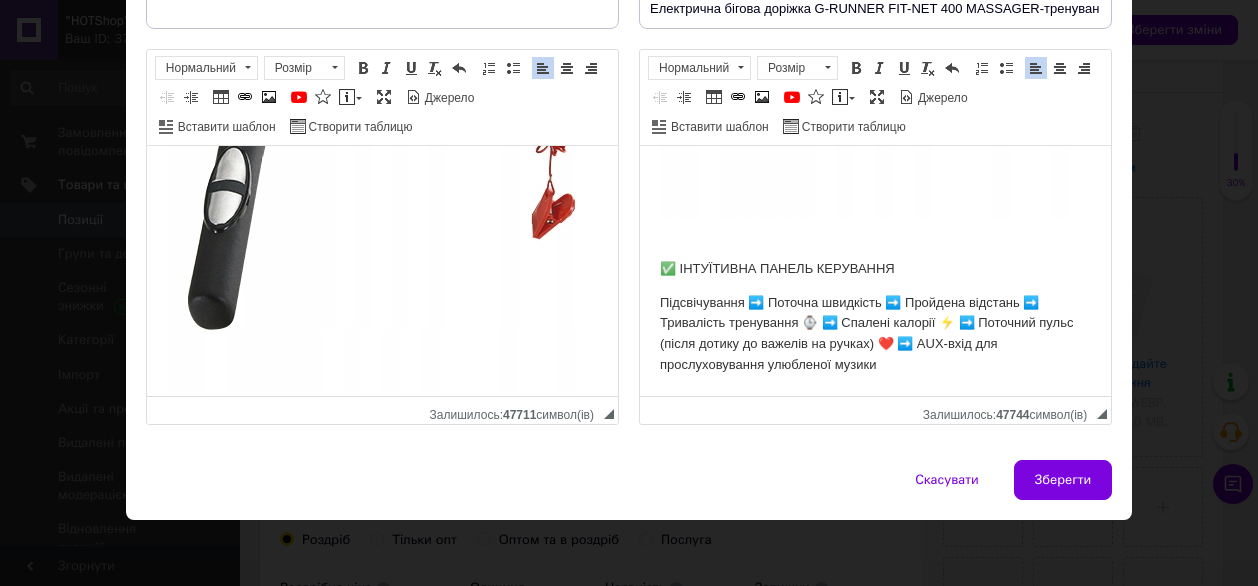scroll, scrollTop: 9371, scrollLeft: 0, axis: vertical 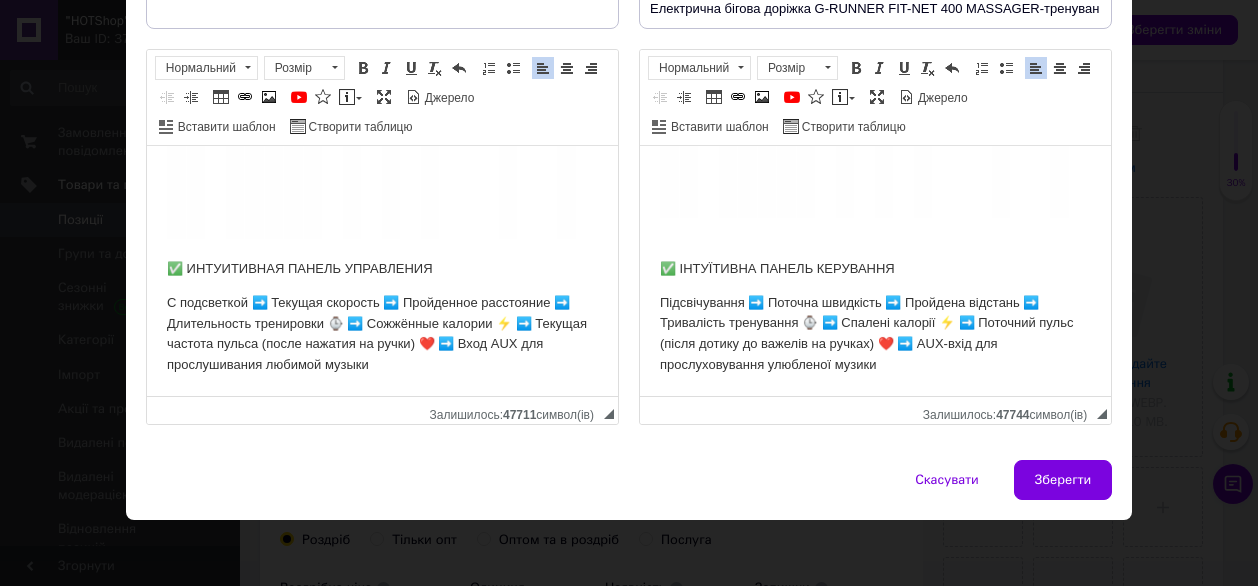 click on "С подсветкой ➡️ Текущая скорость ➡️ Пройденное расстояние ➡️ Длительность тренировки ⌚ ➡️ Сожжённые калории ⚡ ➡️ Текущая частота пульса (после нажатия на ручки) ❤️ ➡️ Вход AUX для прослушивания любимой музыки" at bounding box center [381, 334] 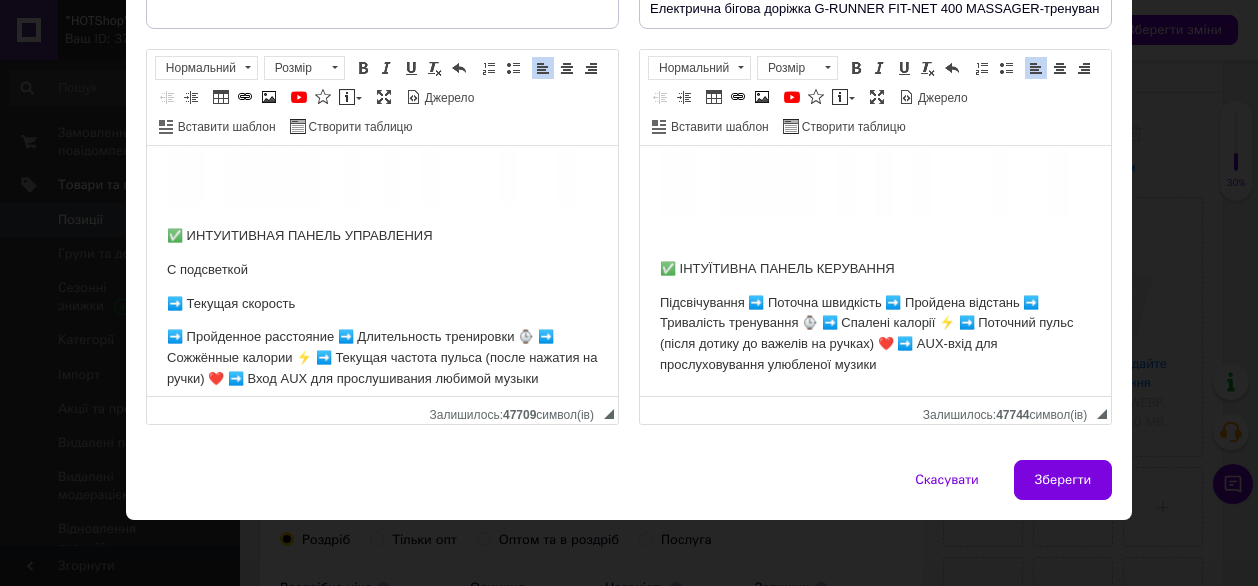 click on "➡️ Текущая скорость" at bounding box center [381, 304] 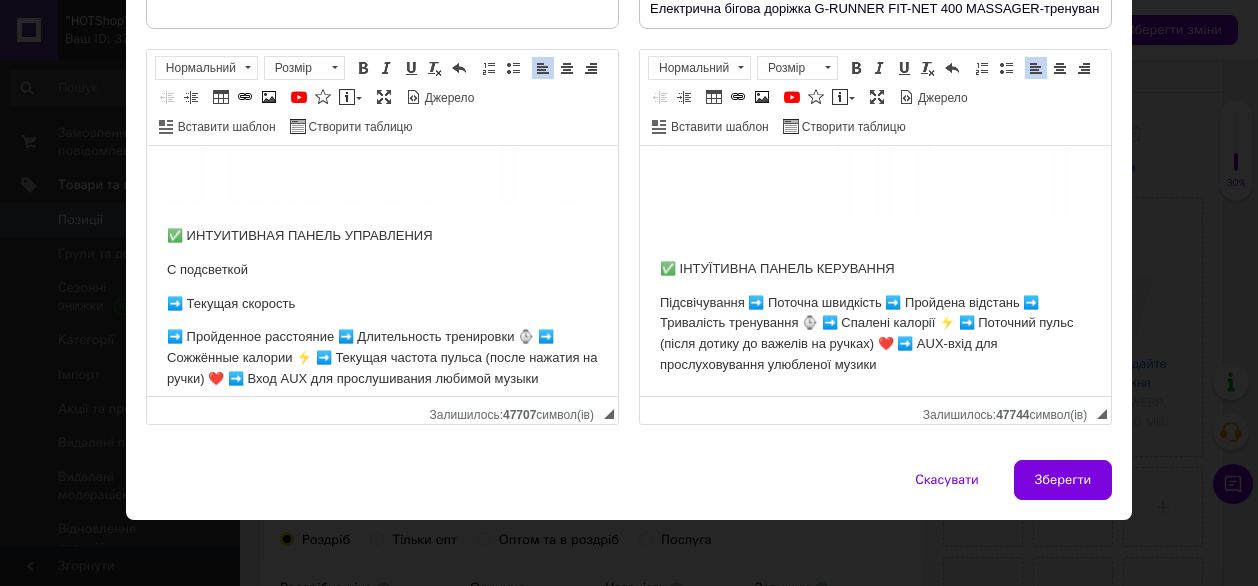 click on "➡️ Пройденное расстояние ➡️ Длительность тренировки ⌚ ➡️ Сожжённые калории ⚡ ➡️ Текущая частота пульса (после нажатия на ручки) ❤️ ➡️ Вход AUX для прослушивания любимой музыки" at bounding box center [381, 358] 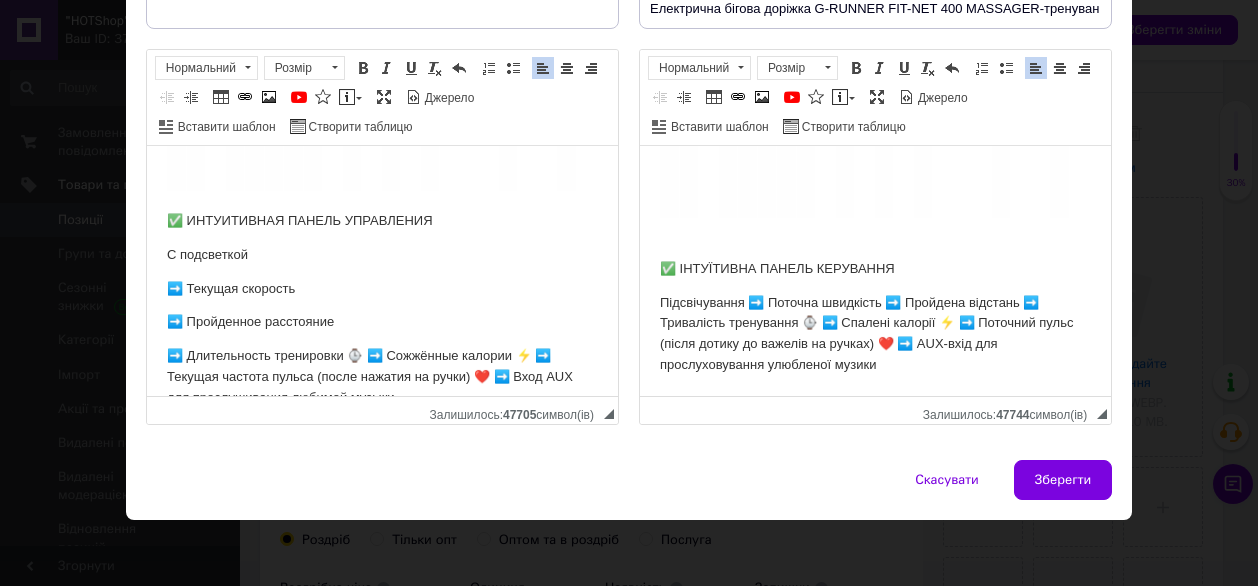 click on "➡️ Длительность тренировки ⌚ ➡️ Сожжённые калории ⚡ ➡️ Текущая частота пульса (после нажатия на ручки) ❤️ ➡️ Вход AUX для прослушивания любимой музыки" at bounding box center (381, 377) 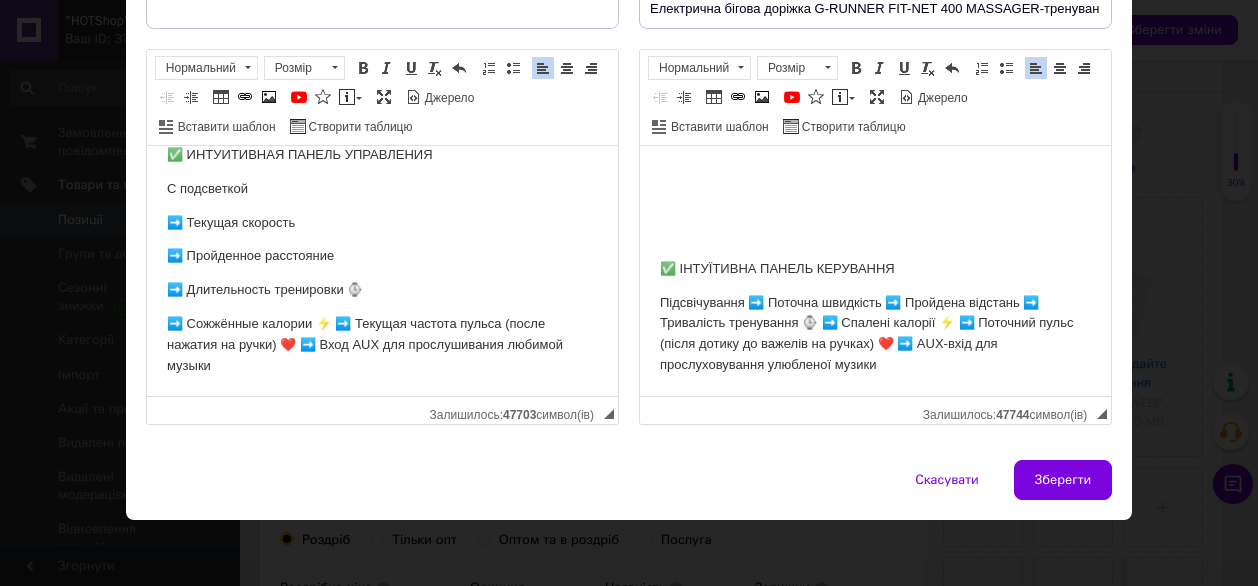scroll, scrollTop: 9485, scrollLeft: 0, axis: vertical 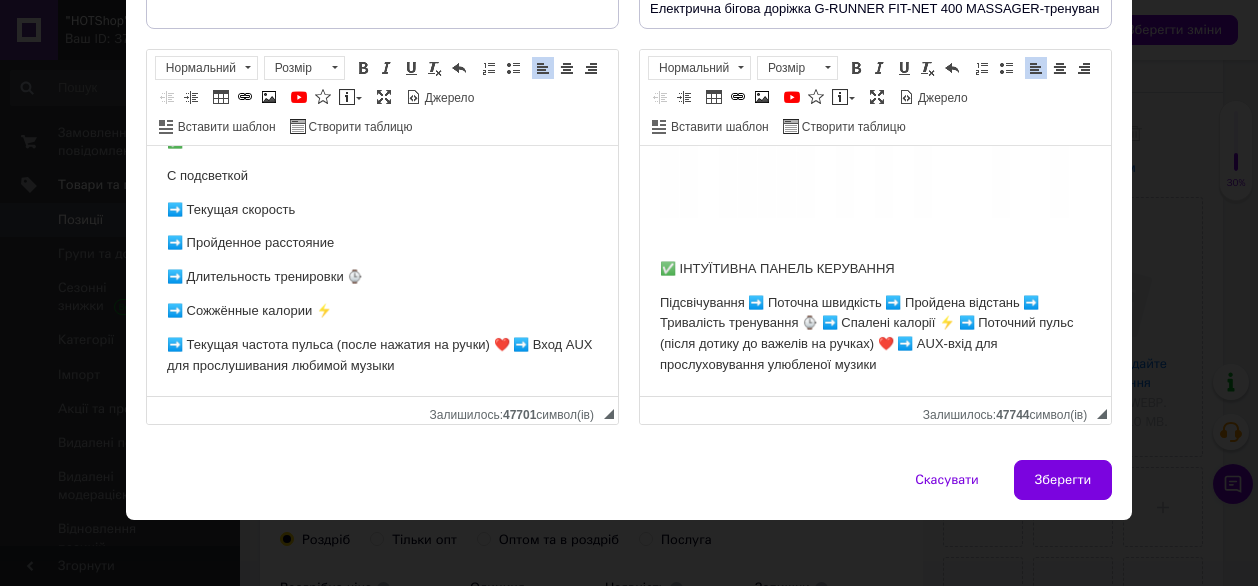 click on "➡️ Текущая частота пульса (после нажатия на ручки) ❤️ ➡️ Вход AUX для прослушивания любимой музыки" at bounding box center [381, 356] 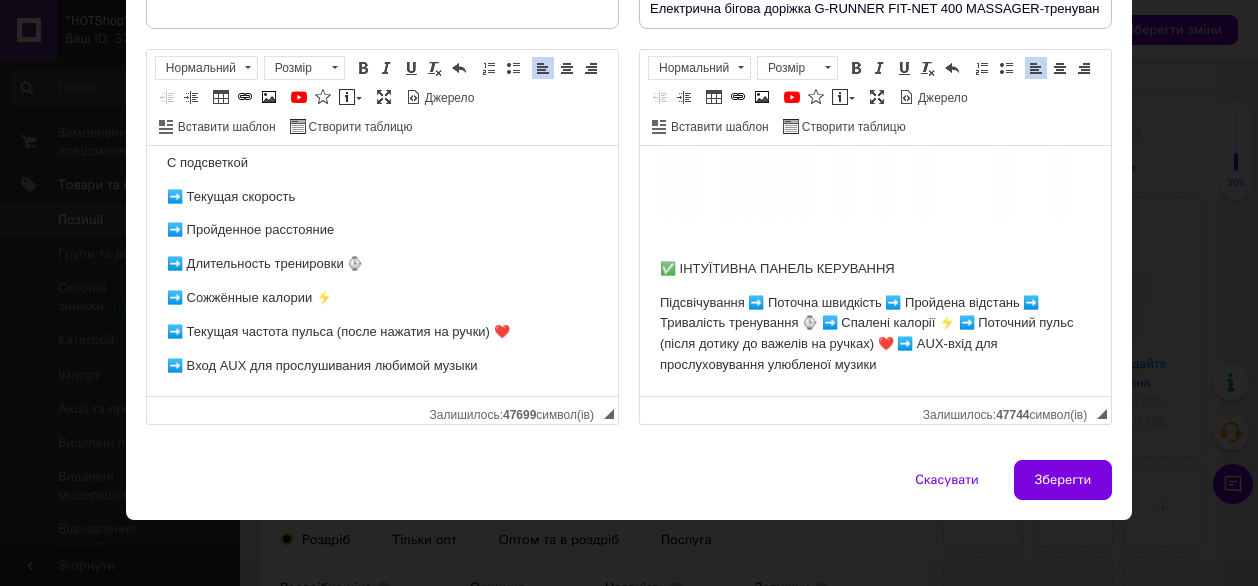 scroll, scrollTop: 9511, scrollLeft: 0, axis: vertical 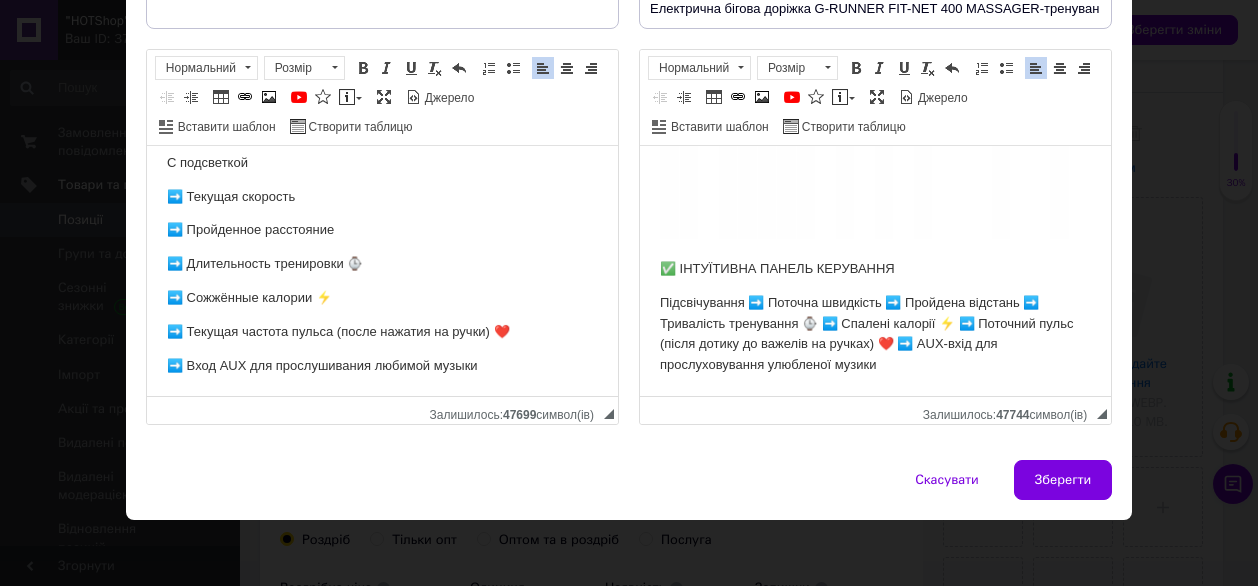 click on "Підсвічування ➡️ Поточна швидкість ➡️ Пройдена відстань ➡️ Тривалість тренування ⌚ ➡️ Спалені калорії ⚡ ➡️ Поточний пульс (після дотику до важелів на ручках) ❤️ ➡️ AUX-вхід для прослуховування улюбленої музики" at bounding box center (874, 334) 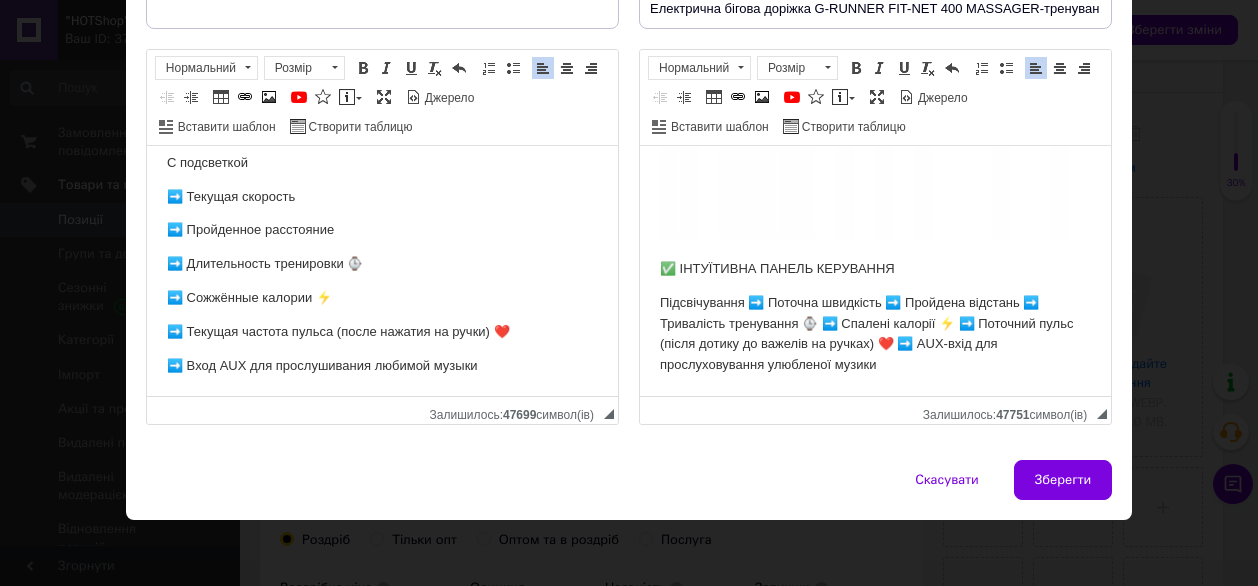 click on "Підсвічування ➡️ Поточна швидкість ➡️ Пройдена відстань ➡️ Тривалість тренування ⌚ ➡️ Спалені калорії ⚡ ➡️ Поточний пульс (після дотику до важелів на ручках) ❤️ ➡️ AUX-вхід для прослуховування улюбленої музики" at bounding box center [874, 334] 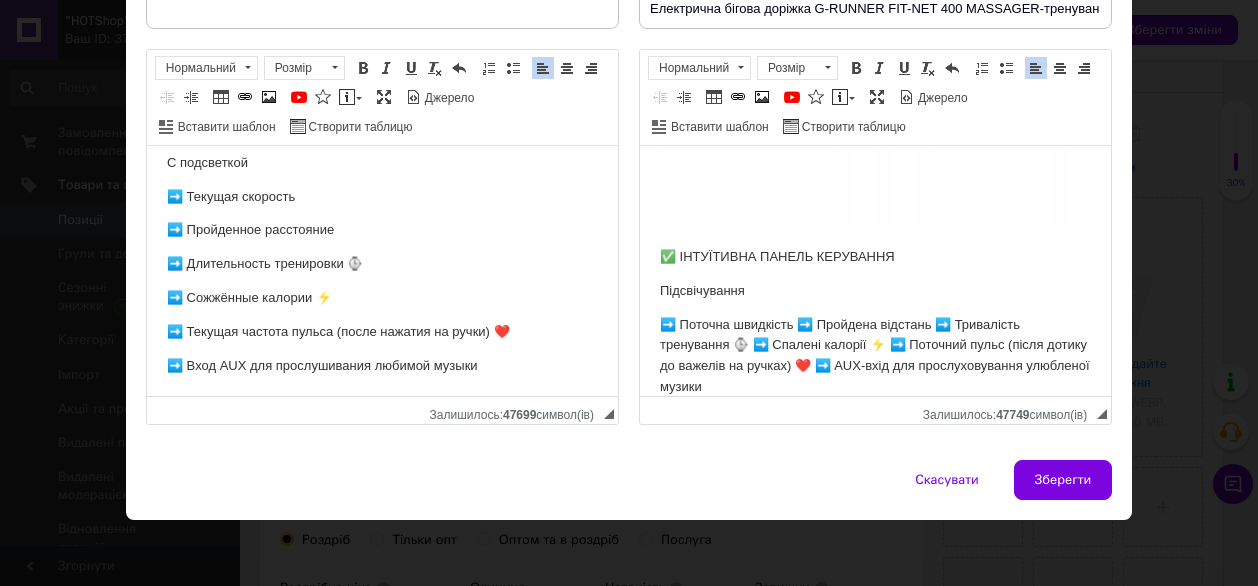 click on "➡️ Поточна швидкість ➡️ Пройдена відстань ➡️ Тривалість тренування ⌚ ➡️ Спалені калорії ⚡ ➡️ Поточний пульс (після дотику до важелів на ручках) ❤️ ➡️ AUX-вхід для прослуховування улюбленої музики" at bounding box center [874, 356] 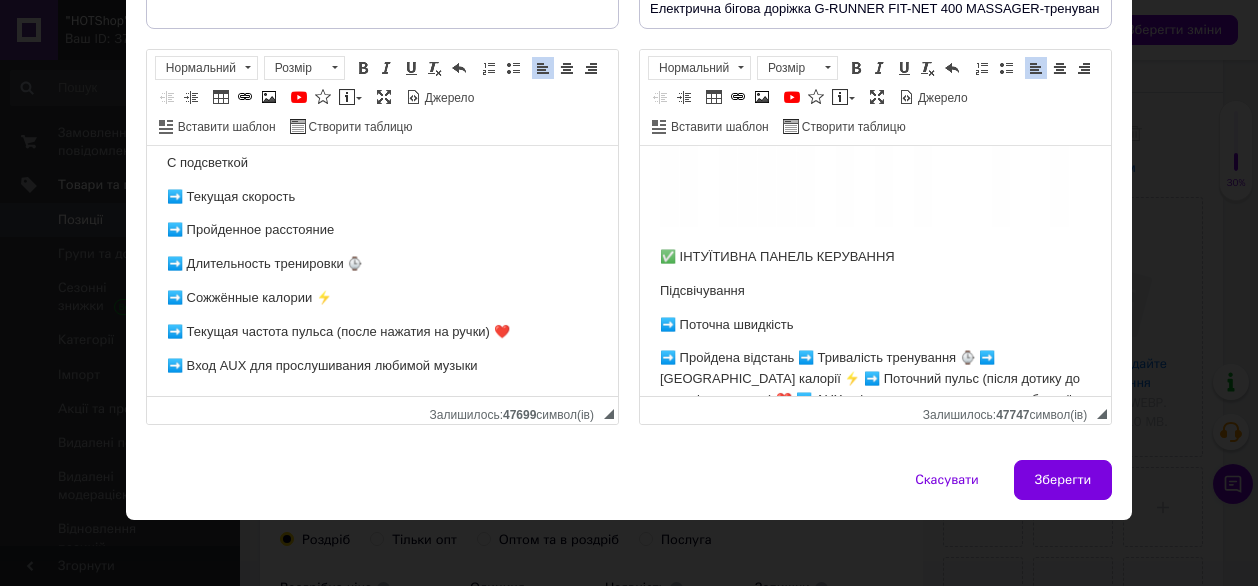 click on "➡️ Пройдена відстань ➡️ Тривалість тренування ⌚ ➡️ [GEOGRAPHIC_DATA] калорії ⚡ ➡️ Поточний пульс (після дотику до важелів на ручках) ❤️ ➡️ AUX-вхід для прослуховування улюбленої музики" at bounding box center [874, 389] 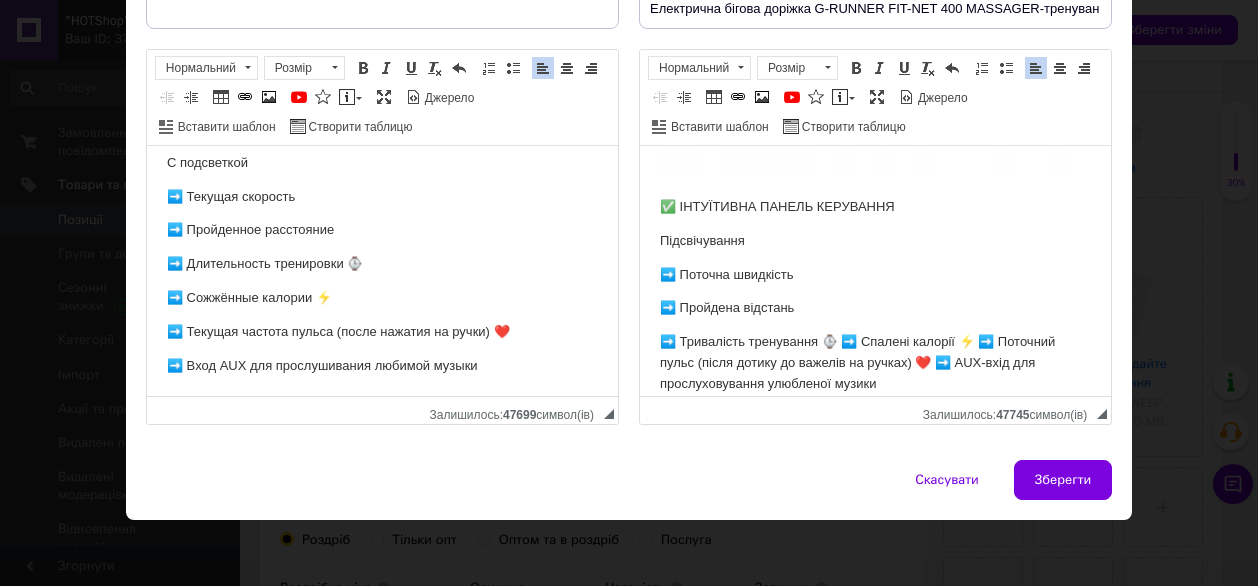 scroll, scrollTop: 9418, scrollLeft: 0, axis: vertical 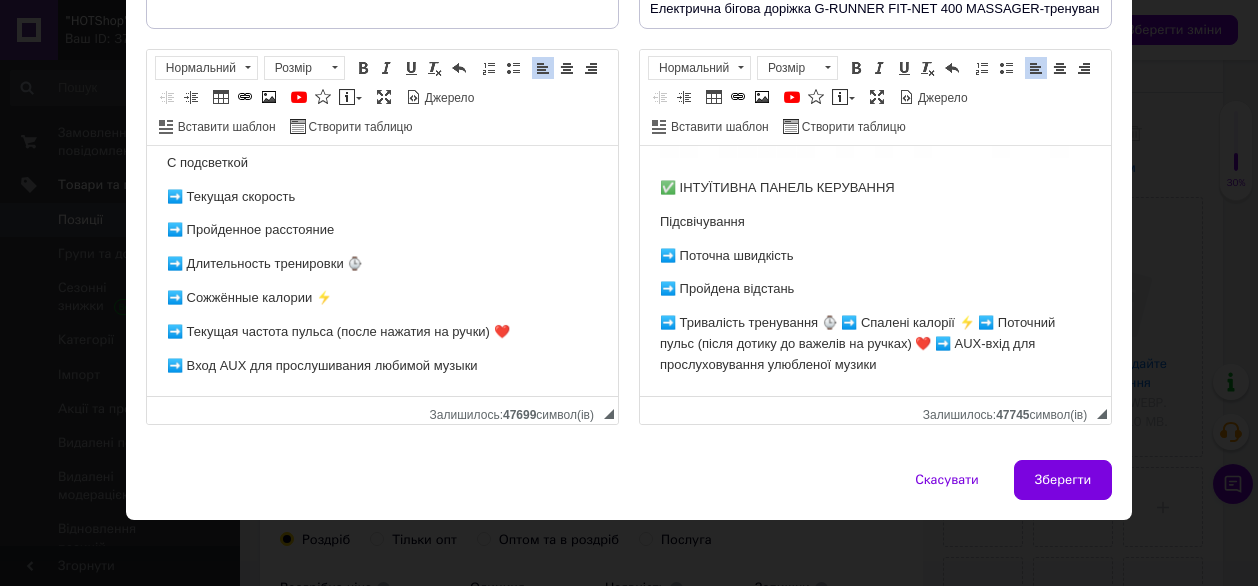 click on "➡️ Тривалість тренування ⌚ ➡️ Спалені калорії ⚡ ➡️ Поточний пульс (після дотику до важелів на ручках) ❤️ ➡️ AUX-вхід для прослуховування улюбленої музики" at bounding box center (874, 344) 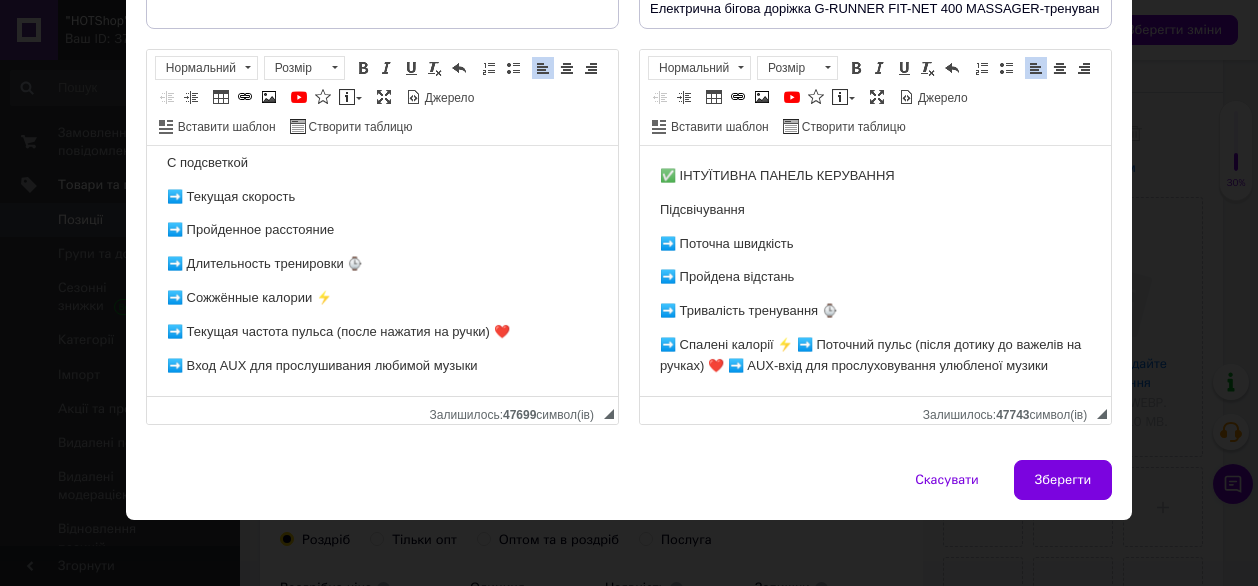 click on "➡️ Спалені калорії ⚡ ➡️ Поточний пульс (після дотику до важелів на ручках) ❤️ ➡️ AUX-вхід для прослуховування улюбленої музики" at bounding box center [874, 356] 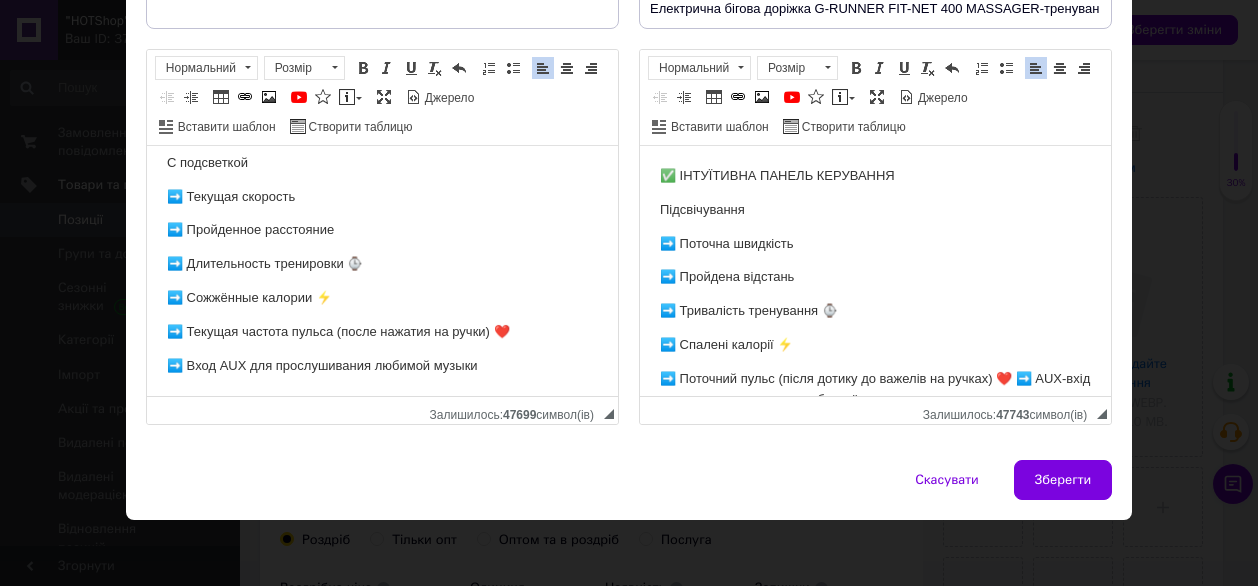 scroll, scrollTop: 9420, scrollLeft: 0, axis: vertical 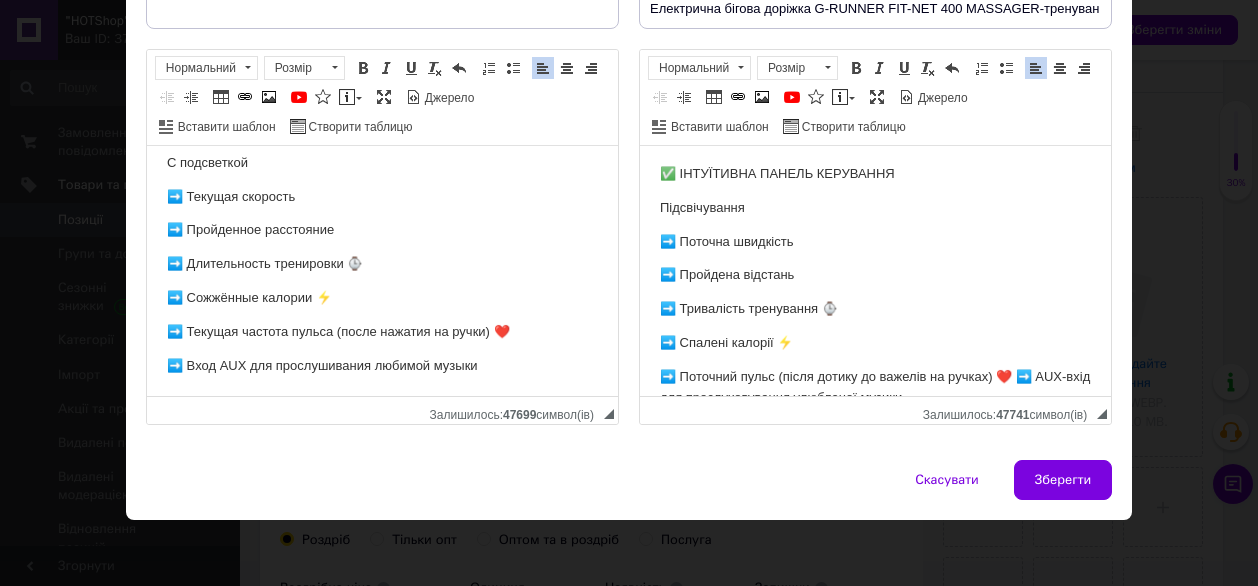 click on "➡️ Поточний пульс (після дотику до важелів на ручках) ❤️ ➡️ AUX-вхід для прослуховування улюбленої музики" at bounding box center (874, 388) 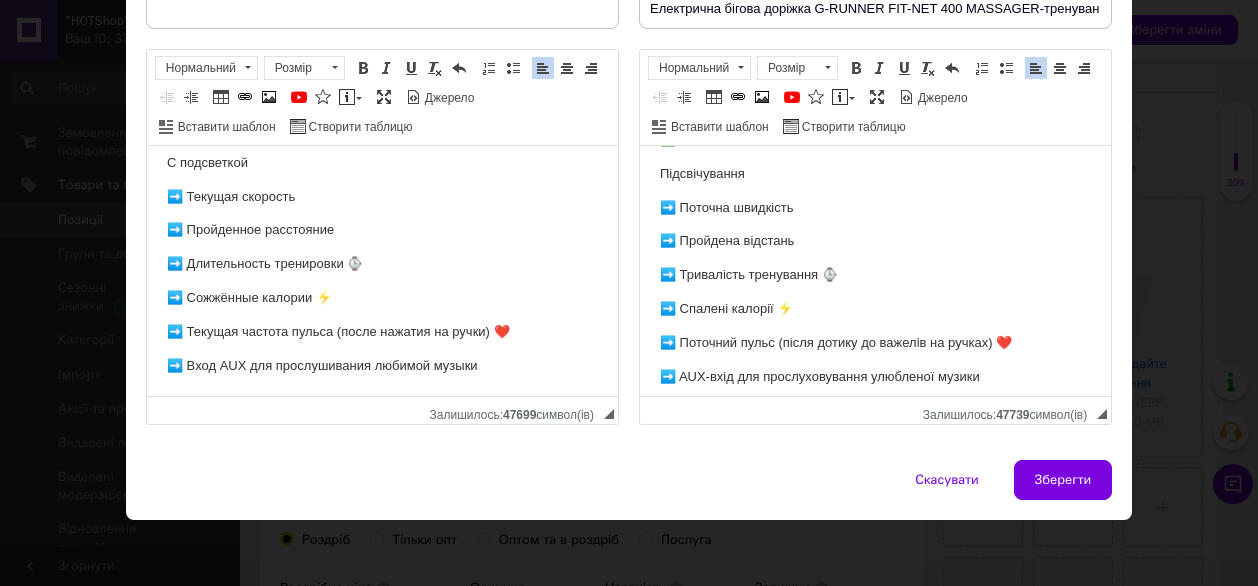 scroll, scrollTop: 9478, scrollLeft: 0, axis: vertical 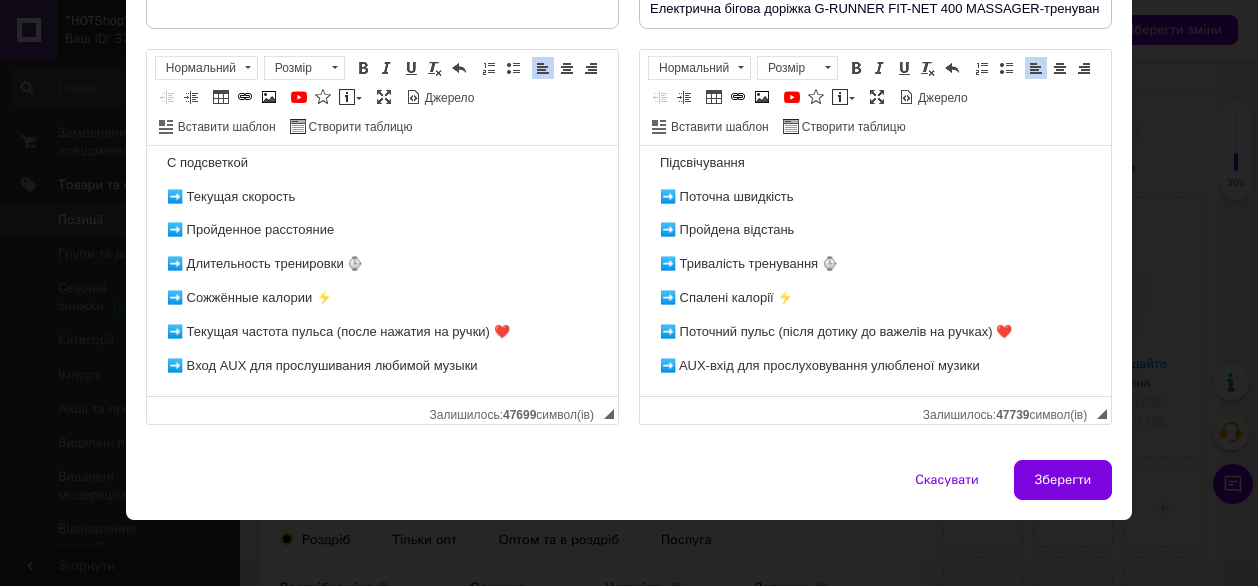 click on "➡️ AUX-вхід для прослуховування улюбленої музики" at bounding box center [874, 366] 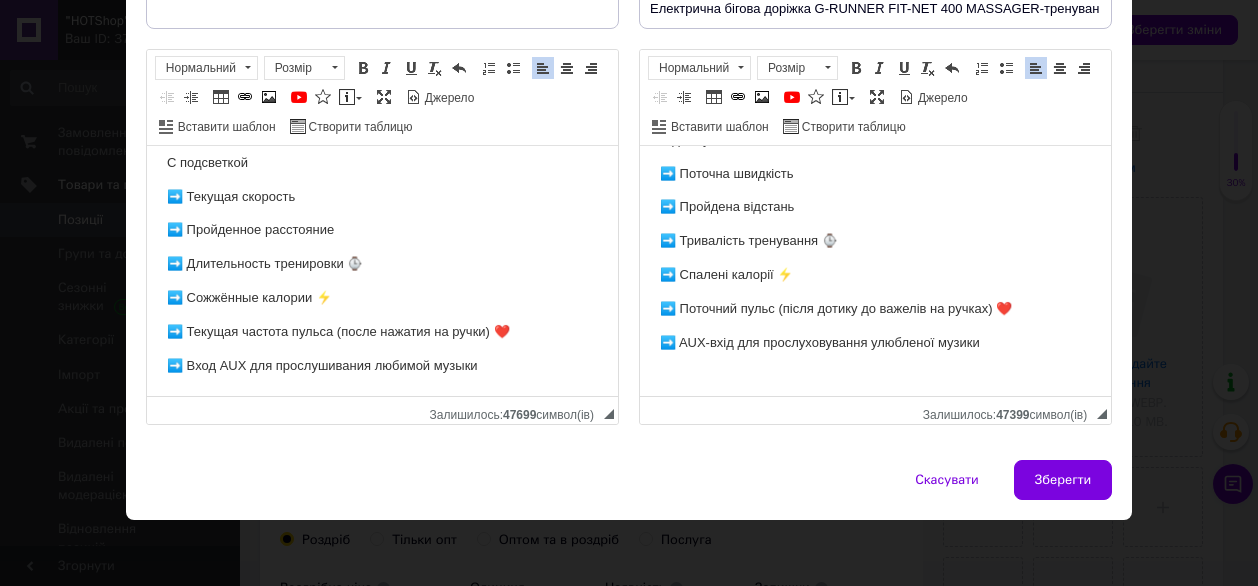 scroll, scrollTop: 9592, scrollLeft: 0, axis: vertical 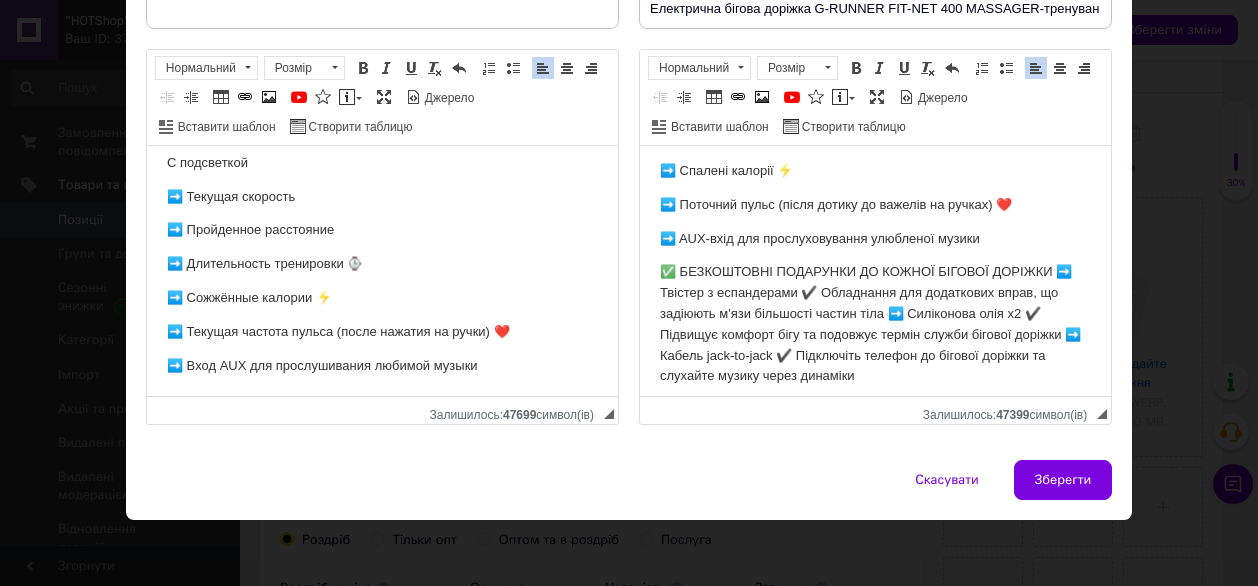click on "➡️ Вход AUX для прослушивания любимой музыки" at bounding box center (381, 366) 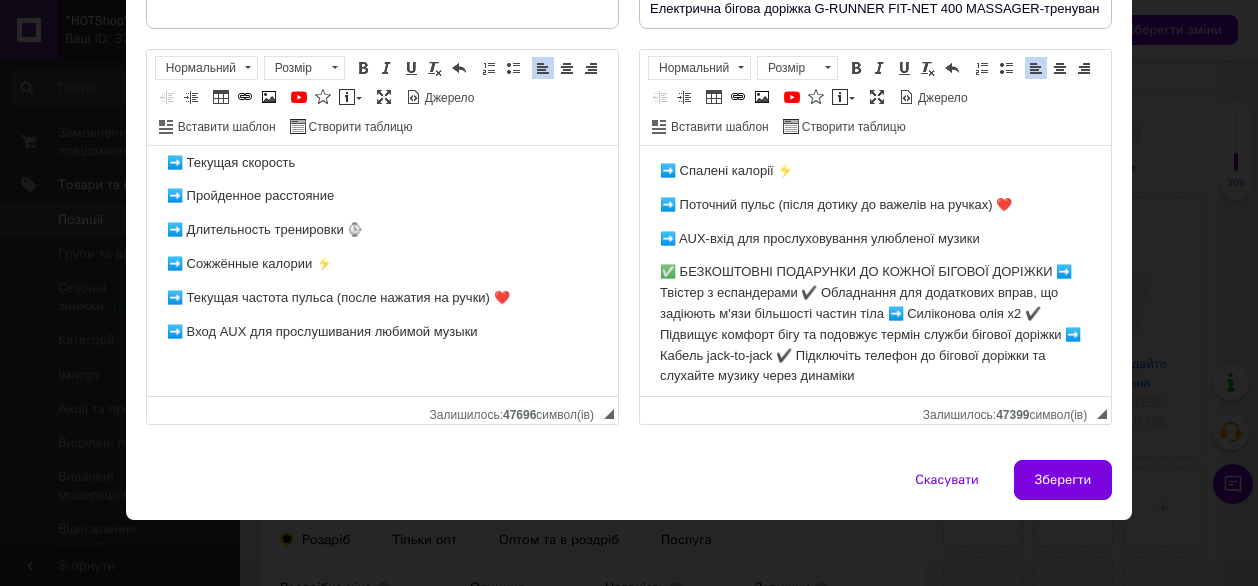 scroll, scrollTop: 9626, scrollLeft: 0, axis: vertical 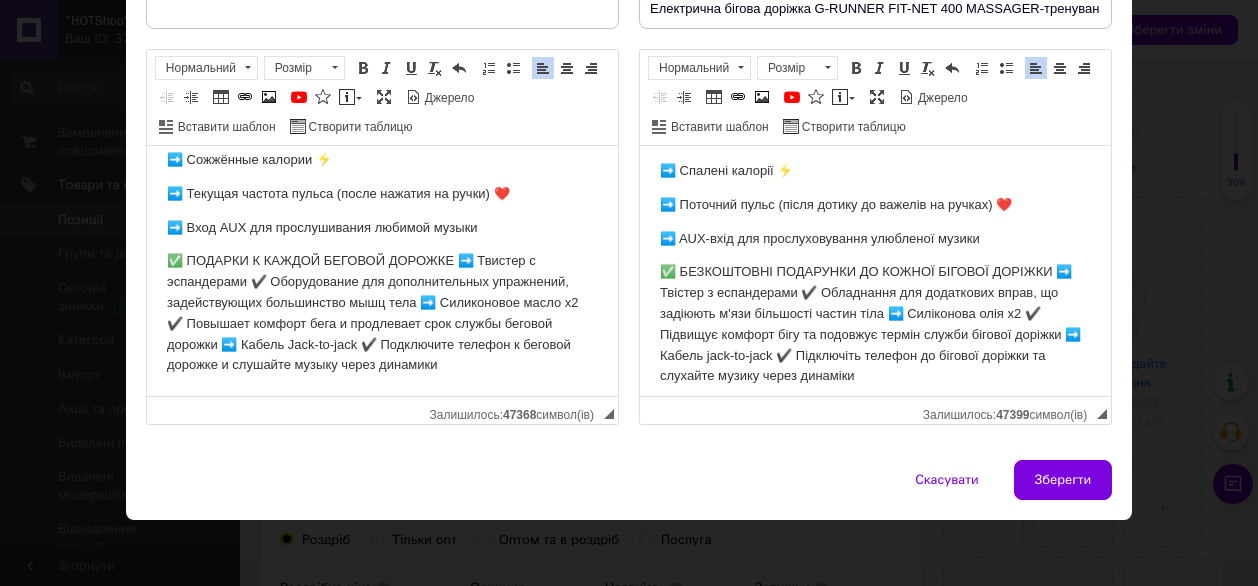 click on "✅ ПОДАРКИ К КАЖДОЙ БЕГОВОЙ ДОРОЖКЕ ➡️ Твистер с эспандерами ✔️ Оборудование для дополнительных упражнений, задействующих большинство мышц тела ➡️ Силиконовое масло x2 ✔️ Повышает комфорт бега и продлевает срок службы беговой дорожки ➡️ Кабель Jack-to-jack ✔️ Подключите телефон к беговой дорожке и слушайте музыку через динамики" at bounding box center (381, 313) 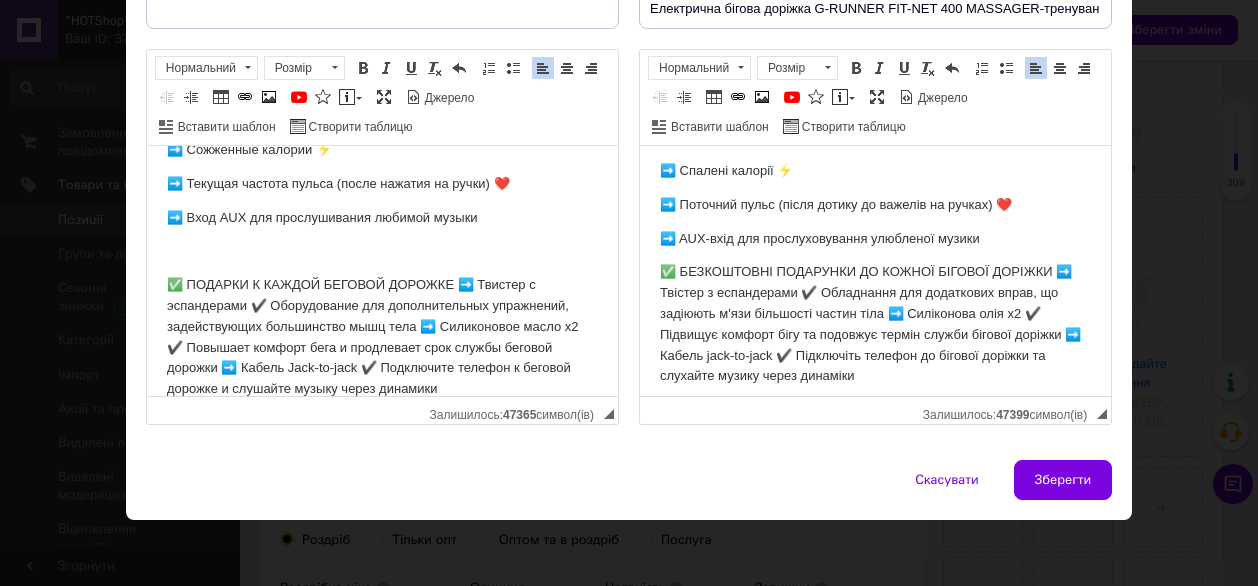 click at bounding box center (381, 251) 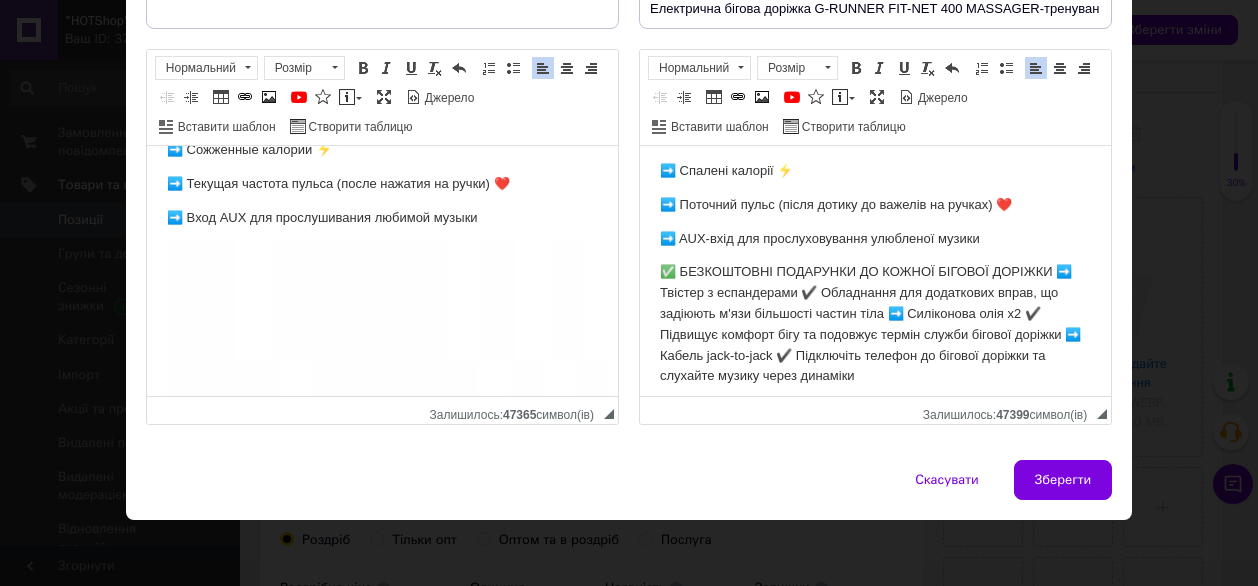 click on "Опис Насолоджуйтесь чудовою фізичною формою та фігурою своєї мрії, не виходячи з дому.  Наша бігова доріжка 400 Massager – чудова альтернатива бігу на свіжому повітрі, коли погода не дуже гарна.  Бігова доріжка постачається майже готовою до використання! Вам не доведеться витрачати час на нудне та тривале складання.  Просто вийміть її з коробки, затягніть лише кілька гвинтів за допомогою доданого ключа, підключіть до мережі, і ви готові. Ви можете почати тренуватися та спалювати сотні калорій. НОВА БІГОВА ДОРІЖКА FIT-NET G-RUNNER  ❤️ [PERSON_NAME] 400 = ✅ЕНЕРГОЗБЕРЕЖЕННЯ!" at bounding box center [874, -4520] 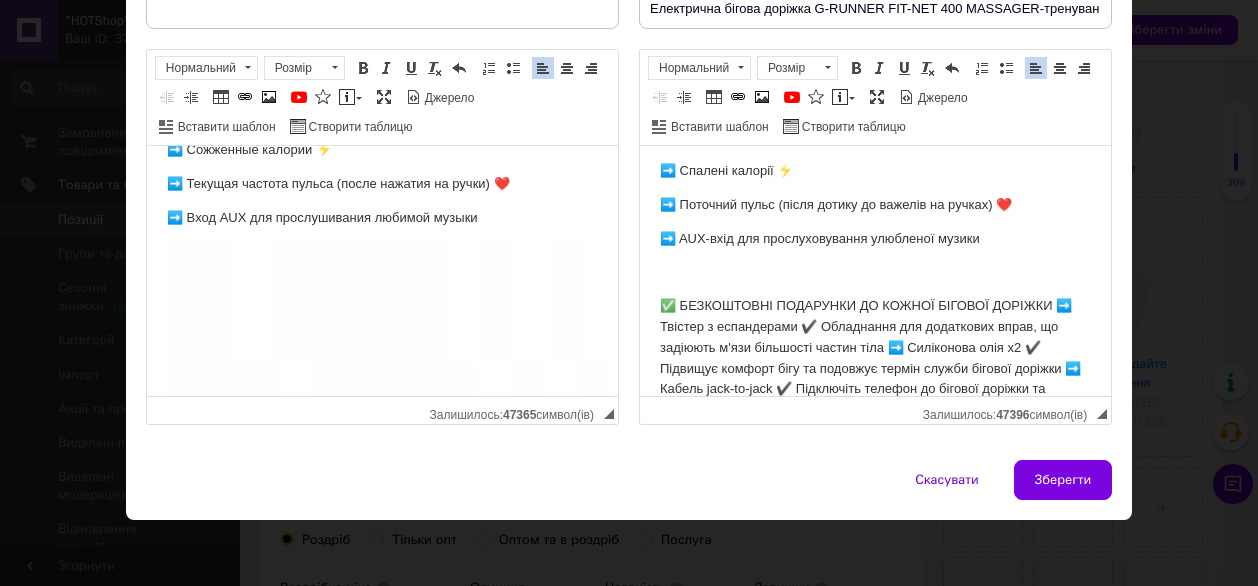 click on "Опис Насолоджуйтесь чудовою фізичною формою та фігурою своєї мрії, не виходячи з дому.  Наша бігова доріжка 400 Massager – чудова альтернатива бігу на свіжому повітрі, коли погода не дуже гарна.  Бігова доріжка постачається майже готовою до використання! Вам не доведеться витрачати час на нудне та тривале складання.  Просто вийміть її з коробки, затягніть лише кілька гвинтів за допомогою доданого ключа, підключіть до мережі, і ви готові. Ви можете почати тренуватися та спалювати сотні калорій. НОВА БІГОВА ДОРІЖКА FIT-NET G-RUNNER  ❤️ [PERSON_NAME] 400 = ✅ЕНЕРГОЗБЕРЕЖЕННЯ!" at bounding box center (874, -4503) 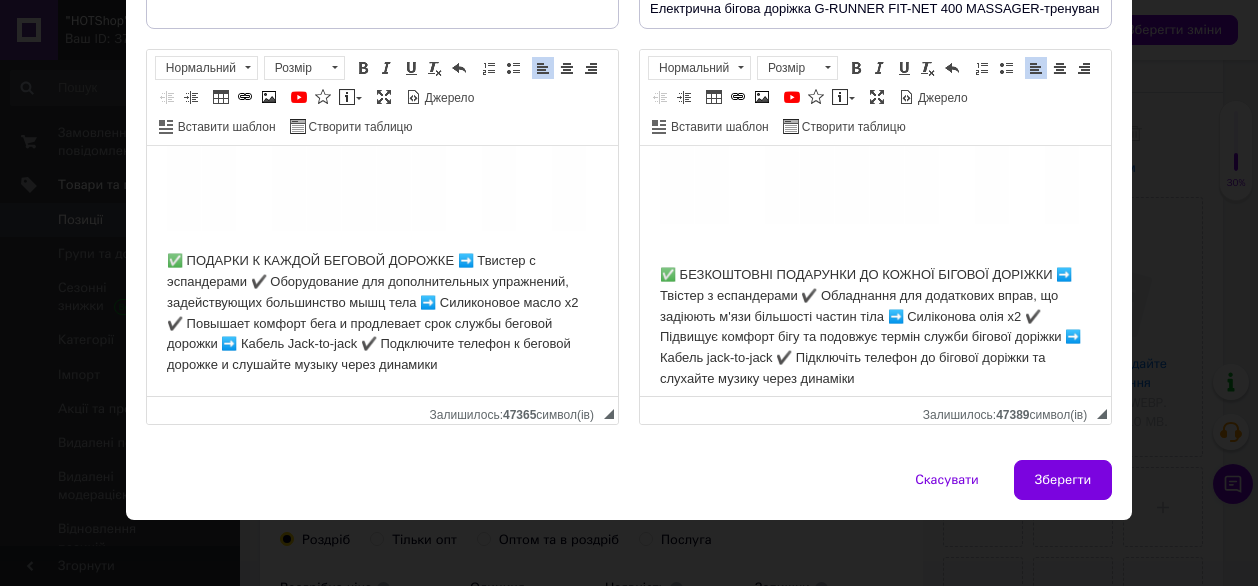 scroll, scrollTop: 11055, scrollLeft: 0, axis: vertical 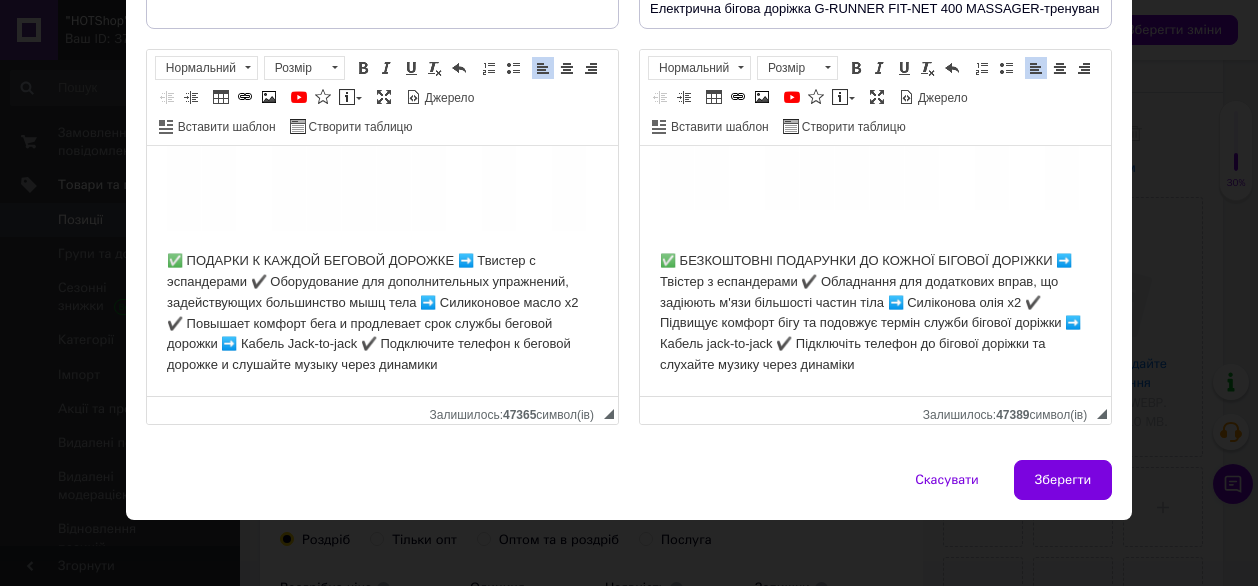 click on "✅ ПОДАРКИ К КАЖДОЙ БЕГОВОЙ ДОРОЖКЕ ➡️ Твистер с эспандерами ✔️ Оборудование для дополнительных упражнений, задействующих большинство мышц тела ➡️ Силиконовое масло x2 ✔️ Повышает комфорт бега и продлевает срок службы беговой дорожки ➡️ Кабель Jack-to-jack ✔️ Подключите телефон к беговой дорожке и слушайте музыку через динамики" at bounding box center [381, 313] 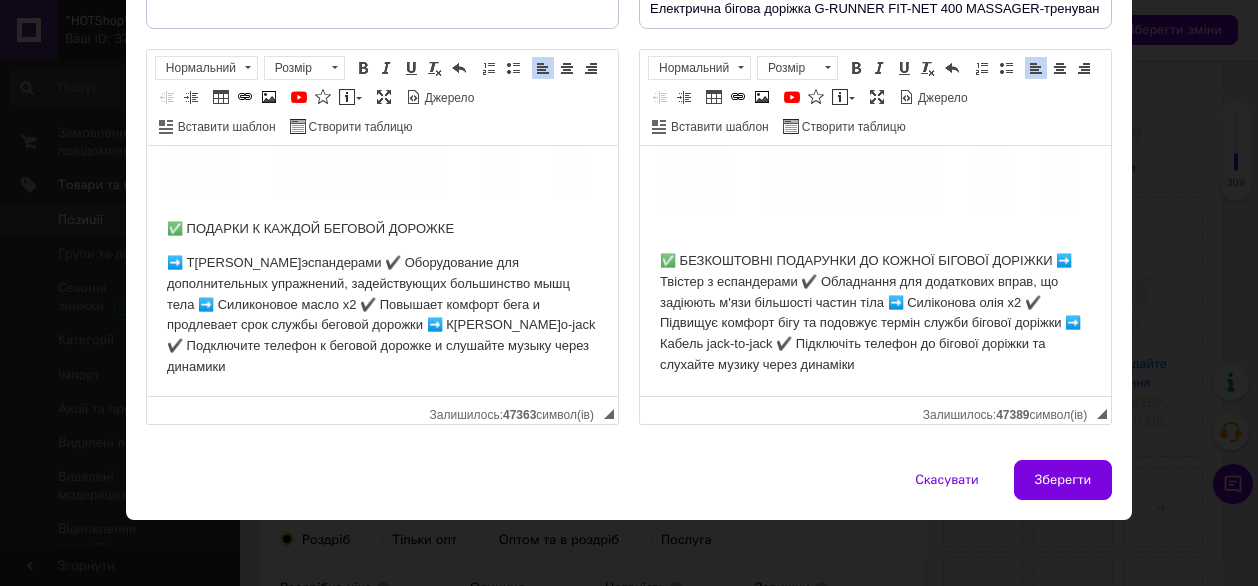click on "✅ БЕЗКОШТОВНІ ПОДАРУНКИ ДО КОЖНОЇ БІГОВОЇ ДОРІЖКИ ➡️ Твістер з еспандерами ✔️ Обладнання для додаткових вправ, що задіюють м'язи більшості частин тіла ➡️ Силіконова олія x2 ✔️ Підвищує комфорт бігу та подовжує термін служби бігової доріжки ➡️ Кабель jack-to-jack ✔️ Підключіть телефон до бігової доріжки та слухайте музику через динаміки" at bounding box center (874, 313) 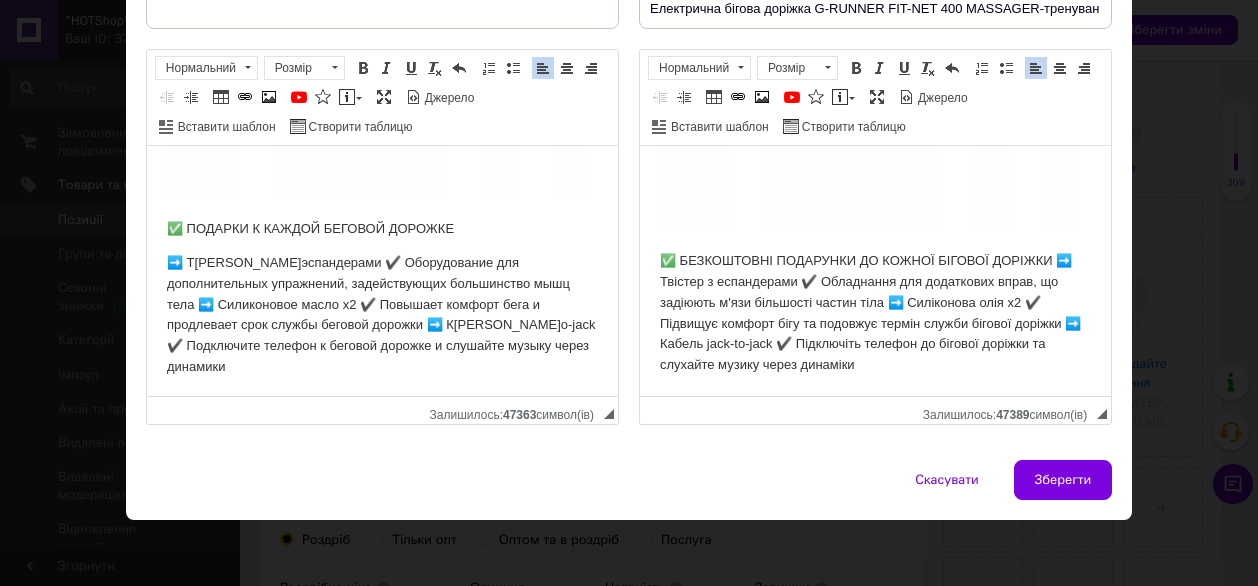 scroll, scrollTop: 11047, scrollLeft: 0, axis: vertical 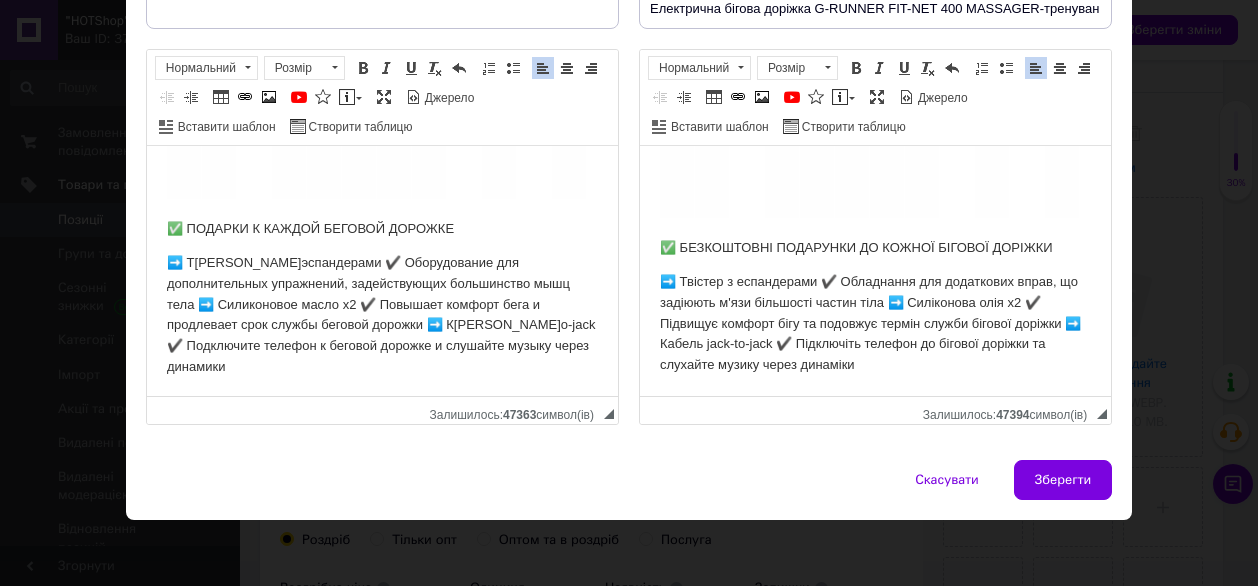 click on "➡️ Т[PERSON_NAME]эспандерами ✔️ Оборудование для дополнительных упражнений, задействующих большинство мышц тела ➡️ Силиконовое масло x2 ✔️ Повышает комфорт бега и продлевает срок службы беговой дорожки ➡️ К[PERSON_NAME]o-jack ✔️ Подключите телефон к беговой дорожке и слушайте музыку через динамики" at bounding box center (381, 315) 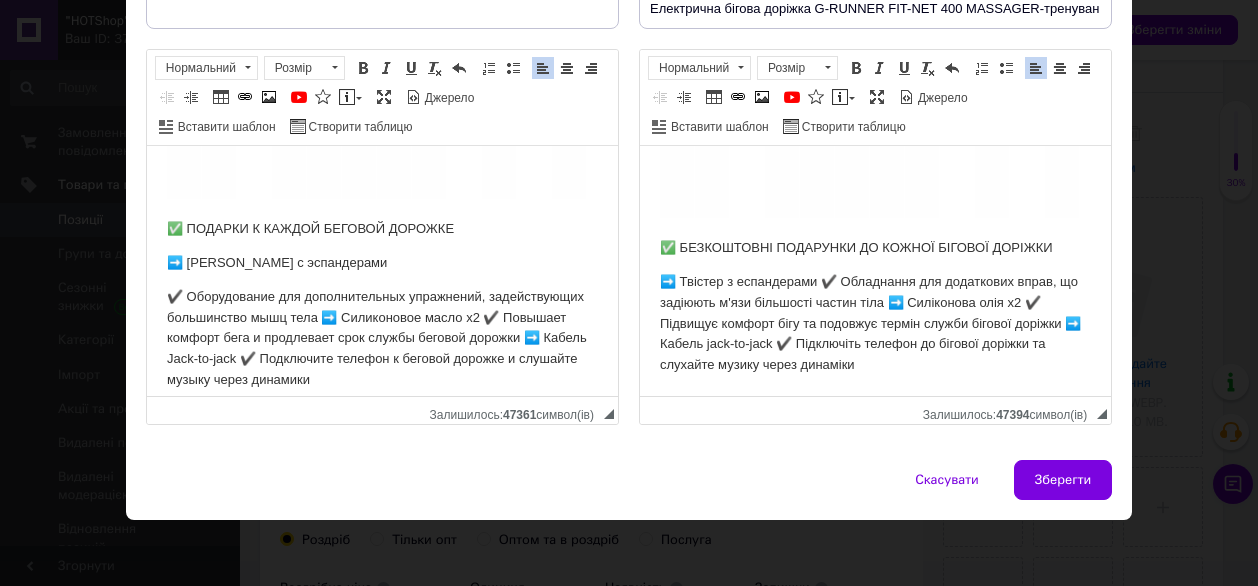 click on "✔️ Оборудование для дополнительных упражнений, задействующих большинство мышц тела ➡️ Силиконовое масло x2 ✔️ Повышает комфорт бега и продлевает срок службы беговой дорожки ➡️ Кабель Jack-to-jack ✔️ Подключите телефон к беговой дорожке и слушайте музыку через динамики" at bounding box center [381, 339] 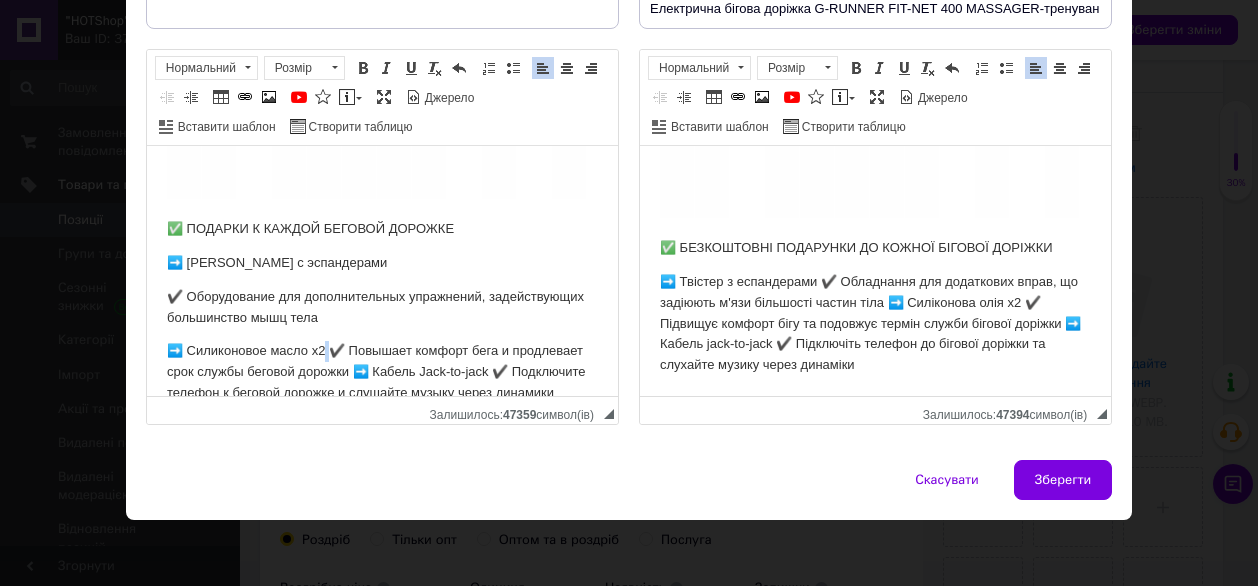 click on "➡️ Силиконовое масло x2 ✔️ Повышает комфорт бега и продлевает срок службы беговой дорожки ➡️ Кабель Jack-to-jack ✔️ Подключите телефон к беговой дорожке и слушайте музыку через динамики" at bounding box center (381, 372) 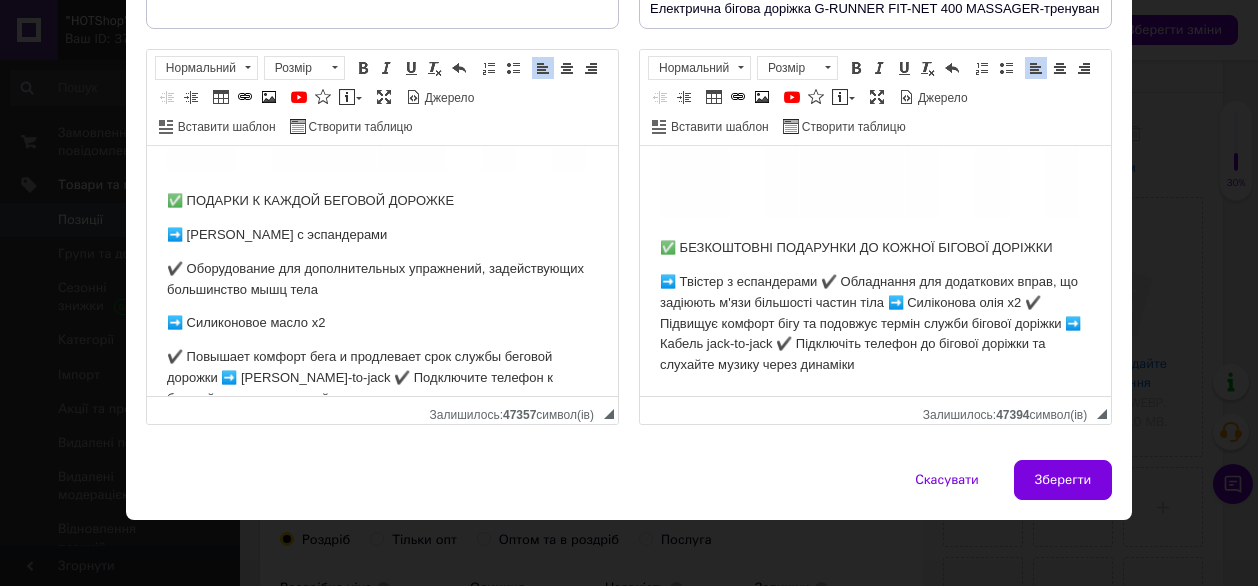 scroll, scrollTop: 11162, scrollLeft: 0, axis: vertical 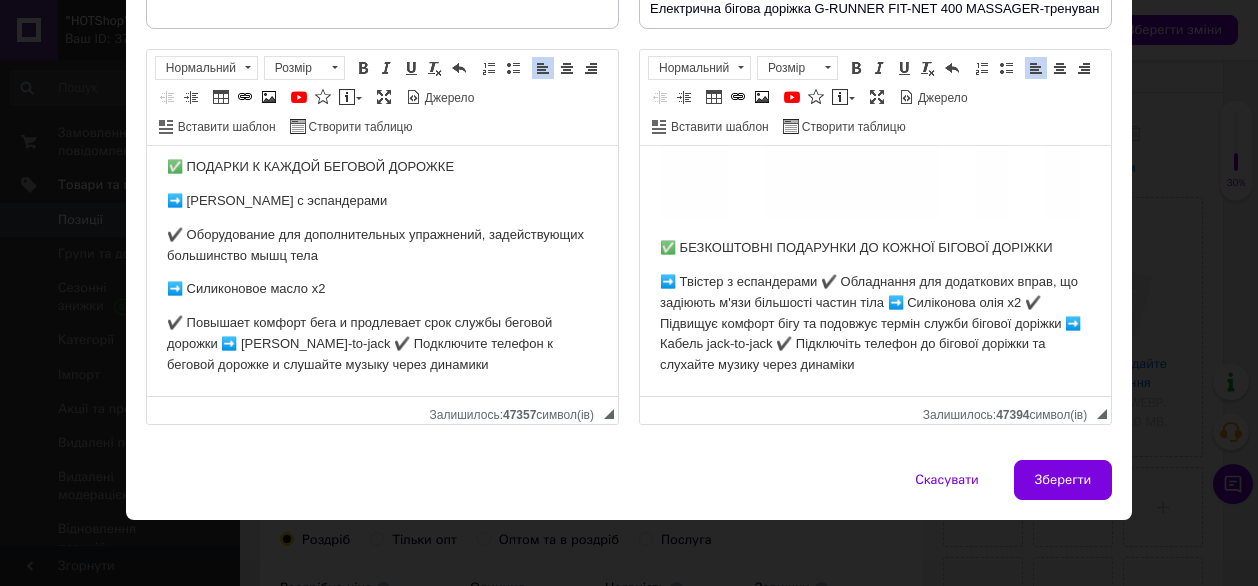 click on "✔️ Повышает комфорт бега и продлевает срок службы беговой дорожки ➡️ [PERSON_NAME]-to-jack ✔️ Подключите телефон к беговой дорожке и слушайте музыку через динамики" at bounding box center [381, 344] 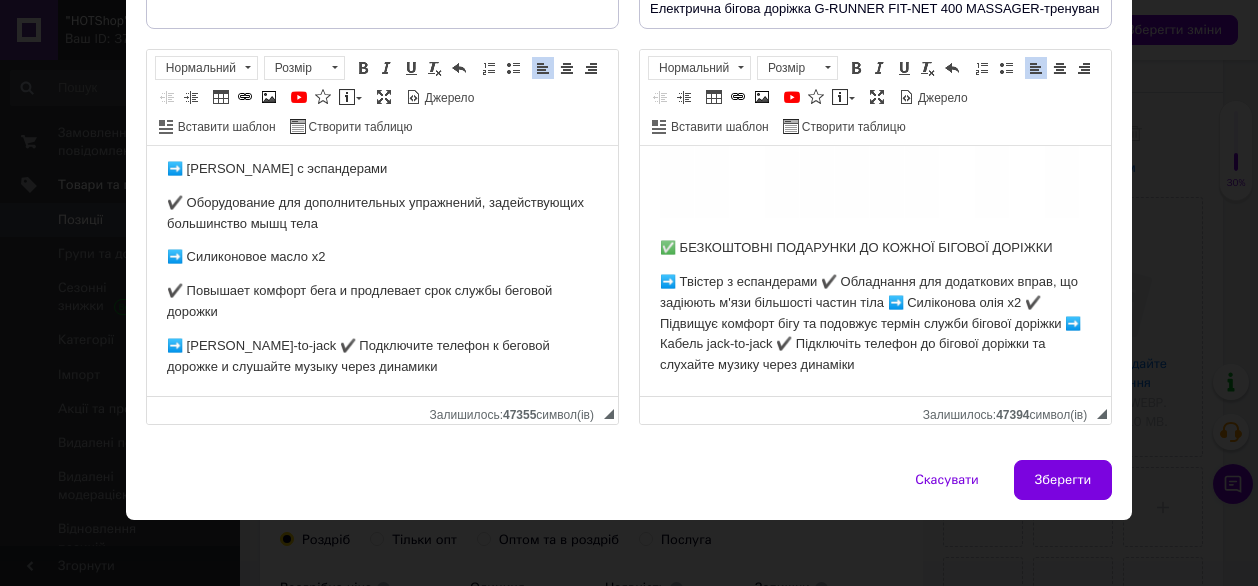 click on "➡️ [PERSON_NAME]-to-jack ✔️ Подключите телефон к беговой дорожке и слушайте музыку через динамики" at bounding box center (381, 357) 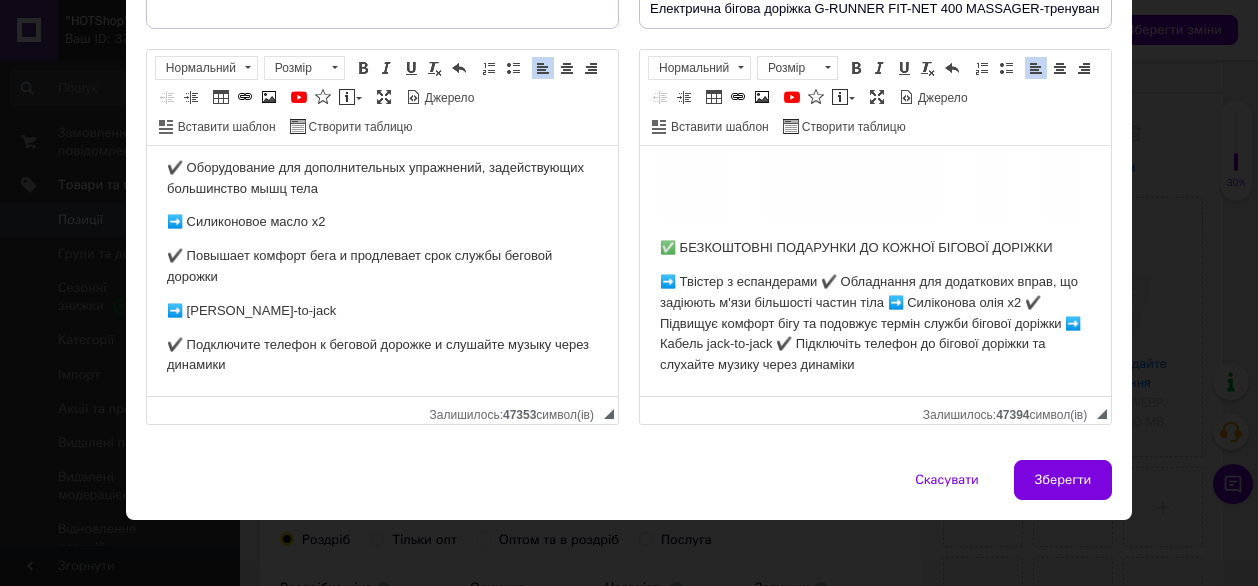 scroll, scrollTop: 11230, scrollLeft: 0, axis: vertical 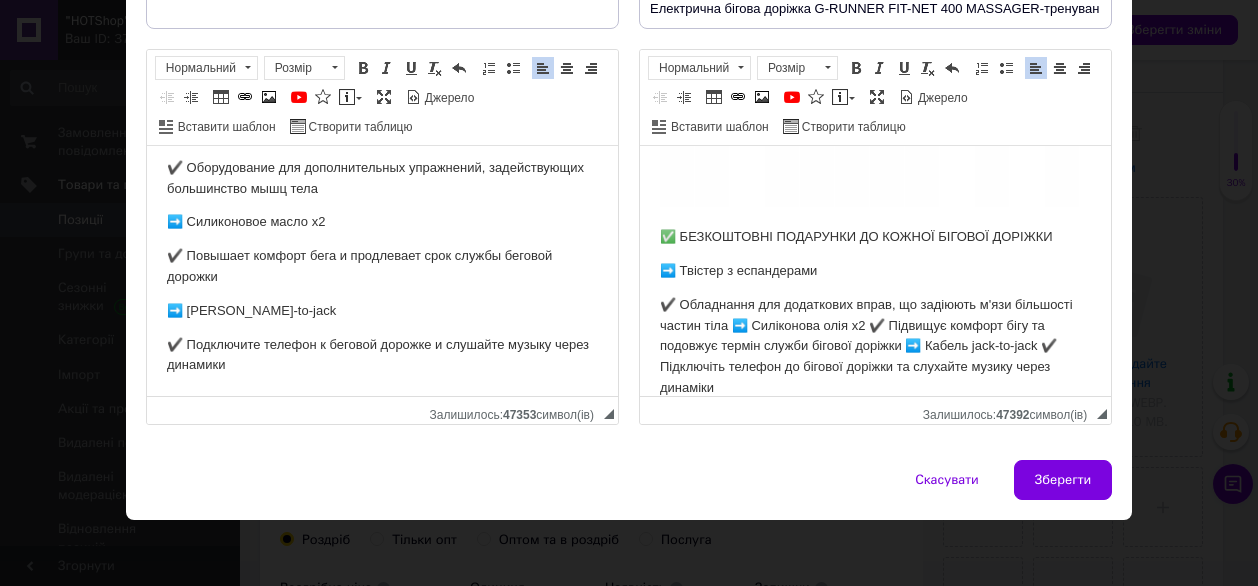 click on "✔️ Обладнання для додаткових вправ, що задіюють м'язи більшості частин тіла ➡️ Силіконова олія x2 ✔️ Підвищує комфорт бігу та подовжує термін служби бігової доріжки ➡️ Кабель jack-to-jack ✔️ Підключіть телефон до бігової доріжки та слухайте музику через динаміки" at bounding box center (874, 347) 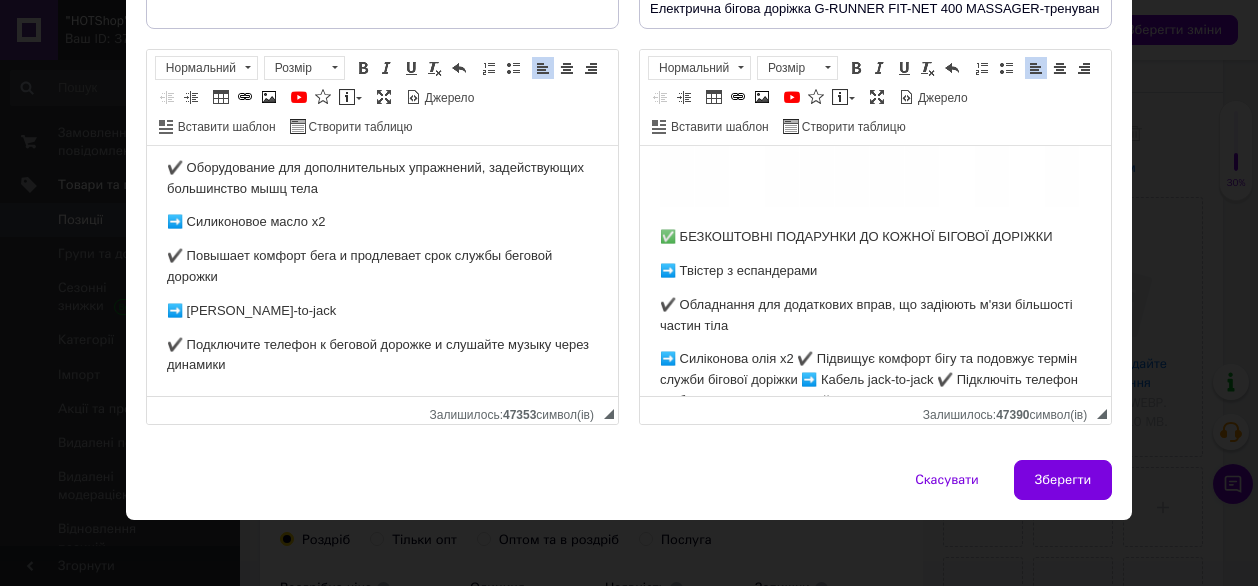click on "➡️ Силіконова олія x2 ✔️ Підвищує комфорт бігу та подовжує термін служби бігової доріжки ➡️ Кабель jack-to-jack ✔️ Підключіть телефон до бігової доріжки та слухайте музику через динаміки" at bounding box center (874, 380) 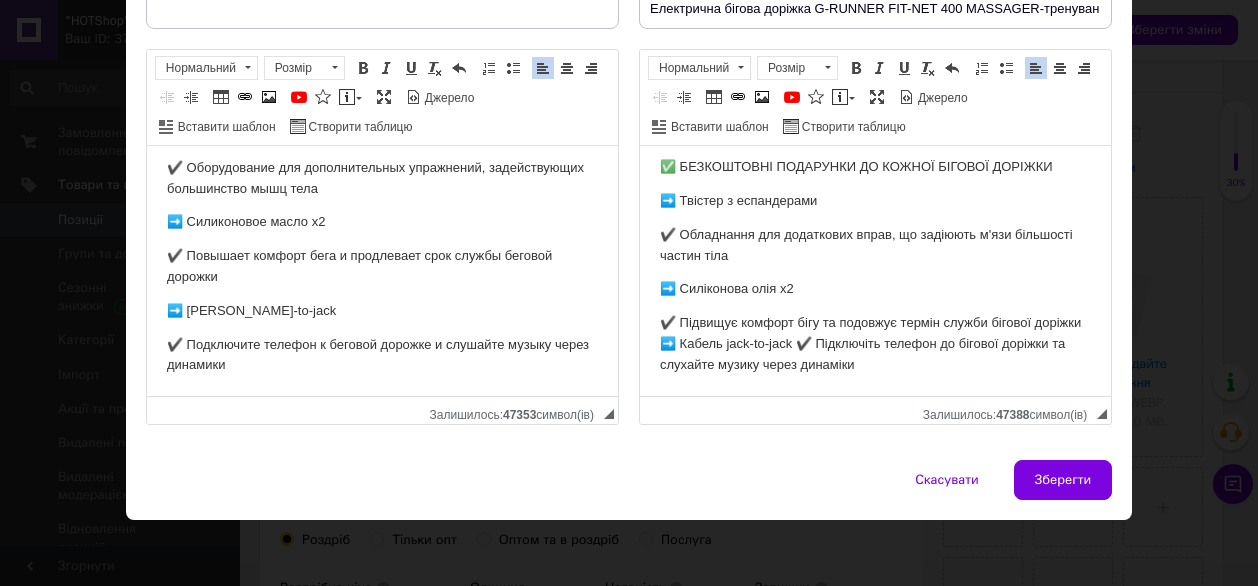 scroll, scrollTop: 11128, scrollLeft: 0, axis: vertical 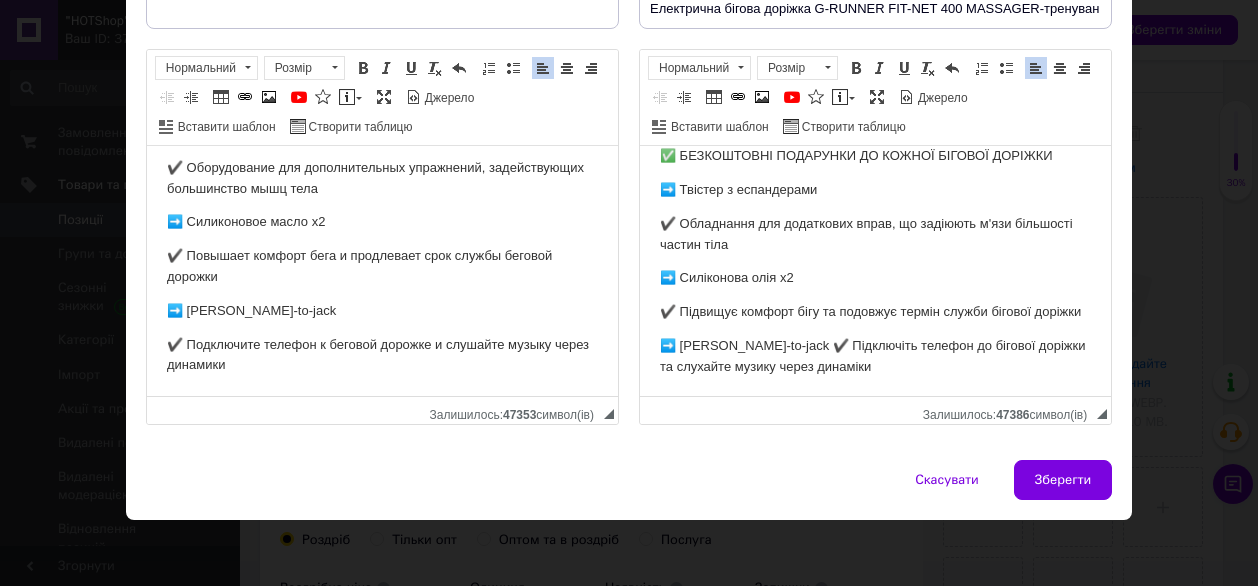 click on "➡️ [PERSON_NAME]-to-jack ✔️ Підключіть телефон до бігової доріжки та слухайте музику через динаміки" at bounding box center (874, 357) 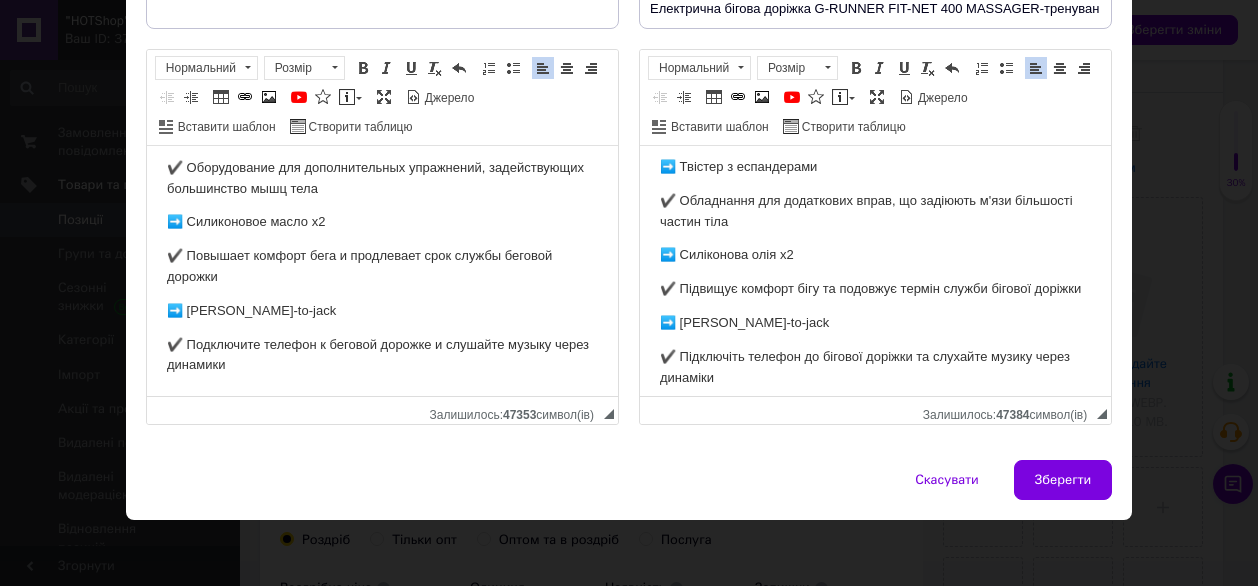 scroll, scrollTop: 11196, scrollLeft: 0, axis: vertical 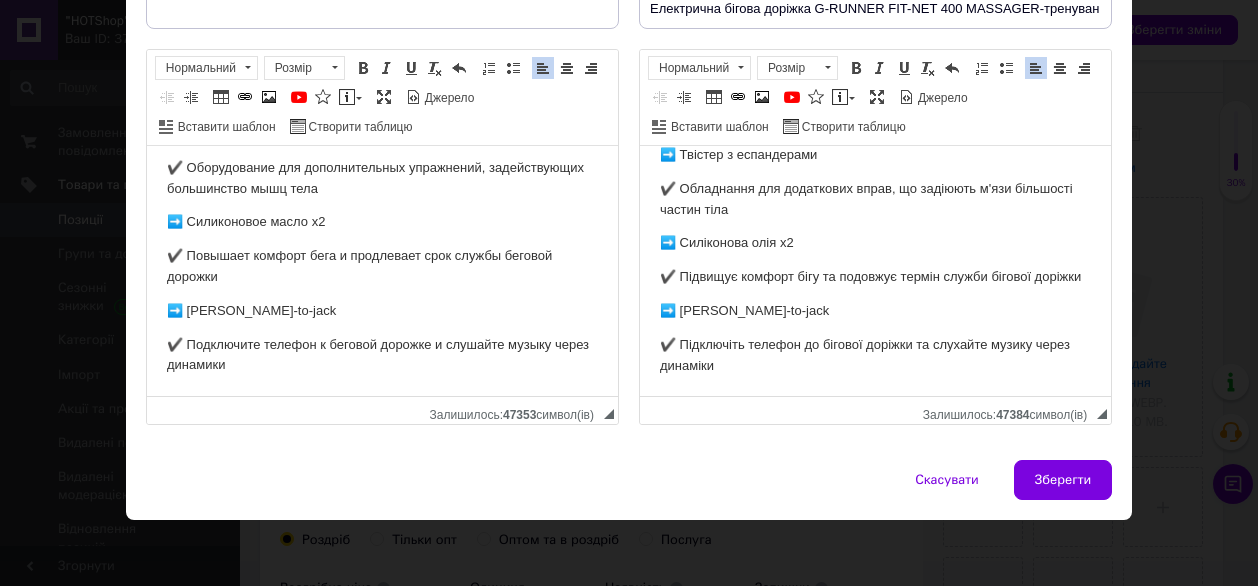 click on "✔️ Подключите телефон к беговой дорожке и слушайте музыку через динамики" at bounding box center [381, 356] 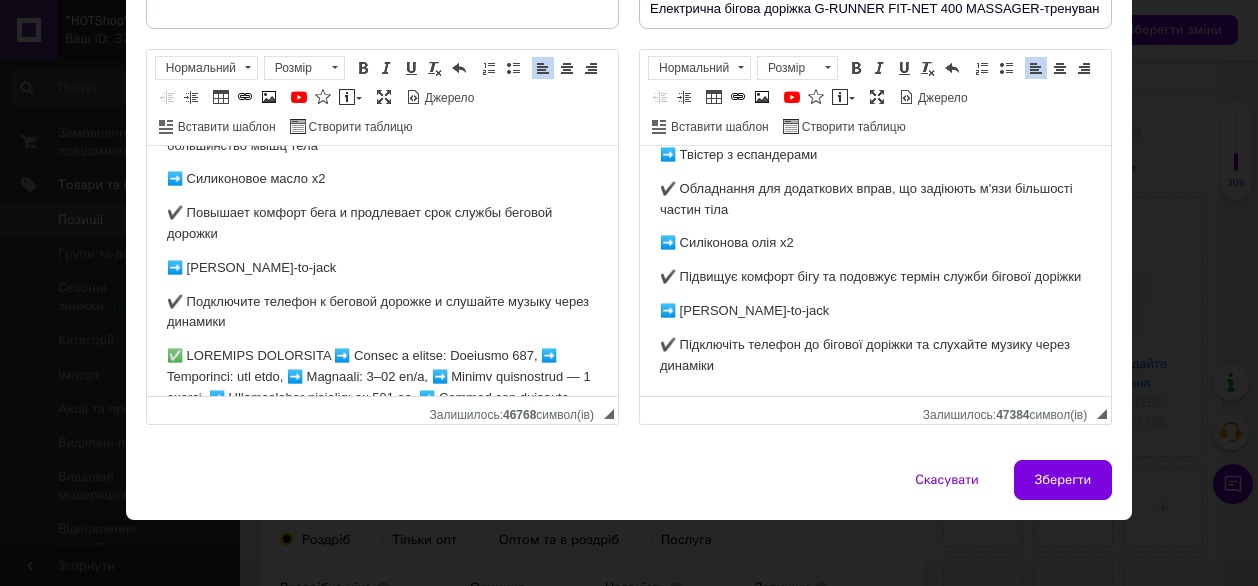 scroll, scrollTop: 11427, scrollLeft: 0, axis: vertical 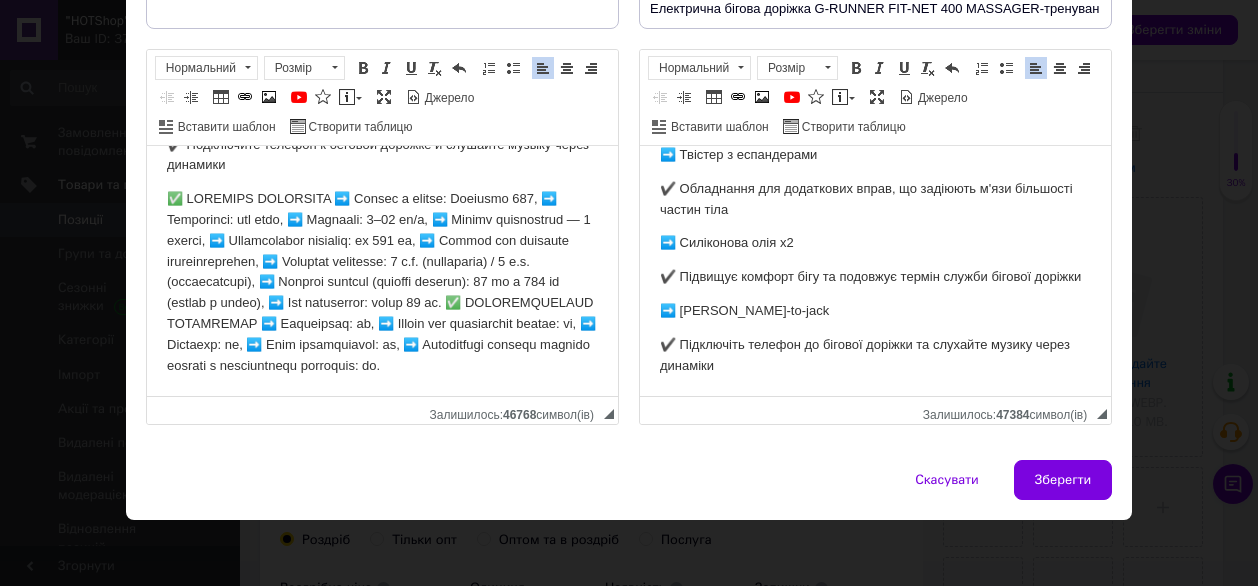click on "✔️ Підключіть телефон до бігової доріжки та слухайте музику через динаміки" at bounding box center [874, 356] 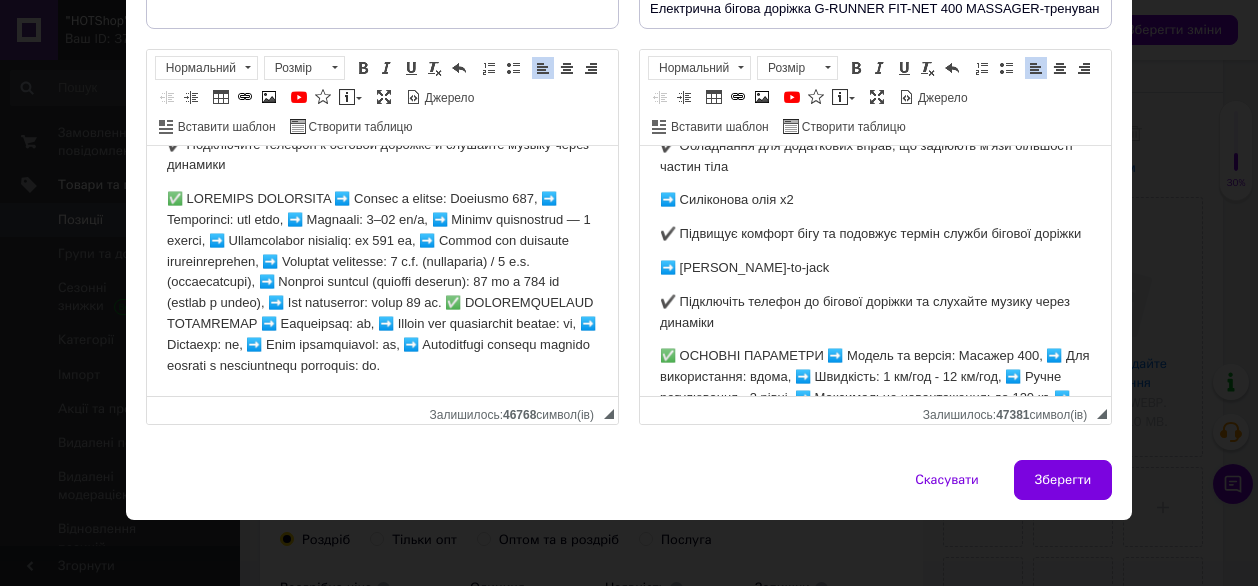 scroll, scrollTop: 11393, scrollLeft: 0, axis: vertical 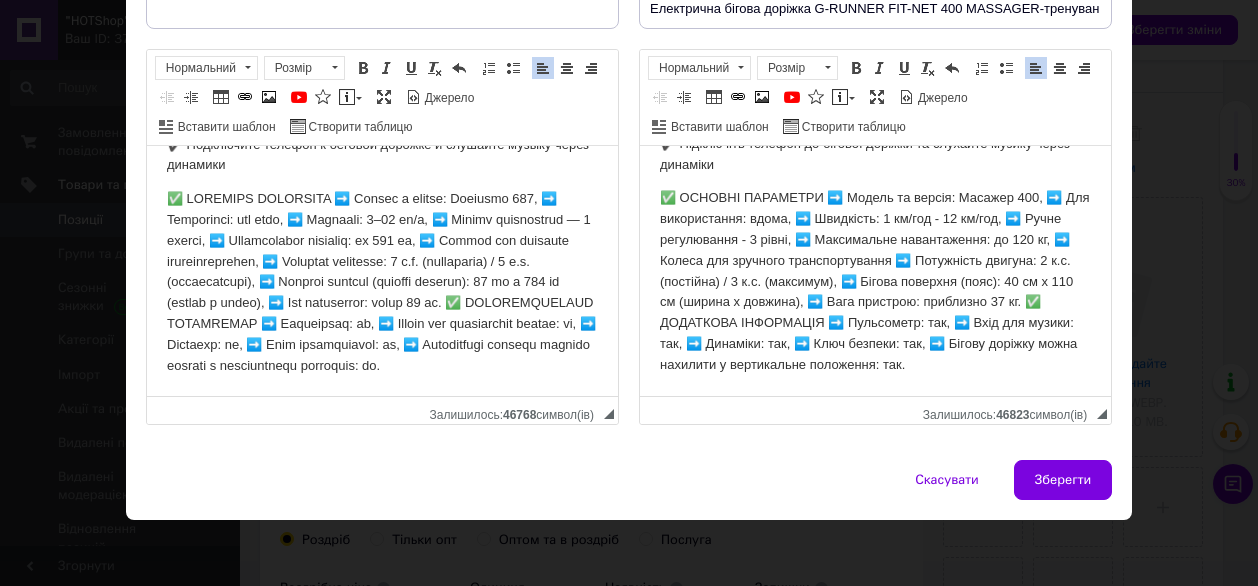 click at bounding box center [381, 282] 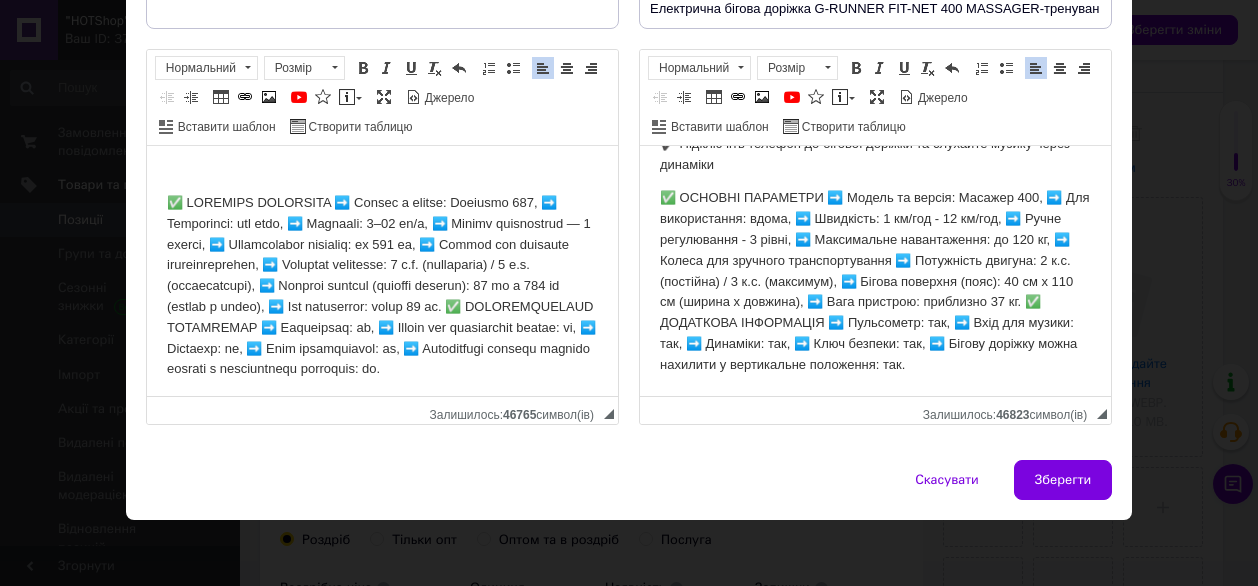 click at bounding box center (381, 169) 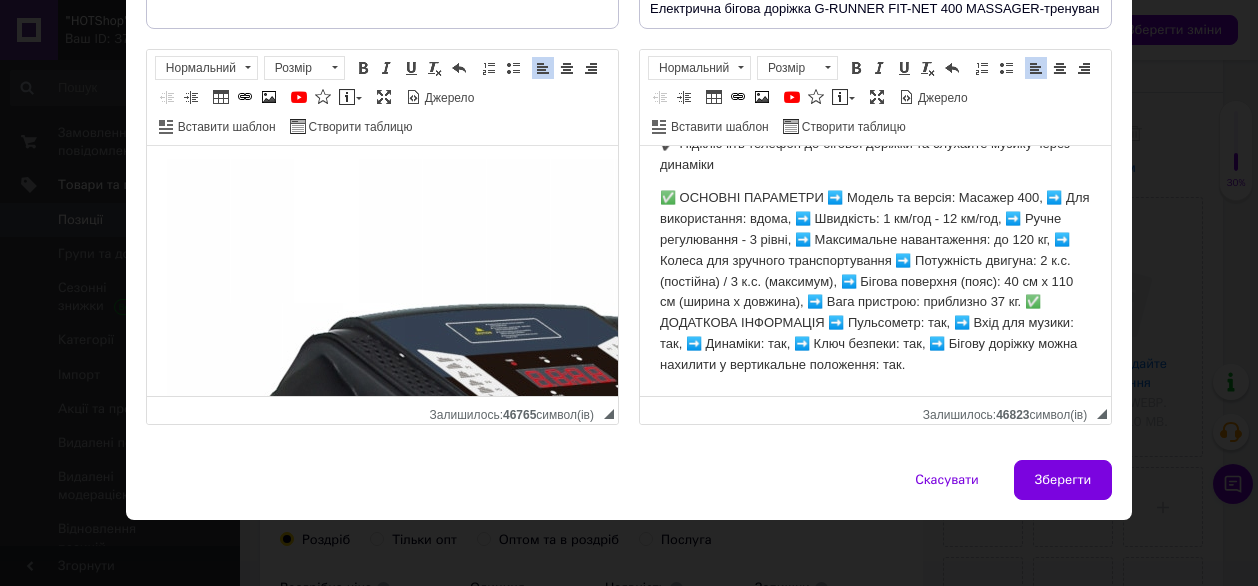 scroll, scrollTop: 13806, scrollLeft: 0, axis: vertical 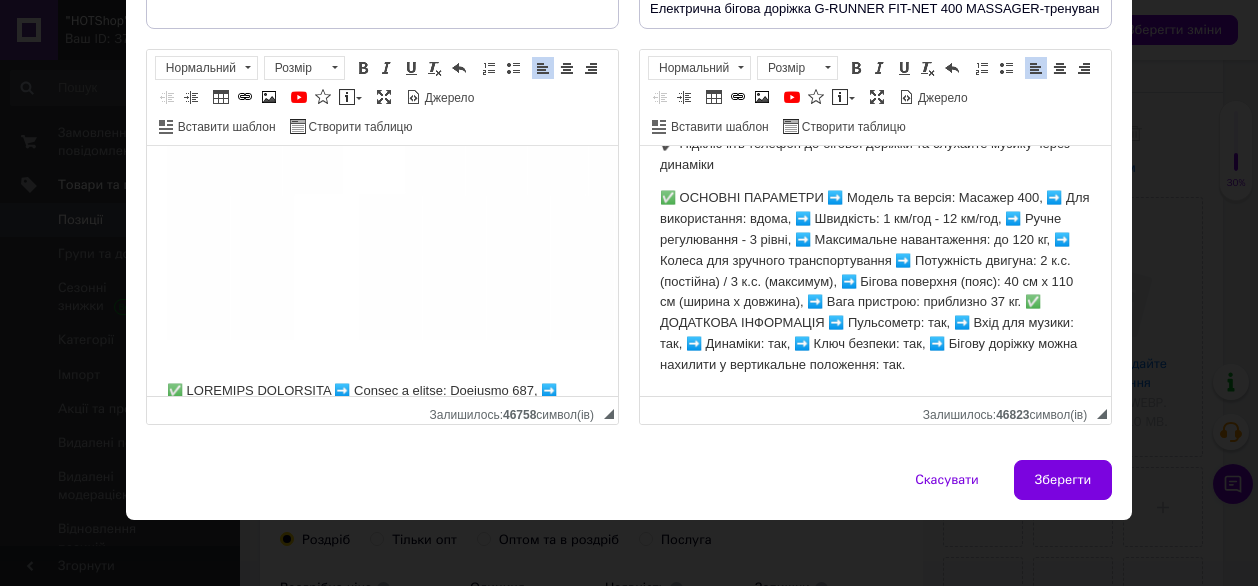 click on "✅ ОСНОВНІ ПАРАМЕТРИ ➡️ Модель та версія: Масажер 400, ➡️ Для використання: вдома, ➡️ Швидкість: 1 км/год - 12 км/год, ➡️ Ручне регулювання - 3 рівні, ➡️ Максимальне навантаження: до 120 кг, ➡️ Колеса для зручного транспортування ➡️ Потужність двигуна: 2 к.с. (постійна) / 3 к.с. (максимум), ➡️ Бігова поверхня (пояс): 40 см x 110 см (ширина x довжина), ➡️ Вага пристрою: приблизно 37 кг. ✅ ДОДАТКОВА ІНФОРМАЦІЯ ➡️ Пульсометр: так, ➡️ Вхід для музики: так, ➡️ Динаміки: так, ➡️ Ключ безпеки: так, ➡️ Бігову доріжку можна нахилити у вертикальне положення: так." at bounding box center [874, 281] 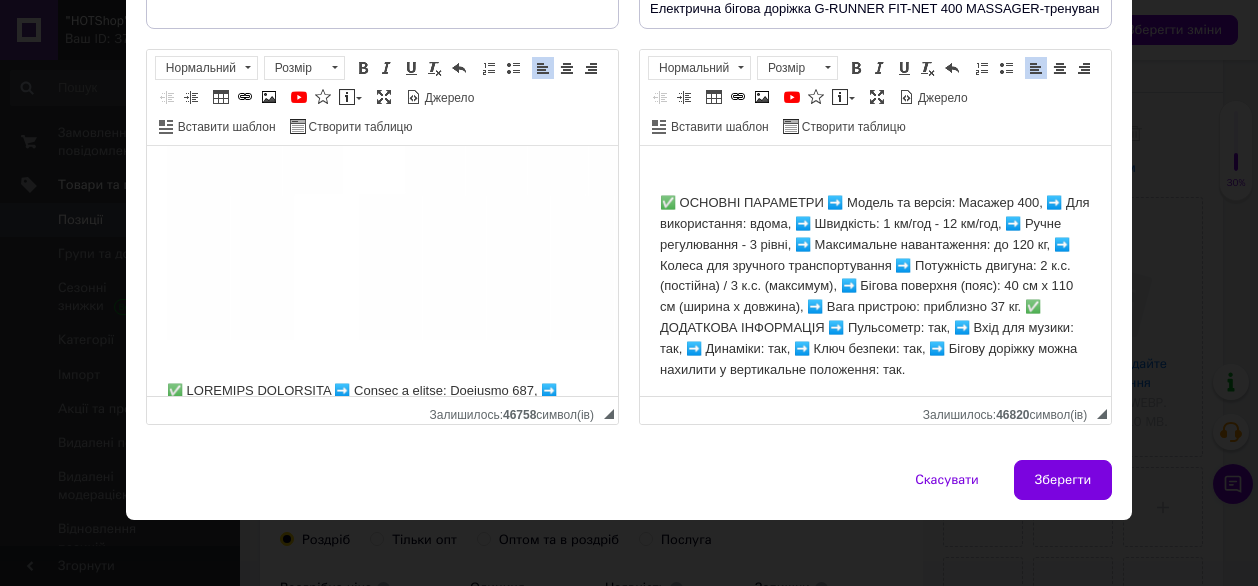 click at bounding box center [874, 169] 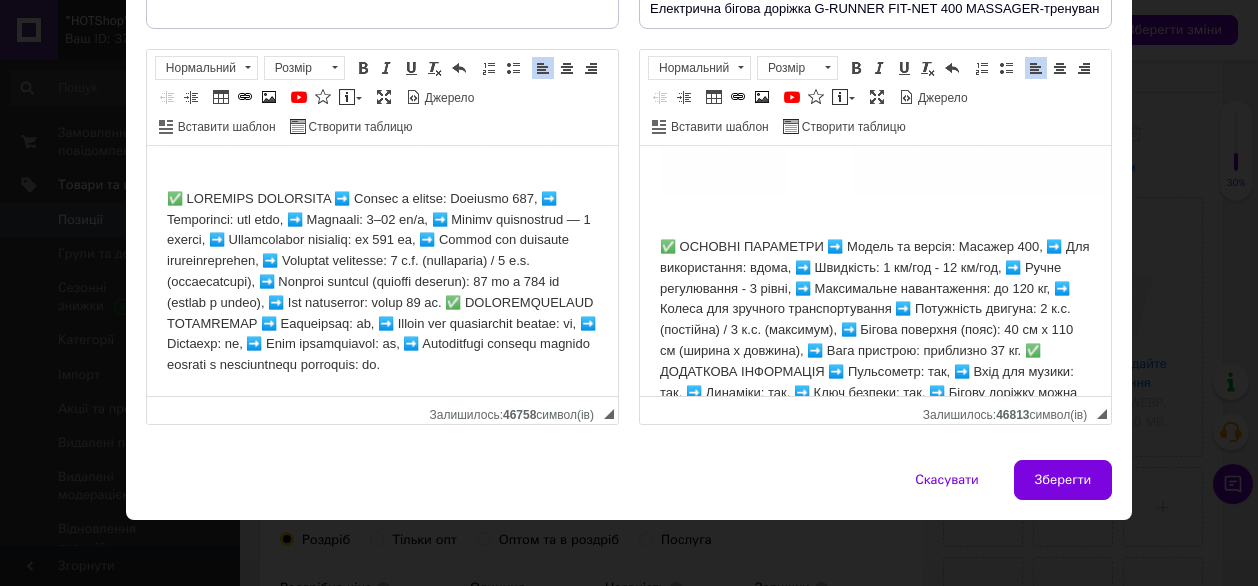 scroll, scrollTop: 14016, scrollLeft: 0, axis: vertical 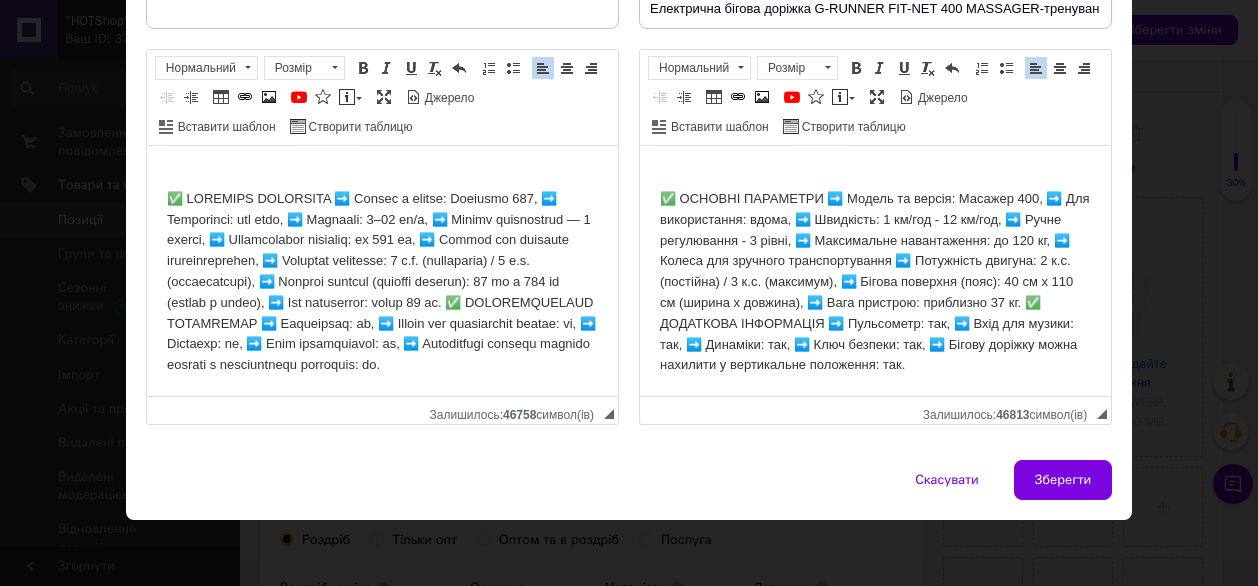 click at bounding box center [381, 282] 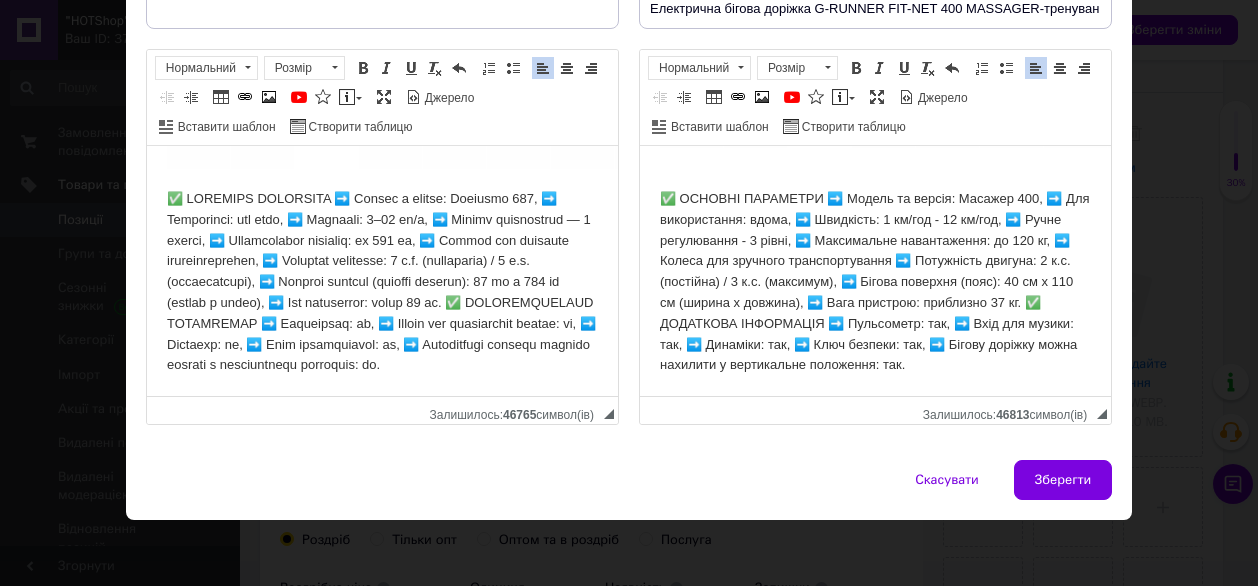 scroll, scrollTop: 14050, scrollLeft: 0, axis: vertical 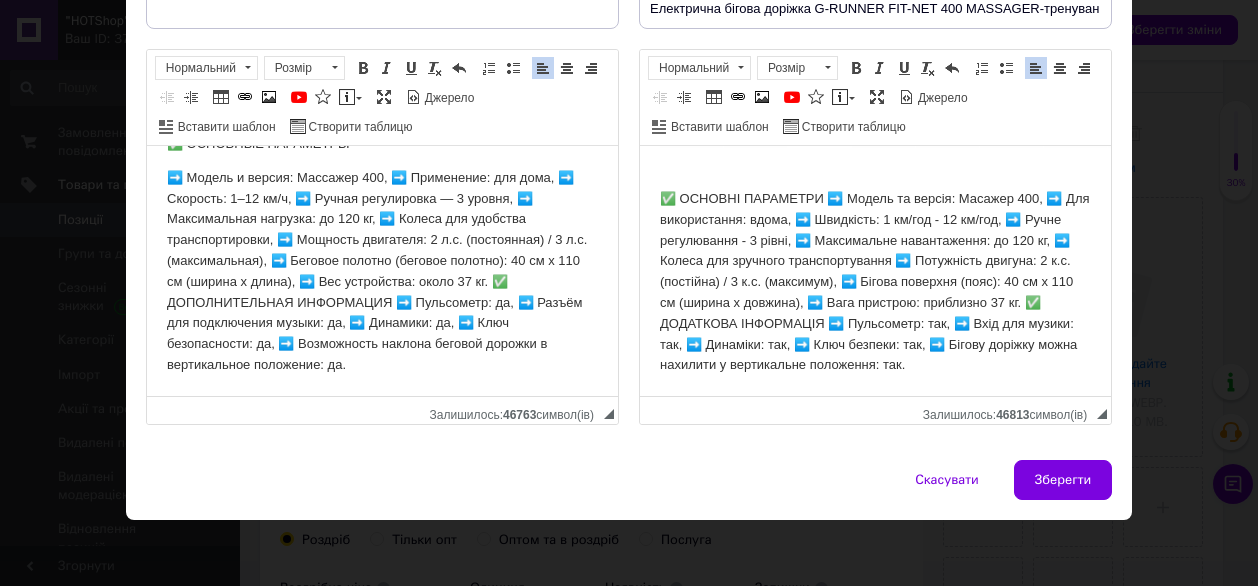 click on "➡️ Модель и версия: Массажер 400, ➡️ Применение: для дома, ➡️ Скорость: 1–12 км/ч, ➡️ Ручная регулировка — 3 уровня, ➡️ Максимальная нагрузка: до 120 кг, ➡️ Колеса для удобства транспортировки, ➡️ Мощность двигателя: 2 л.с. (постоянная) / 3 л.с. (максимальная), ➡️ Беговое полотно (беговое полотно): 40 см x 110 см (ширина x длина), ➡️ Вес устройства: около 37 кг. ✅ ДОПОЛНИТЕЛЬНАЯ ИНФОРМАЦИЯ ➡️ Пульсометр: да, ➡️ Разъём для подключения музыки: да, ➡️ Динамики: да, ➡️ Ключ безопасности: да, ➡️ Возможность наклона беговой дорожки в вертикальное положение: да." at bounding box center [381, 272] 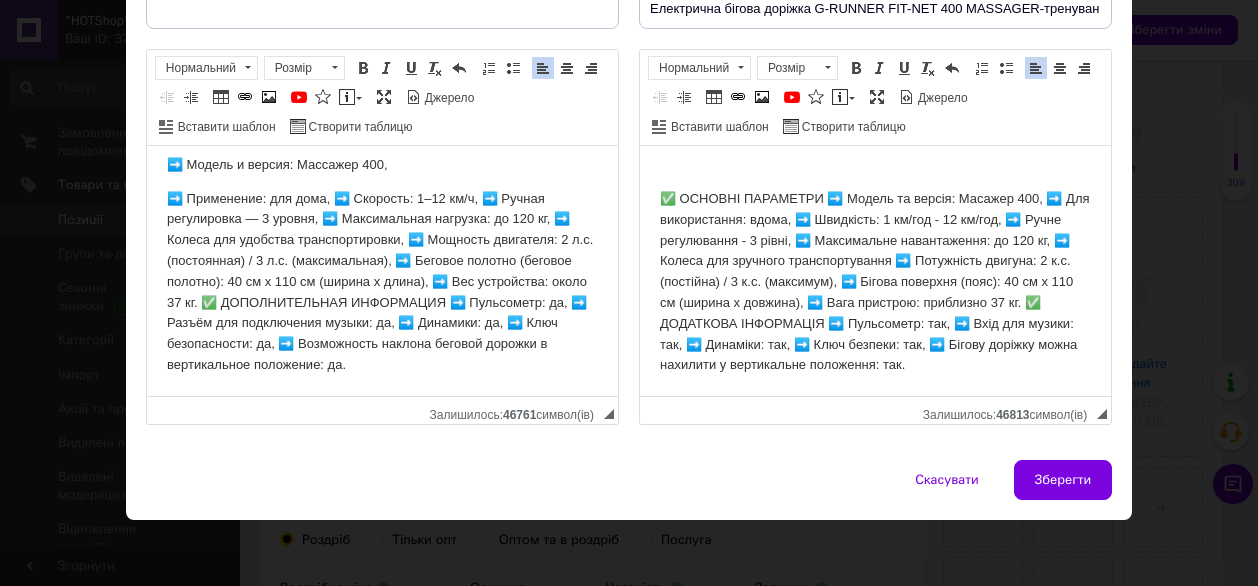 click on "➡️ Применение: для дома, ➡️ Скорость: 1–12 км/ч, ➡️ Ручная регулировка — 3 уровня, ➡️ Максимальная нагрузка: до 120 кг, ➡️ Колеса для удобства транспортировки, ➡️ Мощность двигателя: 2 л.с. (постоянная) / 3 л.с. (максимальная), ➡️ Беговое полотно (беговое полотно): 40 см x 110 см (ширина x длина), ➡️ Вес устройства: около 37 кг. ✅ ДОПОЛНИТЕЛЬНАЯ ИНФОРМАЦИЯ ➡️ Пульсометр: да, ➡️ Разъём для подключения музыки: да, ➡️ Динамики: да, ➡️ Ключ безопасности: да, ➡️ Возможность наклона беговой дорожки в вертикальное положение: да." at bounding box center (381, 282) 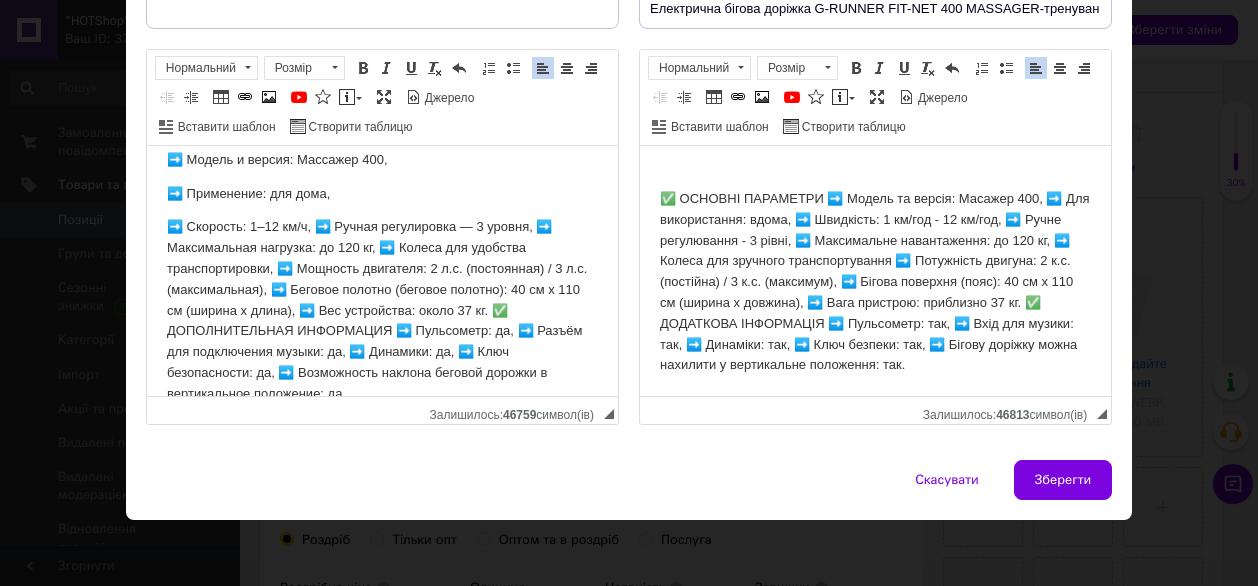 click on "➡️ Скорость: 1–12 км/ч, ➡️ Ручная регулировка — 3 уровня, ➡️ Максимальная нагрузка: до 120 кг, ➡️ Колеса для удобства транспортировки, ➡️ Мощность двигателя: 2 л.с. (постоянная) / 3 л.с. (максимальная), ➡️ Беговое полотно (беговое полотно): 40 см x 110 см (ширина x длина), ➡️ Вес устройства: около 37 кг. ✅ ДОПОЛНИТЕЛЬНАЯ ИНФОРМАЦИЯ ➡️ Пульсометр: да, ➡️ Разъём для подключения музыки: да, ➡️ Динамики: да, ➡️ Ключ безопасности: да, ➡️ Возможность наклона беговой дорожки в вертикальное положение: да." at bounding box center (381, 310) 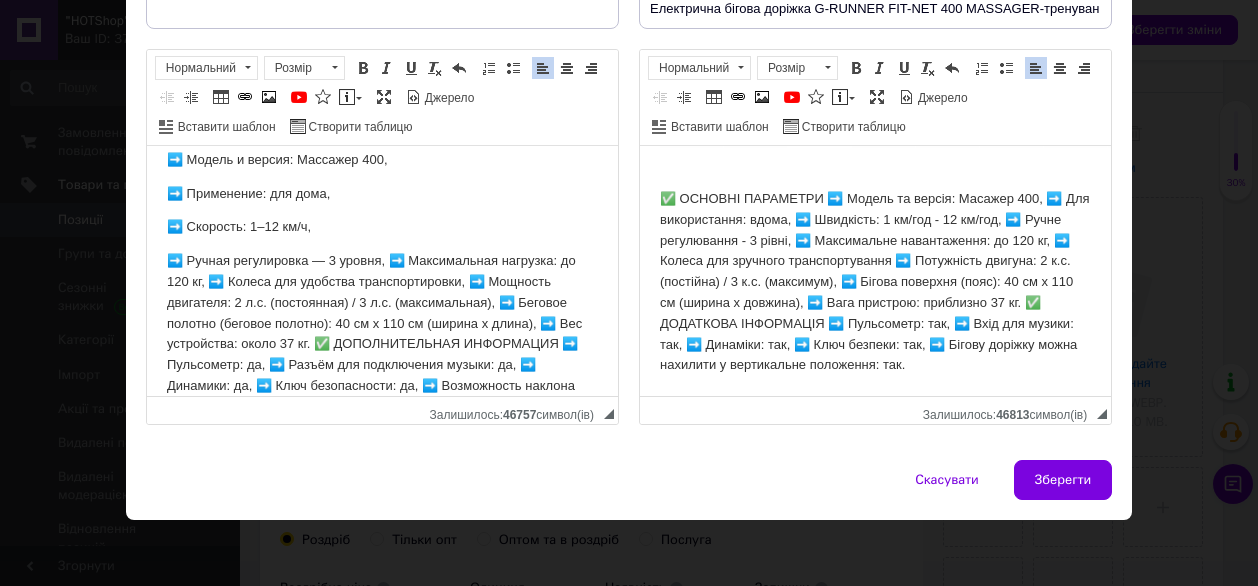 click on "➡️ Ручная регулировка — 3 уровня, ➡️ Максимальная нагрузка: до 120 кг, ➡️ Колеса для удобства транспортировки, ➡️ Мощность двигателя: 2 л.с. (постоянная) / 3 л.с. (максимальная), ➡️ Беговое полотно (беговое полотно): 40 см x 110 см (ширина x длина), ➡️ Вес устройства: около 37 кг. ✅ ДОПОЛНИТЕЛЬНАЯ ИНФОРМАЦИЯ ➡️ Пульсометр: да, ➡️ Разъём для подключения музыки: да, ➡️ Динамики: да, ➡️ Ключ безопасности: да, ➡️ Возможность наклона беговой дорожки в вертикальное положение: да." at bounding box center (381, 334) 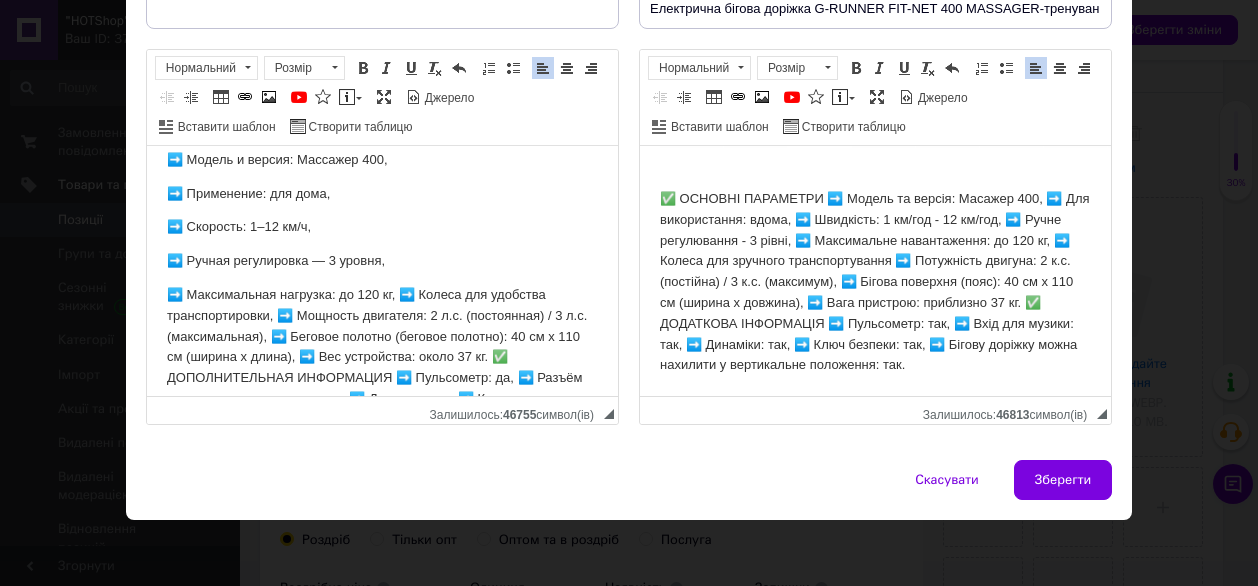 click on "➡️ Максимальная нагрузка: до 120 кг, ➡️ Колеса для удобства транспортировки, ➡️ Мощность двигателя: 2 л.с. (постоянная) / 3 л.с. (максимальная), ➡️ Беговое полотно (беговое полотно): 40 см x 110 см (ширина x длина), ➡️ Вес устройства: около 37 кг. ✅ ДОПОЛНИТЕЛЬНАЯ ИНФОРМАЦИЯ ➡️ Пульсометр: да, ➡️ Разъём для подключения музыки: да, ➡️ Динамики: да, ➡️ Ключ безопасности: да, ➡️ Возможность наклона беговой дорожки в вертикальное положение: да." at bounding box center [381, 368] 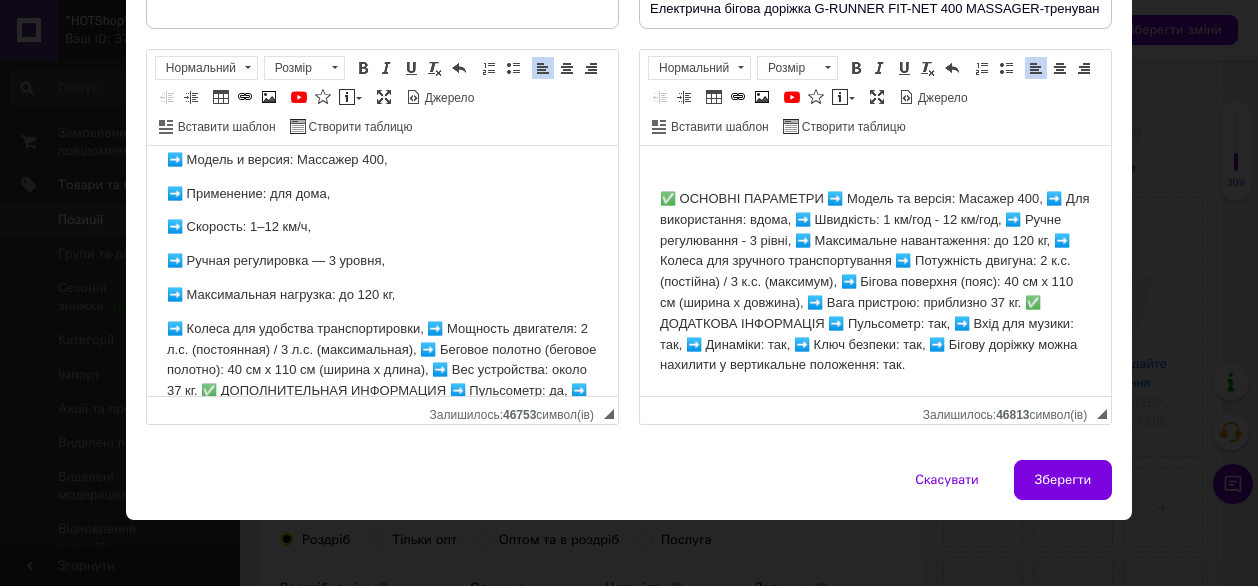 click on "➡️ Колеса для удобства транспортировки, ➡️ Мощность двигателя: 2 л.с. (постоянная) / 3 л.с. (максимальная), ➡️ Беговое полотно (беговое полотно): 40 см x 110 см (ширина x длина), ➡️ Вес устройства: около 37 кг. ✅ ДОПОЛНИТЕЛЬНАЯ ИНФОРМАЦИЯ ➡️ Пульсометр: да, ➡️ Разъём для подключения музыки: да, ➡️ Динамики: да, ➡️ Ключ безопасности: да, ➡️ Возможность наклона беговой дорожки в вертикальное положение: да." at bounding box center (381, 392) 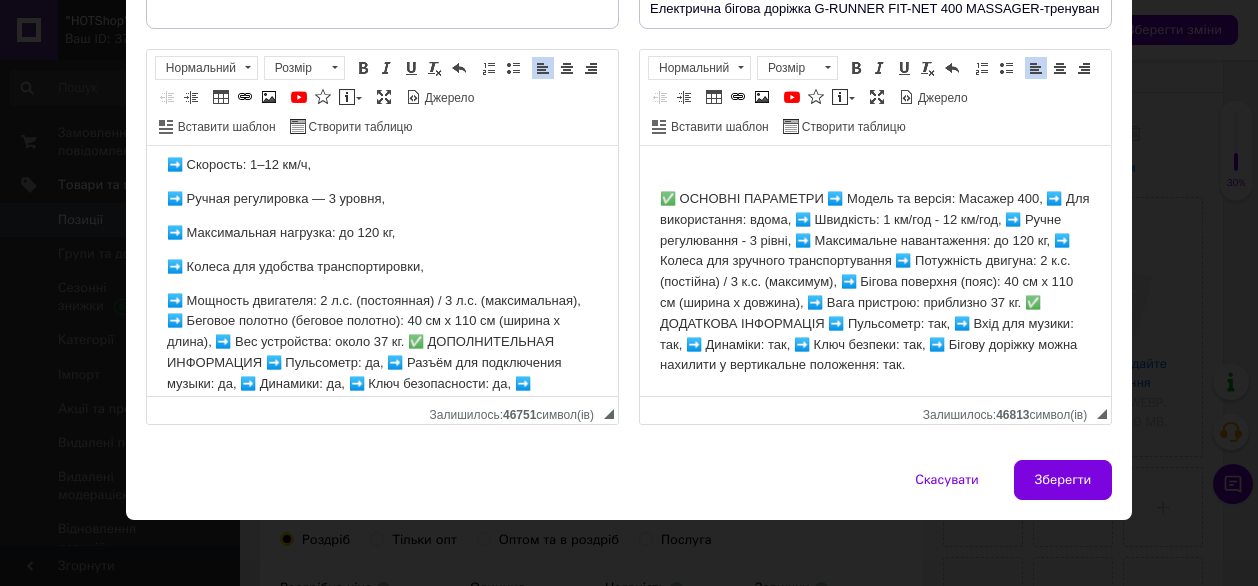 scroll, scrollTop: 14204, scrollLeft: 0, axis: vertical 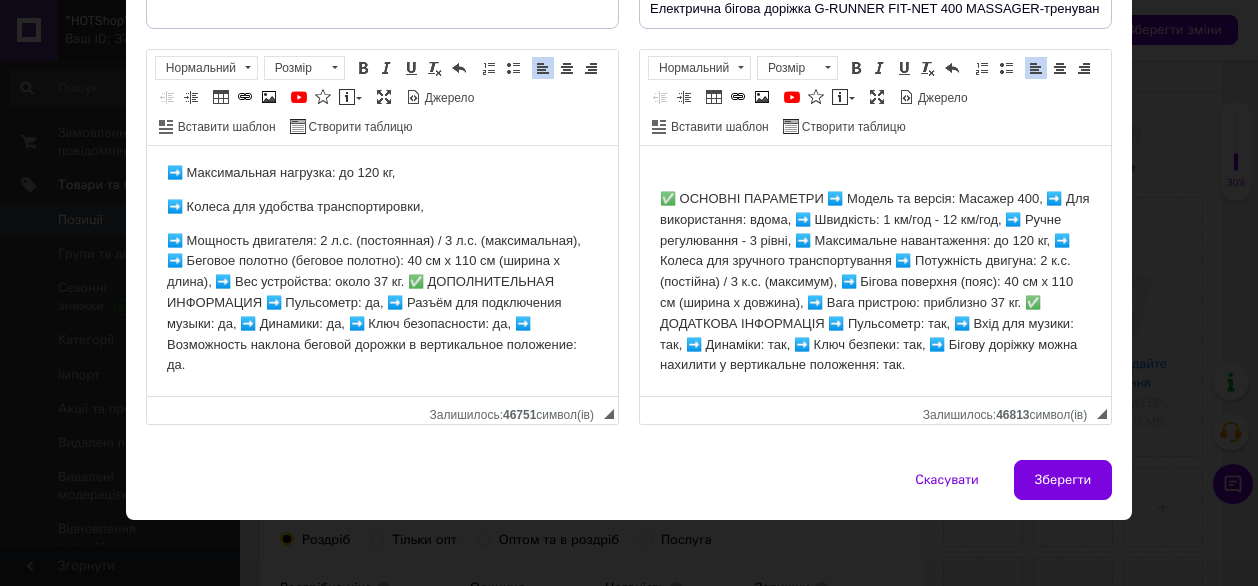 click on "➡️ Мощность двигателя: 2 л.с. (постоянная) / 3 л.с. (максимальная), ➡️ Беговое полотно (беговое полотно): 40 см x 110 см (ширина x длина), ➡️ Вес устройства: около 37 кг. ✅ ДОПОЛНИТЕЛЬНАЯ ИНФОРМАЦИЯ ➡️ Пульсометр: да, ➡️ Разъём для подключения музыки: да, ➡️ Динамики: да, ➡️ Ключ безопасности: да, ➡️ Возможность наклона беговой дорожки в вертикальное положение: да." at bounding box center (381, 304) 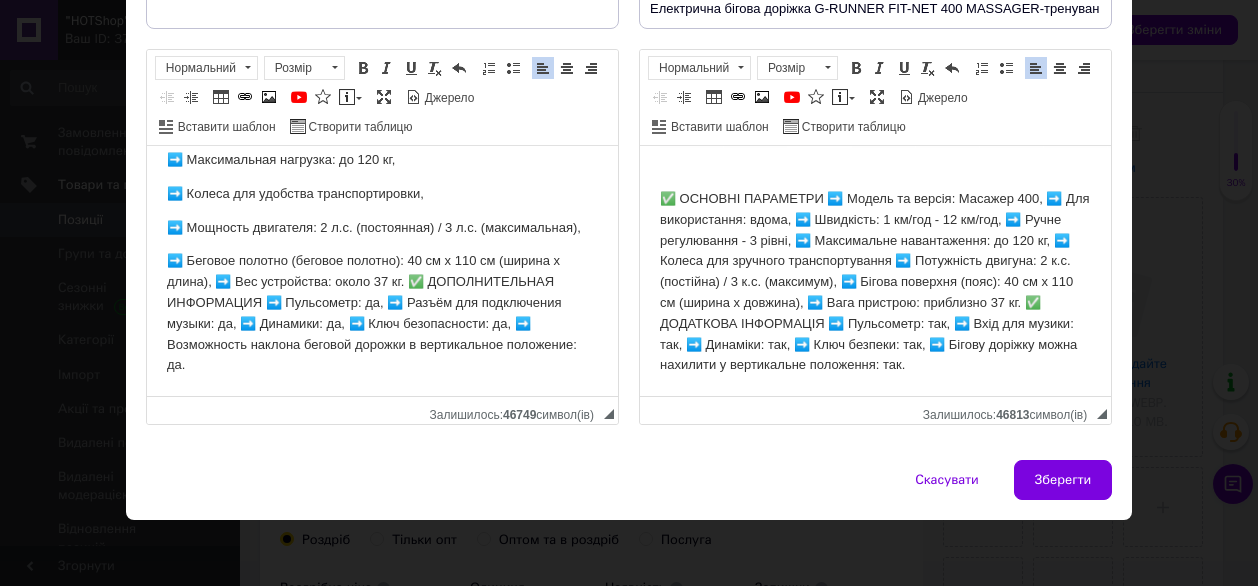 click on "➡️ Беговое полотно (беговое полотно): 40 см x 110 см (ширина x длина), ➡️ Вес устройства: около 37 кг. ✅ ДОПОЛНИТЕЛЬНАЯ ИНФОРМАЦИЯ ➡️ Пульсометр: да, ➡️ Разъём для подключения музыки: да, ➡️ Динамики: да, ➡️ Ключ безопасности: да, ➡️ Возможность наклона беговой дорожки в вертикальное положение: да." at bounding box center [381, 313] 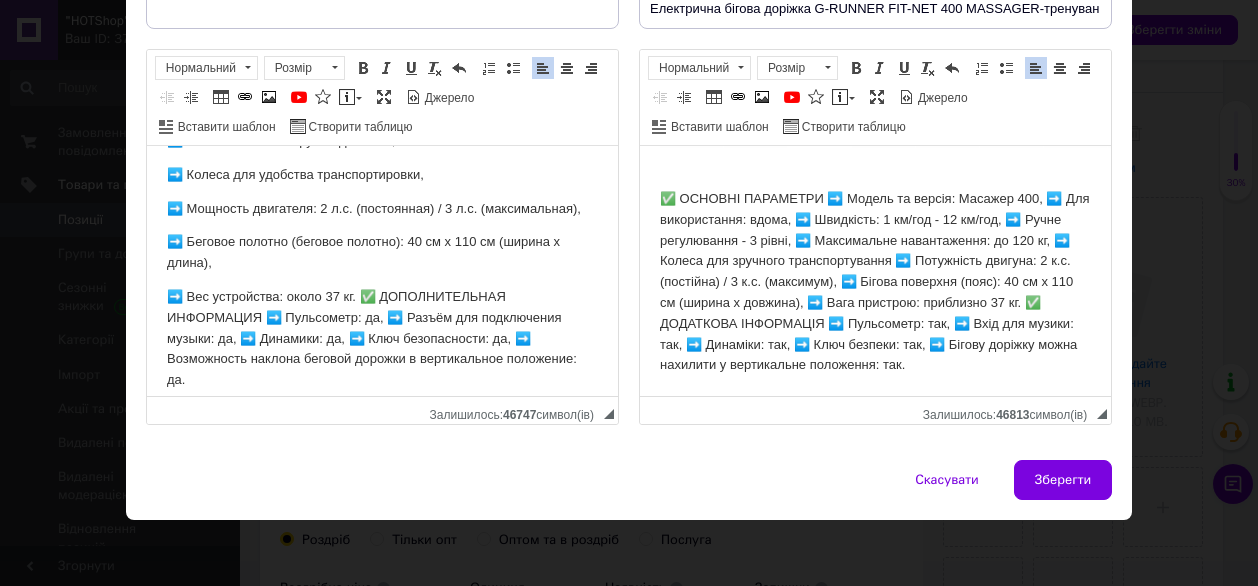 click on "➡️ Вес устройства: около 37 кг. ✅ ДОПОЛНИТЕЛЬНАЯ ИНФОРМАЦИЯ ➡️ Пульсометр: да, ➡️ Разъём для подключения музыки: да, ➡️ Динамики: да, ➡️ Ключ безопасности: да, ➡️ Возможность наклона беговой дорожки в вертикальное положение: да." at bounding box center (381, 339) 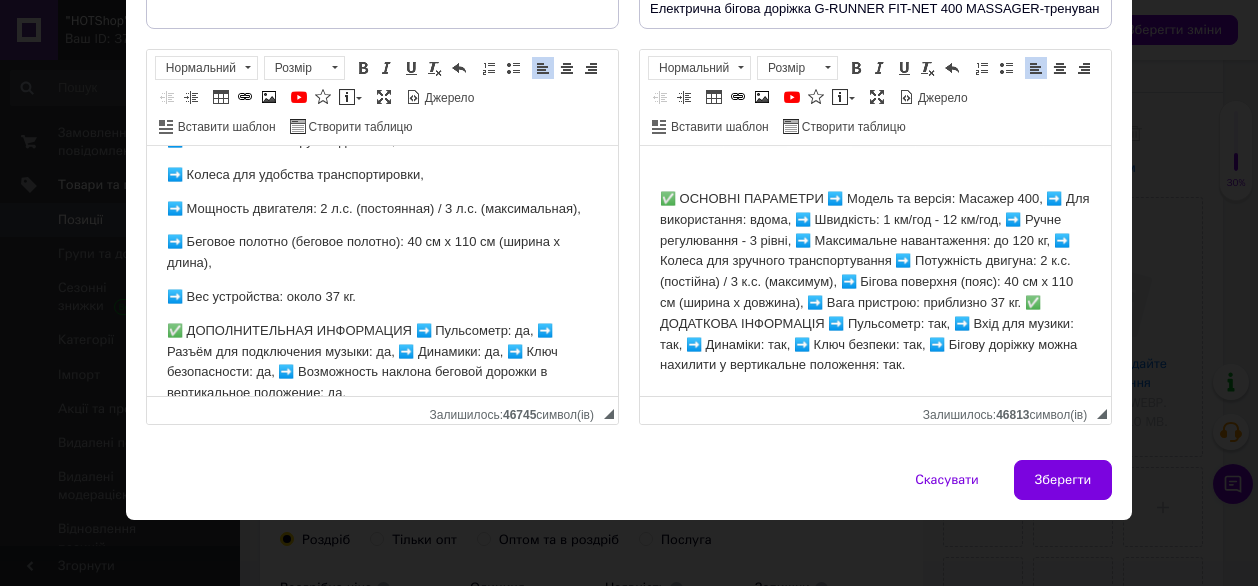 click on "✅ ДОПОЛНИТЕЛЬНАЯ ИНФОРМАЦИЯ ➡️ Пульсометр: да, ➡️ Разъём для подключения музыки: да, ➡️ Динамики: да, ➡️ Ключ безопасности: да, ➡️ Возможность наклона беговой дорожки в вертикальное положение: да." at bounding box center [381, 362] 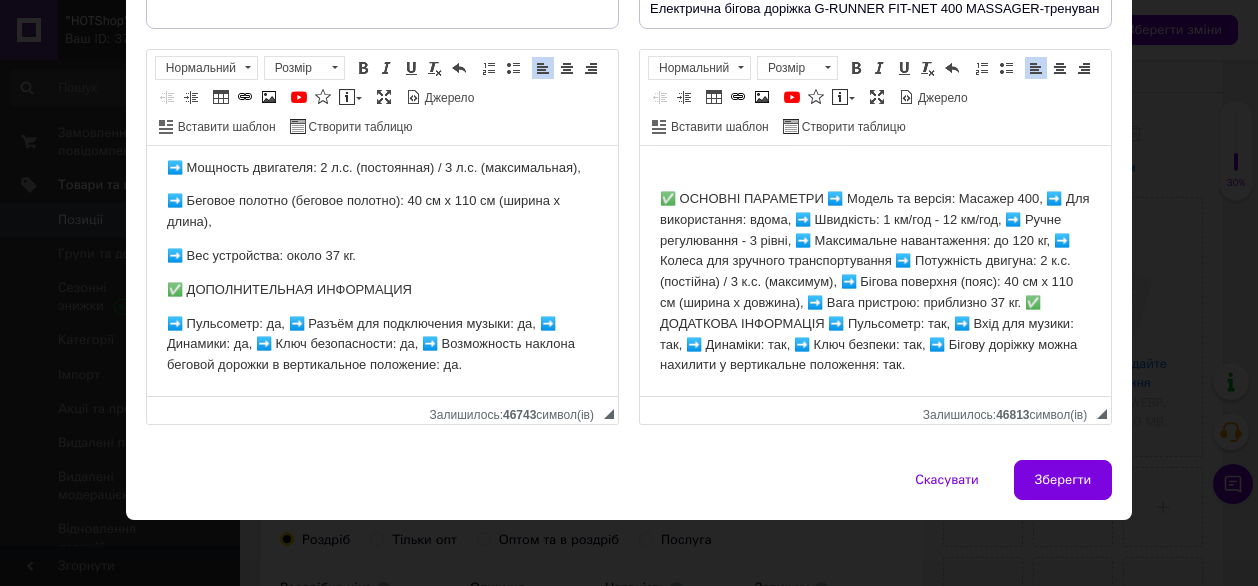 scroll, scrollTop: 14297, scrollLeft: 0, axis: vertical 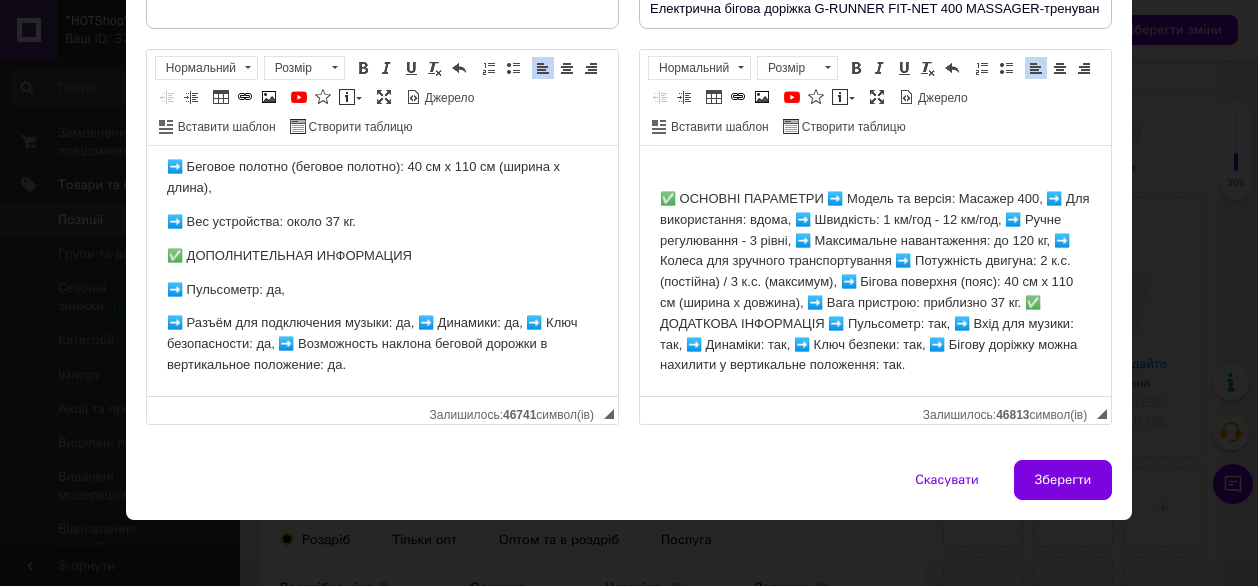 click on "➡️ Разъём для подключения музыки: да, ➡️ Динамики: да, ➡️ Ключ безопасности: да, ➡️ Возможность наклона беговой дорожки в вертикальное положение: да." at bounding box center [381, 344] 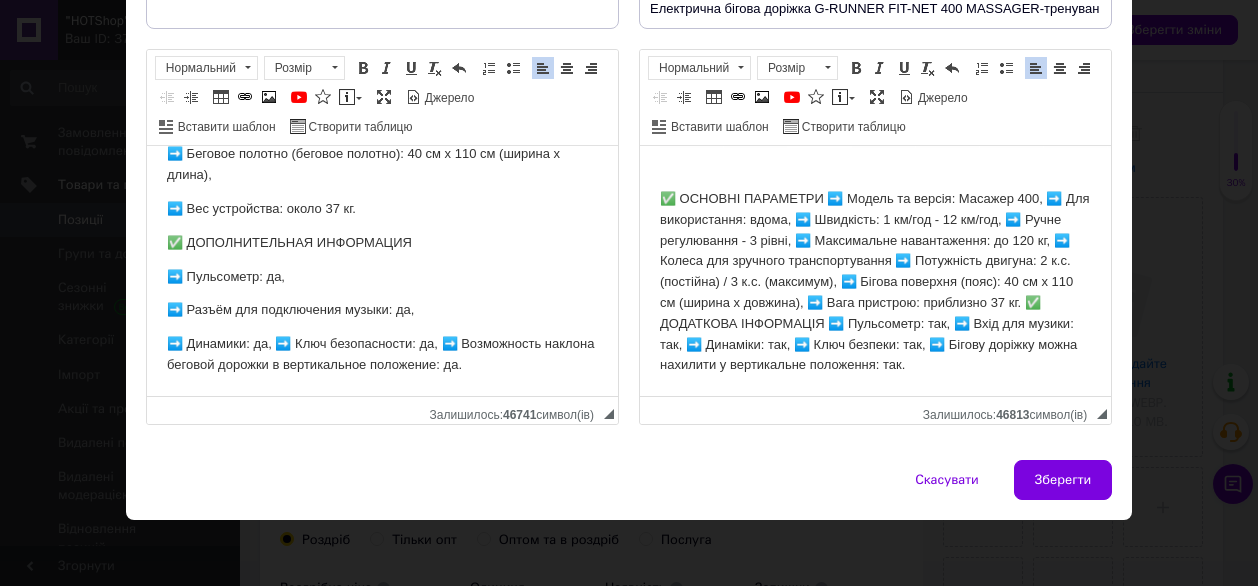 scroll, scrollTop: 14300, scrollLeft: 0, axis: vertical 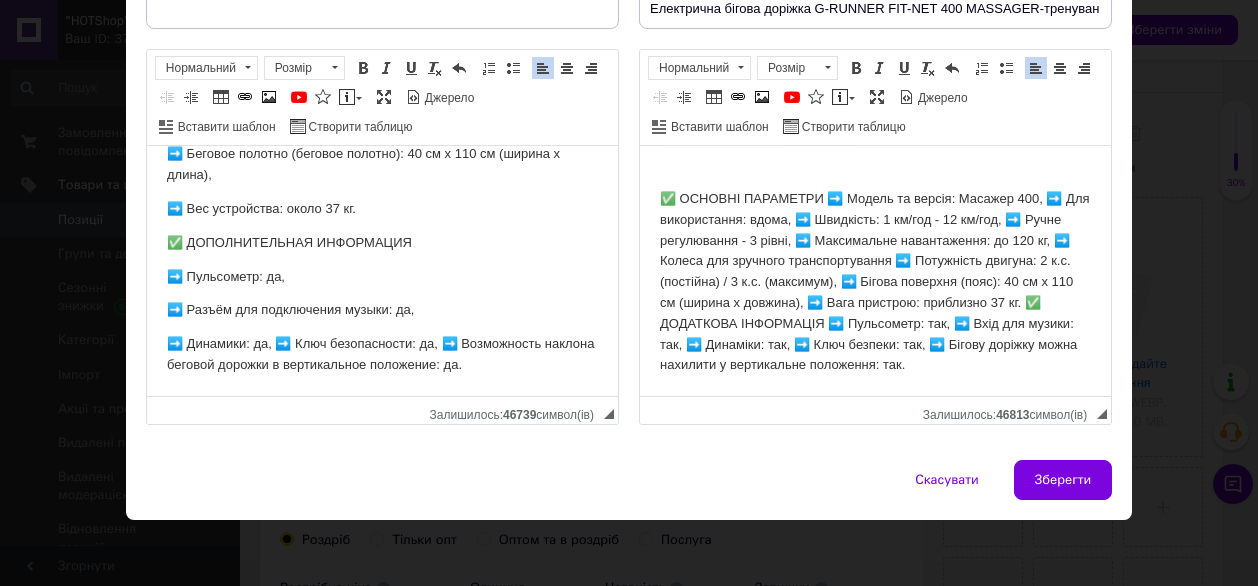click on "➡️ Динамики: да, ➡️ Ключ безопасности: да, ➡️ Возможность наклона беговой дорожки в вертикальное положение: да." at bounding box center [381, 355] 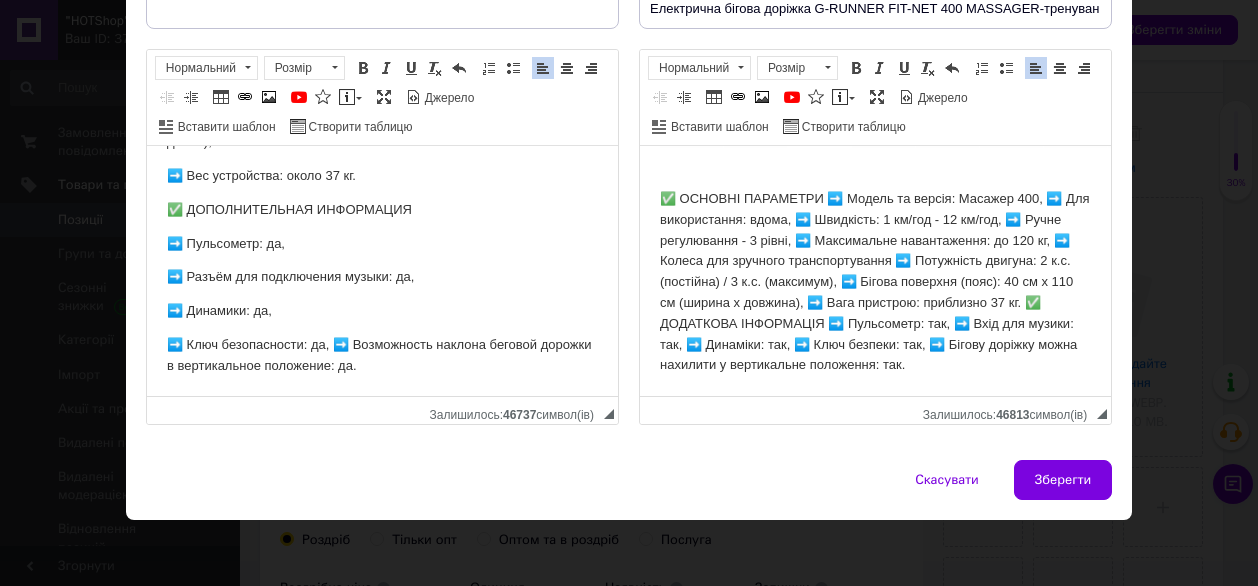 click on "➡️ Ключ безопасности: да, ➡️ Возможность наклона беговой дорожки в вертикальное положение: да." at bounding box center [381, 356] 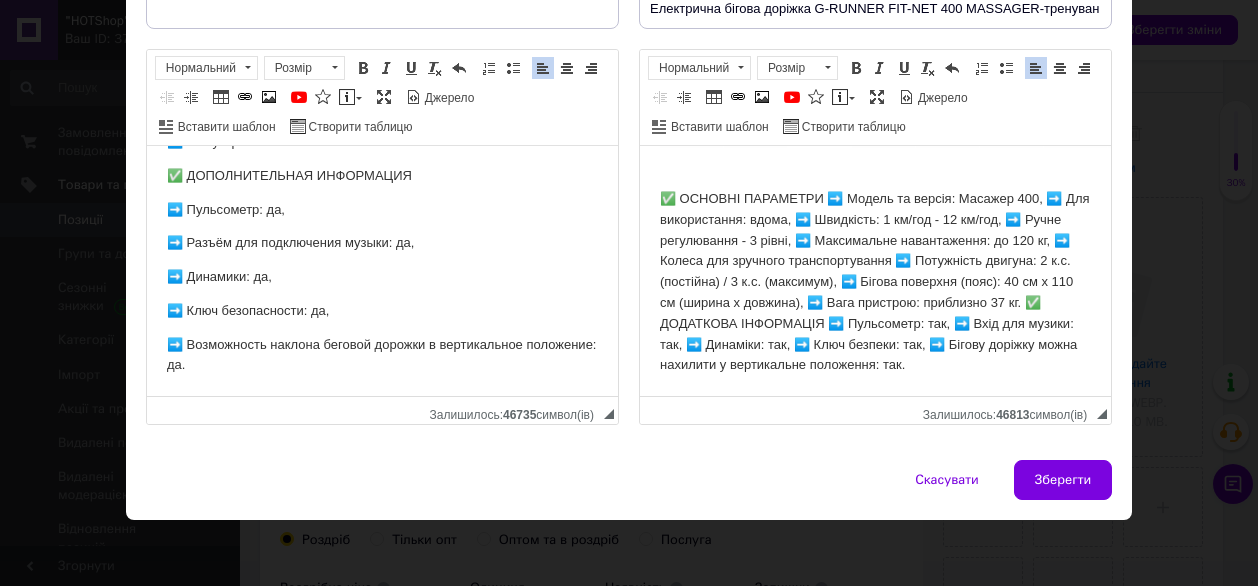 scroll, scrollTop: 14412, scrollLeft: 0, axis: vertical 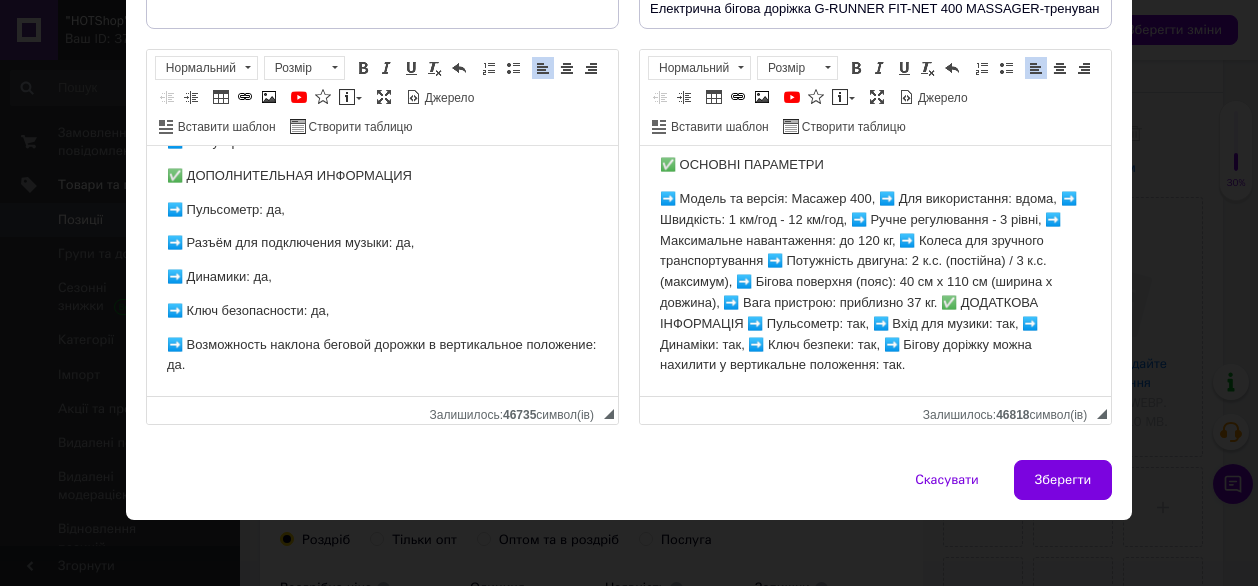 click on "➡️ Модель та версія: Масажер 400, ➡️ Для використання: вдома, ➡️ Швидкість: 1 км/год - 12 км/год, ➡️ Ручне регулювання - 3 рівні, ➡️ Максимальне навантаження: до 120 кг, ➡️ Колеса для зручного транспортування ➡️ Потужність двигуна: 2 к.с. (постійна) / 3 к.с. (максимум), ➡️ Бігова поверхня (пояс): 40 см x 110 см (ширина x довжина), ➡️ Вага пристрою: приблизно 37 кг. ✅ ДОДАТКОВА ІНФОРМАЦІЯ ➡️ Пульсометр: так, ➡️ Вхід для музики: так, ➡️ Динаміки: так, ➡️ Ключ безпеки: так, ➡️ Бігову доріжку можна нахилити у вертикальне положення: так." at bounding box center (874, 282) 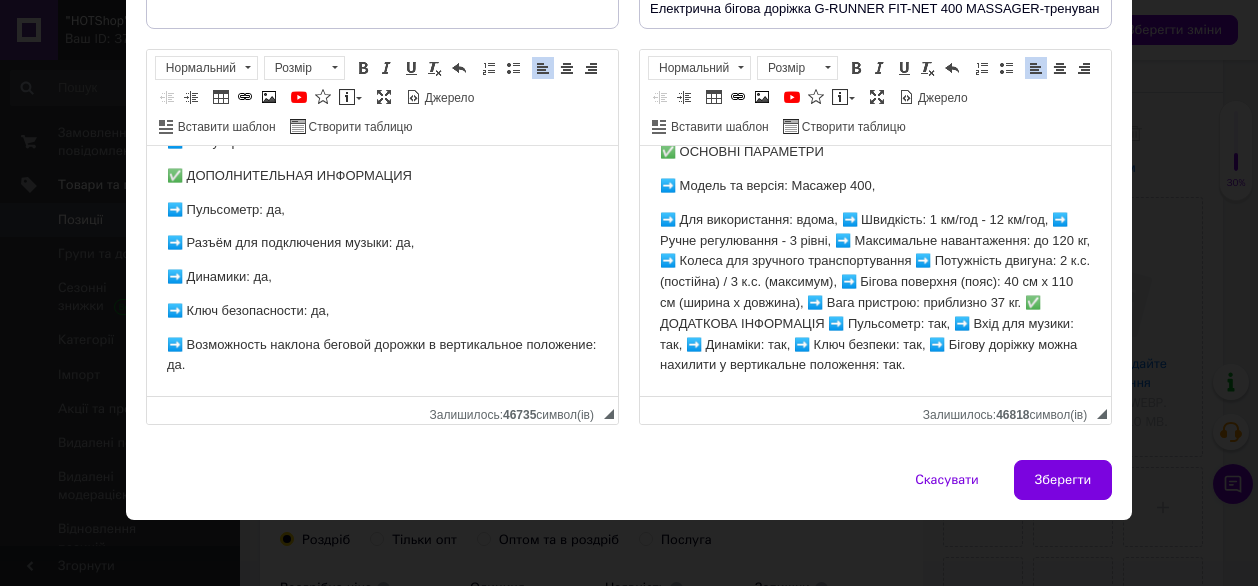 scroll, scrollTop: 14016, scrollLeft: 0, axis: vertical 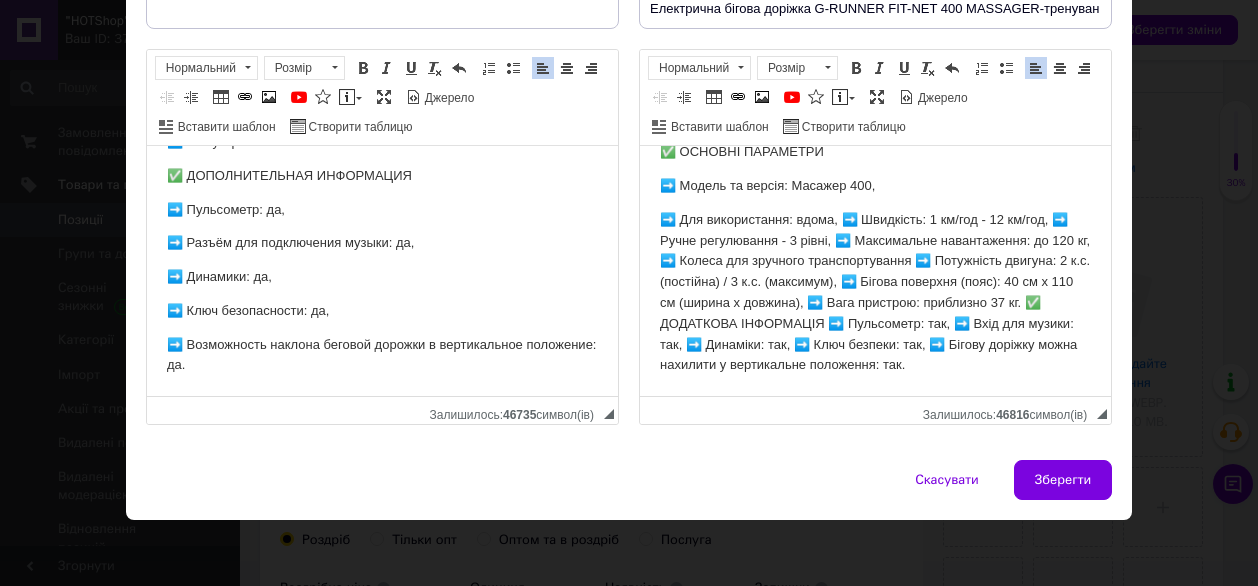 click on "➡️ Для використання: вдома, ➡️ Швидкість: 1 км/год - 12 км/год, ➡️ Ручне регулювання - 3 рівні, ➡️ Максимальне навантаження: до 120 кг, ➡️ Колеса для зручного транспортування ➡️ Потужність двигуна: 2 к.с. (постійна) / 3 к.с. (максимум), ➡️ Бігова поверхня (пояс): 40 см x 110 см (ширина x довжина), ➡️ Вага пристрою: приблизно 37 кг. ✅ ДОДАТКОВА ІНФОРМАЦІЯ ➡️ Пульсометр: так, ➡️ Вхід для музики: так, ➡️ Динаміки: так, ➡️ Ключ безпеки: так, ➡️ Бігову доріжку можна нахилити у вертикальне положення: так." at bounding box center [874, 293] 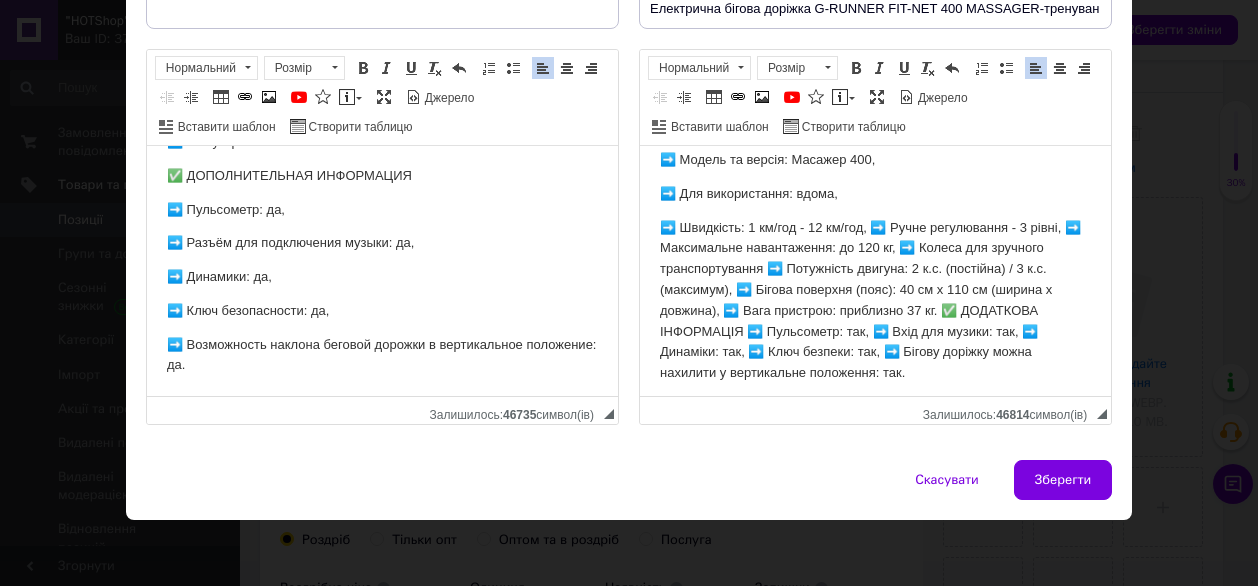 click on "➡️ Швидкість: 1 км/год - 12 км/год, ➡️ Ручне регулювання - 3 рівні, ➡️ Максимальне навантаження: до 120 кг, ➡️ Колеса для зручного транспортування ➡️ Потужність двигуна: 2 к.с. (постійна) / 3 к.с. (максимум), ➡️ Бігова поверхня (пояс): 40 см x 110 см (ширина x довжина), ➡️ Вага пристрою: приблизно 37 кг. ✅ ДОДАТКОВА ІНФОРМАЦІЯ ➡️ Пульсометр: так, ➡️ Вхід для музики: так, ➡️ Динаміки: так, ➡️ Ключ безпеки: так, ➡️ Бігову доріжку можна нахилити у вертикальне положення: так." at bounding box center [874, 301] 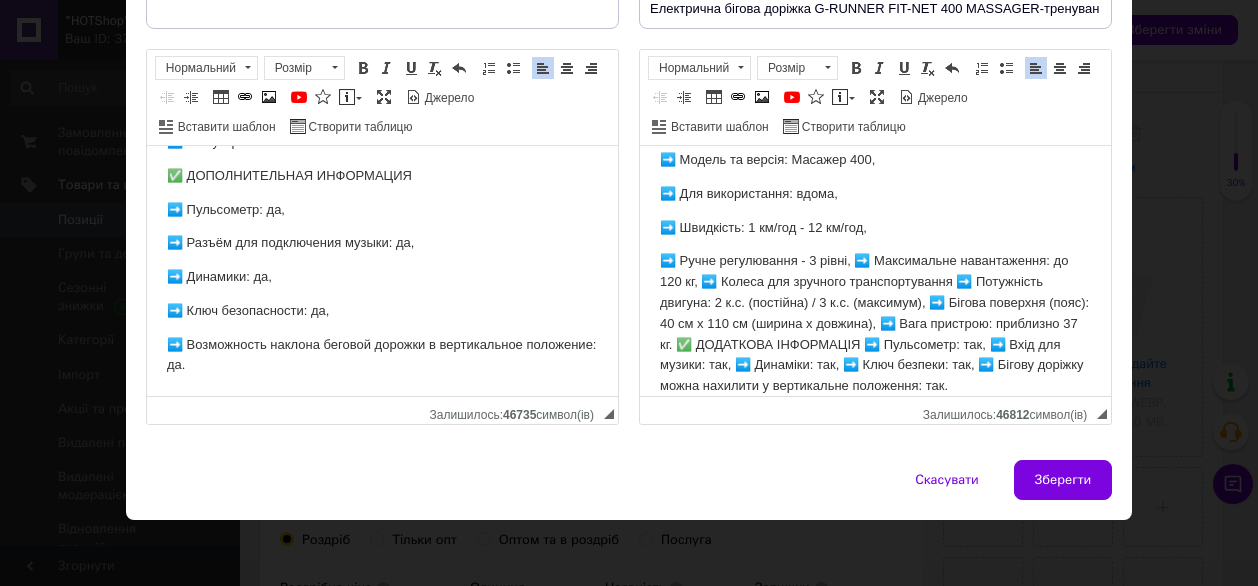 click on "➡️ Ручне регулювання - 3 рівні, ➡️ Максимальне навантаження: до 120 кг, ➡️ Колеса для зручного транспортування ➡️ Потужність двигуна: 2 к.с. (постійна) / 3 к.с. (максимум), ➡️ Бігова поверхня (пояс): 40 см x 110 см (ширина x довжина), ➡️ Вага пристрою: приблизно 37 кг. ✅ ДОДАТКОВА ІНФОРМАЦІЯ ➡️ Пульсометр: так, ➡️ Вхід для музики: так, ➡️ Динаміки: так, ➡️ Ключ безпеки: так, ➡️ Бігову доріжку можна нахилити у вертикальне положення: так." at bounding box center (874, 324) 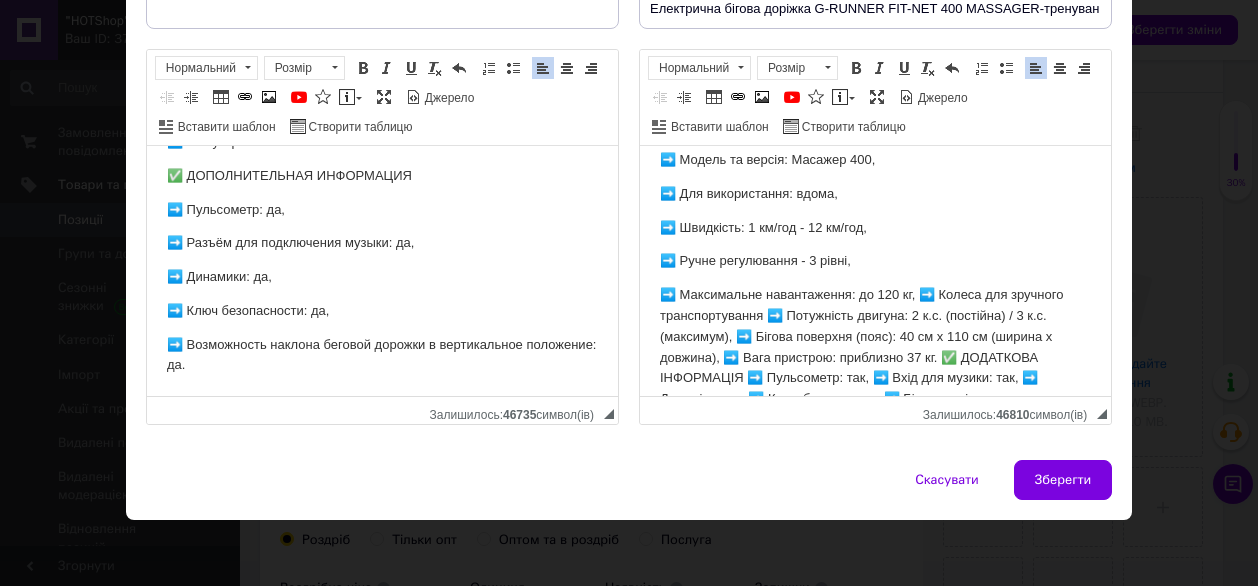 click on "➡️ Максимальне навантаження: до 120 кг, ➡️ Колеса для зручного транспортування ➡️ Потужність двигуна: 2 к.с. (постійна) / 3 к.с. (максимум), ➡️ Бігова поверхня (пояс): 40 см x 110 см (ширина x довжина), ➡️ Вага пристрою: приблизно 37 кг. ✅ ДОДАТКОВА ІНФОРМАЦІЯ ➡️ Пульсометр: так, ➡️ Вхід для музики: так, ➡️ Динаміки: так, ➡️ Ключ безпеки: так, ➡️ Бігову доріжку можна нахилити у вертикальне положення: так." at bounding box center (874, 358) 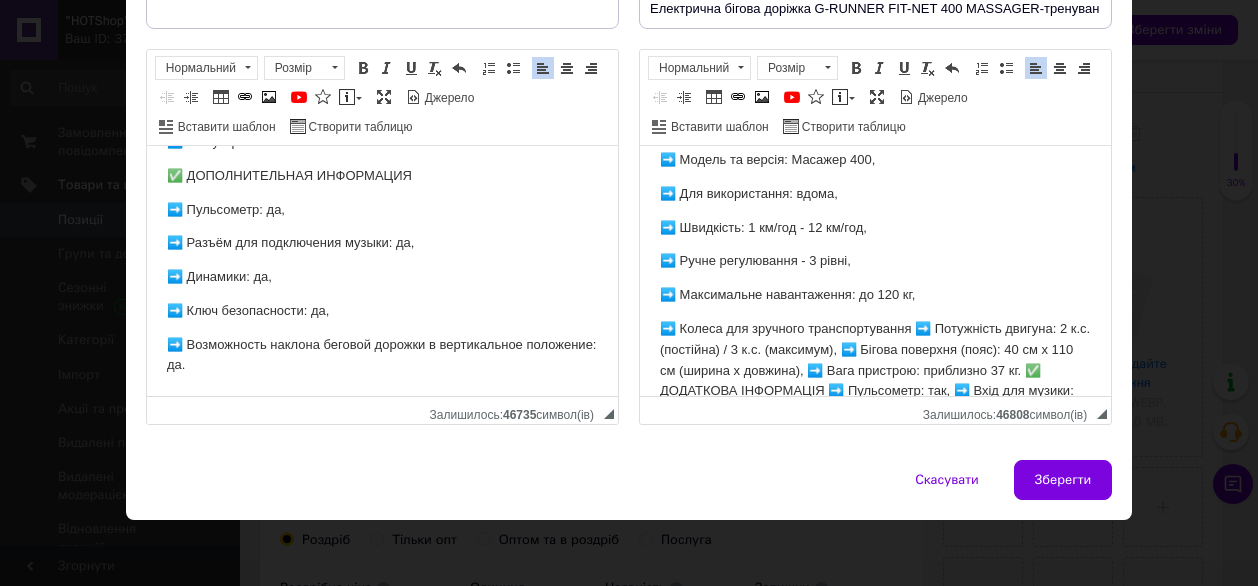 click on "➡️ Колеса для зручного транспортування ➡️ Потужність двигуна: 2 к.с. (постійна) / 3 к.с. (максимум), ➡️ Бігова поверхня (пояс): 40 см x 110 см (ширина x довжина), ➡️ Вага пристрою: приблизно 37 кг. ✅ ДОДАТКОВА ІНФОРМАЦІЯ ➡️ Пульсометр: так, ➡️ Вхід для музики: так, ➡️ Динаміки: так, ➡️ Ключ безпеки: так, ➡️ Бігову доріжку можна нахилити у вертикальне положення: так." at bounding box center (874, 381) 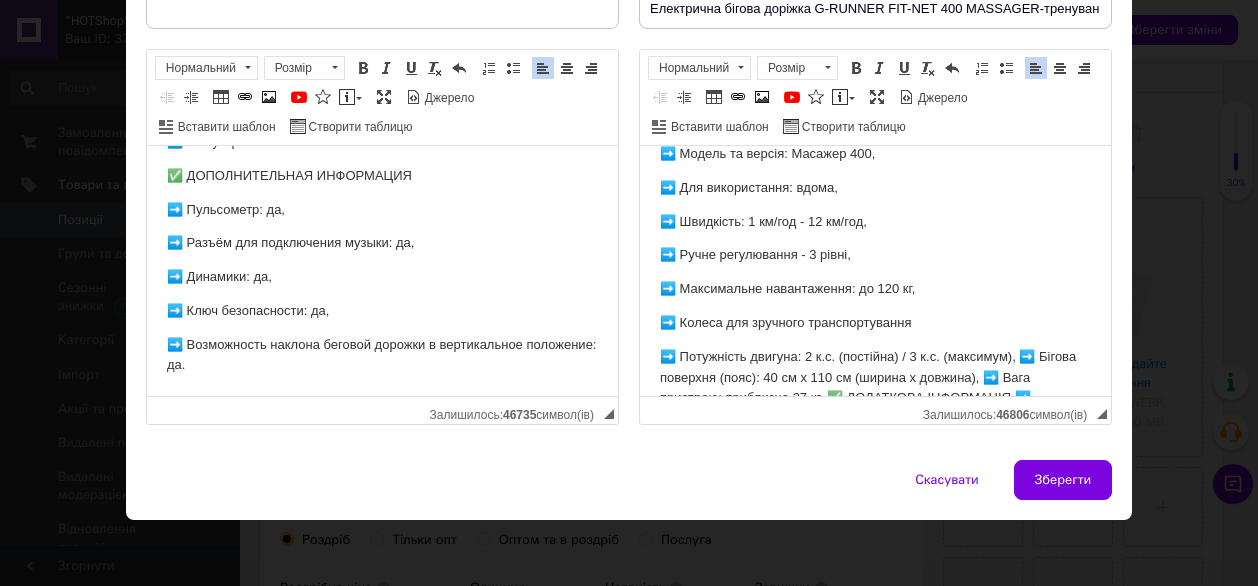 click on "➡️ Потужність двигуна: 2 к.с. (постійна) / 3 к.с. (максимум), ➡️ Бігова поверхня (пояс): 40 см x 110 см (ширина x довжина), ➡️ Вага пристрою: приблизно 37 кг. ✅ ДОДАТКОВА ІНФОРМАЦІЯ ➡️ Пульсометр: так, ➡️ Вхід для музики: так, ➡️ Динаміки: так, ➡️ Ключ безпеки: так, ➡️ Бігову доріжку можна нахилити у вертикальне положення: так." at bounding box center (874, 409) 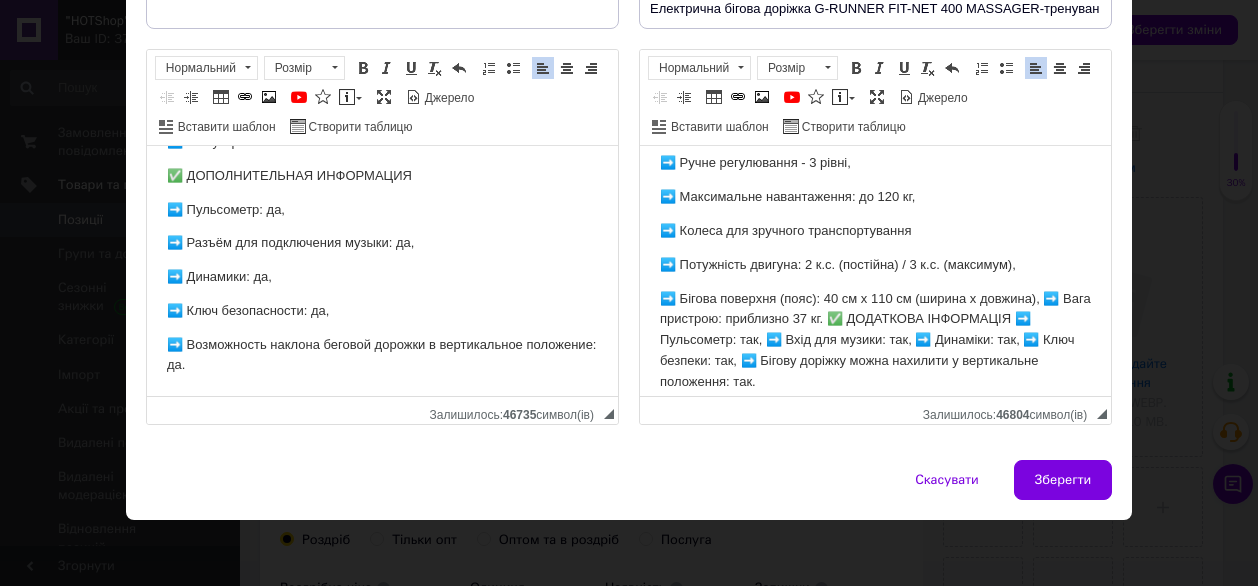 scroll, scrollTop: 14162, scrollLeft: 0, axis: vertical 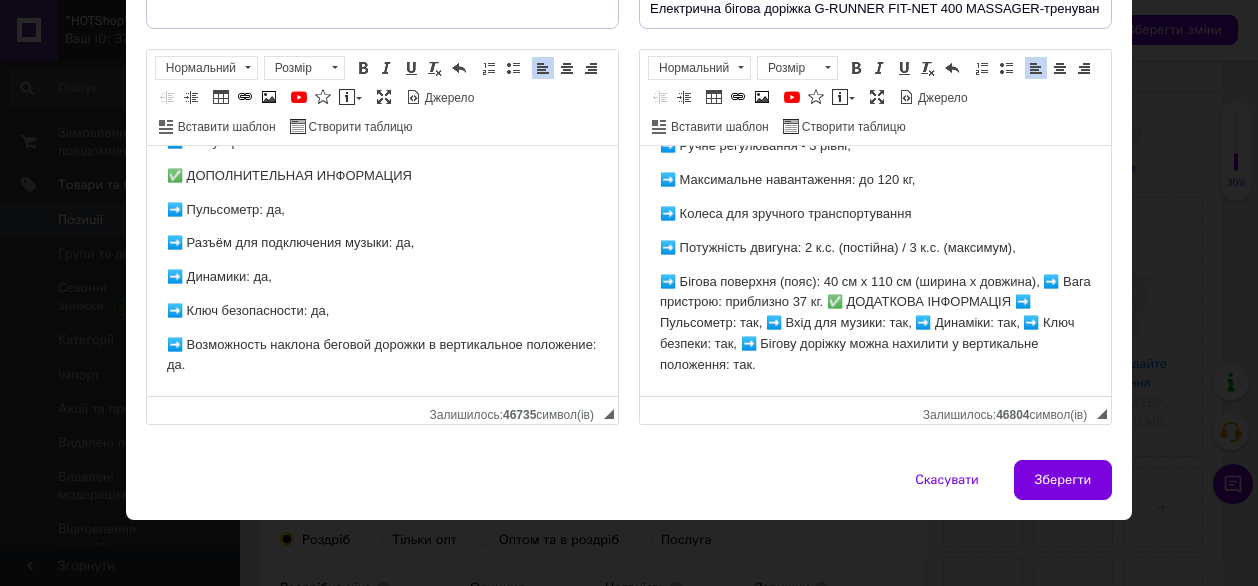 click on "➡️ Бігова поверхня (пояс): 40 см x 110 см (ширина x довжина), ➡️ Вага пристрою: приблизно 37 кг. ✅ ДОДАТКОВА ІНФОРМАЦІЯ ➡️ Пульсометр: так, ➡️ Вхід для музики: так, ➡️ Динаміки: так, ➡️ Ключ безпеки: так, ➡️ Бігову доріжку можна нахилити у вертикальне положення: так." at bounding box center [874, 324] 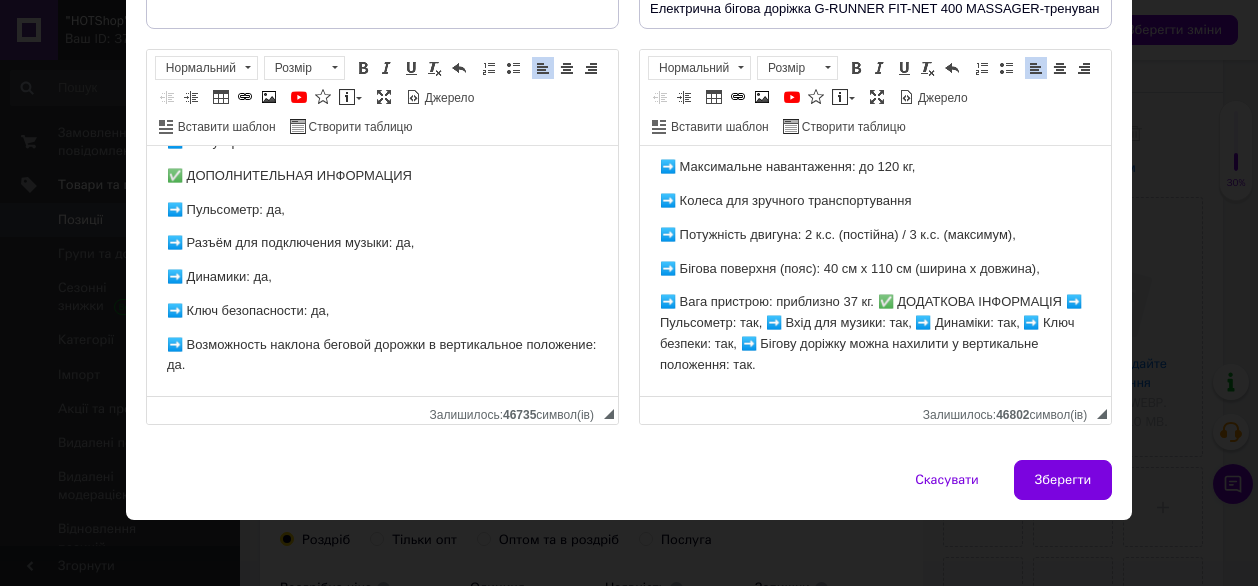 click on "➡️ Вага пристрою: приблизно 37 кг. ✅ ДОДАТКОВА ІНФОРМАЦІЯ ➡️ Пульсометр: так, ➡️ Вхід для музики: так, ➡️ Динаміки: так, ➡️ Ключ безпеки: так, ➡️ Бігову доріжку можна нахилити у вертикальне положення: так." at bounding box center (874, 333) 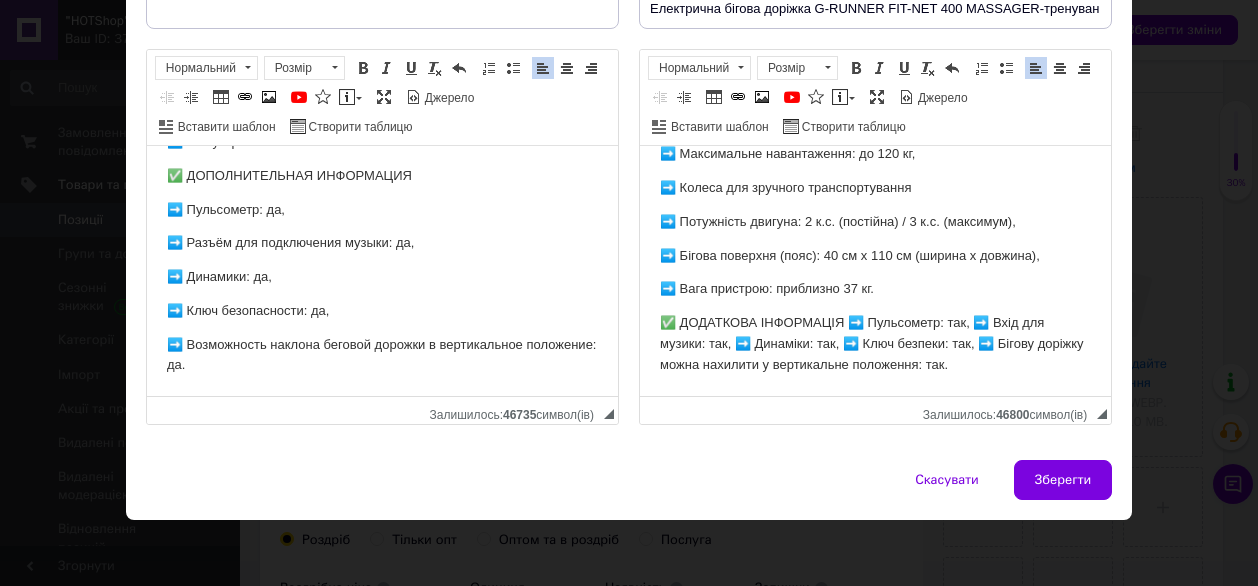 click on "✅ ДОДАТКОВА ІНФОРМАЦІЯ ➡️ Пульсометр: так, ➡️ Вхід для музики: так, ➡️ Динаміки: так, ➡️ Ключ безпеки: так, ➡️ Бігову доріжку можна нахилити у вертикальне положення: так." at bounding box center (874, 344) 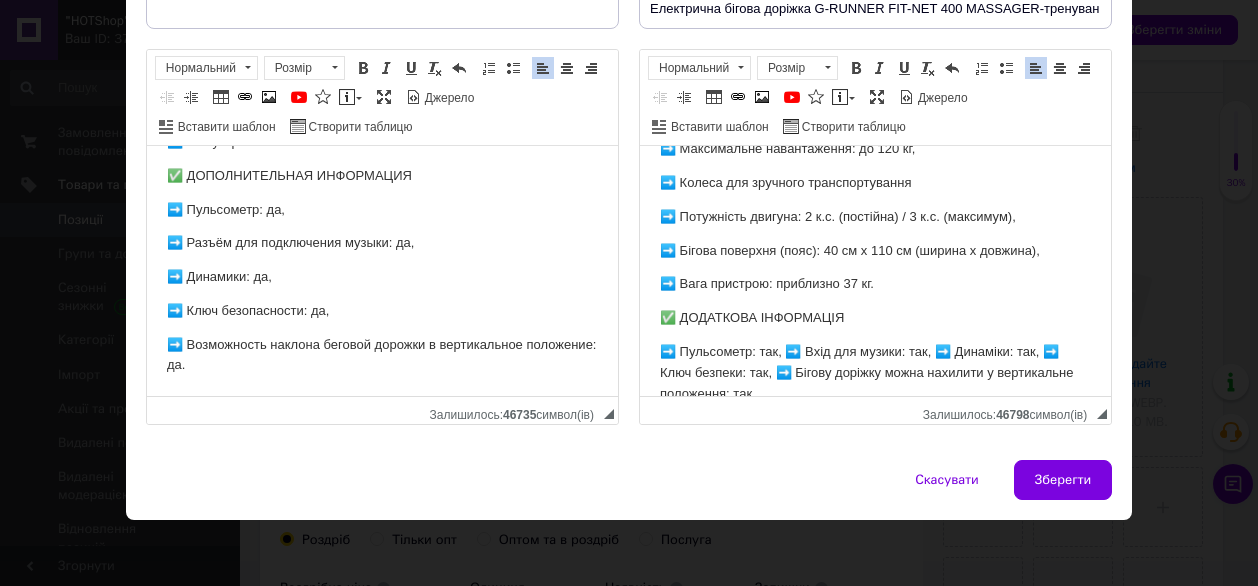 click on "➡️ Пульсометр: так, ➡️ Вхід для музики: так, ➡️ Динаміки: так, ➡️ Ключ безпеки: так, ➡️ Бігову доріжку можна нахилити у вертикальне положення: так." at bounding box center [874, 373] 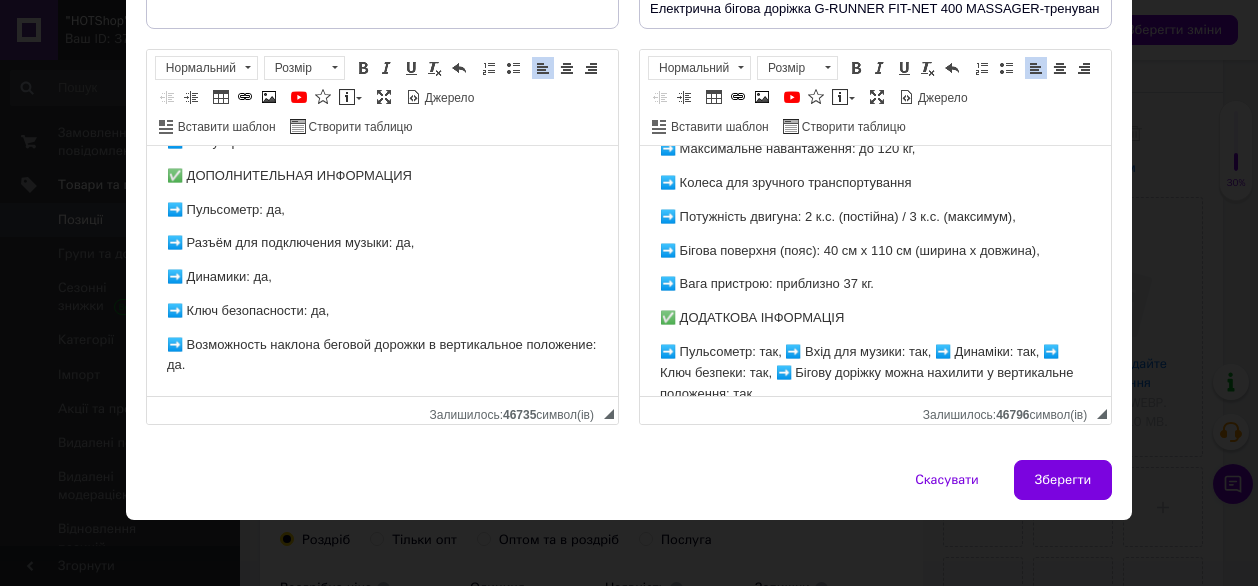 scroll, scrollTop: 14190, scrollLeft: 0, axis: vertical 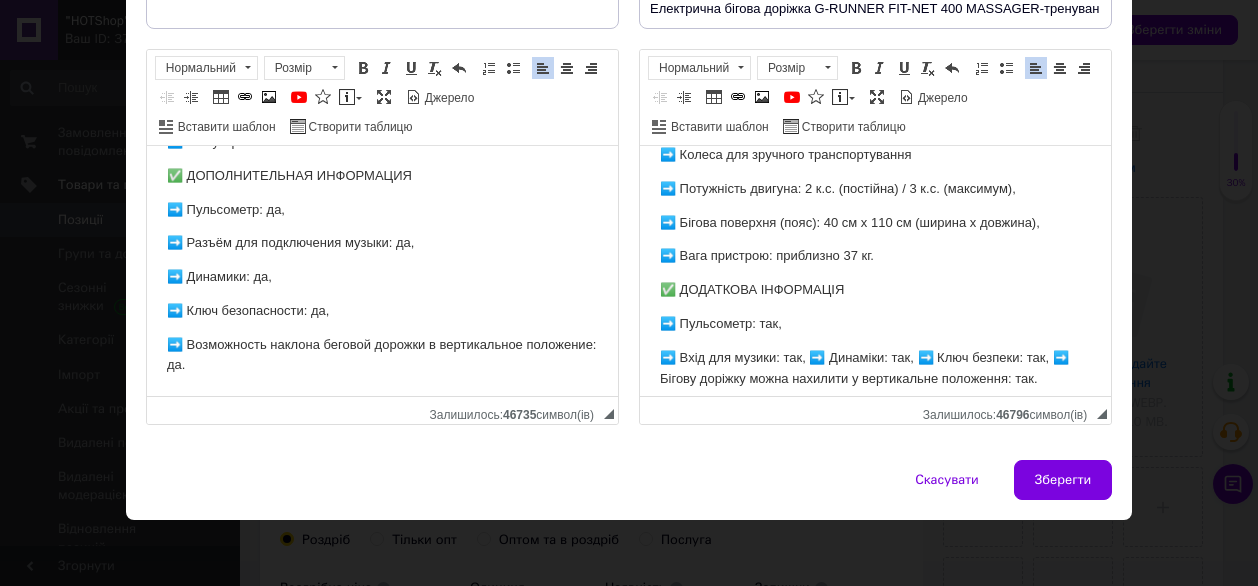 click on "➡️ Вхід для музики: так, ➡️ Динаміки: так, ➡️ Ключ безпеки: так, ➡️ Бігову доріжку можна нахилити у вертикальне положення: так." at bounding box center [874, 369] 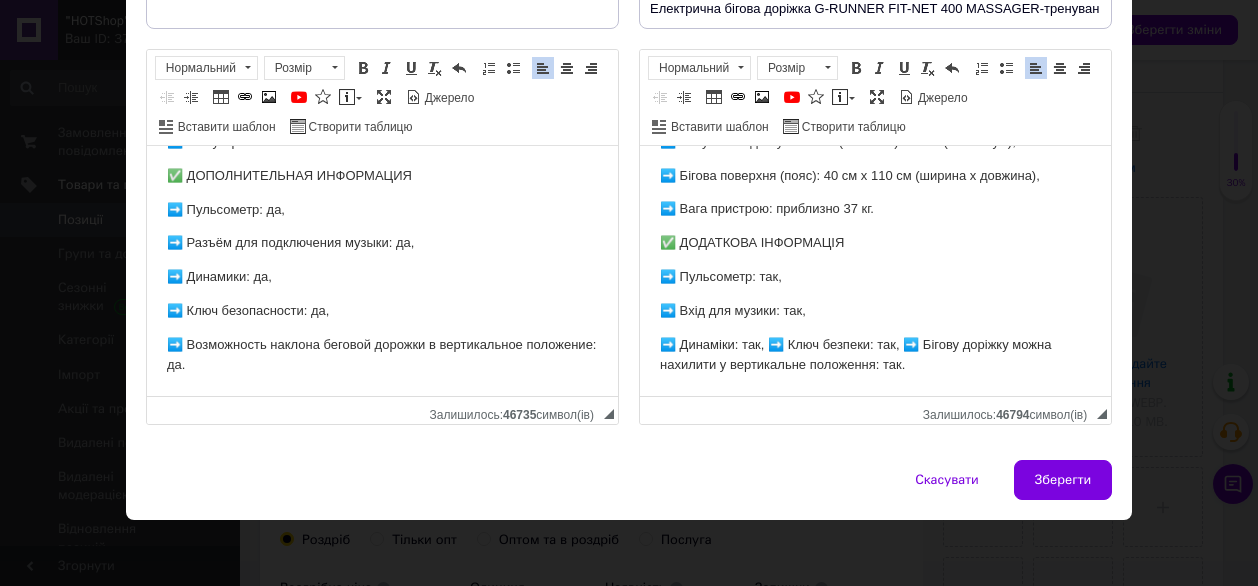 scroll, scrollTop: 14269, scrollLeft: 0, axis: vertical 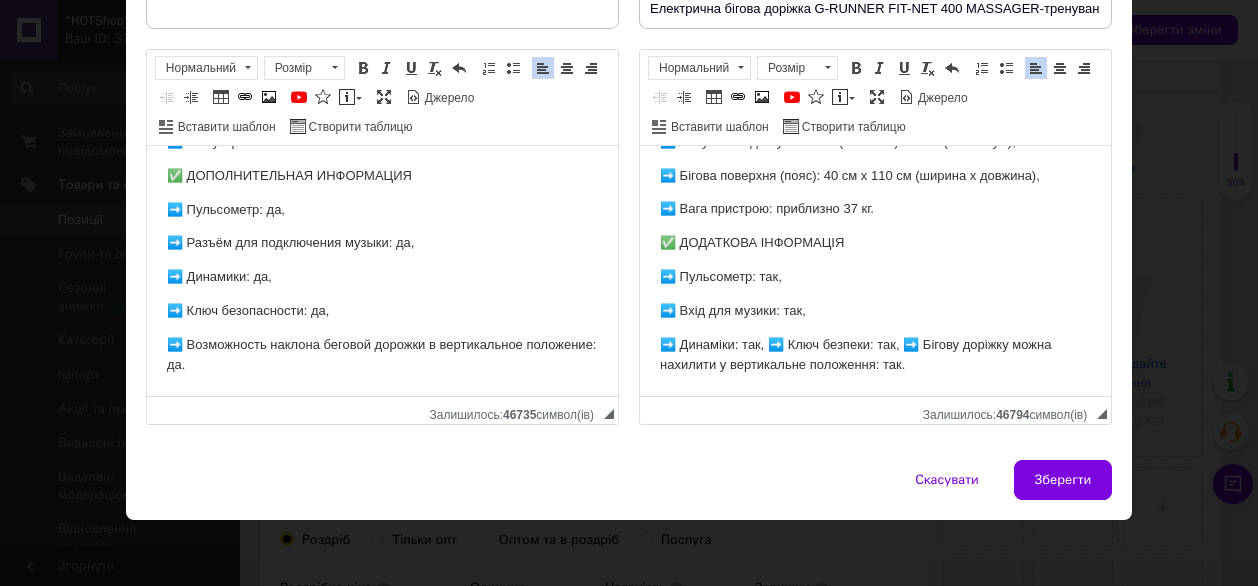 click on "➡️ Динаміки: так, ➡️ Ключ безпеки: так, ➡️ Бігову доріжку можна нахилити у вертикальне положення: так." at bounding box center (874, 356) 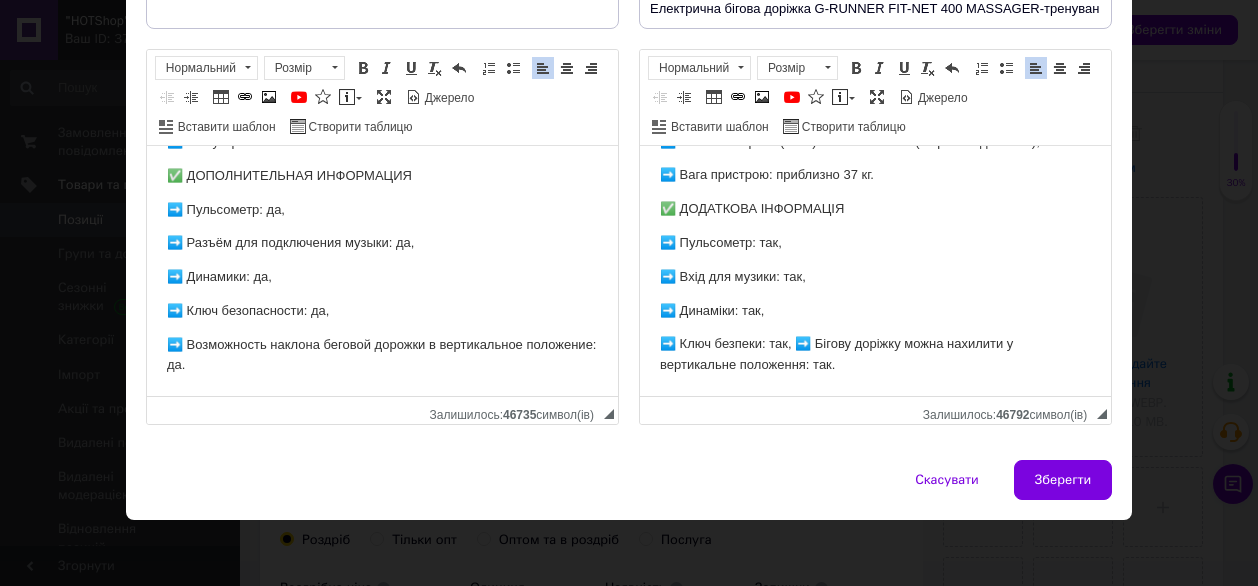 scroll, scrollTop: 14302, scrollLeft: 0, axis: vertical 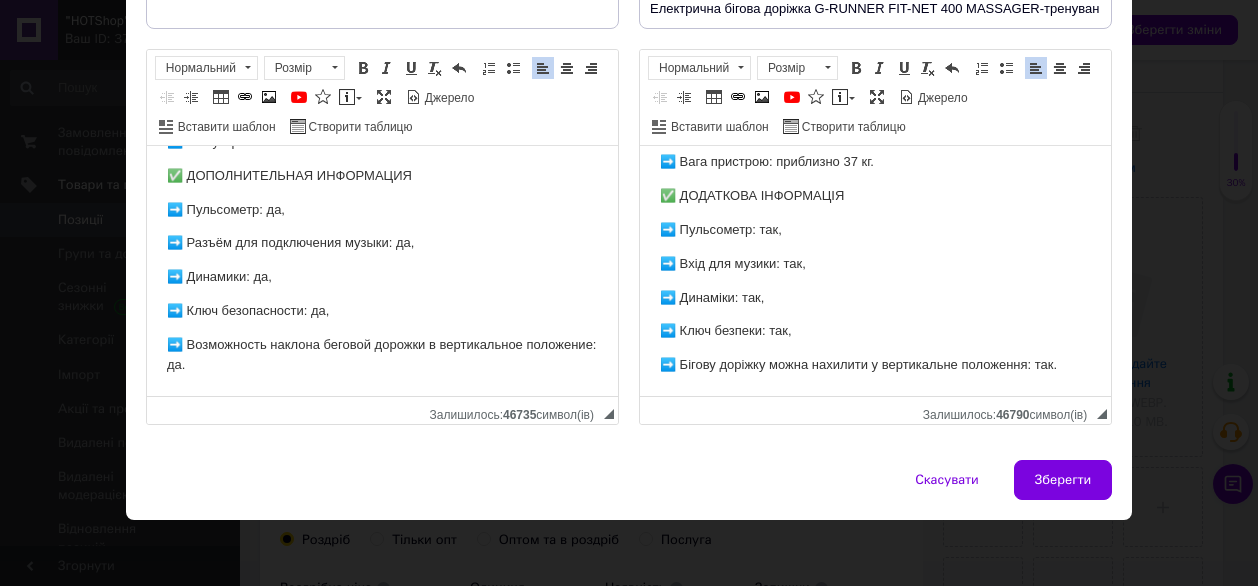 click on "➡️ Бігову доріжку можна нахилити у вертикальне положення: так." at bounding box center (874, 365) 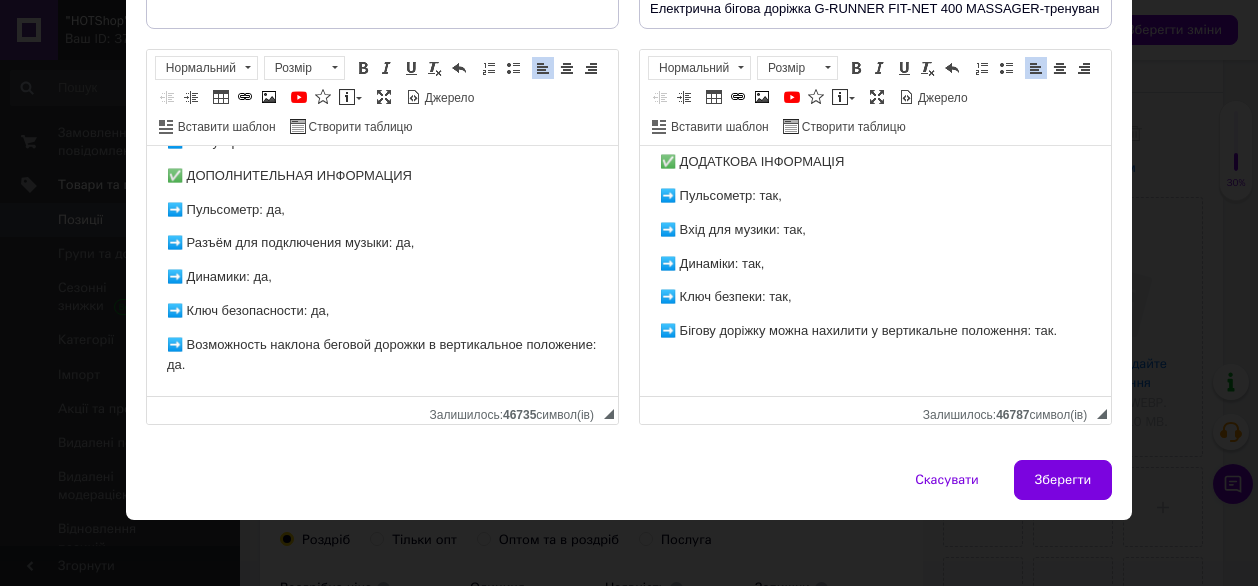 scroll, scrollTop: 14409, scrollLeft: 0, axis: vertical 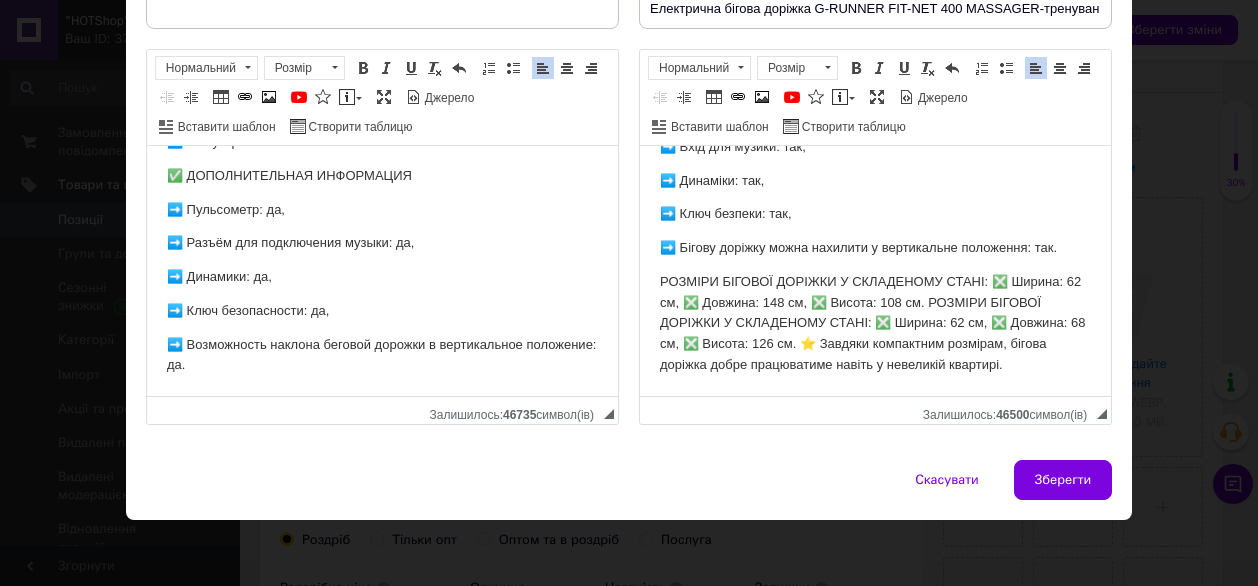 click on "➡️ Возможность наклона беговой дорожки в вертикальное положение: да." at bounding box center [381, 356] 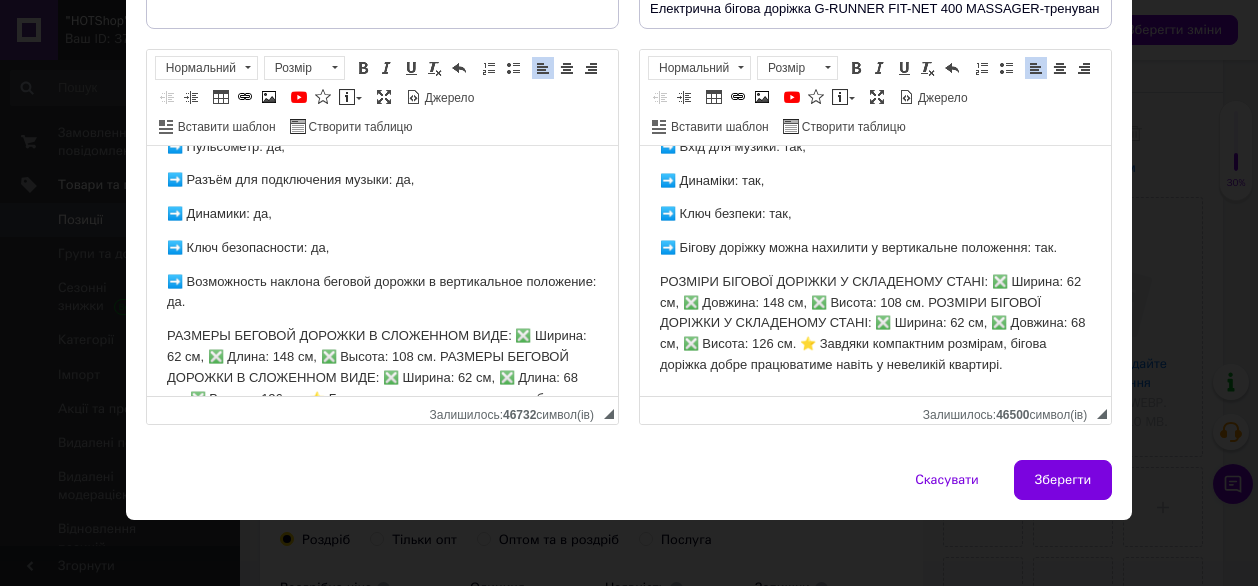 scroll, scrollTop: 14526, scrollLeft: 0, axis: vertical 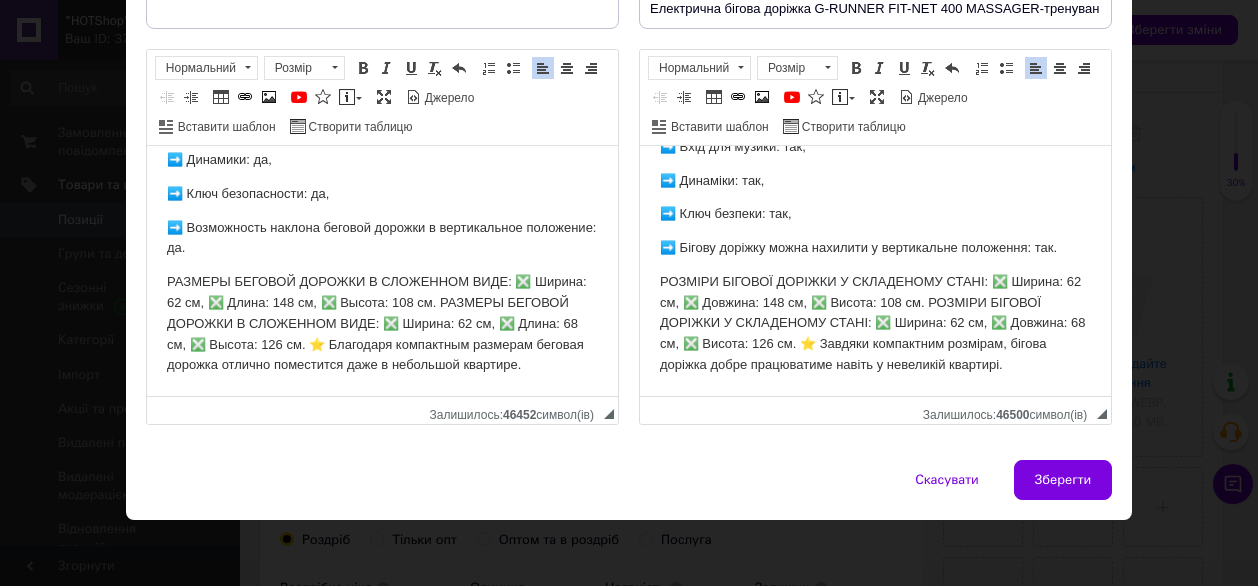 click on "РАЗМЕРЫ БЕГОВОЙ ДОРОЖКИ В СЛОЖЕННОМ ВИДЕ: ❎ Ширина: 62 см, ❎ Длина: 148 см, ❎ Высота: 108 см. РАЗМЕРЫ БЕГОВОЙ ДОРОЖКИ В СЛОЖЕННОМ ВИДЕ: ❎ Ширина: 62 см, ❎ Длина: 68 см, ❎ Высота: 126 см. ⭐ Благодаря компактным размерам беговая дорожка отлично поместится даже в небольшой квартире." at bounding box center (381, 324) 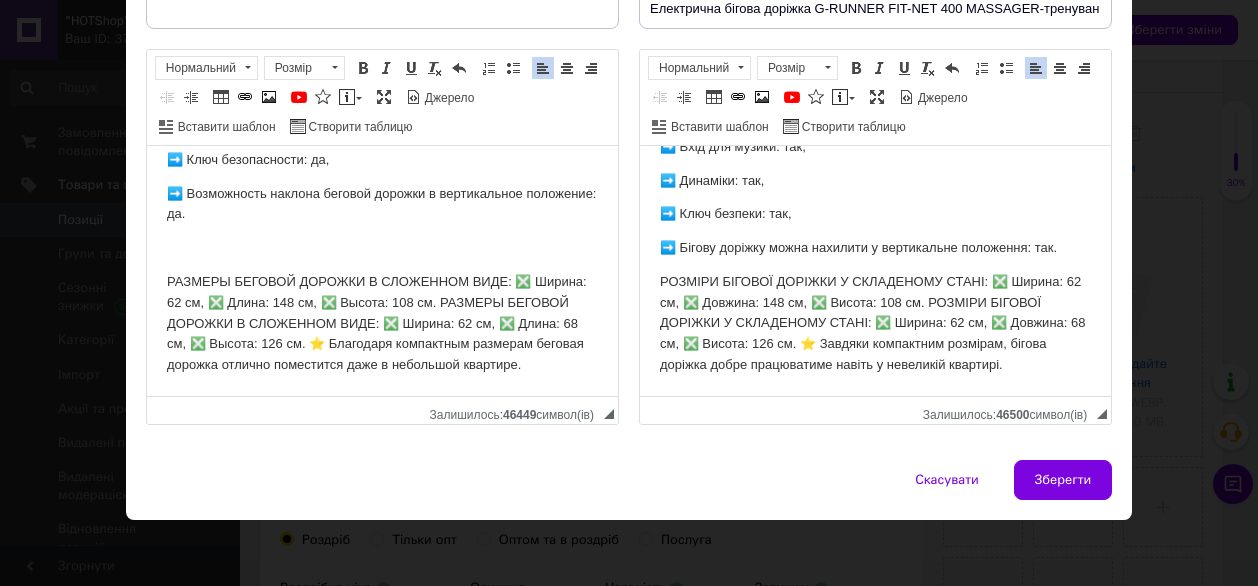 click at bounding box center [381, 248] 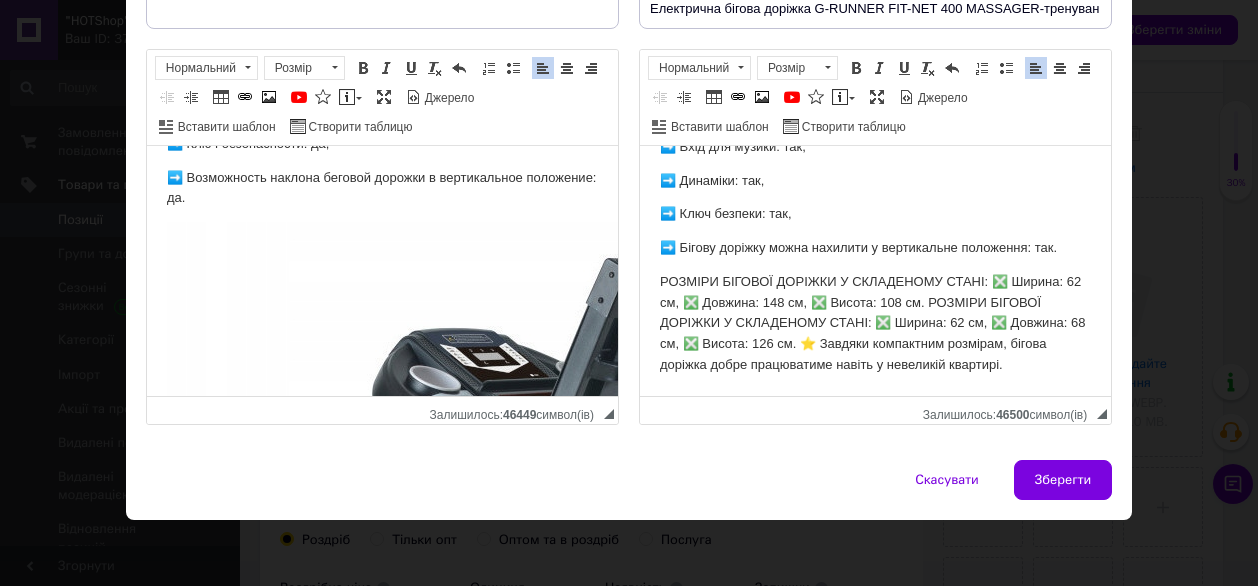 click on "Опис Насолоджуйтесь чудовою фізичною формою та фігурою своєї мрії, не виходячи з дому.  Наша бігова доріжка 400 Massager – чудова альтернатива бігу на свіжому повітрі, коли погода не дуже гарна.  Бігова доріжка постачається майже готовою до використання! Вам не доведеться витрачати час на нудне та тривале складання.  Просто вийміть її з коробки, затягніть лише кілька гвинтів за допомогою доданого ключа, підключіть до мережі, і ви готові. Ви можете почати тренуватися та спалювати сотні калорій. НОВА БІГОВА ДОРІЖКА FIT-NET G-RUNNER  ❤️ [PERSON_NAME] 400 = ✅ЕНЕРГОЗБЕРЕЖЕННЯ!" at bounding box center (874, -6930) 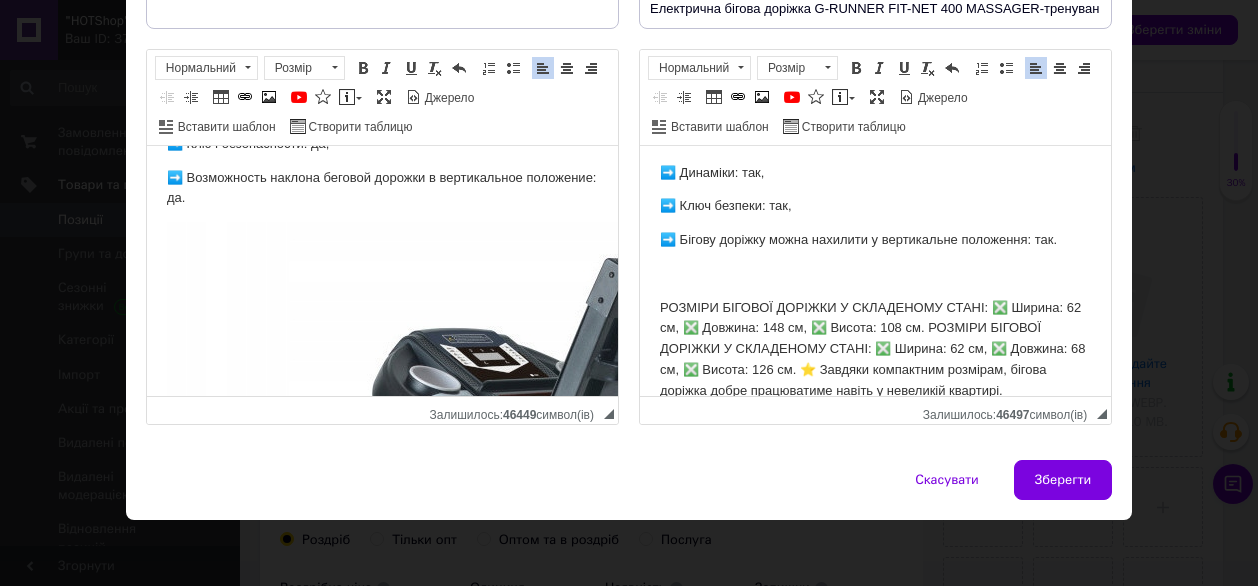 click on "Опис Насолоджуйтесь чудовою фізичною формою та фігурою своєї мрії, не виходячи з дому.  Наша бігова доріжка 400 Massager – чудова альтернатива бігу на свіжому повітрі, коли погода не дуже гарна.  Бігова доріжка постачається майже готовою до використання! Вам не доведеться витрачати час на нудне та тривале складання.  Просто вийміть її з коробки, затягніть лише кілька гвинтів за допомогою доданого ключа, підключіть до мережі, і ви готові. Ви можете почати тренуватися та спалювати сотні калорій. НОВА БІГОВА ДОРІЖКА FIT-NET G-RUNNER  ❤️ [PERSON_NAME] 400 = ✅ЕНЕРГОЗБЕРЕЖЕННЯ!" at bounding box center [874, -6921] 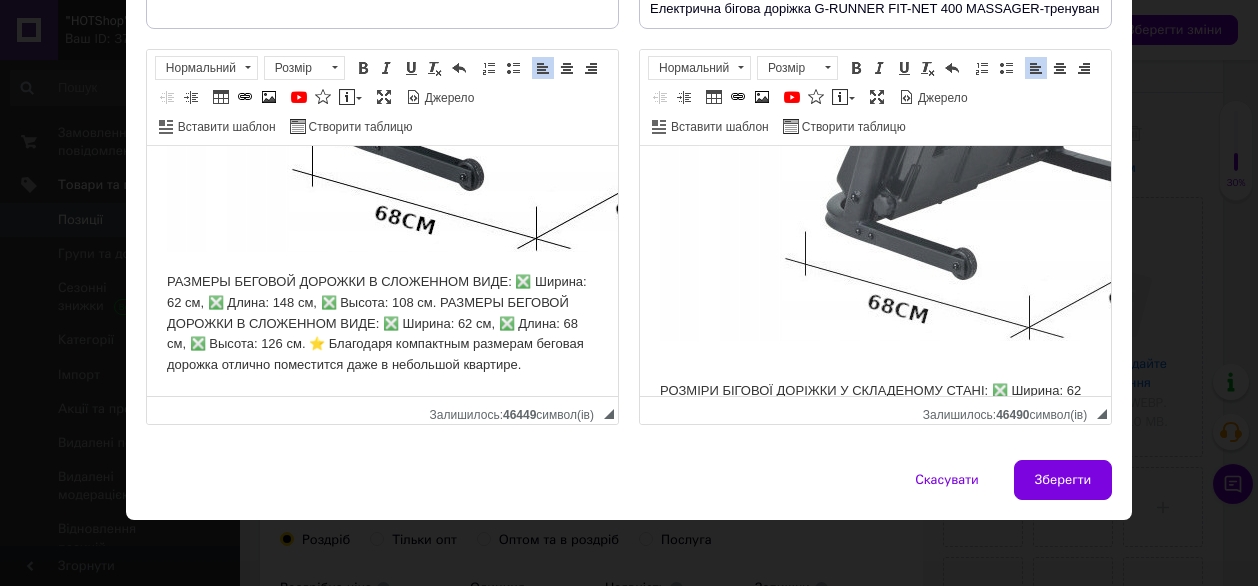 scroll, scrollTop: 15272, scrollLeft: 0, axis: vertical 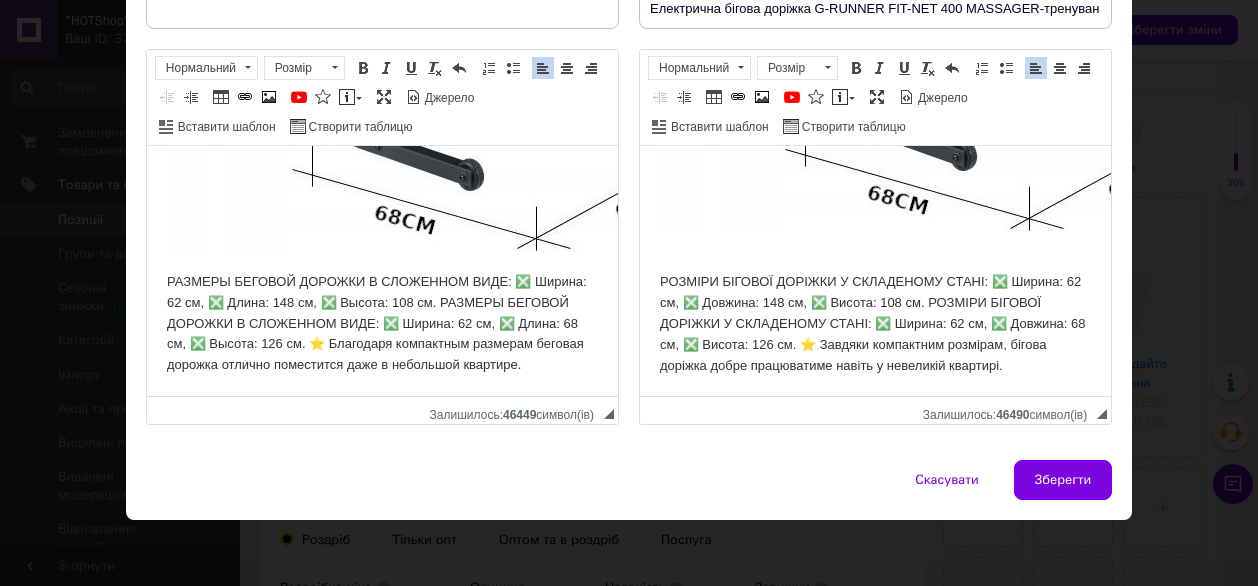 click on "РАЗМЕРЫ БЕГОВОЙ ДОРОЖКИ В СЛОЖЕННОМ ВИДЕ: ❎ Ширина: 62 см, ❎ Длина: 148 см, ❎ Высота: 108 см. РАЗМЕРЫ БЕГОВОЙ ДОРОЖКИ В СЛОЖЕННОМ ВИДЕ: ❎ Ширина: 62 см, ❎ Длина: 68 см, ❎ Высота: 126 см. ⭐ Благодаря компактным размерам беговая дорожка отлично поместится даже в небольшой квартире." at bounding box center (381, 324) 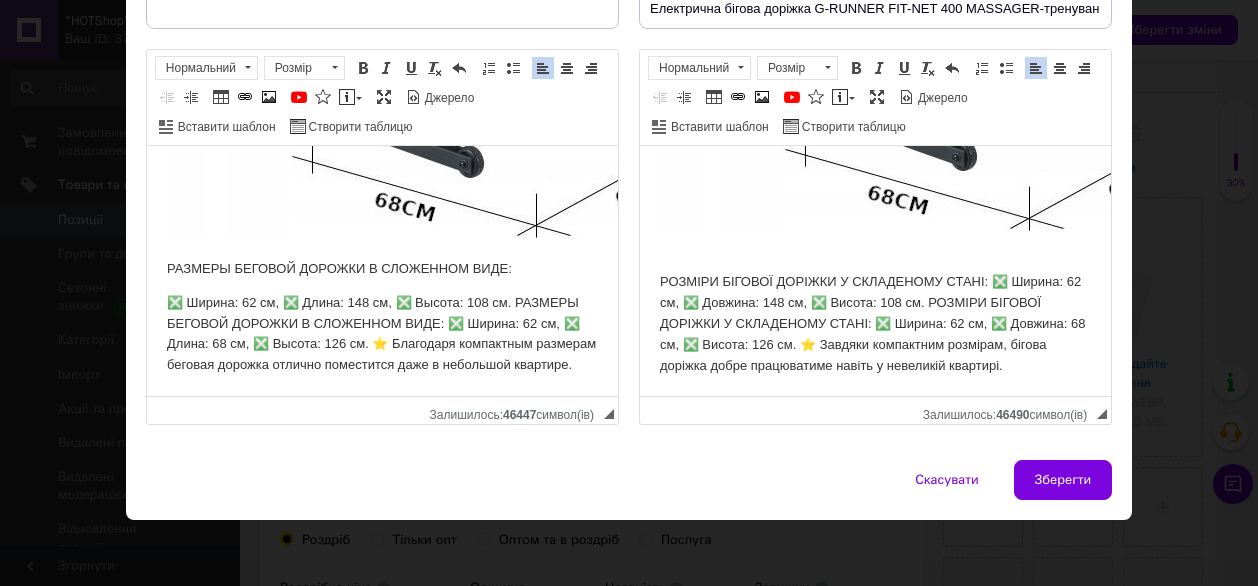 click on "❎ Ширина: 62 см, ❎ Длина: 148 см, ❎ Высота: 108 см. РАЗМЕРЫ БЕГОВОЙ ДОРОЖКИ В СЛОЖЕННОМ ВИДЕ: ❎ Ширина: 62 см, ❎ Длина: 68 см, ❎ Высота: 126 см. ⭐ Благодаря компактным размерам беговая дорожка отлично поместится даже в небольшой квартире." at bounding box center (381, 334) 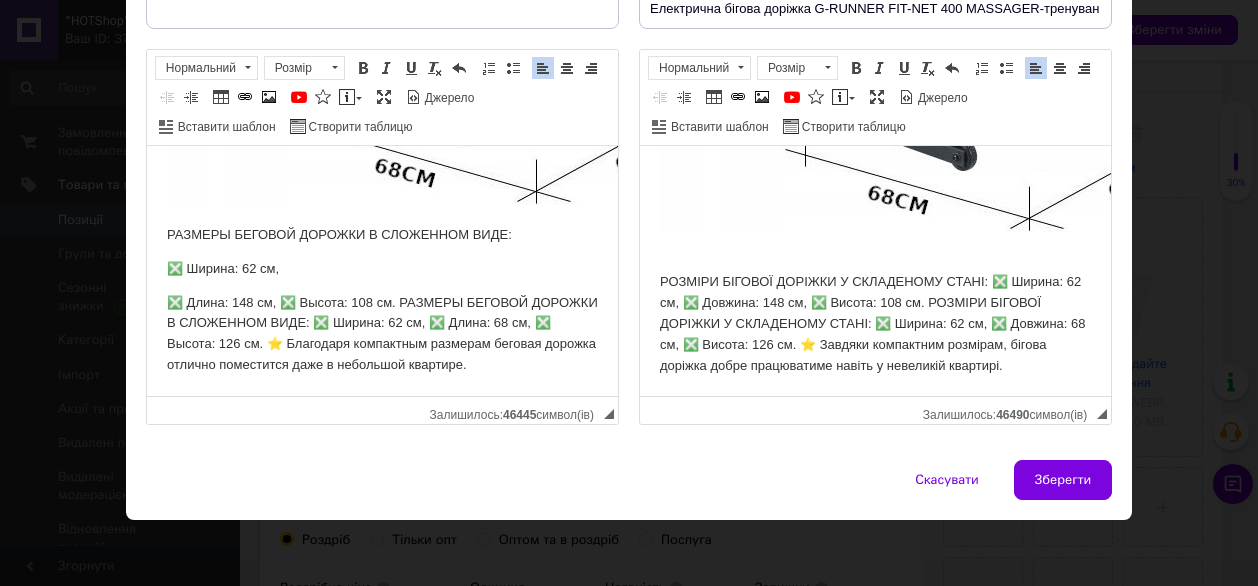 click on "❎ Длина: 148 см, ❎ Высота: 108 см. РАЗМЕРЫ БЕГОВОЙ ДОРОЖКИ В СЛОЖЕННОМ ВИДЕ: ❎ Ширина: 62 см, ❎ Длина: 68 см, ❎ Высота: 126 см. ⭐ Благодаря компактным размерам беговая дорожка отлично поместится даже в небольшой квартире." at bounding box center [381, 334] 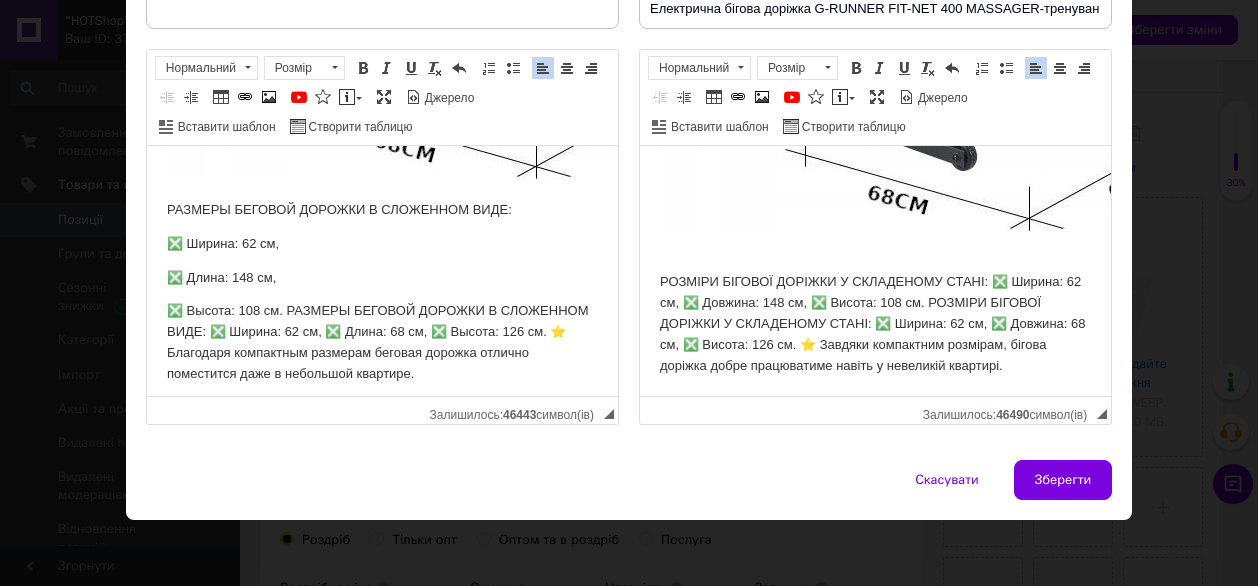 click on "❎ Высота: 108 см. РАЗМЕРЫ БЕГОВОЙ ДОРОЖКИ В СЛОЖЕННОМ ВИДЕ: ❎ Ширина: 62 см, ❎ Длина: 68 см, ❎ Высота: 126 см. ⭐ Благодаря компактным размерам беговая дорожка отлично поместится даже в небольшой квартире." at bounding box center (381, 342) 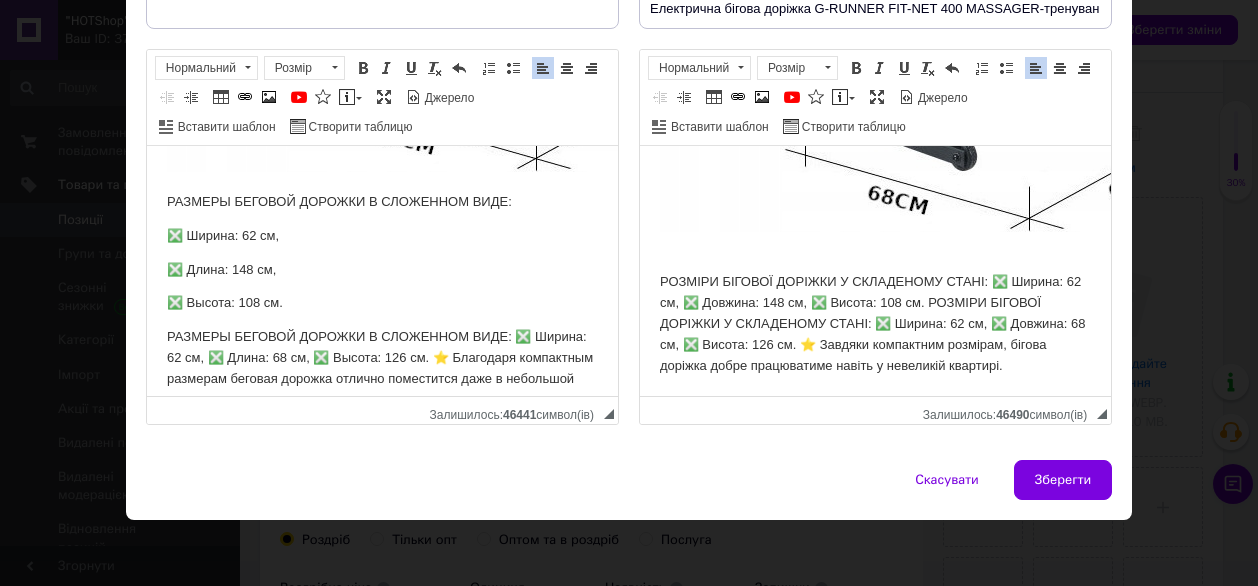 scroll, scrollTop: 15462, scrollLeft: 0, axis: vertical 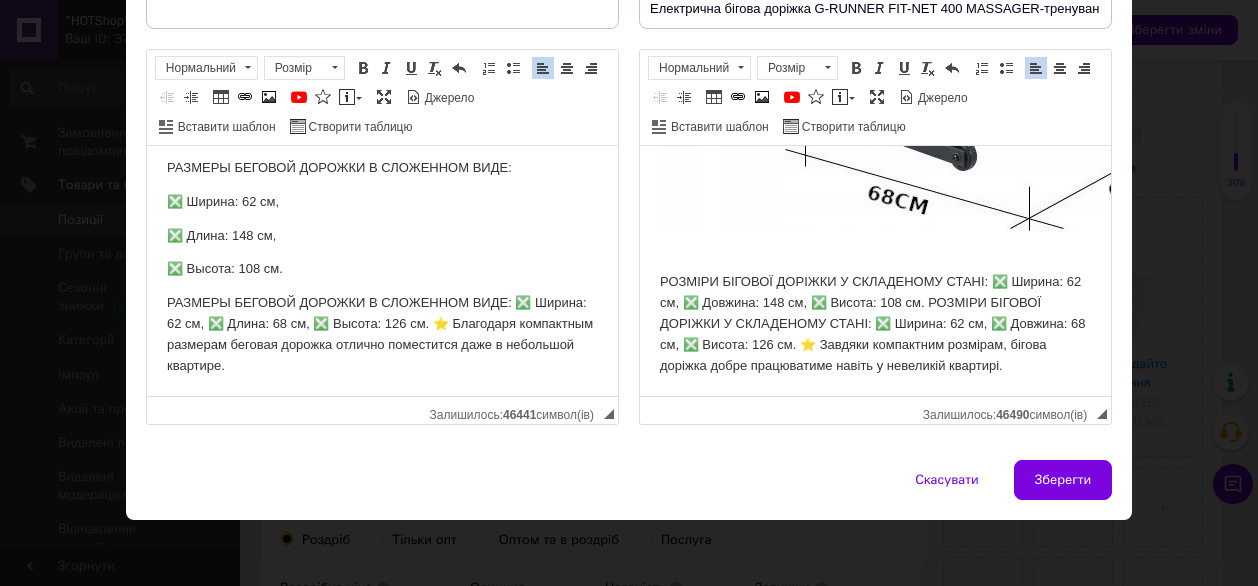 click on "РАЗМЕРЫ БЕГОВОЙ ДОРОЖКИ В СЛОЖЕННОМ ВИДЕ: ❎ Ширина: 62 см, ❎ Длина: 68 см, ❎ Высота: 126 см. ⭐ Благодаря компактным размерам беговая дорожка отлично поместится даже в небольшой квартире." at bounding box center (381, 334) 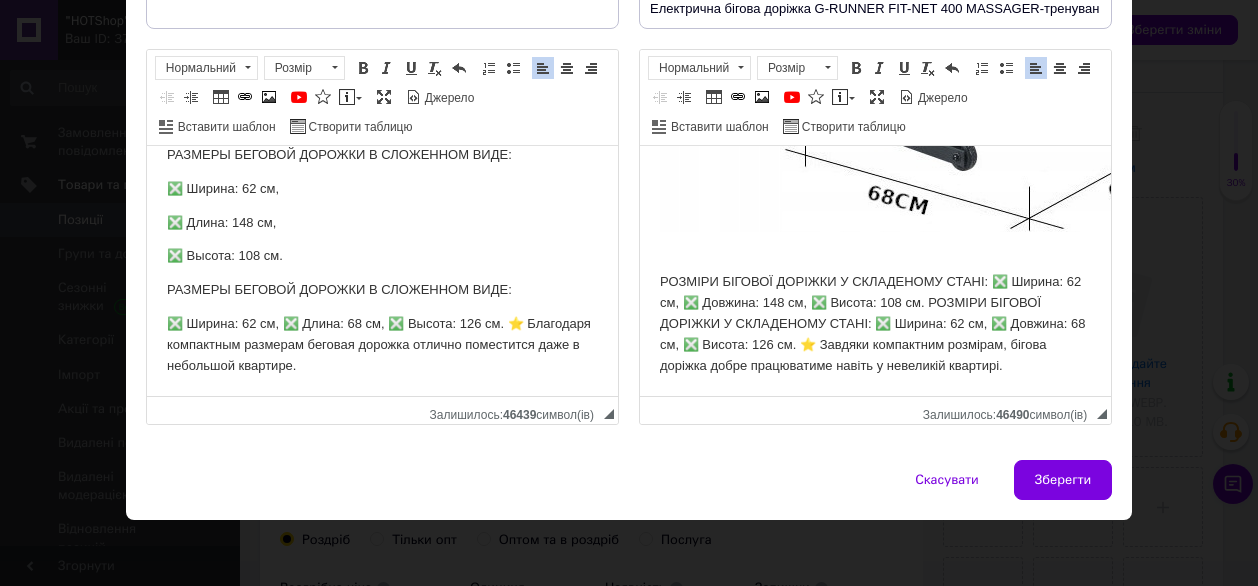click on "❎ Ширина: 62 см, ❎ Длина: 68 см, ❎ Высота: 126 см. ⭐ Благодаря компактным размерам беговая дорожка отлично поместится даже в небольшой квартире." at bounding box center [381, 345] 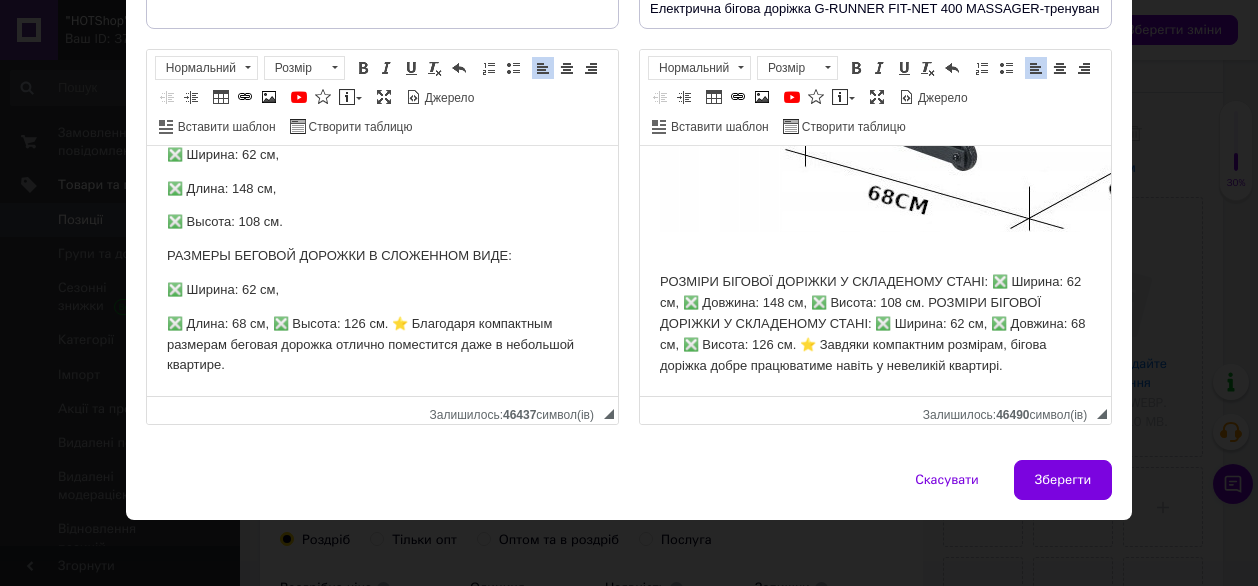 click on "❎ Длина: 68 см, ❎ Высота: 126 см. ⭐ Благодаря компактным размерам беговая дорожка отлично поместится даже в небольшой квартире." at bounding box center [381, 345] 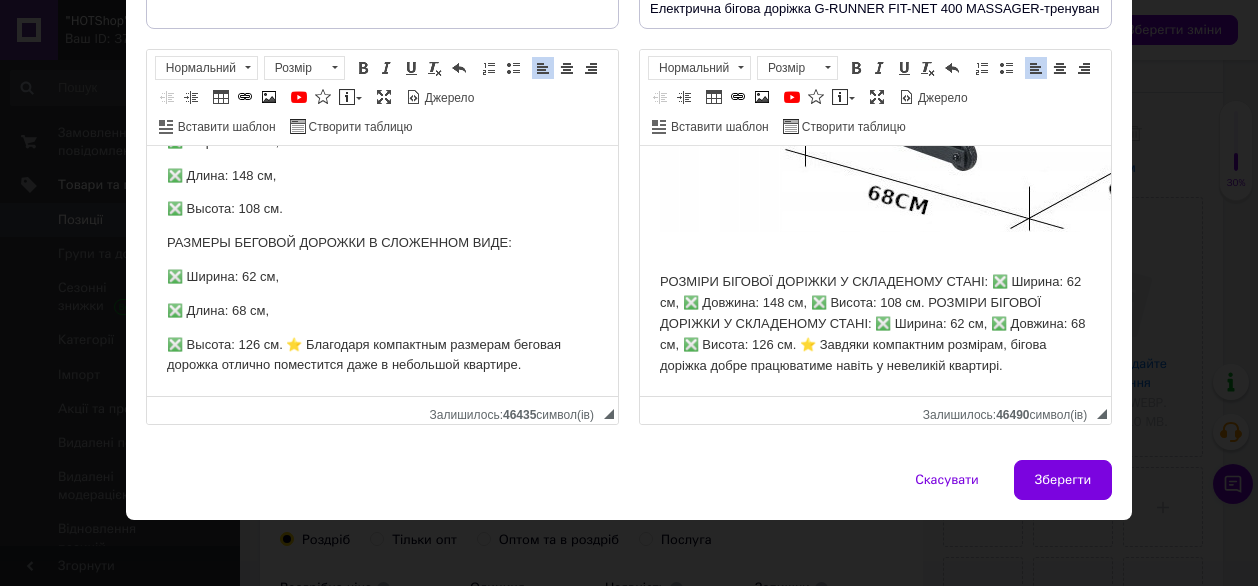 scroll, scrollTop: 15522, scrollLeft: 0, axis: vertical 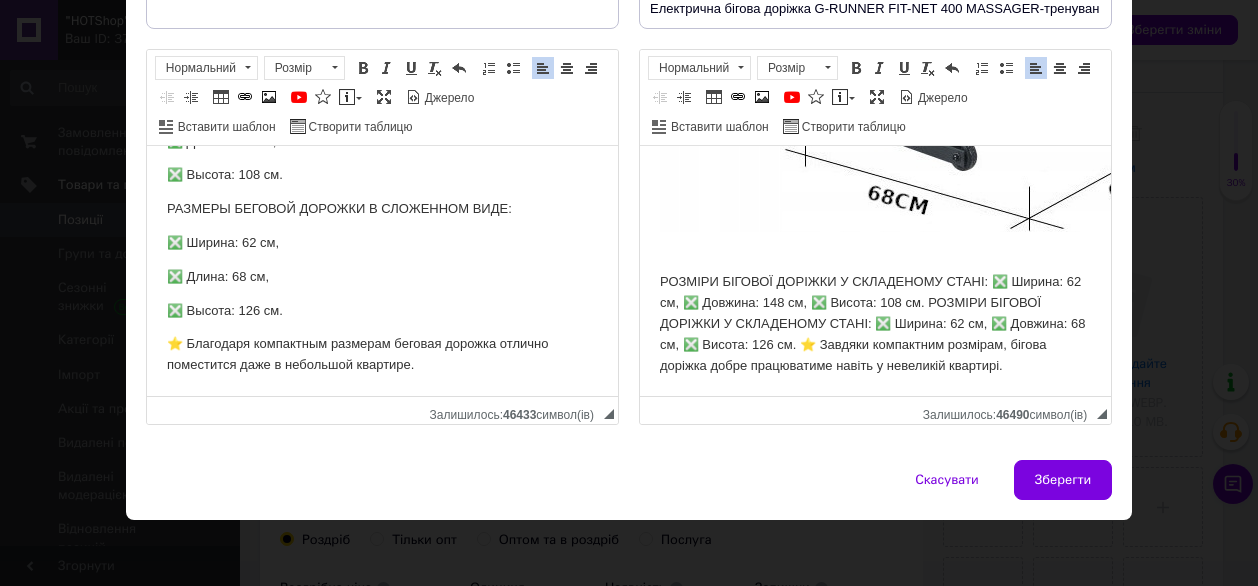 click on "РОЗМІРИ БІГОВОЇ ДОРІЖКИ У СКЛАДЕНОМУ СТАНІ: ❎ Ширина: 62 см, ❎ Довжина: 148 см, ❎ Висота: 108 см. РОЗМІРИ БІГОВОЇ ДОРІЖКИ У СКЛАДЕНОМУ СТАНІ: ❎ Ширина: 62 см, ❎ Довжина: 68 см, ❎ Висота: 126 см. ⭐ Завдяки компактним розмірам, бігова доріжка добре працюватиме навіть у невеликій квартирі." at bounding box center [874, 324] 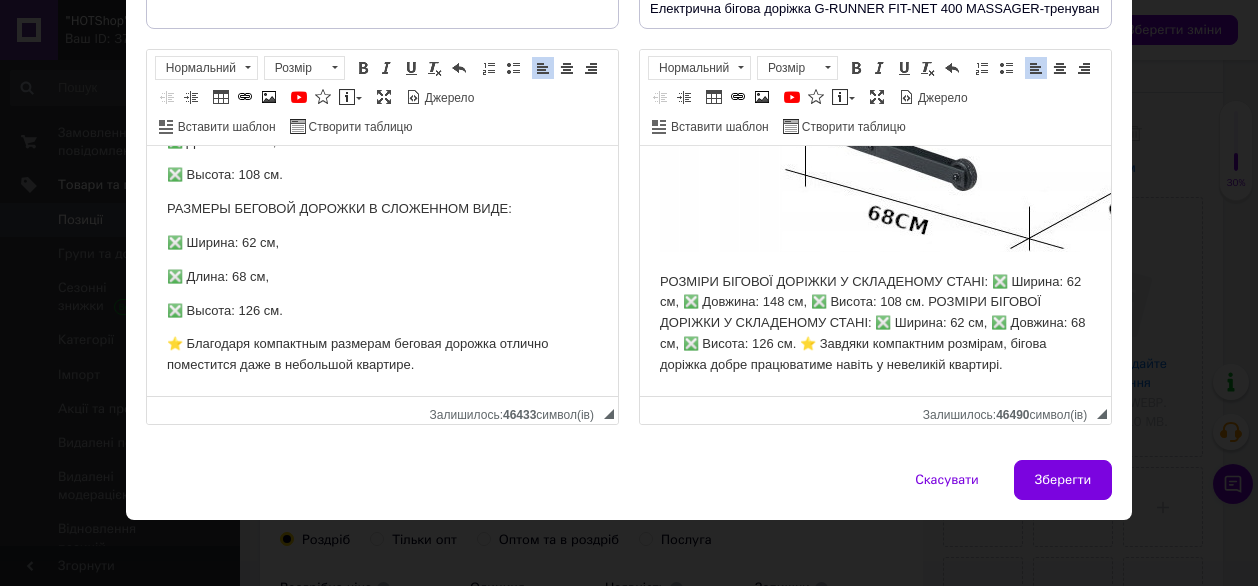 scroll, scrollTop: 15272, scrollLeft: 0, axis: vertical 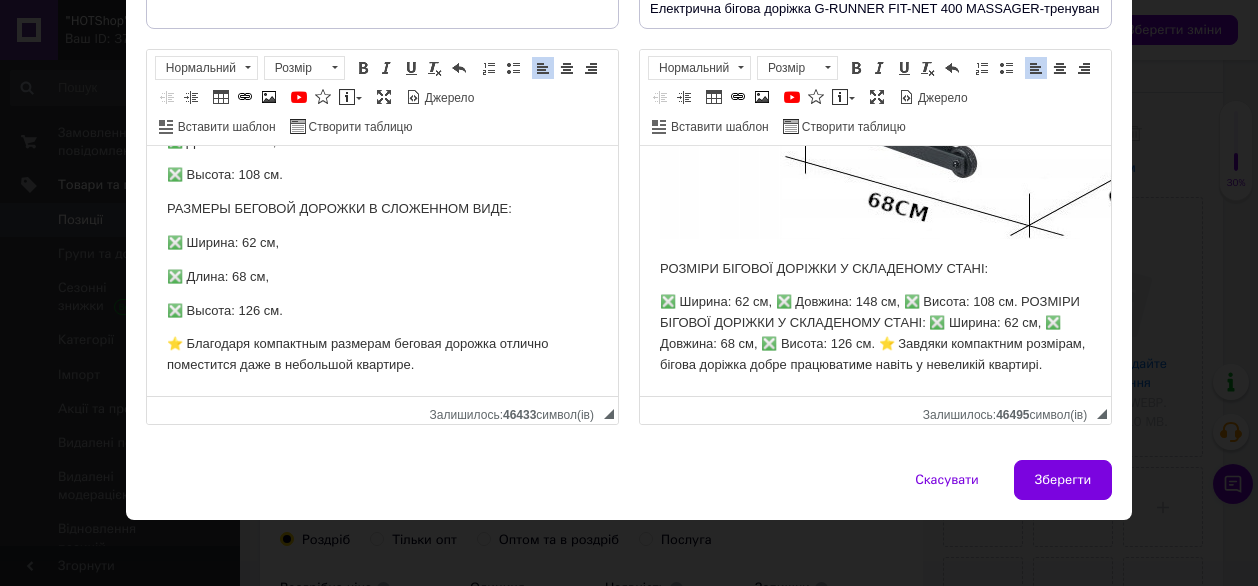 click on "❎ Ширина: 62 см, ❎ Довжина: 148 см, ❎ Висота: 108 см. РОЗМІРИ БІГОВОЇ ДОРІЖКИ У СКЛАДЕНОМУ СТАНІ: ❎ Ширина: 62 см, ❎ Довжина: 68 см, ❎ Висота: 126 см. ⭐ Завдяки компактним розмірам, бігова доріжка добре працюватиме навіть у невеликій квартирі." at bounding box center [874, 333] 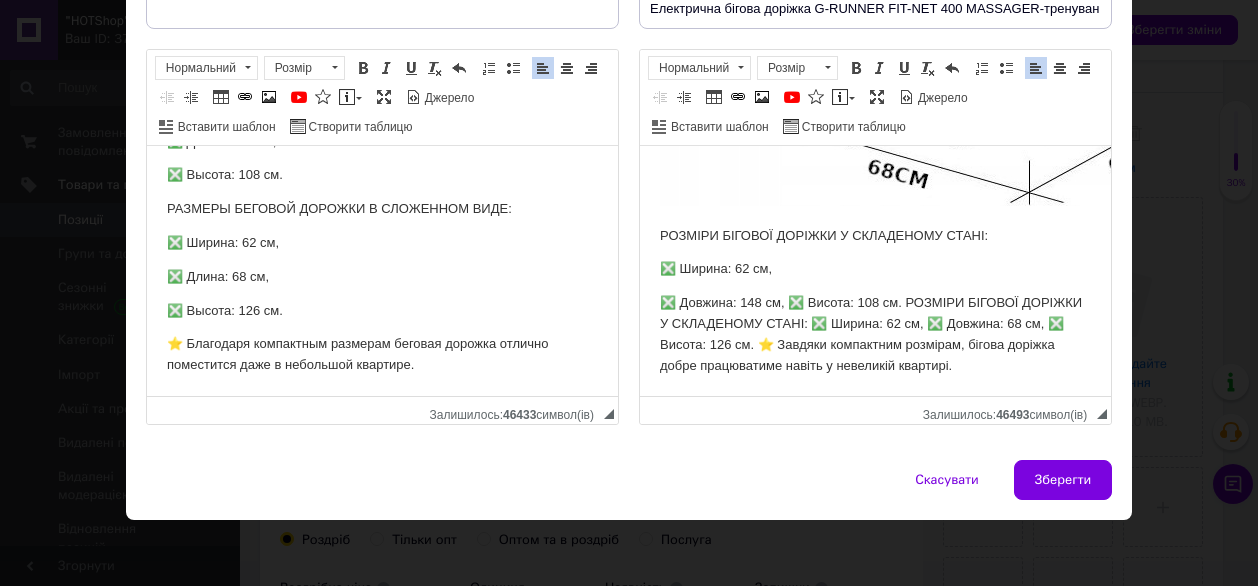 click on "❎ Довжина: 148 см, ❎ Висота: 108 см. РОЗМІРИ БІГОВОЇ ДОРІЖКИ У СКЛАДЕНОМУ СТАНІ: ❎ Ширина: 62 см, ❎ Довжина: 68 см, ❎ Висота: 126 см. ⭐ Завдяки компактним розмірам, бігова доріжка добре працюватиме навіть у невеликій квартирі." at bounding box center [874, 334] 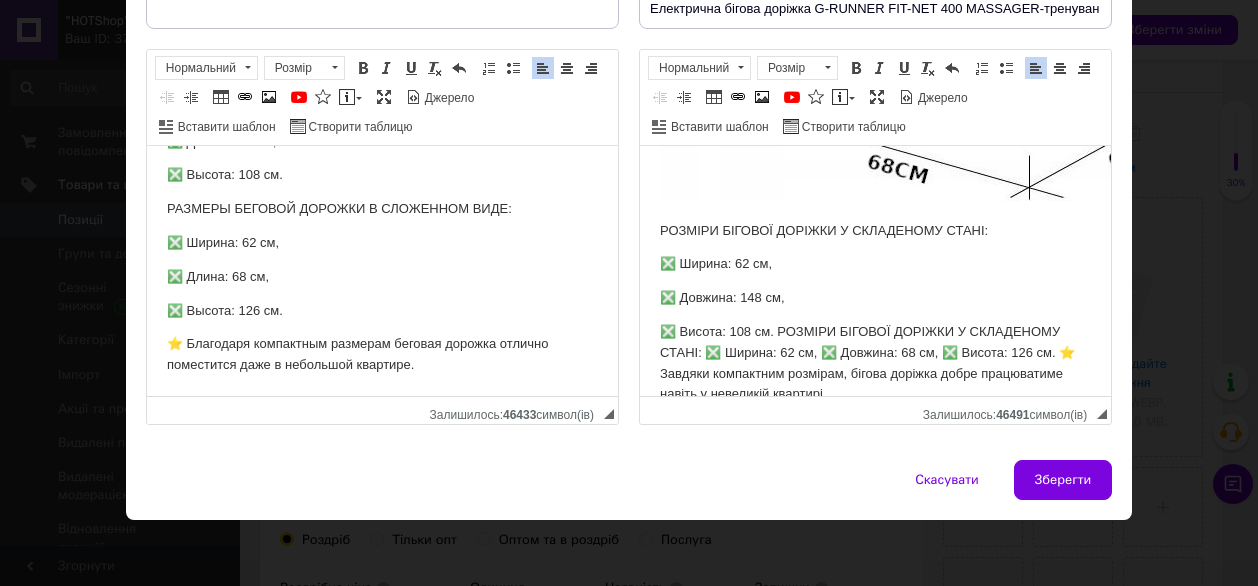 click on "❎ Висота: 108 см. РОЗМІРИ БІГОВОЇ ДОРІЖКИ У СКЛАДЕНОМУ СТАНІ: ❎ Ширина: 62 см, ❎ Довжина: 68 см, ❎ Висота: 126 см. ⭐ Завдяки компактним розмірам, бігова доріжка добре працюватиме навіть у невеликій квартирі." at bounding box center [874, 363] 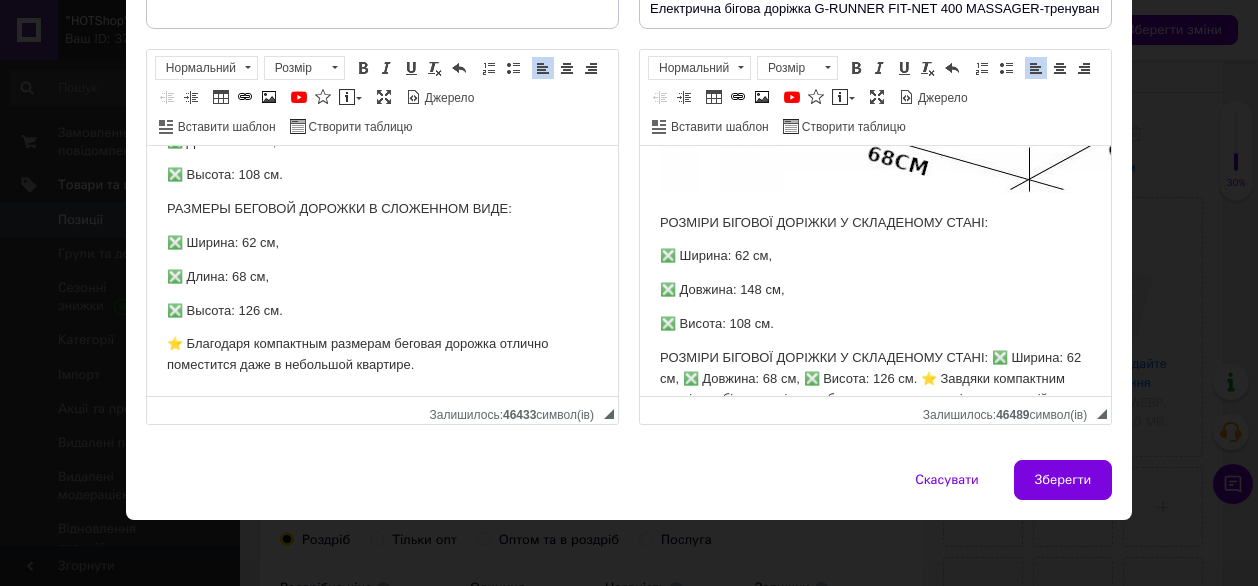 scroll, scrollTop: 15366, scrollLeft: 0, axis: vertical 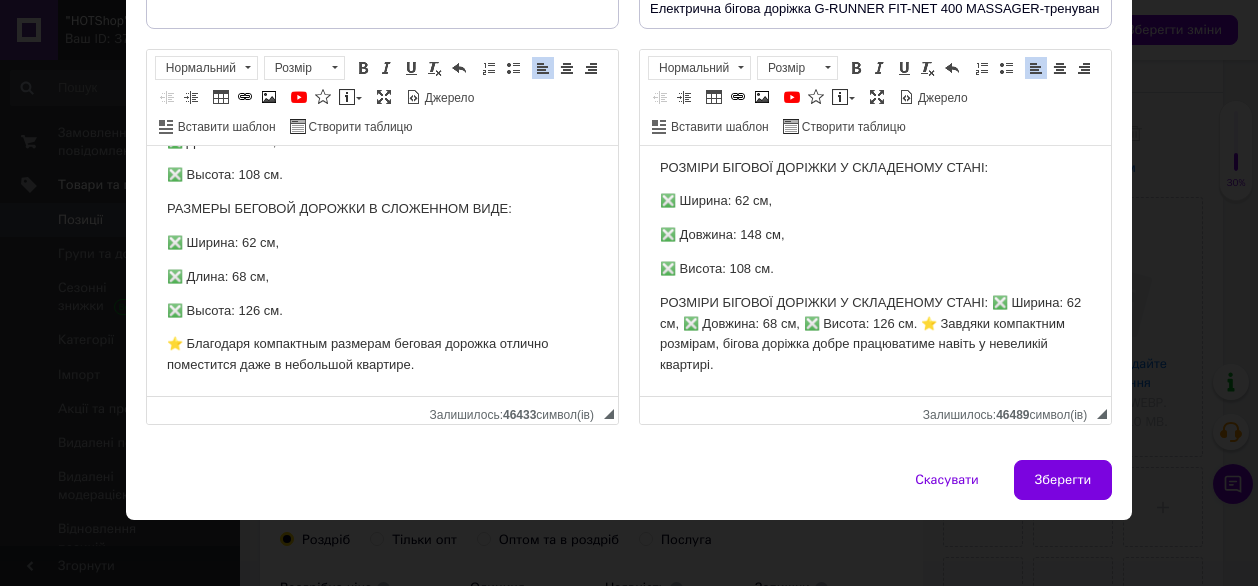 click on "РОЗМІРИ БІГОВОЇ ДОРІЖКИ У СКЛАДЕНОМУ СТАНІ: ❎ Ширина: 62 см, ❎ Довжина: 68 см, ❎ Висота: 126 см. ⭐ Завдяки компактним розмірам, бігова доріжка добре працюватиме навіть у невеликій квартирі." at bounding box center [874, 334] 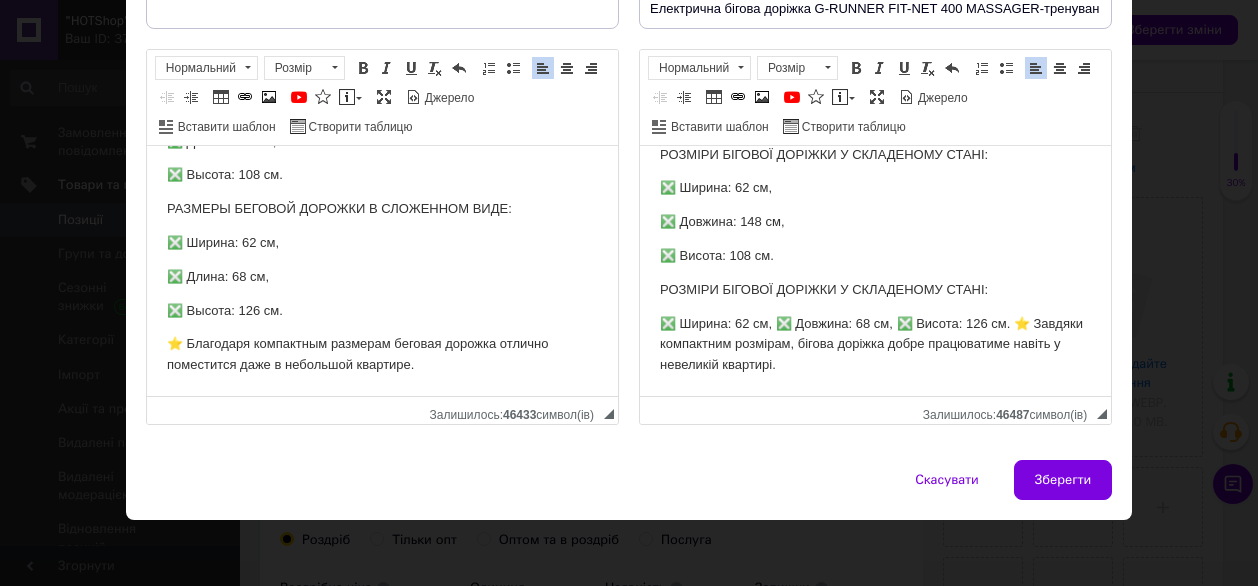 click on "❎ Ширина: 62 см, ❎ Довжина: 68 см, ❎ Висота: 126 см. ⭐ Завдяки компактним розмірам, бігова доріжка добре працюватиме навіть у невеликій квартирі." at bounding box center (874, 345) 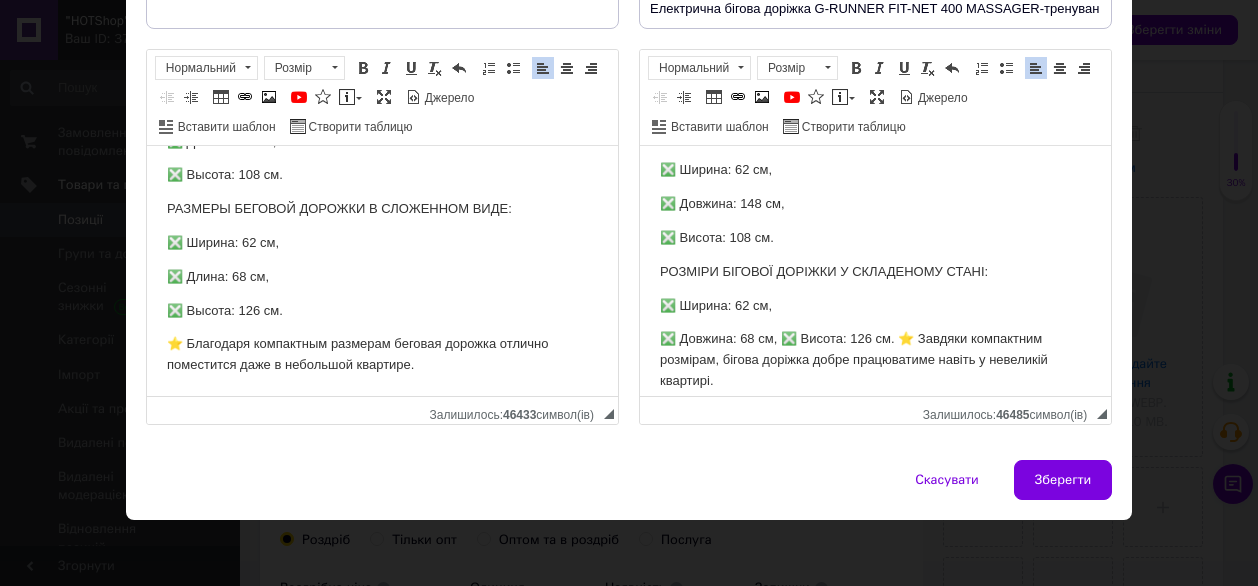 click on "❎ Довжина: 68 см, ❎ Висота: 126 см. ⭐ Завдяки компактним розмірам, бігова доріжка добре працюватиме навіть у невеликій квартирі." at bounding box center (874, 360) 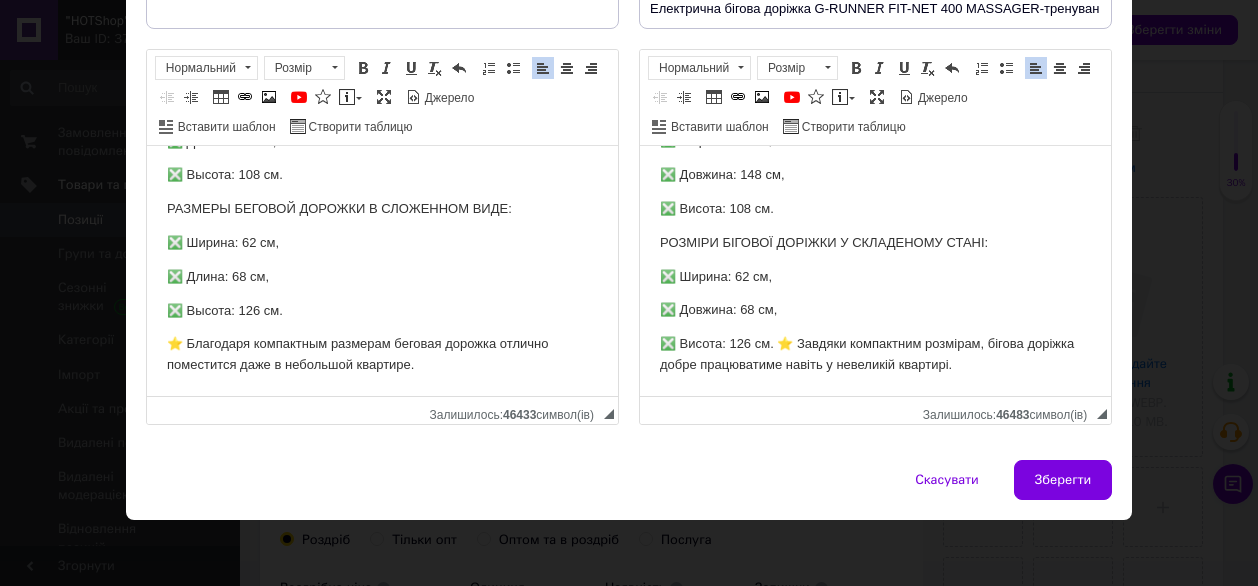 scroll, scrollTop: 15426, scrollLeft: 0, axis: vertical 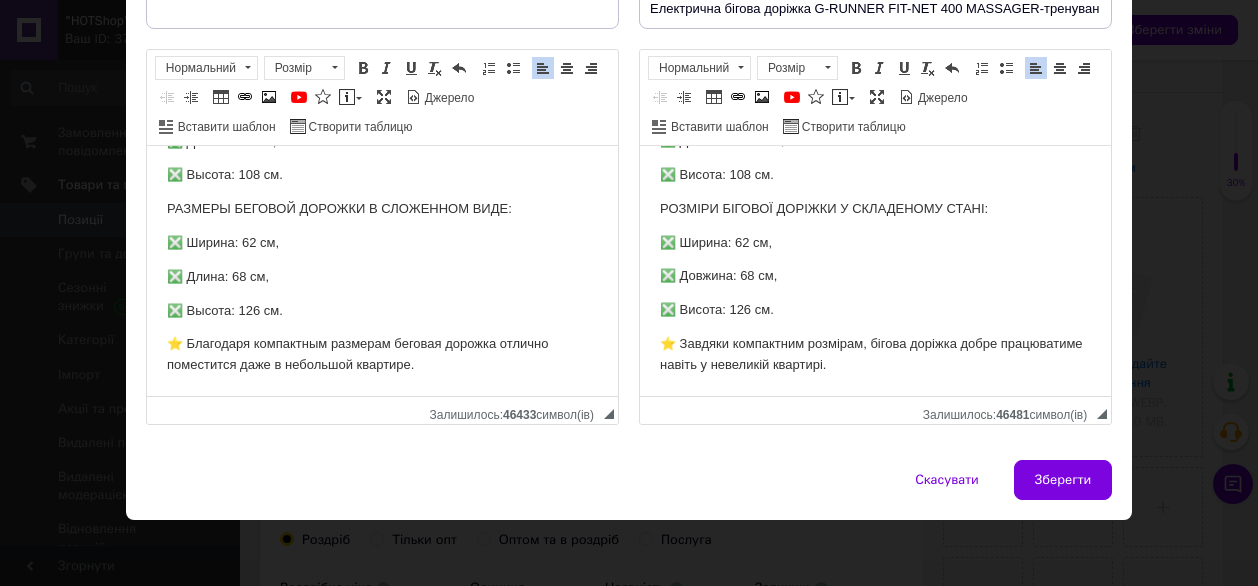 click on "⭐ Благодаря компактным размерам беговая дорожка отлично поместится даже в небольшой квартире." at bounding box center (381, 355) 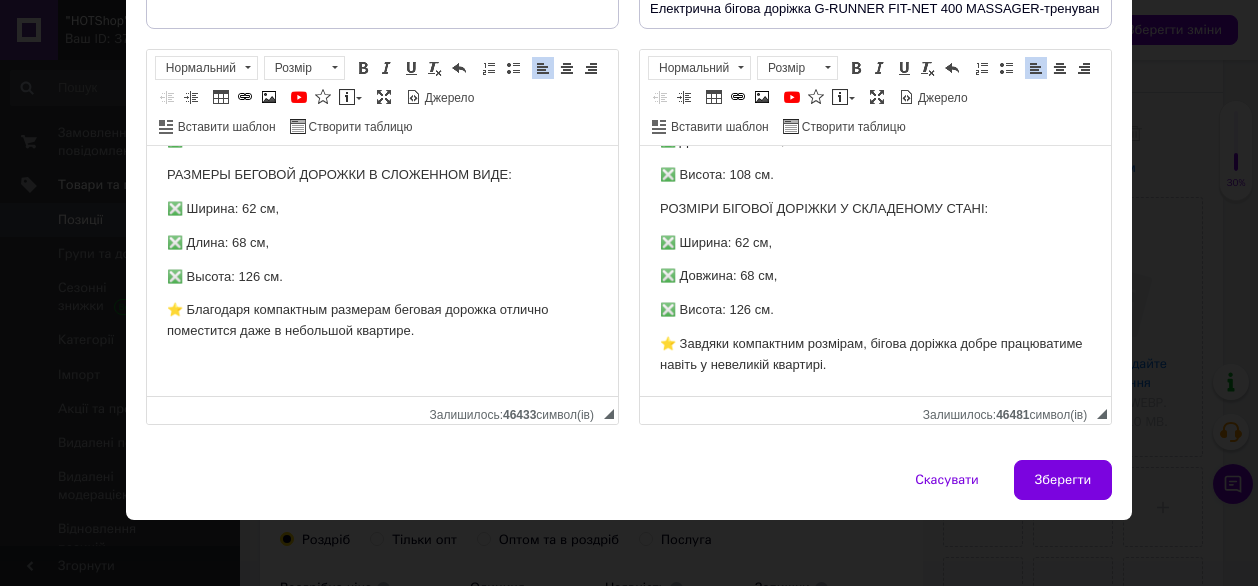 scroll, scrollTop: 15566, scrollLeft: 0, axis: vertical 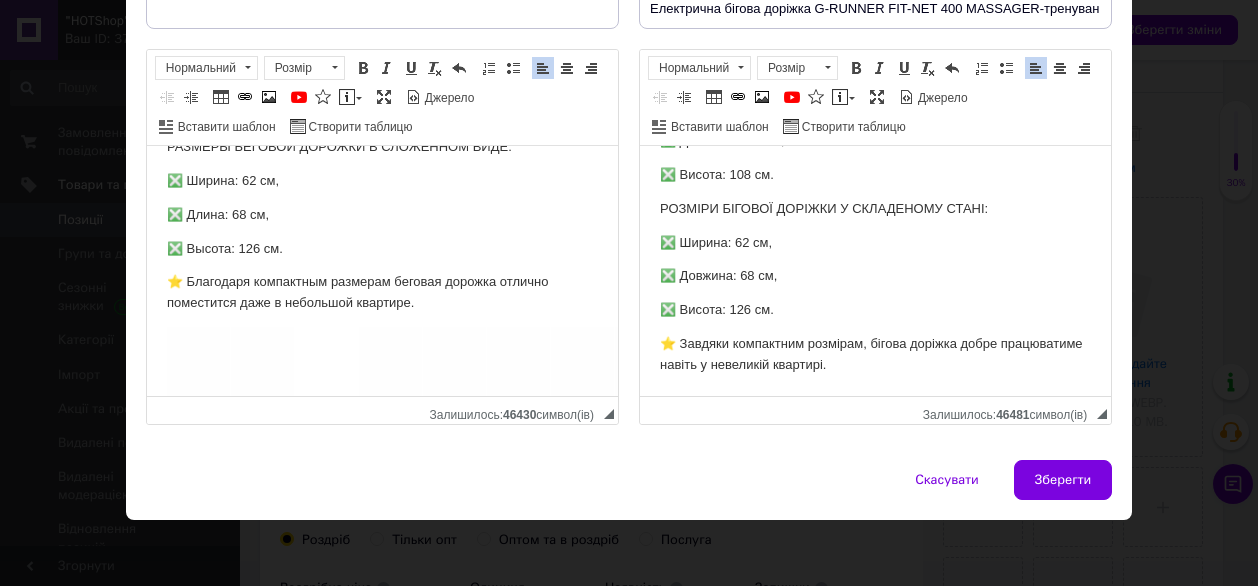 click on "⭐ Завдяки компактним розмірам, бігова доріжка добре працюватиме навіть у невеликій квартирі." at bounding box center (874, 355) 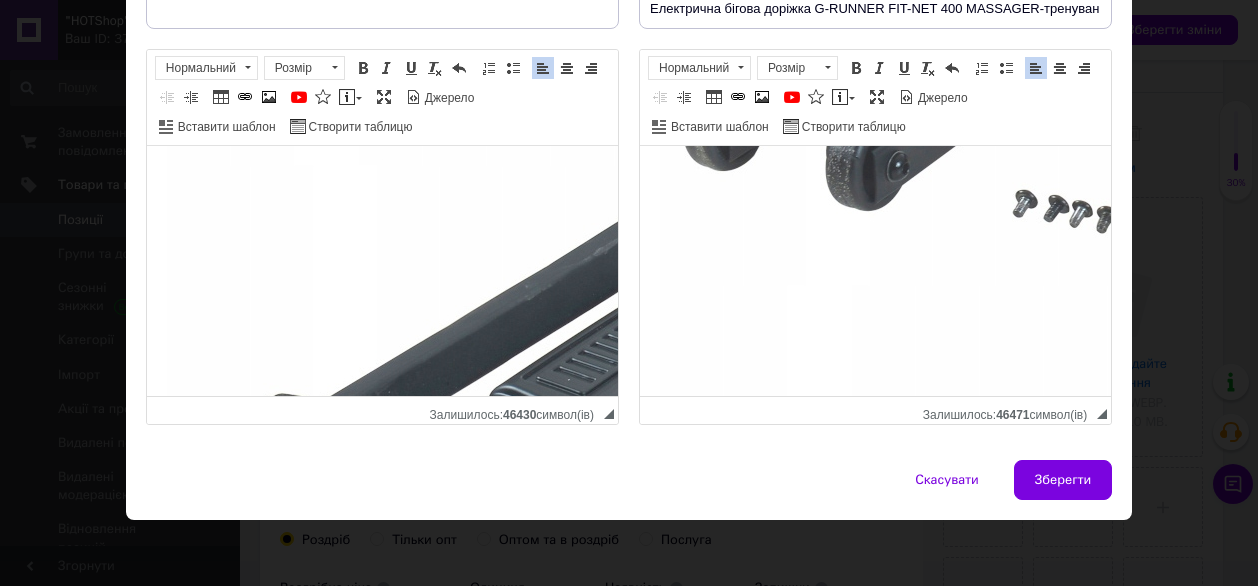 scroll, scrollTop: 16796, scrollLeft: 0, axis: vertical 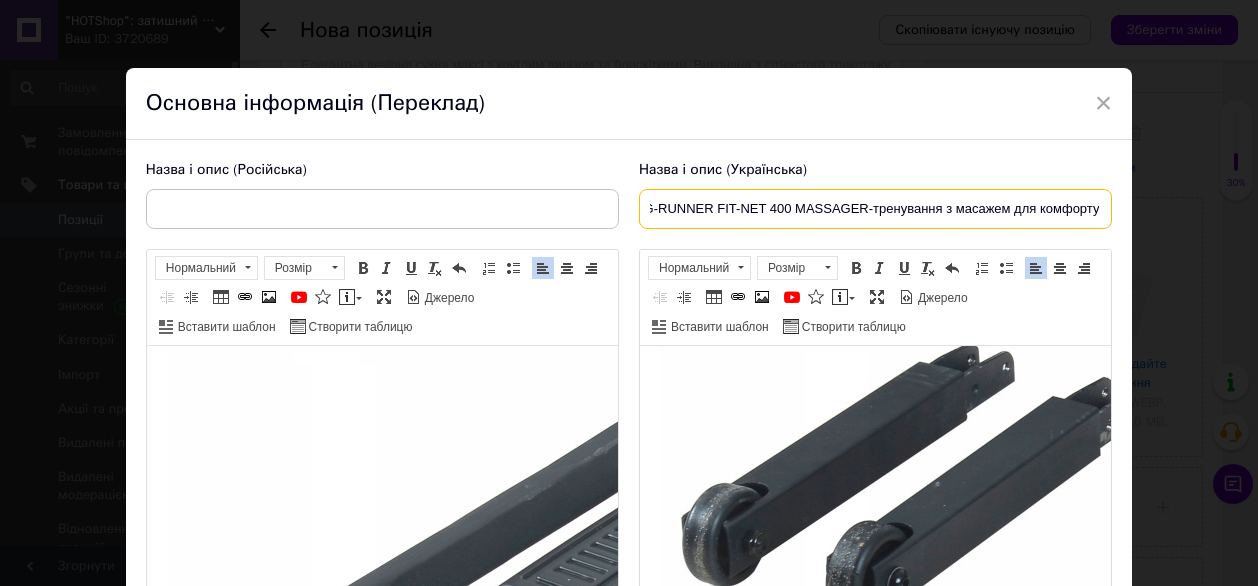 drag, startPoint x: 647, startPoint y: 207, endPoint x: 1100, endPoint y: 194, distance: 453.1865 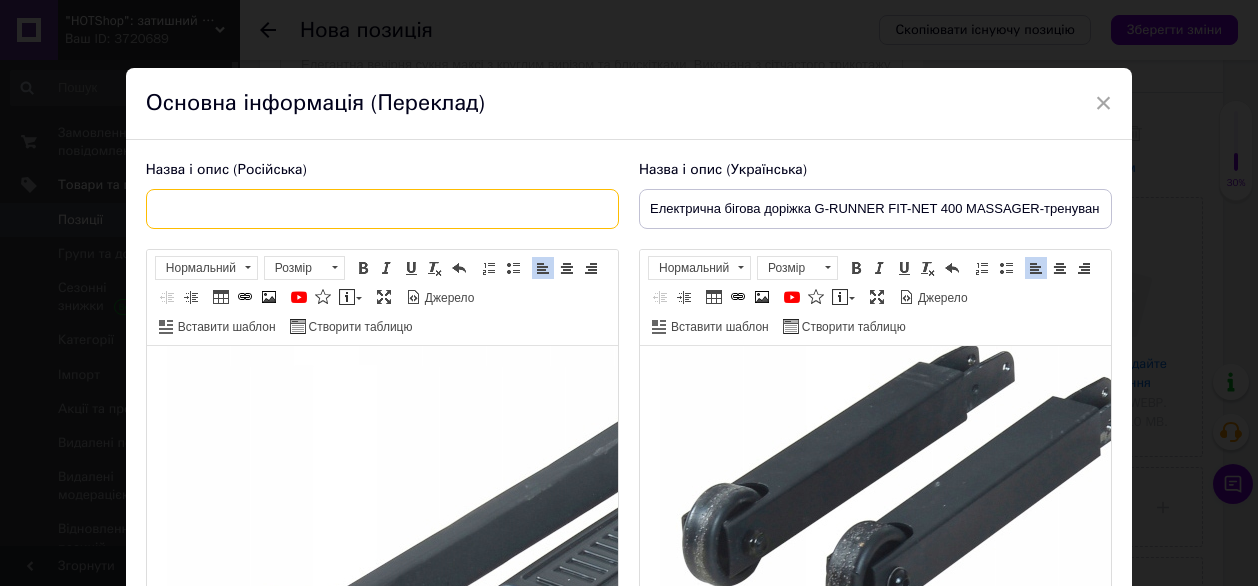 click at bounding box center [382, 209] 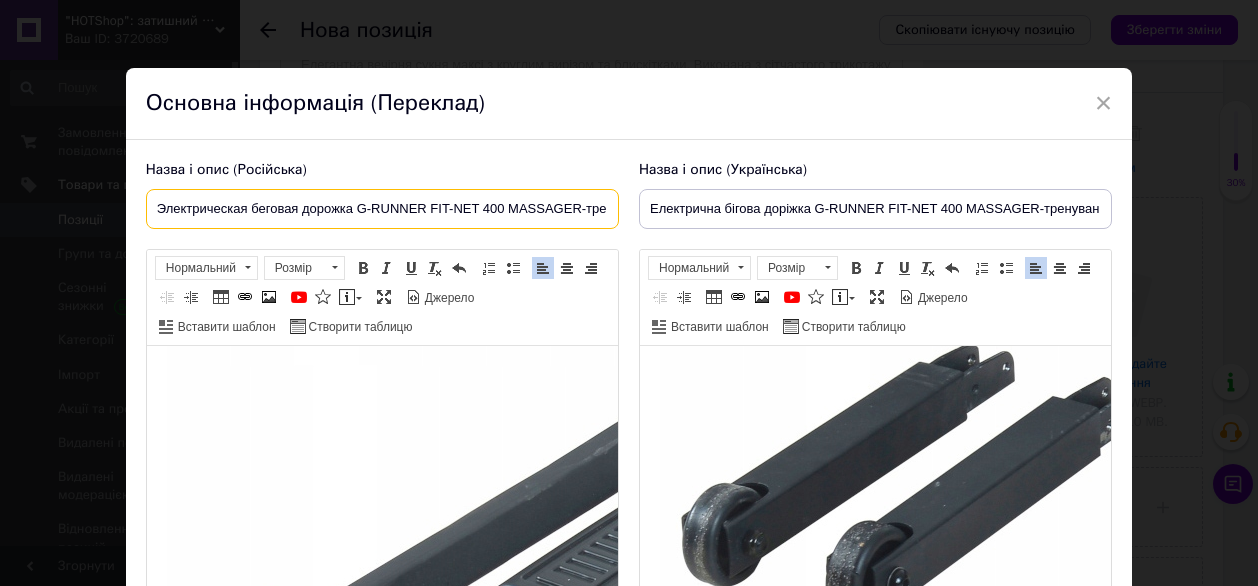 scroll, scrollTop: 0, scrollLeft: 216, axis: horizontal 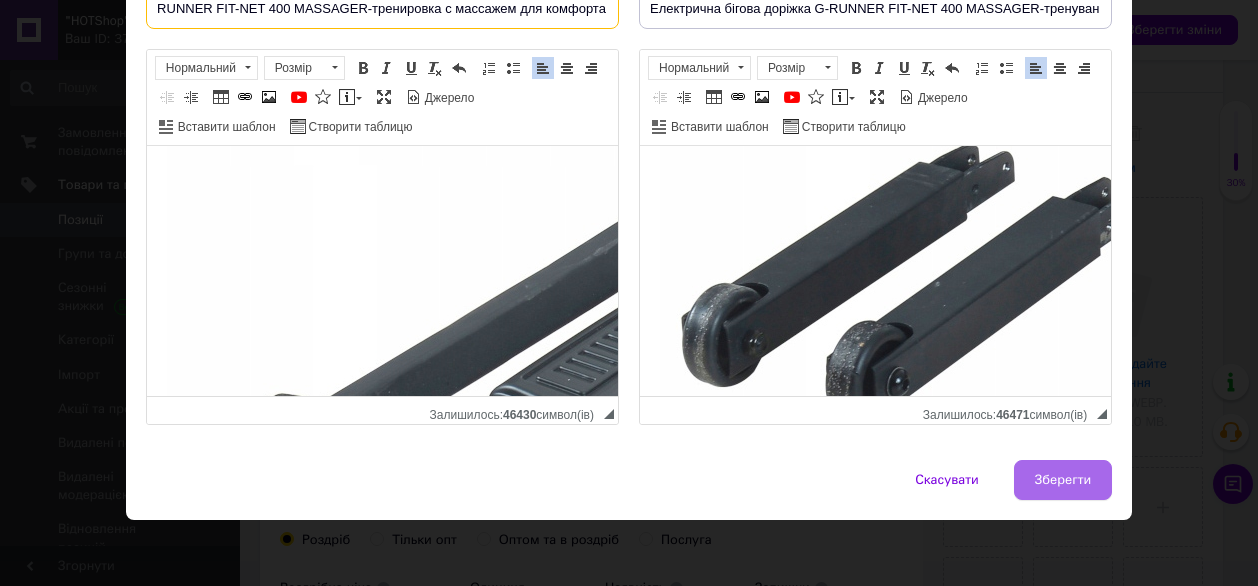 type on "Электрическая беговая дорожка G-RUNNER FIT-NET 400 MASSAGER-тренировка с массажем для комфорта" 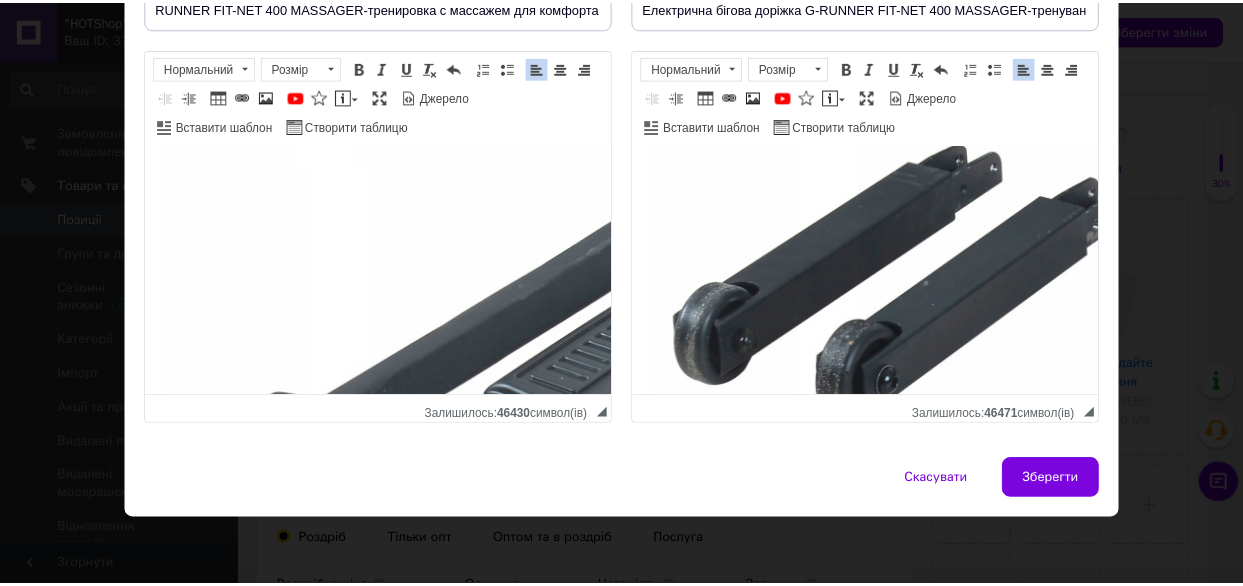 scroll, scrollTop: 0, scrollLeft: 0, axis: both 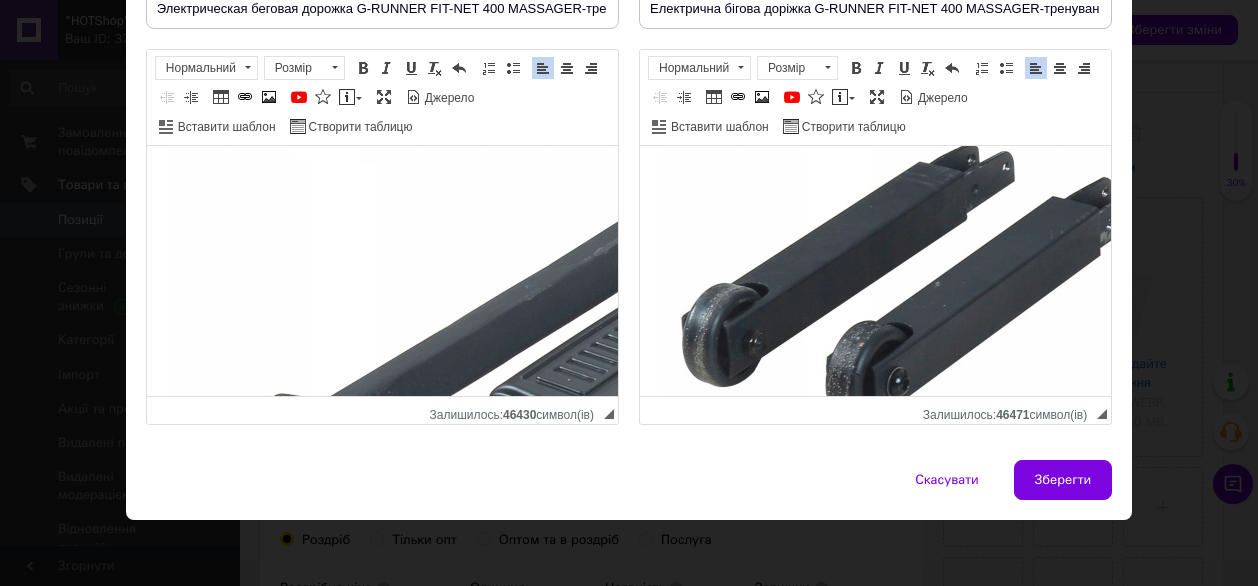 drag, startPoint x: 1084, startPoint y: 473, endPoint x: 1084, endPoint y: 459, distance: 14 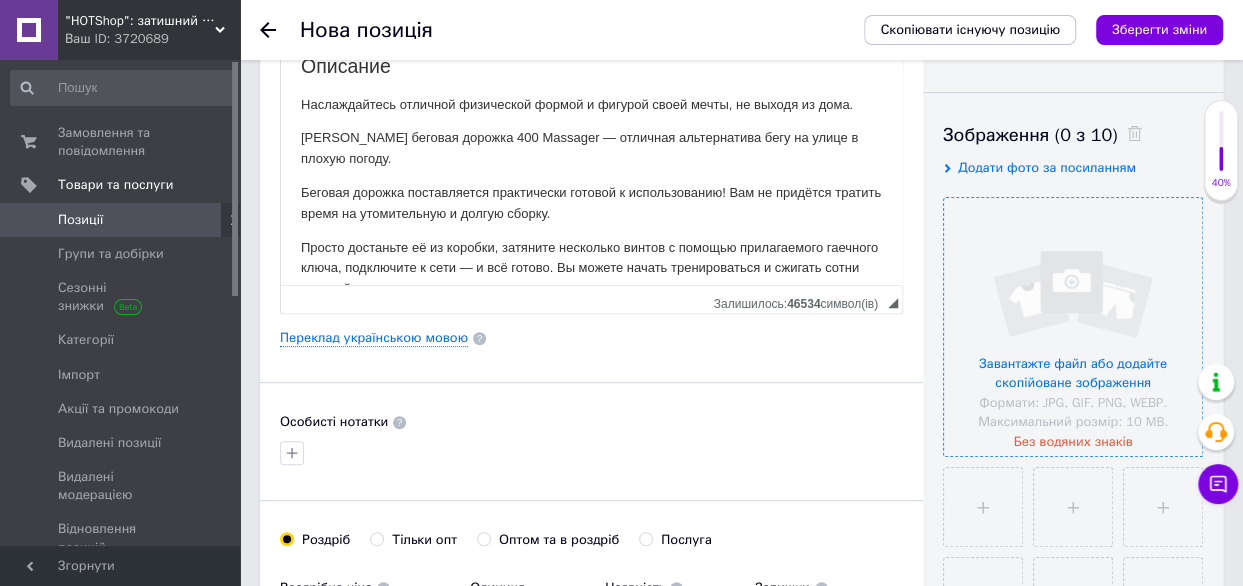 click at bounding box center [1073, 327] 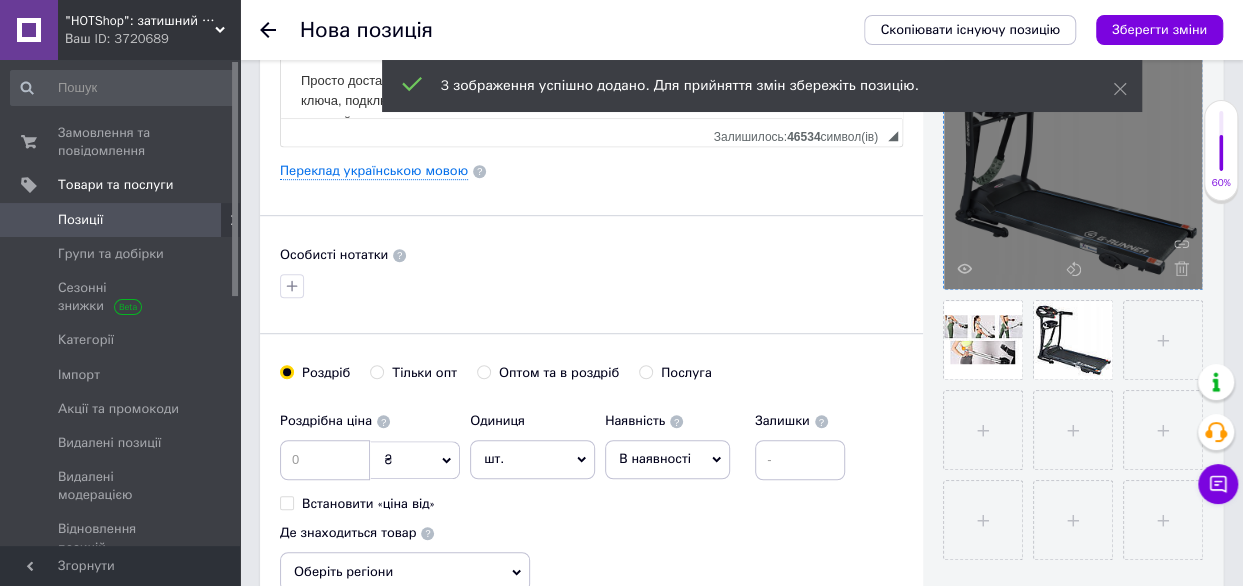 scroll, scrollTop: 500, scrollLeft: 0, axis: vertical 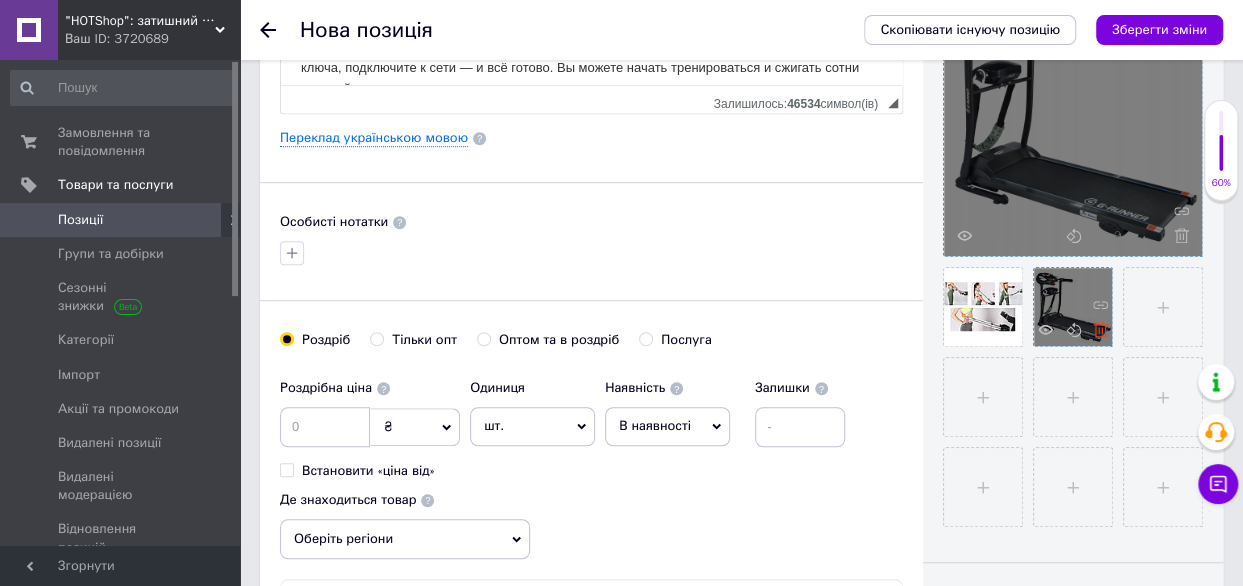 click 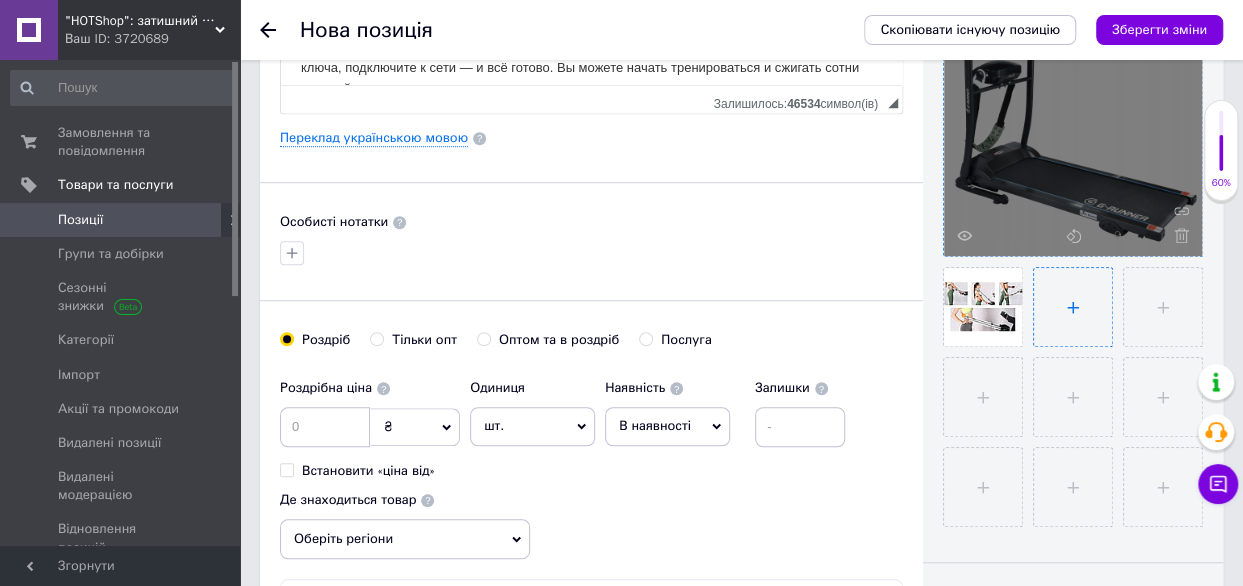 click at bounding box center [1073, 307] 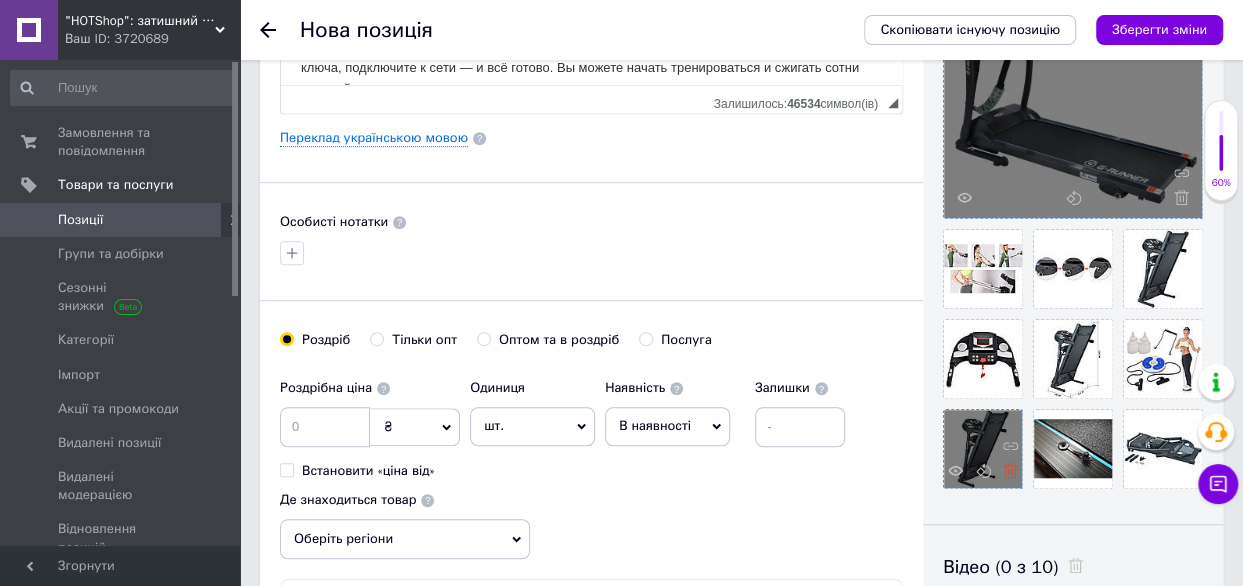 click 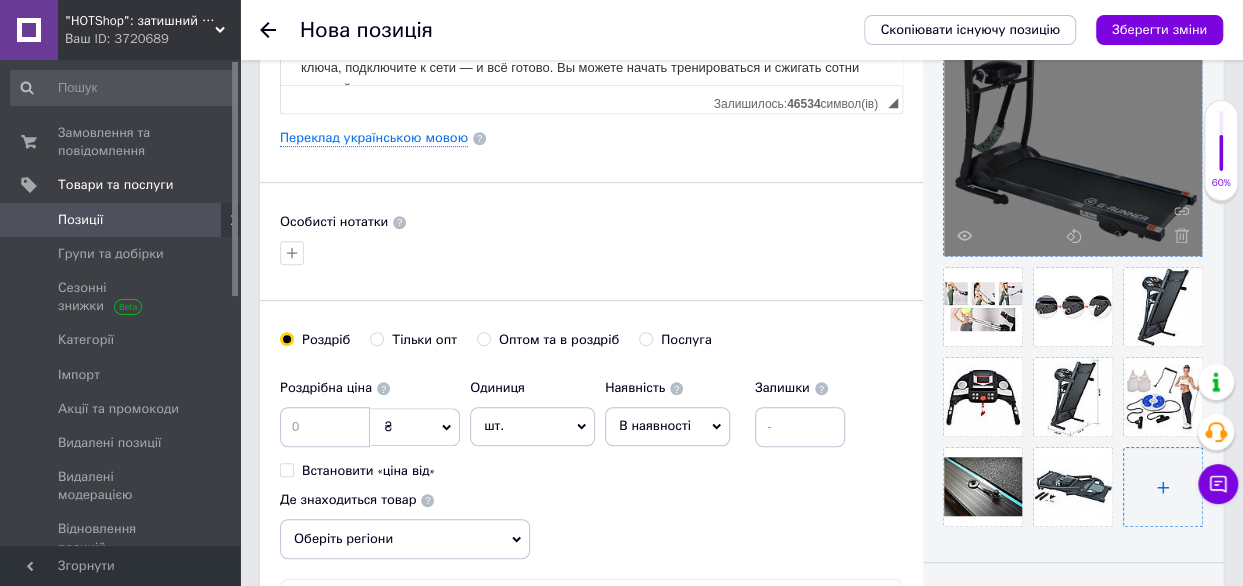 click at bounding box center (1163, 487) 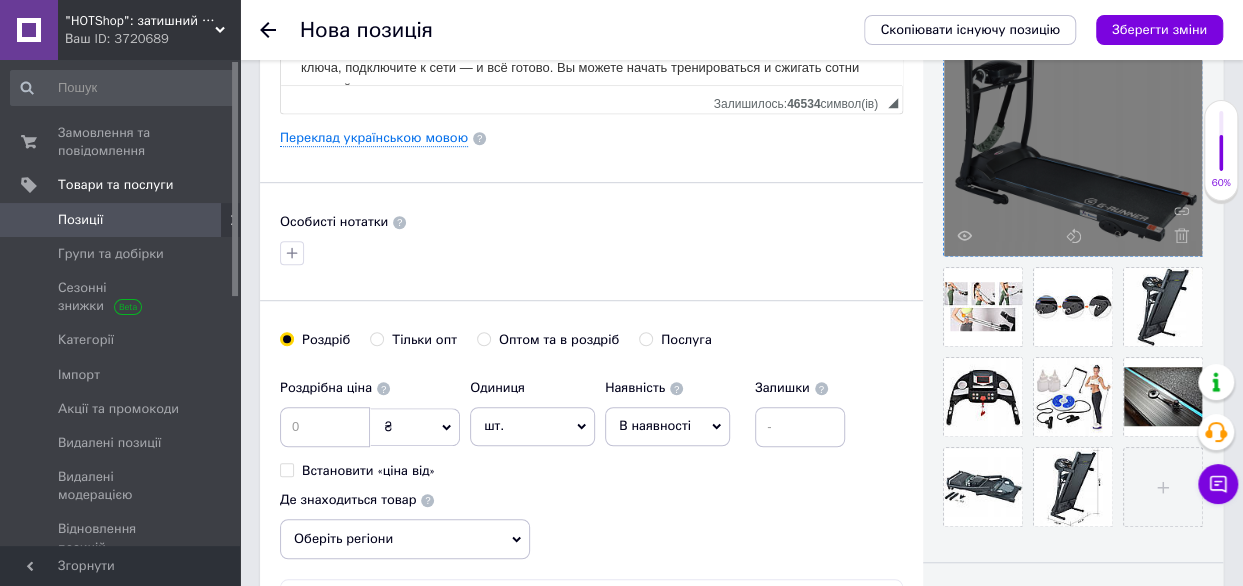 click on "В наявності" at bounding box center [667, 426] 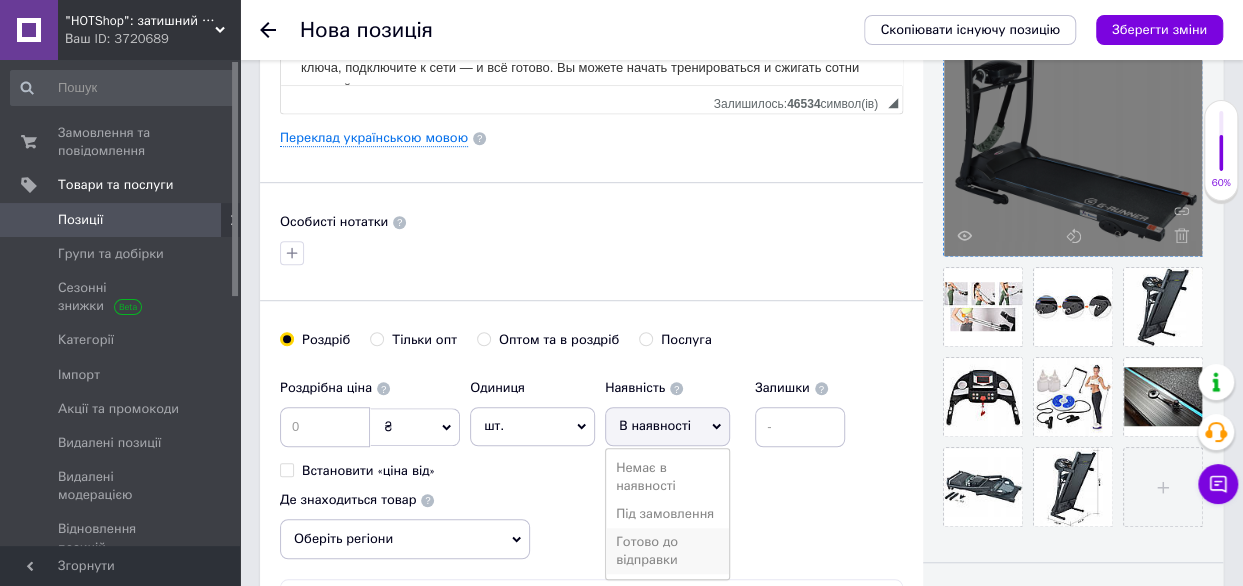 click on "Готово до відправки" at bounding box center [667, 551] 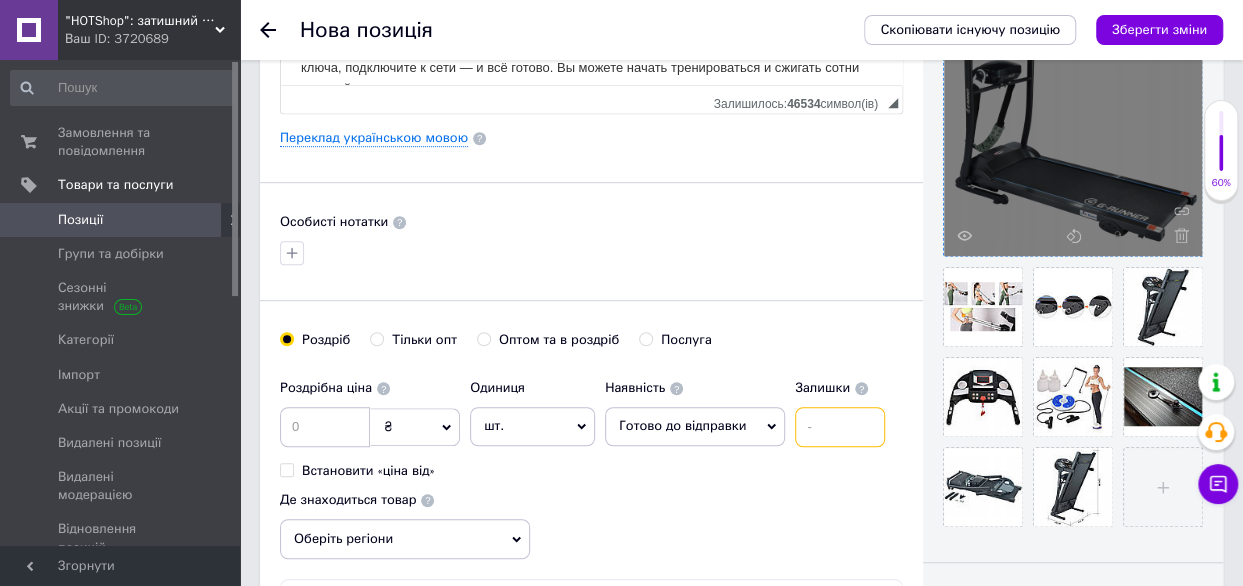 click at bounding box center (840, 427) 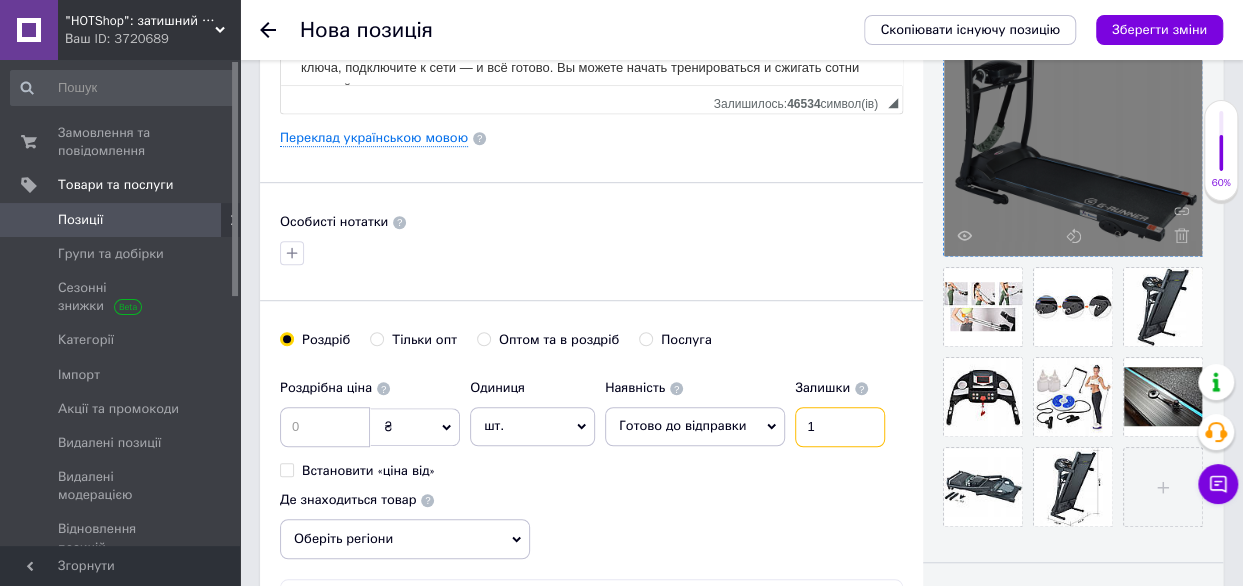 type on "1" 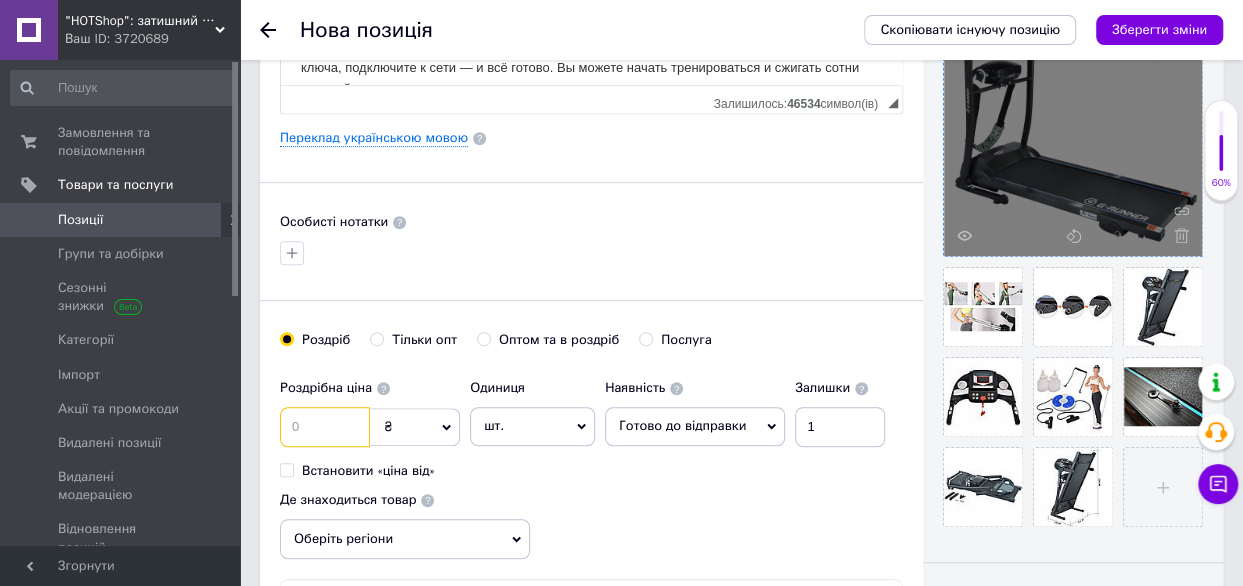 click at bounding box center (325, 427) 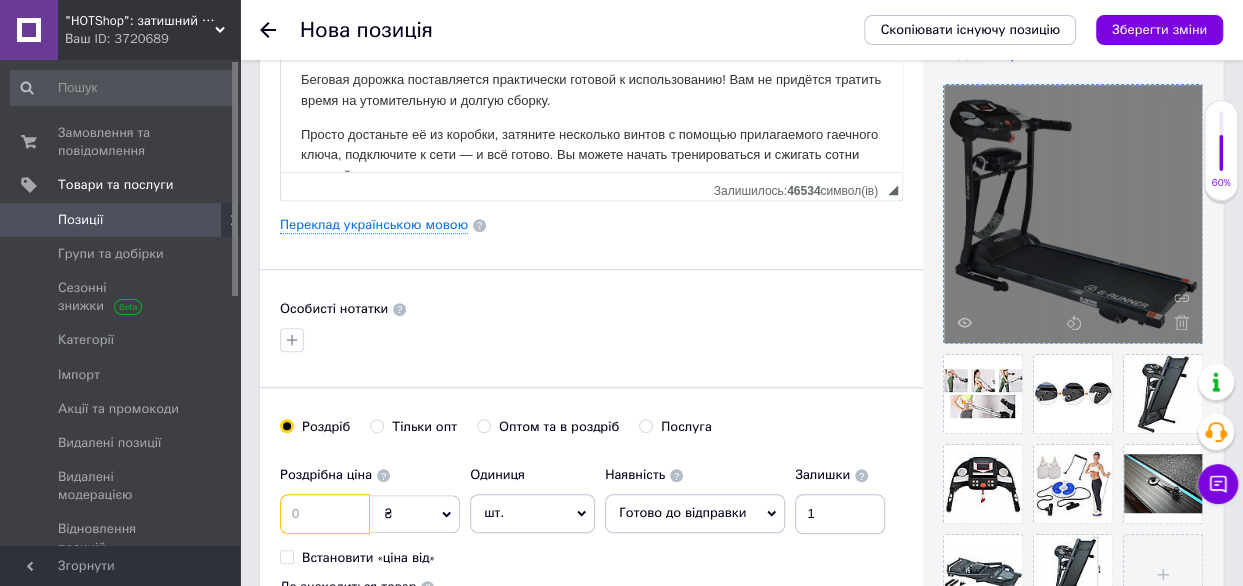scroll, scrollTop: 300, scrollLeft: 0, axis: vertical 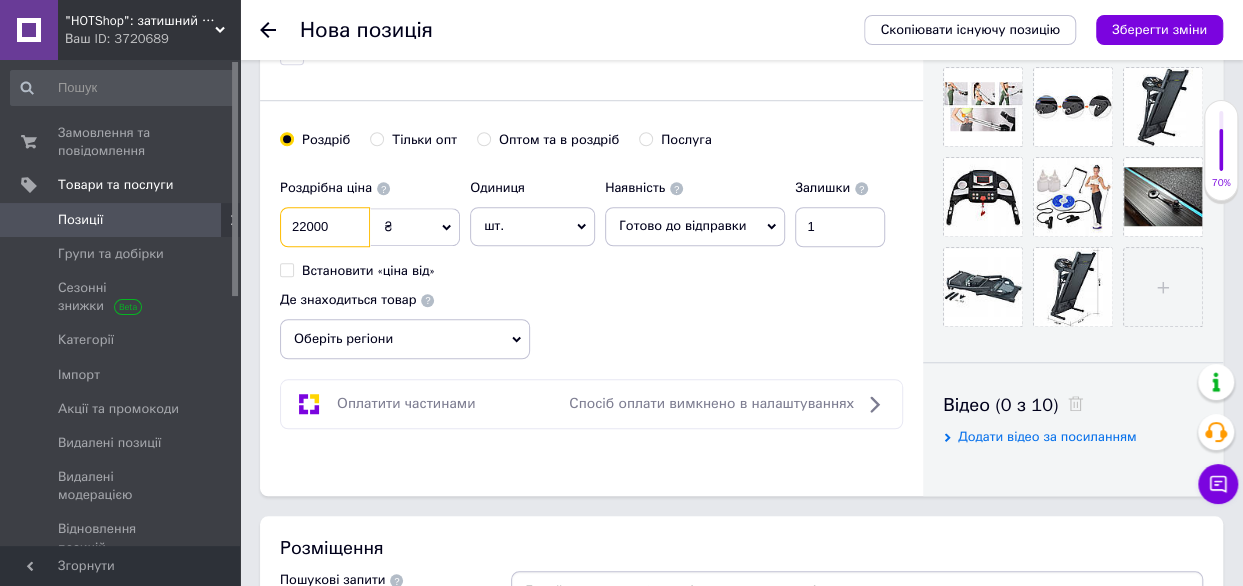 type on "22000" 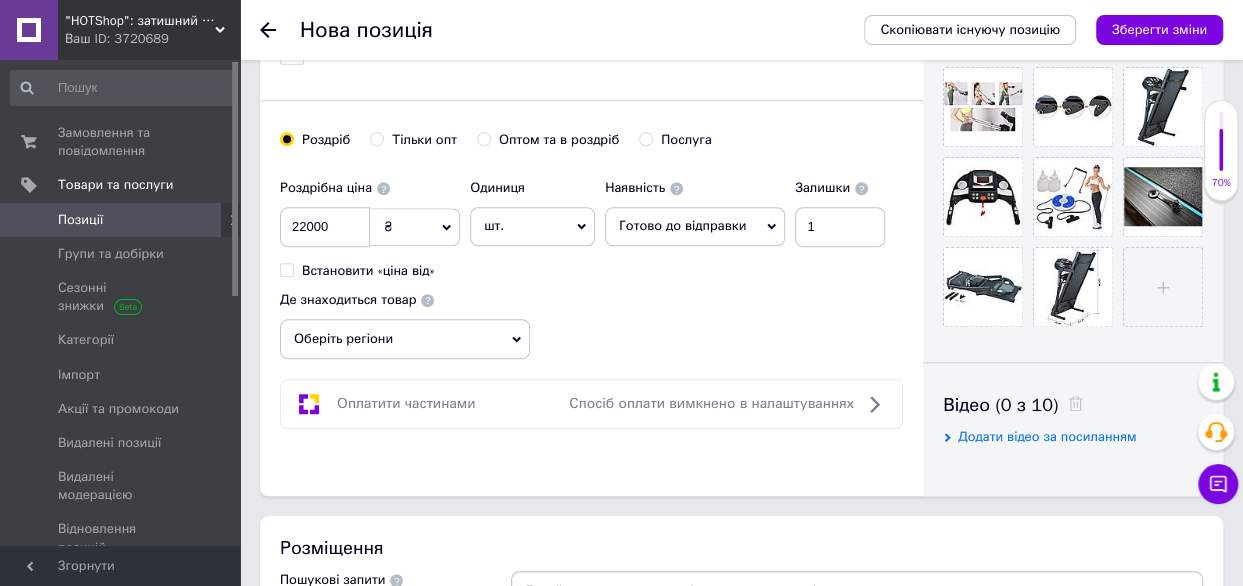 click 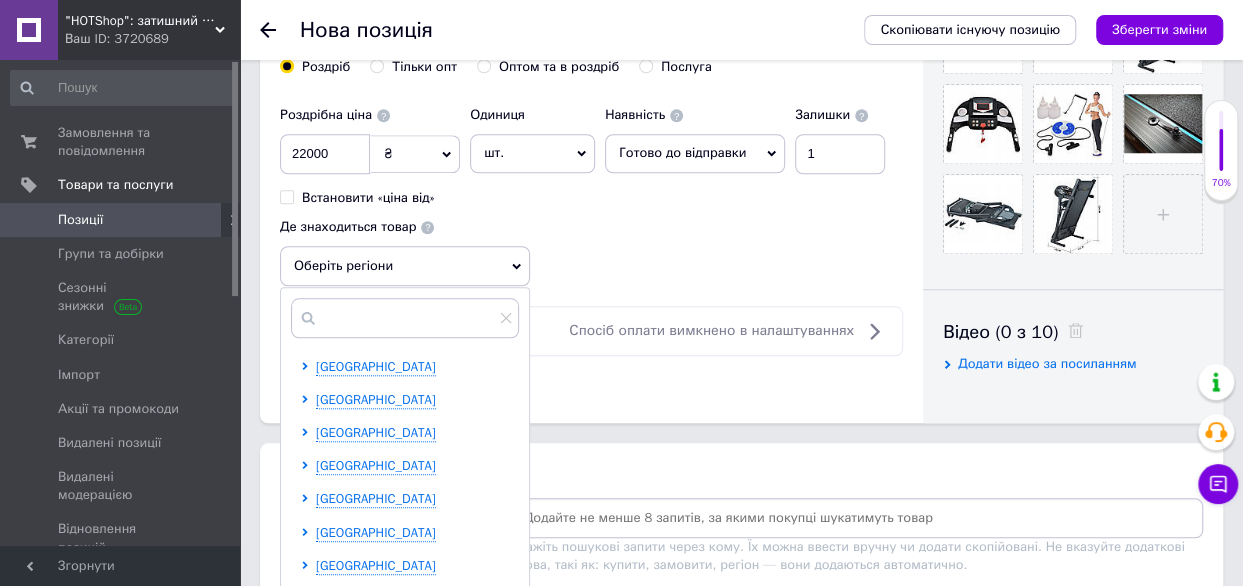 scroll, scrollTop: 900, scrollLeft: 0, axis: vertical 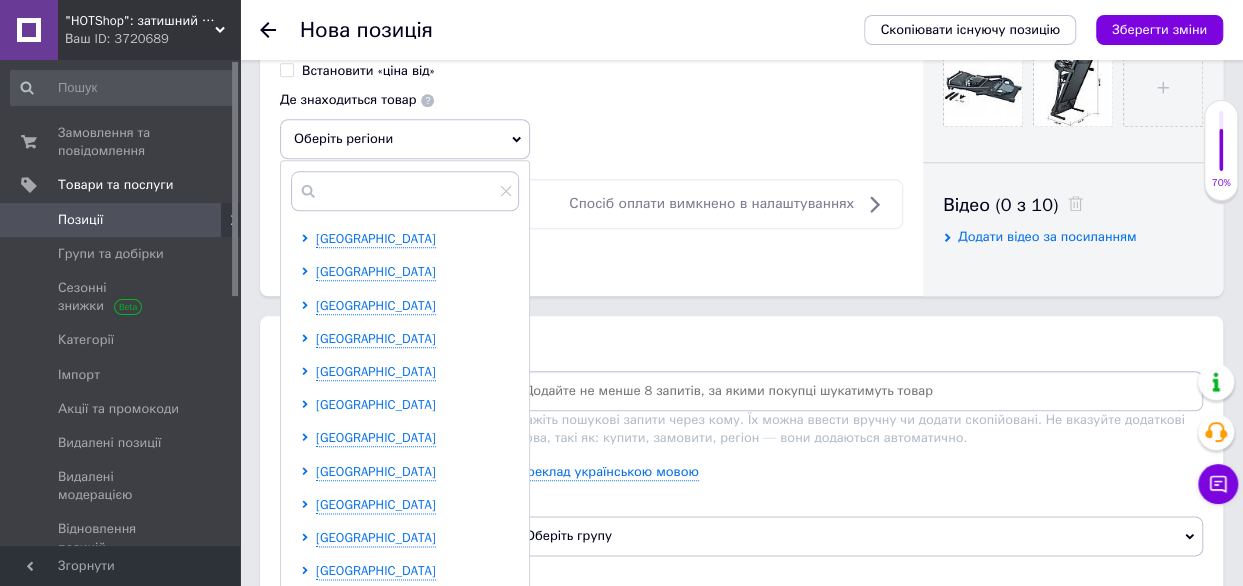 click on "[GEOGRAPHIC_DATA]" at bounding box center (376, 404) 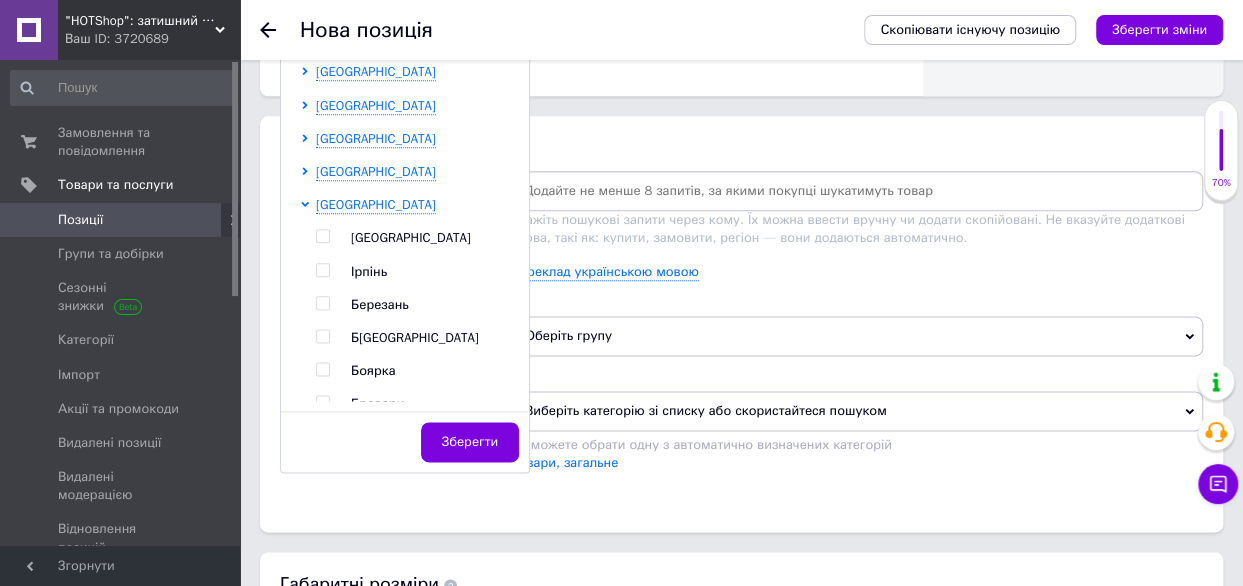 click at bounding box center (322, 236) 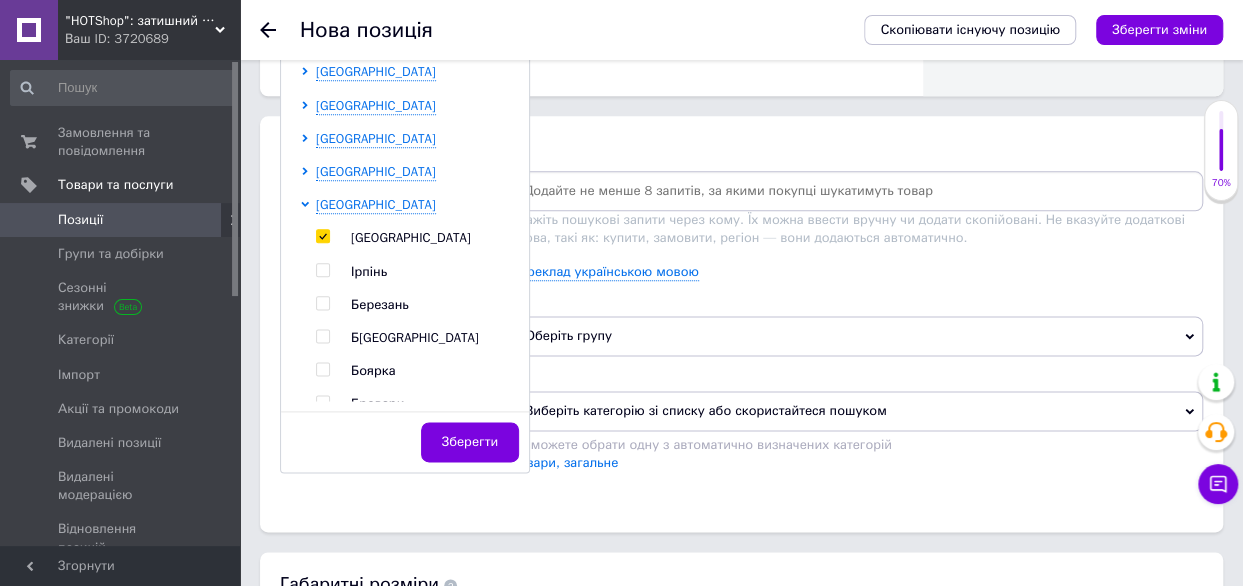 checkbox on "true" 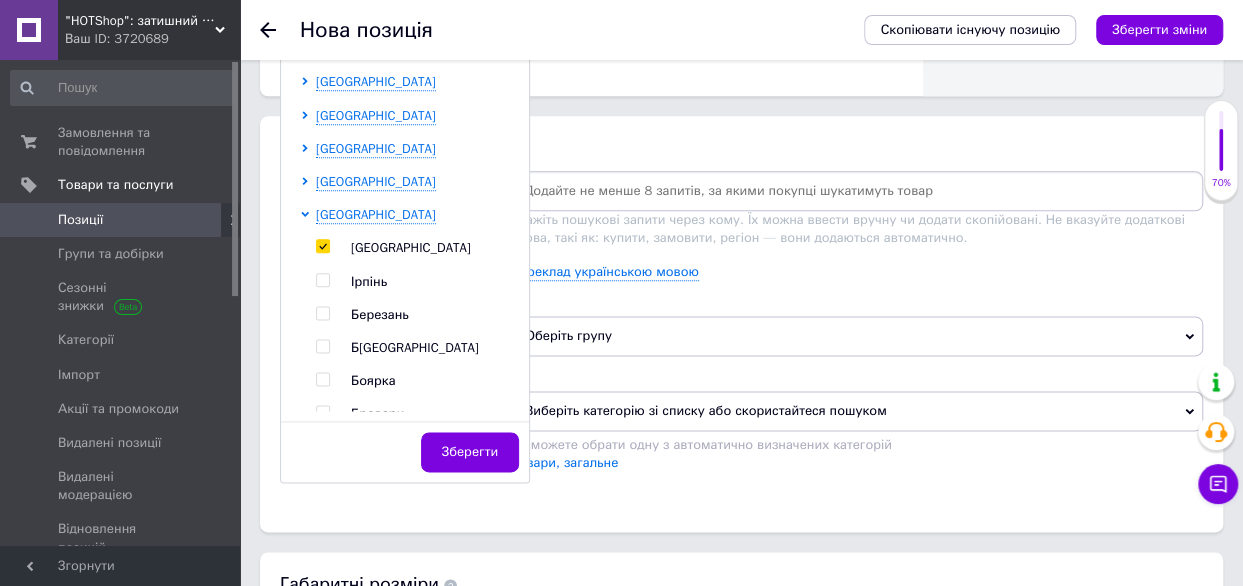 scroll, scrollTop: 1110, scrollLeft: 0, axis: vertical 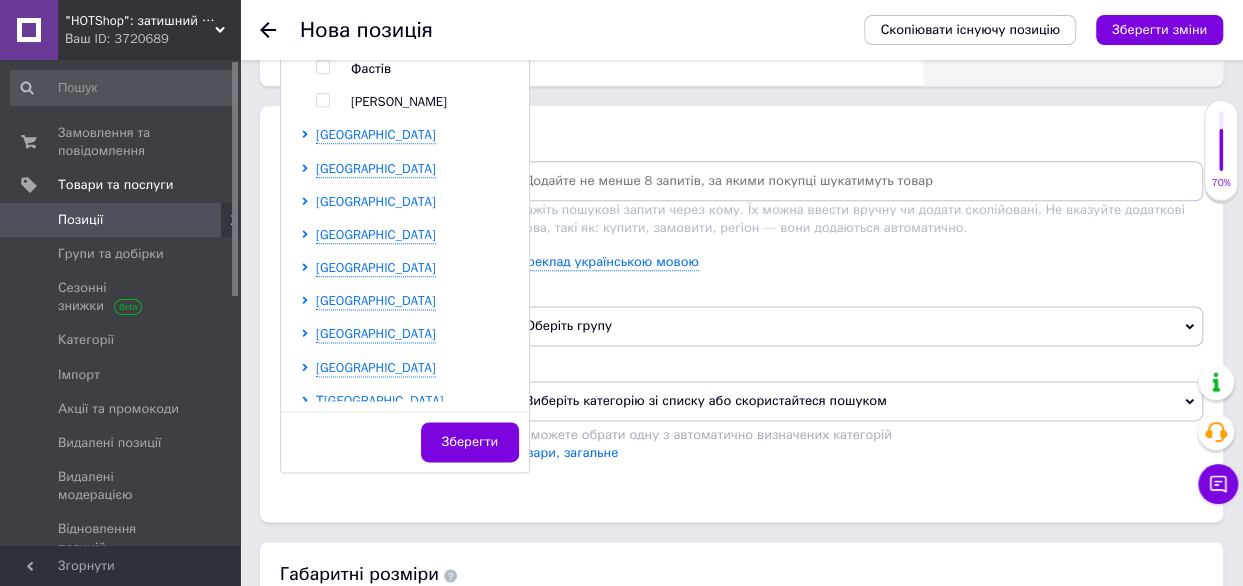 click on "[GEOGRAPHIC_DATA]" at bounding box center (376, 201) 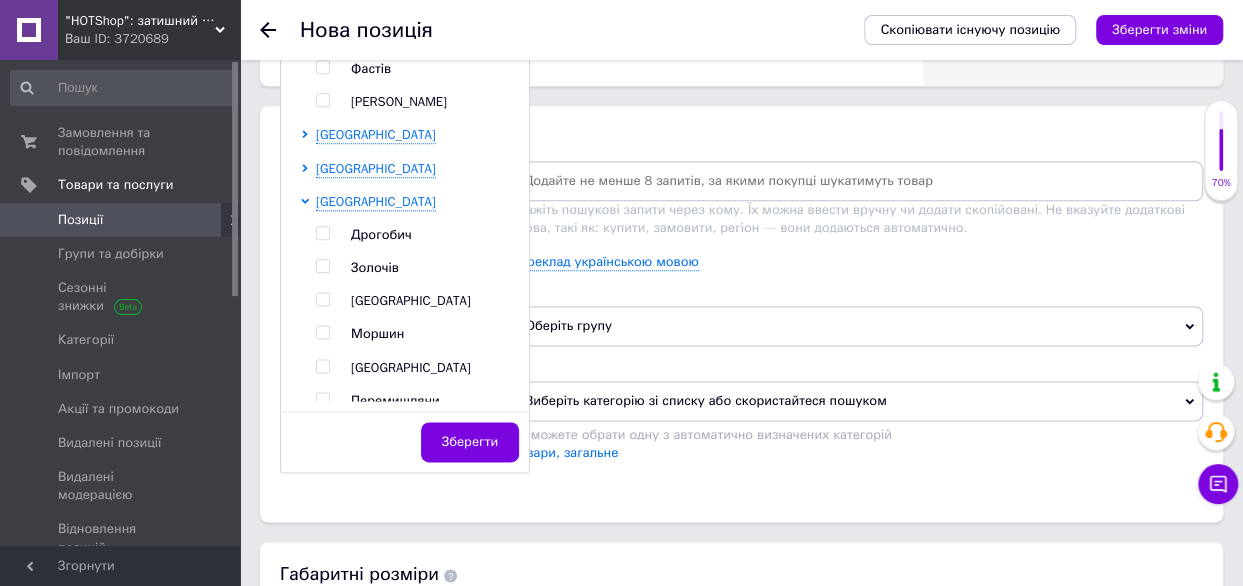 click at bounding box center (322, 299) 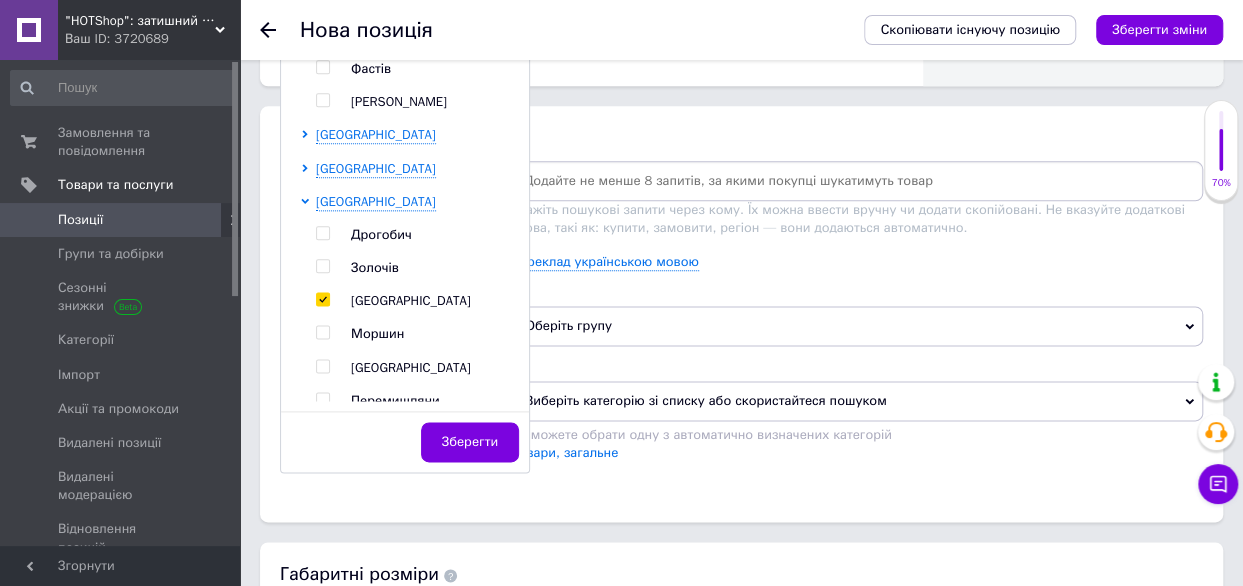 checkbox on "true" 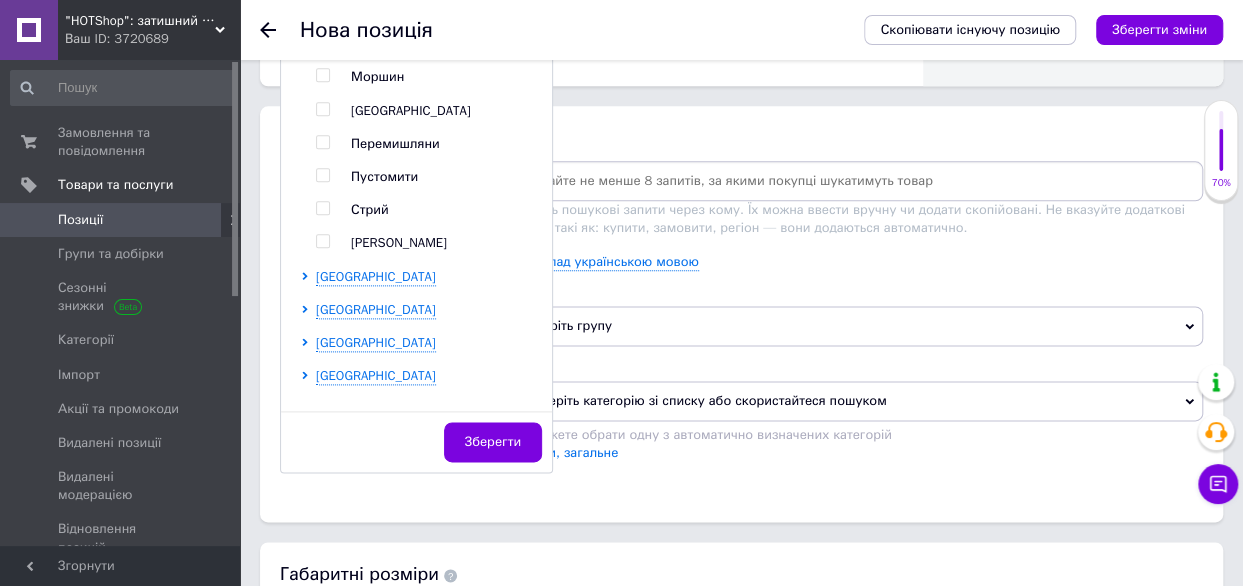 scroll, scrollTop: 1200, scrollLeft: 0, axis: vertical 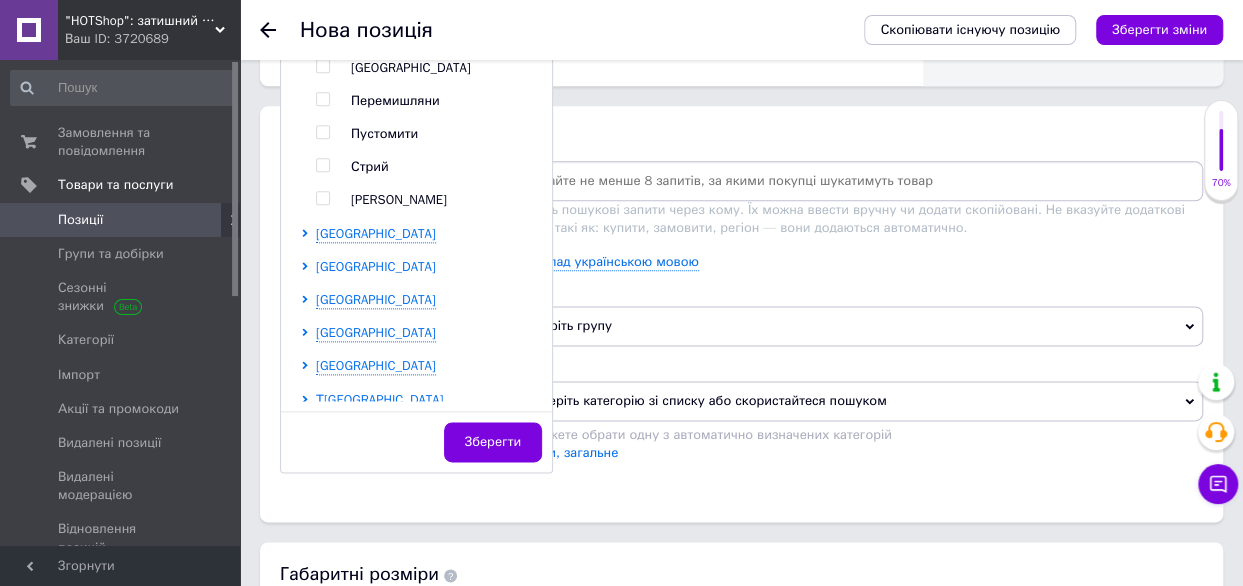 click on "[GEOGRAPHIC_DATA]" at bounding box center (376, 266) 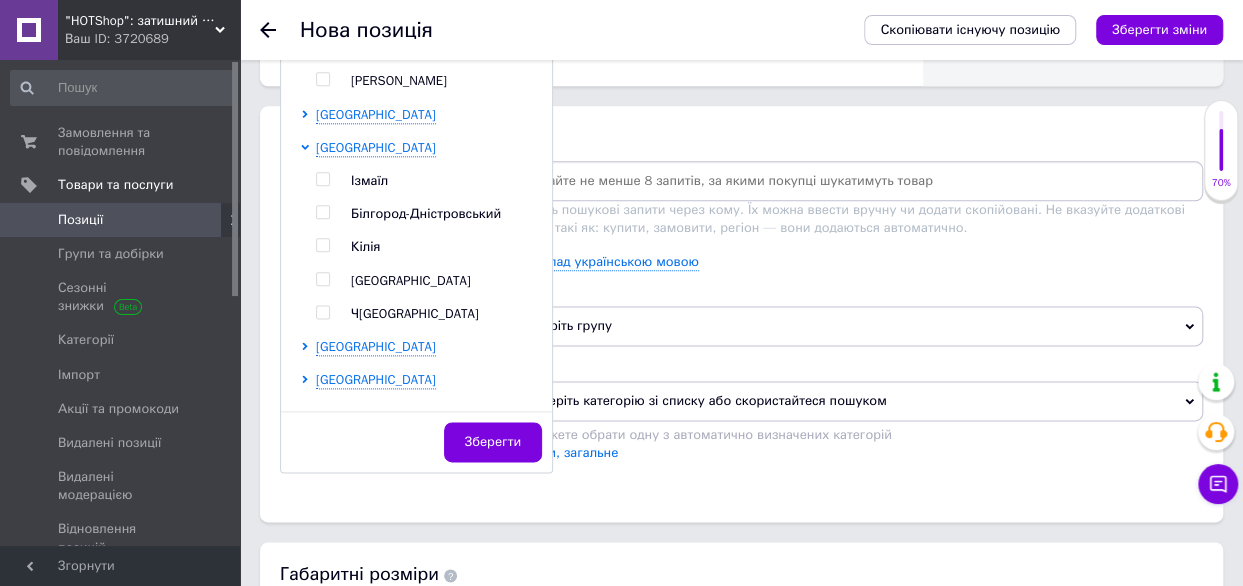 scroll, scrollTop: 1500, scrollLeft: 0, axis: vertical 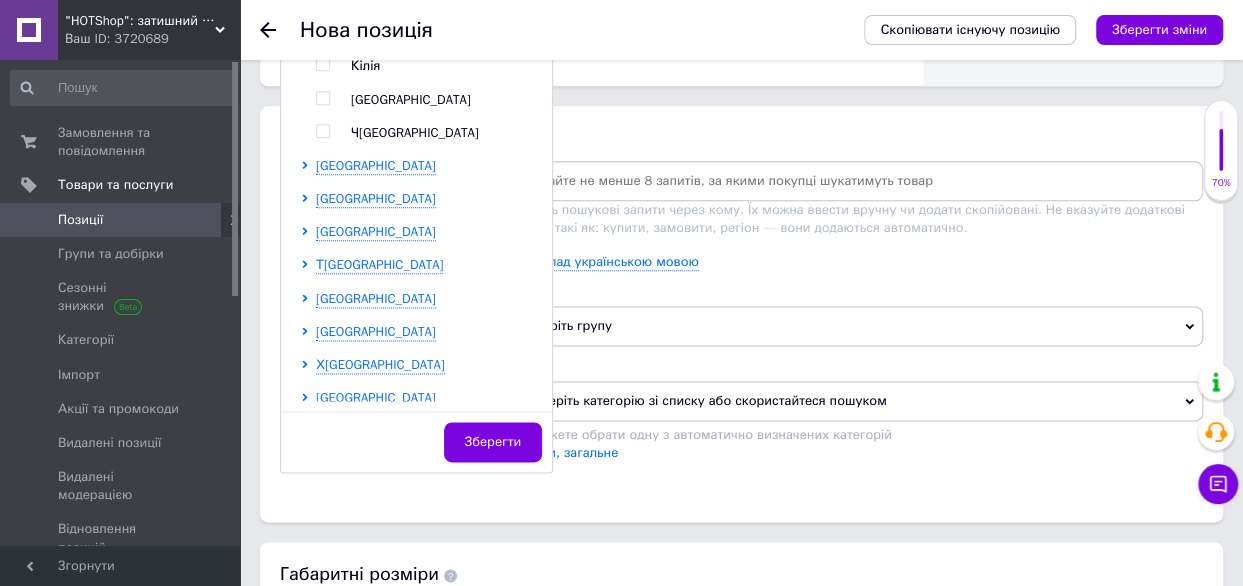 click at bounding box center [322, 98] 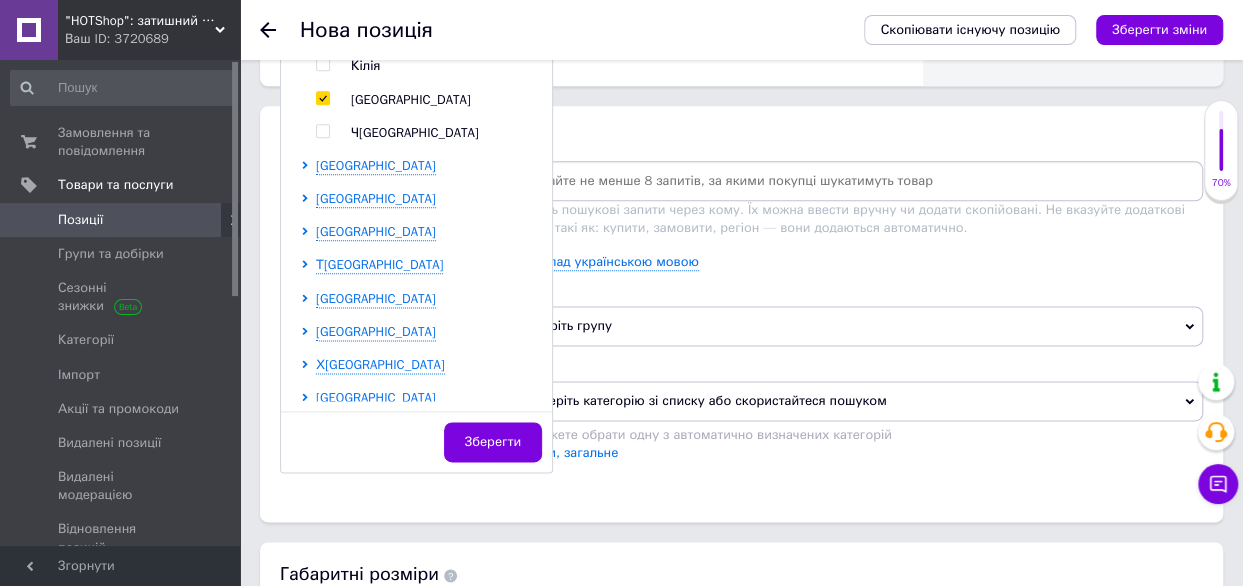 checkbox on "true" 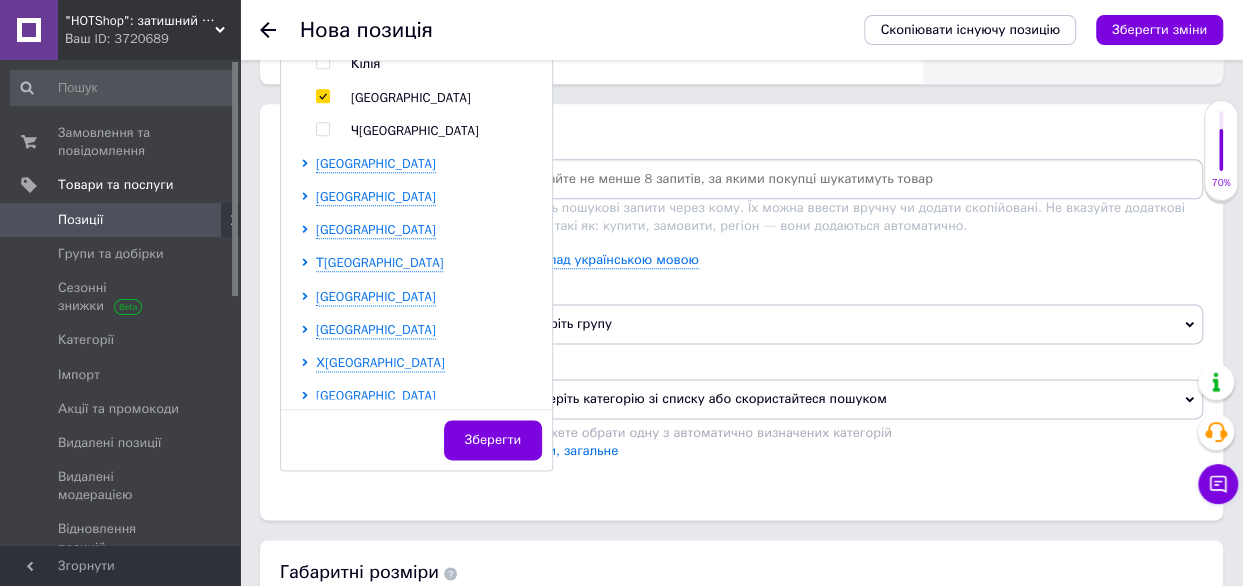 scroll, scrollTop: 1481, scrollLeft: 0, axis: vertical 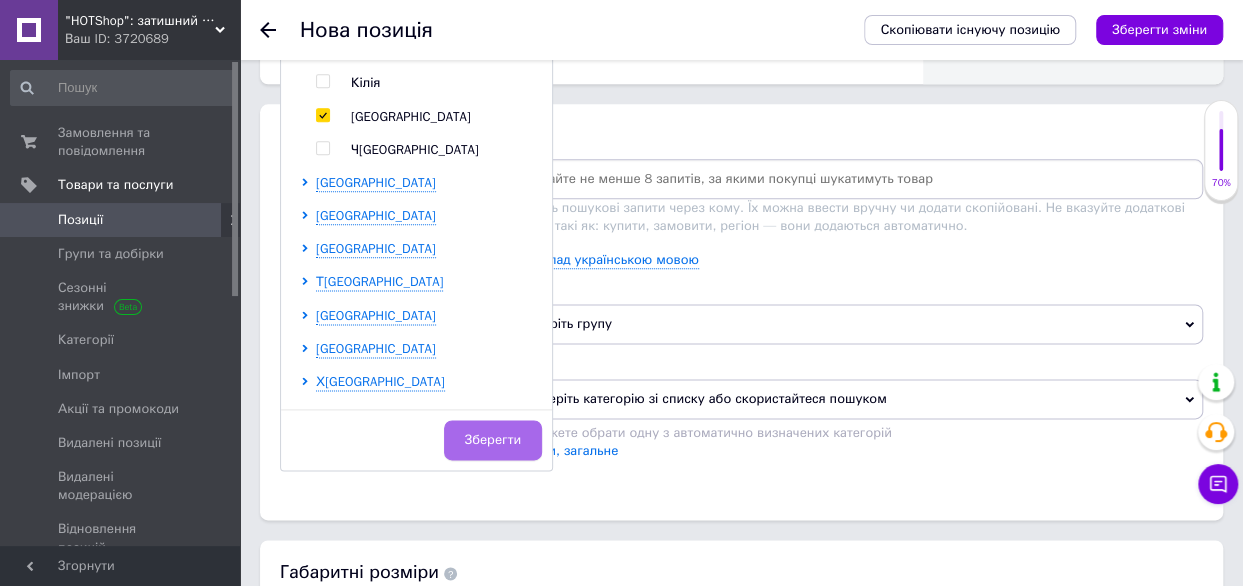 click on "Зберегти" at bounding box center (493, 440) 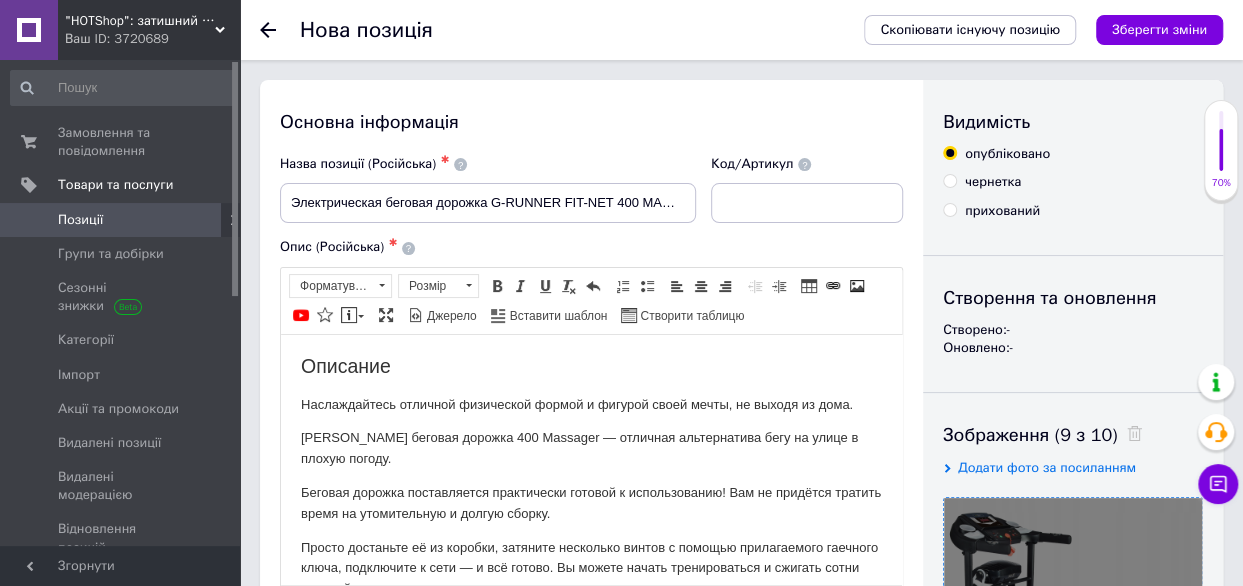 scroll, scrollTop: 0, scrollLeft: 0, axis: both 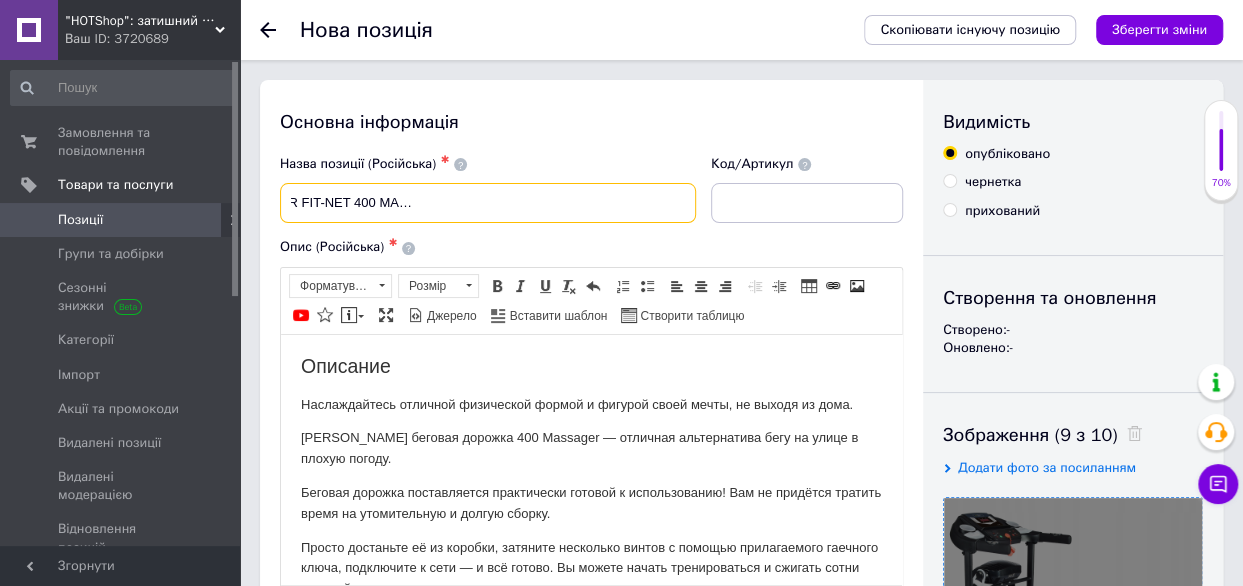 drag, startPoint x: 290, startPoint y: 203, endPoint x: 715, endPoint y: 192, distance: 425.14233 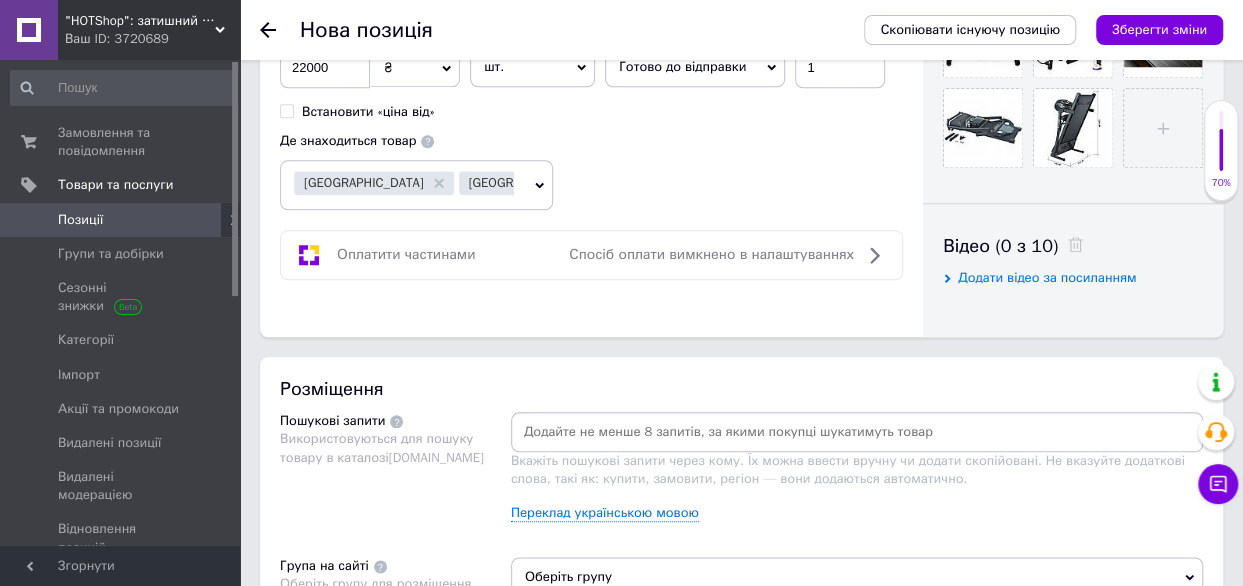 scroll, scrollTop: 900, scrollLeft: 0, axis: vertical 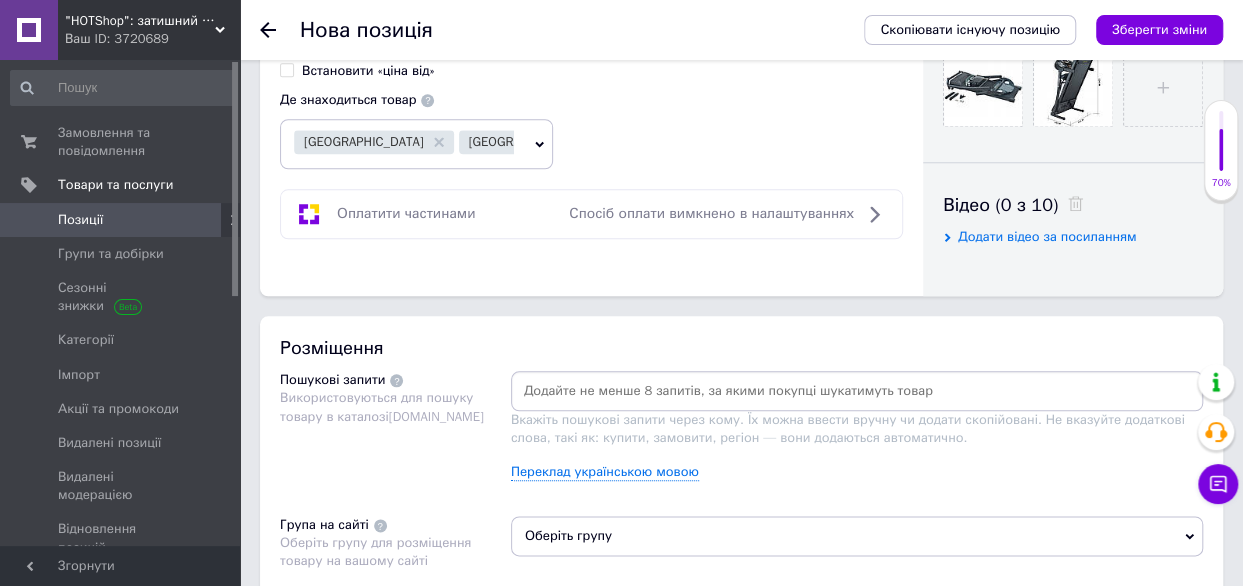 drag, startPoint x: 594, startPoint y: 370, endPoint x: 589, endPoint y: 383, distance: 13.928389 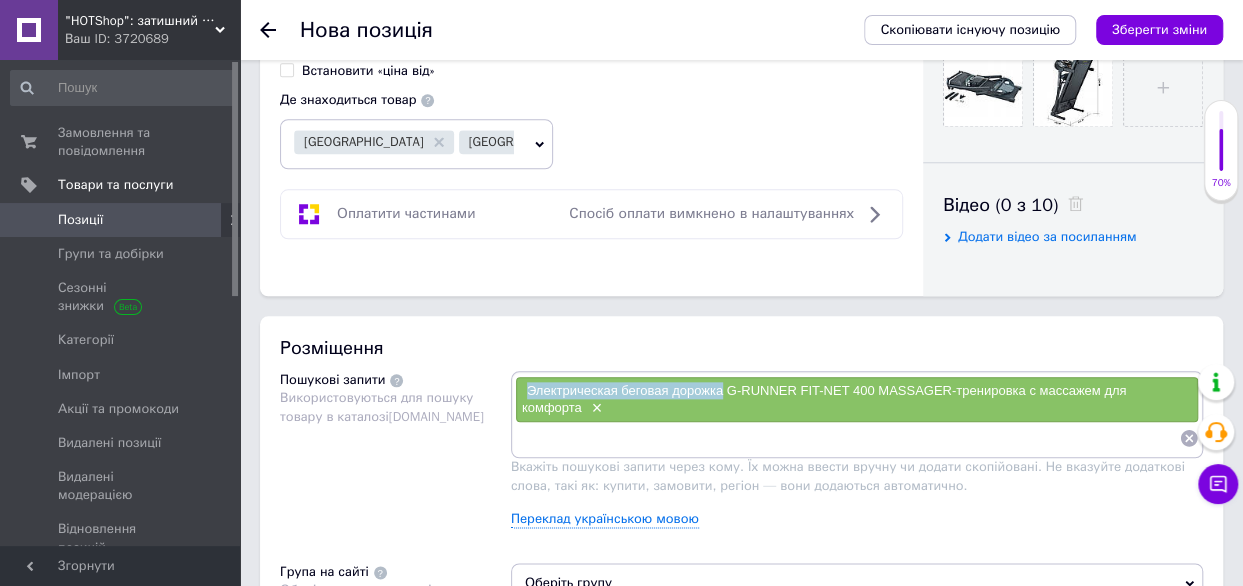 drag, startPoint x: 526, startPoint y: 378, endPoint x: 724, endPoint y: 384, distance: 198.09088 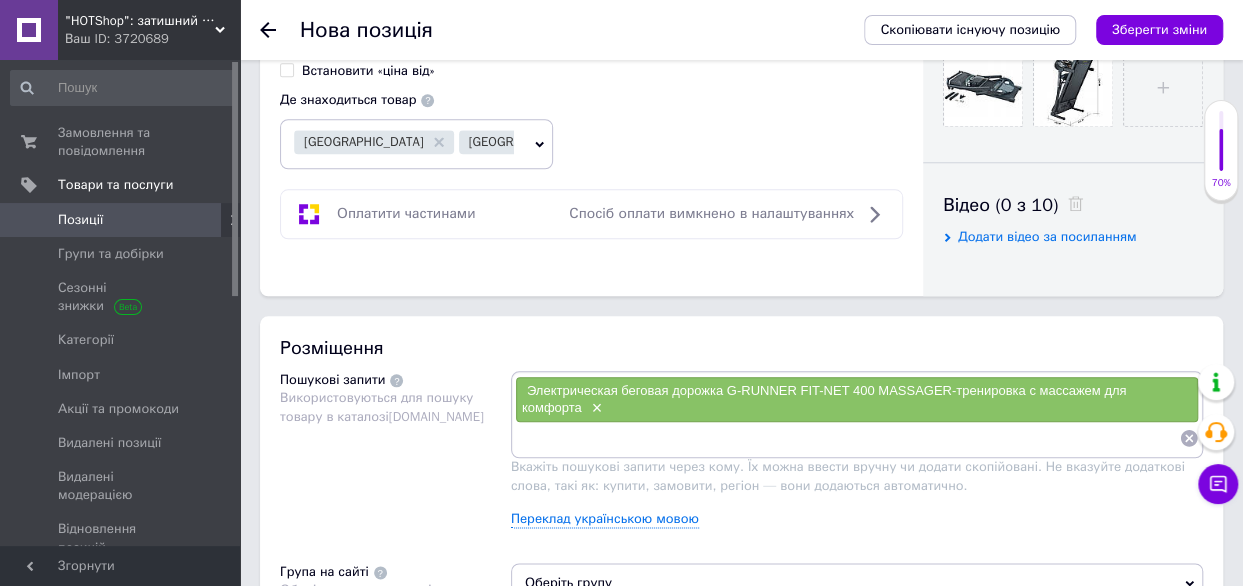 click at bounding box center (847, 438) 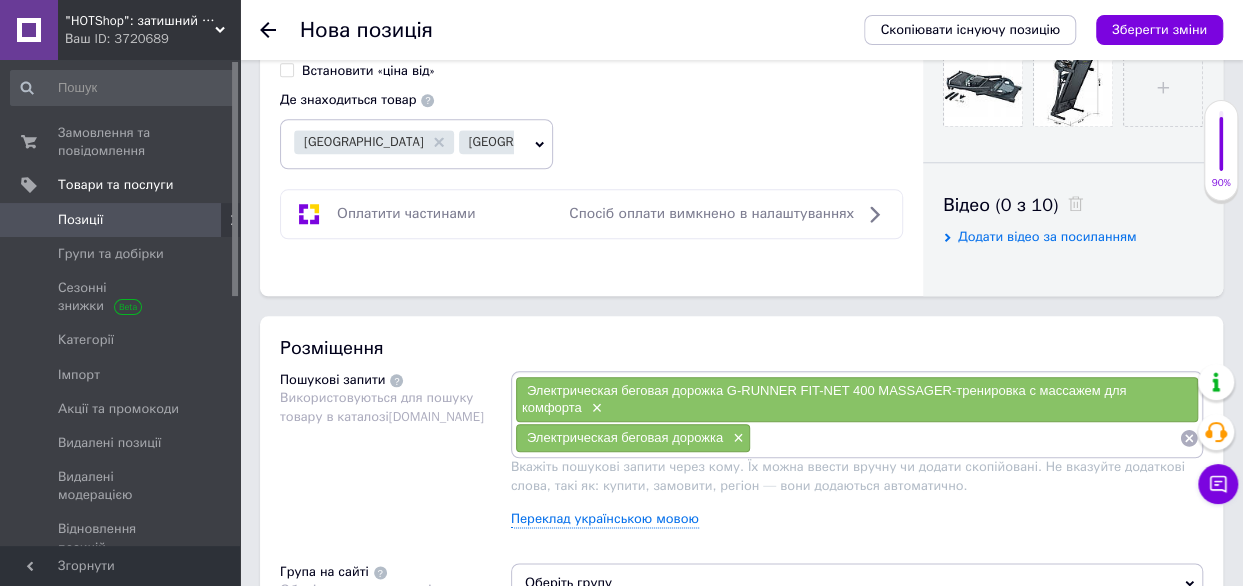 paste on "Электрическая беговая дорожка" 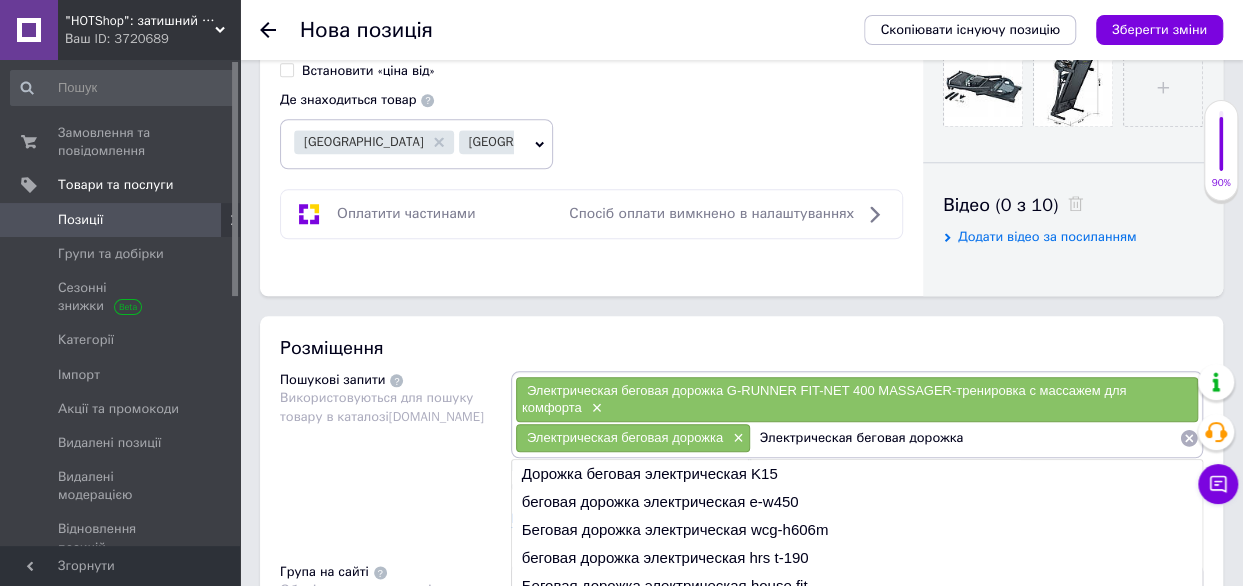 scroll, scrollTop: 0, scrollLeft: 0, axis: both 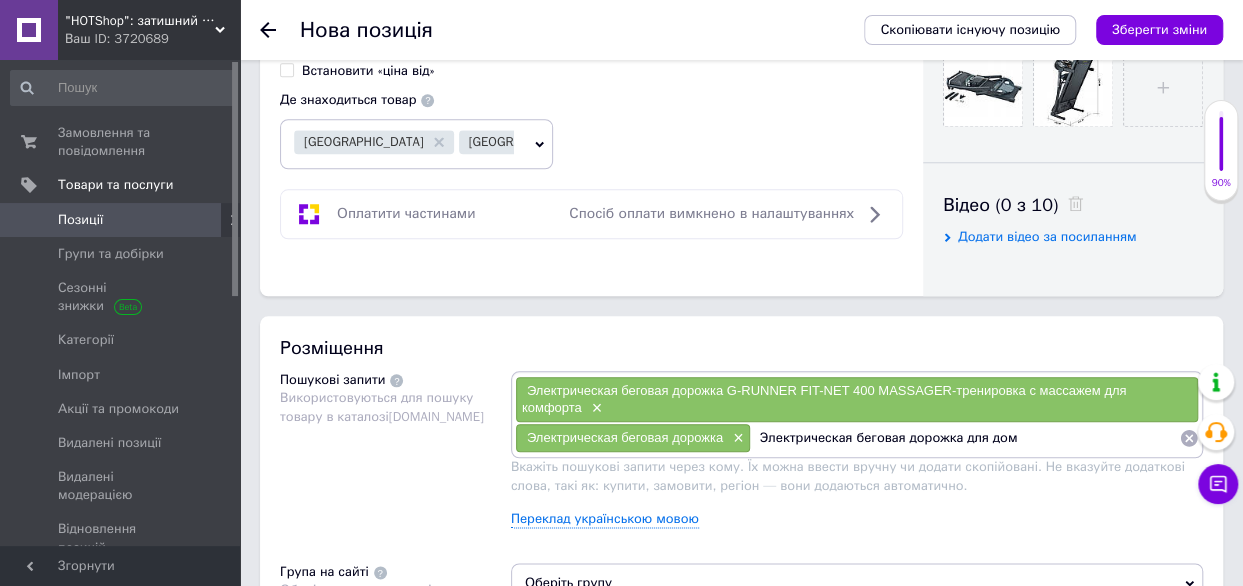 type on "Электрическая беговая дорожка для дома" 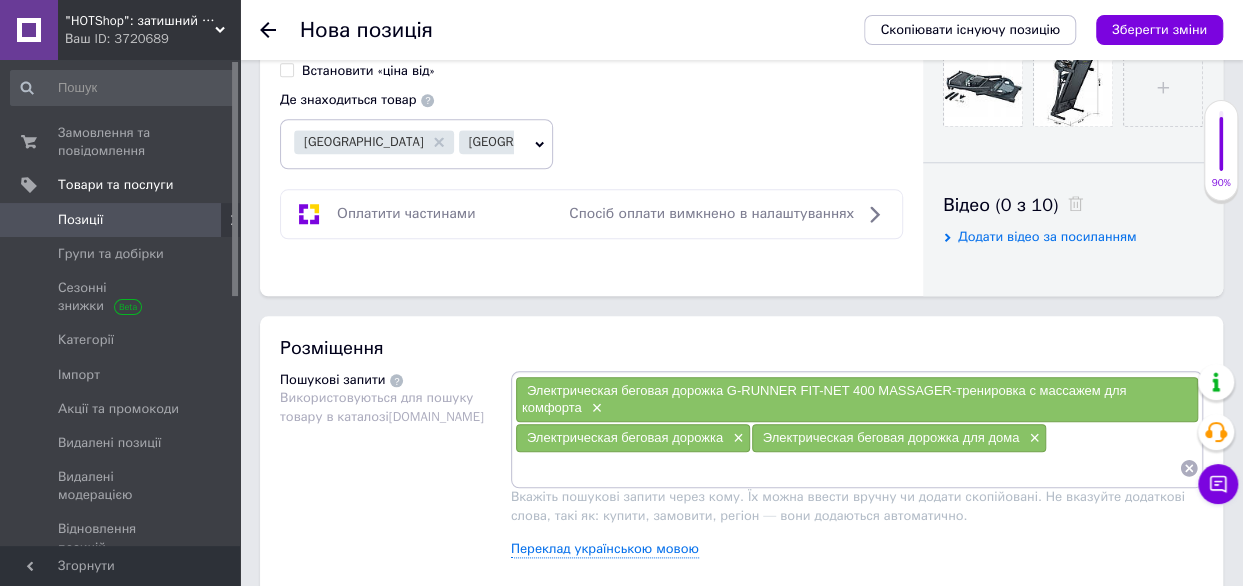 scroll, scrollTop: 0, scrollLeft: 0, axis: both 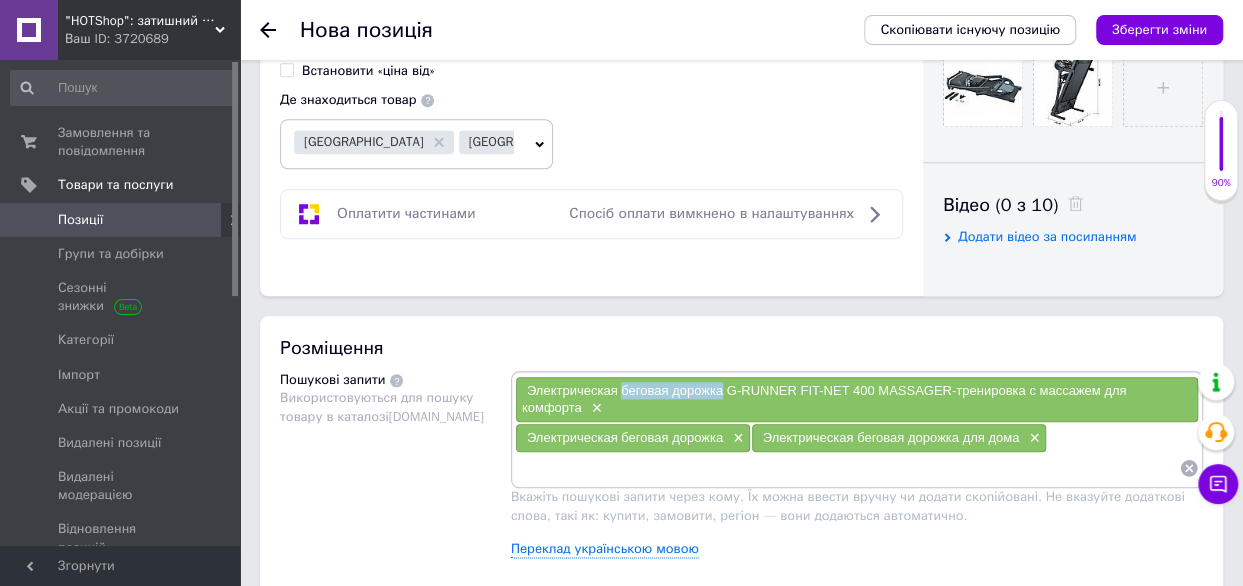 drag, startPoint x: 622, startPoint y: 381, endPoint x: 720, endPoint y: 387, distance: 98.1835 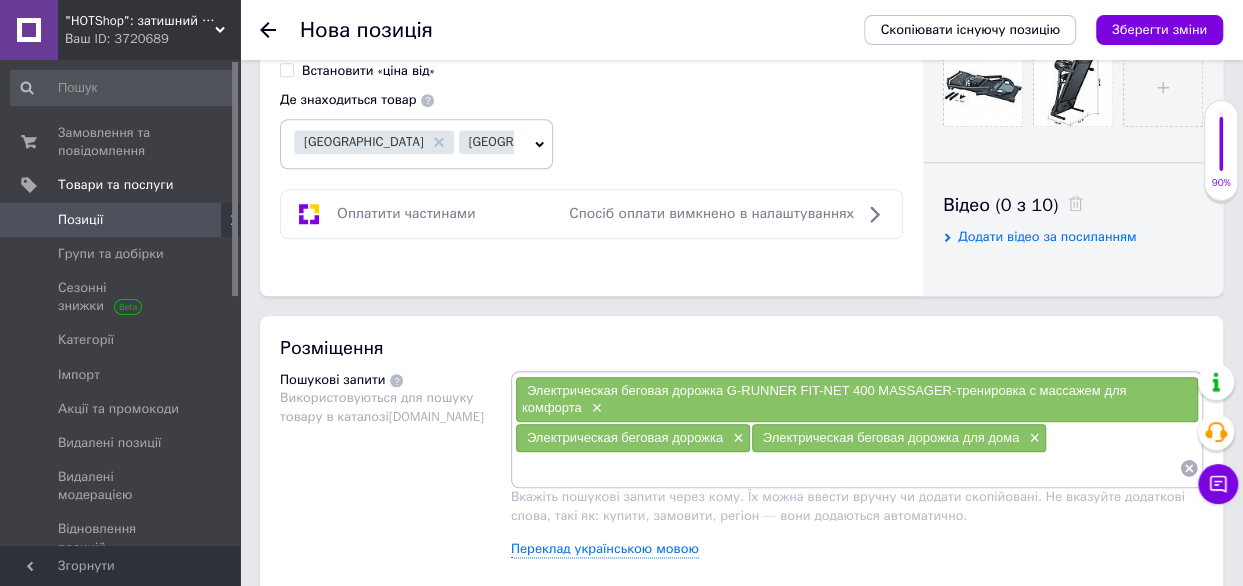click at bounding box center [847, 468] 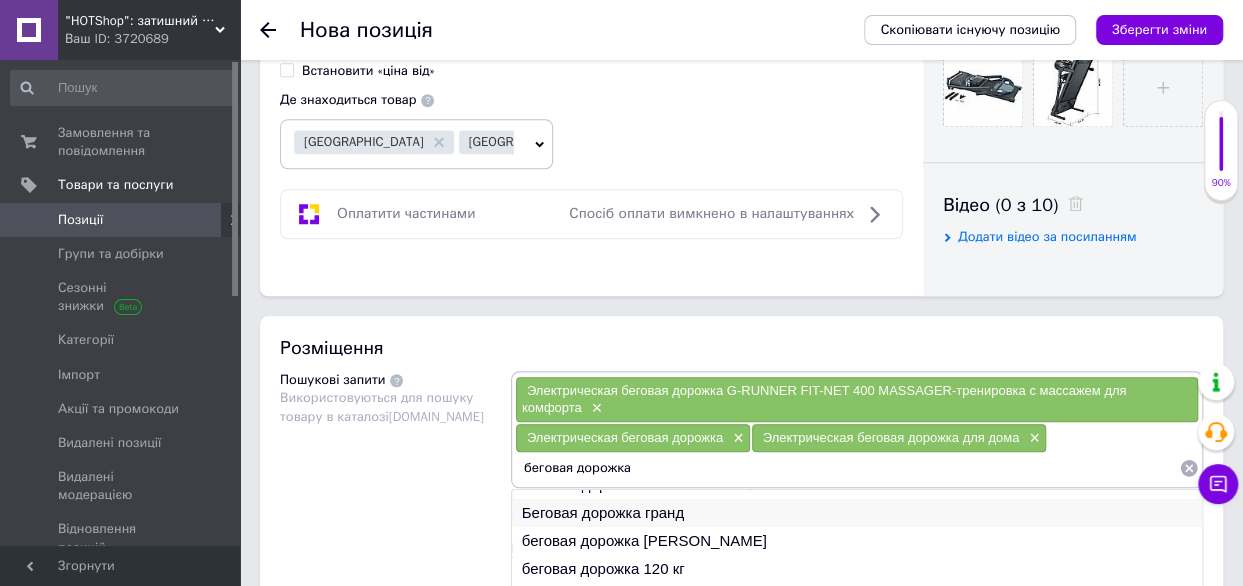 scroll, scrollTop: 30, scrollLeft: 0, axis: vertical 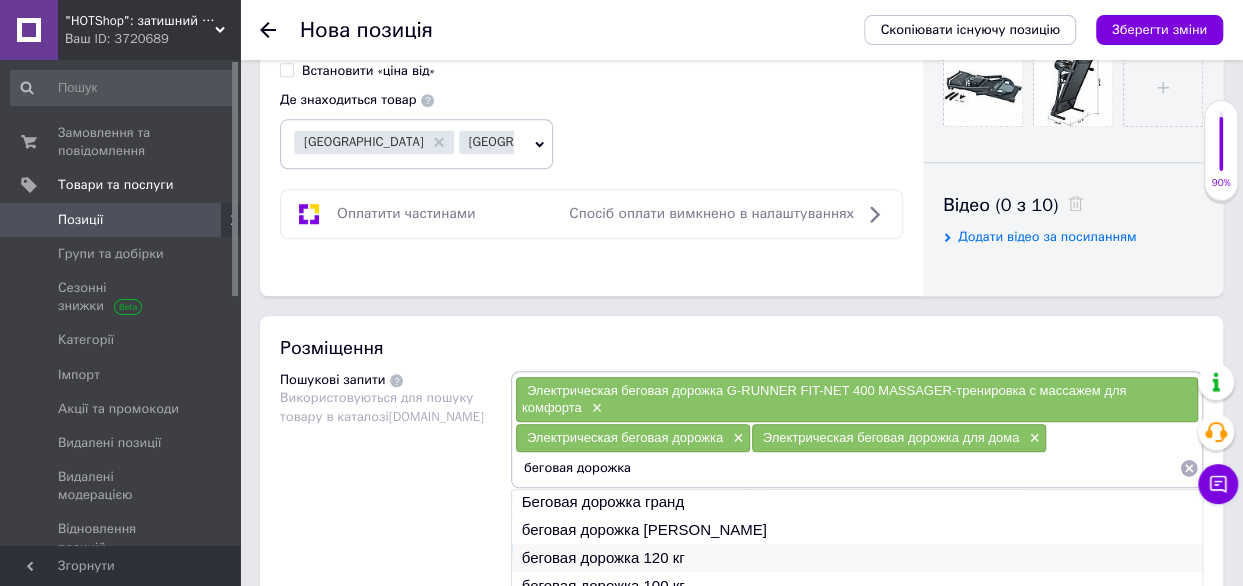 type on "беговая дорожка" 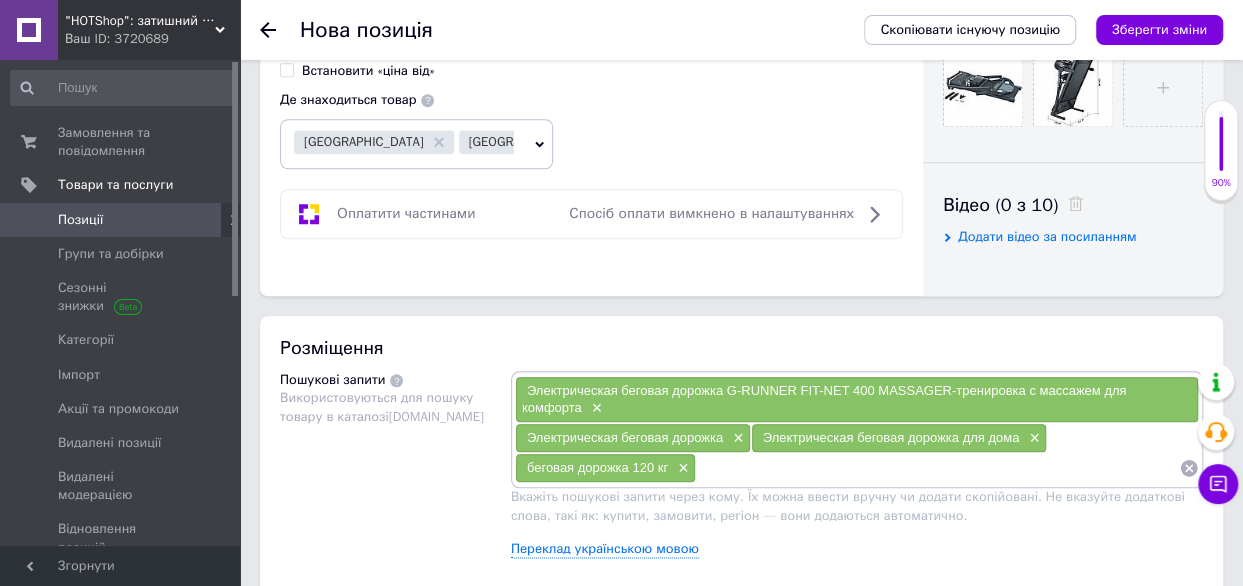 scroll, scrollTop: 1100, scrollLeft: 0, axis: vertical 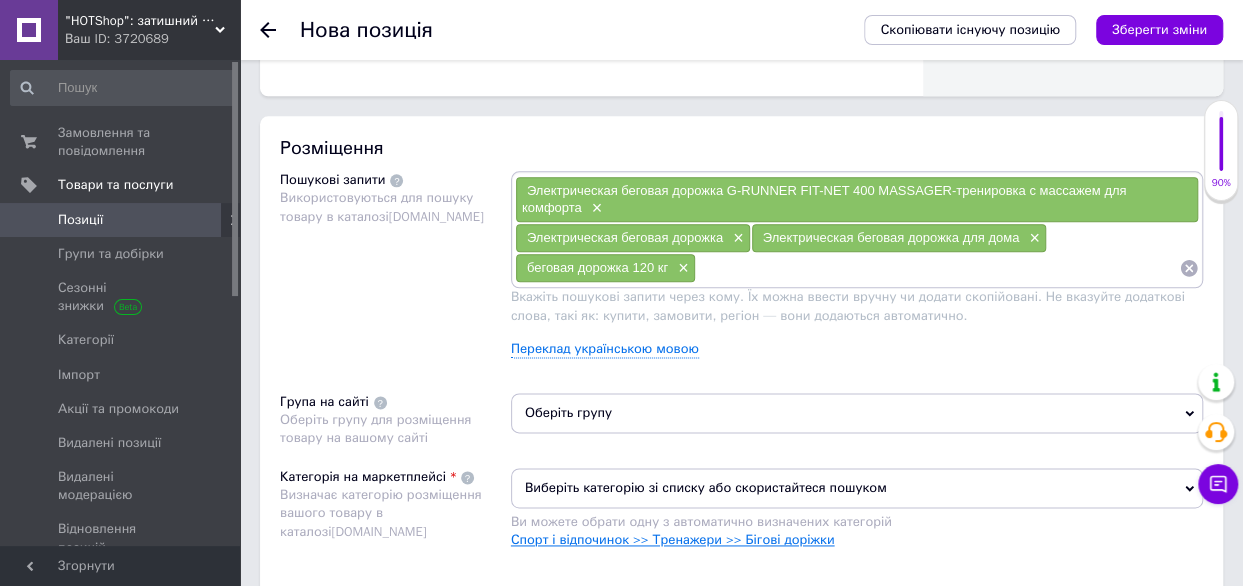 click on "Спорт і відпочинок >> Тренажери >> Бігові доріжки" at bounding box center [673, 539] 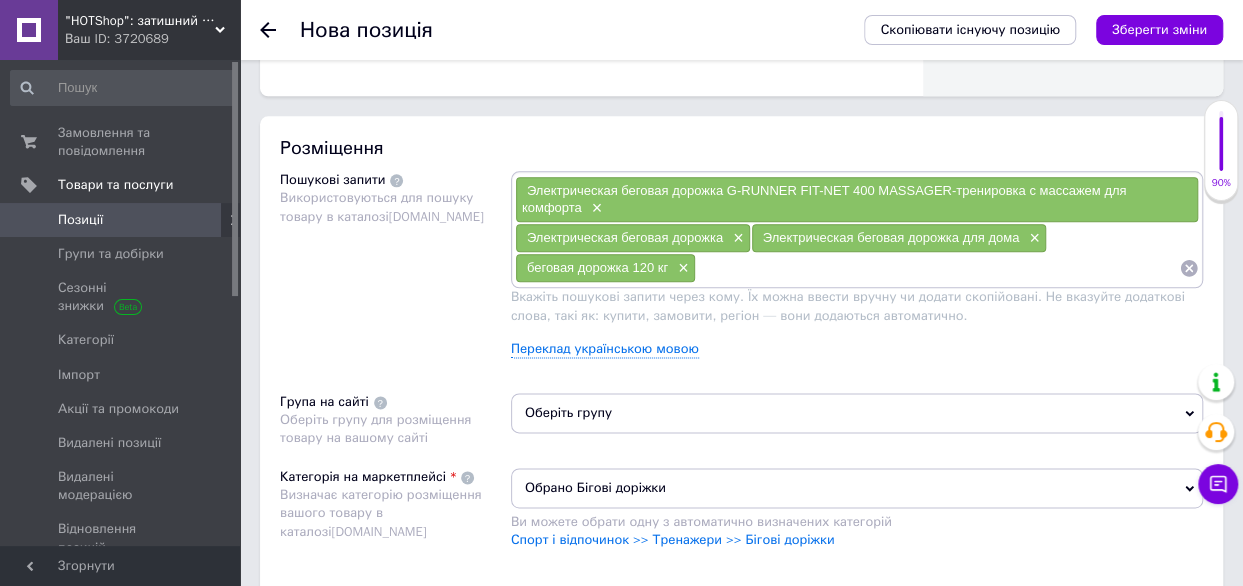 click on "Оберіть групу" at bounding box center (857, 413) 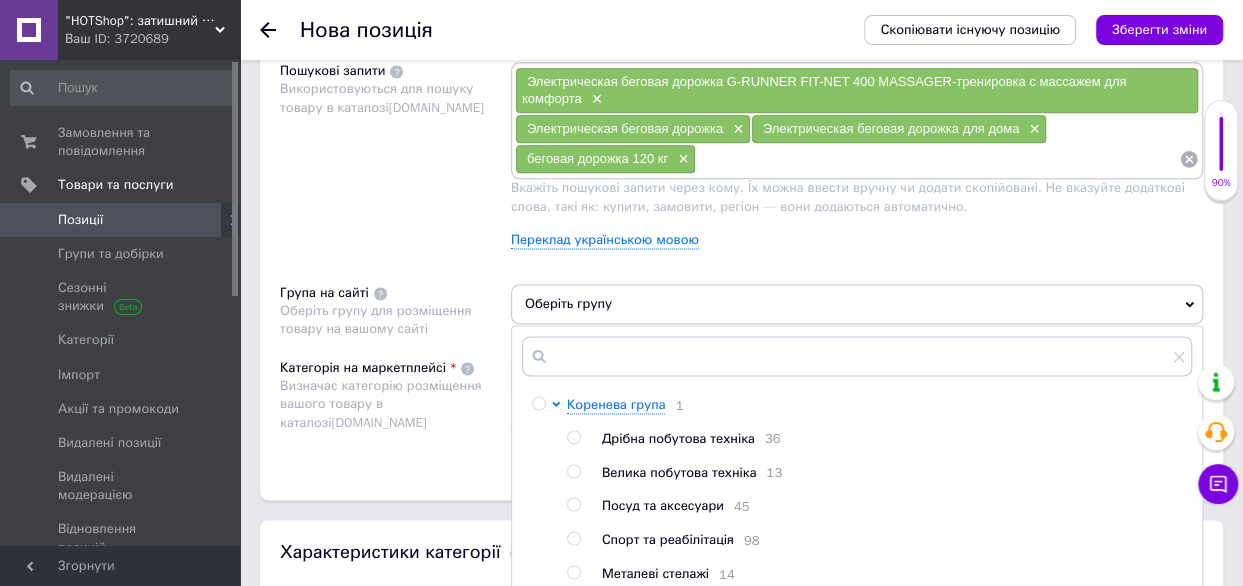 scroll, scrollTop: 1300, scrollLeft: 0, axis: vertical 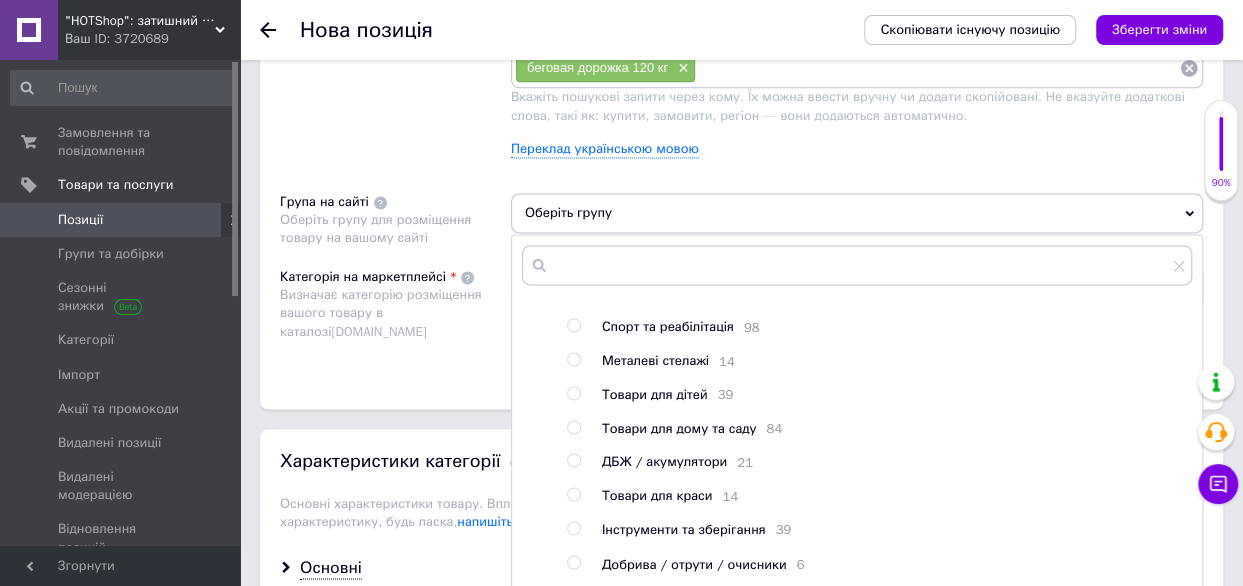 click on "Спорт та реабілітація" at bounding box center [668, 326] 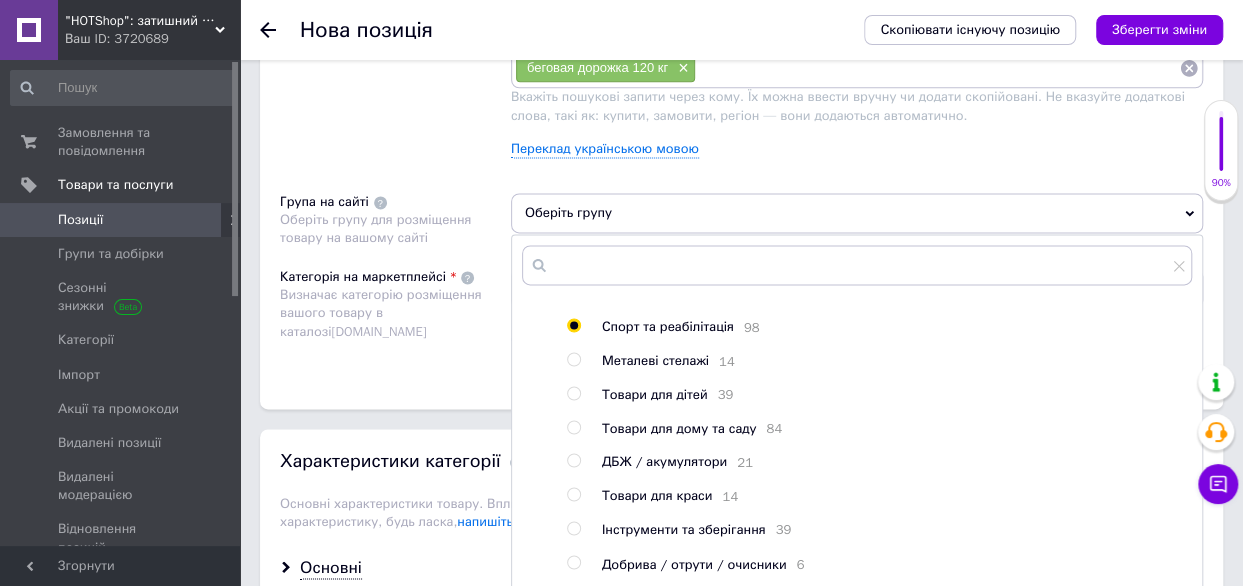 radio on "true" 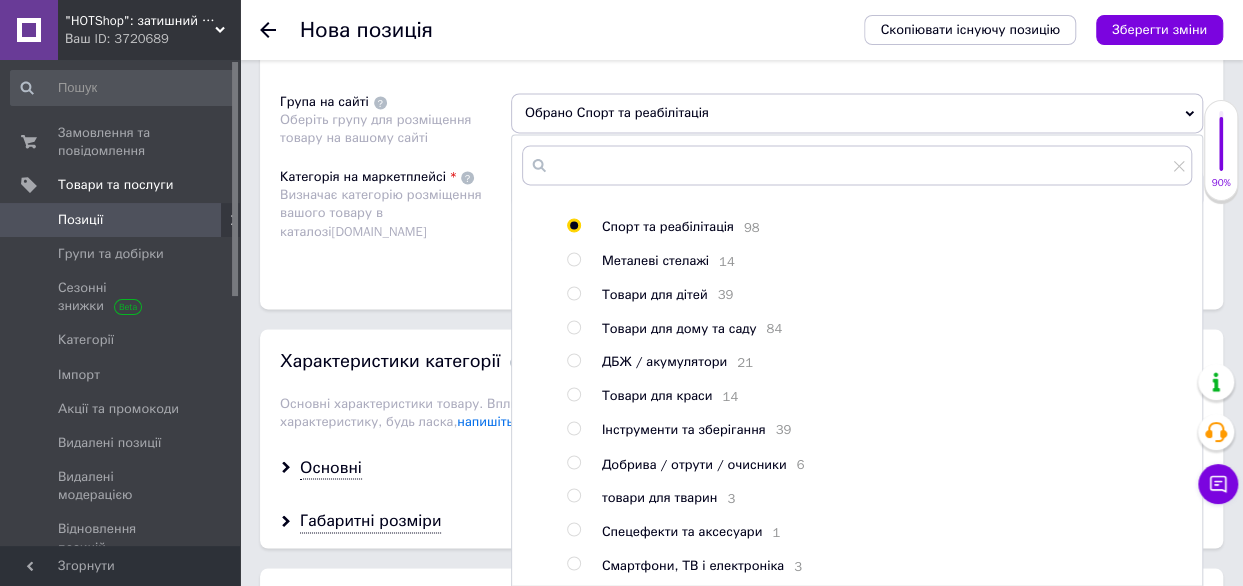 scroll, scrollTop: 1500, scrollLeft: 0, axis: vertical 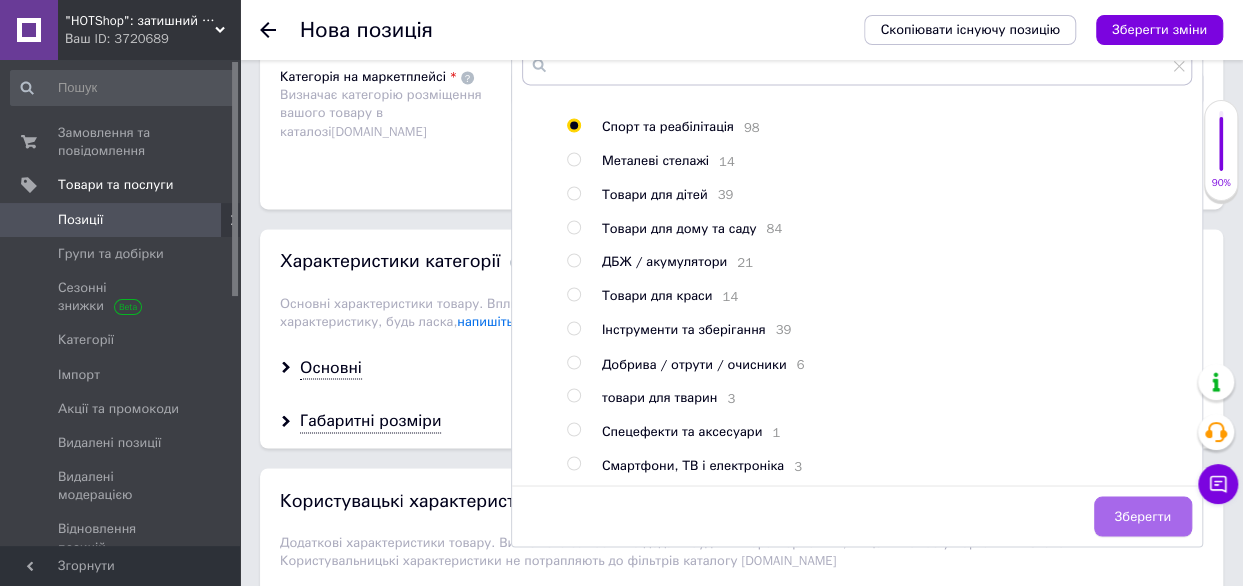 click on "Зберегти" at bounding box center [1143, 516] 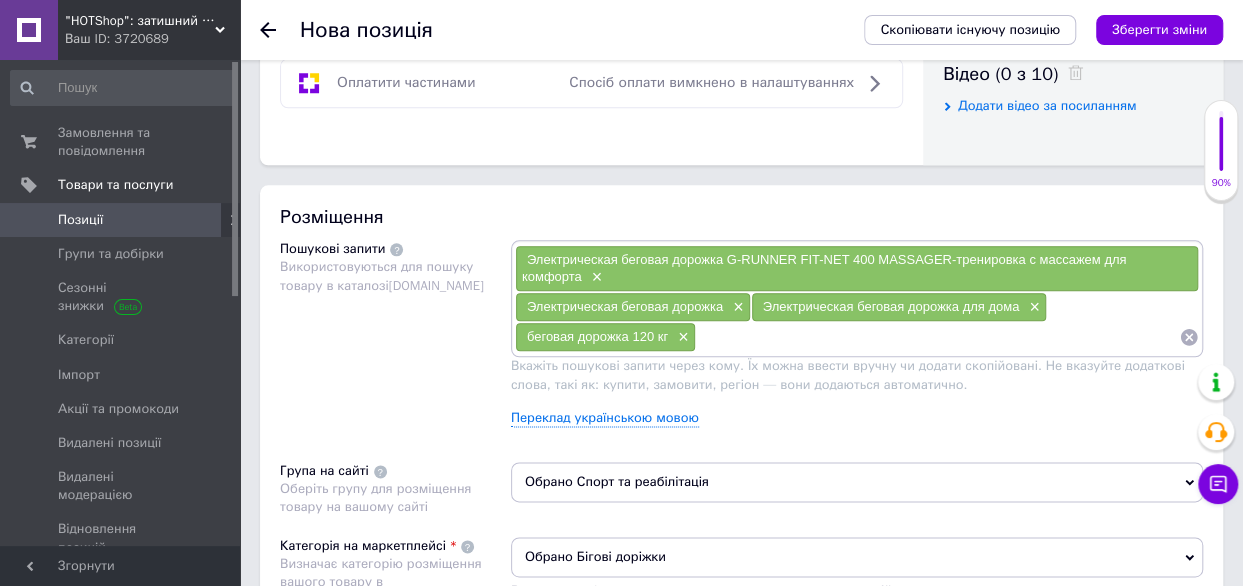 scroll, scrollTop: 1000, scrollLeft: 0, axis: vertical 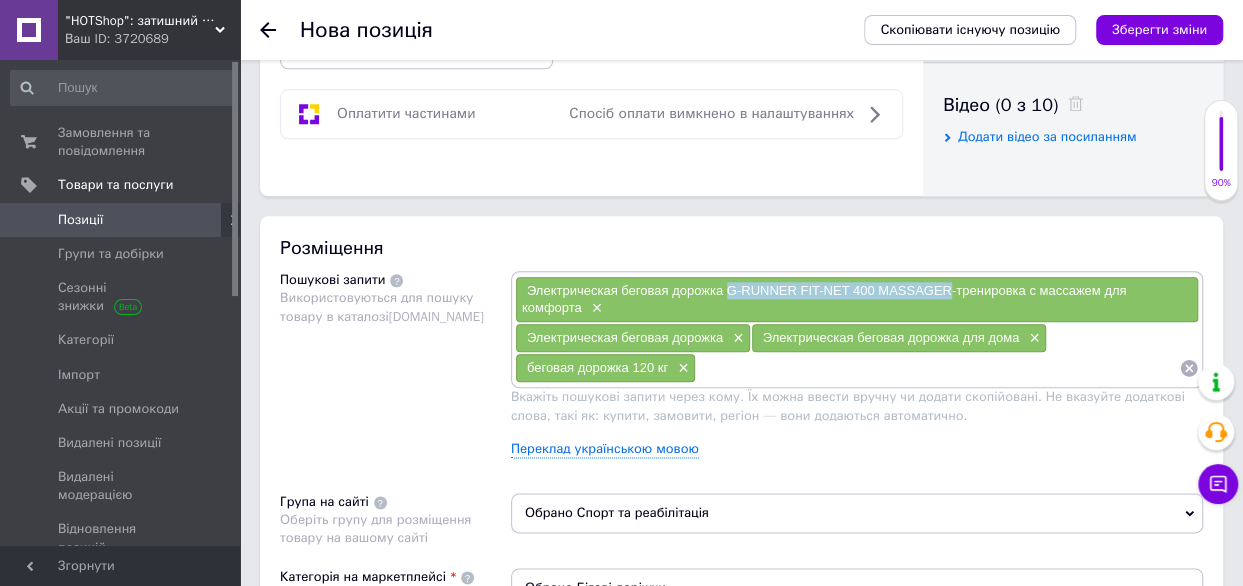 drag, startPoint x: 728, startPoint y: 285, endPoint x: 952, endPoint y: 288, distance: 224.0201 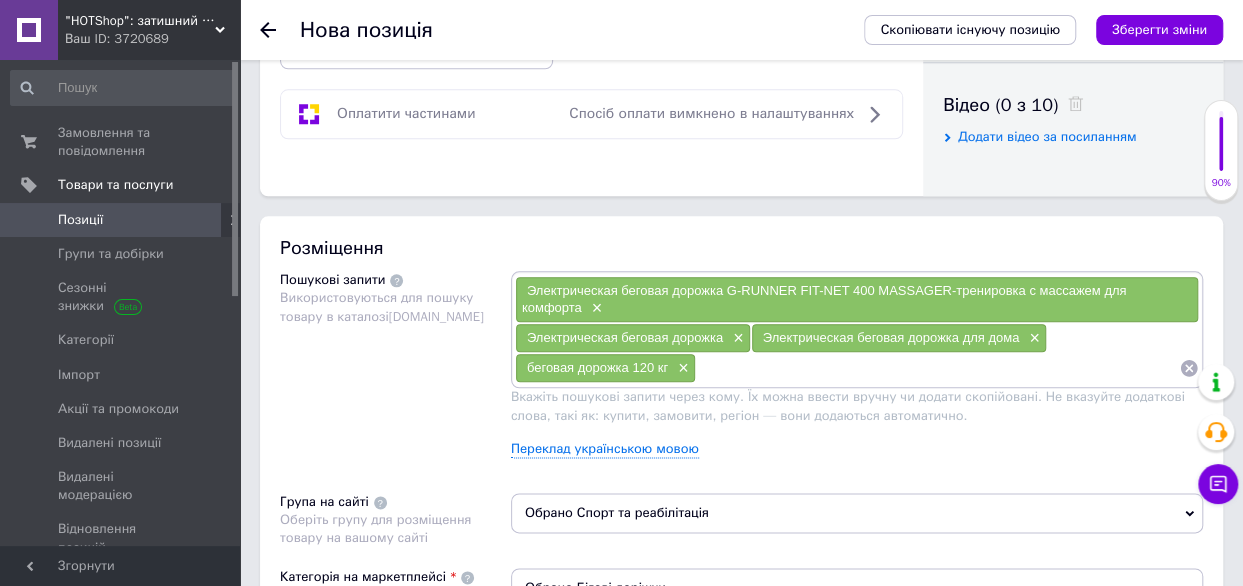 click at bounding box center (938, 368) 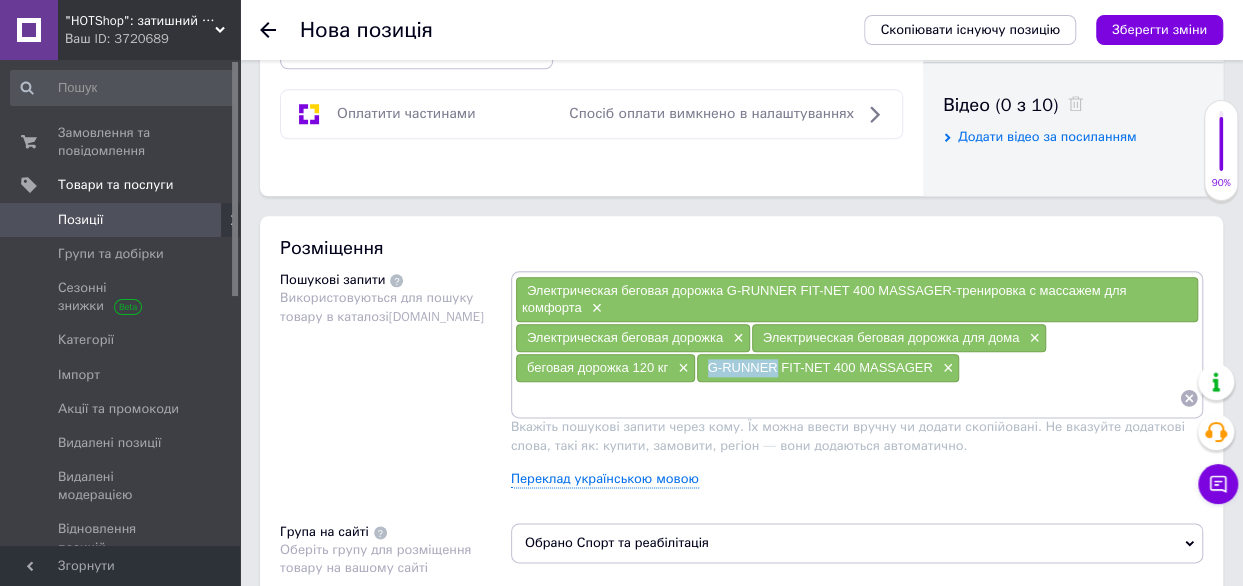 drag, startPoint x: 704, startPoint y: 364, endPoint x: 774, endPoint y: 365, distance: 70.00714 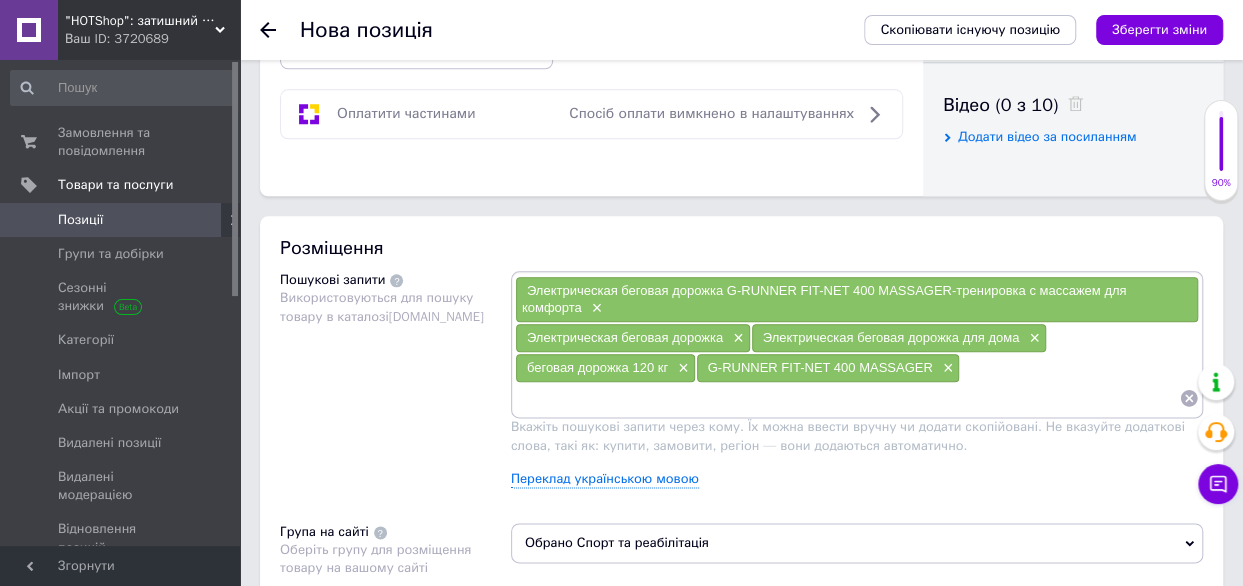click at bounding box center (847, 398) 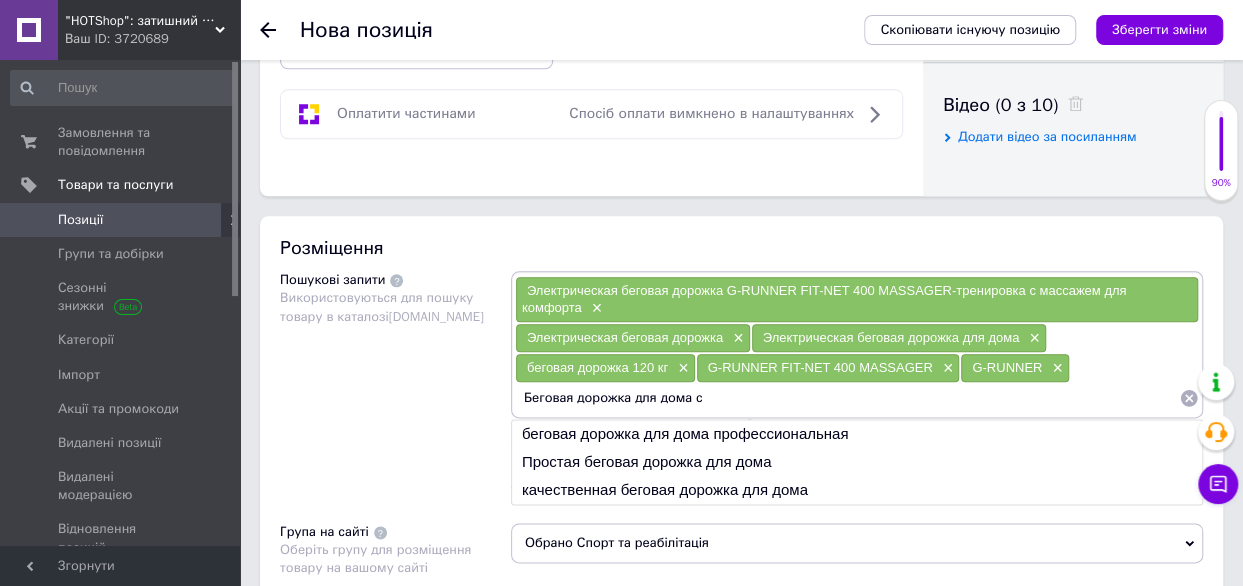 scroll, scrollTop: 1200, scrollLeft: 0, axis: vertical 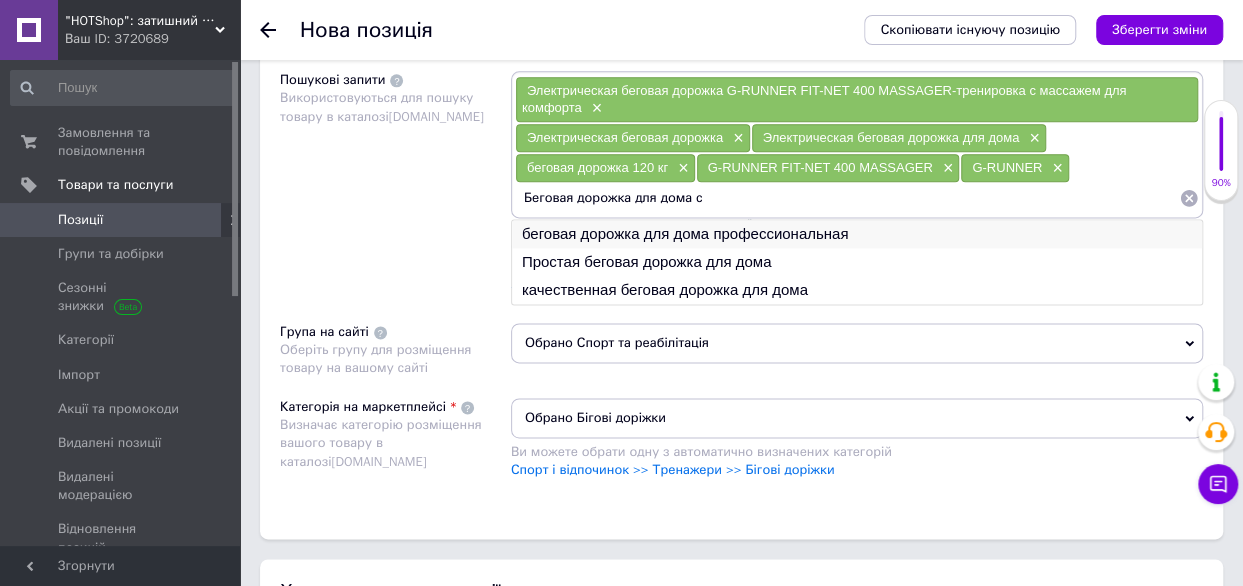 type on "Беговая дорожка для дома с" 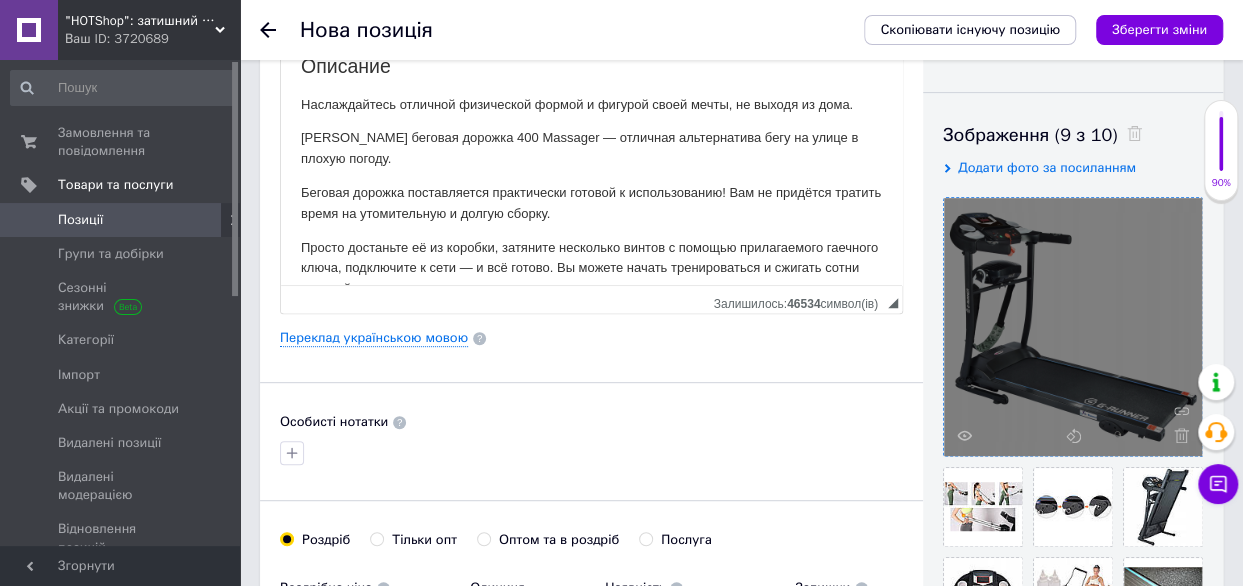 scroll, scrollTop: 200, scrollLeft: 0, axis: vertical 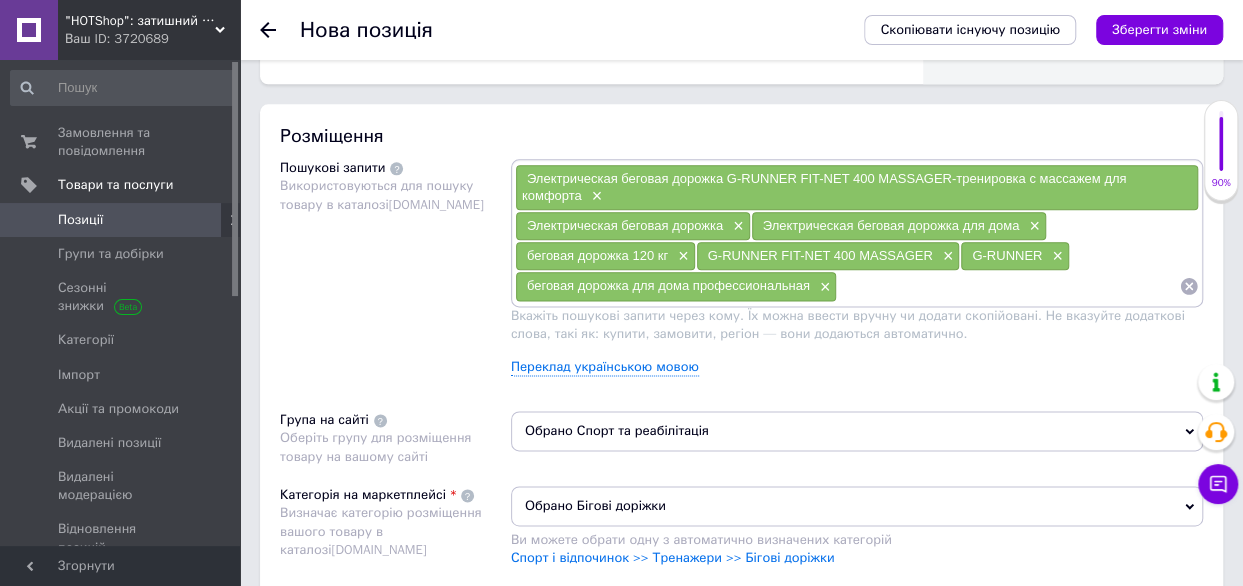 click at bounding box center (1008, 286) 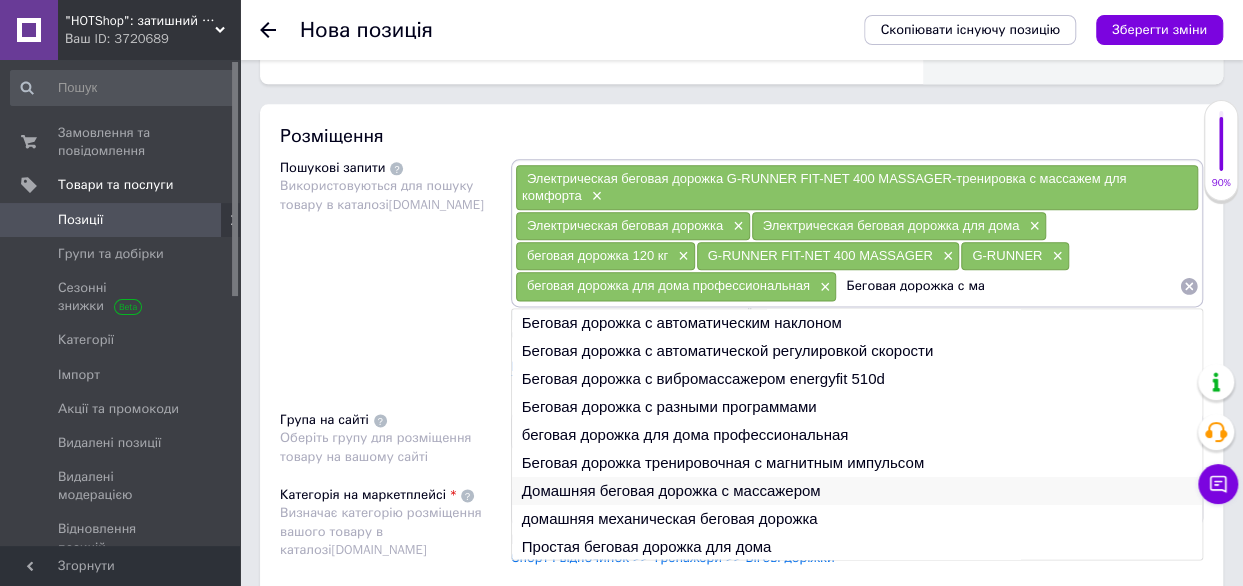 type on "Беговая дорожка с ма" 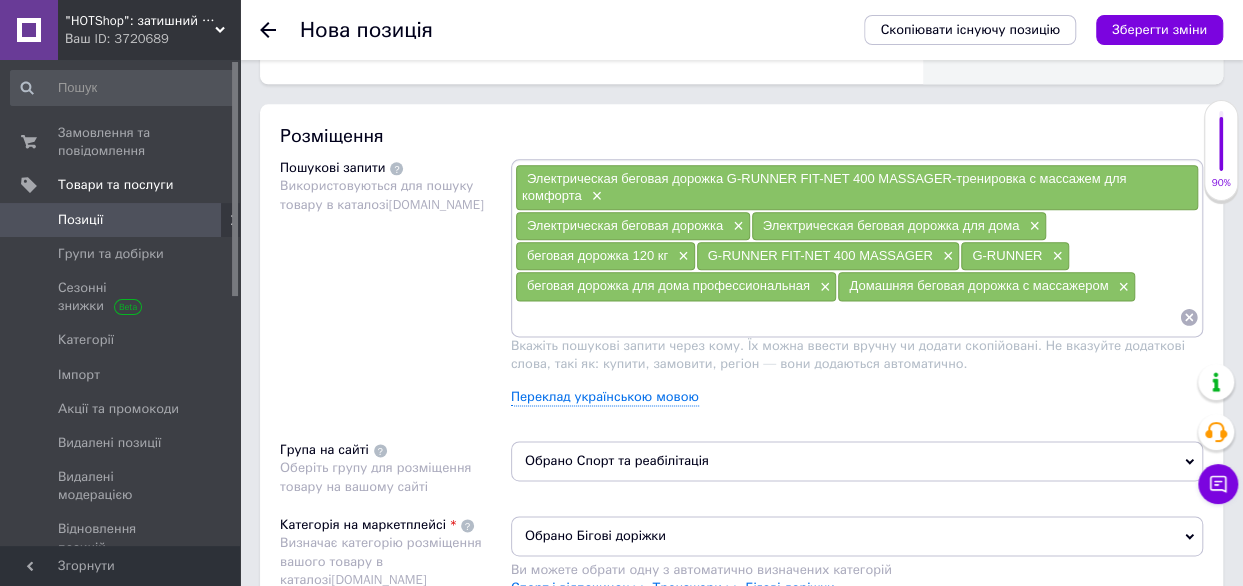 click at bounding box center [847, 317] 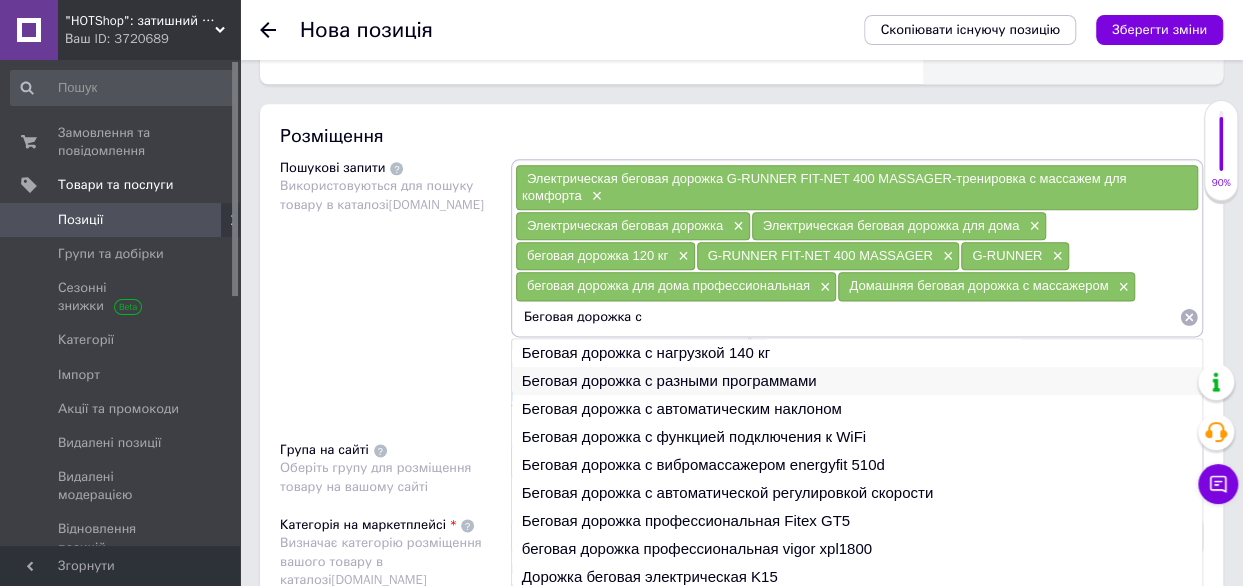 type on "Беговая дорожка с" 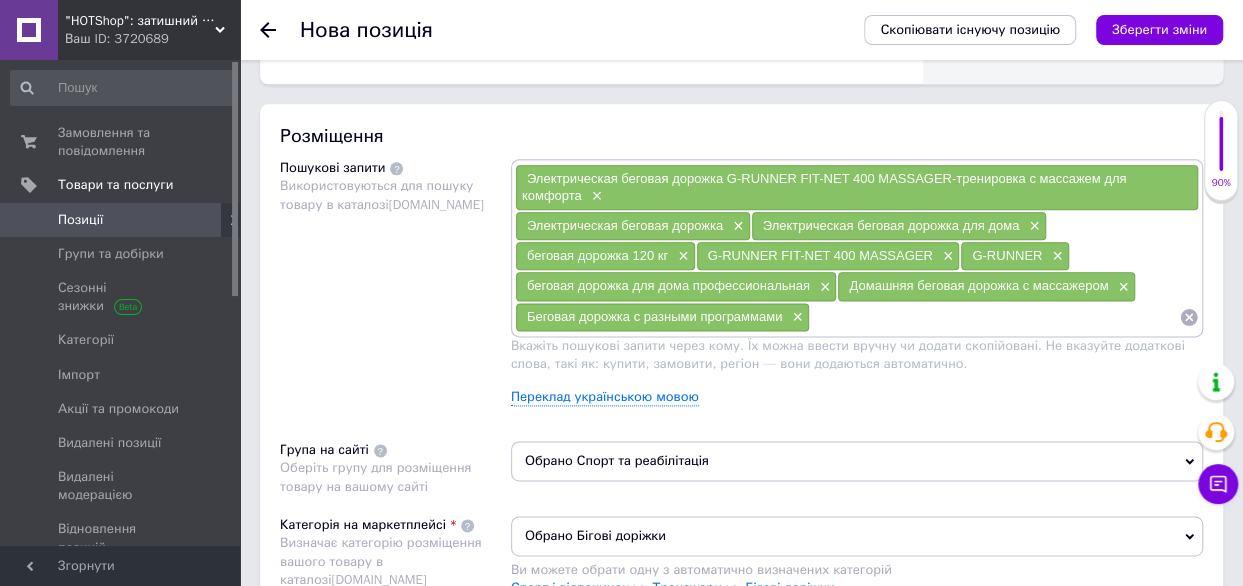 click at bounding box center (994, 317) 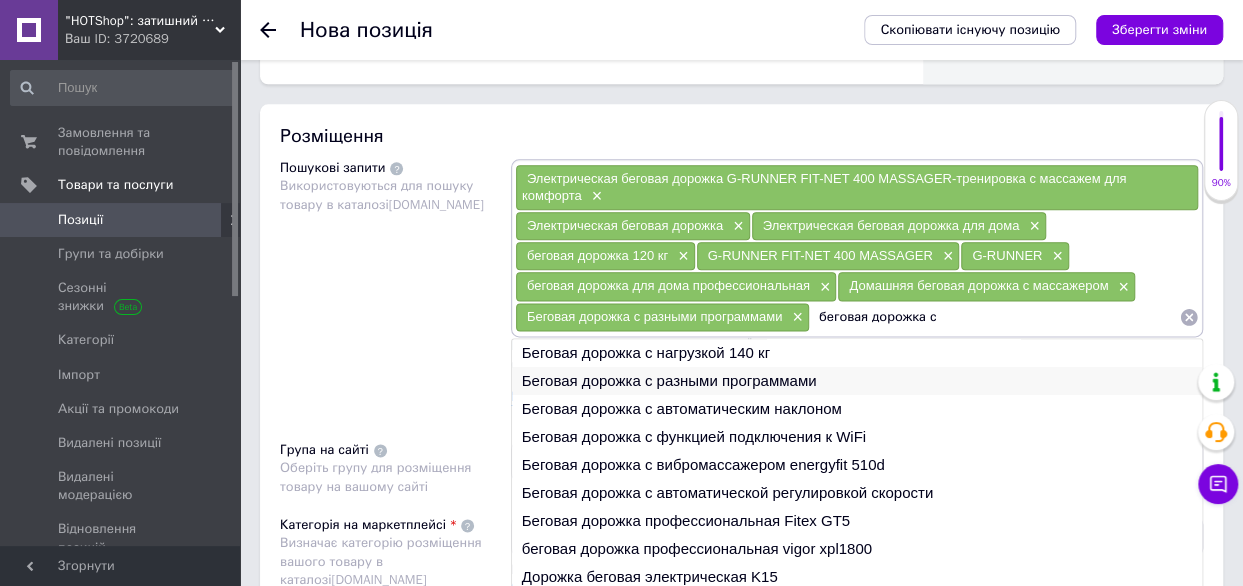 scroll, scrollTop: 30, scrollLeft: 0, axis: vertical 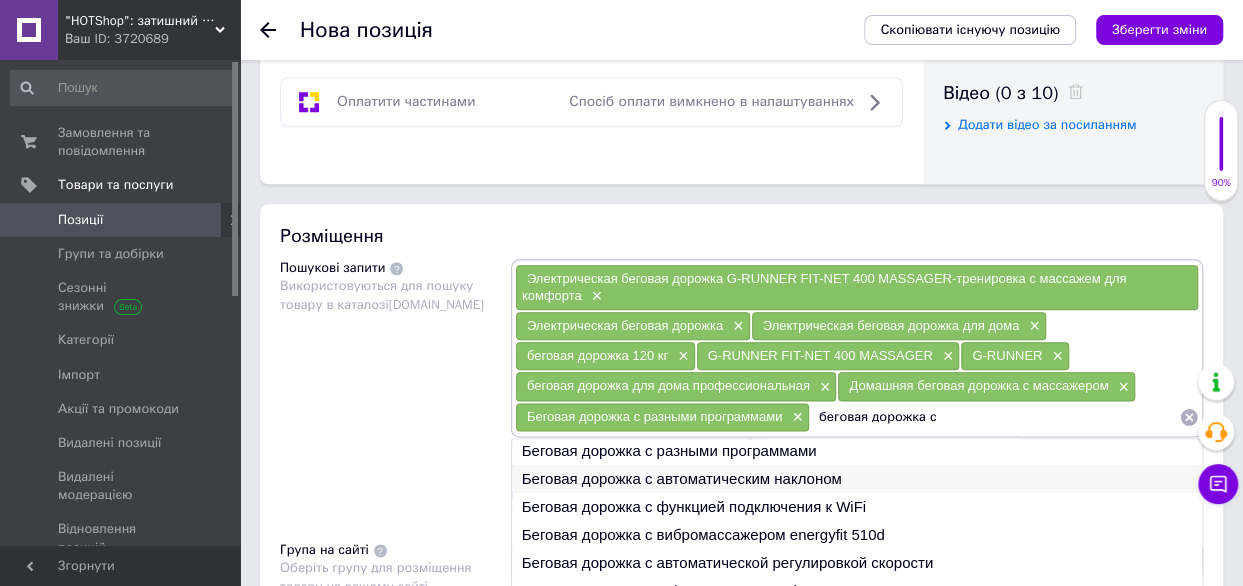 type on "беговая дорожка с" 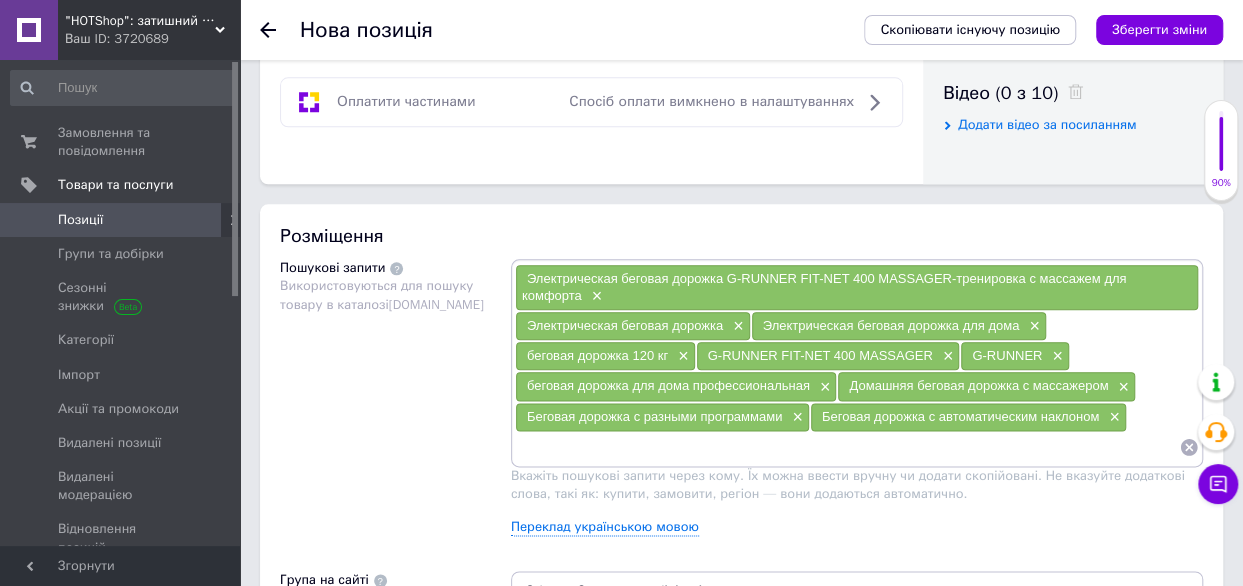 click at bounding box center [847, 447] 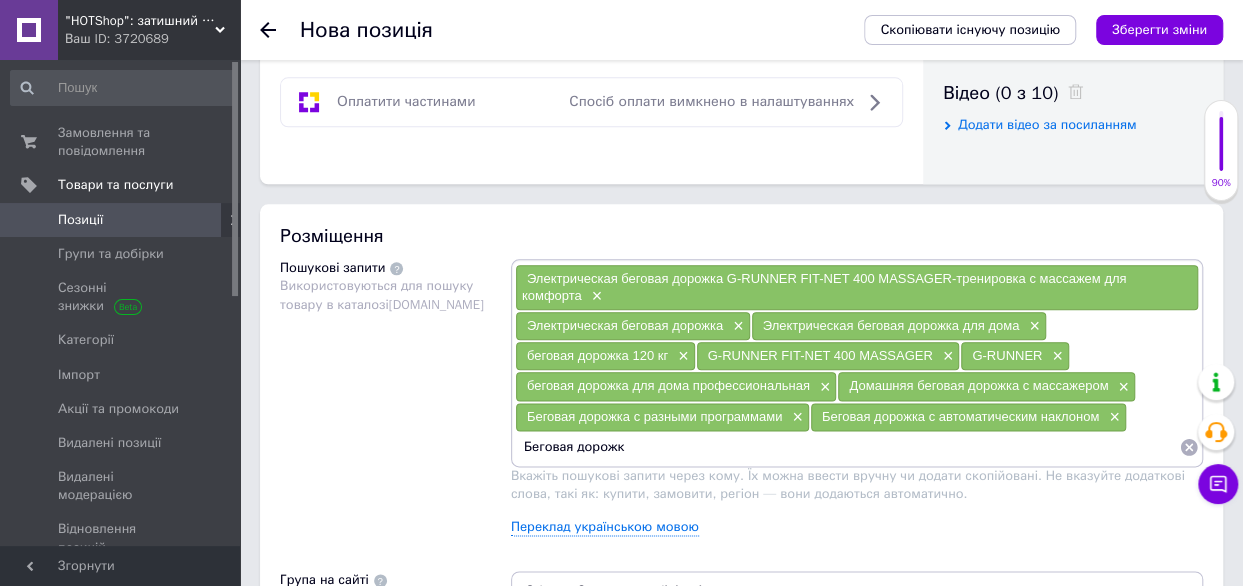 type on "Беговая дорожка" 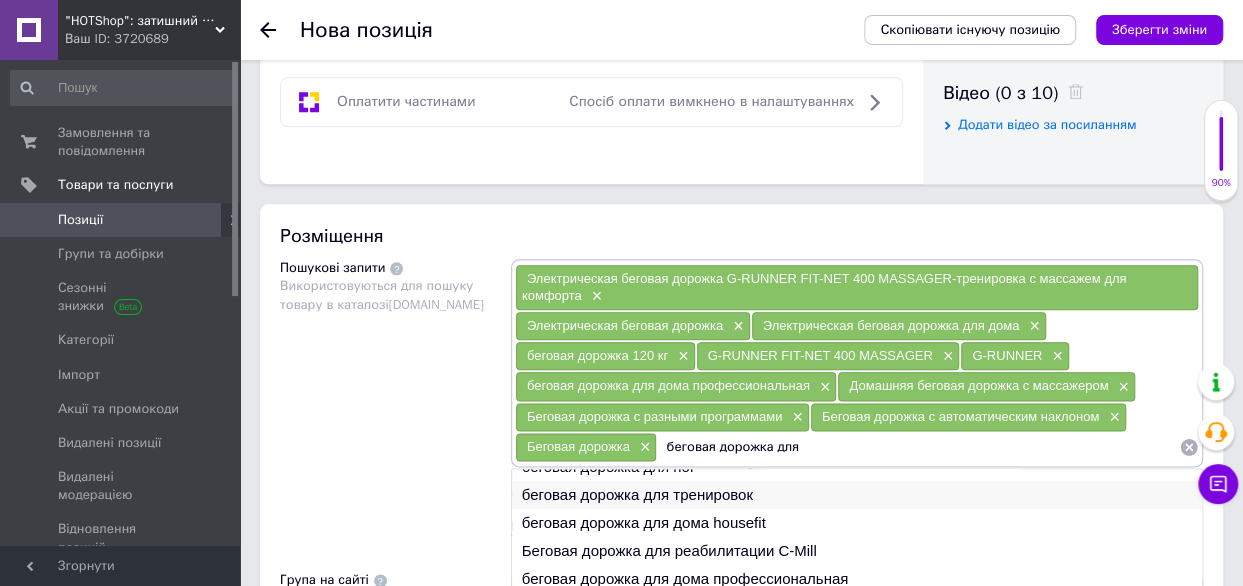 scroll, scrollTop: 30, scrollLeft: 0, axis: vertical 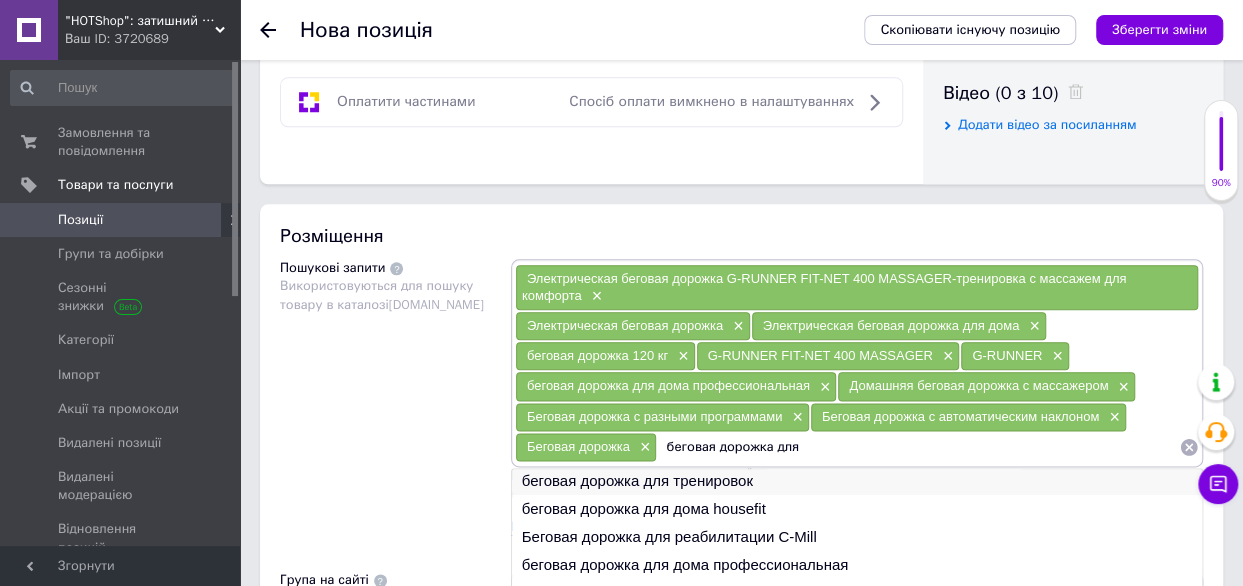 type on "беговая дорожка для" 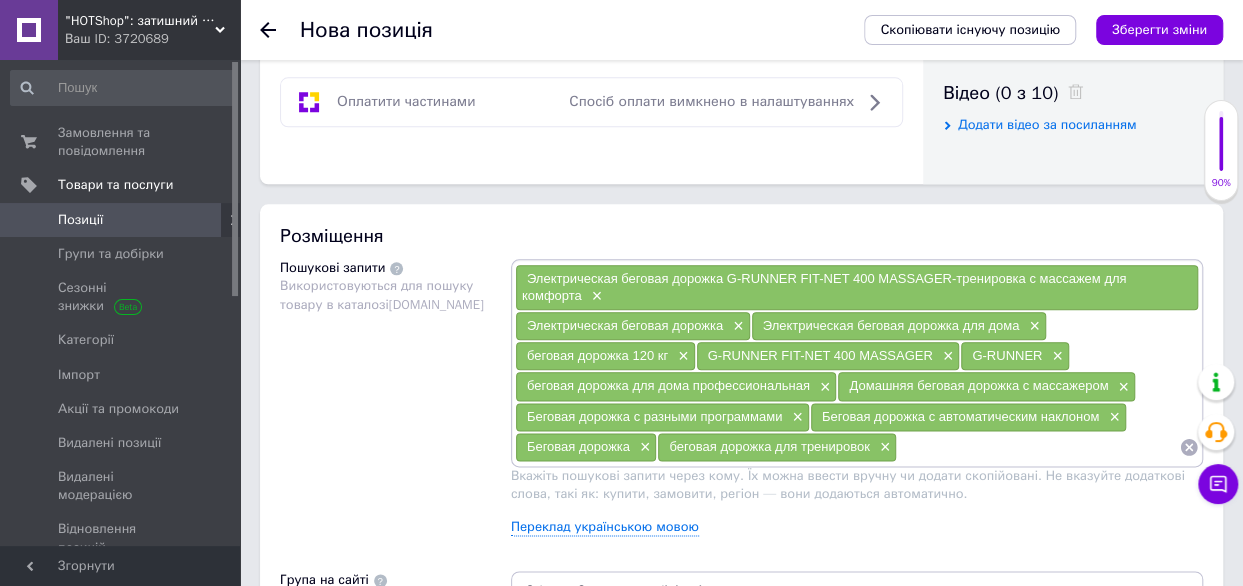 click at bounding box center (1038, 447) 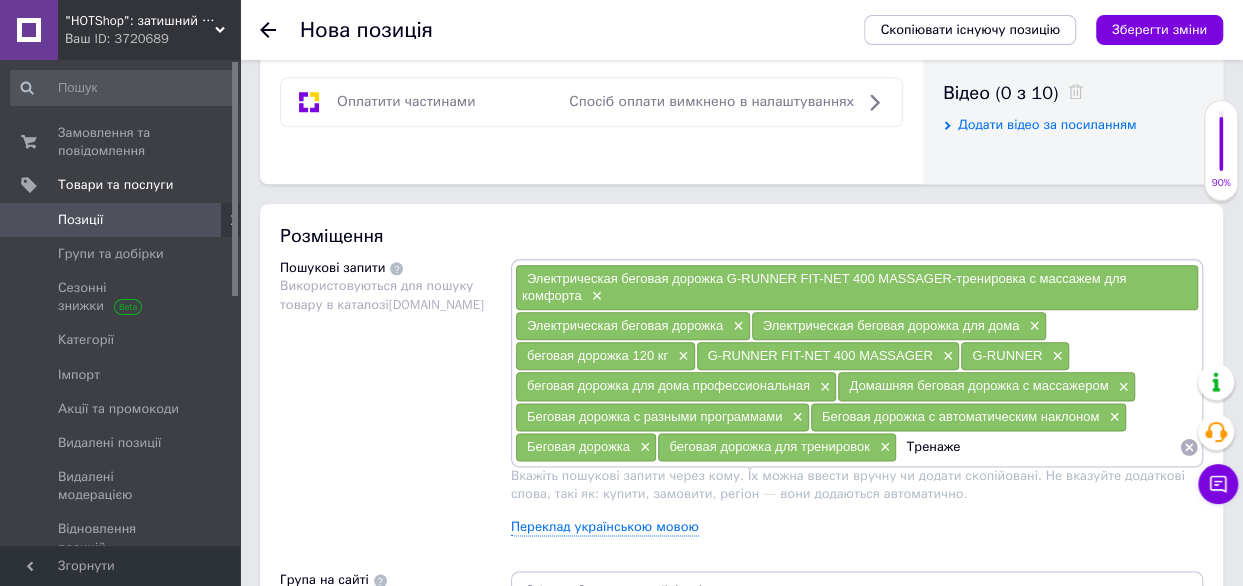 type on "Тренажер" 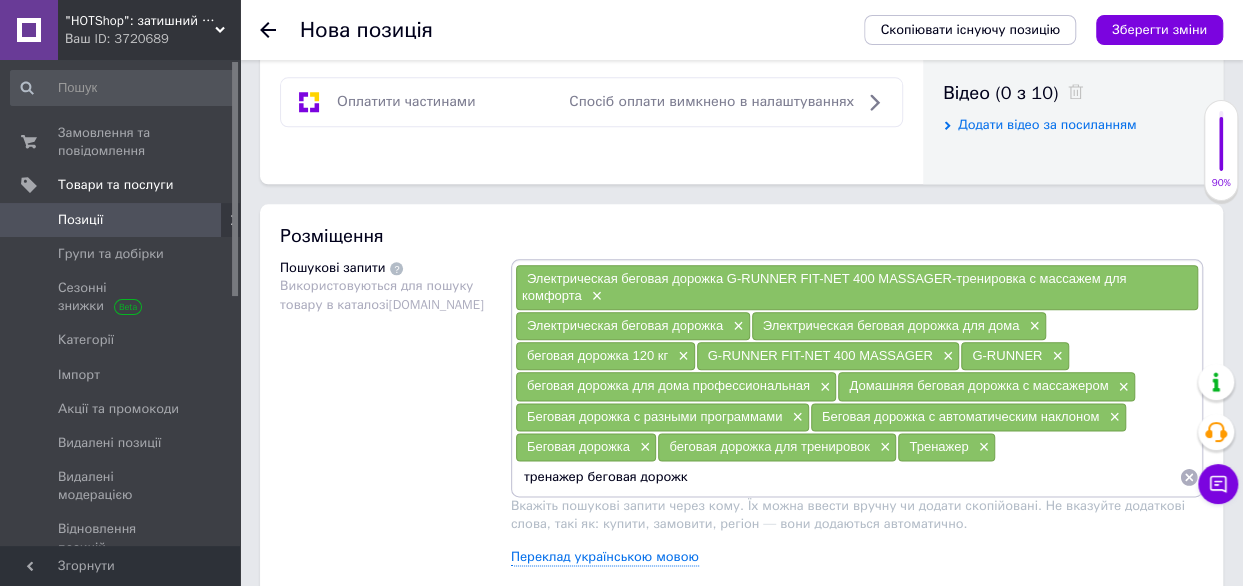 type on "тренажер беговая дорожка" 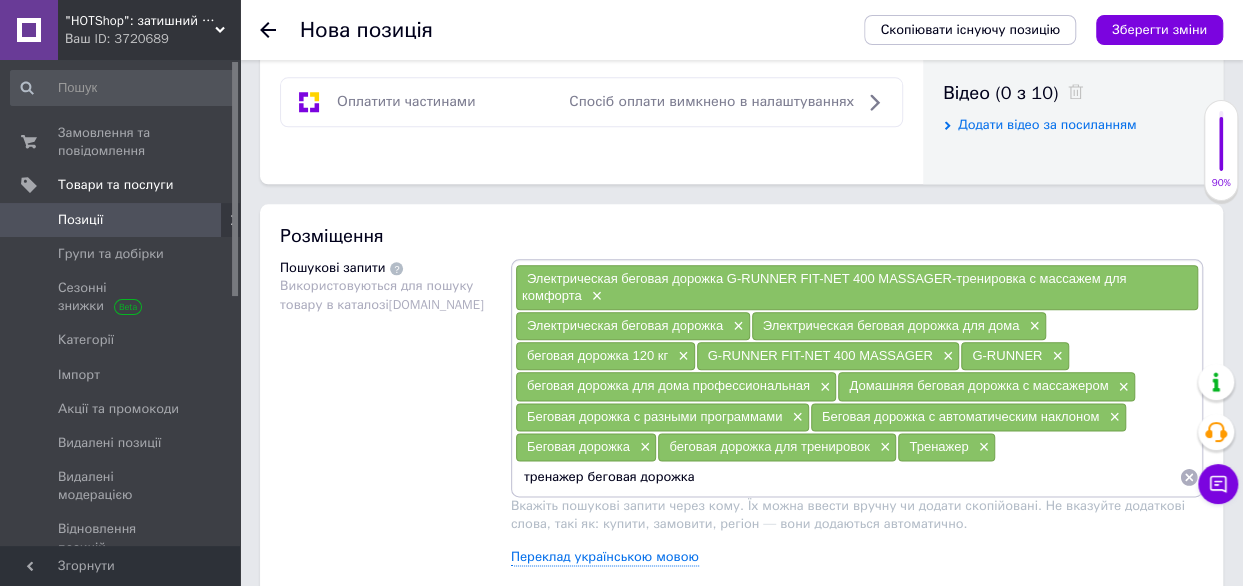 type 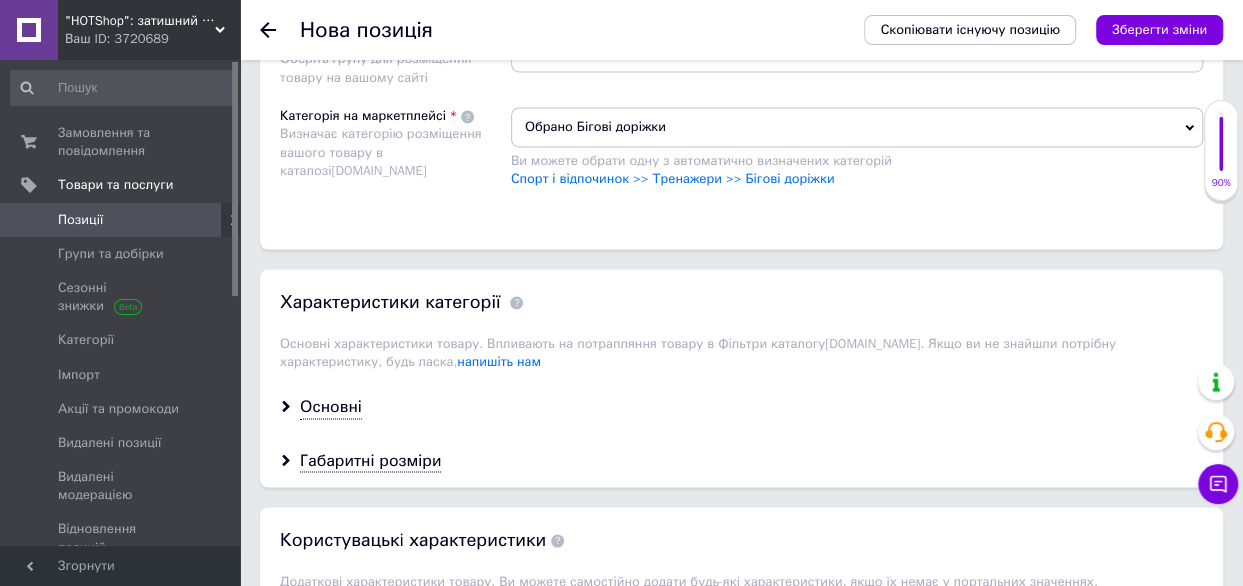 scroll, scrollTop: 1612, scrollLeft: 0, axis: vertical 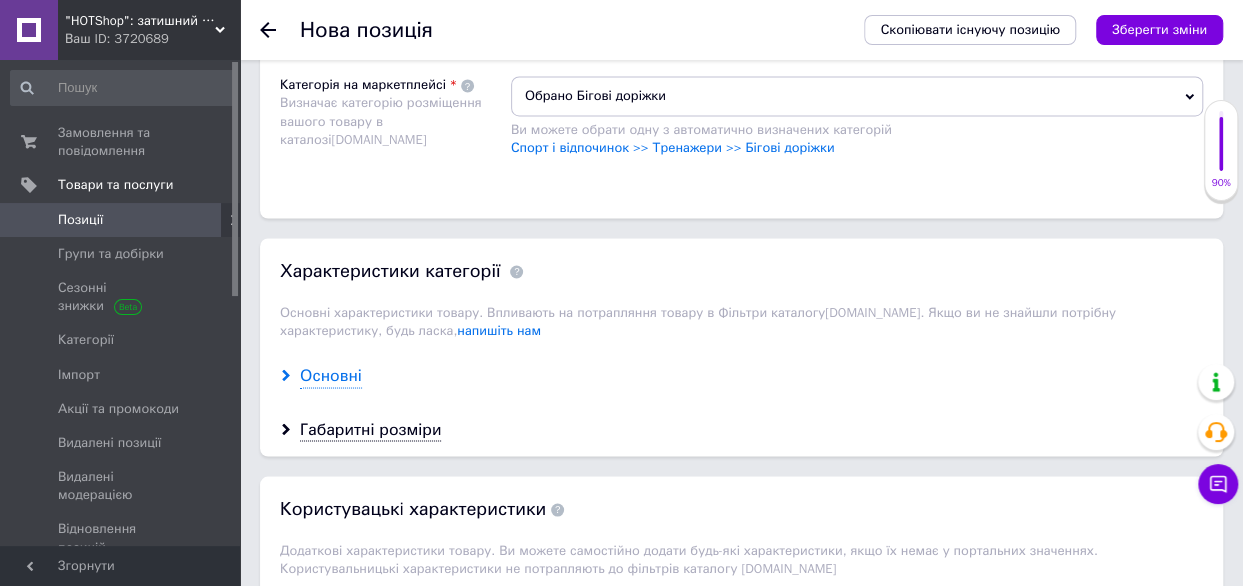 click on "Основні" at bounding box center (331, 375) 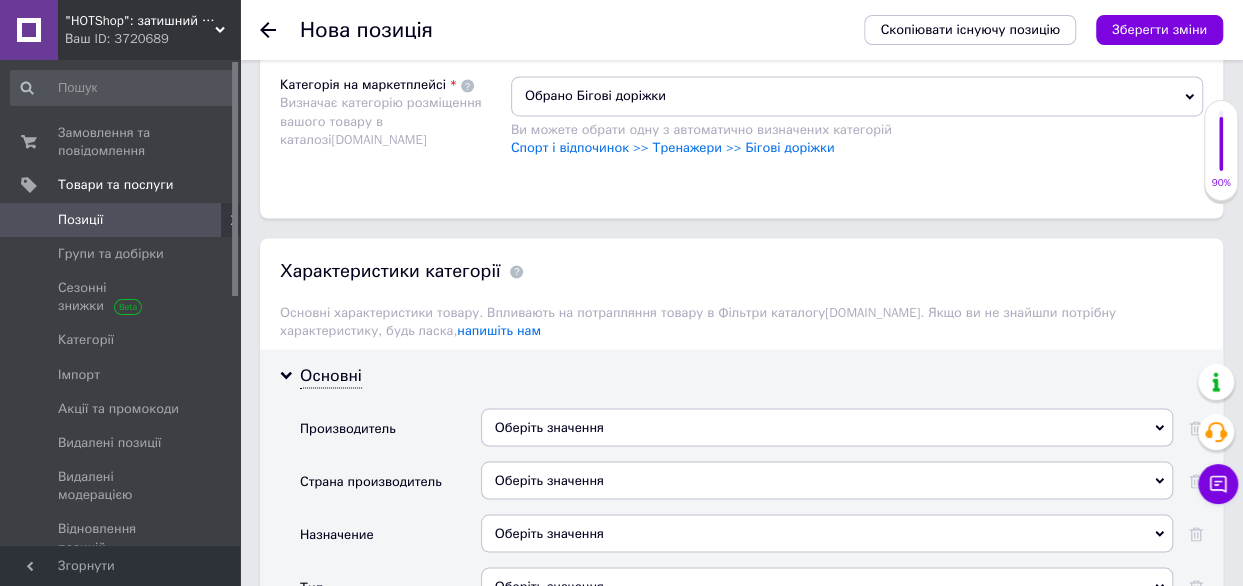 scroll, scrollTop: 1712, scrollLeft: 0, axis: vertical 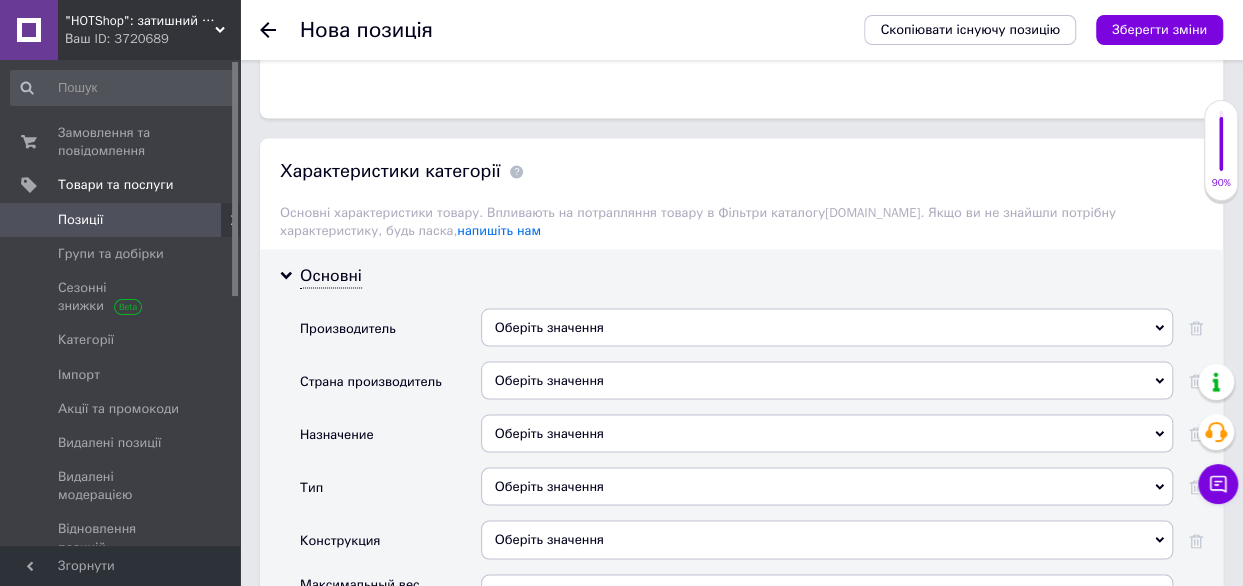 click on "Оберіть значення" at bounding box center [827, 327] 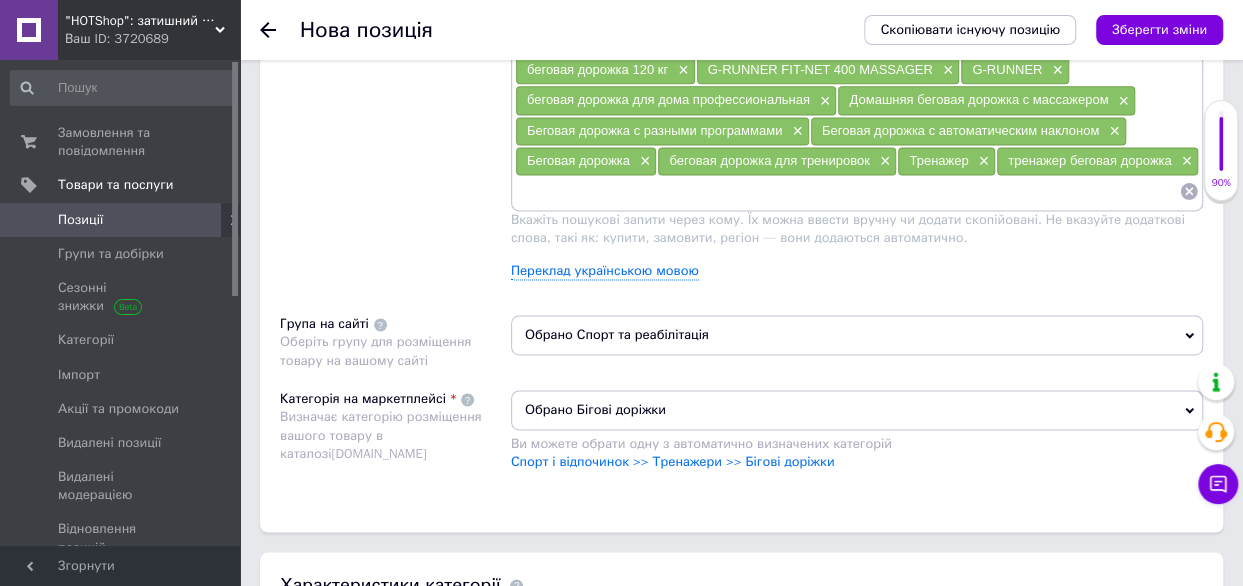 scroll, scrollTop: 1012, scrollLeft: 0, axis: vertical 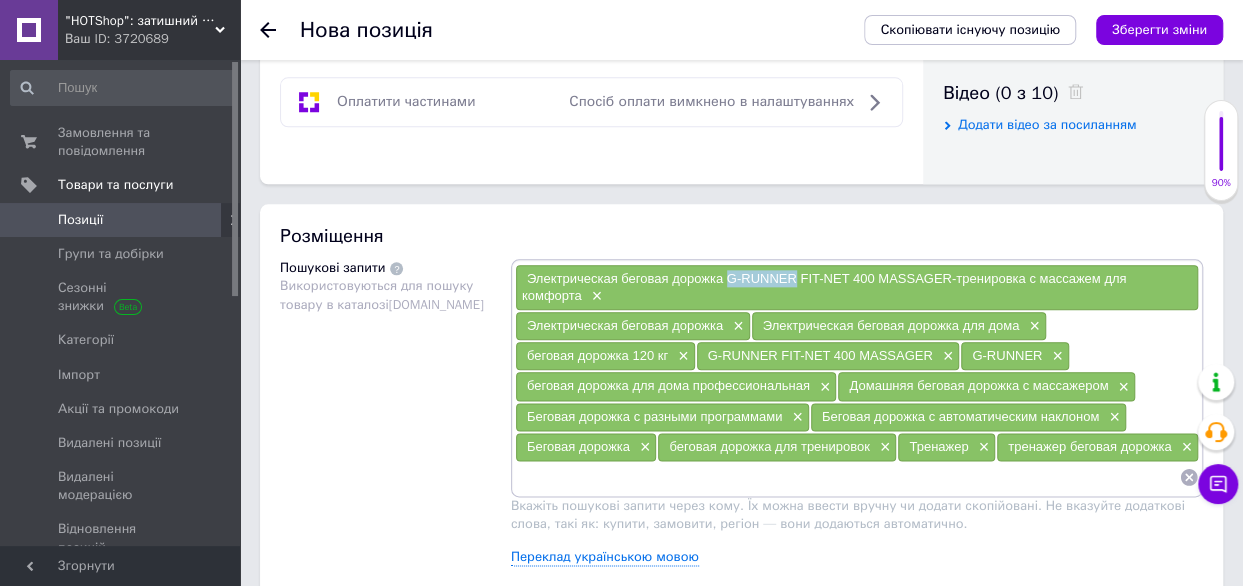drag, startPoint x: 725, startPoint y: 273, endPoint x: 797, endPoint y: 275, distance: 72.02777 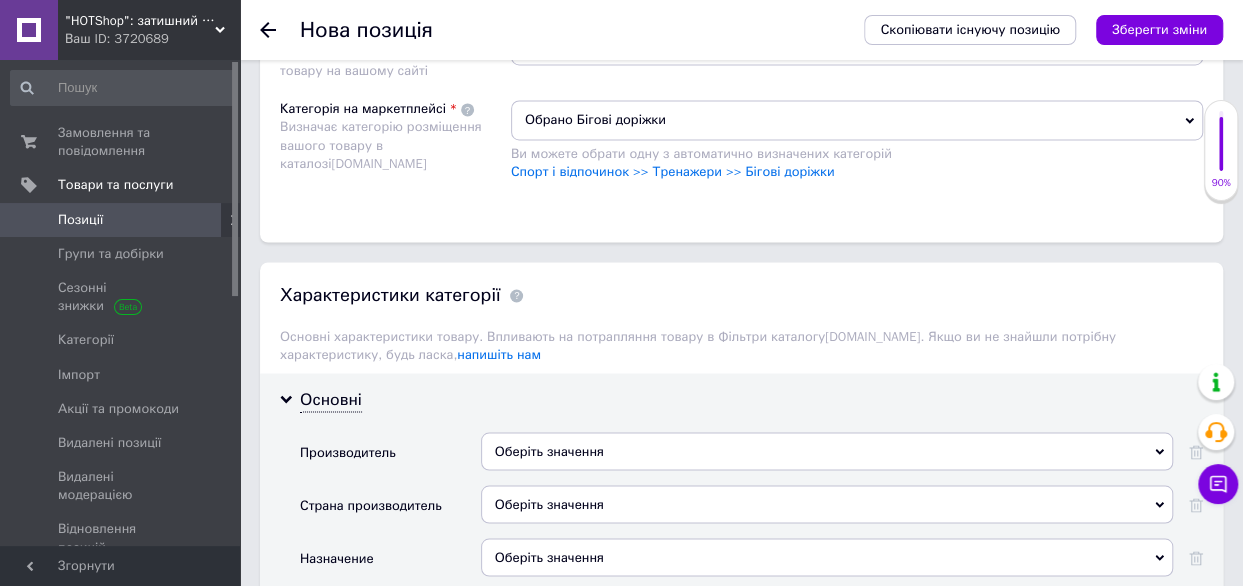 scroll, scrollTop: 1712, scrollLeft: 0, axis: vertical 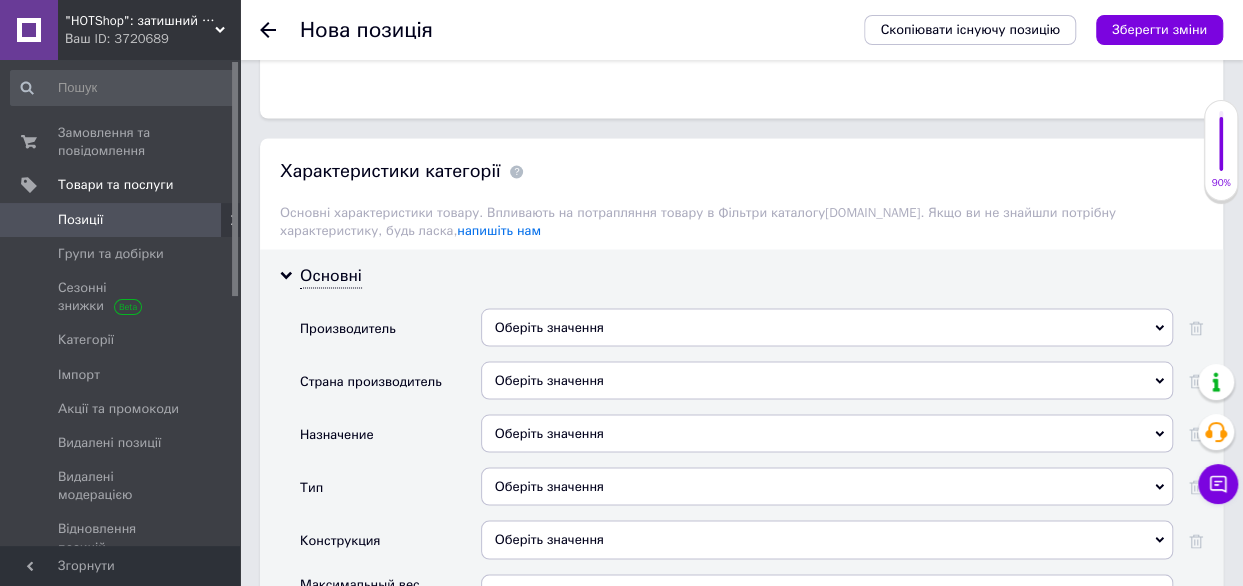 click on "Оберіть значення" at bounding box center (827, 327) 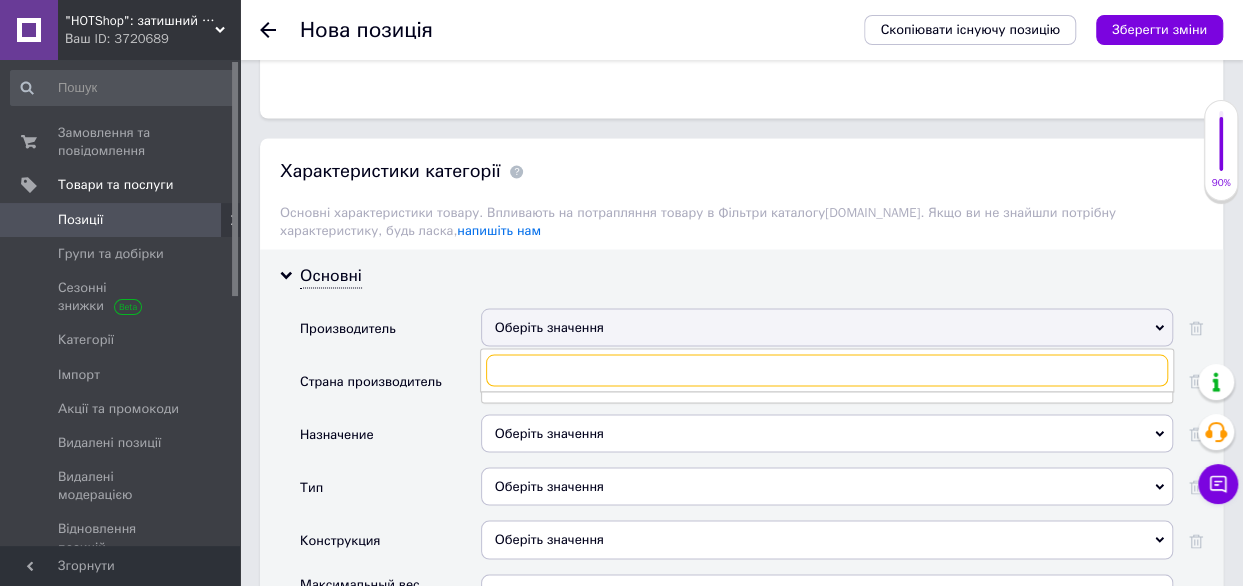 paste on "G-RUNNER" 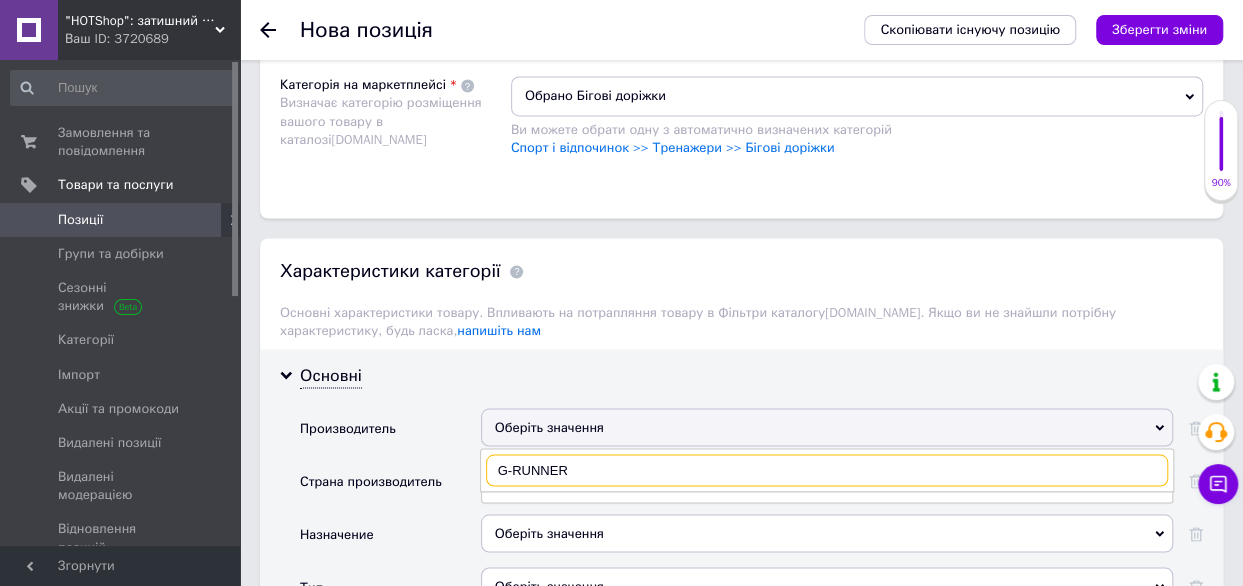 scroll, scrollTop: 1512, scrollLeft: 0, axis: vertical 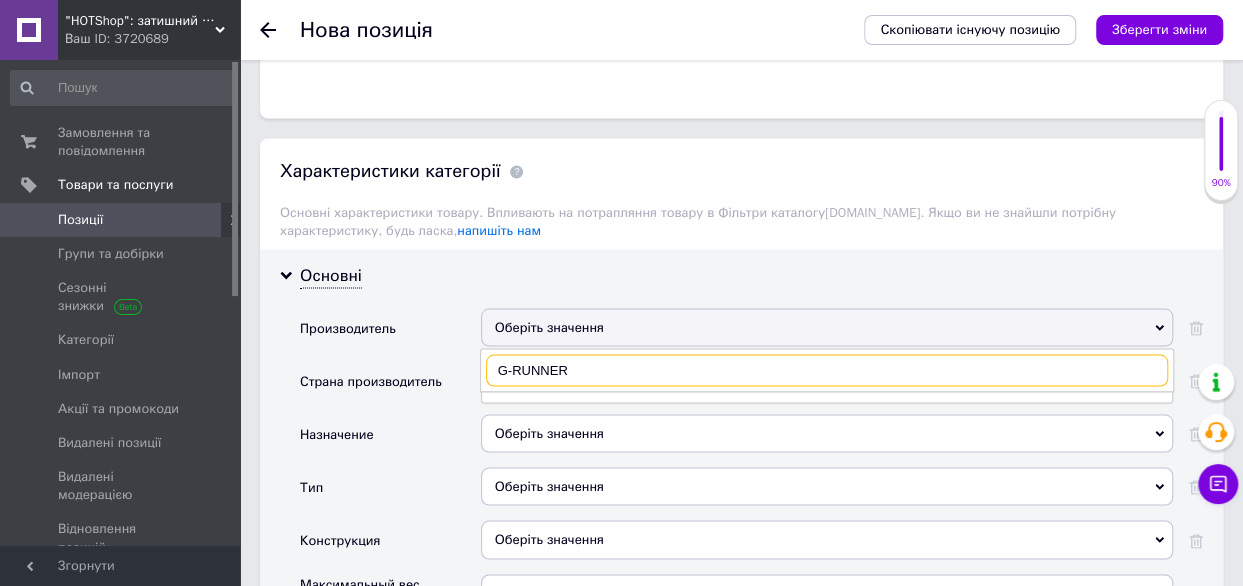 click on "G-RUNNER" at bounding box center [827, 370] 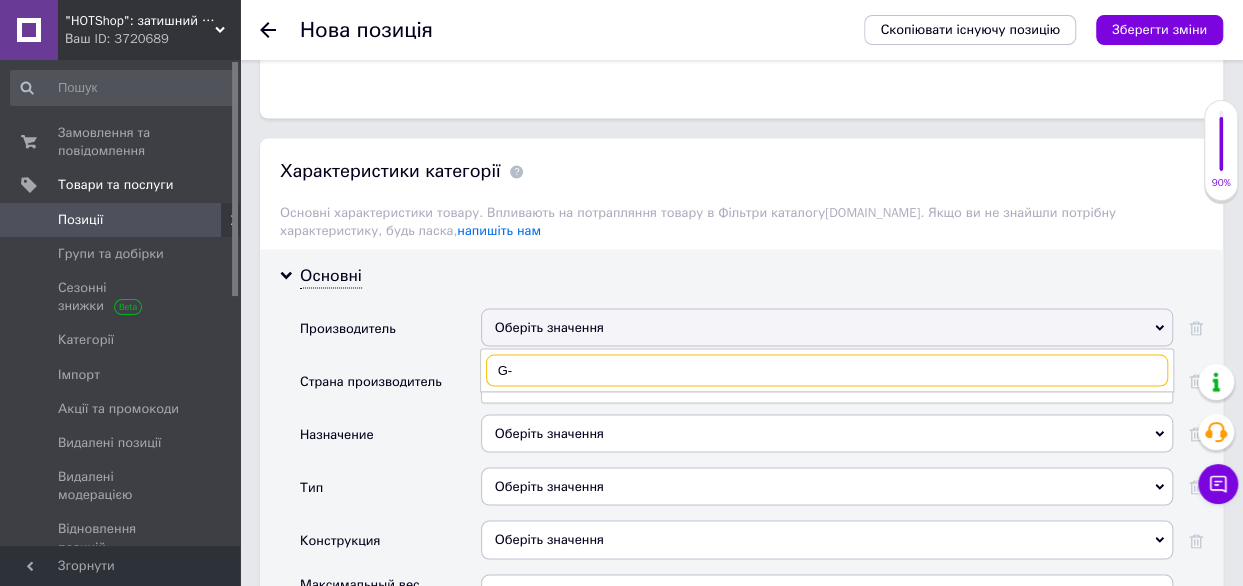type on "G" 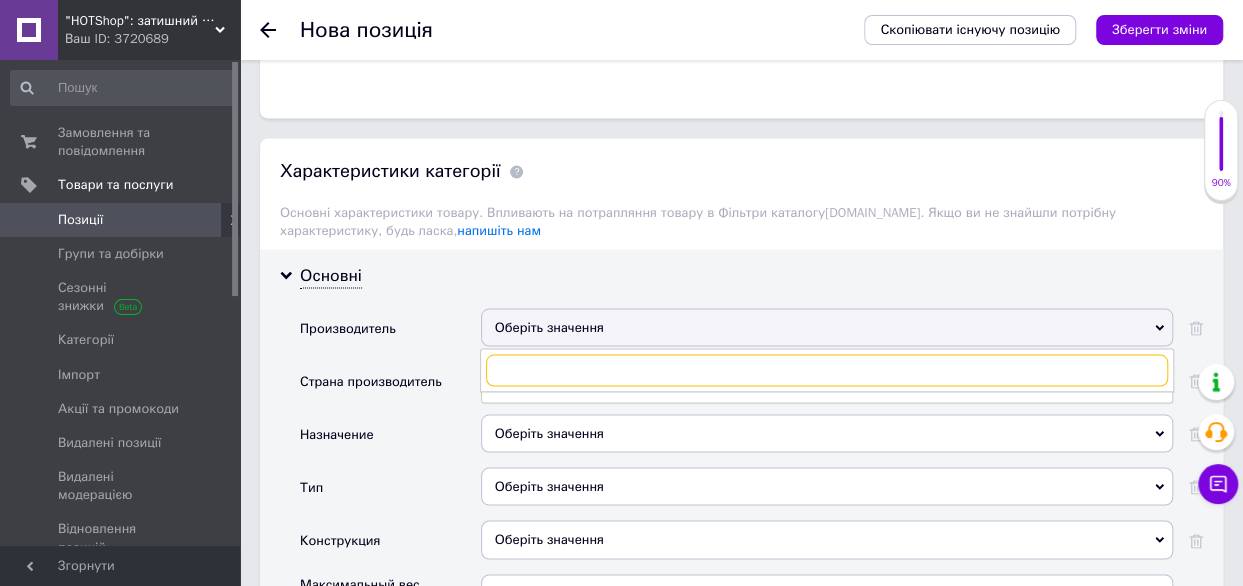 paste on "FIT-NET" 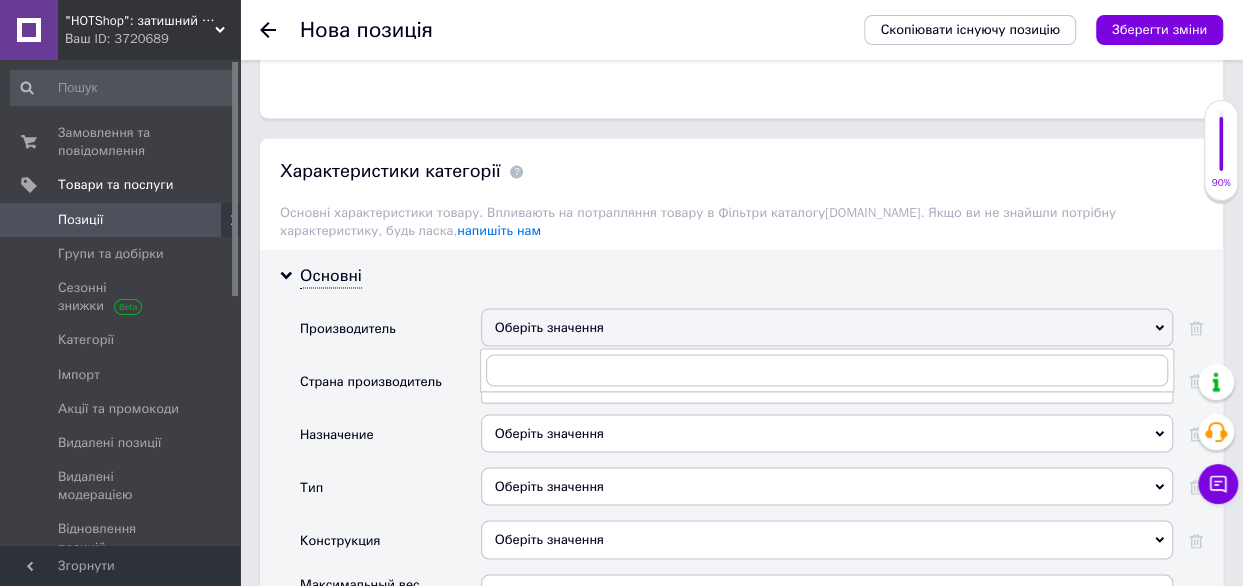 click on "Производитель" at bounding box center (390, 334) 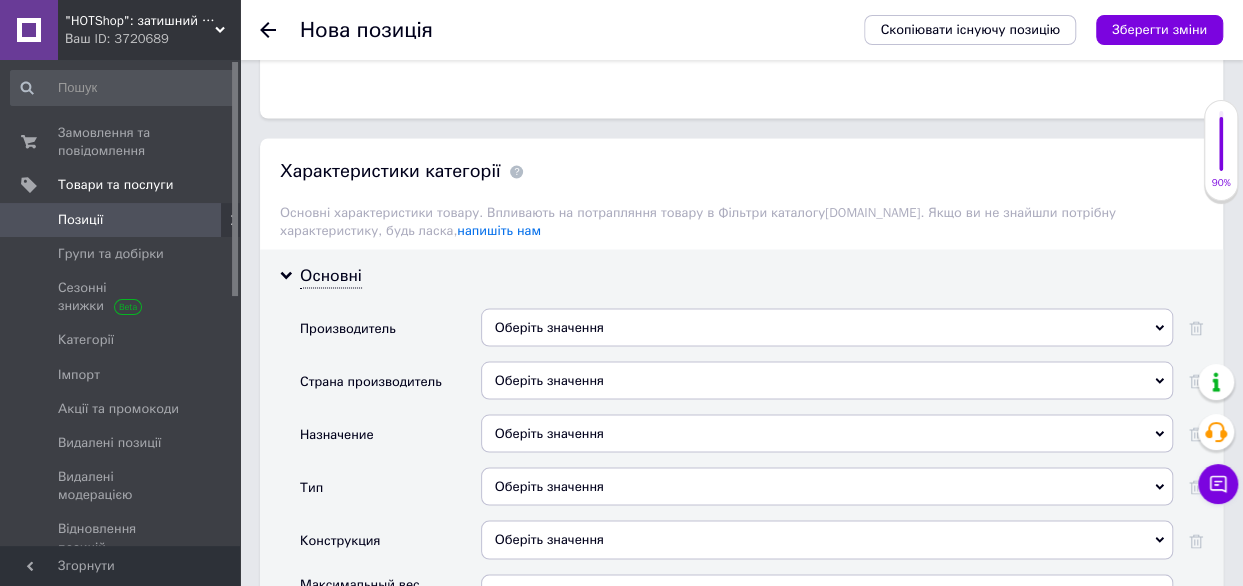 click on "Оберіть значення" at bounding box center [827, 433] 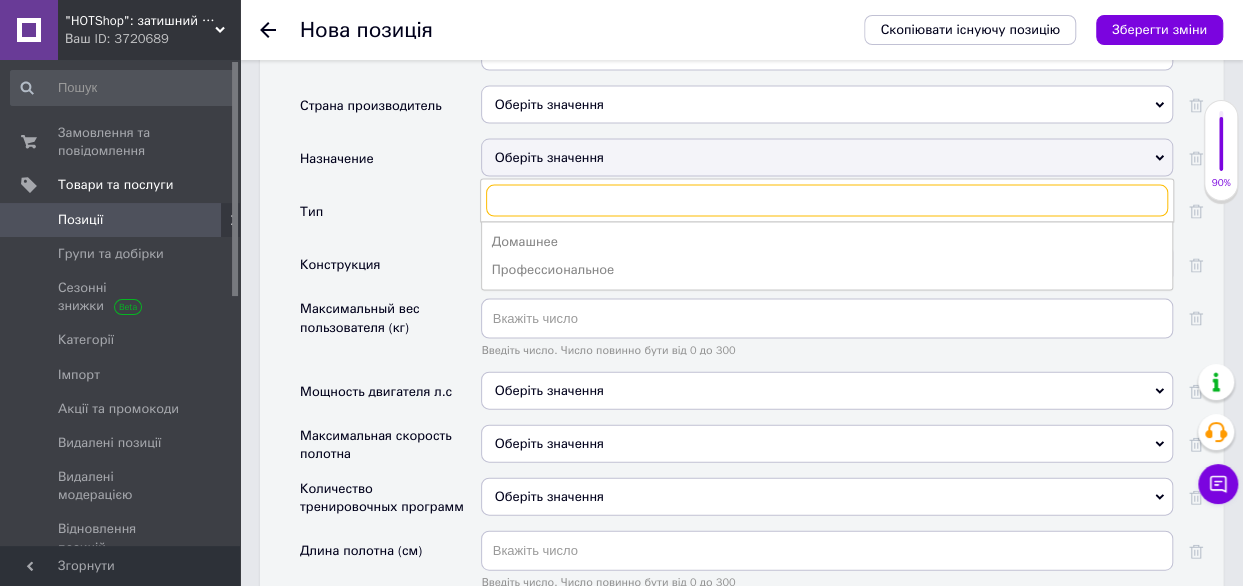 scroll, scrollTop: 2012, scrollLeft: 0, axis: vertical 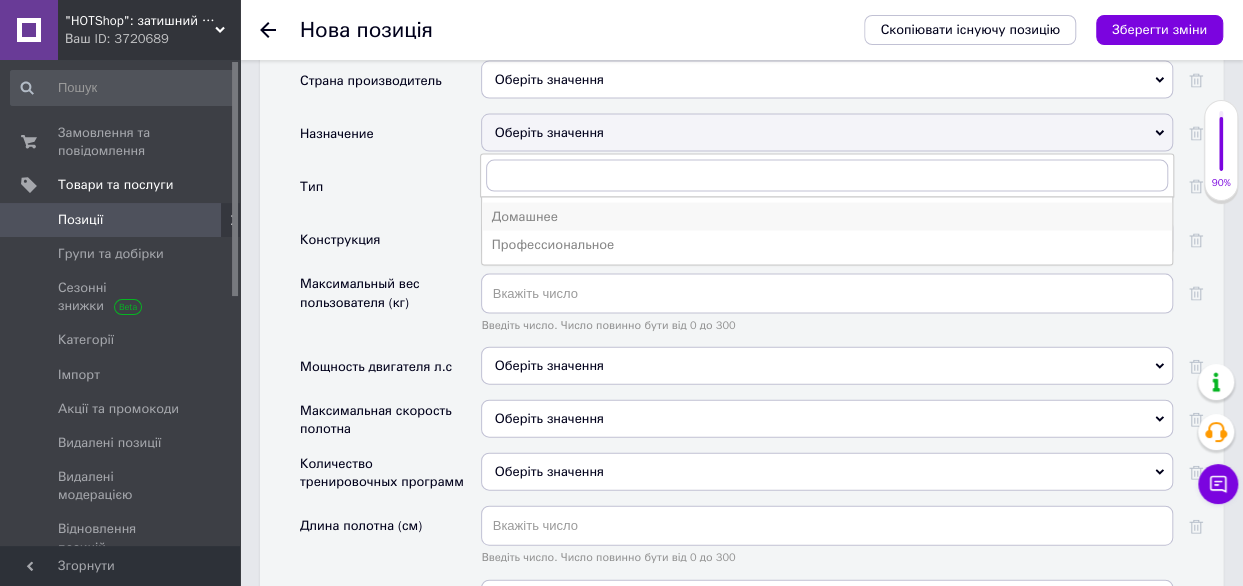 click on "Домашнее" at bounding box center (827, 217) 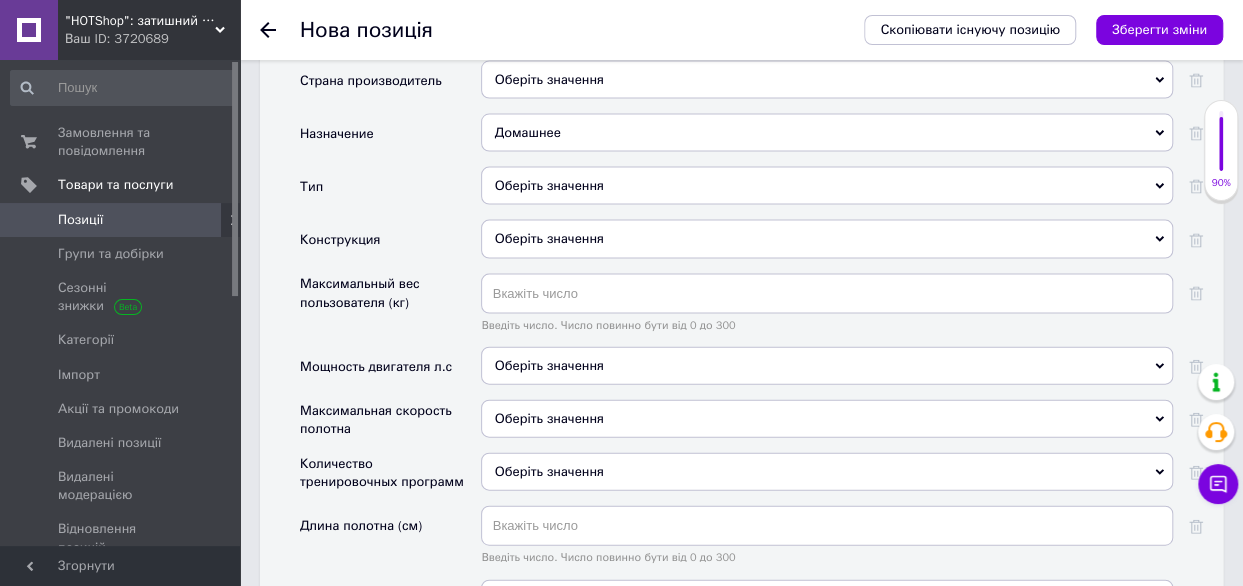 click on "Оберіть значення" at bounding box center (827, 186) 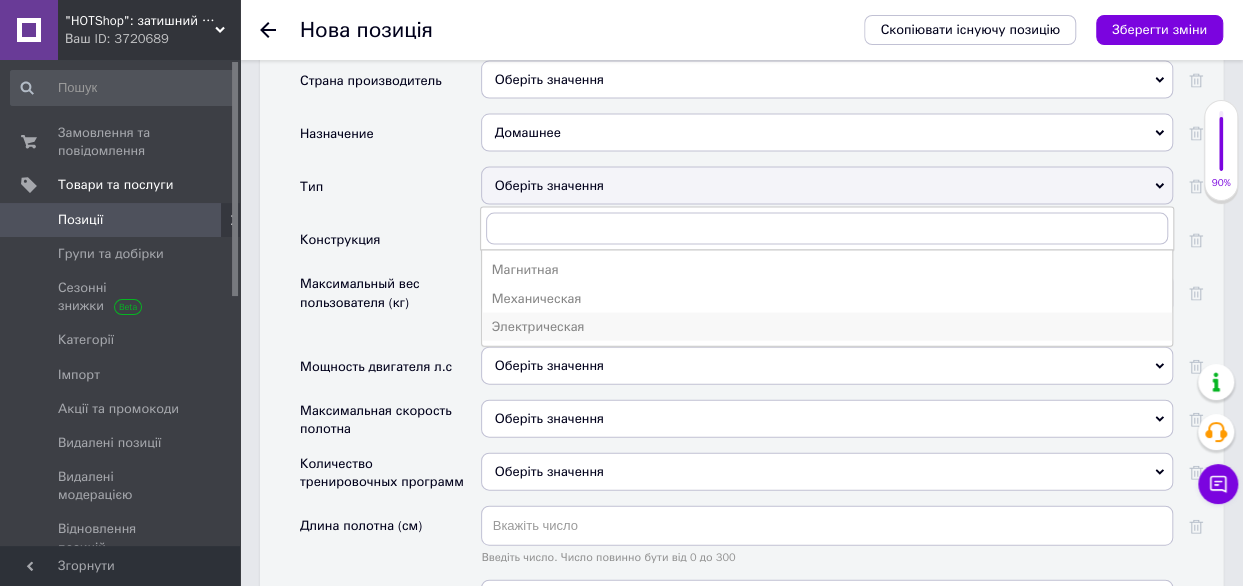 click on "Электрическая" at bounding box center [827, 327] 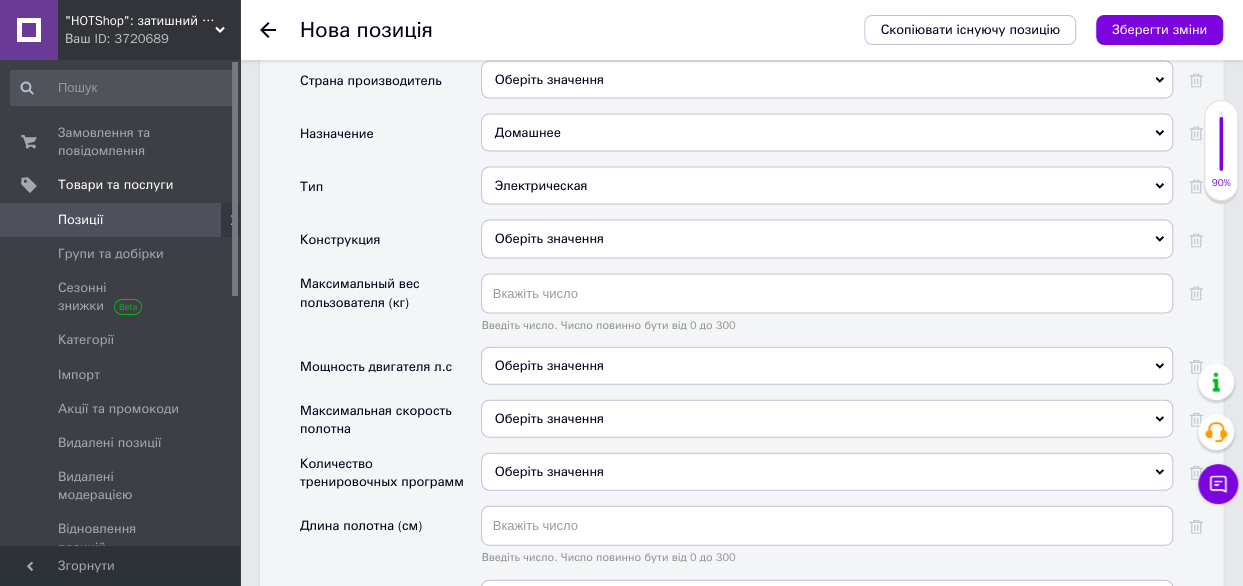 click on "Оберіть значення" at bounding box center [827, 239] 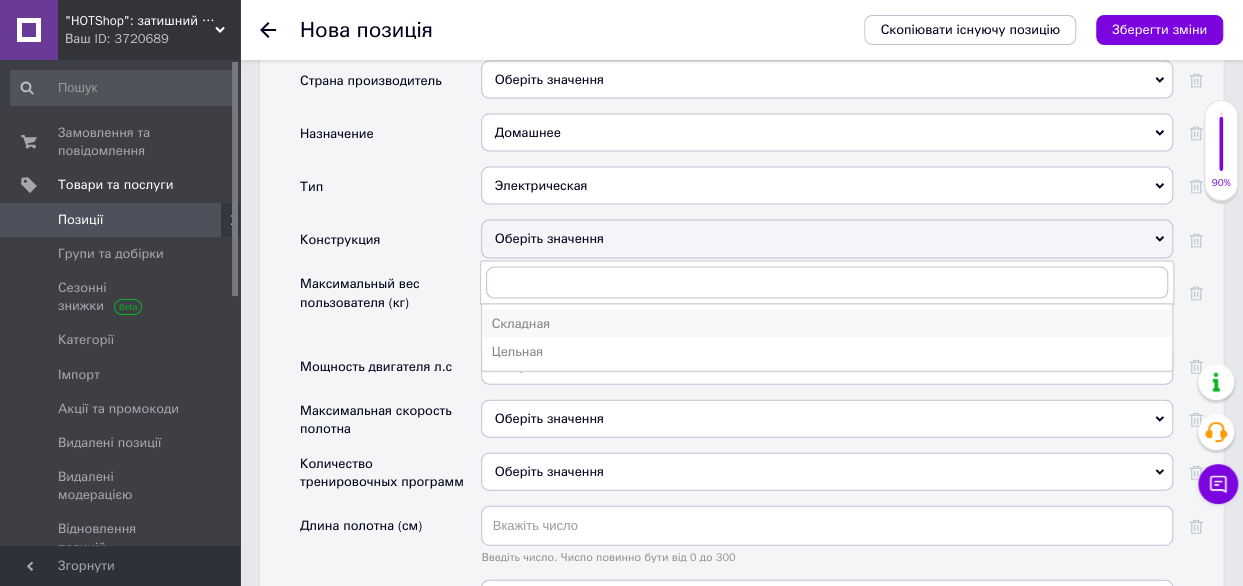 click on "Складная" at bounding box center [827, 324] 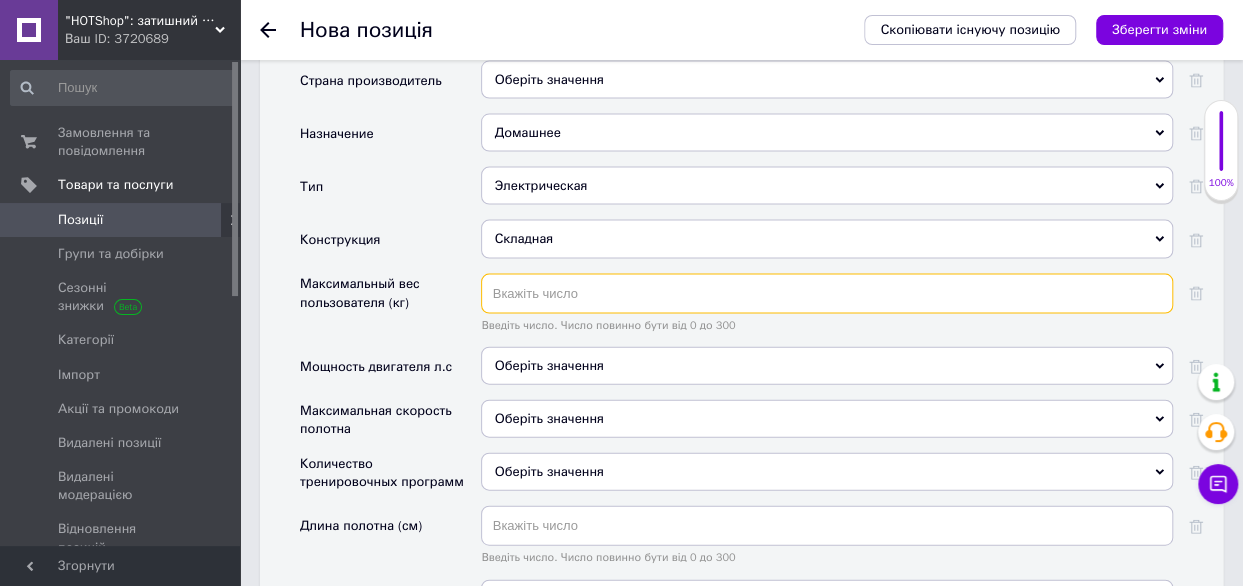 click at bounding box center (827, 294) 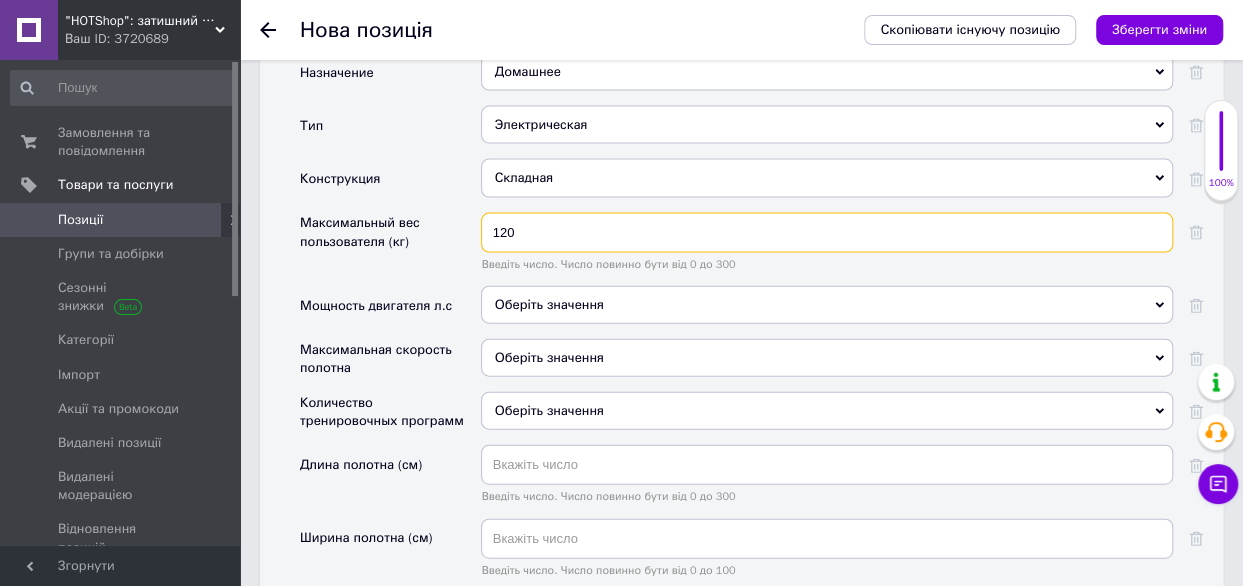 scroll, scrollTop: 2112, scrollLeft: 0, axis: vertical 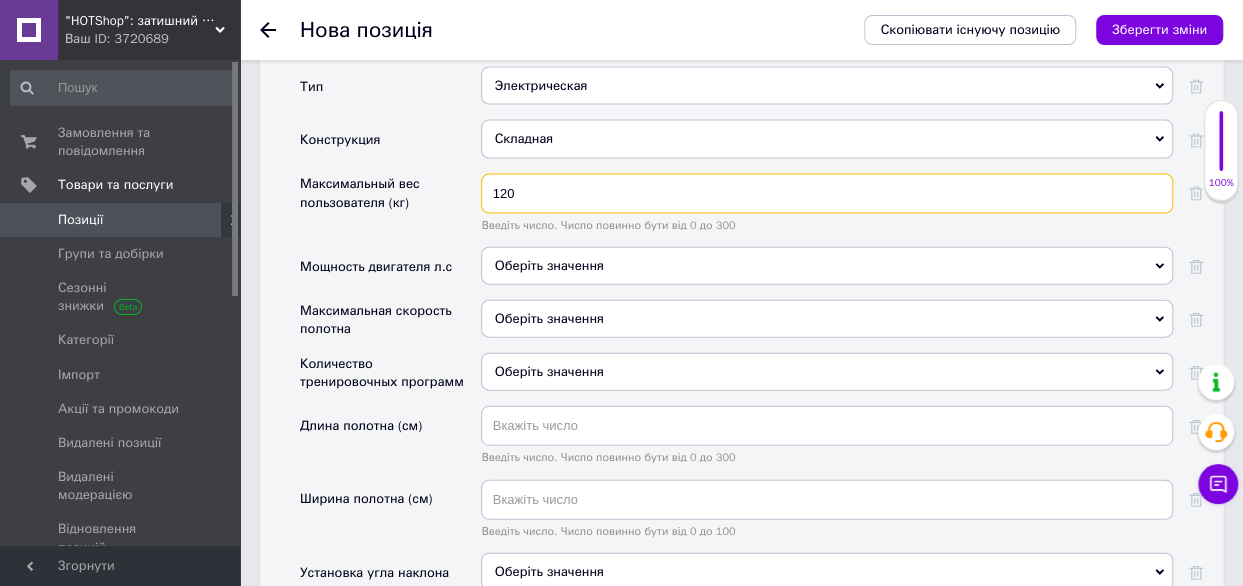 type on "120" 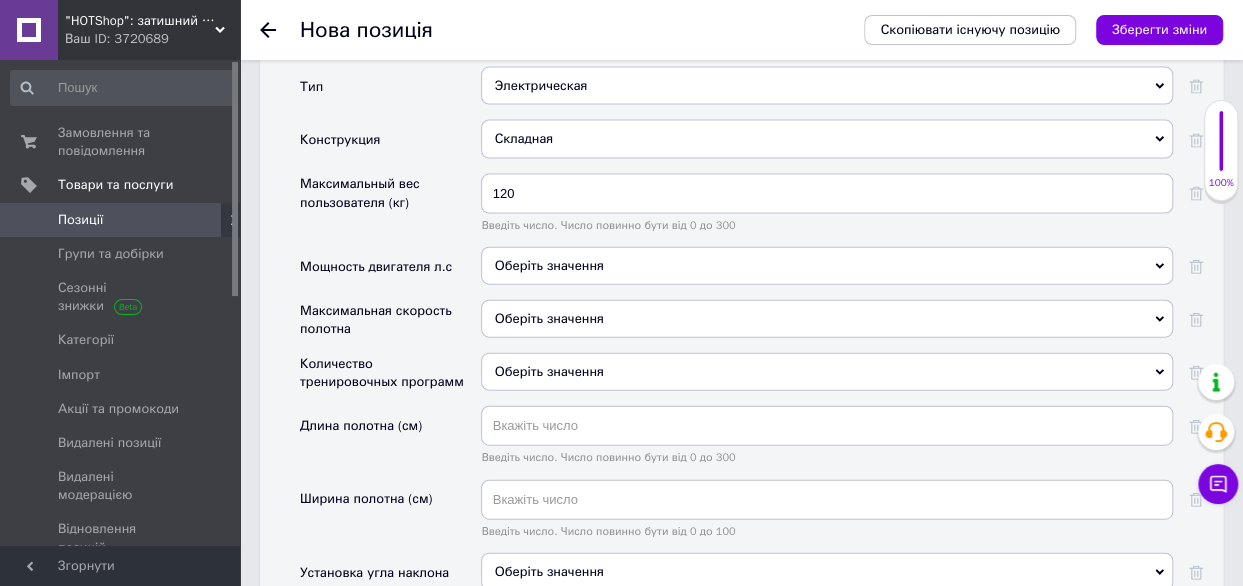 click on "Оберіть значення" at bounding box center [827, 372] 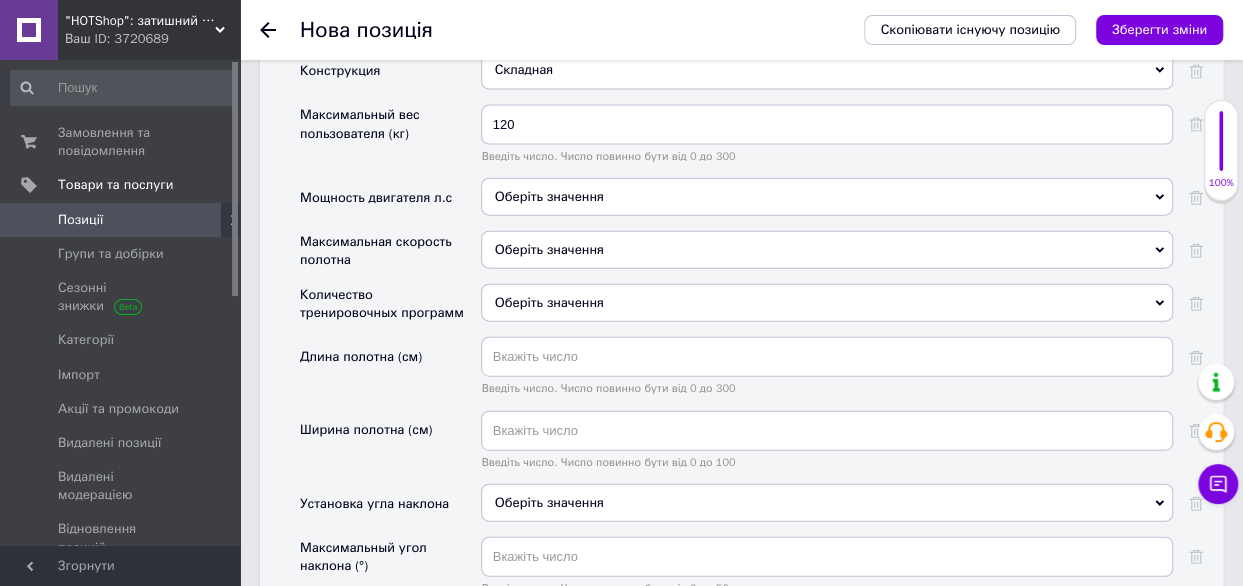 scroll, scrollTop: 2212, scrollLeft: 0, axis: vertical 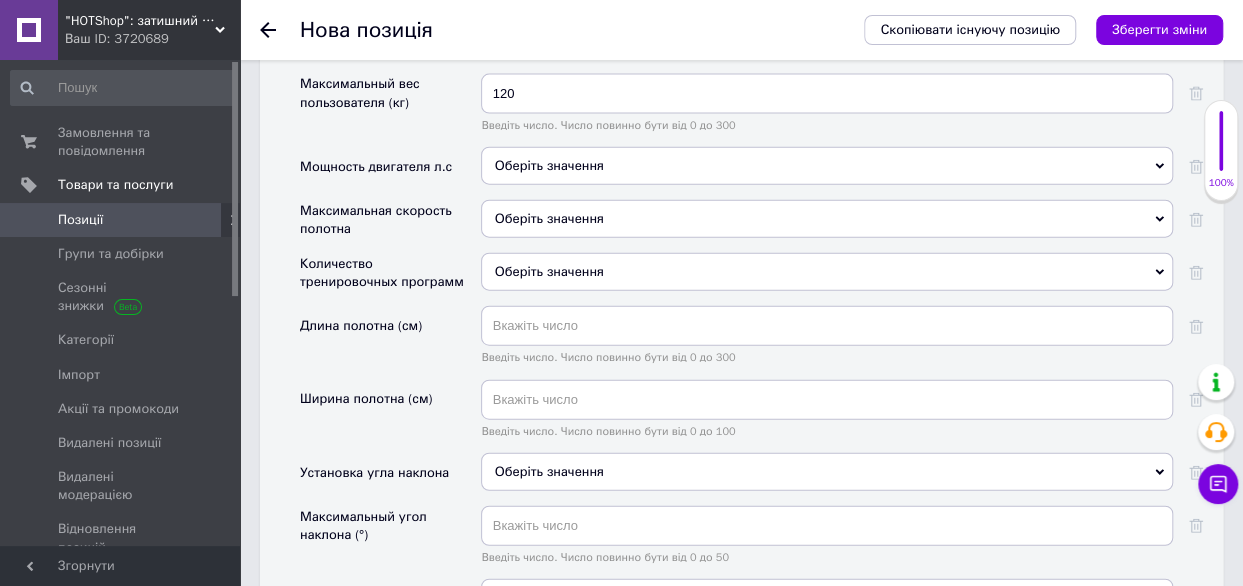 click on "Оберіть значення" at bounding box center [827, 472] 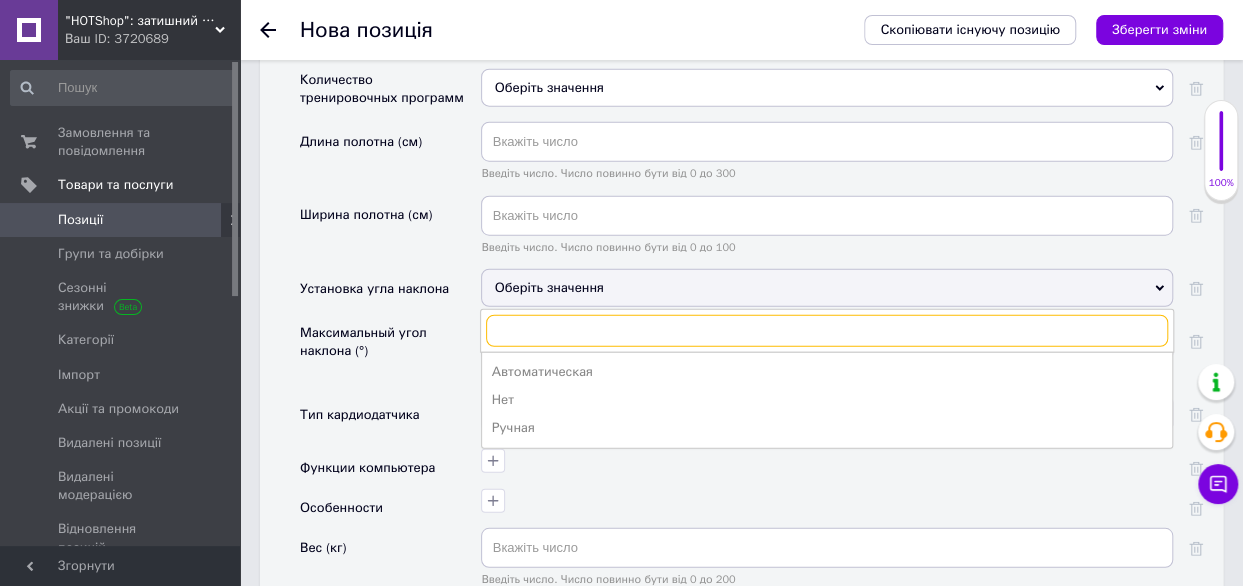 scroll, scrollTop: 2412, scrollLeft: 0, axis: vertical 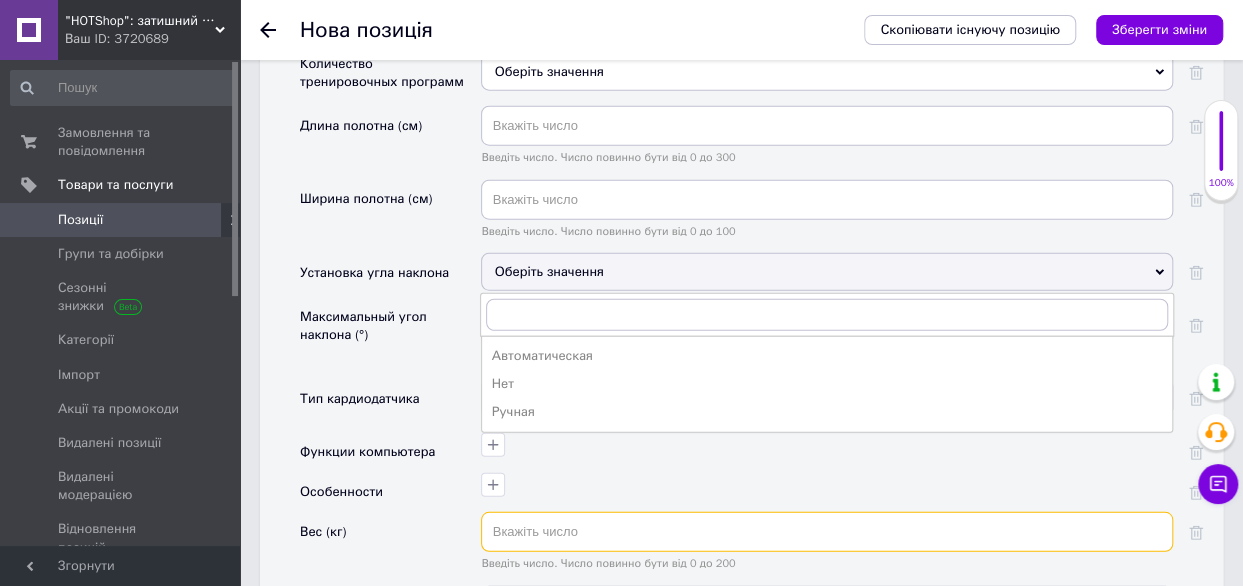 click at bounding box center [827, 532] 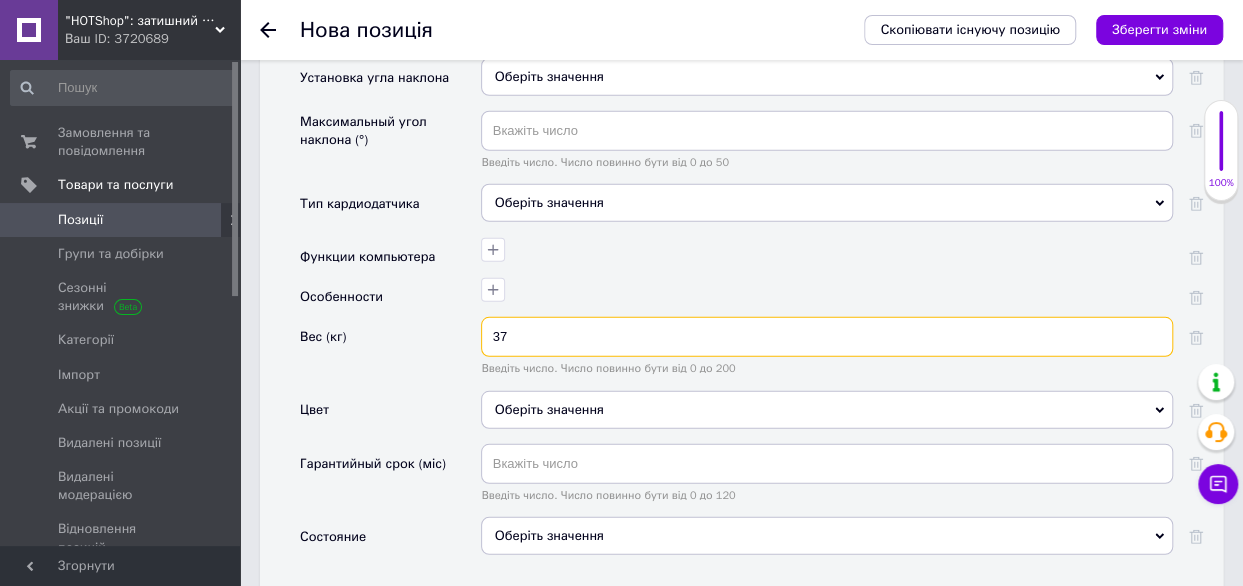 scroll, scrollTop: 2612, scrollLeft: 0, axis: vertical 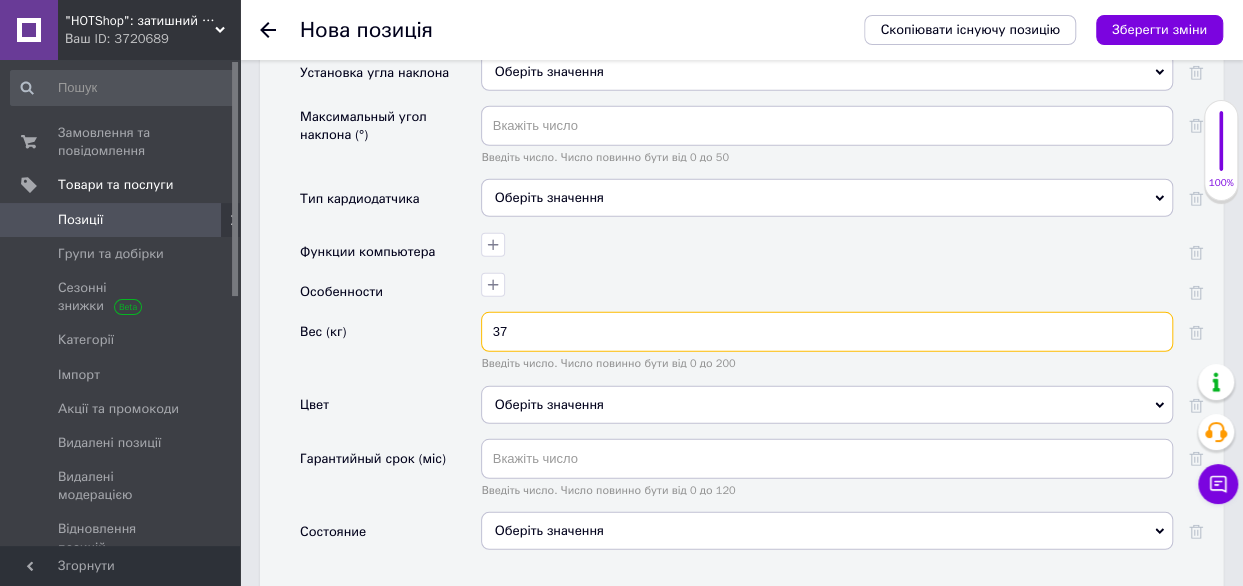 type on "37" 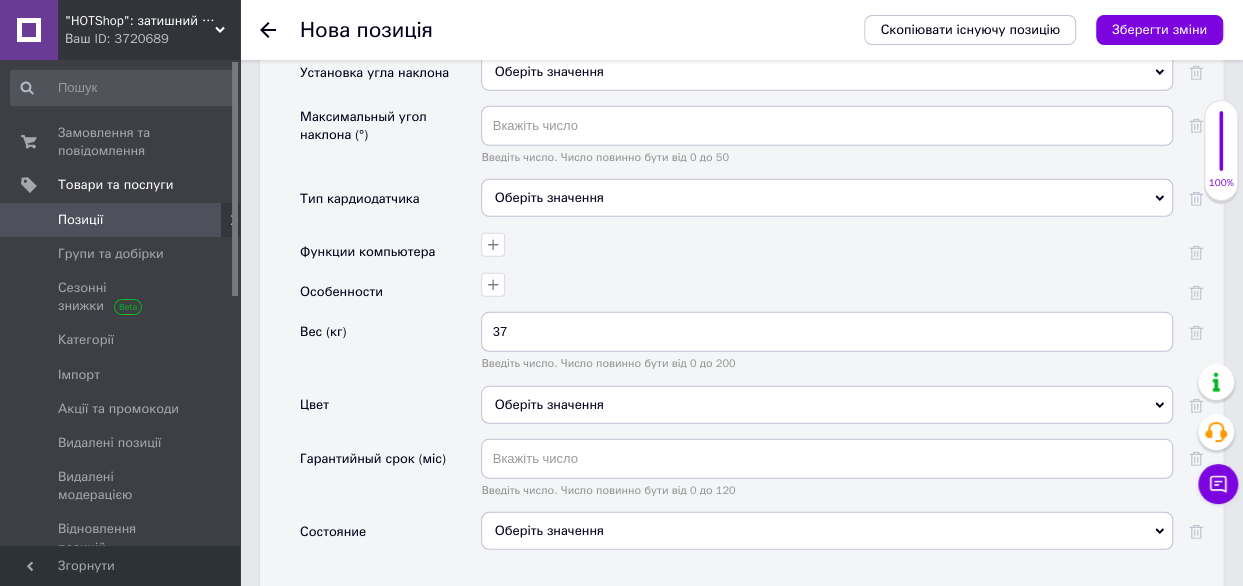 click on "Оберіть значення" at bounding box center [827, 405] 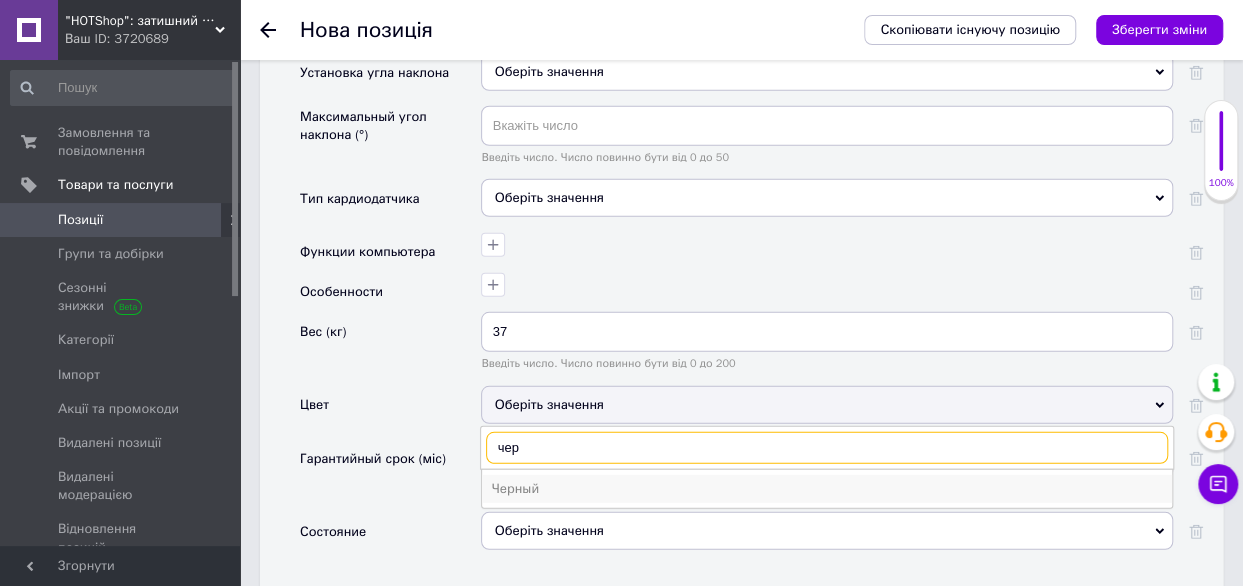 type on "чер" 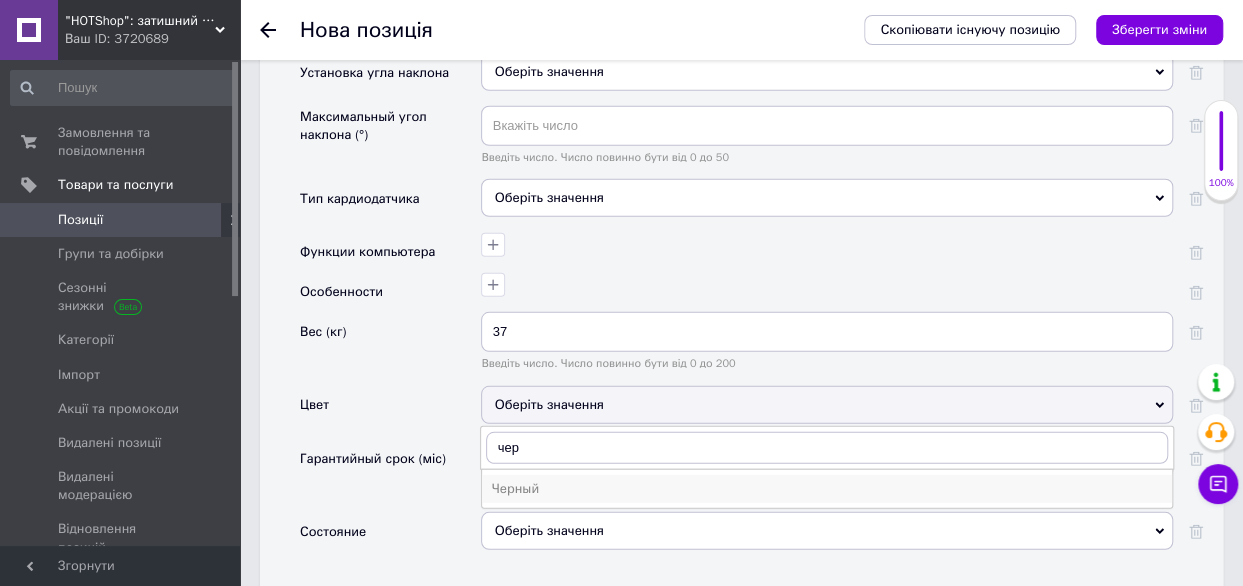 click on "Черный" at bounding box center [827, 489] 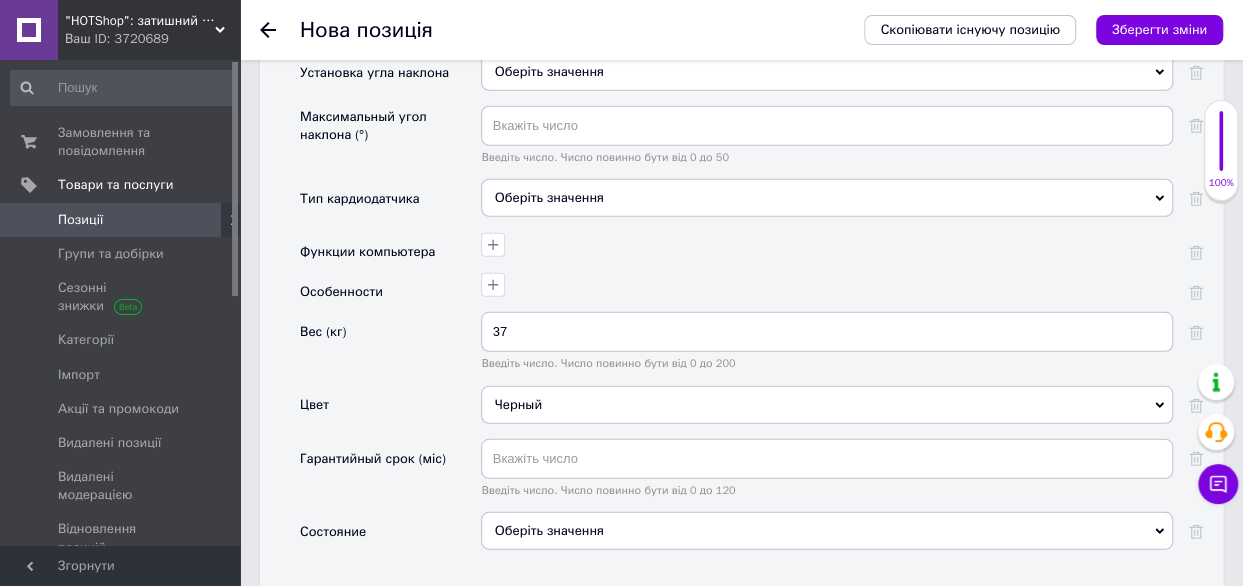 click on "Оберіть значення" at bounding box center [827, 531] 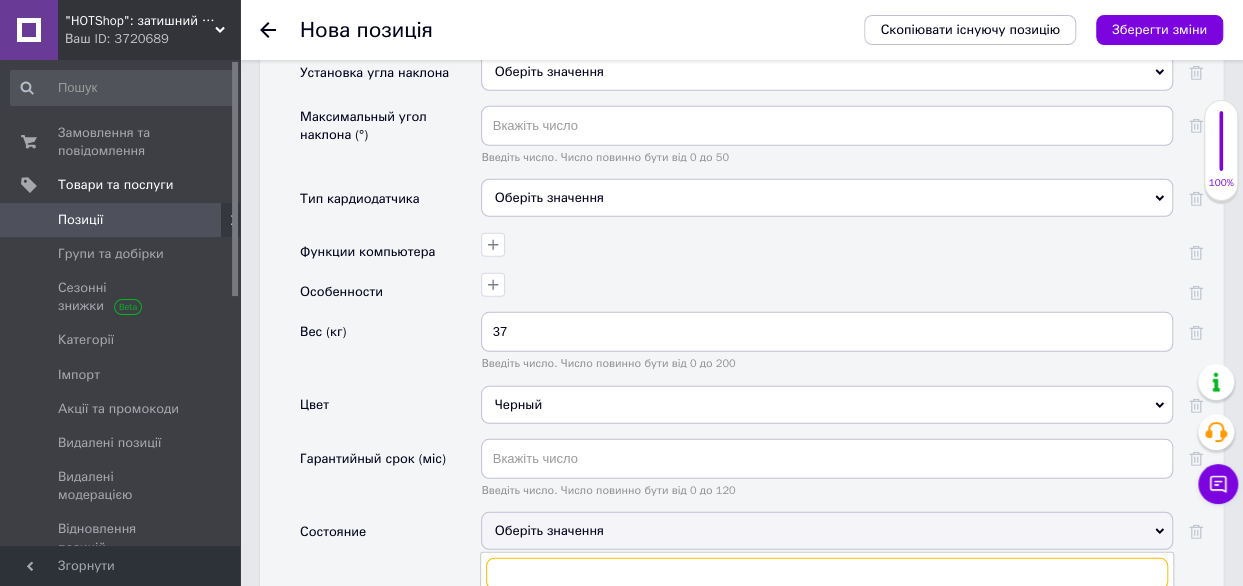 scroll, scrollTop: 2812, scrollLeft: 0, axis: vertical 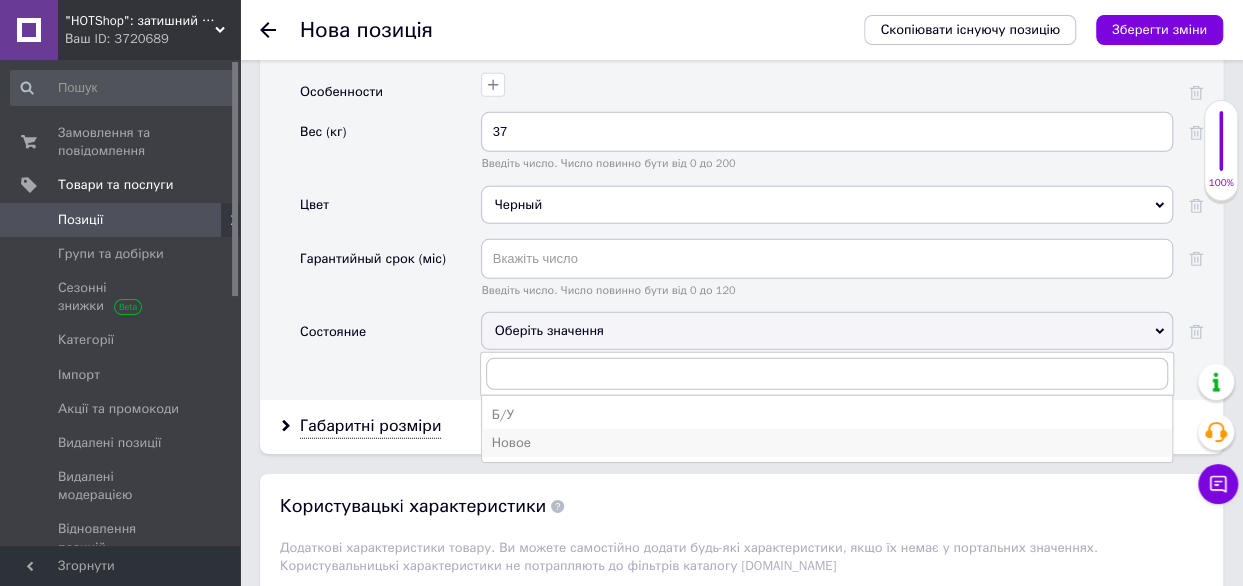 click on "Новое" at bounding box center (827, 443) 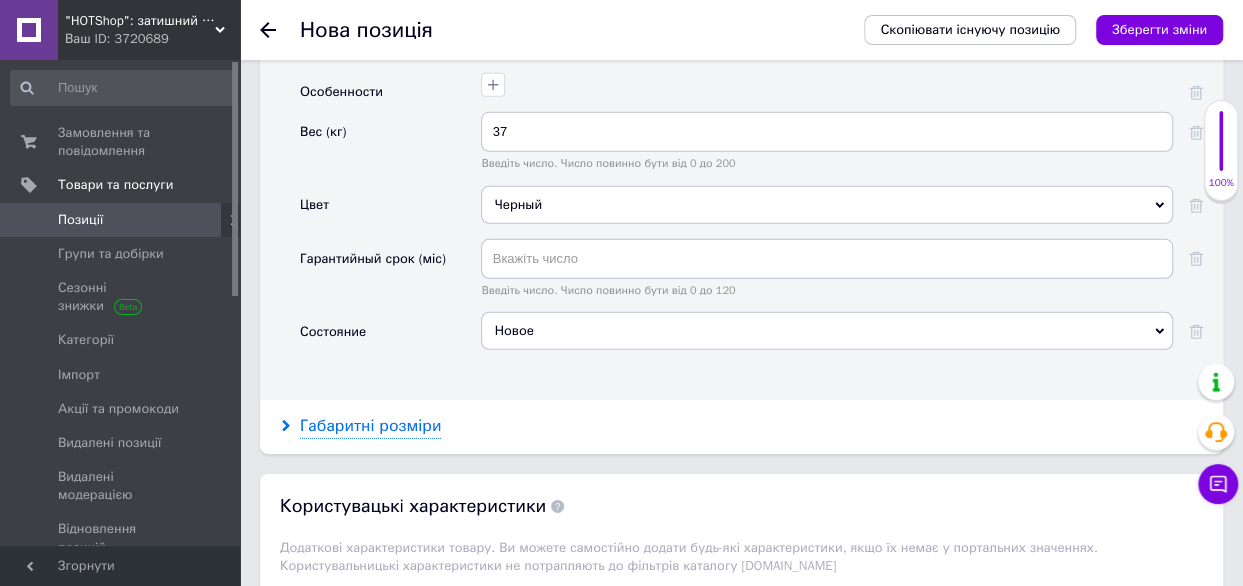 click on "Габаритні розміри" at bounding box center (370, 426) 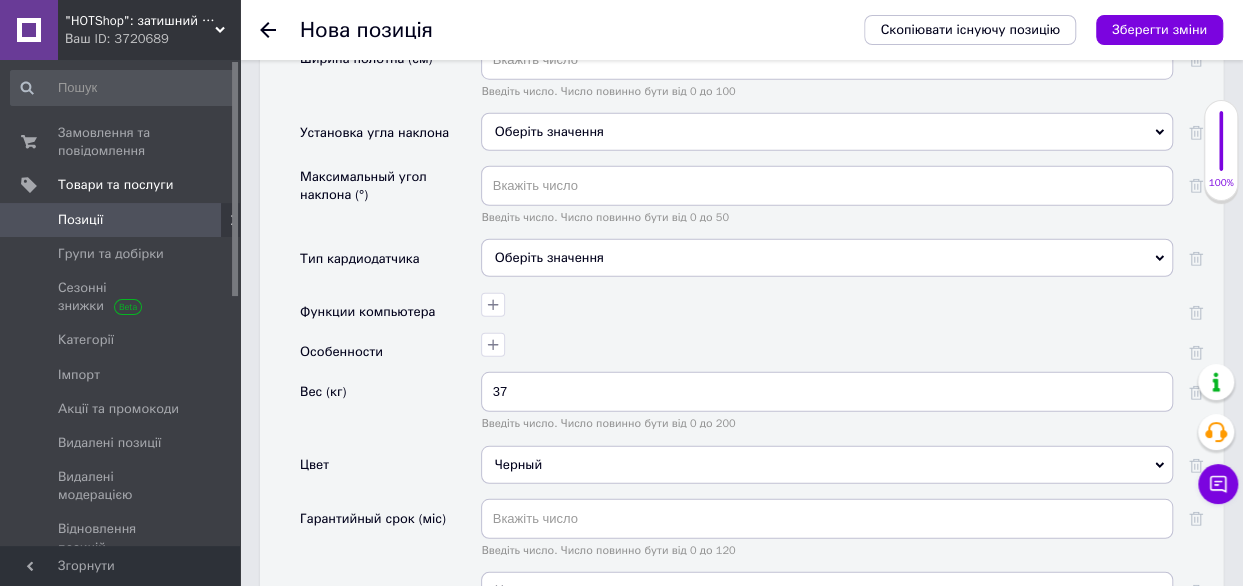 scroll, scrollTop: 2512, scrollLeft: 0, axis: vertical 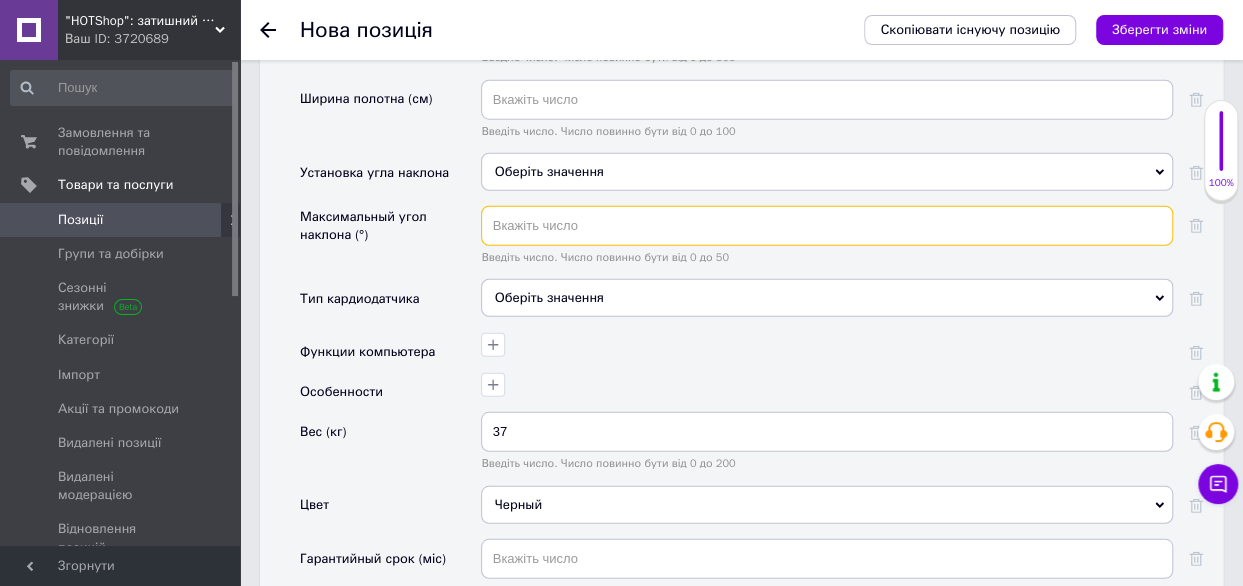 click at bounding box center [827, 226] 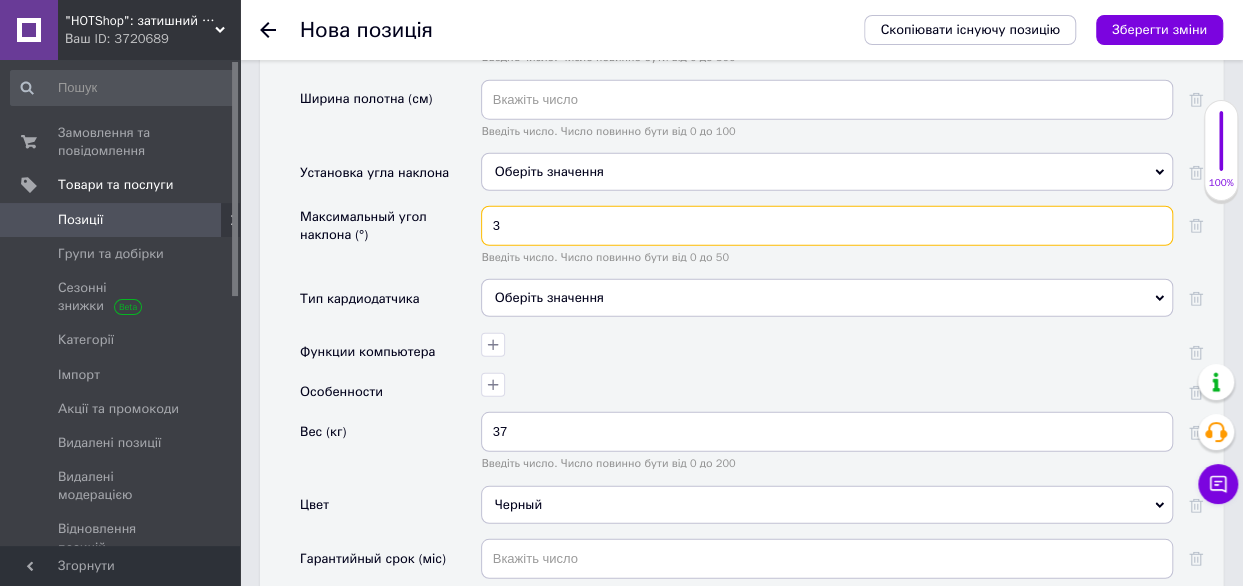 type on "3" 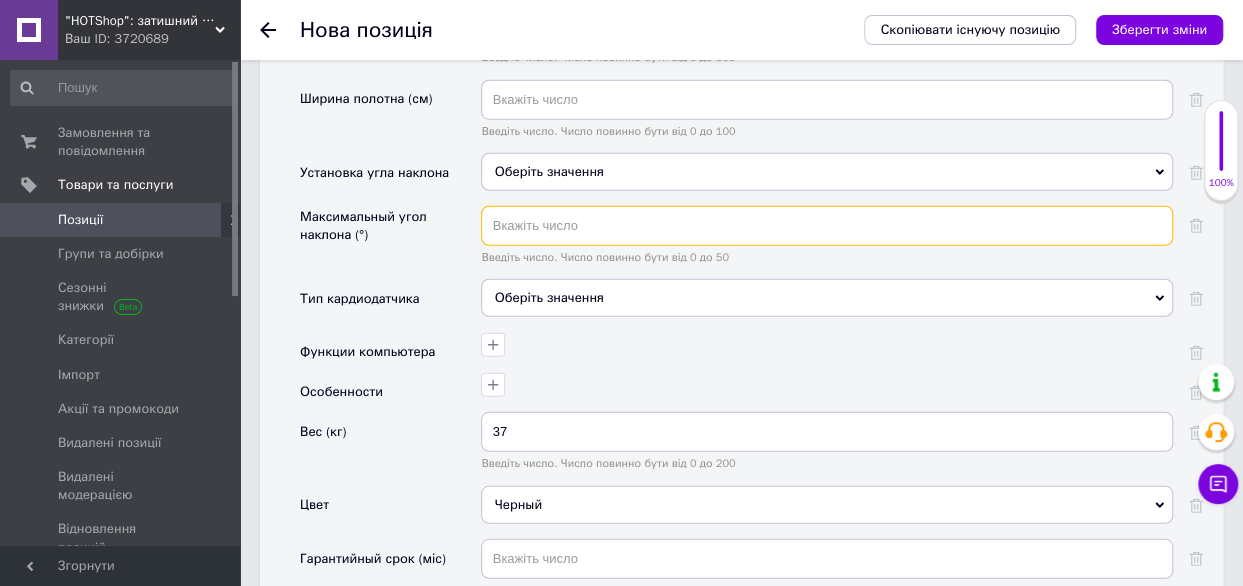 type 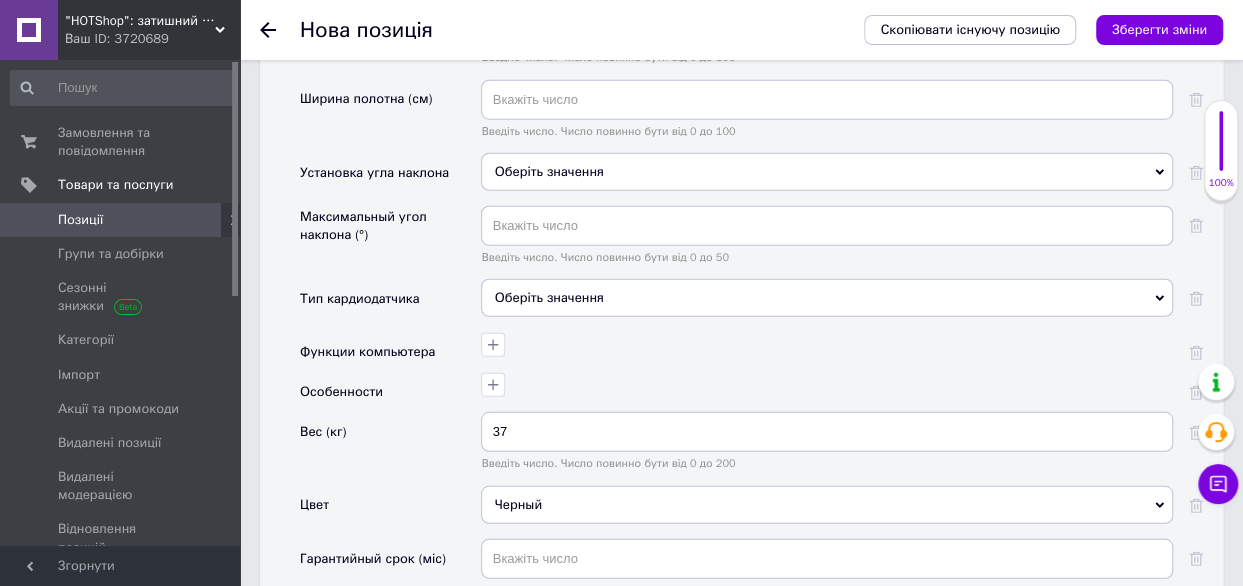 click on "Оберіть значення" at bounding box center [827, 172] 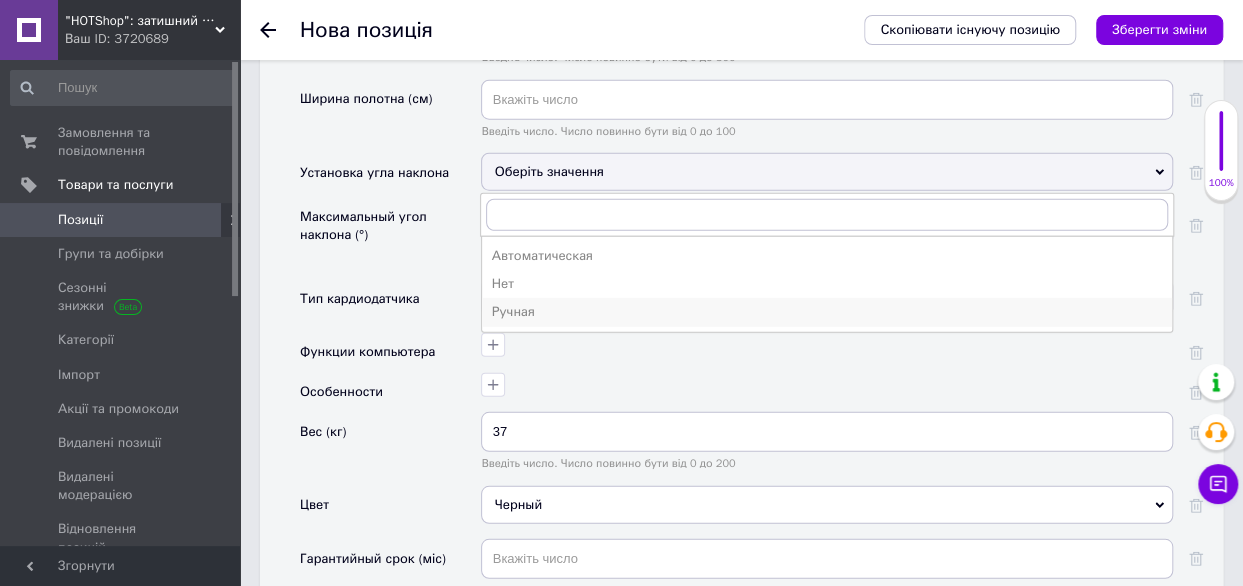 click on "Ручная" at bounding box center (827, 312) 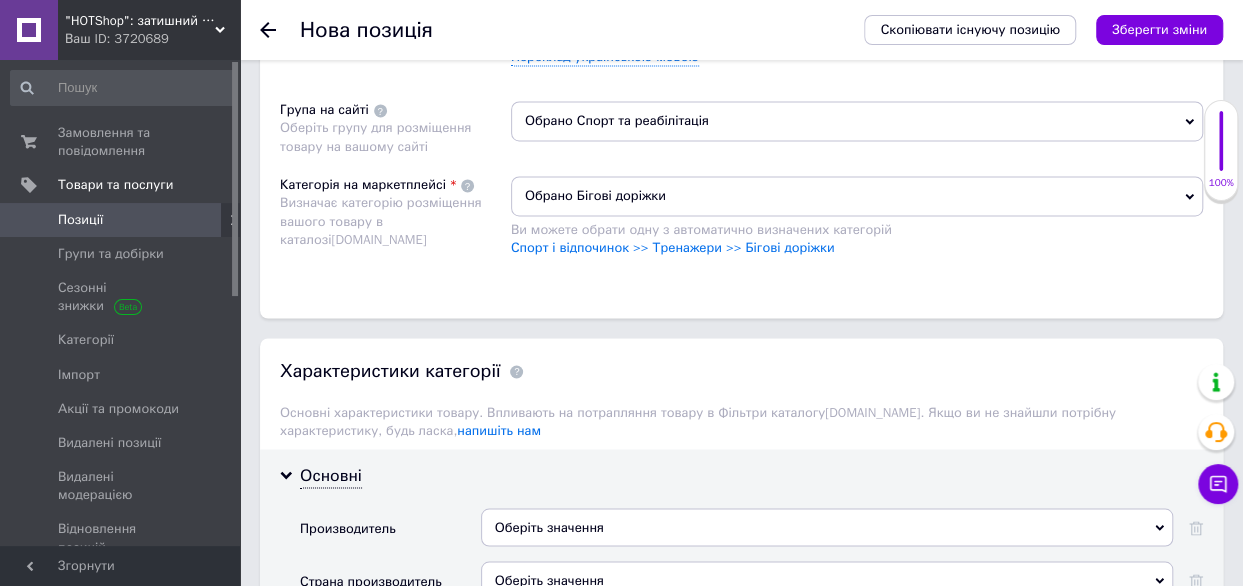 scroll, scrollTop: 1812, scrollLeft: 0, axis: vertical 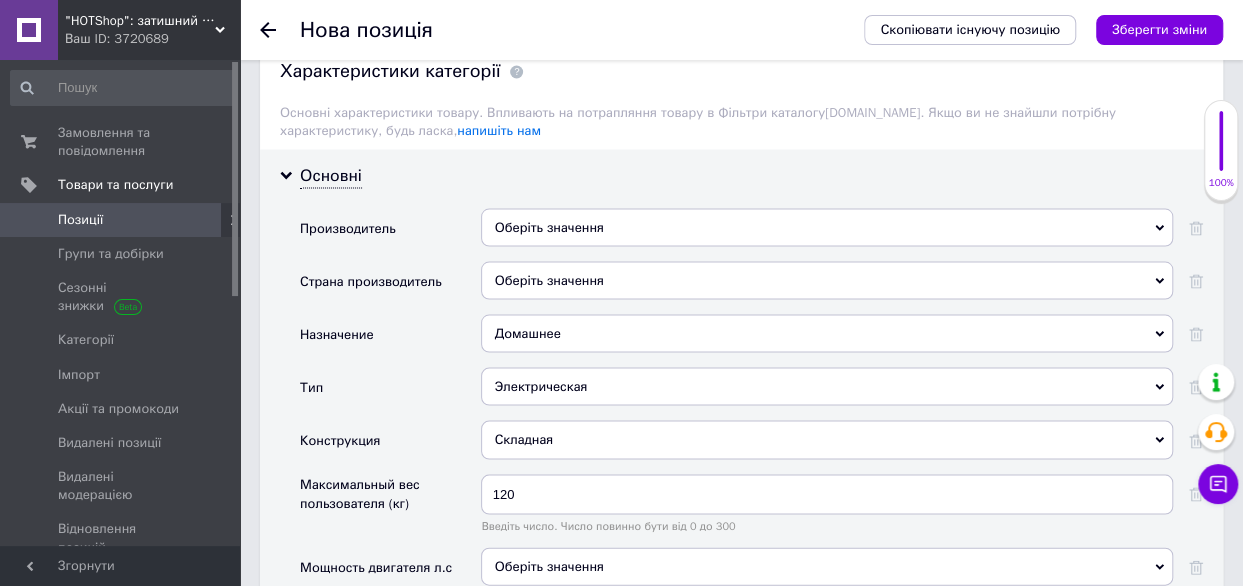 click on "Оберіть значення" at bounding box center (827, 227) 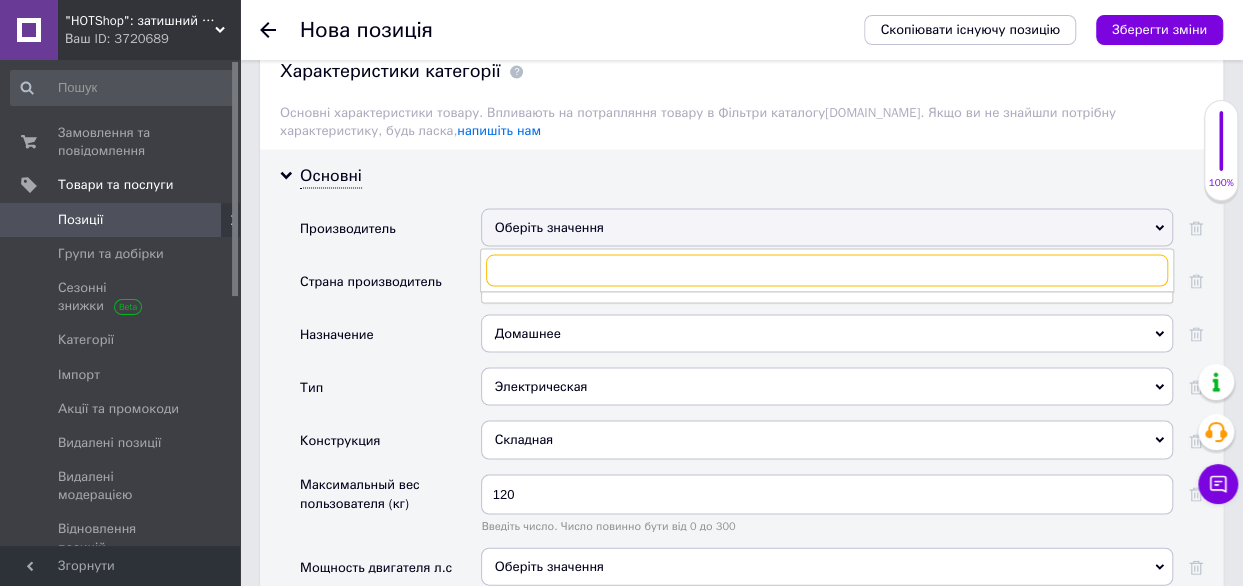 paste on "Ranner" 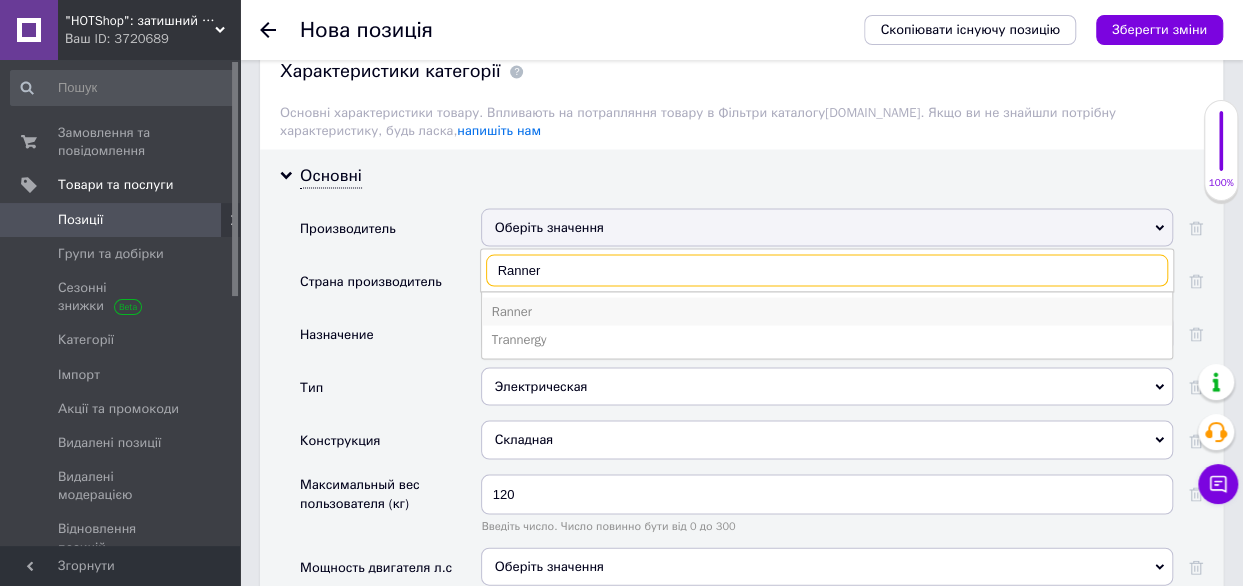 type on "Ranner" 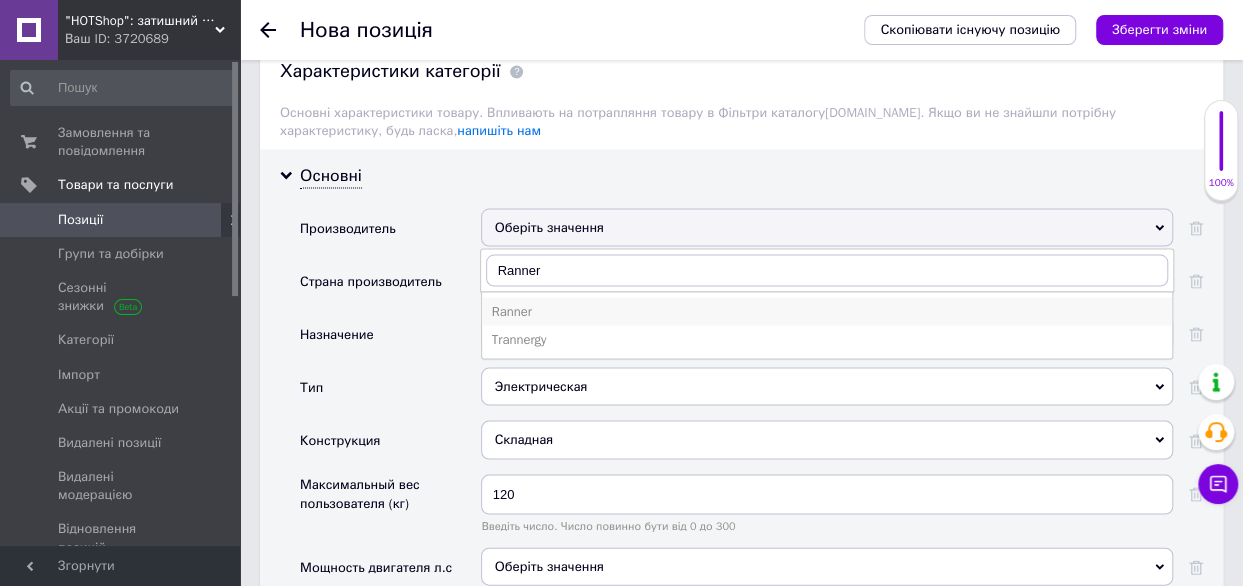 click on "Ranner" at bounding box center [827, 311] 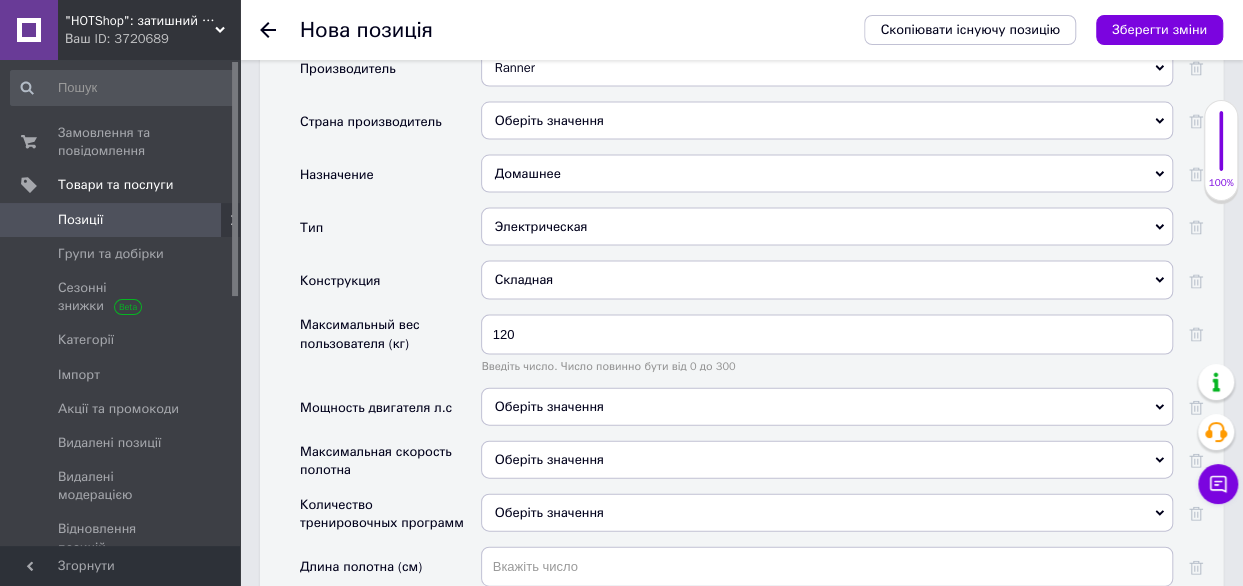 scroll, scrollTop: 2012, scrollLeft: 0, axis: vertical 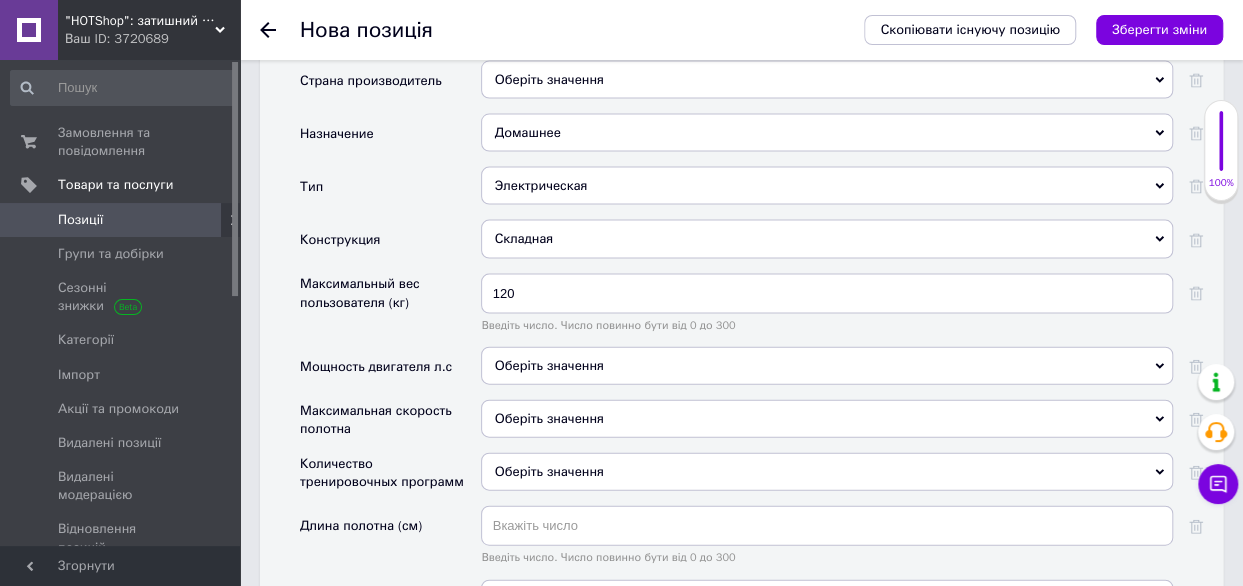 click on "Оберіть значення" at bounding box center [827, 419] 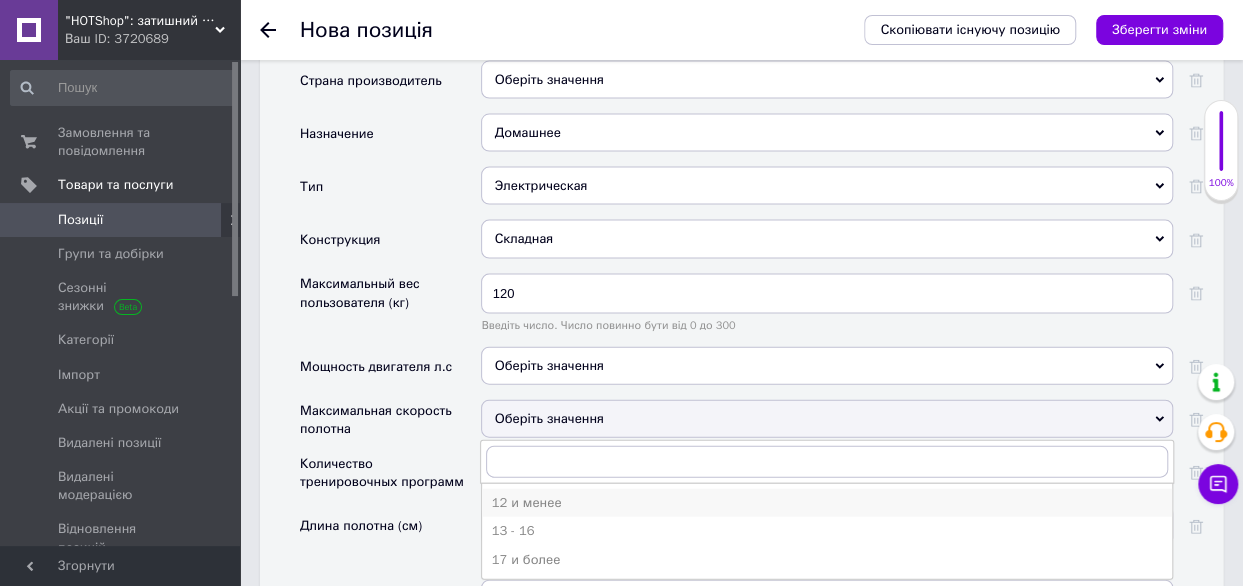click on "12 и менее" at bounding box center [827, 503] 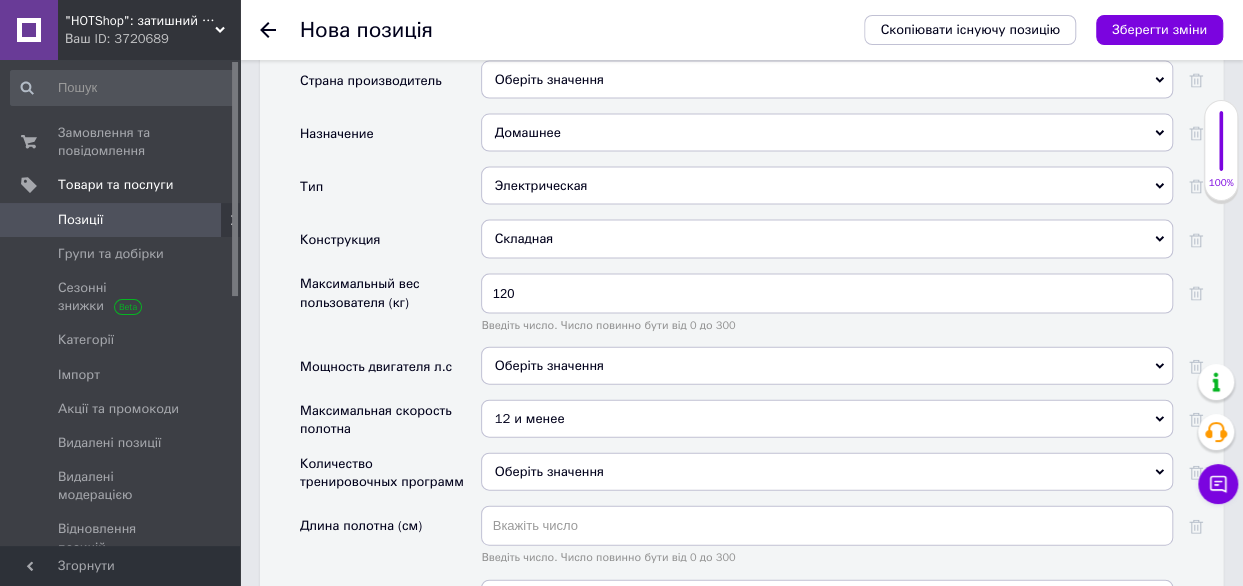 click on "Оберіть значення" at bounding box center [827, 472] 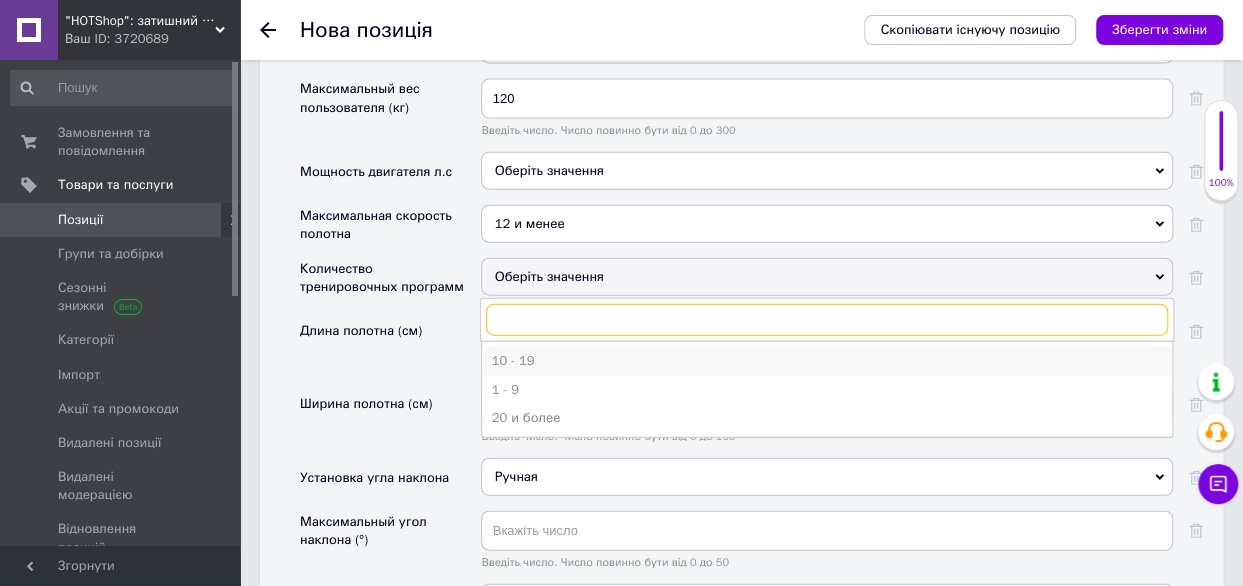 scroll, scrollTop: 2212, scrollLeft: 0, axis: vertical 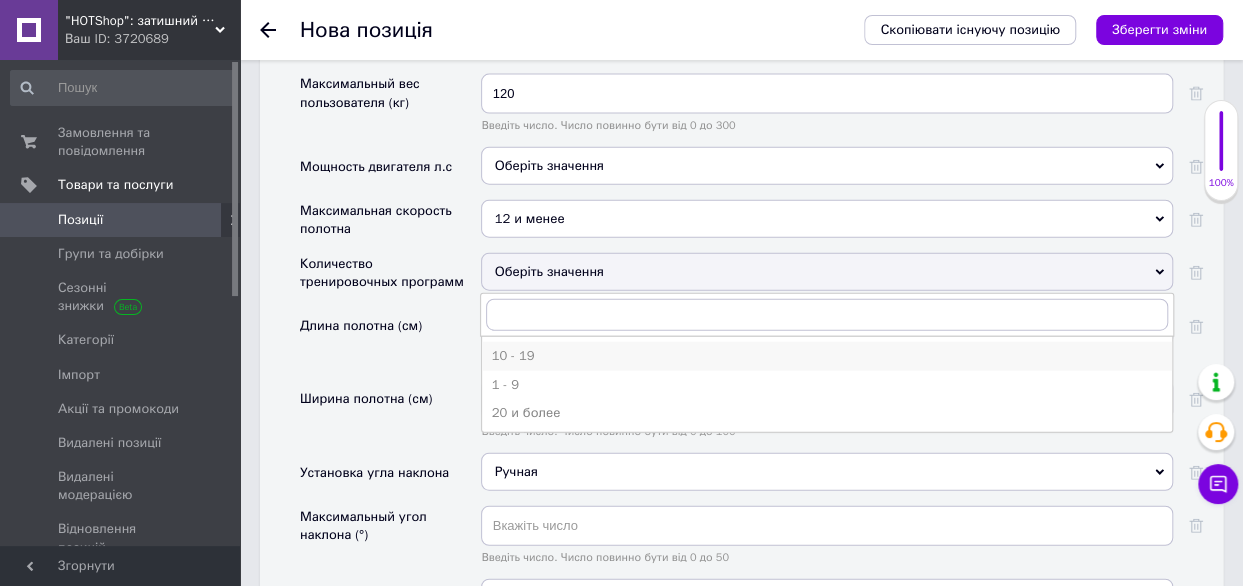 click on "10 - 19" at bounding box center (827, 356) 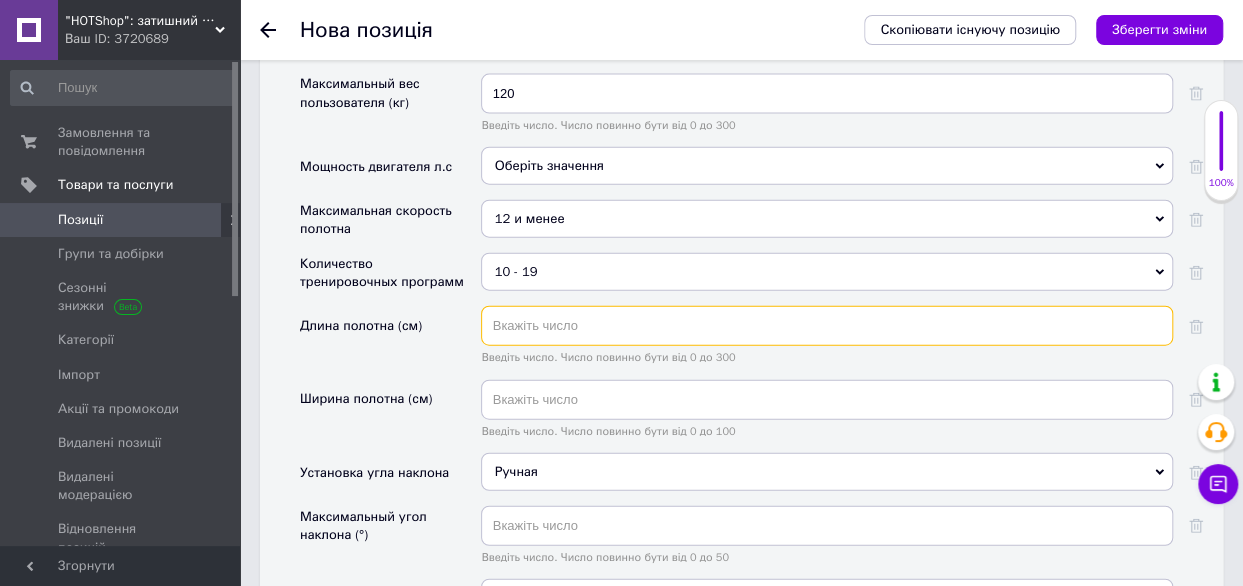 click at bounding box center [827, 326] 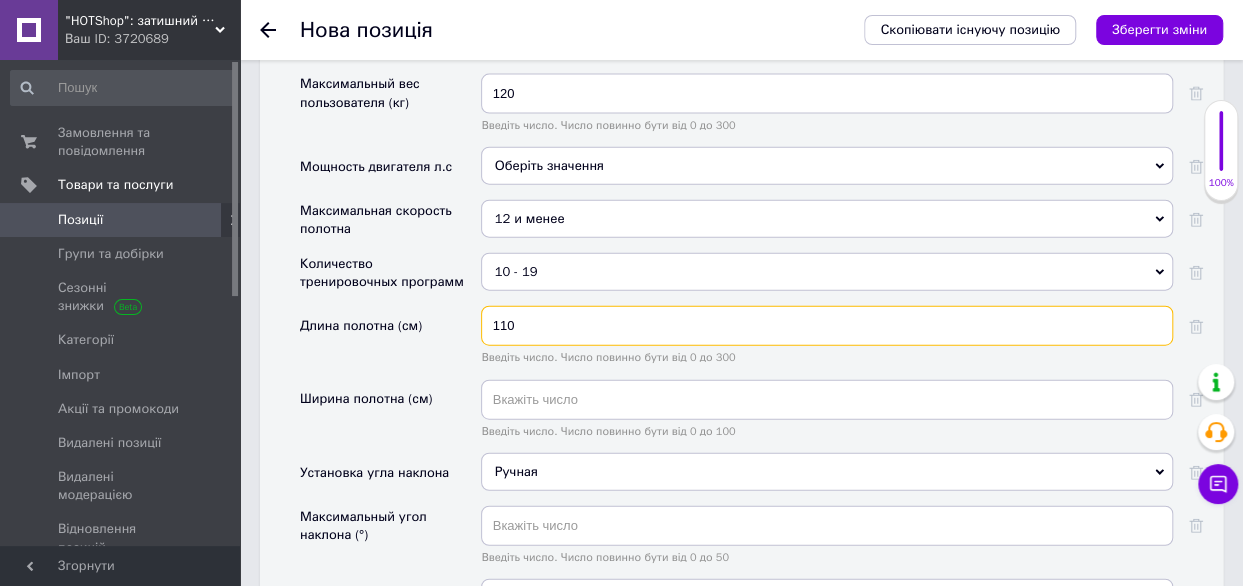 type on "110" 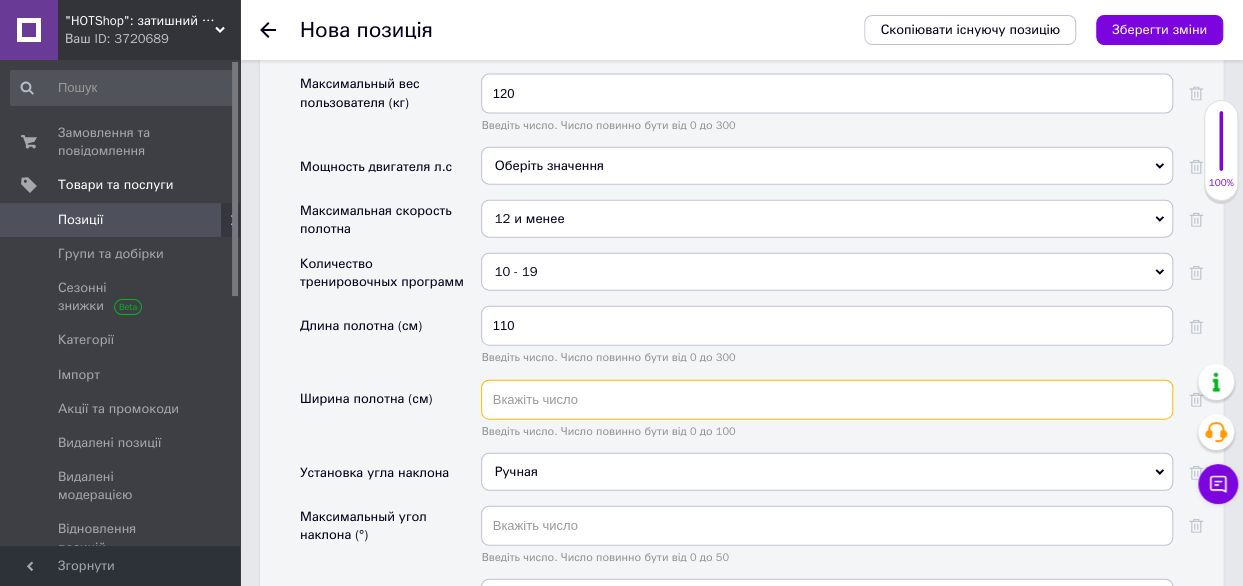 click at bounding box center [827, 400] 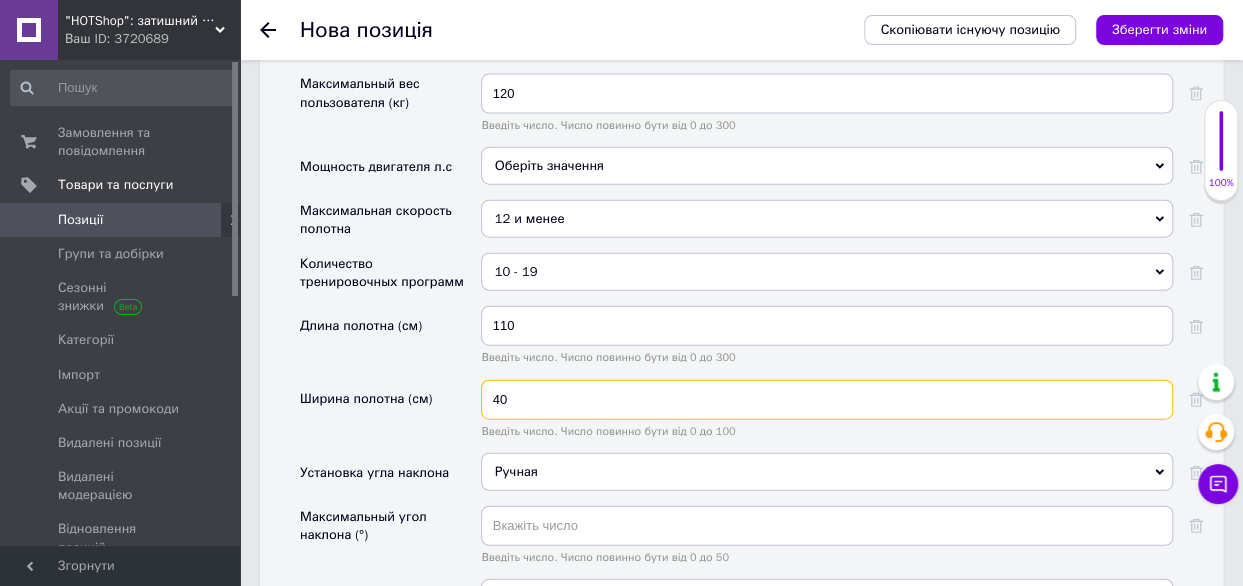 type on "40" 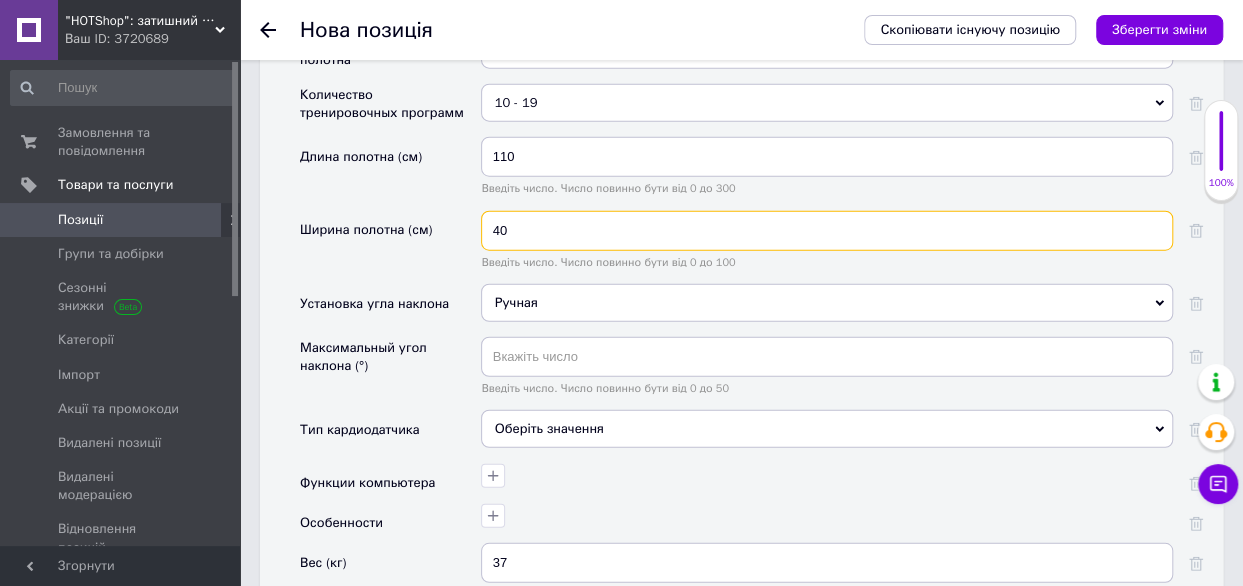 scroll, scrollTop: 2412, scrollLeft: 0, axis: vertical 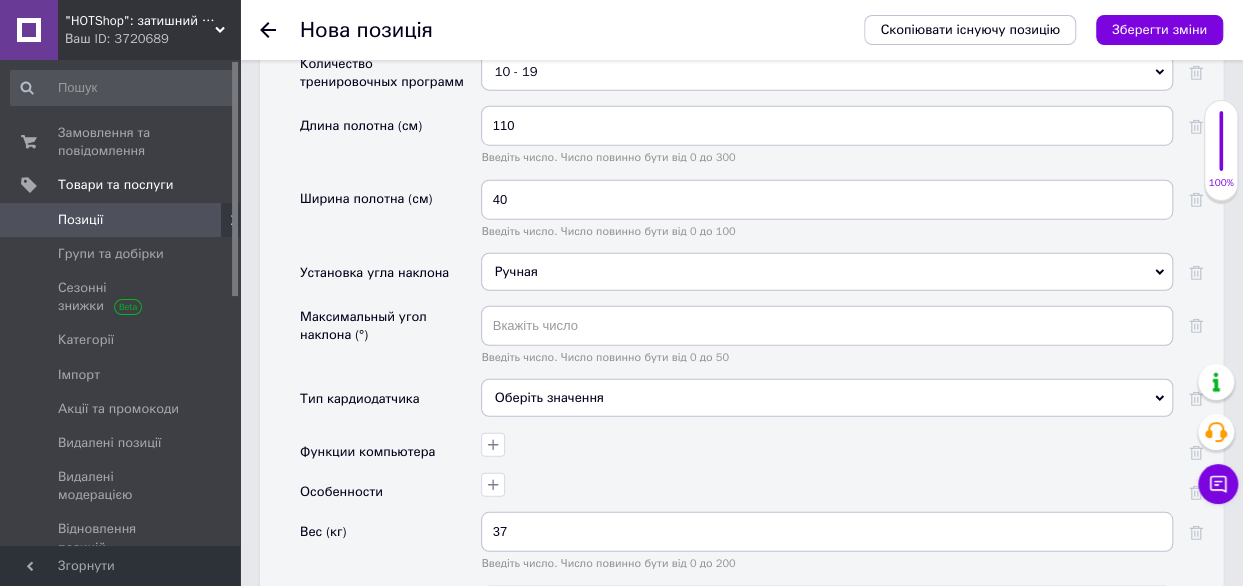 click on "Оберіть значення" at bounding box center [827, 398] 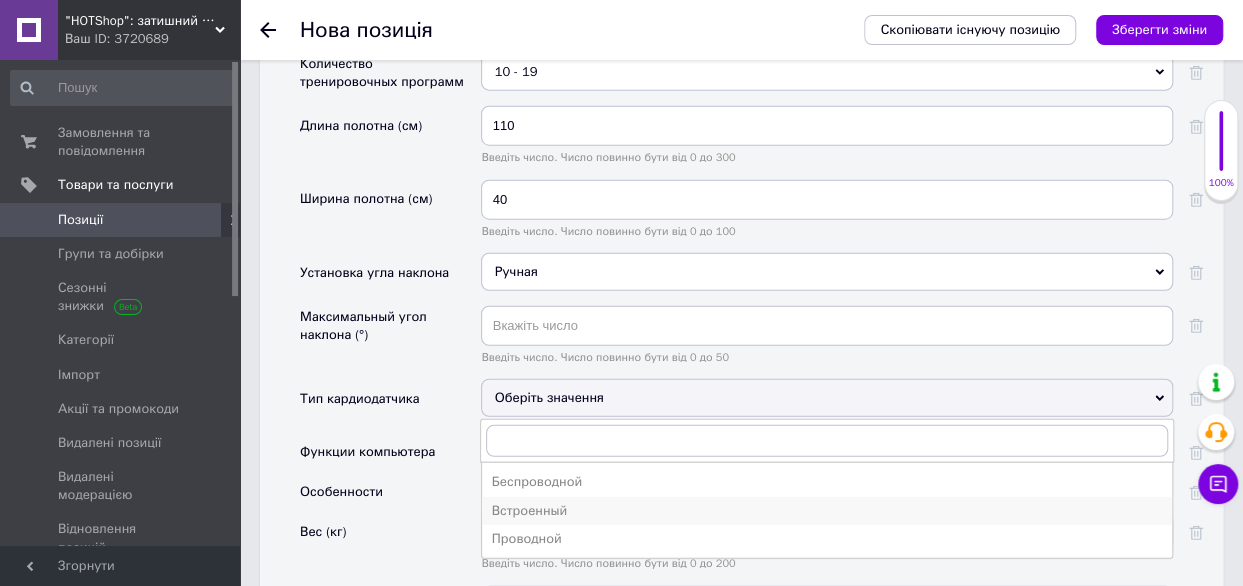 click on "Встроенный" at bounding box center (827, 511) 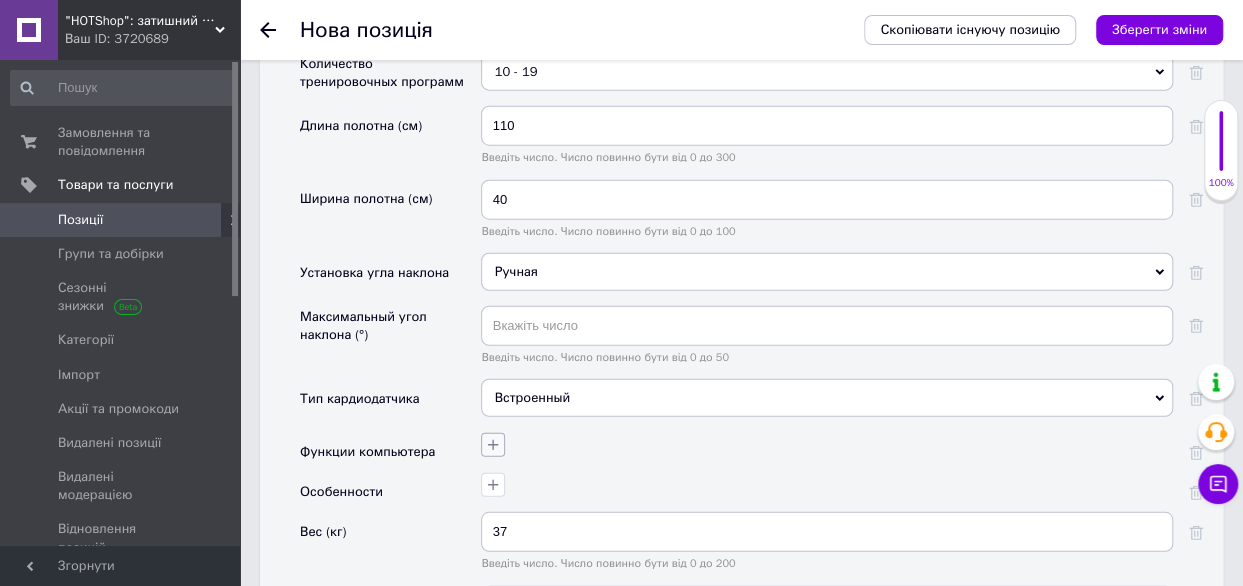 click 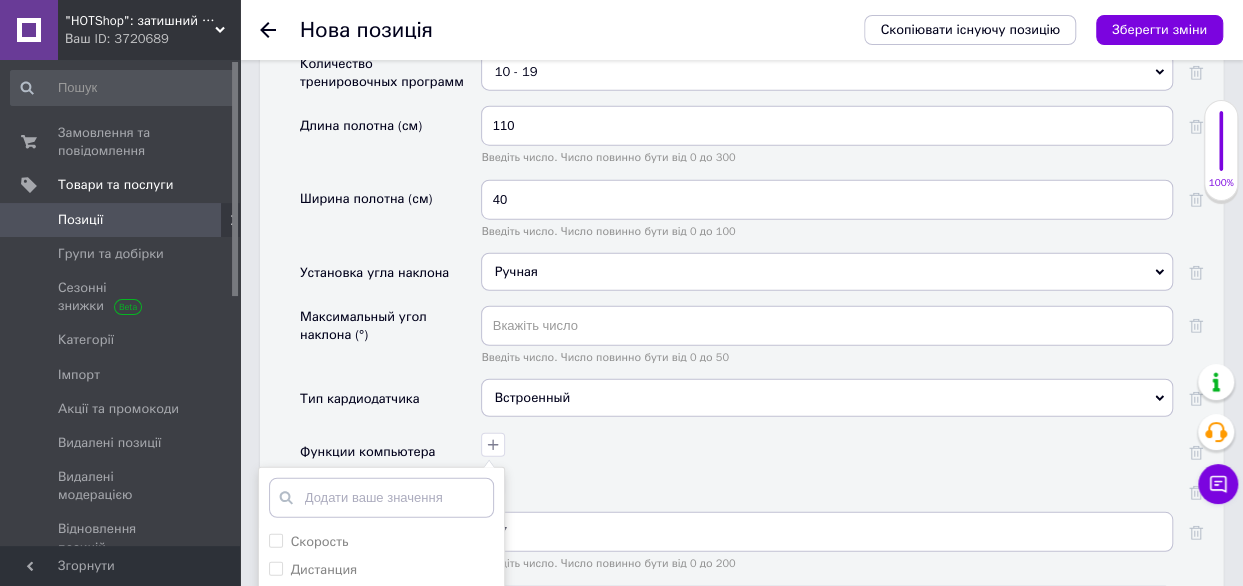 scroll, scrollTop: 2612, scrollLeft: 0, axis: vertical 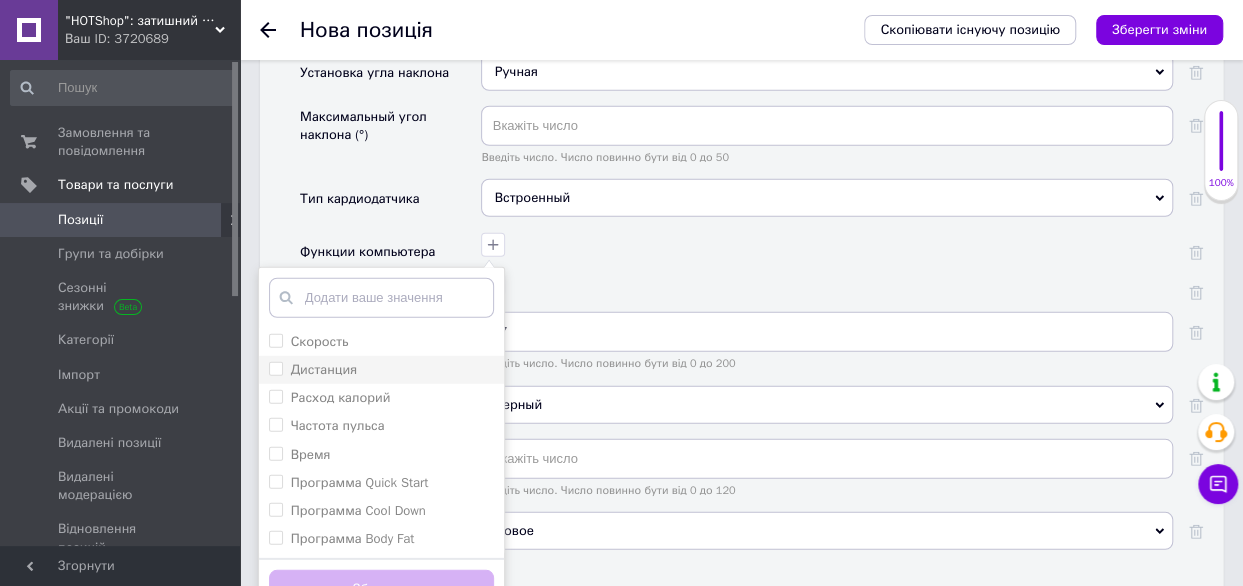 click on "Дистанция" at bounding box center (275, 368) 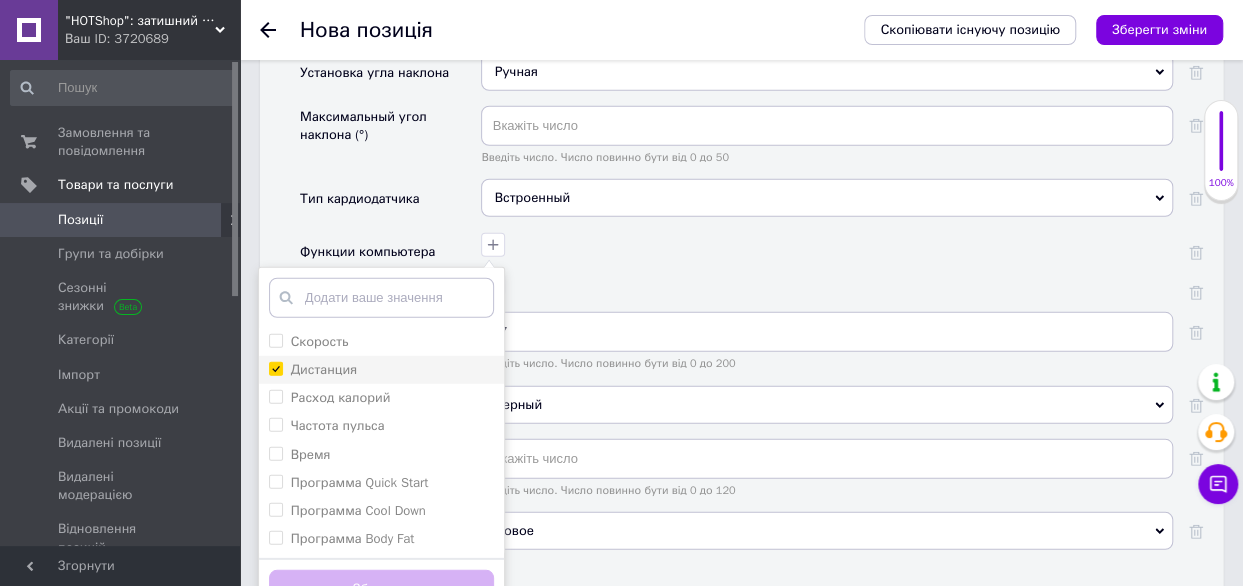 checkbox on "true" 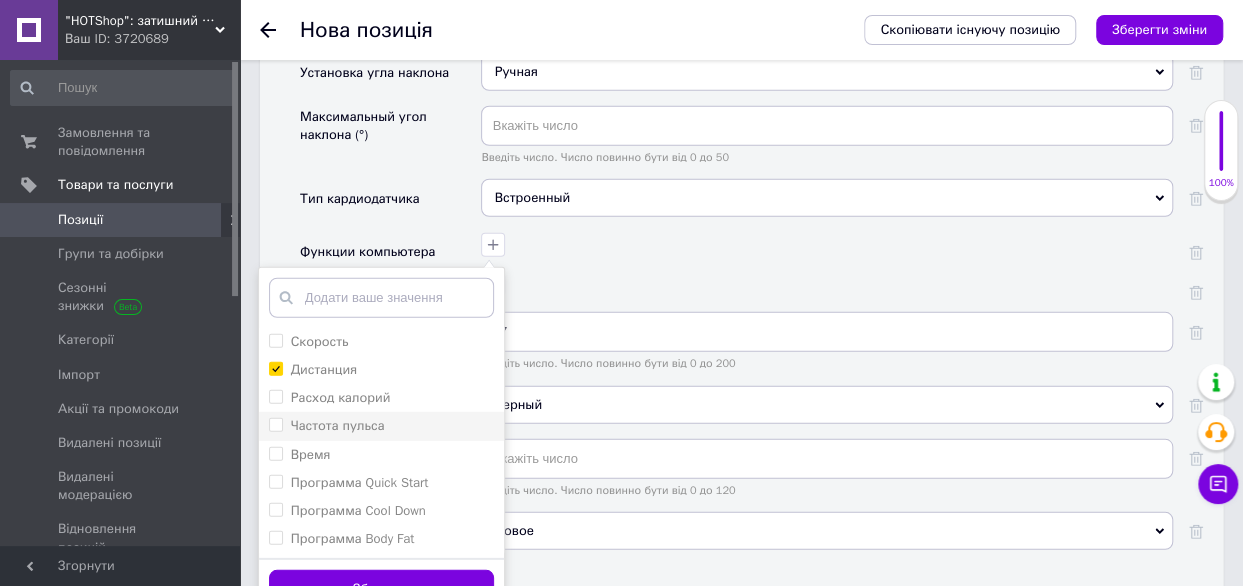 click on "Частота пульса" at bounding box center [275, 424] 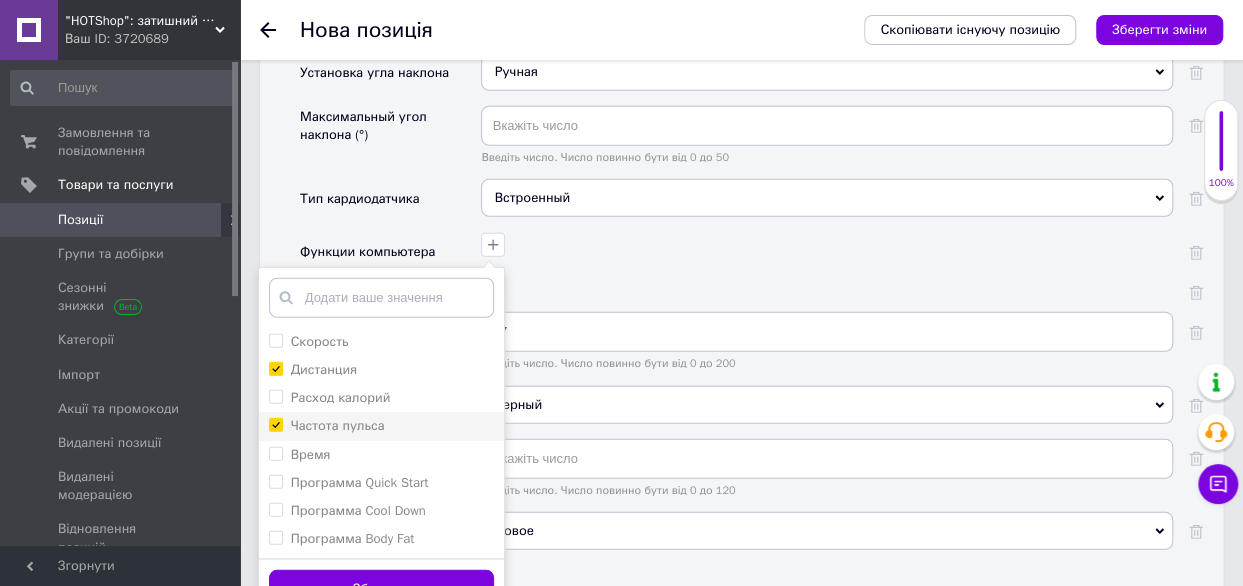 checkbox on "true" 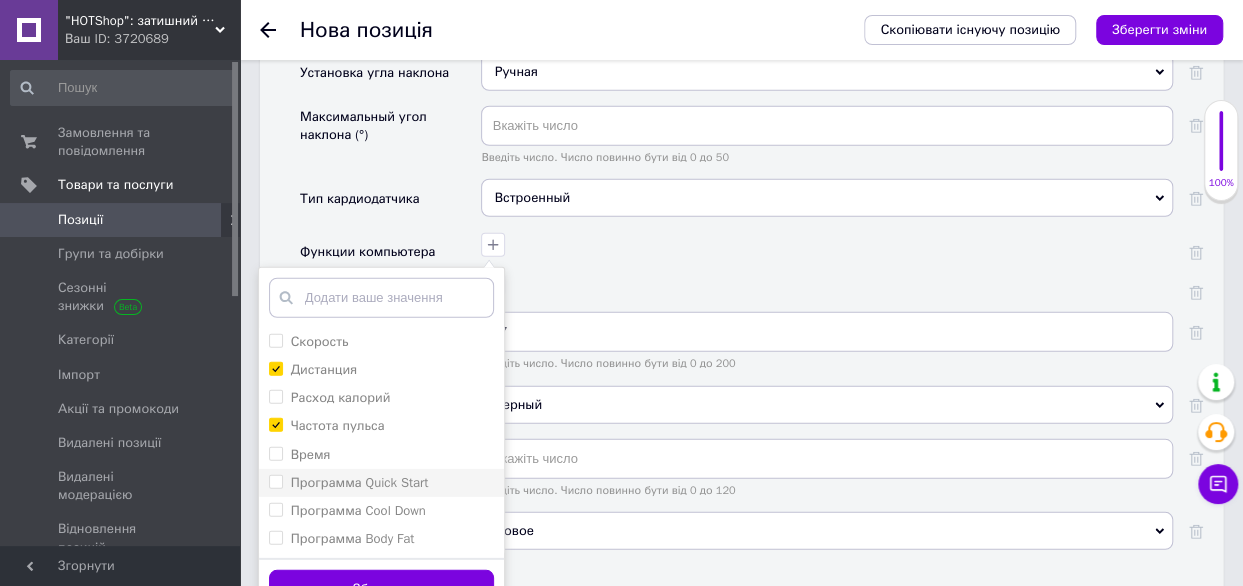 click on "Программа Quick Start" at bounding box center [275, 481] 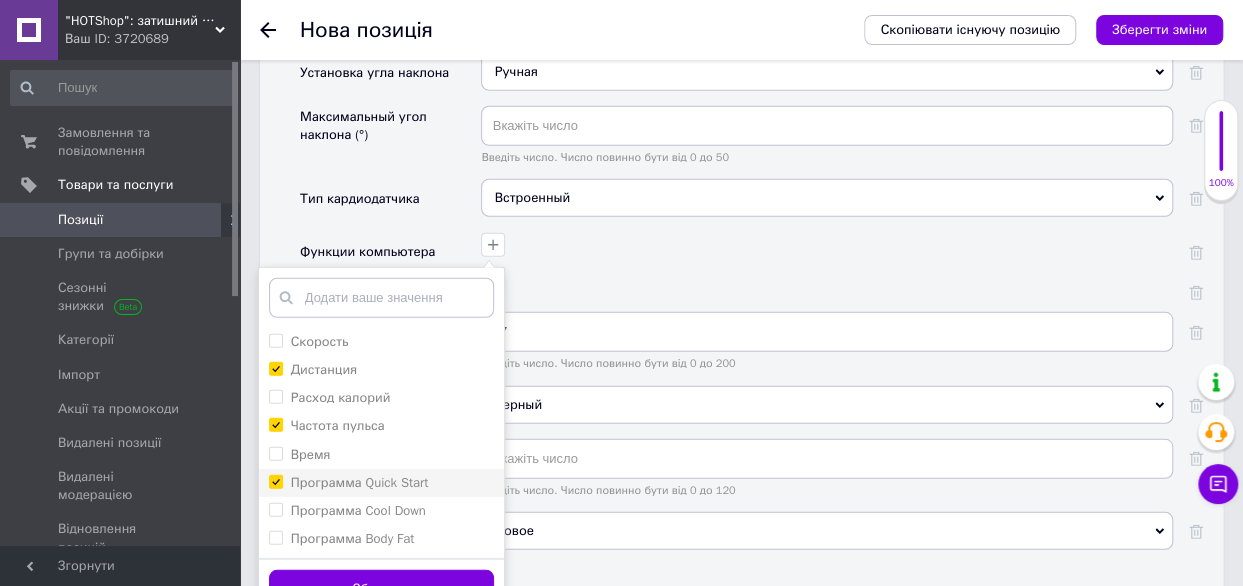 click on "Программа Quick Start" at bounding box center (275, 481) 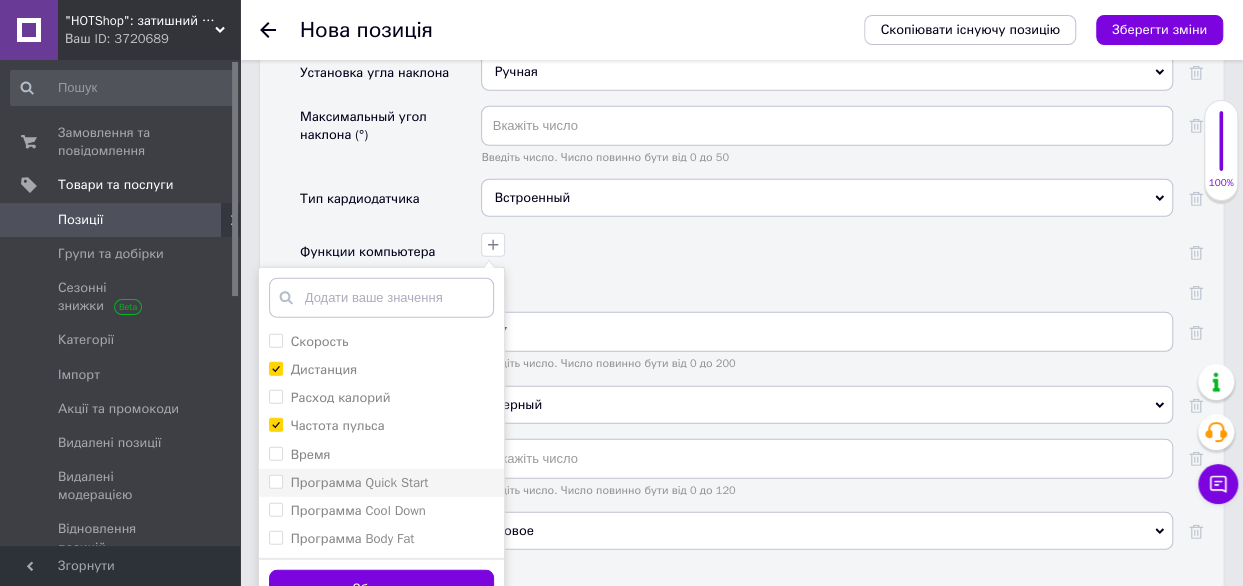 checkbox on "false" 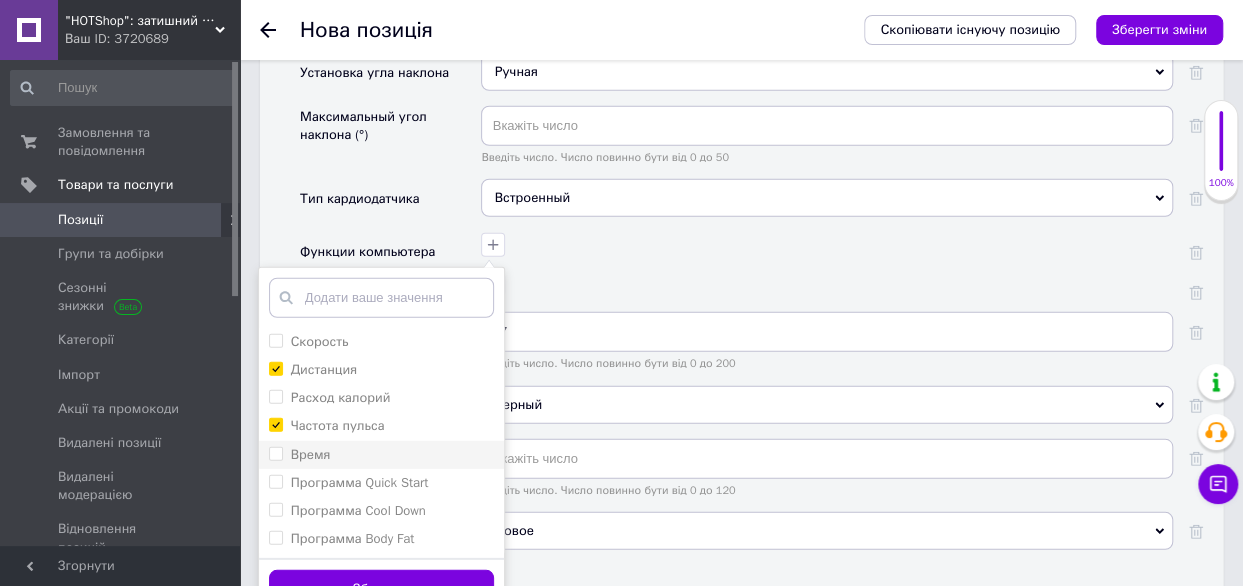 click on "Время" at bounding box center [275, 453] 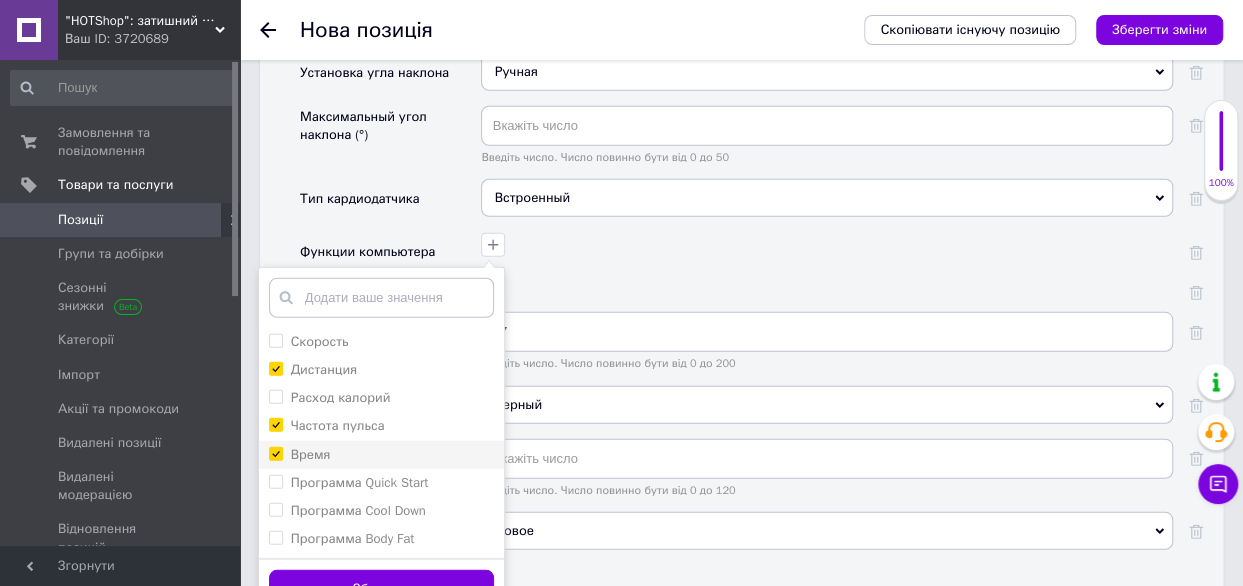 checkbox on "true" 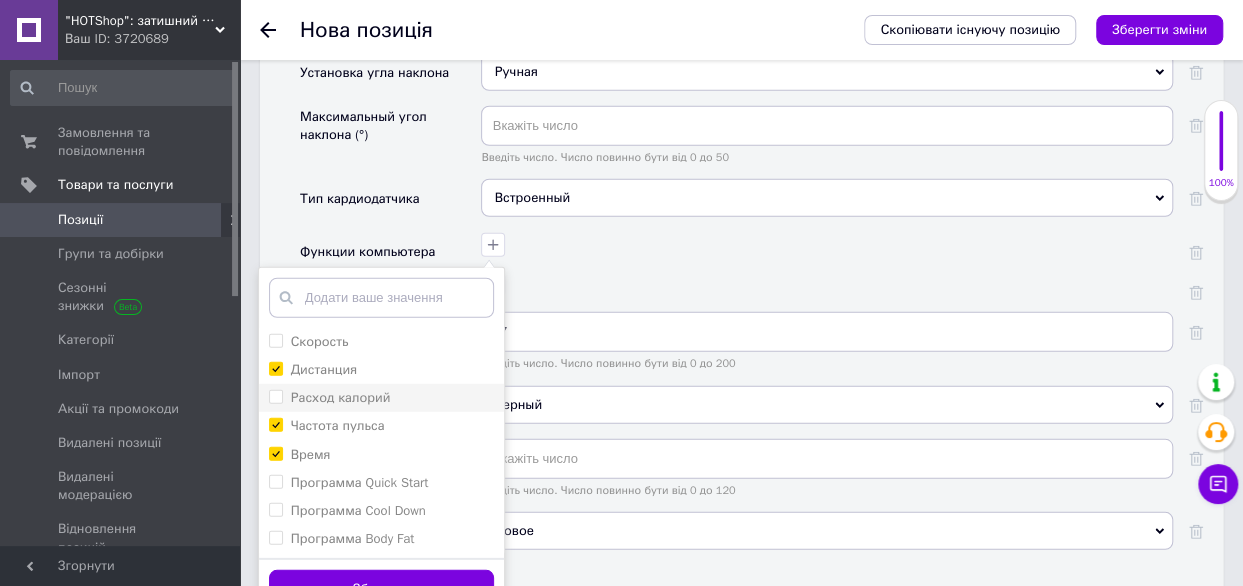 click on "Расход калорий" at bounding box center (275, 396) 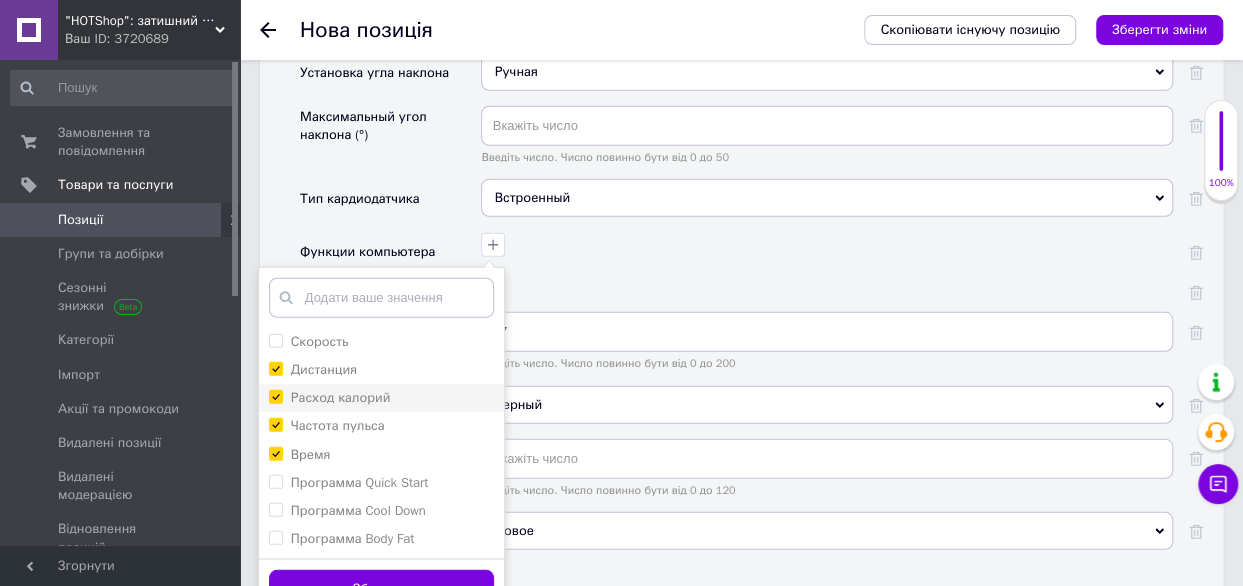 checkbox on "true" 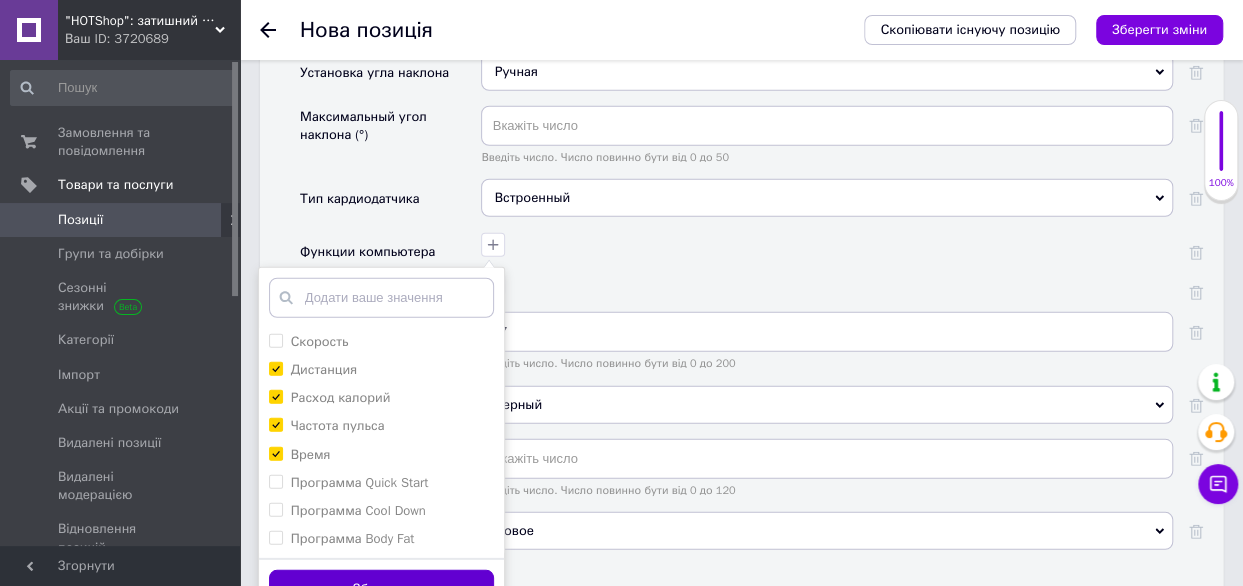 click on "Зберегти" at bounding box center (381, 589) 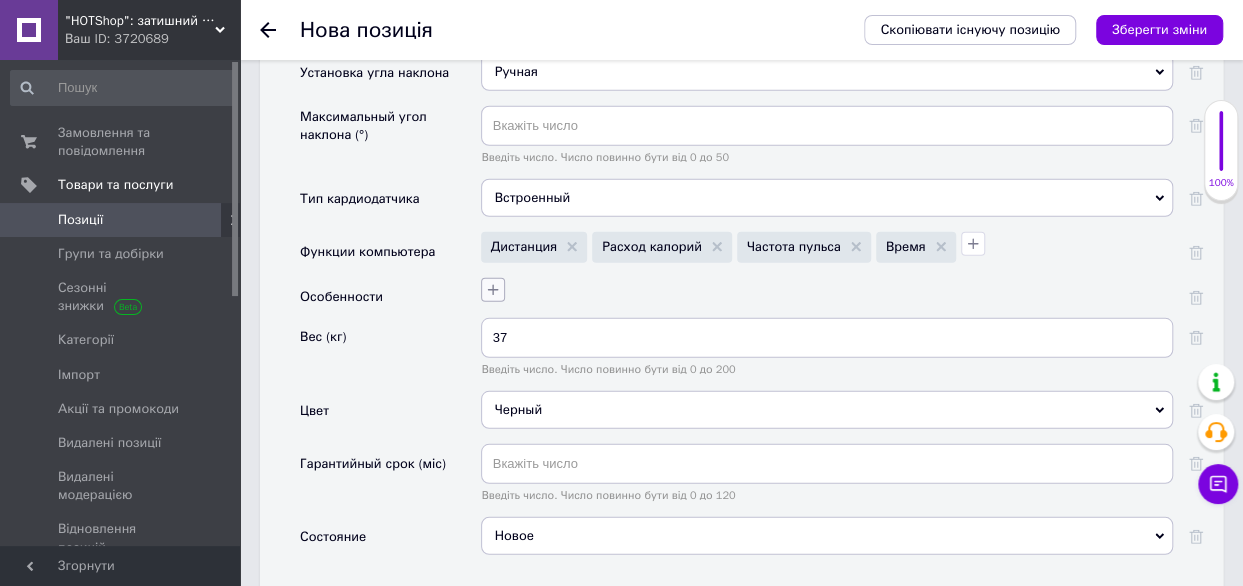 click 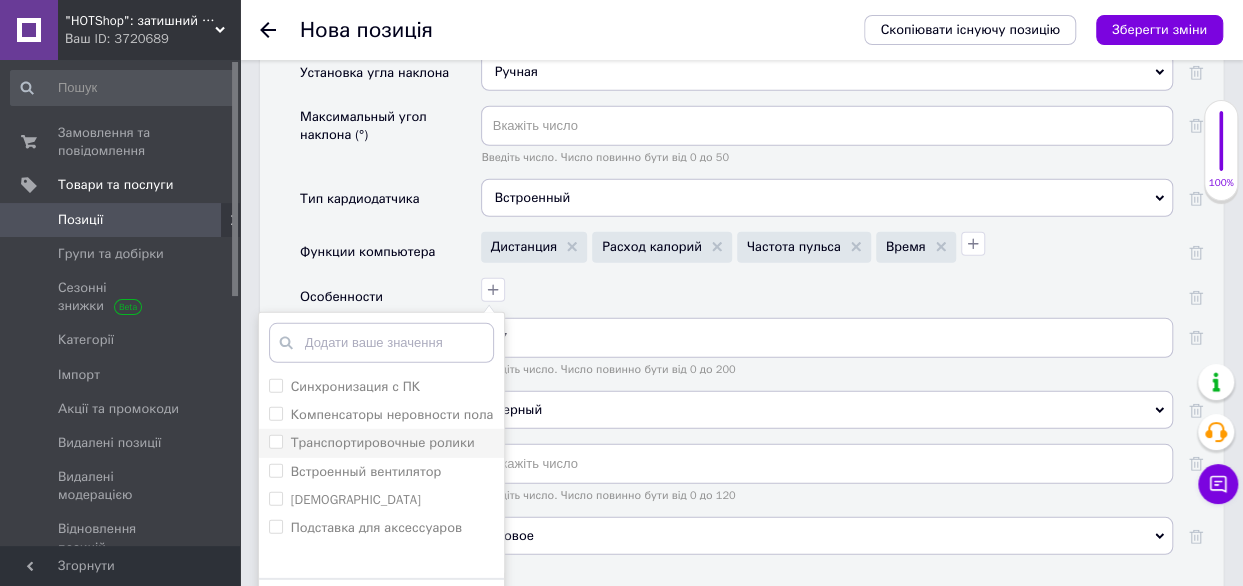 click on "Транспортировочные ролики" at bounding box center [275, 441] 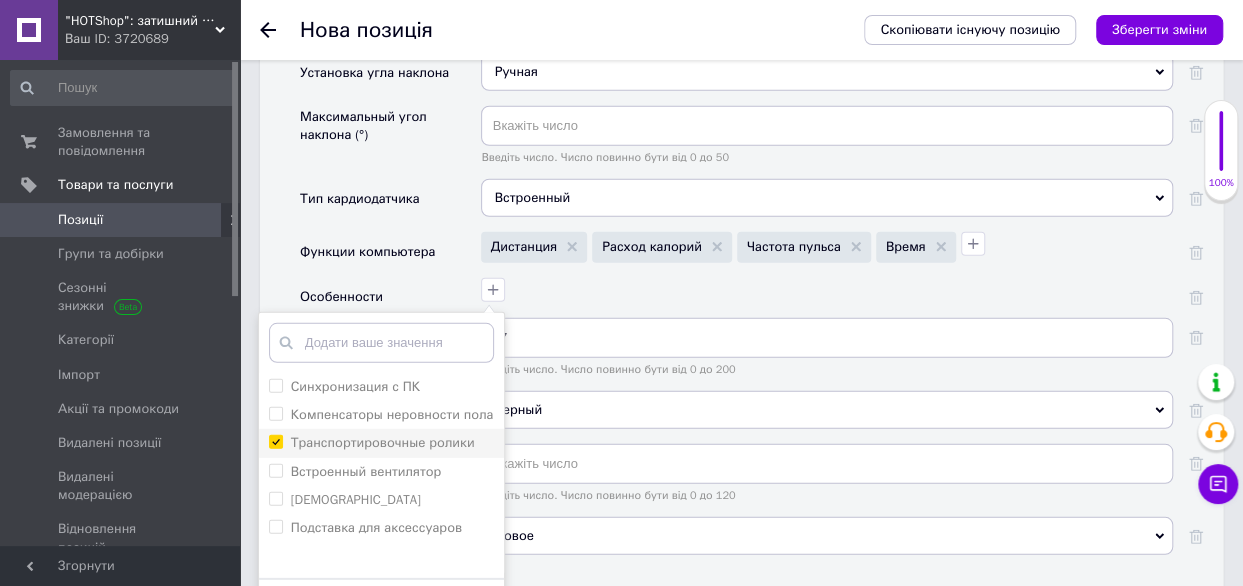 checkbox on "true" 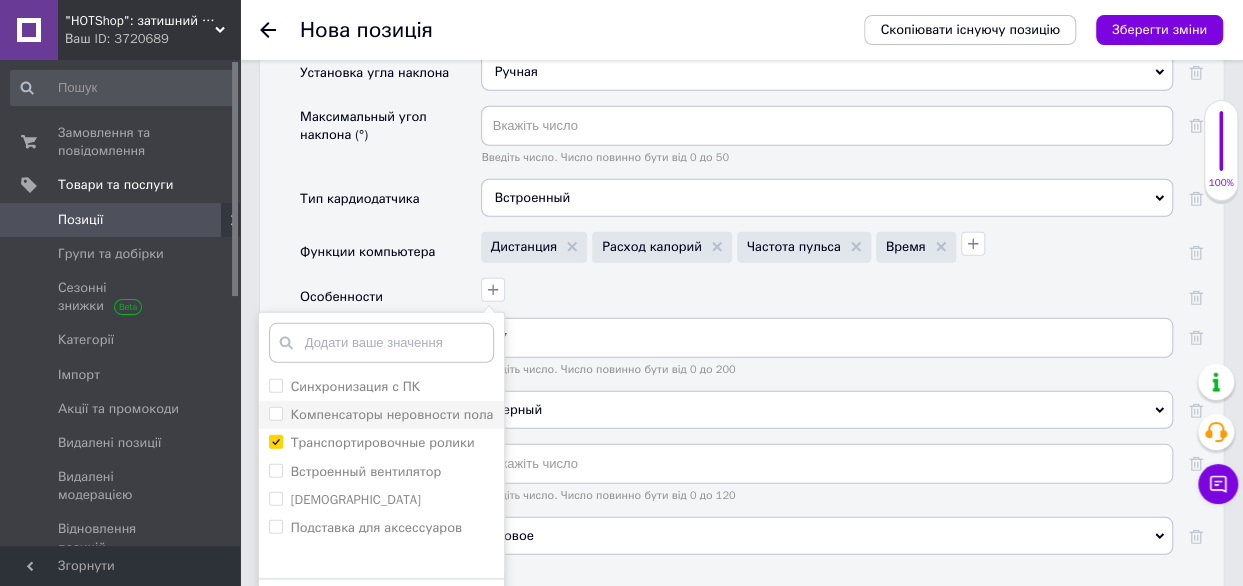 click on "Компенсаторы неровности пола" at bounding box center [275, 413] 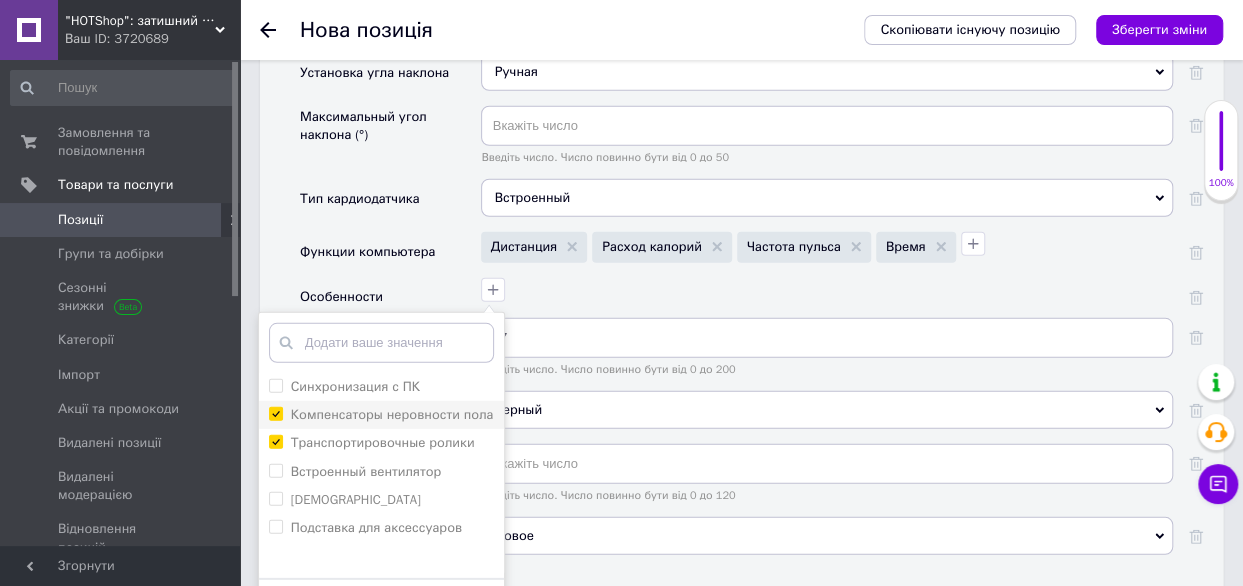 checkbox on "true" 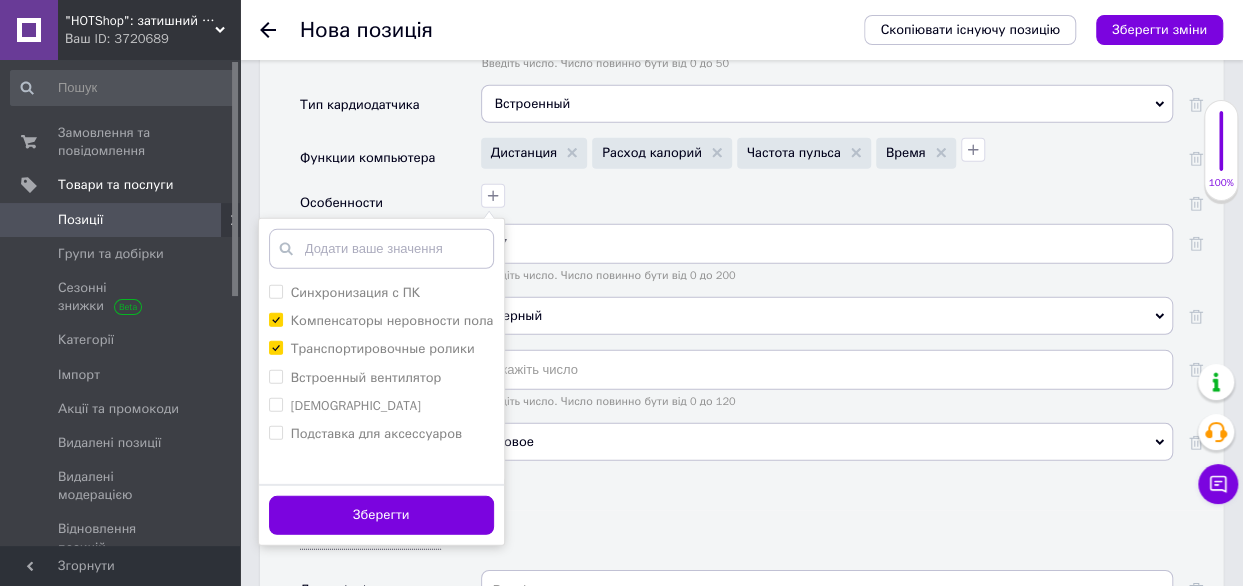 scroll, scrollTop: 2812, scrollLeft: 0, axis: vertical 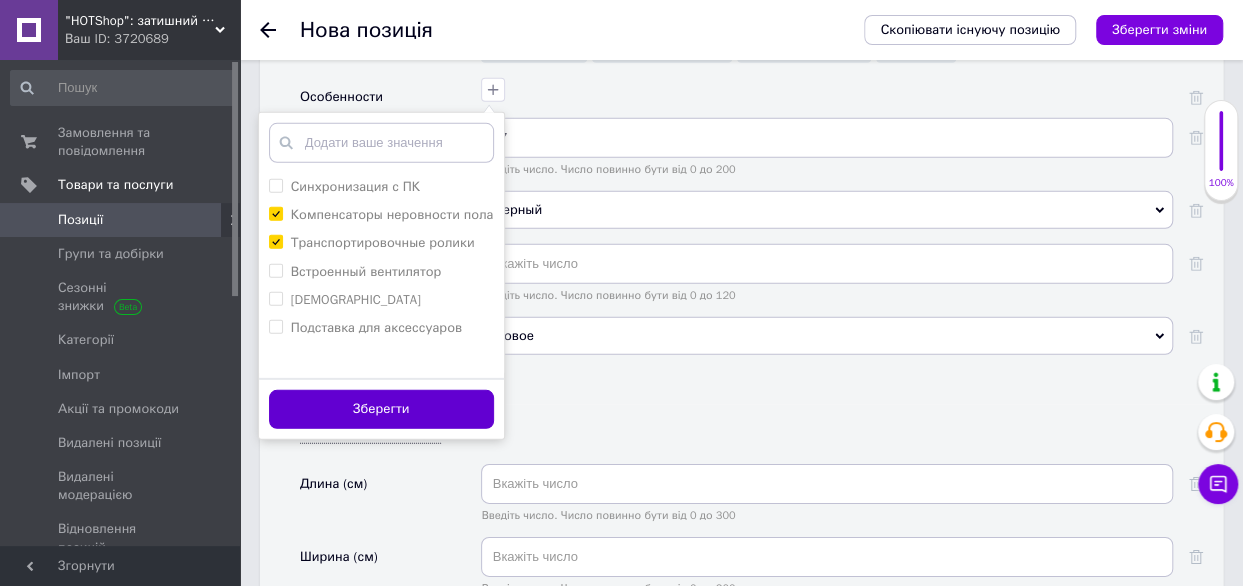 click on "Зберегти" at bounding box center (381, 409) 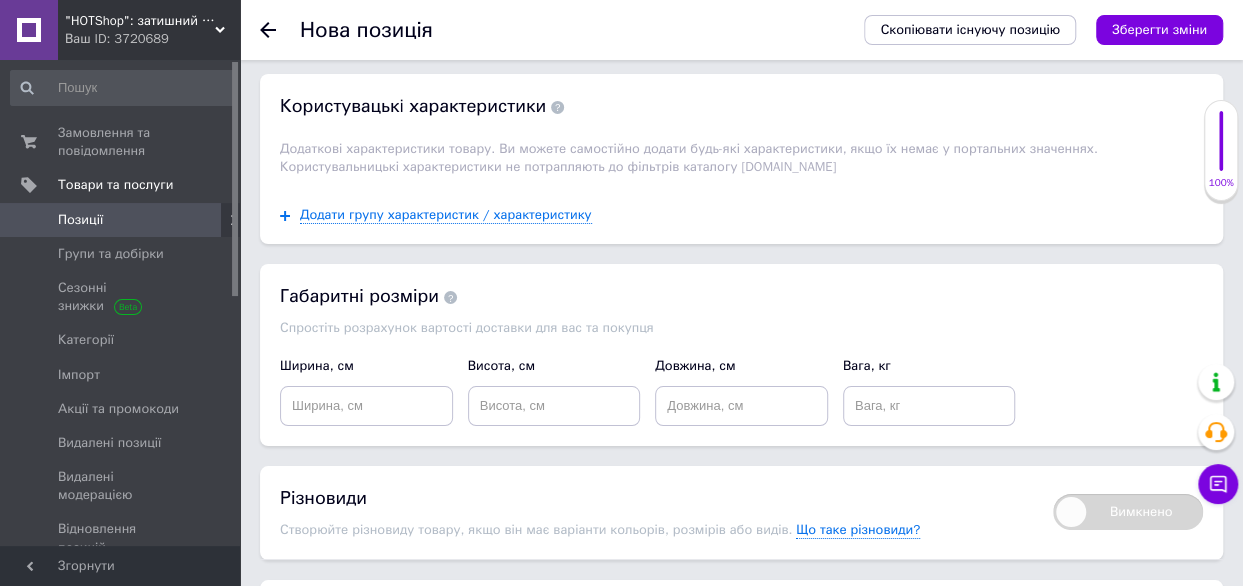 scroll, scrollTop: 3512, scrollLeft: 0, axis: vertical 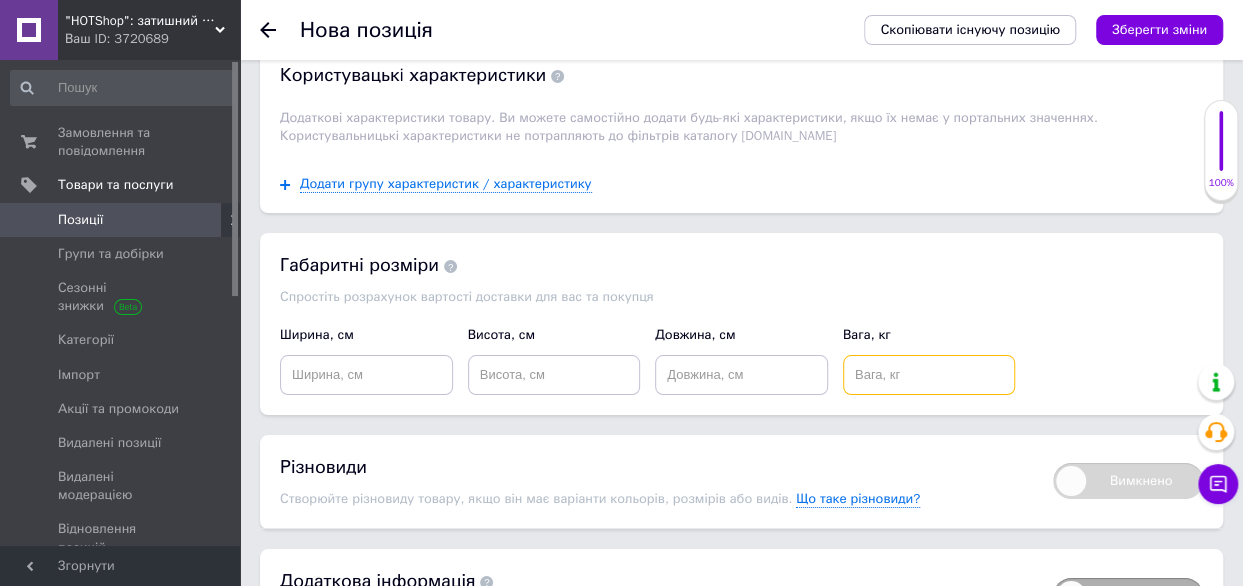 click at bounding box center [929, 375] 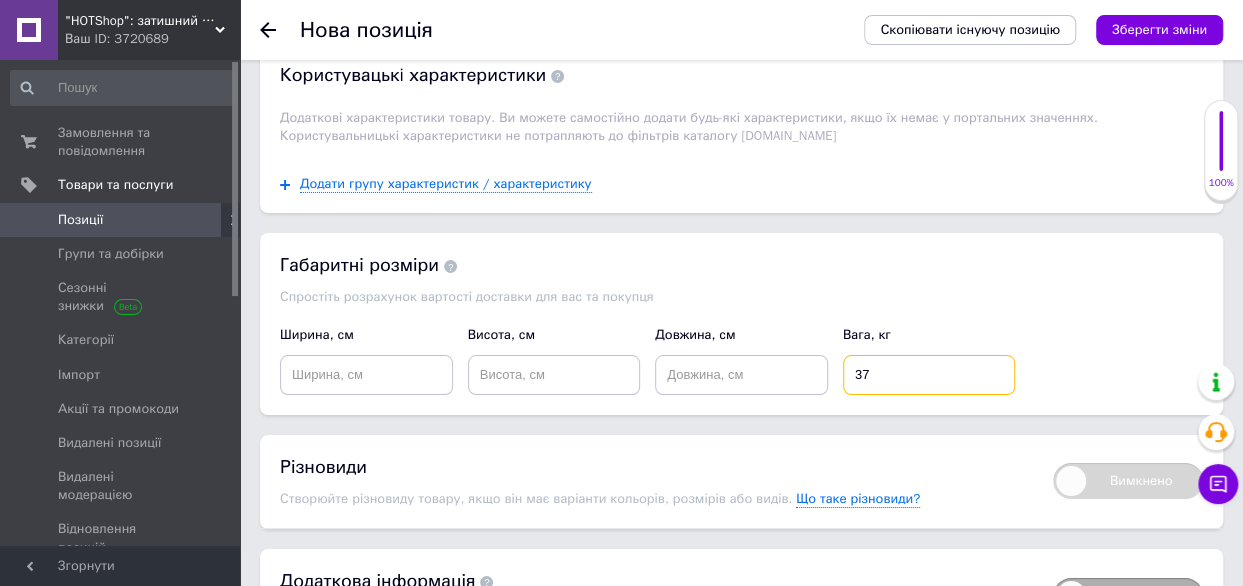 type on "3" 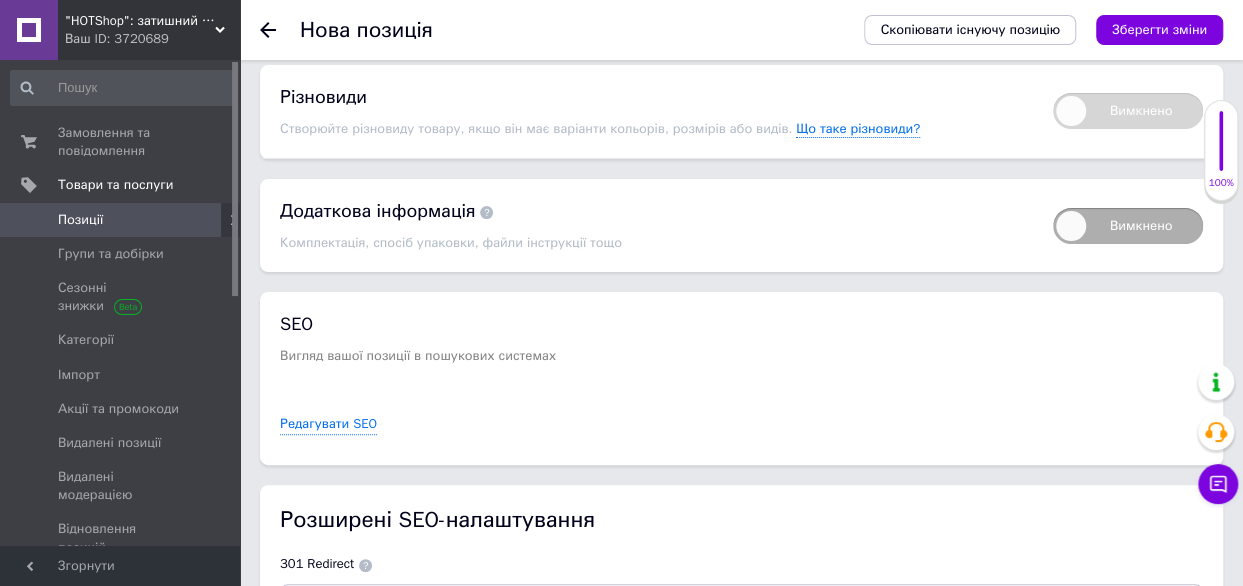 scroll, scrollTop: 3912, scrollLeft: 0, axis: vertical 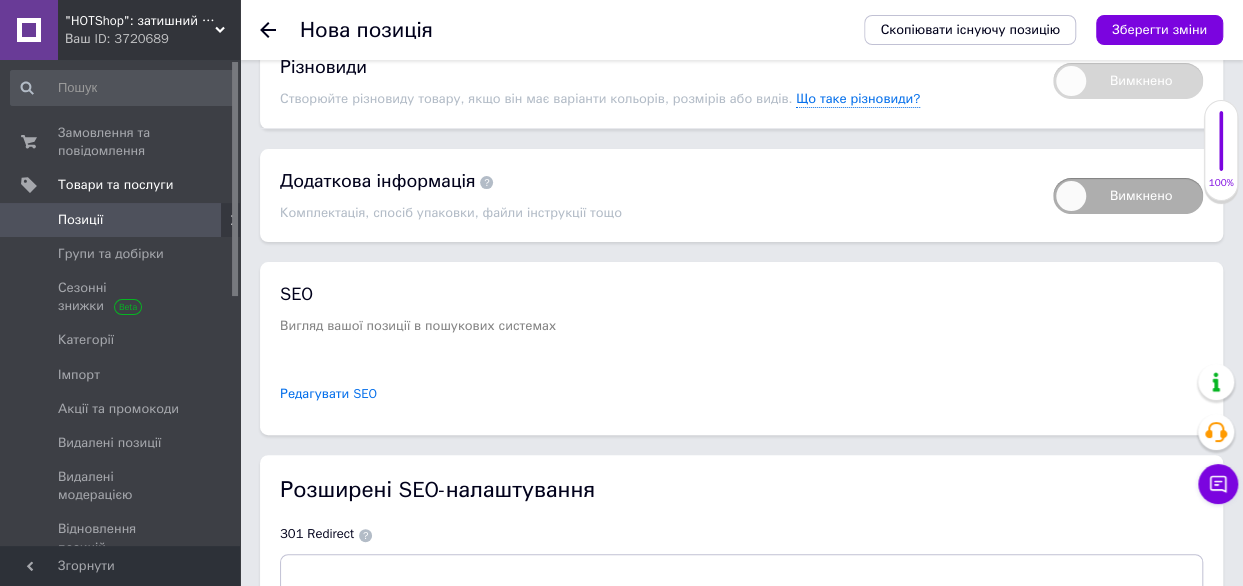 type on "41" 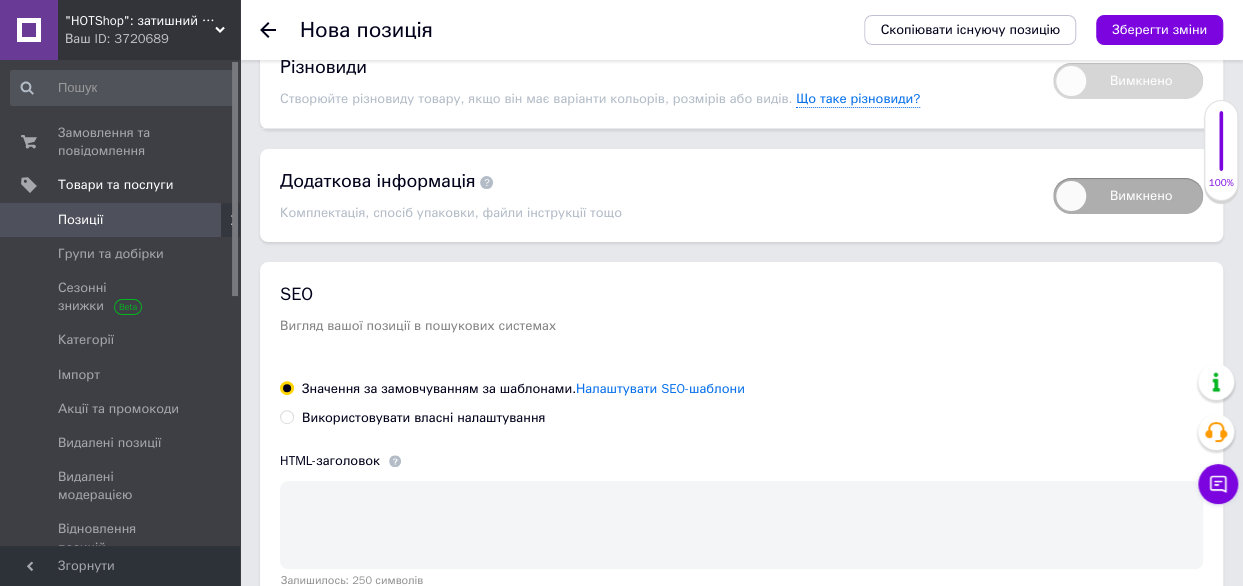 click on "Використовувати власні налаштування" at bounding box center (286, 416) 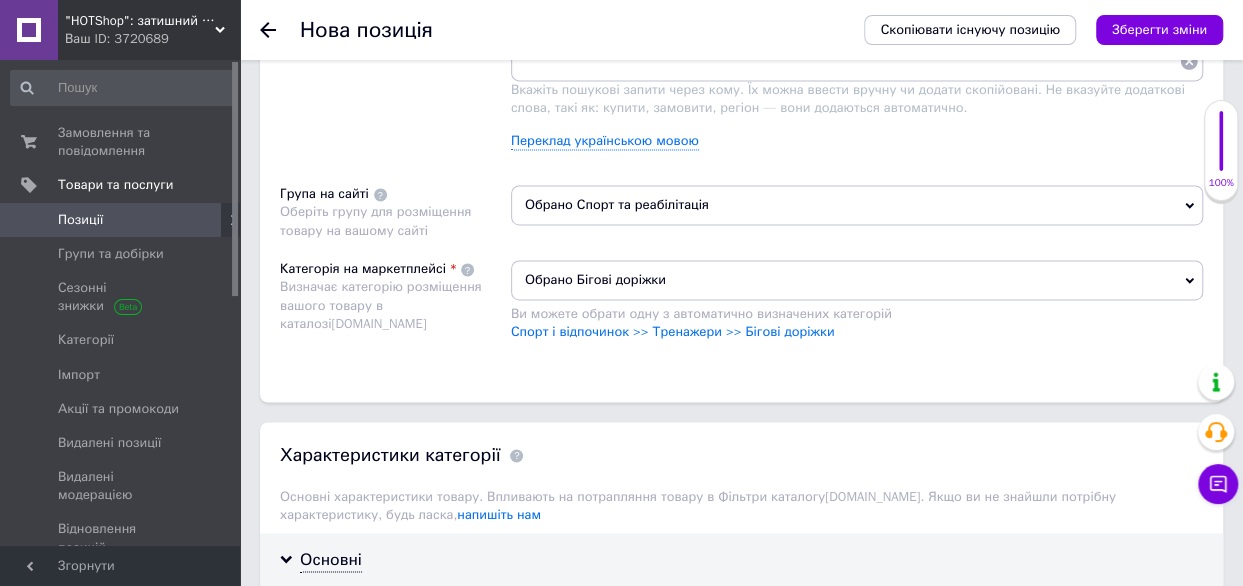scroll, scrollTop: 1312, scrollLeft: 0, axis: vertical 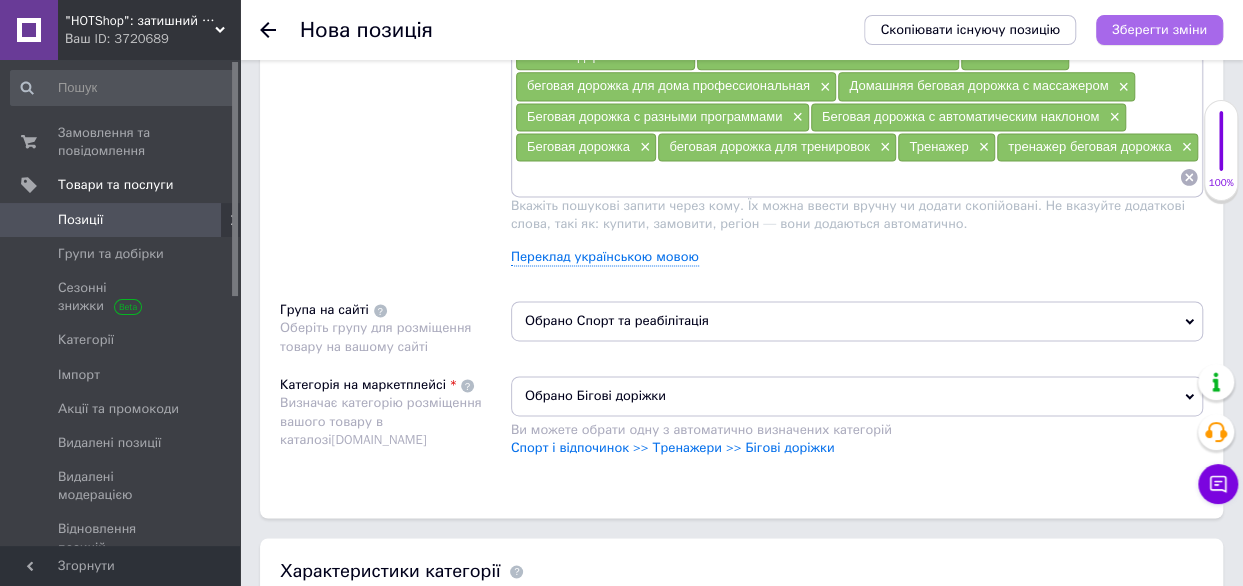 click on "Зберегти зміни" at bounding box center (1159, 30) 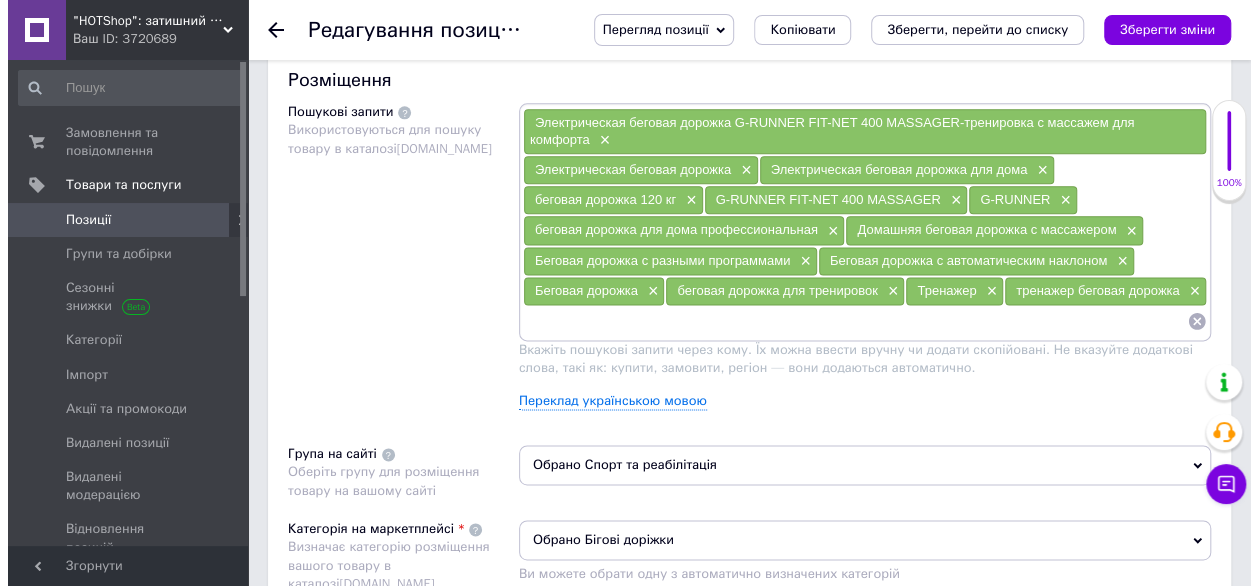 scroll, scrollTop: 1200, scrollLeft: 0, axis: vertical 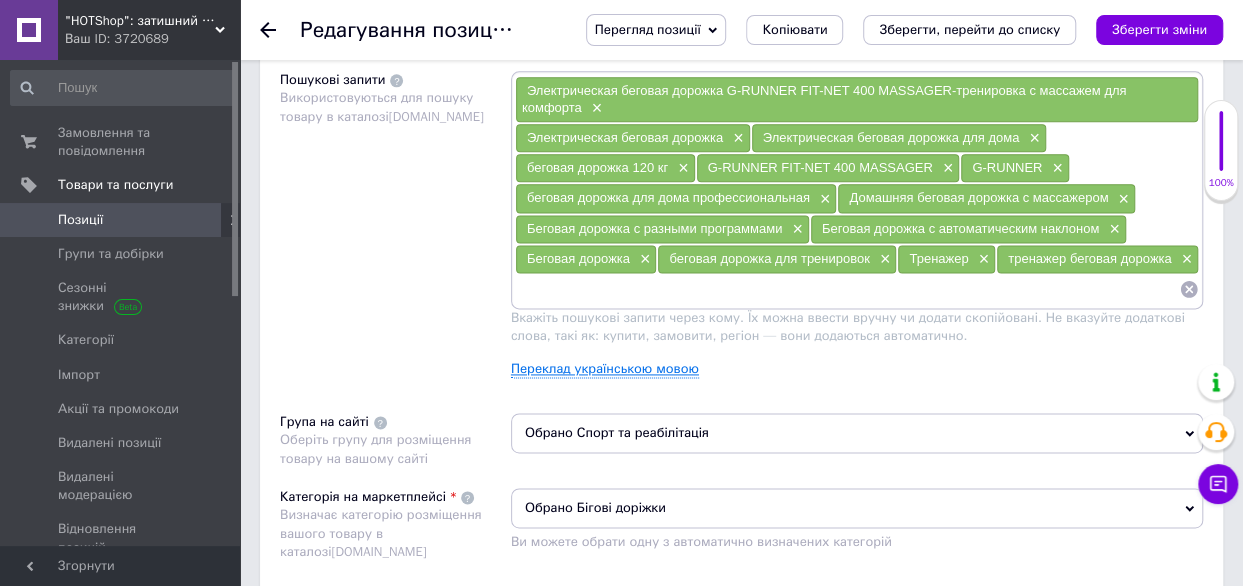 click on "Переклад українською мовою" at bounding box center [605, 369] 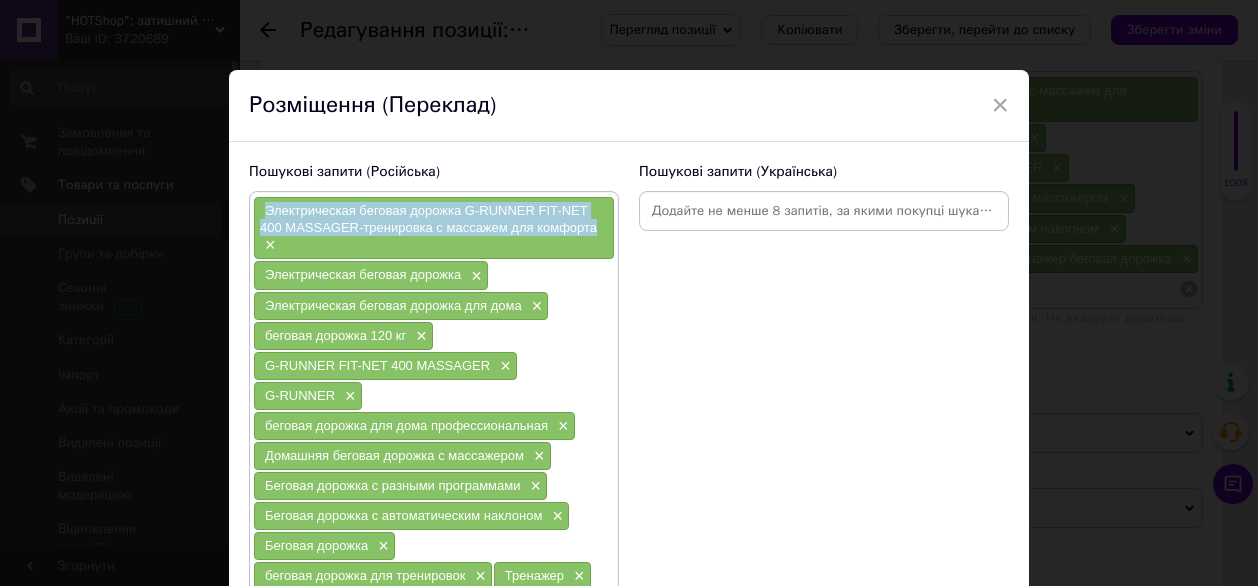 drag, startPoint x: 252, startPoint y: 203, endPoint x: 601, endPoint y: 221, distance: 349.46387 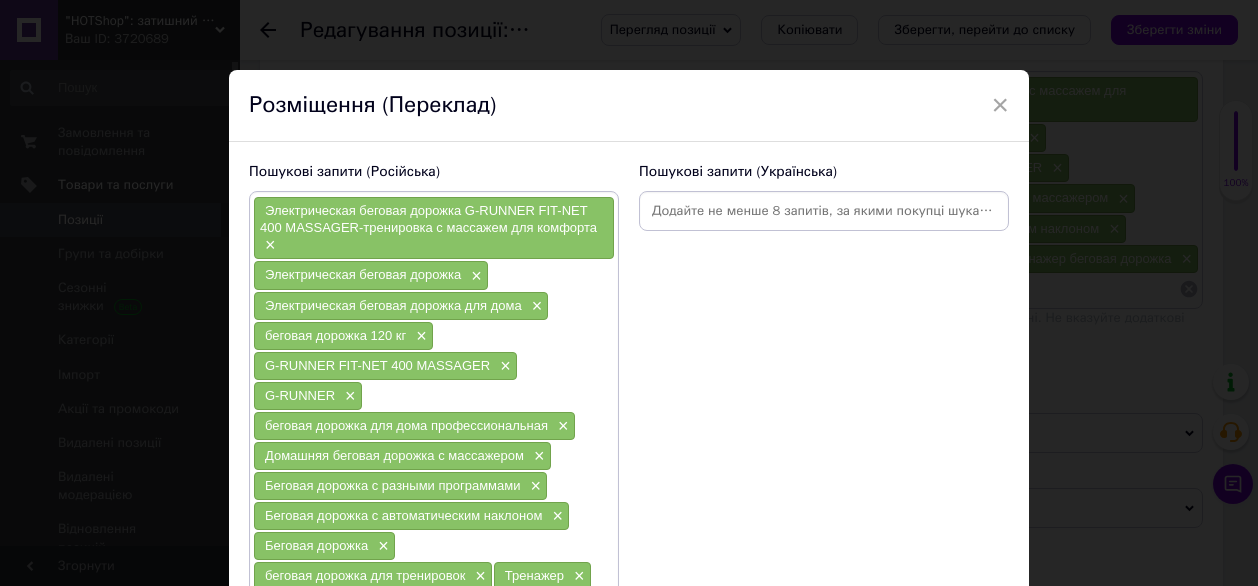 click at bounding box center (824, 211) 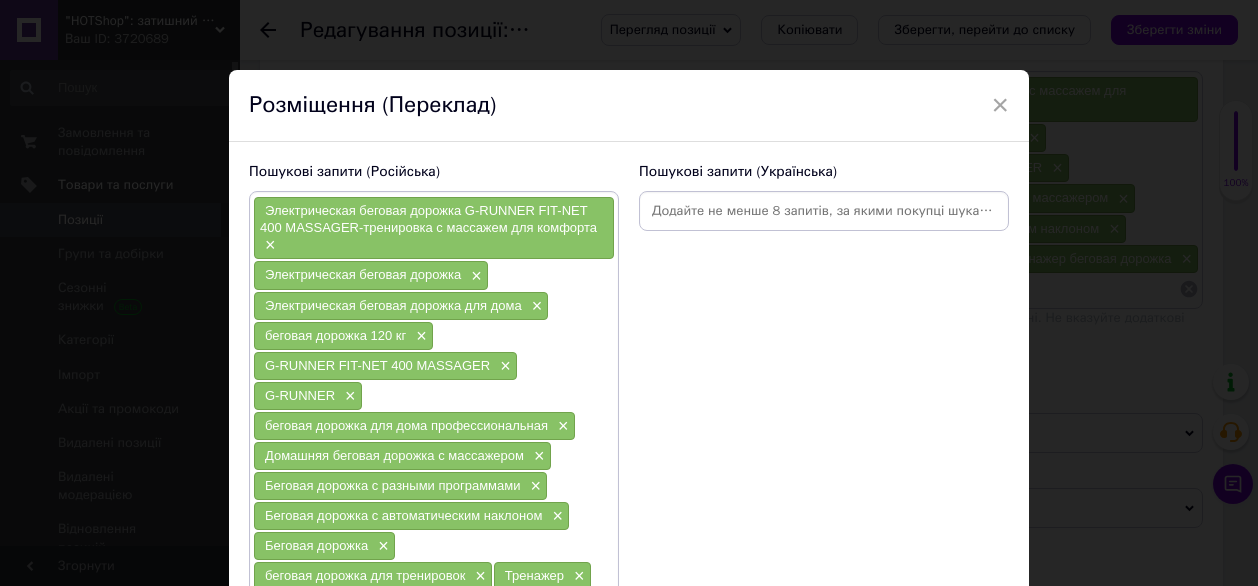 scroll, scrollTop: 0, scrollLeft: 0, axis: both 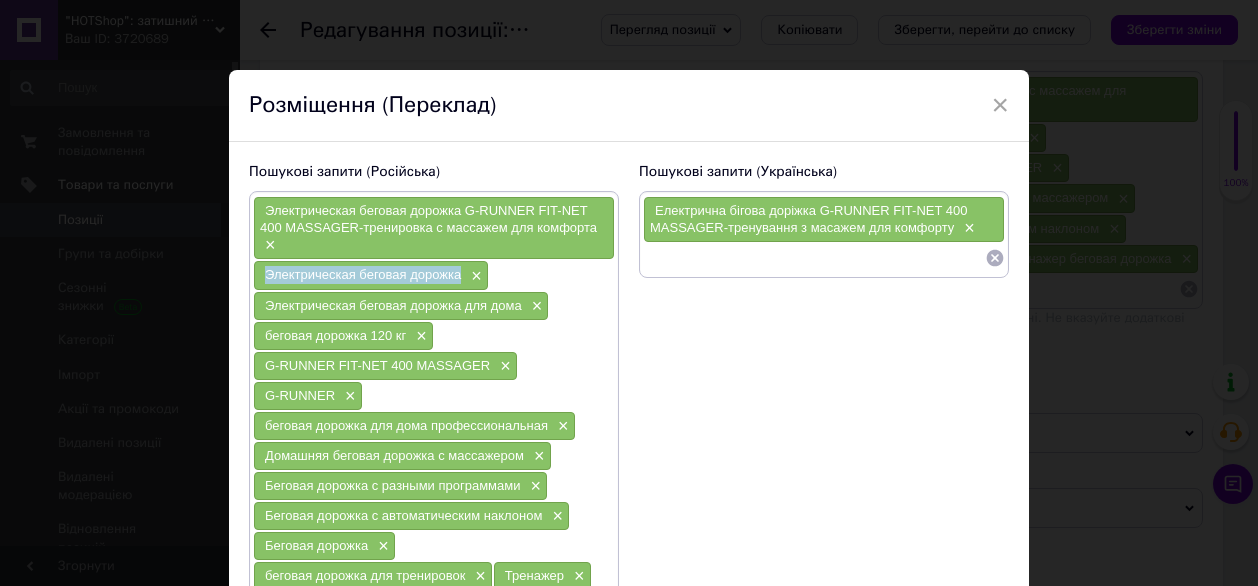 drag, startPoint x: 254, startPoint y: 274, endPoint x: 460, endPoint y: 274, distance: 206 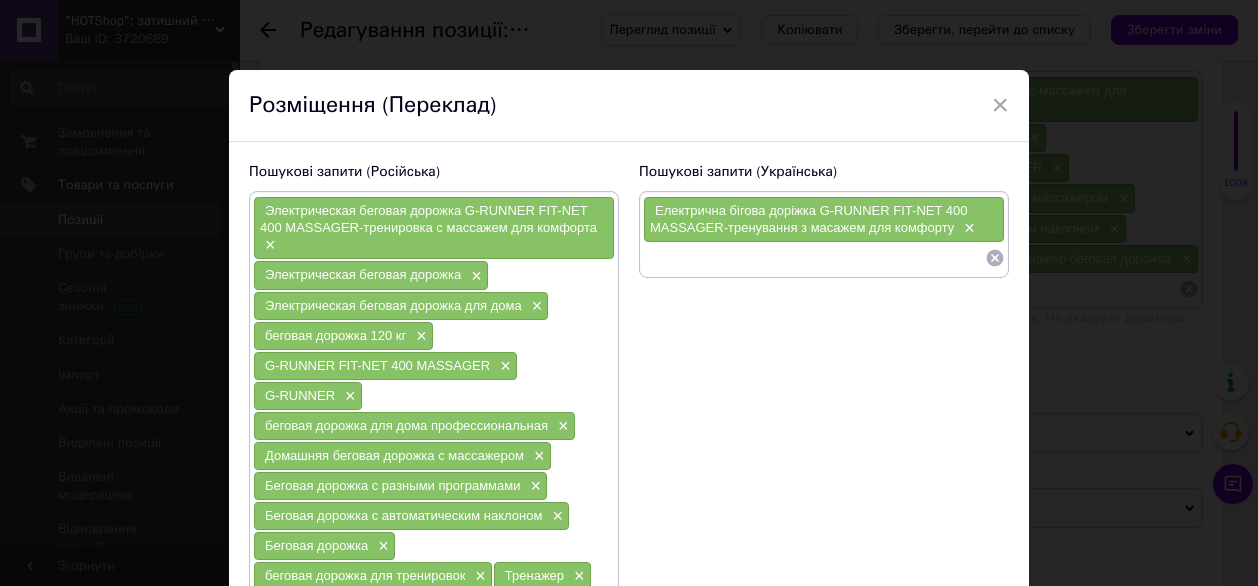 click at bounding box center [814, 258] 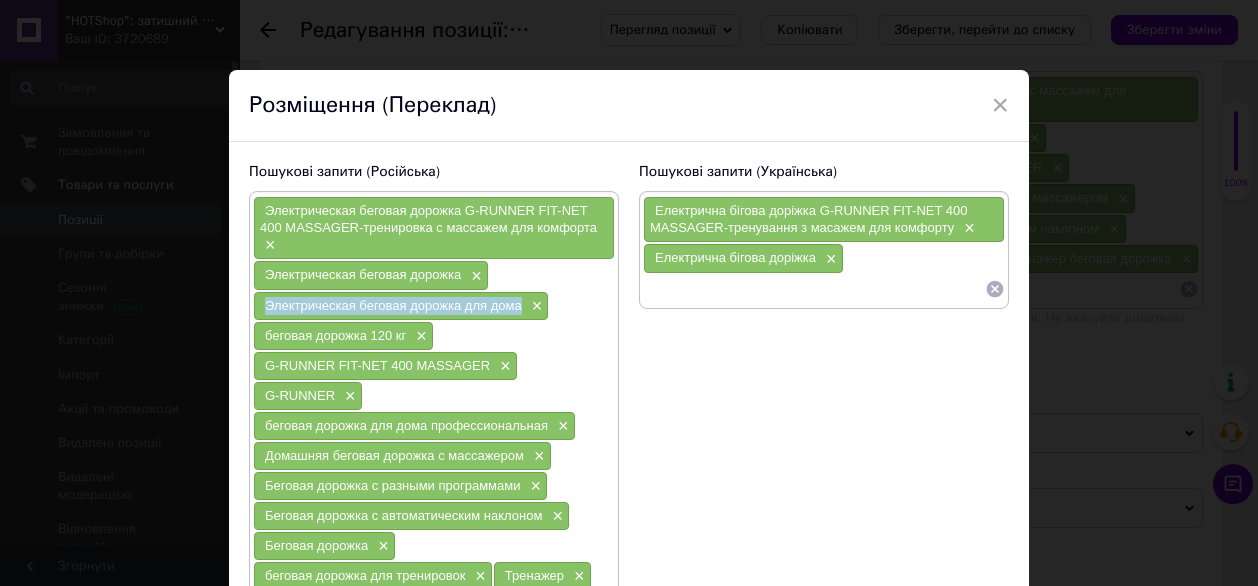 drag, startPoint x: 254, startPoint y: 300, endPoint x: 518, endPoint y: 307, distance: 264.09277 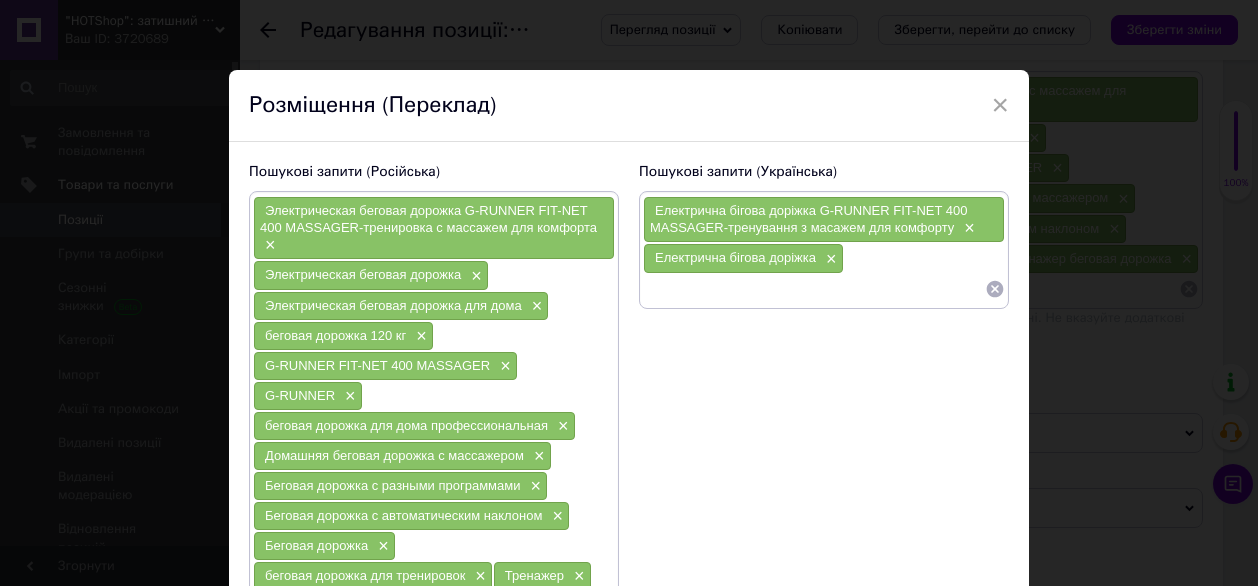 click at bounding box center [814, 289] 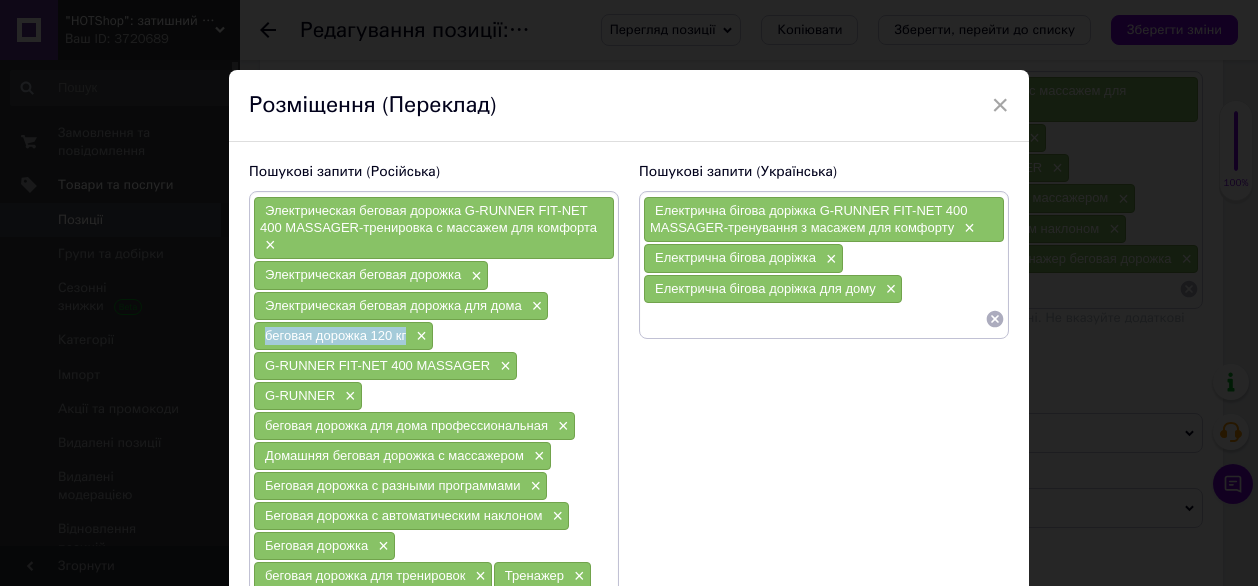 drag, startPoint x: 256, startPoint y: 332, endPoint x: 400, endPoint y: 331, distance: 144.00348 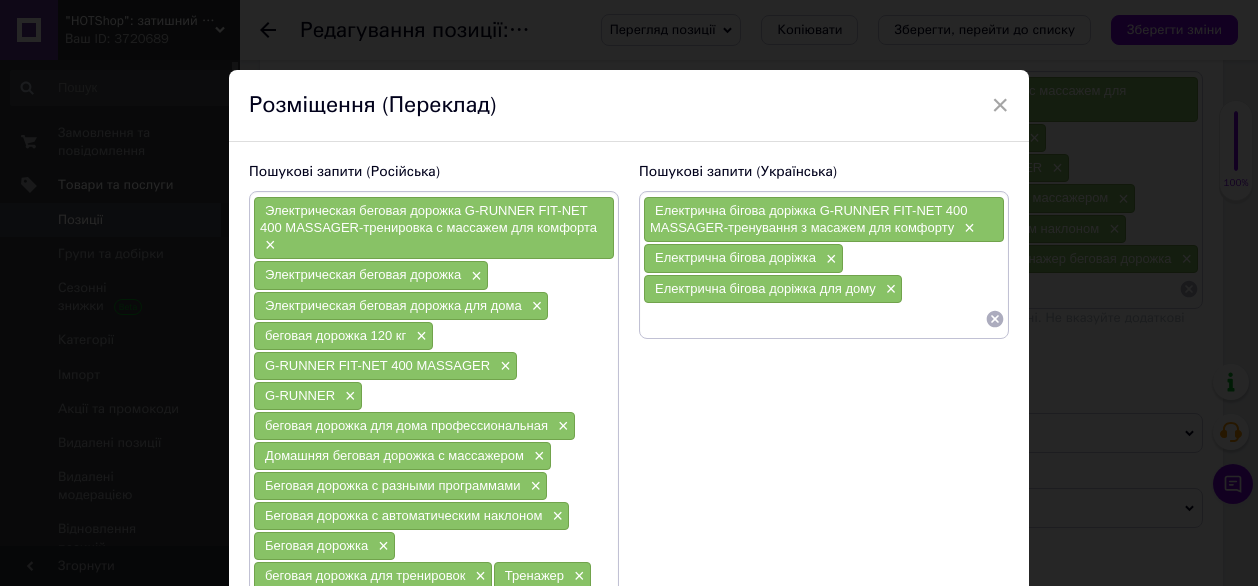click at bounding box center [814, 319] 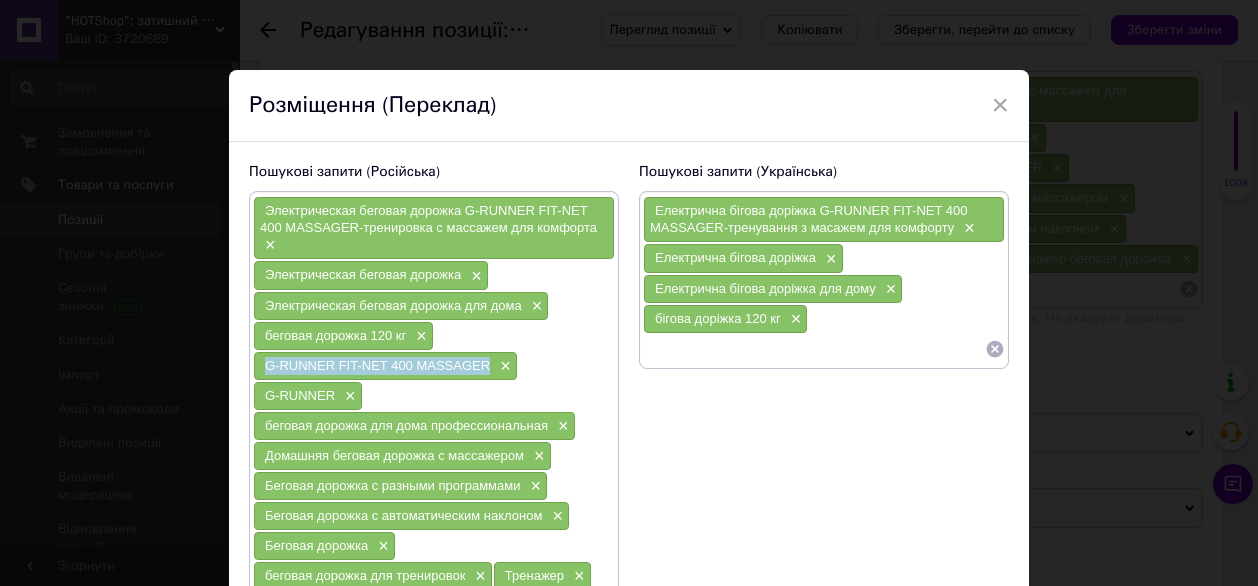 drag, startPoint x: 310, startPoint y: 356, endPoint x: 486, endPoint y: 360, distance: 176.04546 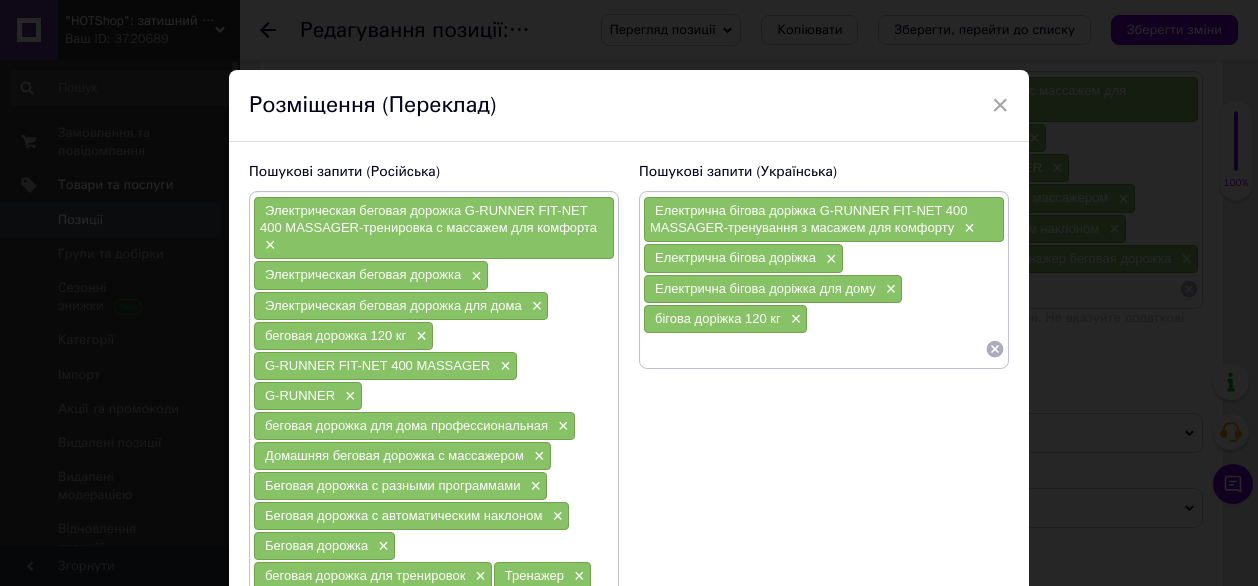 click at bounding box center [814, 349] 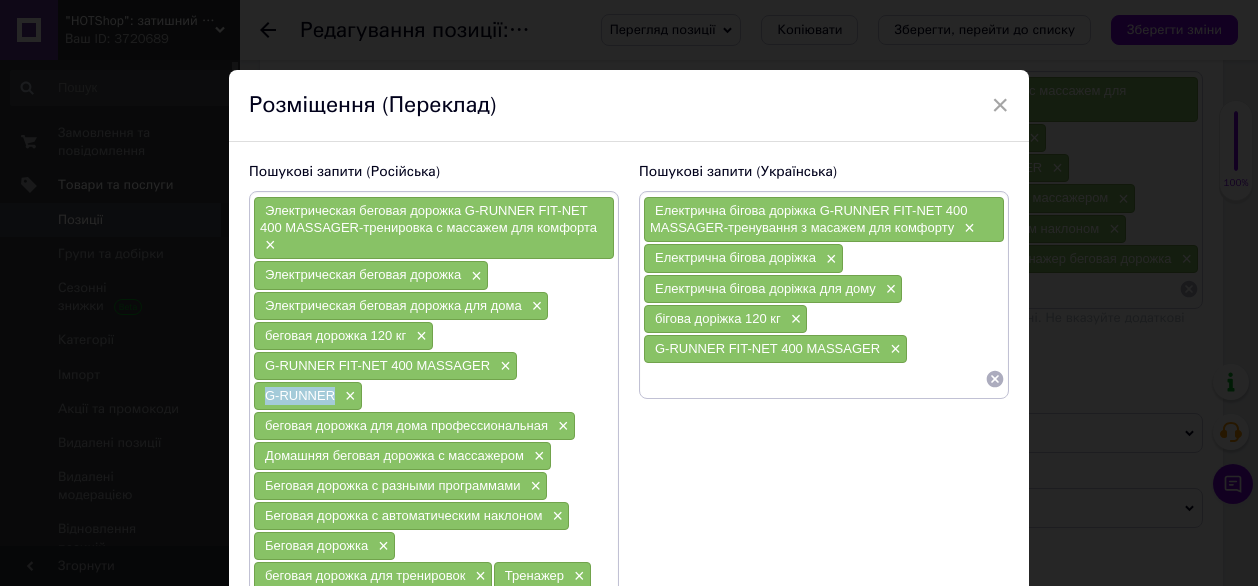drag, startPoint x: 249, startPoint y: 383, endPoint x: 328, endPoint y: 387, distance: 79.101204 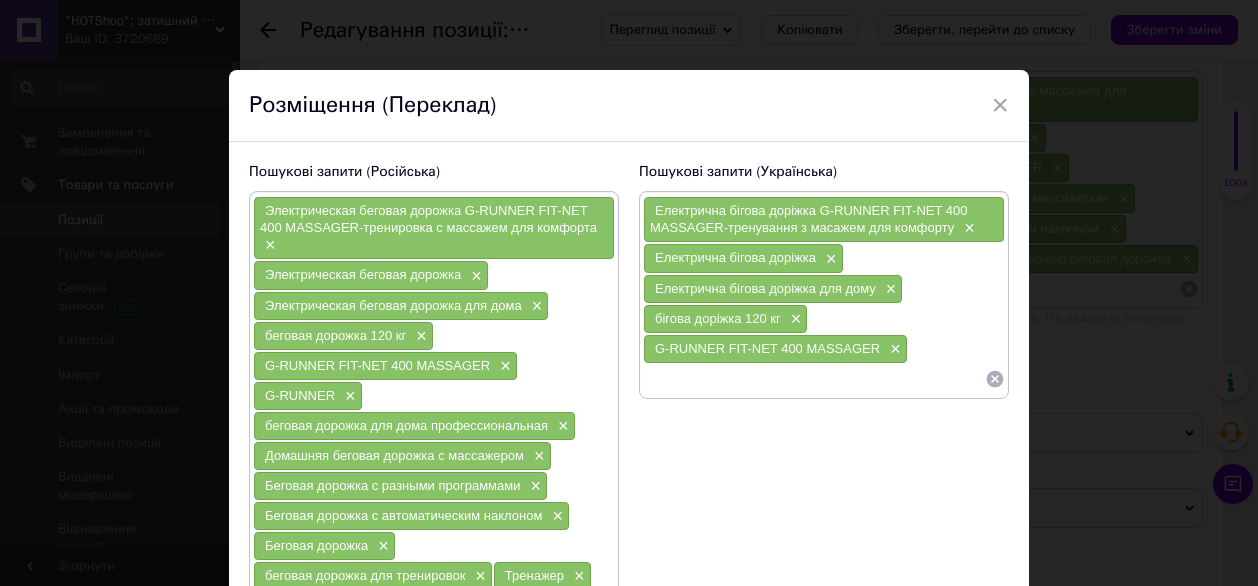 click at bounding box center [814, 379] 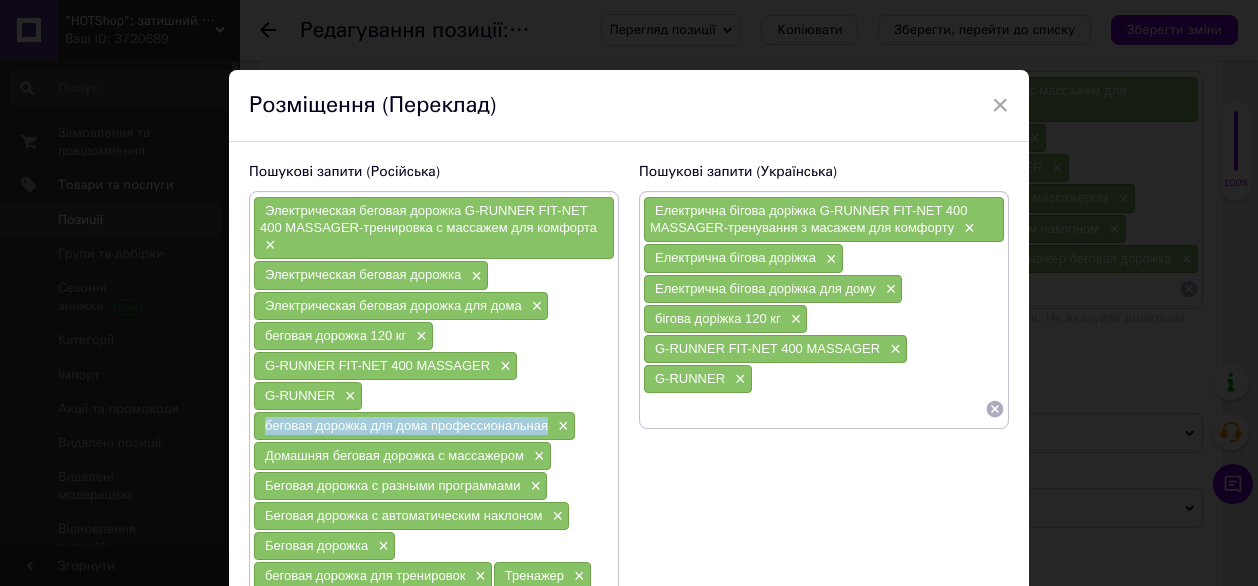 drag, startPoint x: 254, startPoint y: 412, endPoint x: 546, endPoint y: 419, distance: 292.0839 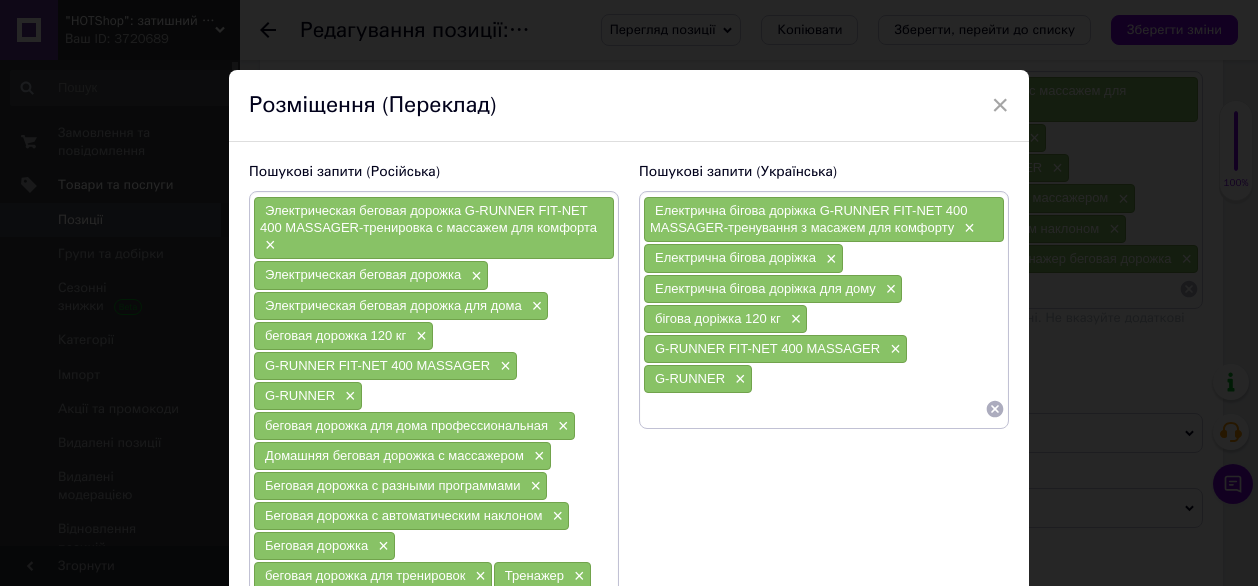 click at bounding box center [814, 409] 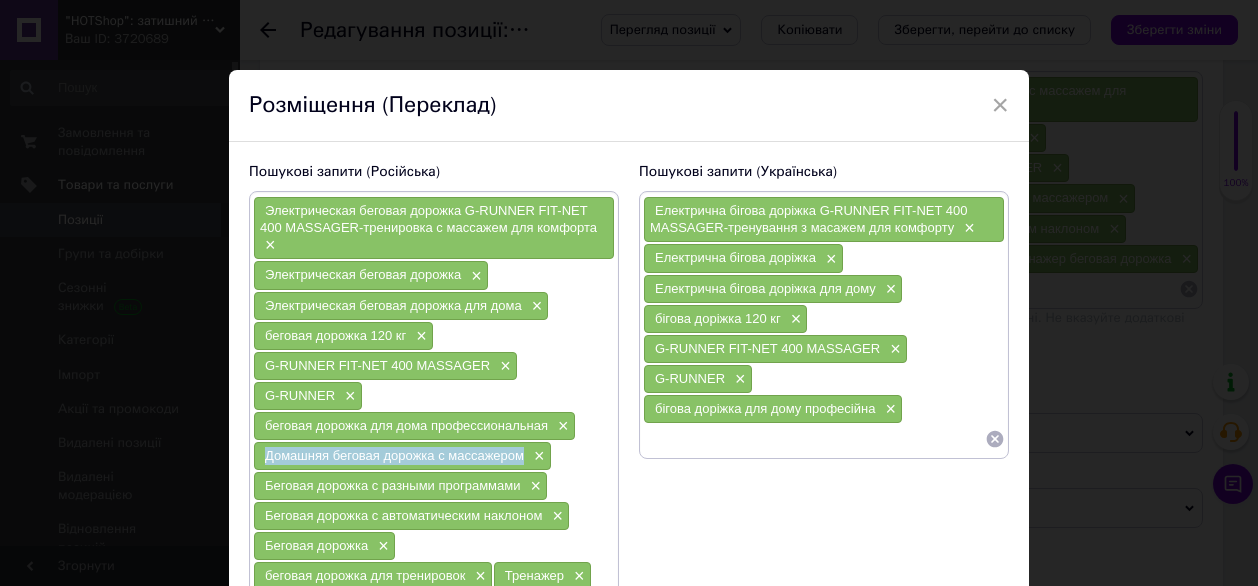 drag, startPoint x: 257, startPoint y: 448, endPoint x: 518, endPoint y: 443, distance: 261.04788 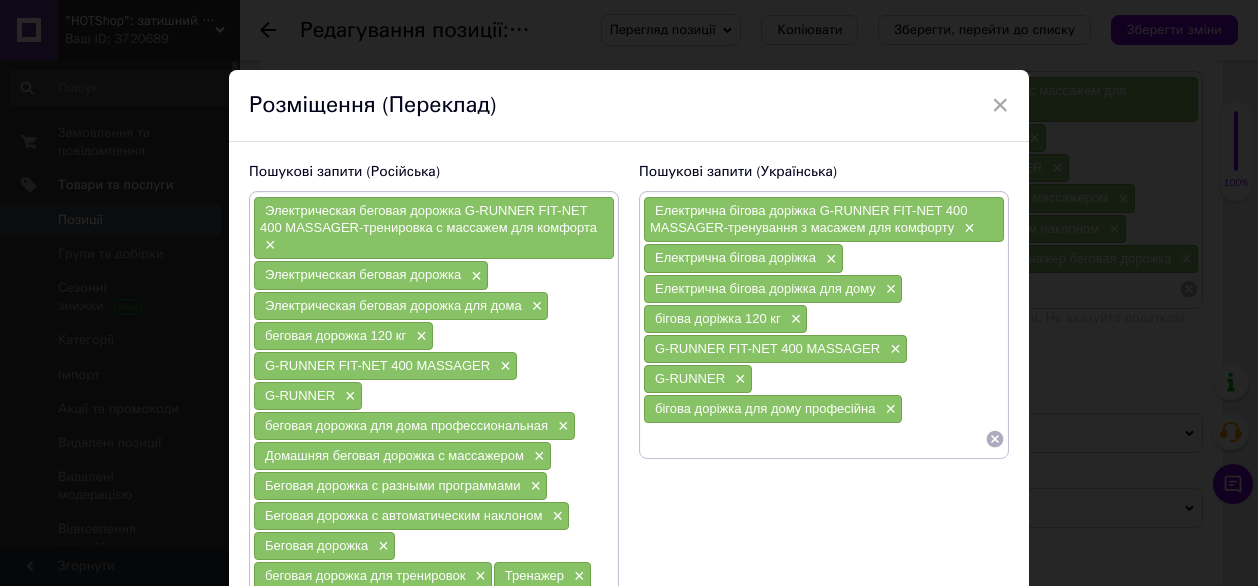 click at bounding box center [814, 439] 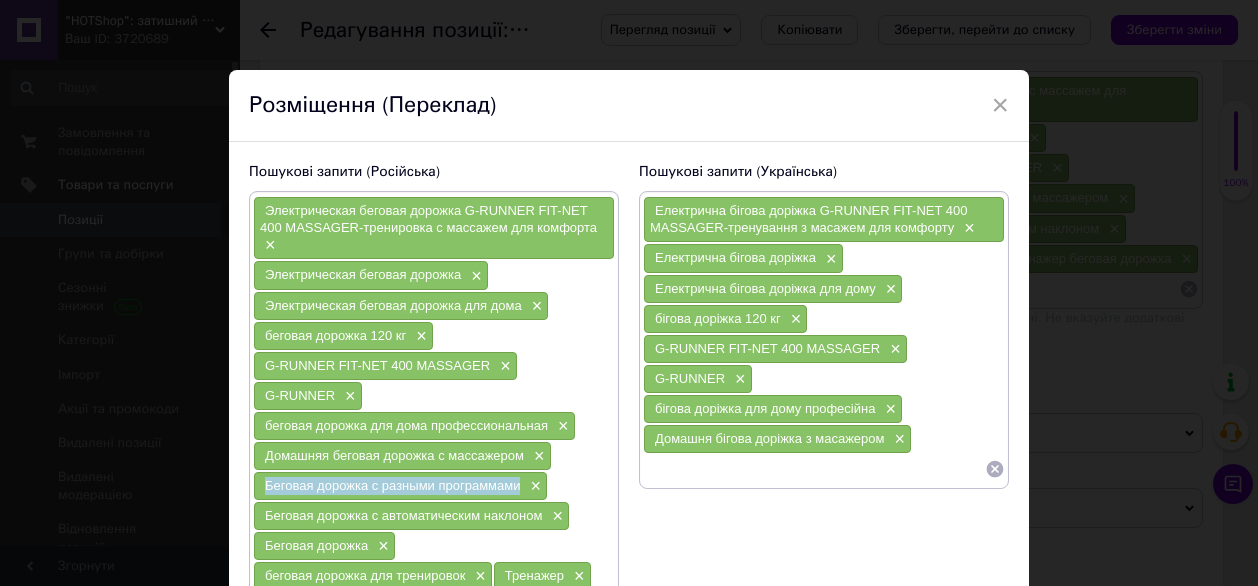 drag, startPoint x: 258, startPoint y: 475, endPoint x: 518, endPoint y: 475, distance: 260 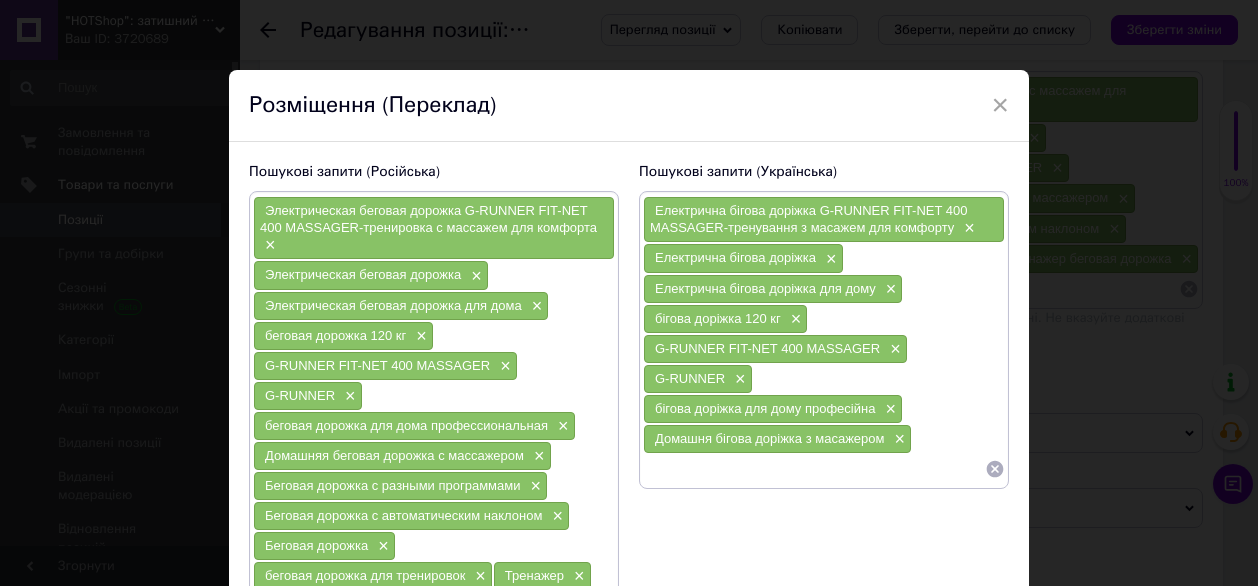 click at bounding box center (814, 469) 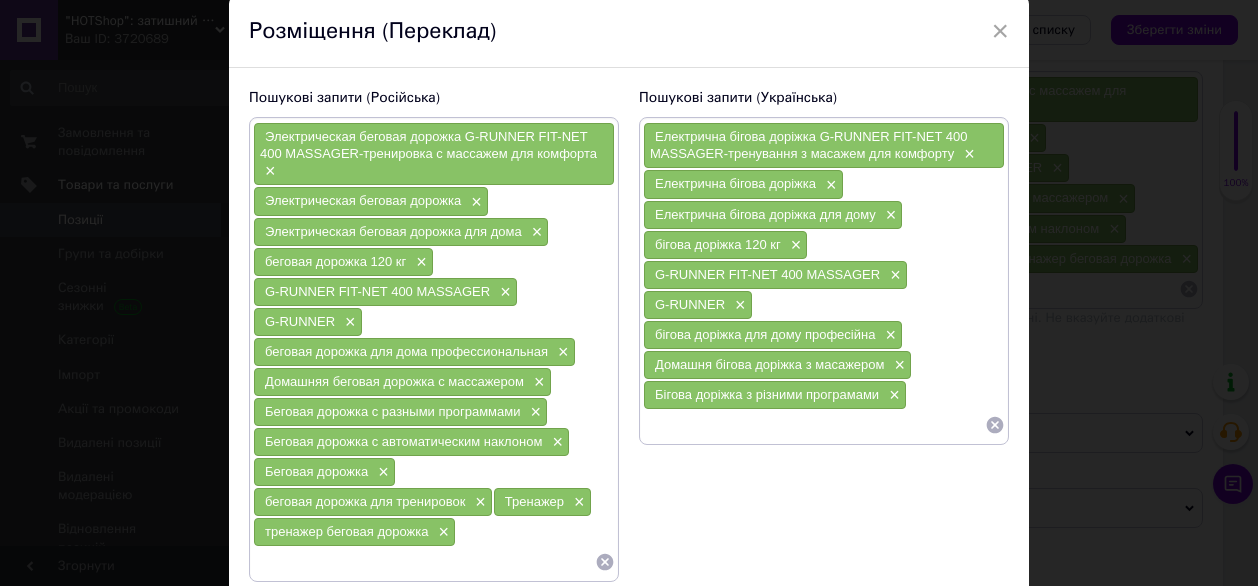 scroll, scrollTop: 100, scrollLeft: 0, axis: vertical 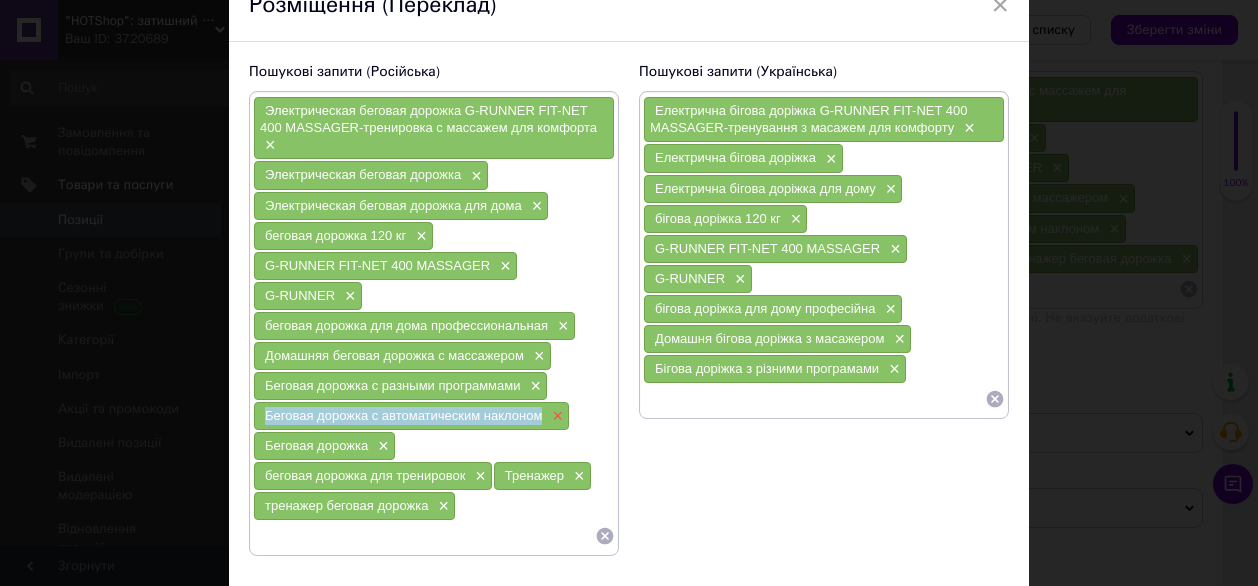 drag, startPoint x: 256, startPoint y: 405, endPoint x: 550, endPoint y: 413, distance: 294.10883 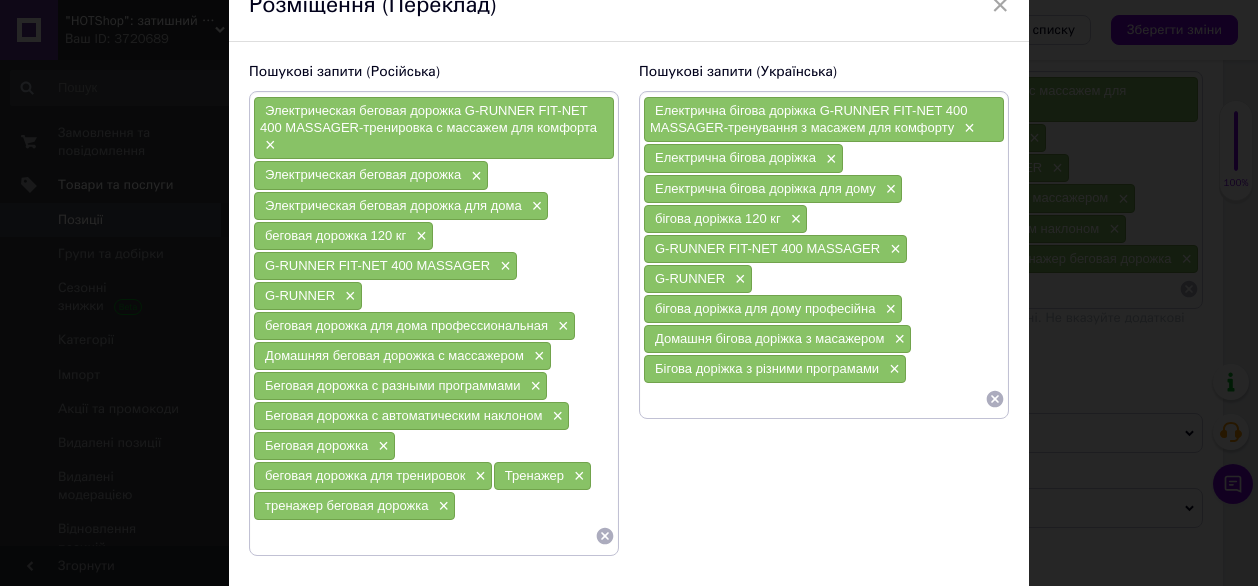 click at bounding box center (814, 399) 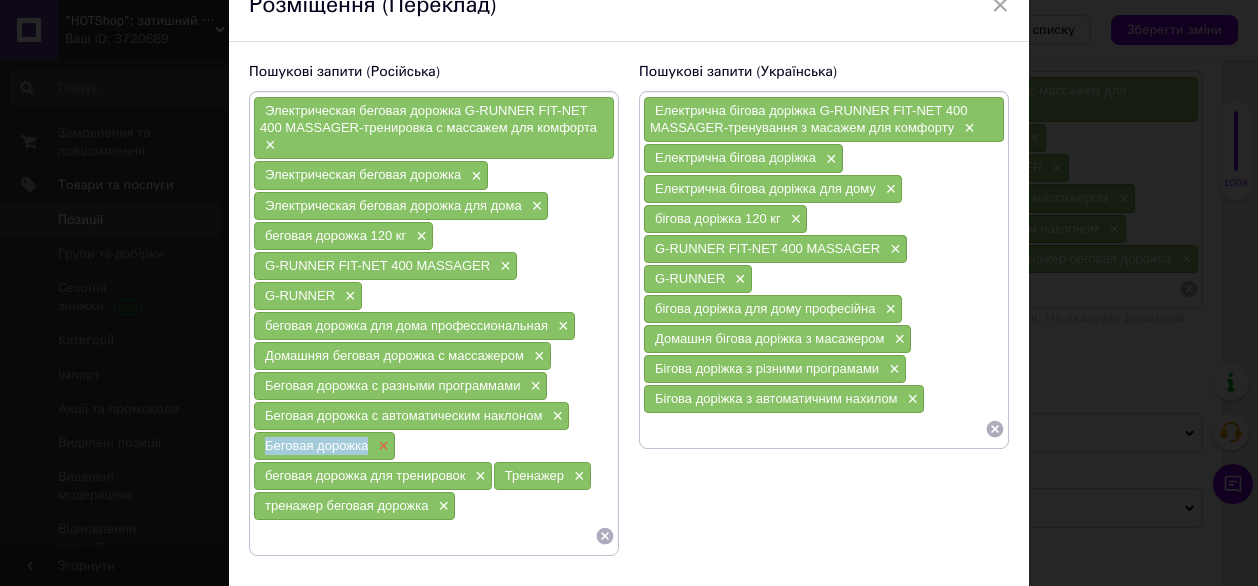 drag, startPoint x: 256, startPoint y: 432, endPoint x: 370, endPoint y: 431, distance: 114.00439 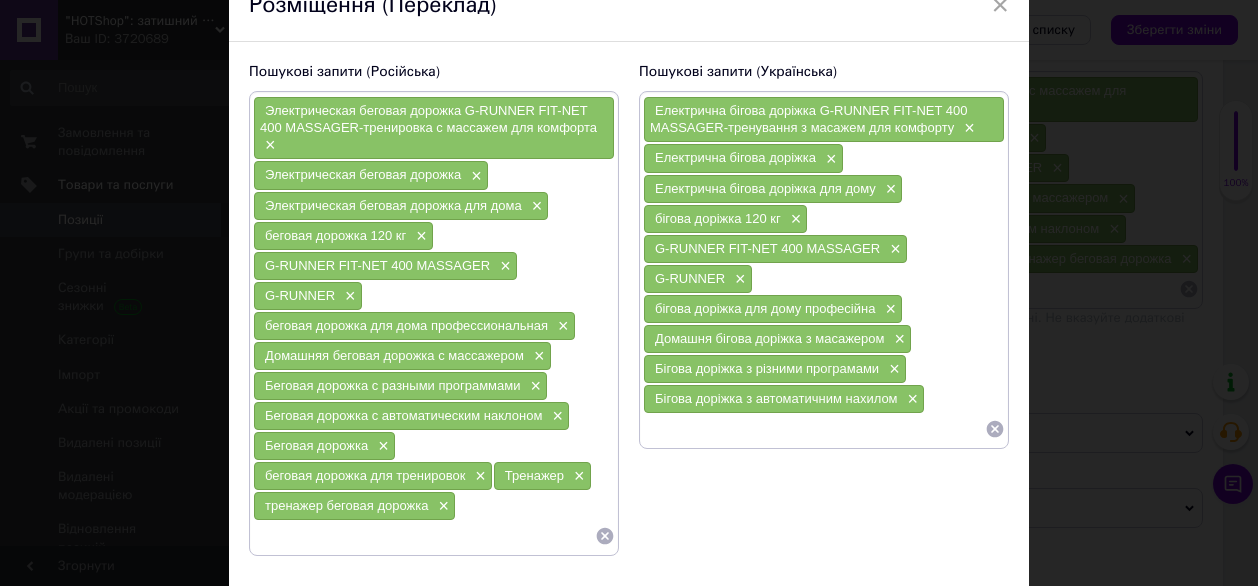 click at bounding box center (814, 429) 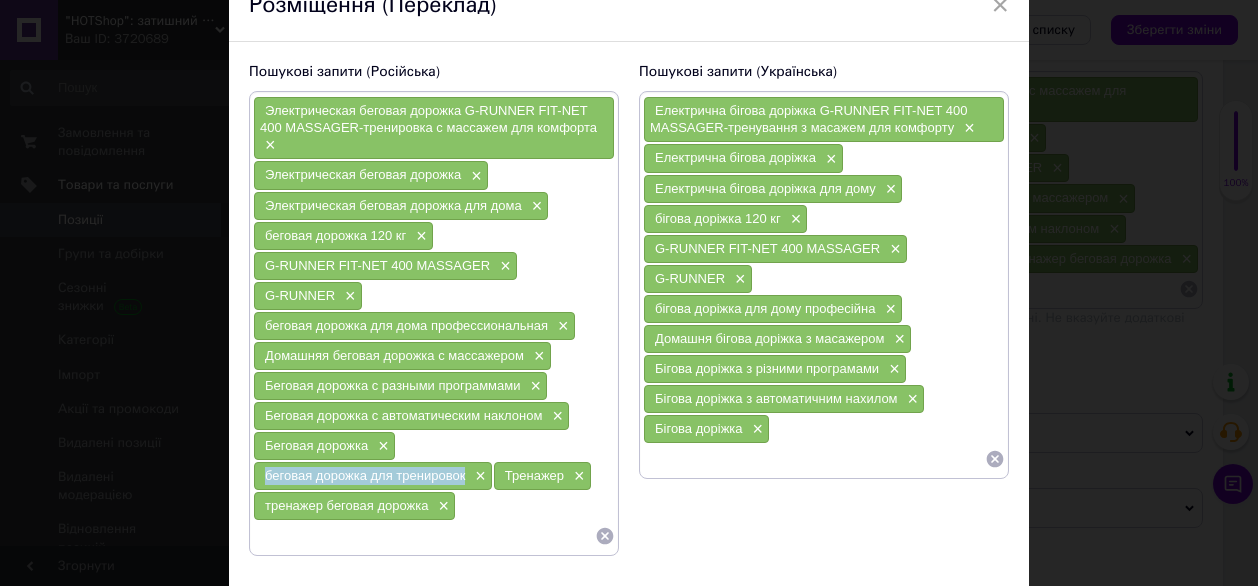 drag, startPoint x: 256, startPoint y: 455, endPoint x: 461, endPoint y: 468, distance: 205.41179 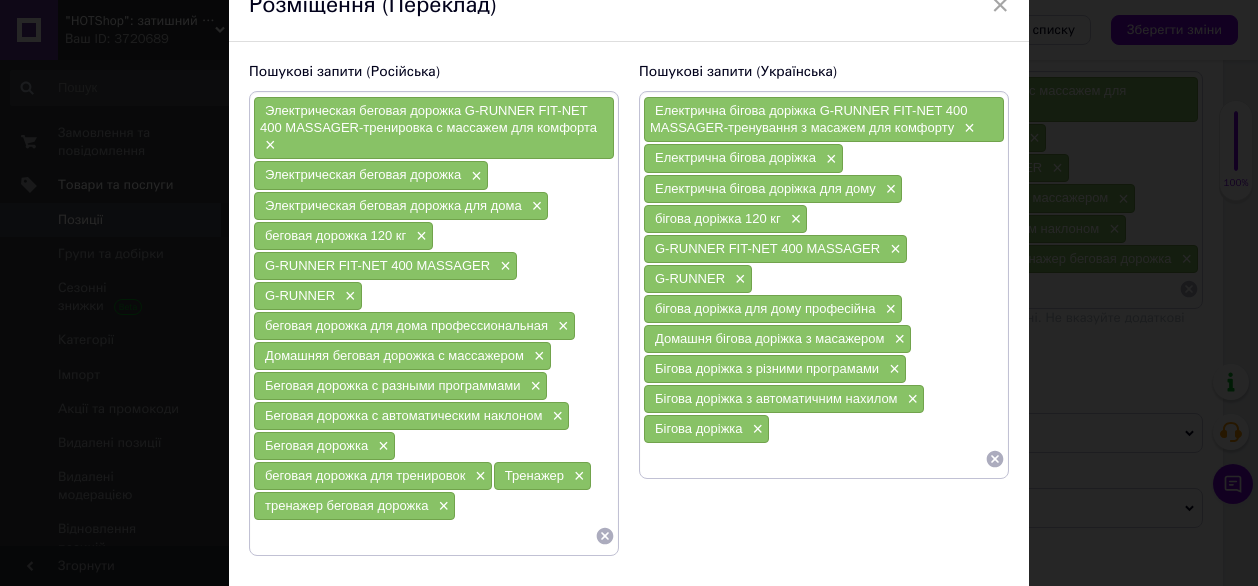 click at bounding box center (814, 459) 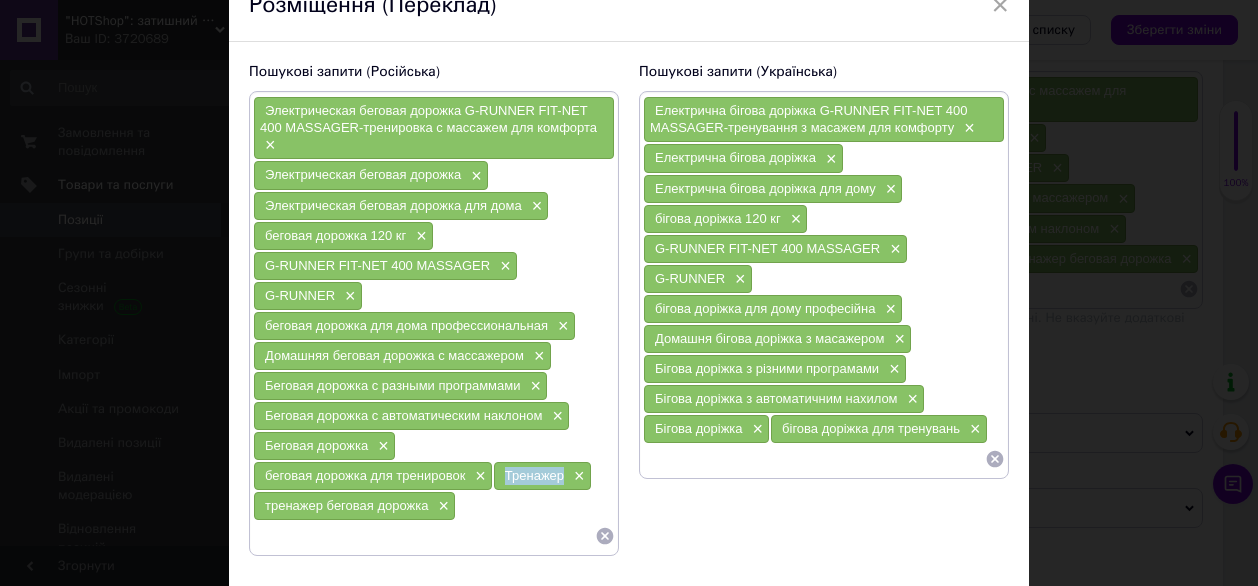 drag, startPoint x: 495, startPoint y: 460, endPoint x: 560, endPoint y: 464, distance: 65.12296 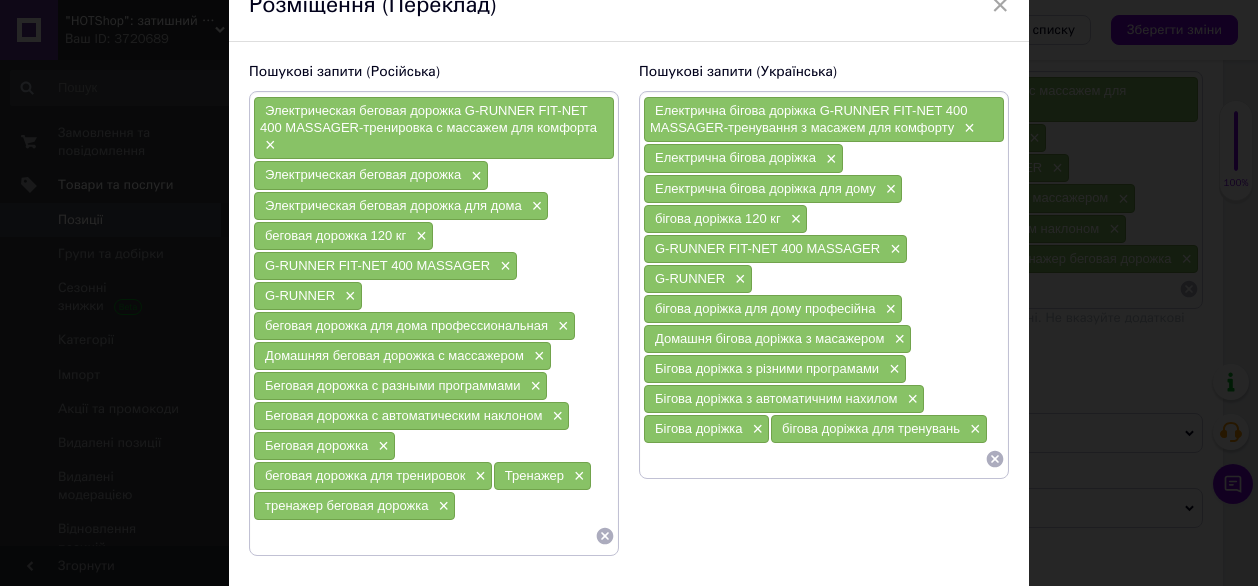 click at bounding box center [814, 459] 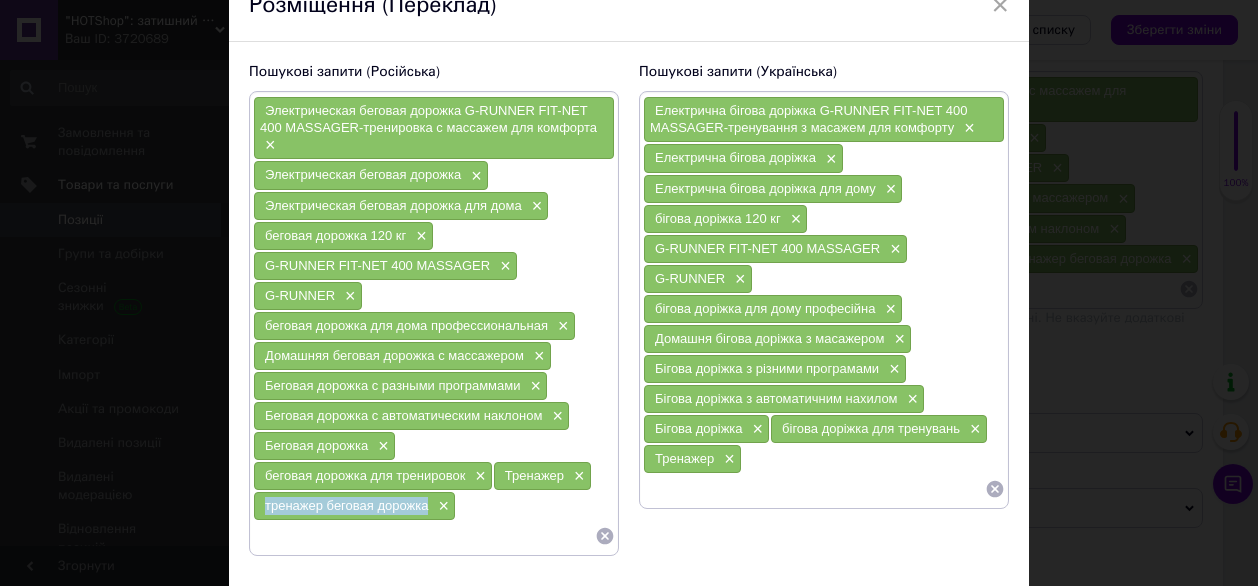 drag, startPoint x: 256, startPoint y: 490, endPoint x: 422, endPoint y: 497, distance: 166.14752 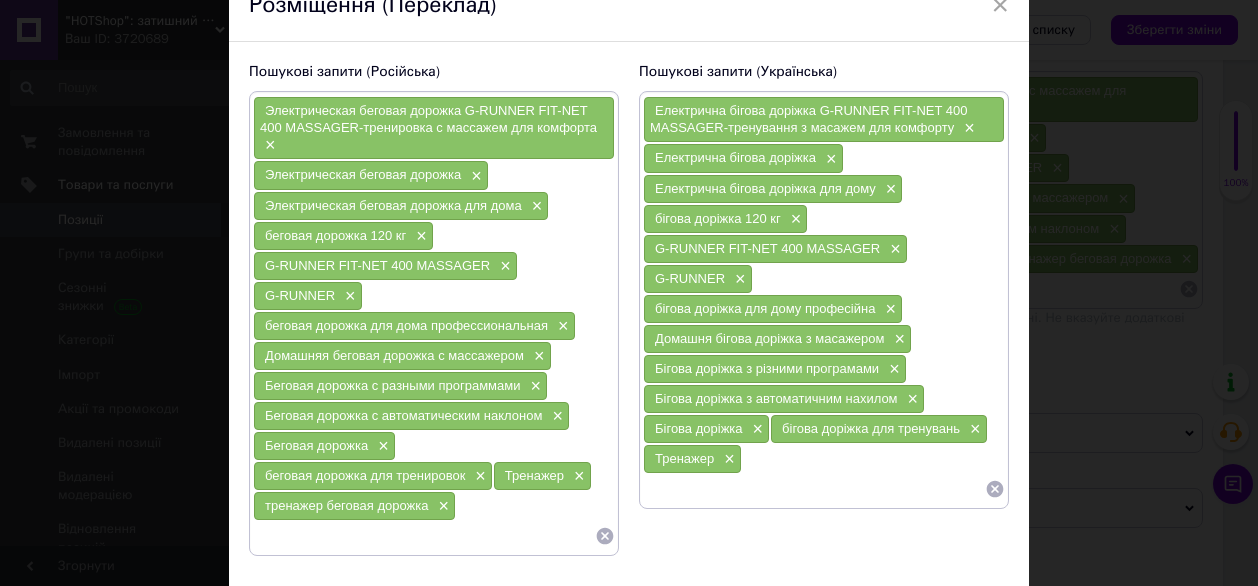 click at bounding box center (814, 489) 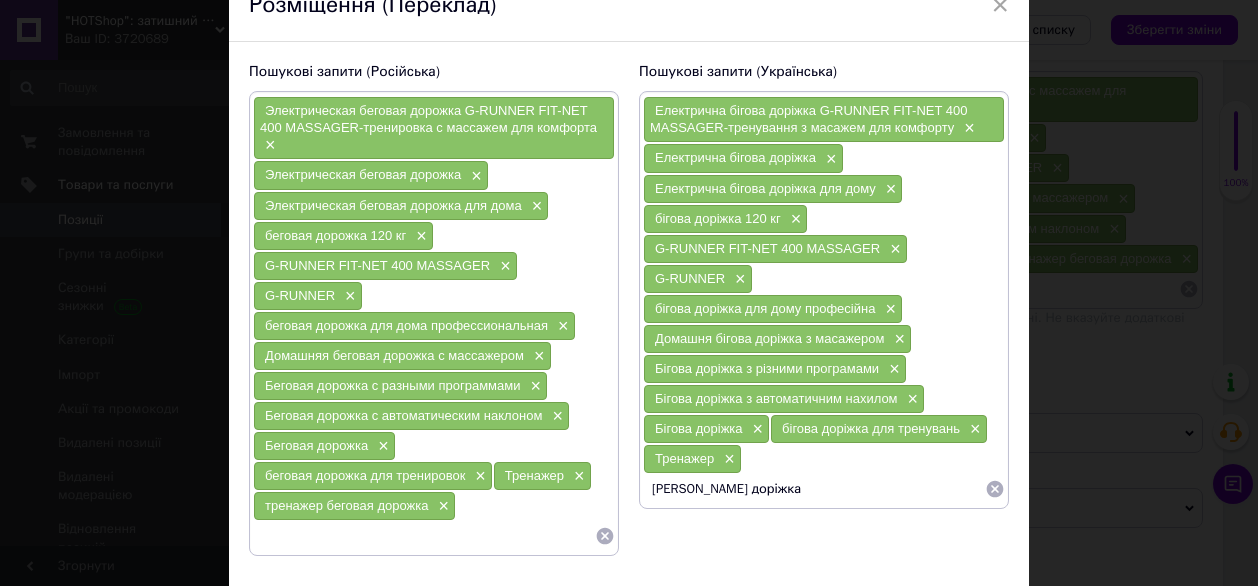 type 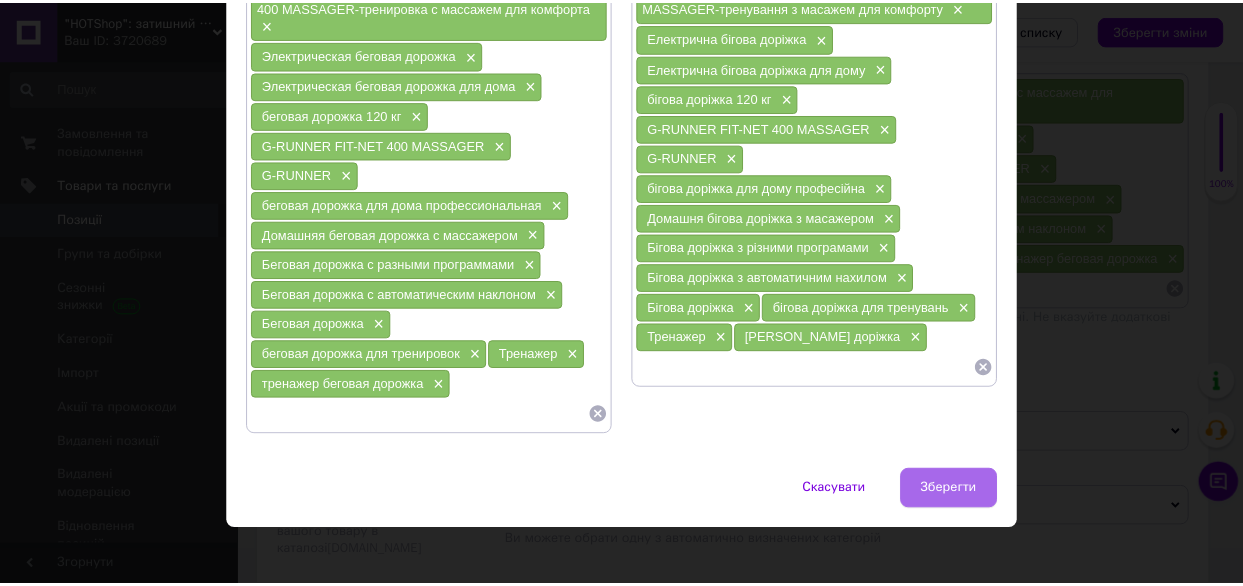 scroll, scrollTop: 222, scrollLeft: 0, axis: vertical 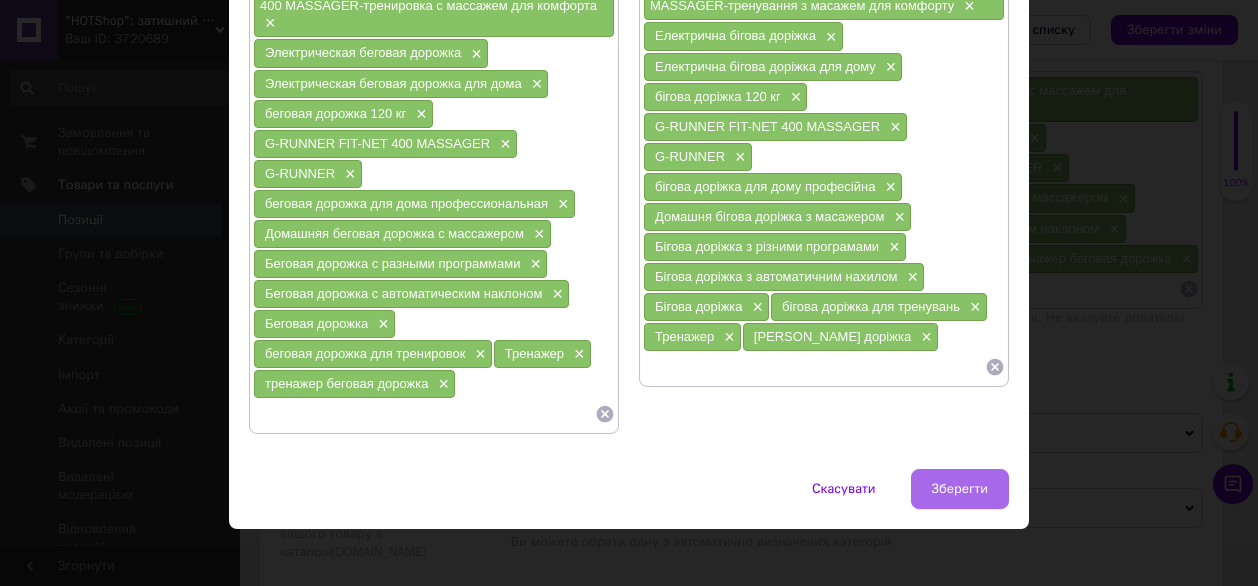click on "Зберегти" at bounding box center (960, 489) 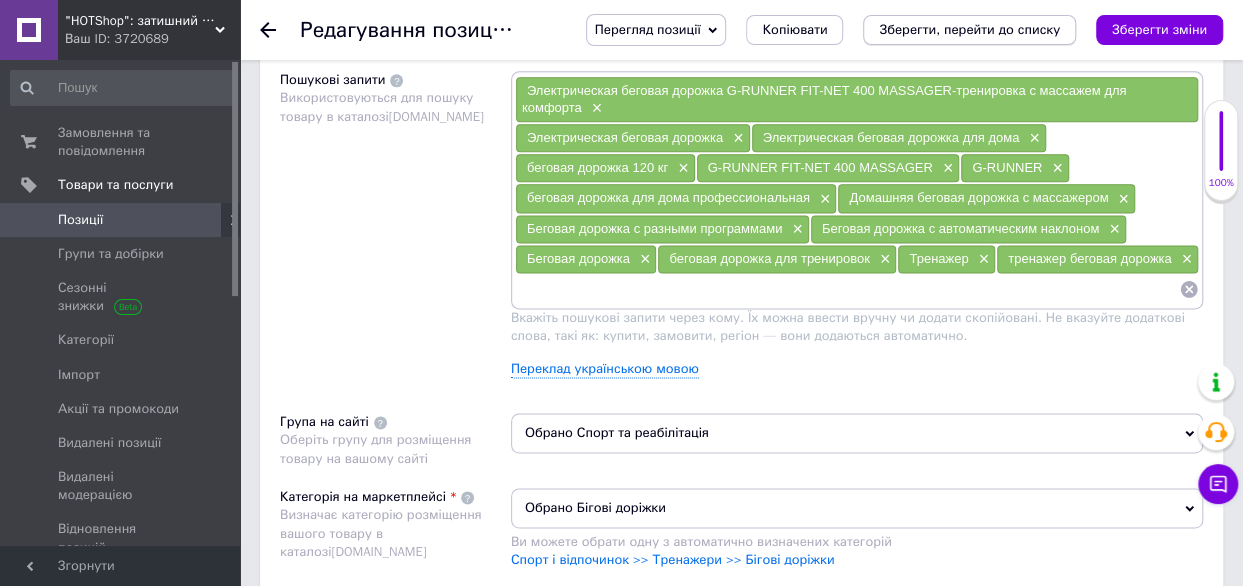 click on "Зберегти, перейти до списку" at bounding box center (969, 29) 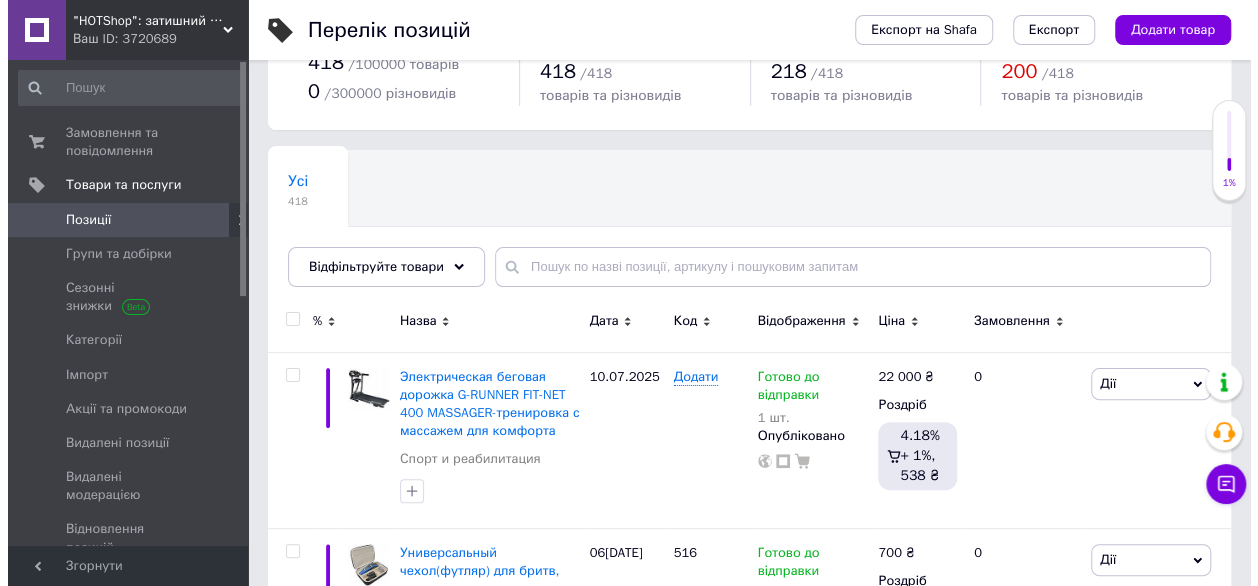 scroll, scrollTop: 200, scrollLeft: 0, axis: vertical 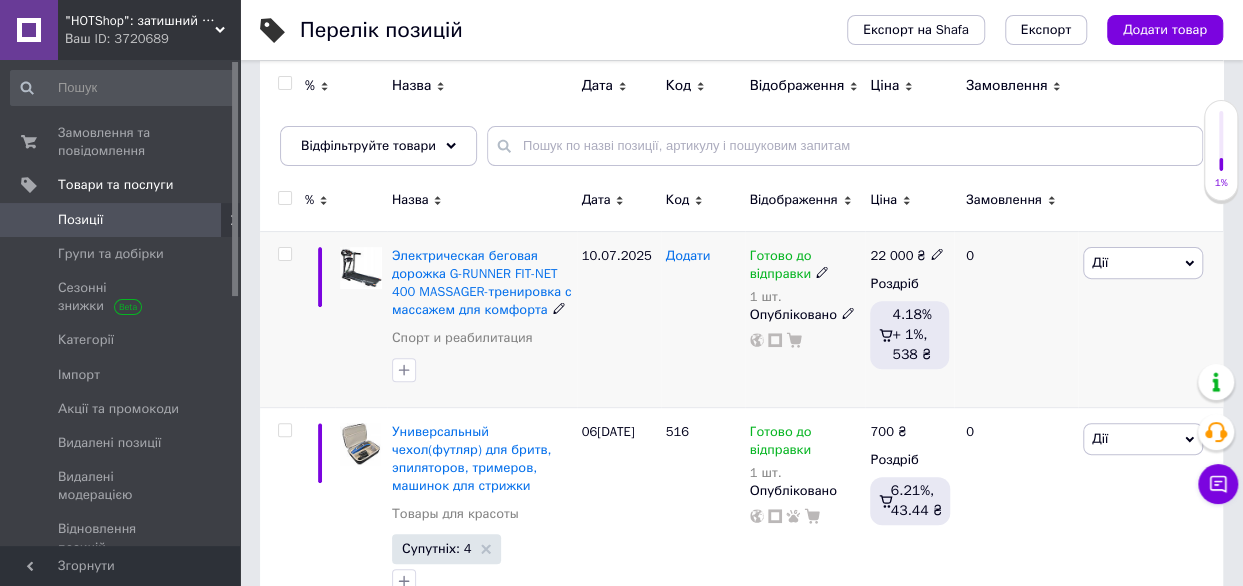 click on "Додати" at bounding box center (688, 256) 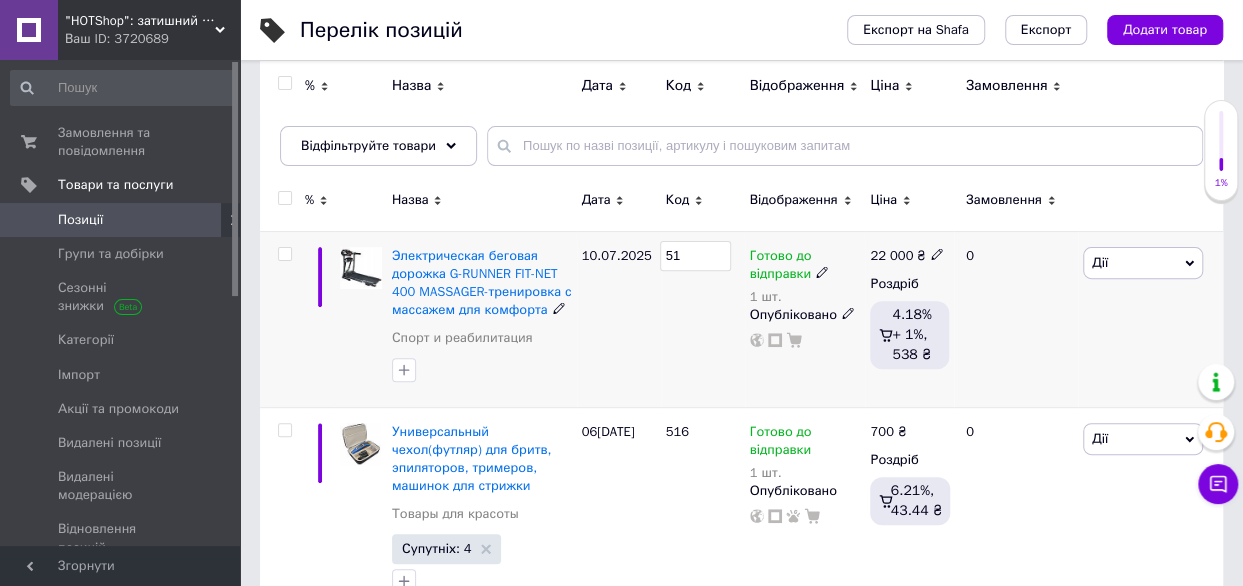 type on "517" 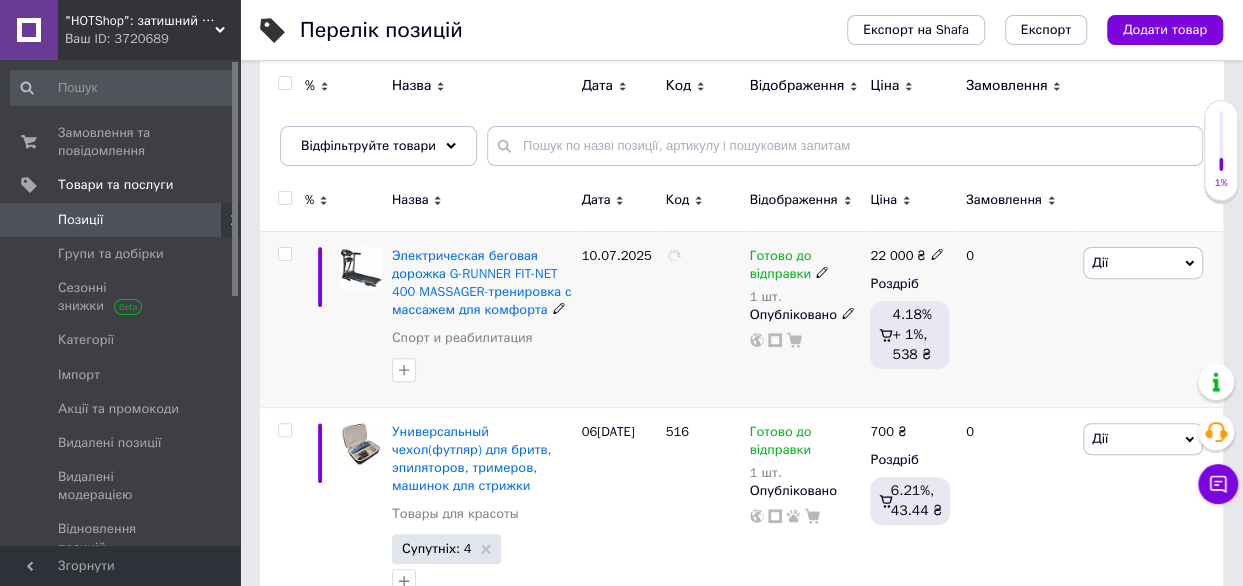 click at bounding box center (703, 319) 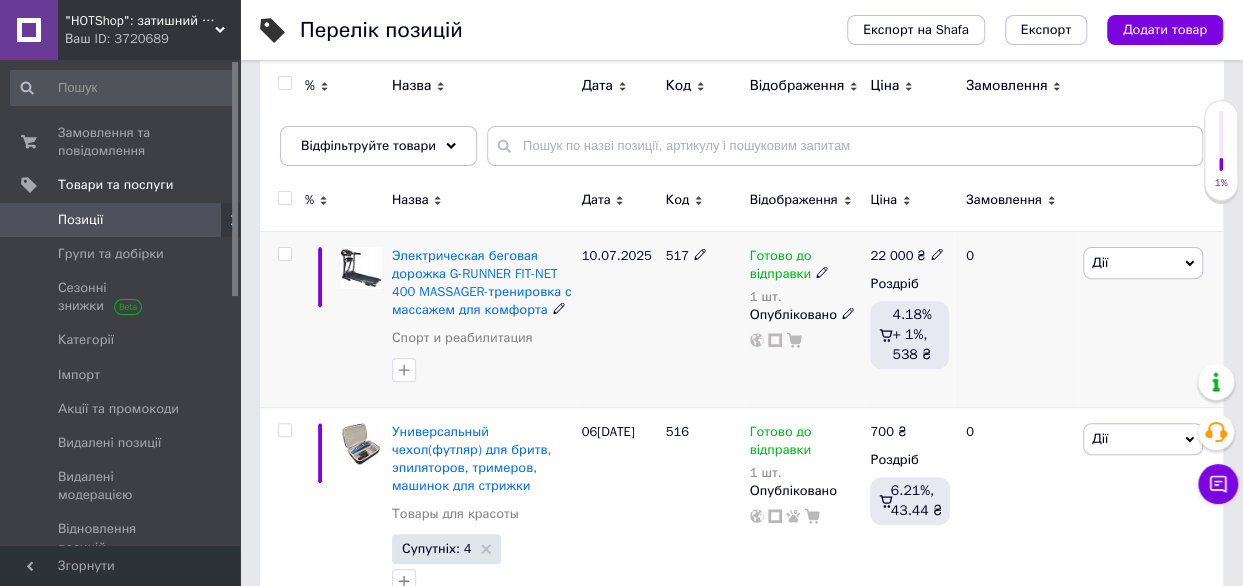 click on "Дії" at bounding box center [1143, 263] 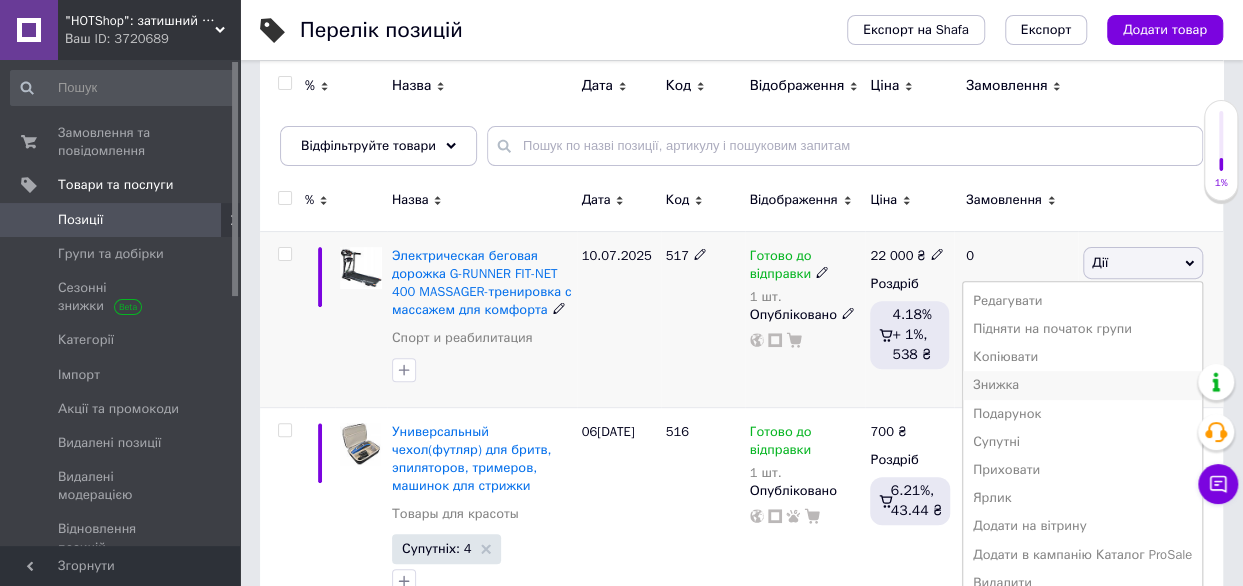 click on "Знижка" at bounding box center [1082, 385] 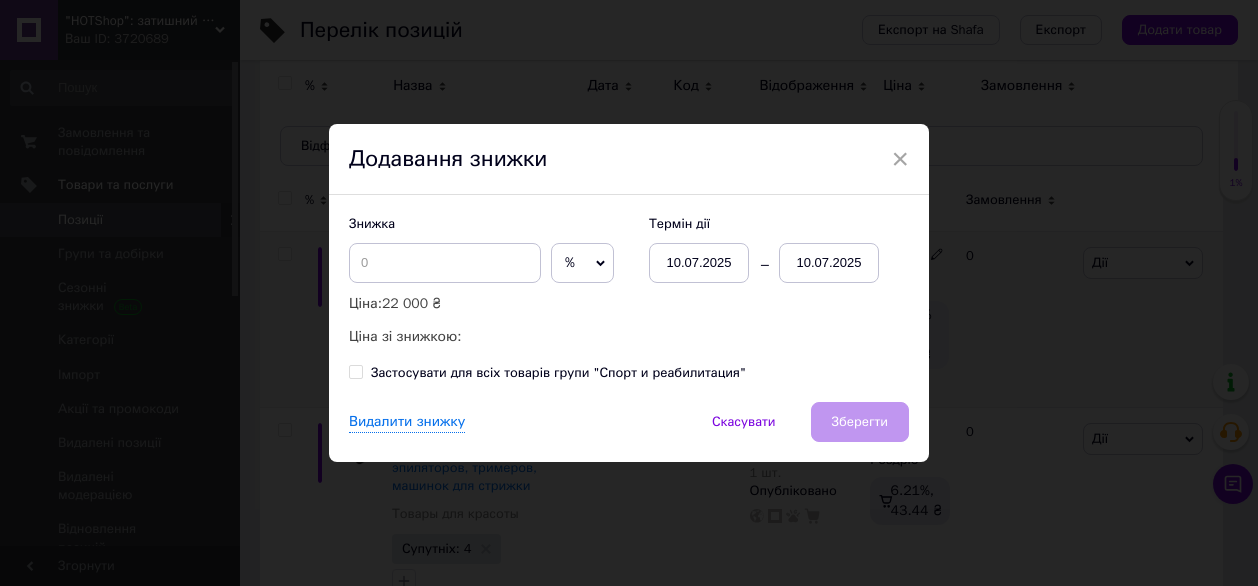 click on "10.07.2025" at bounding box center [829, 263] 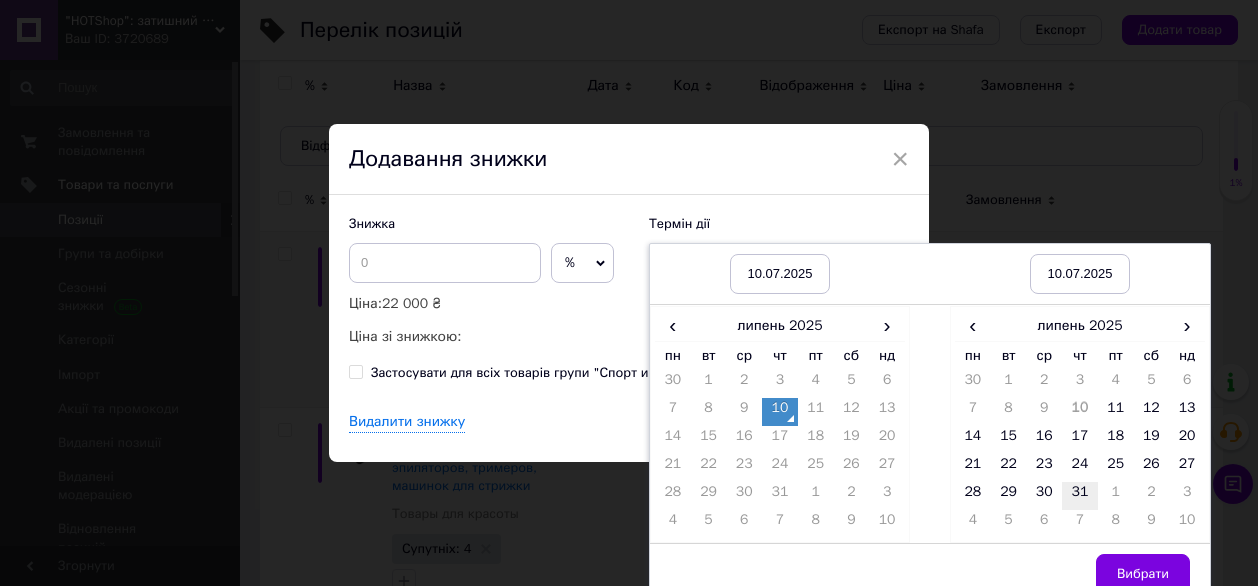 click on "31" at bounding box center (1080, 496) 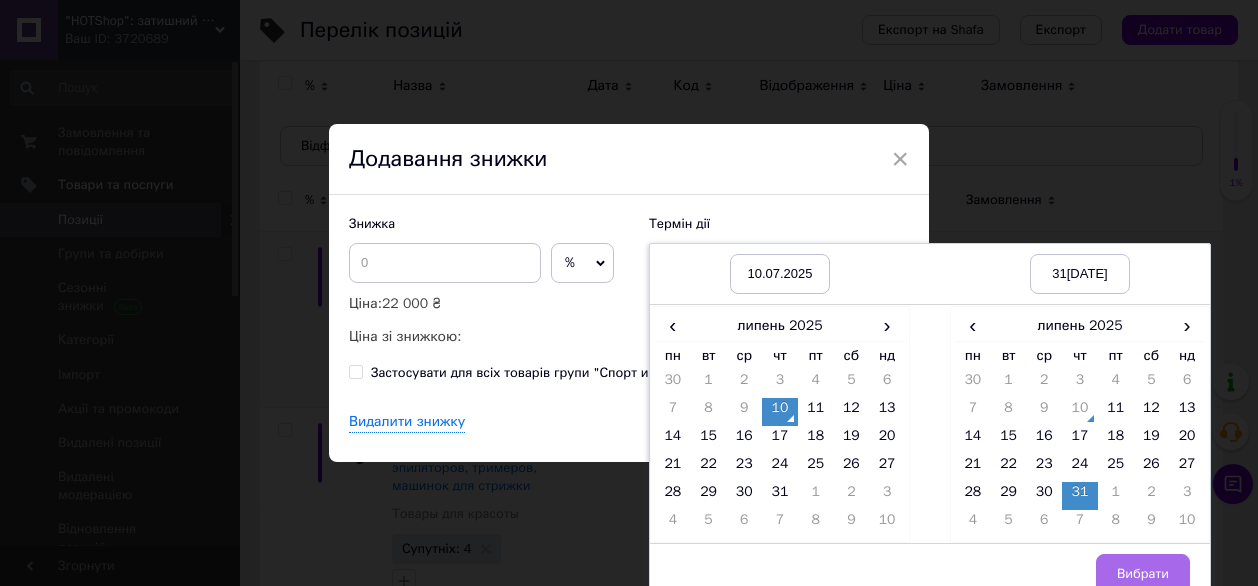 click on "Вибрати" at bounding box center (1143, 574) 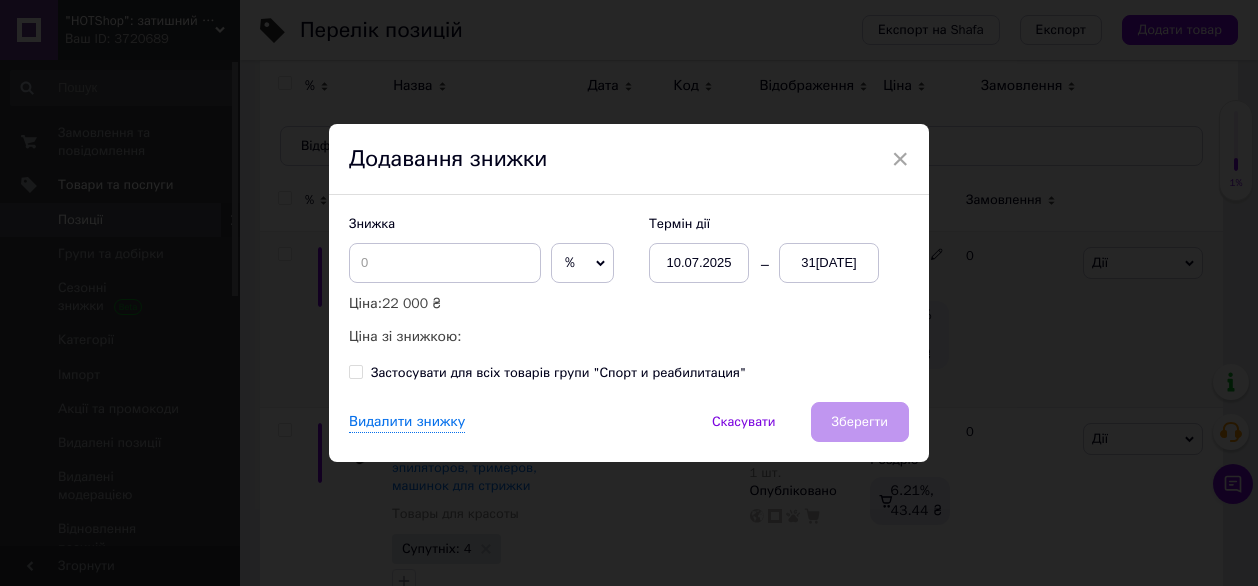 click on "%" at bounding box center (582, 263) 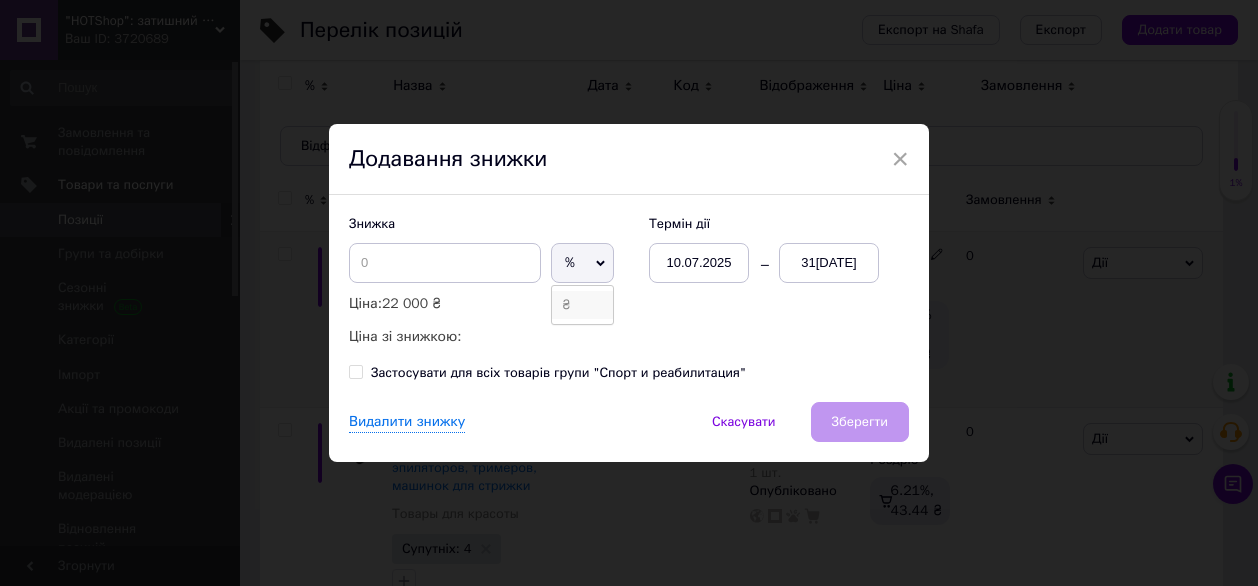 click on "₴" at bounding box center [582, 305] 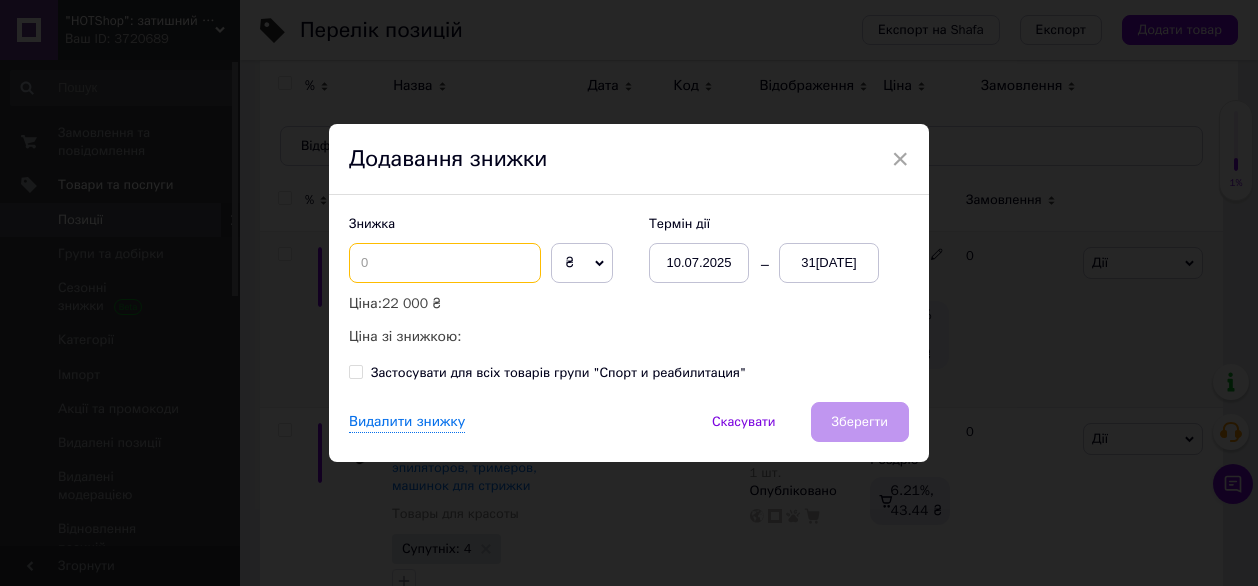 click at bounding box center [445, 263] 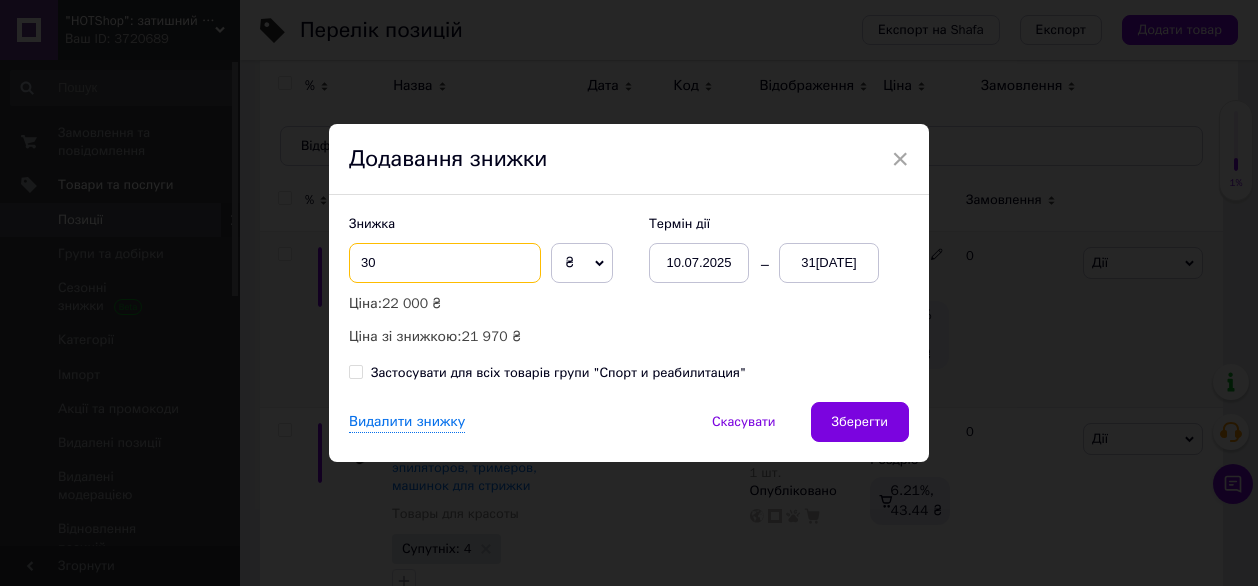 type on "3" 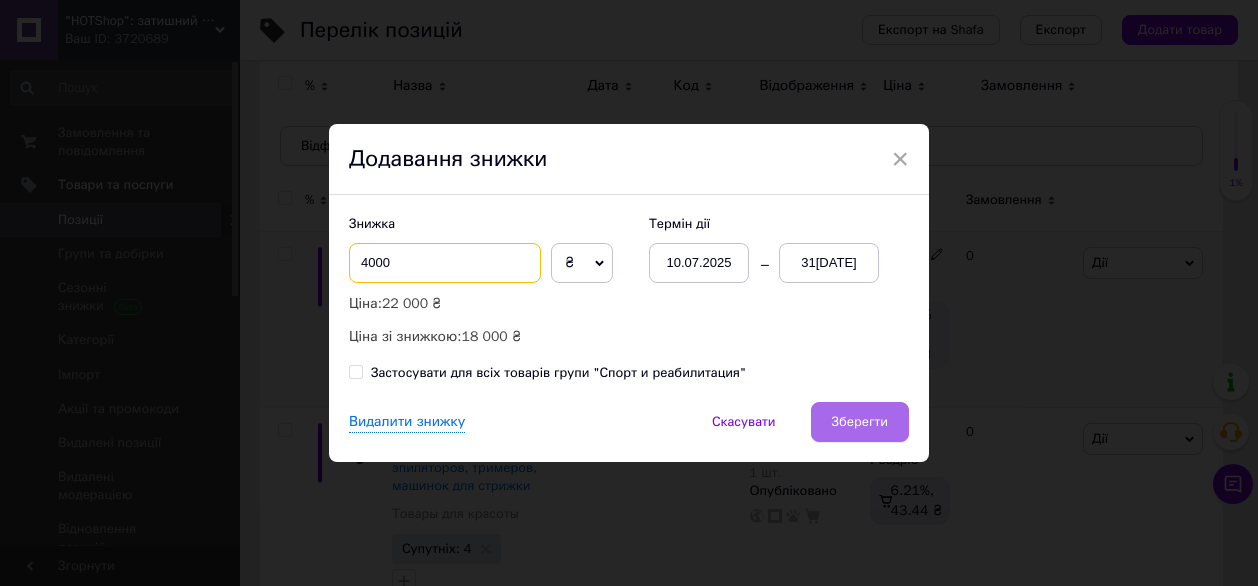 type on "4000" 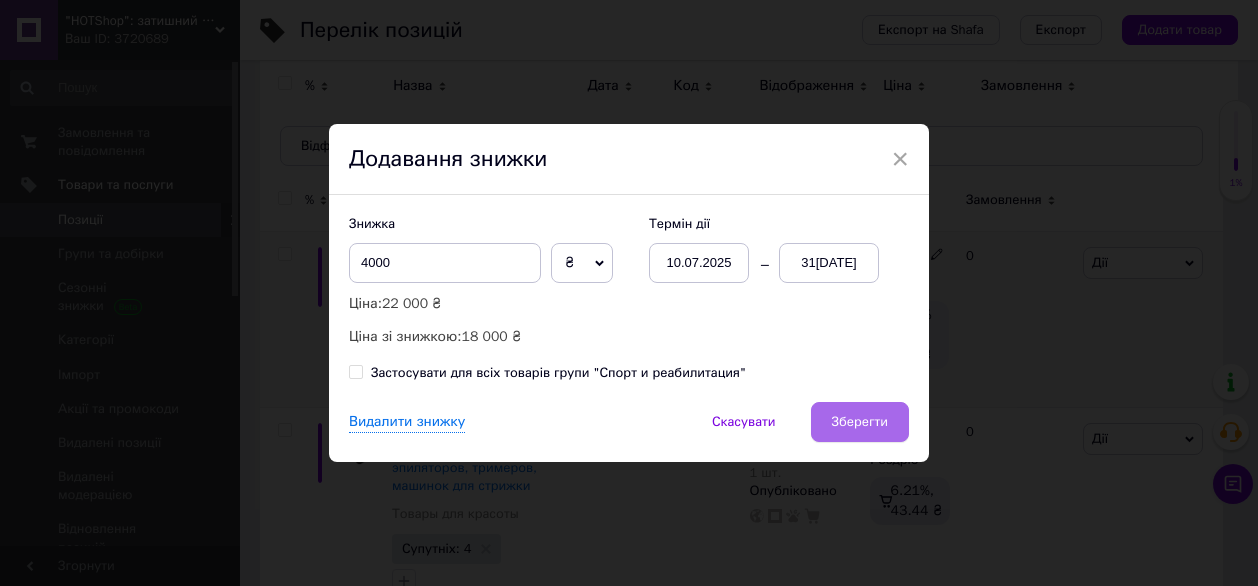 click on "Зберегти" at bounding box center [860, 422] 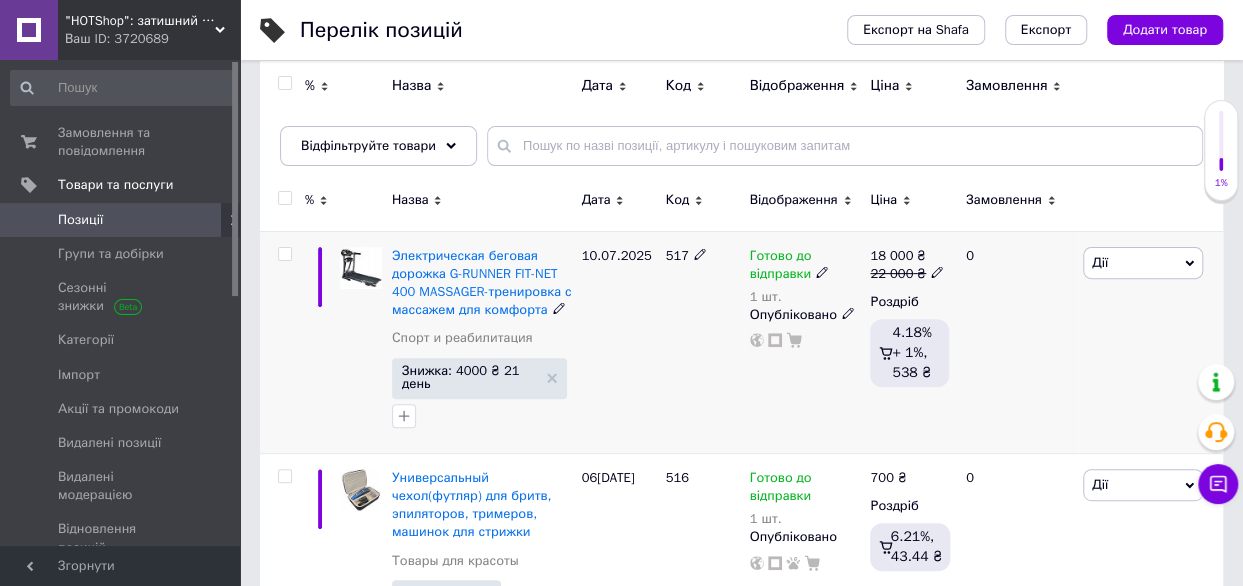 click on "Дії" at bounding box center [1143, 263] 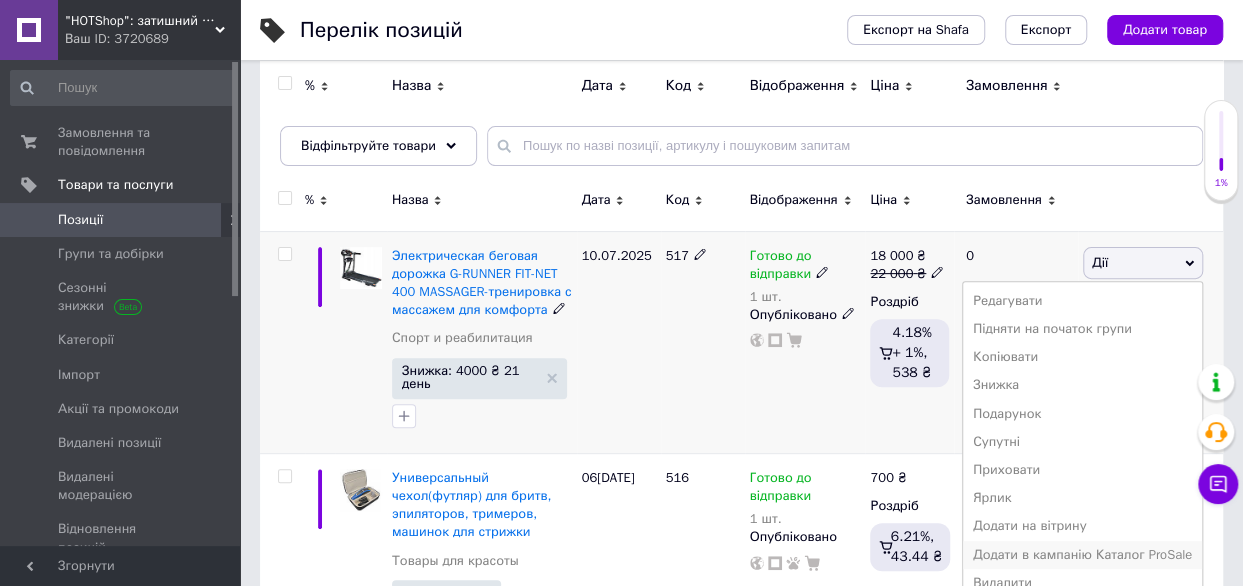 click on "Додати в кампанію Каталог ProSale" at bounding box center (1082, 555) 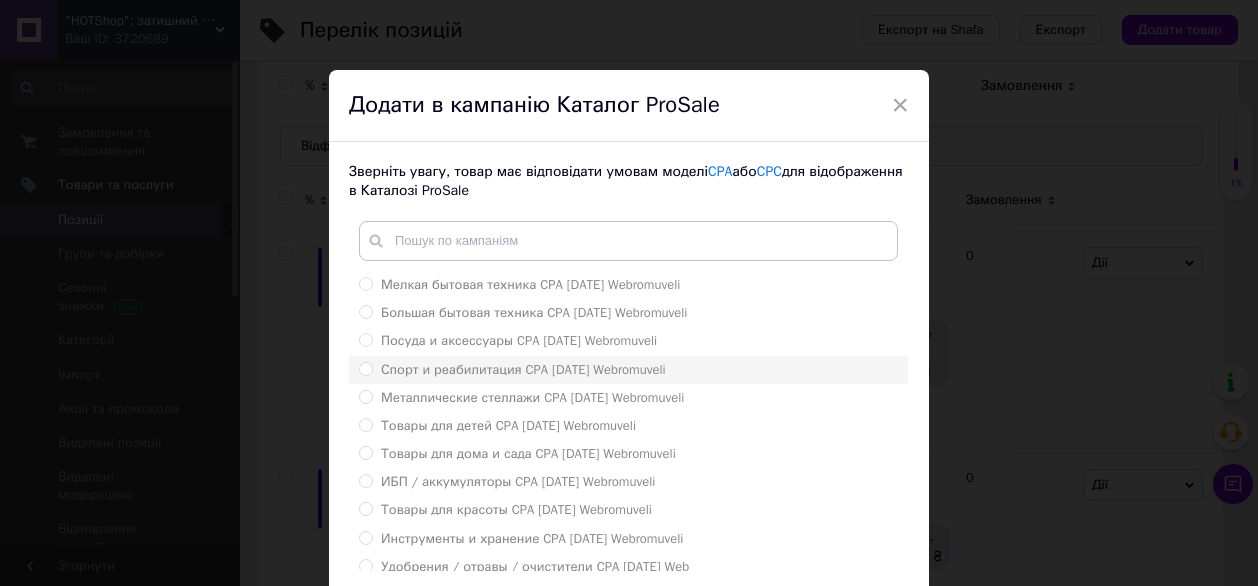 click on "Спорт и реабилитация CPA [DATE] Webromuveli" at bounding box center (523, 369) 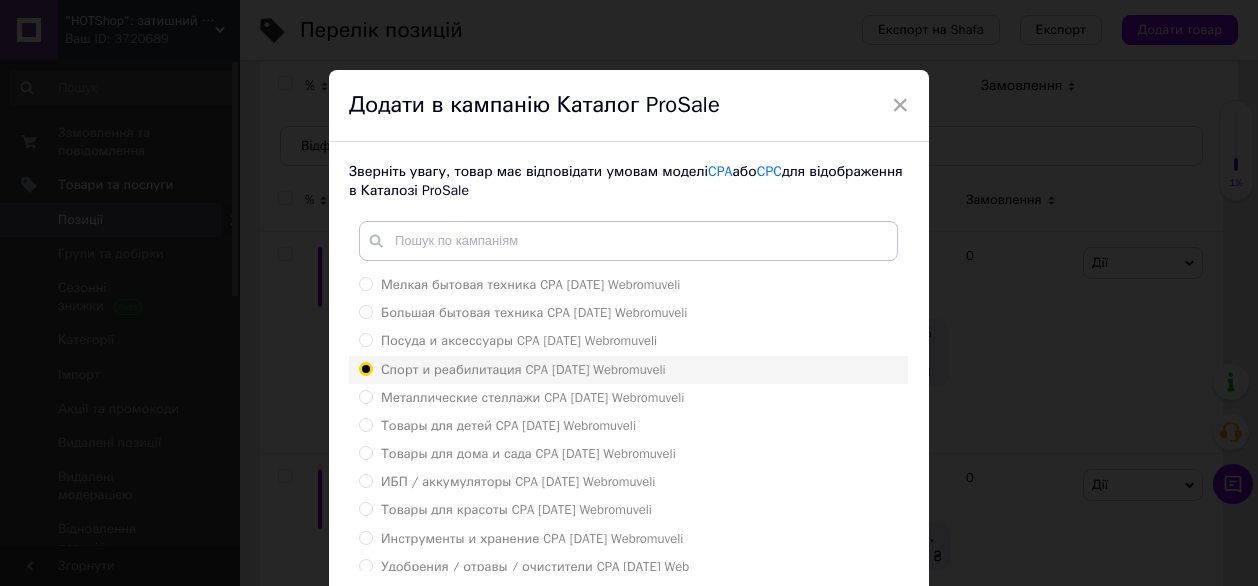 click on "Спорт и реабилитация CPA [DATE] Webromuveli" at bounding box center (365, 368) 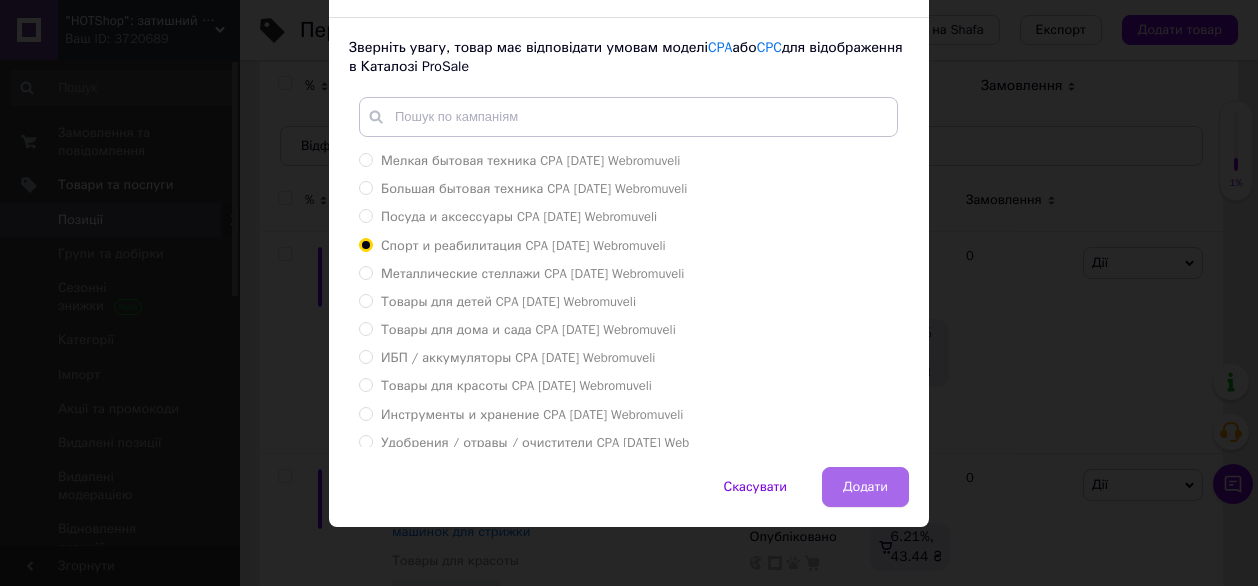 scroll, scrollTop: 134, scrollLeft: 0, axis: vertical 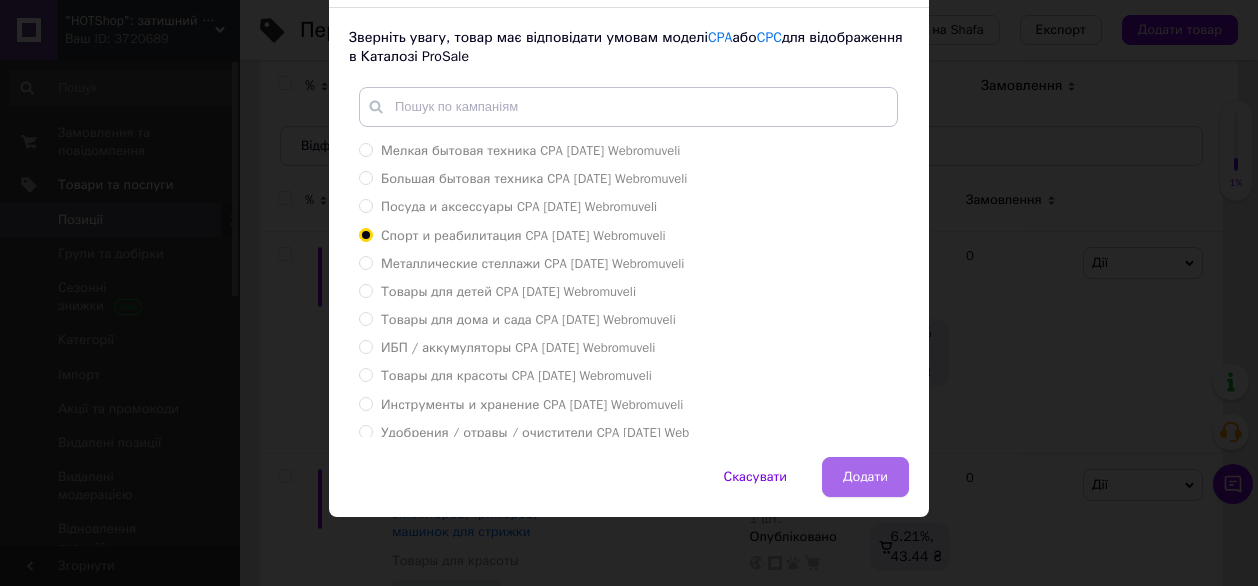 click on "Додати" at bounding box center [865, 477] 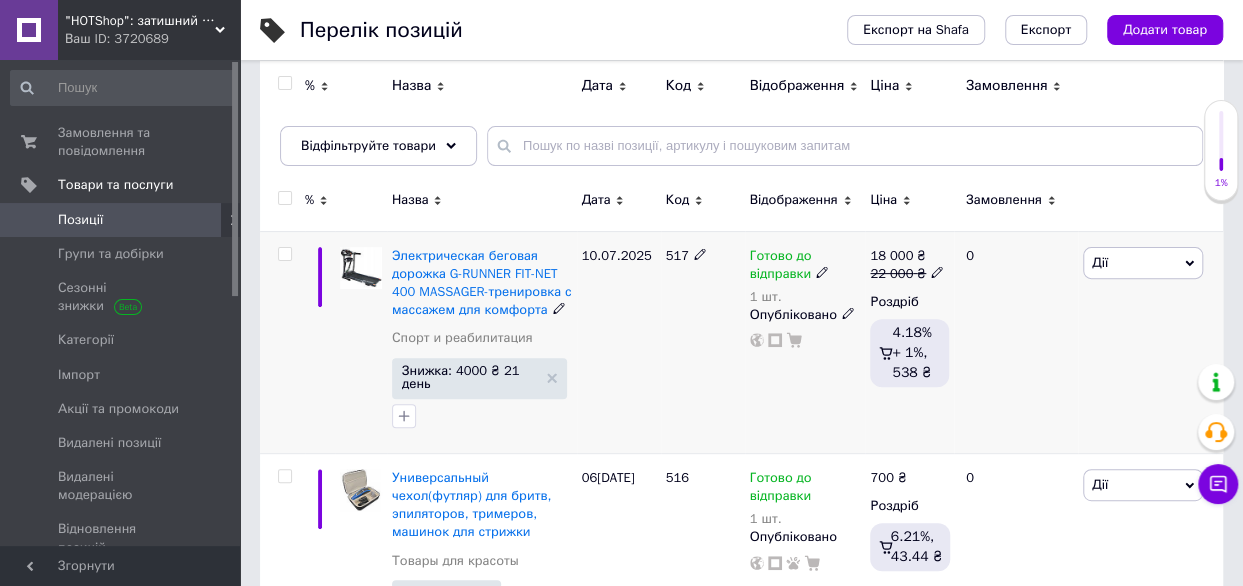 click on "Дії" at bounding box center (1143, 263) 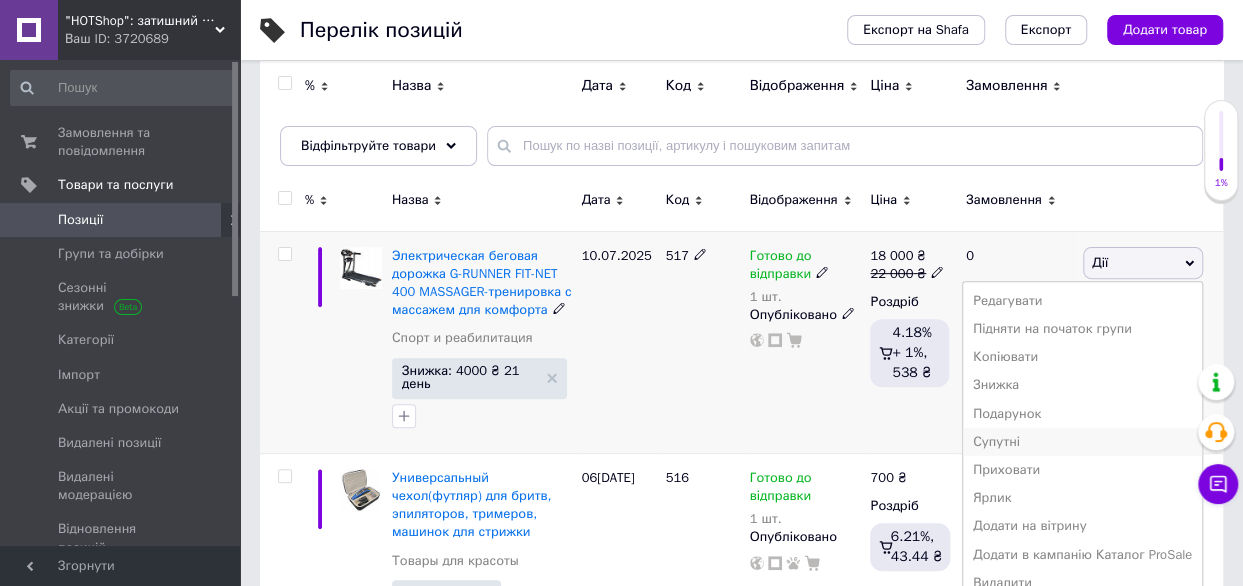 click on "Супутні" at bounding box center [1082, 442] 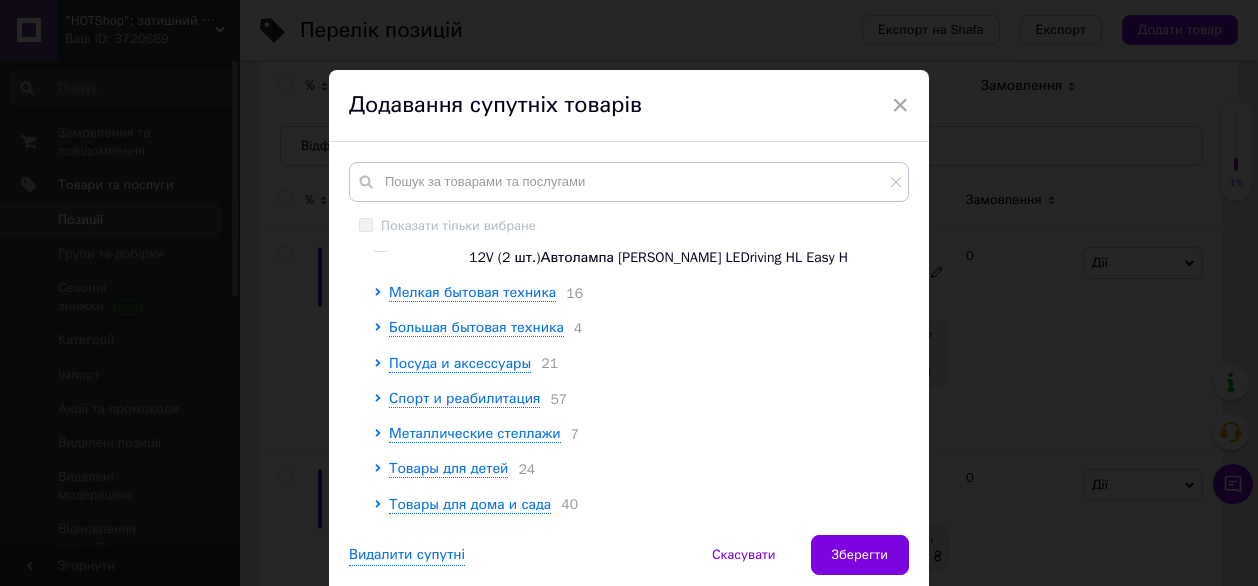 scroll, scrollTop: 100, scrollLeft: 0, axis: vertical 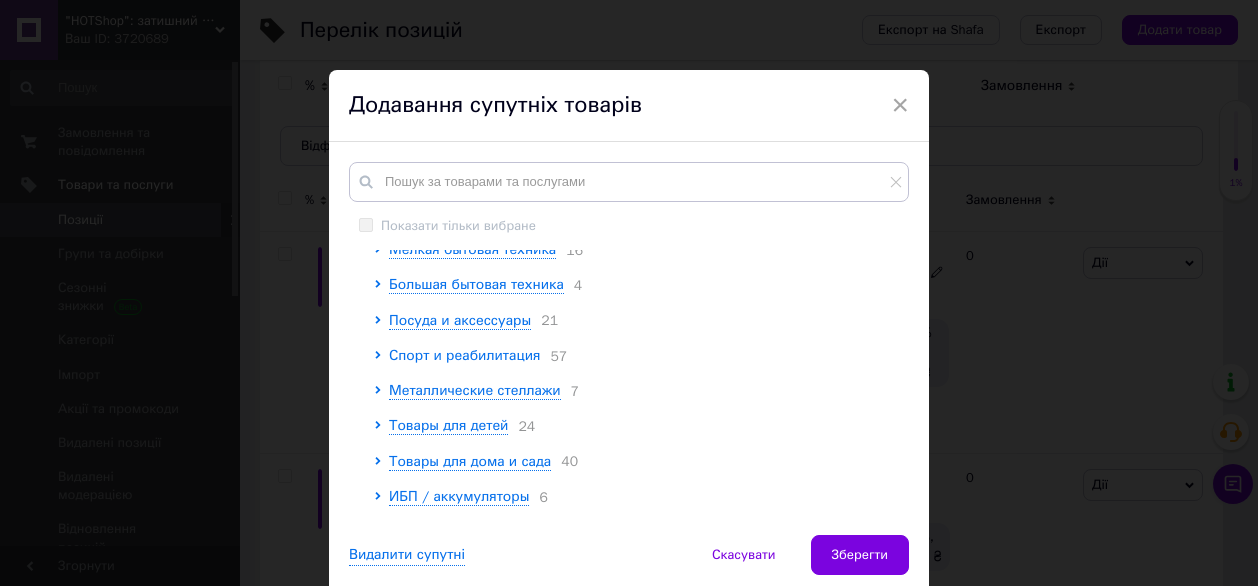 click on "Спорт и реабилитация" at bounding box center (464, 355) 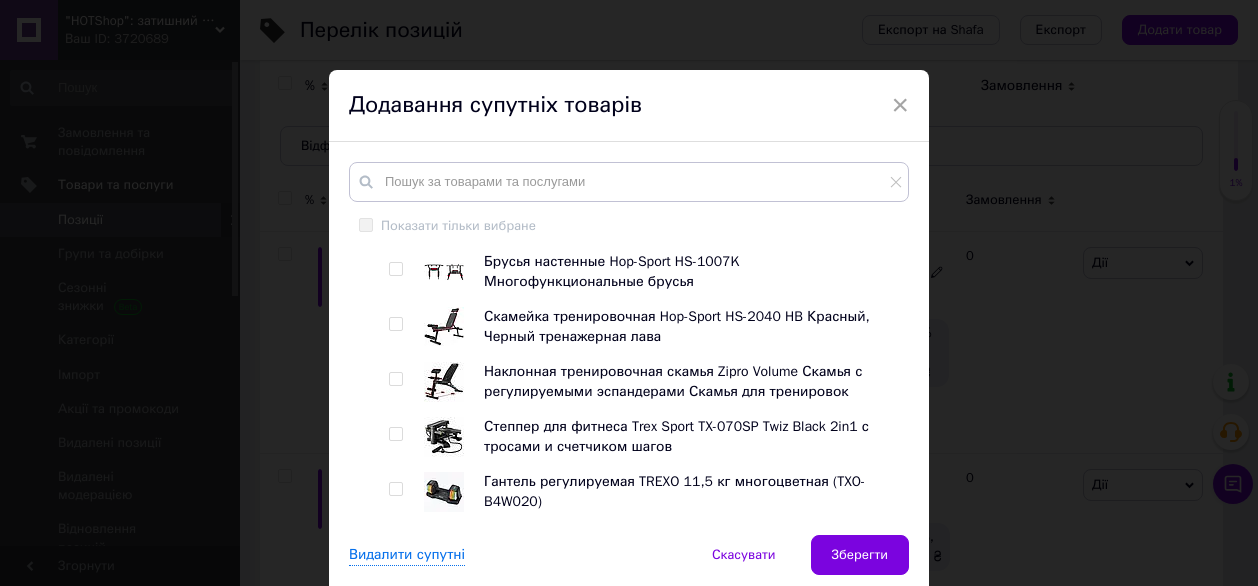 scroll, scrollTop: 500, scrollLeft: 0, axis: vertical 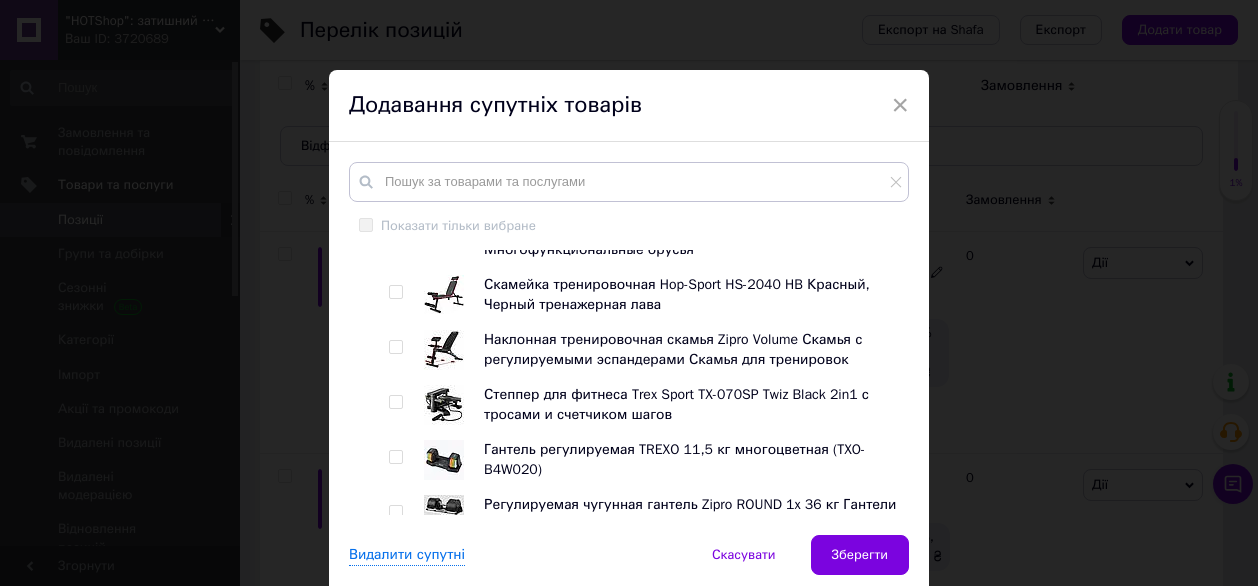 click at bounding box center [395, 402] 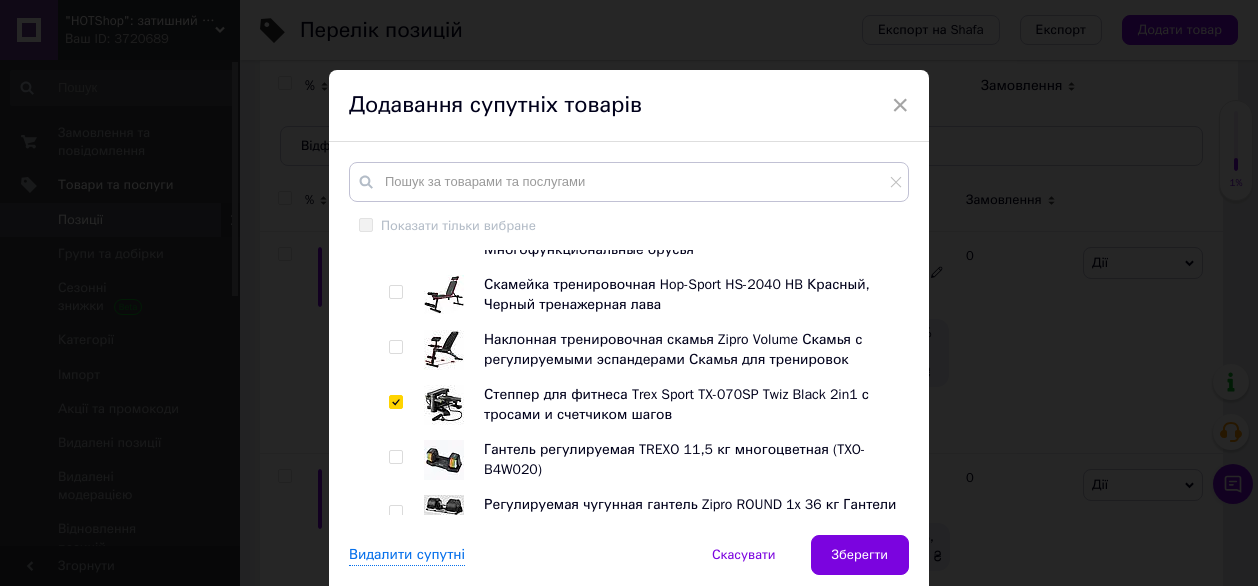 checkbox on "true" 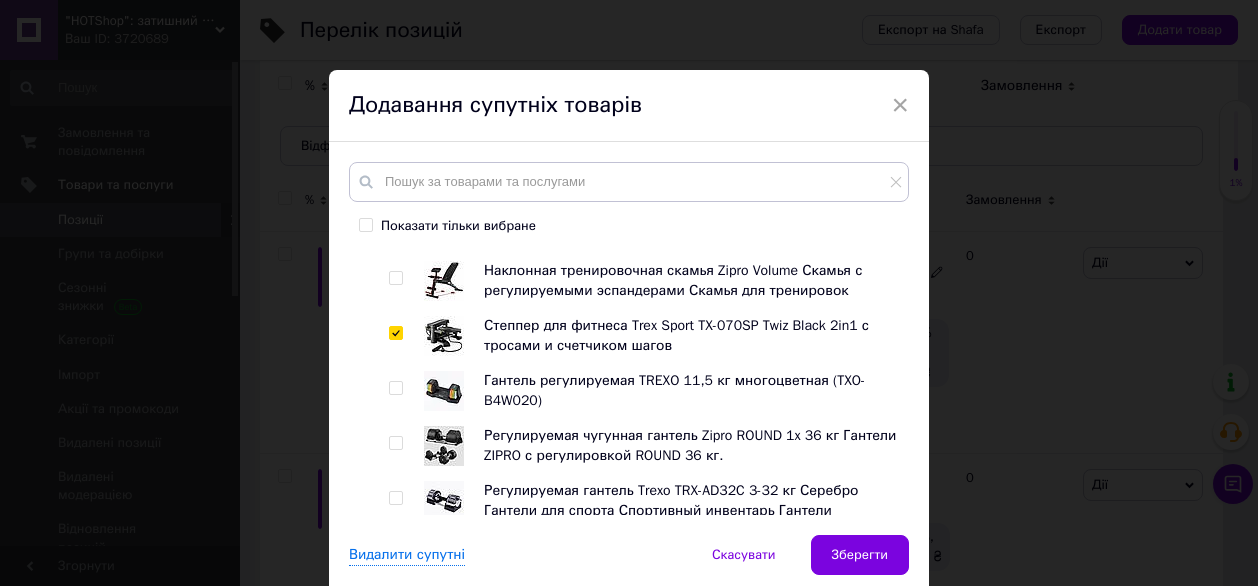 scroll, scrollTop: 600, scrollLeft: 0, axis: vertical 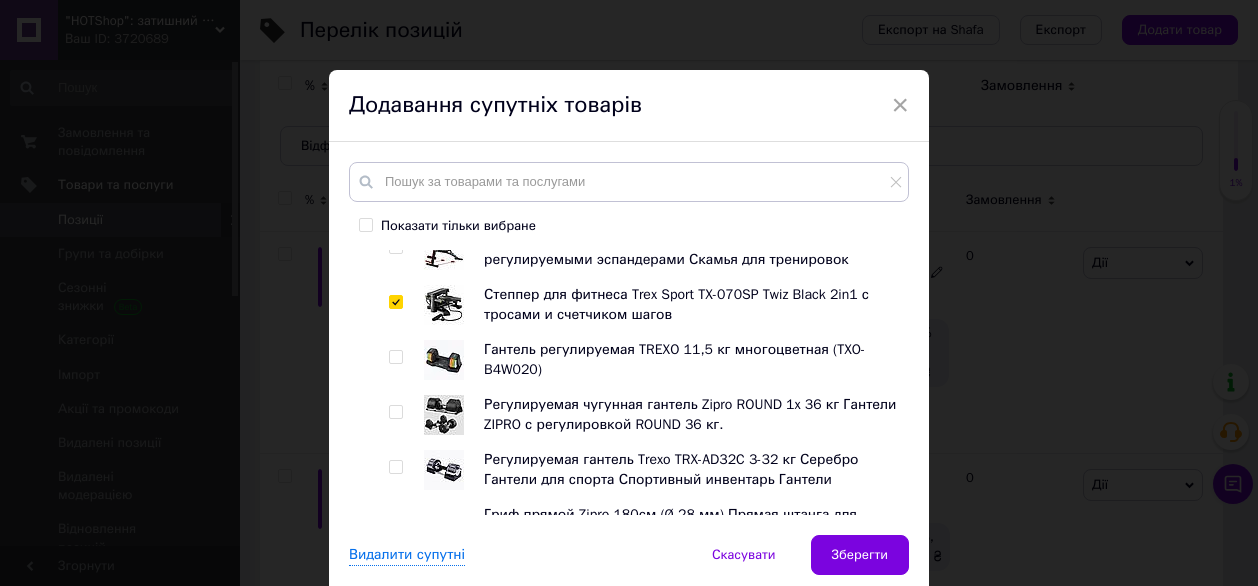 click at bounding box center (395, 357) 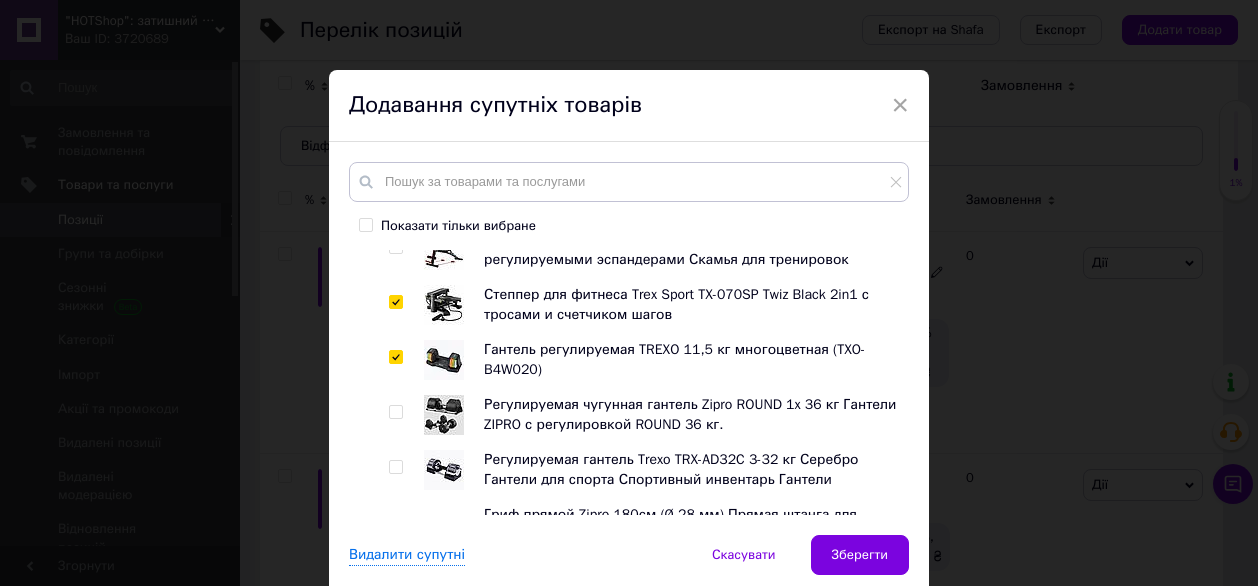 checkbox on "true" 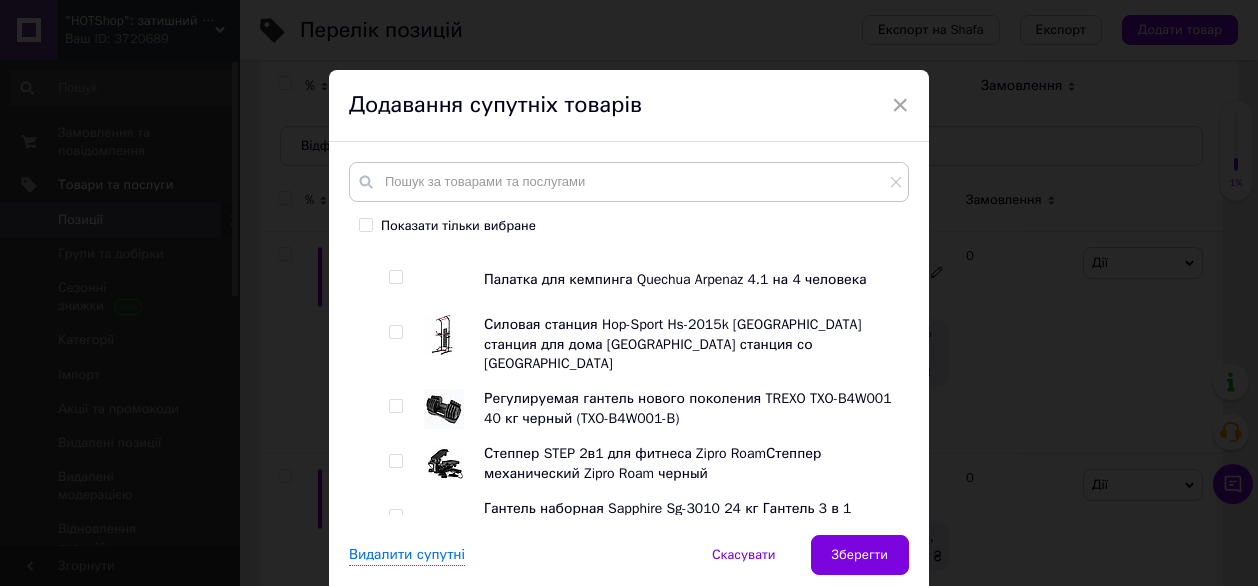 scroll, scrollTop: 1000, scrollLeft: 0, axis: vertical 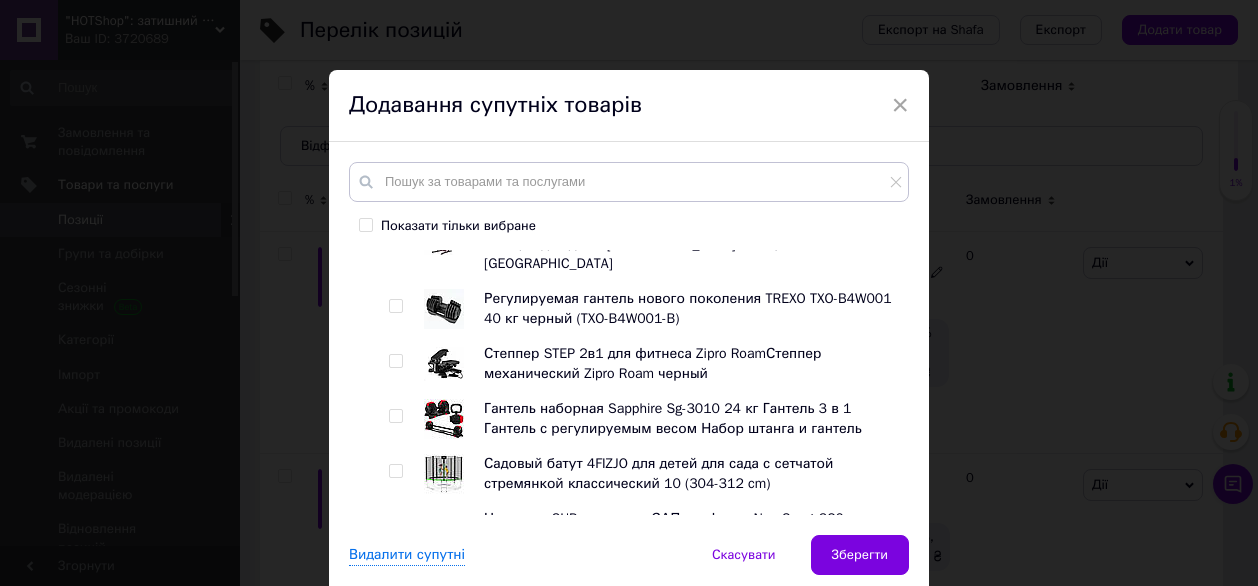 click at bounding box center [395, 361] 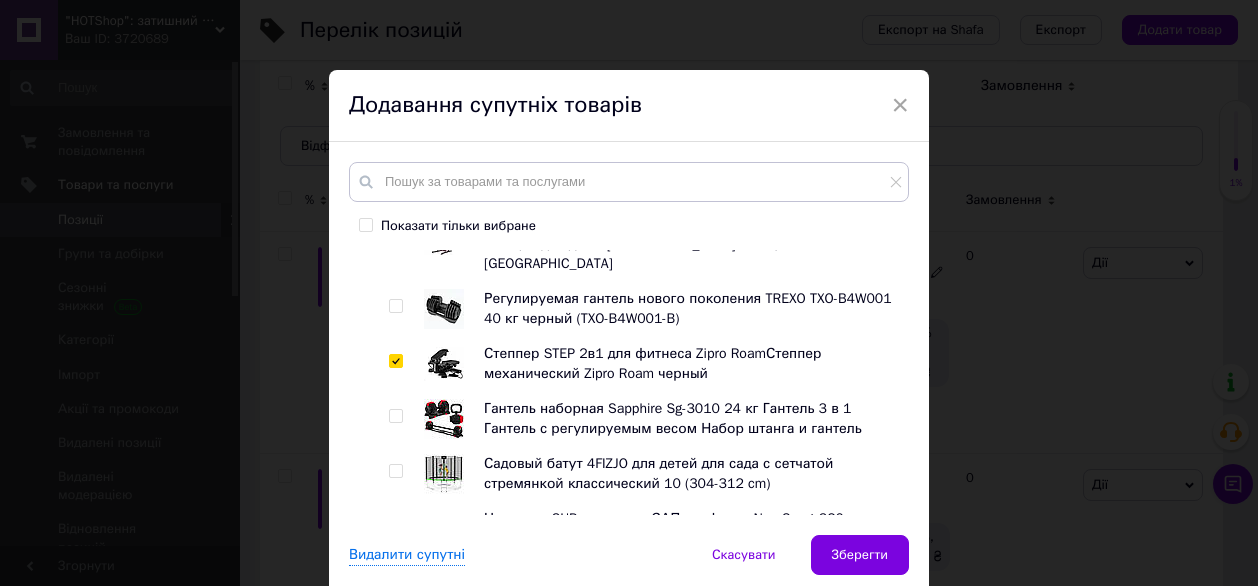 checkbox on "true" 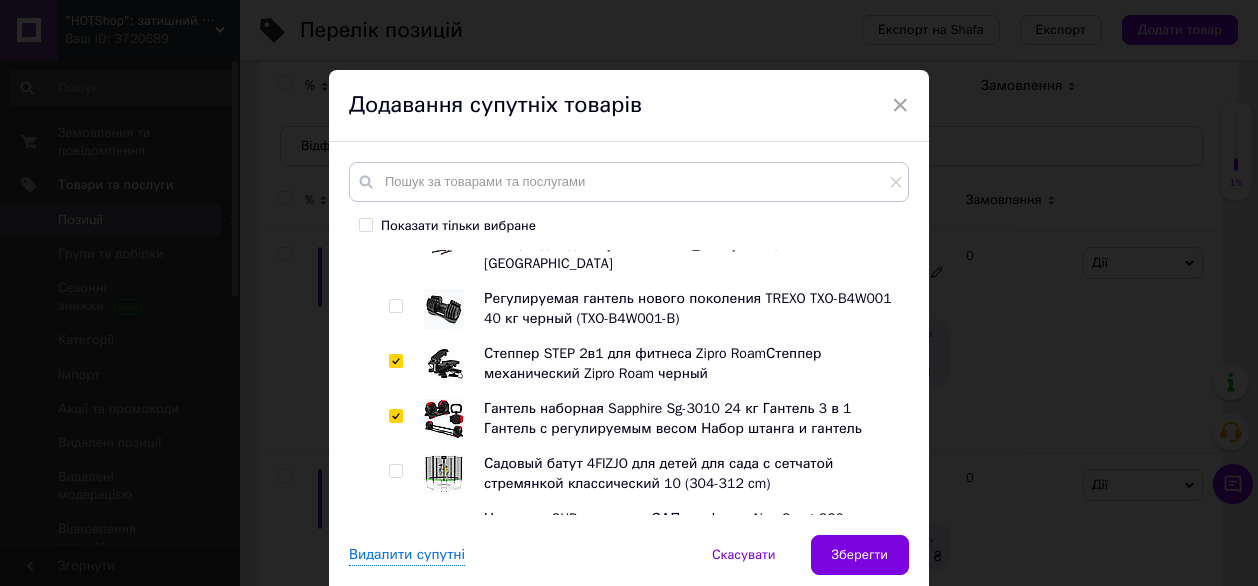 checkbox on "true" 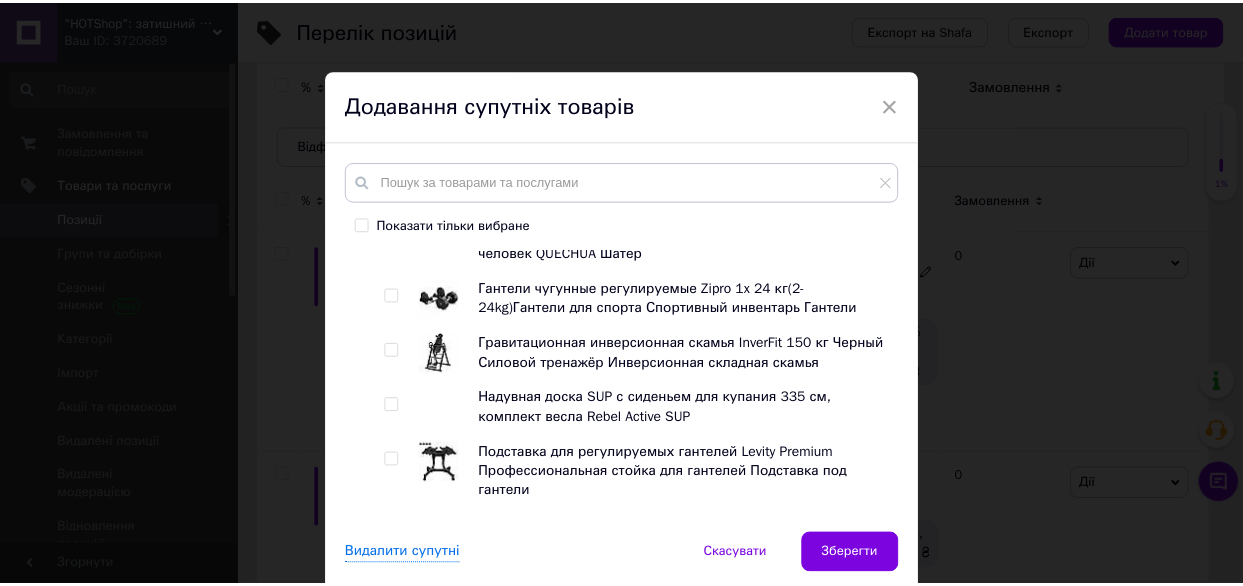 scroll, scrollTop: 3200, scrollLeft: 0, axis: vertical 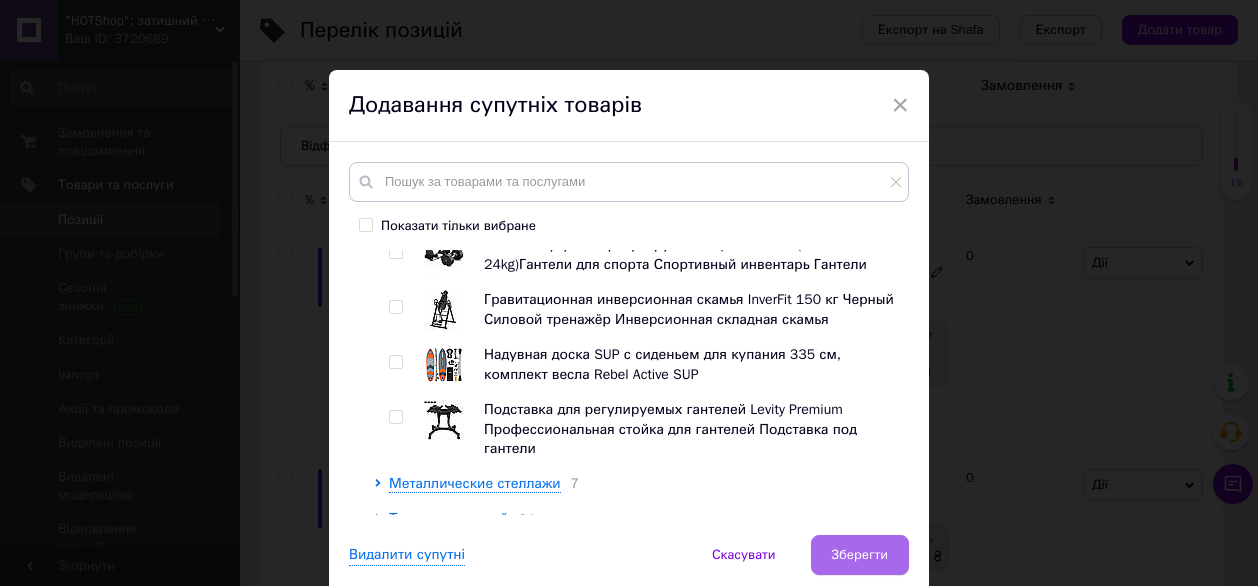 click on "Зберегти" at bounding box center (860, 555) 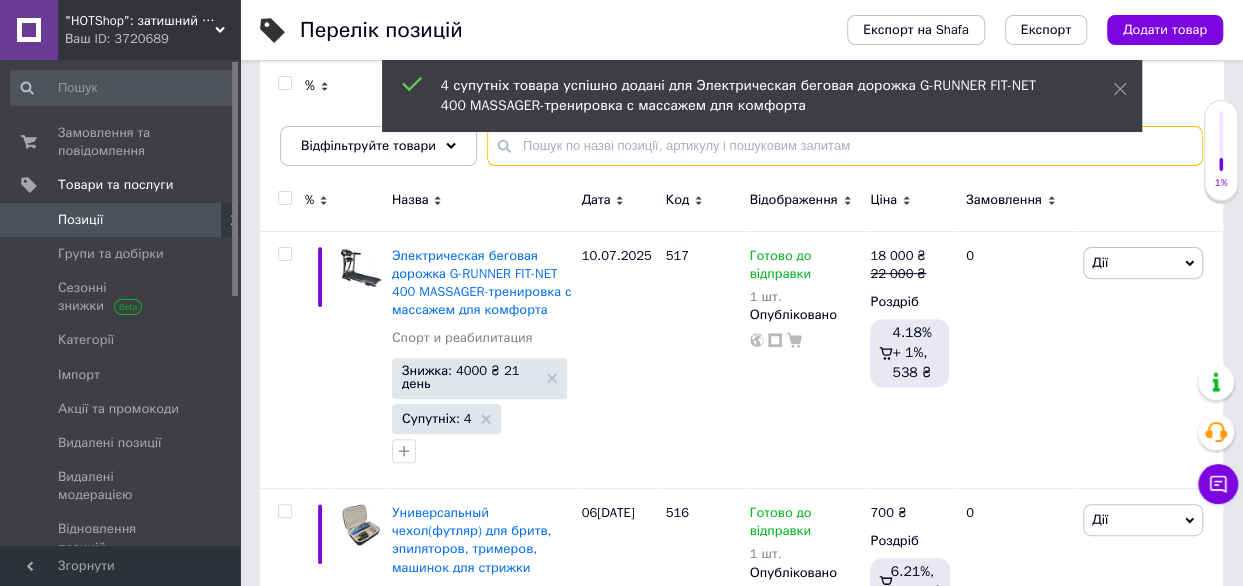 click at bounding box center (845, 146) 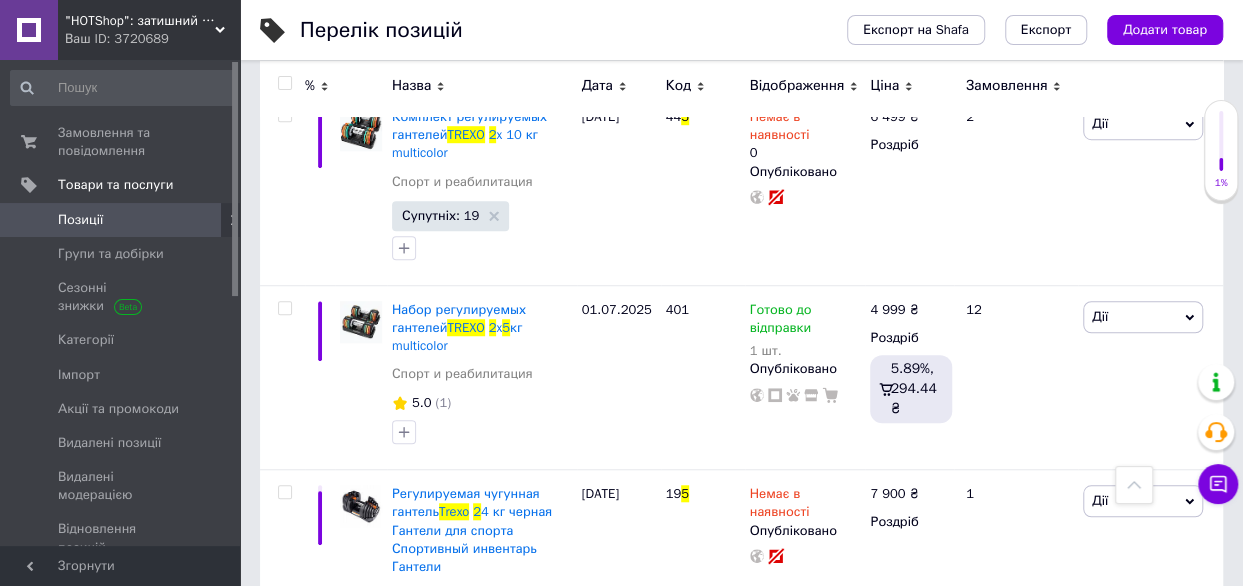 scroll, scrollTop: 600, scrollLeft: 0, axis: vertical 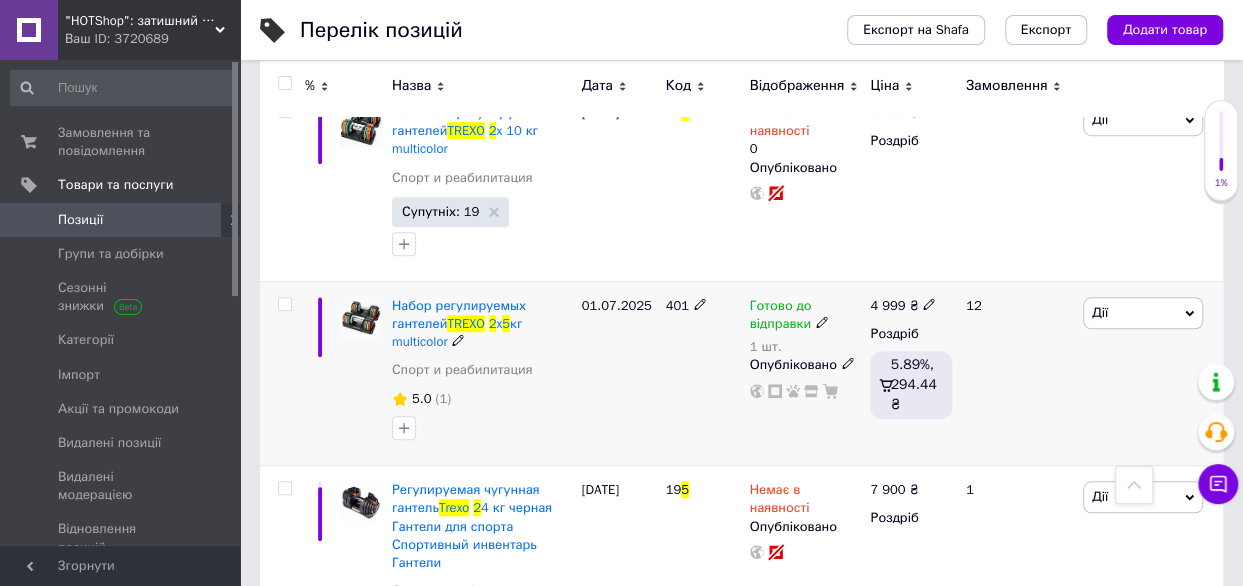 type on "trexo 2 5" 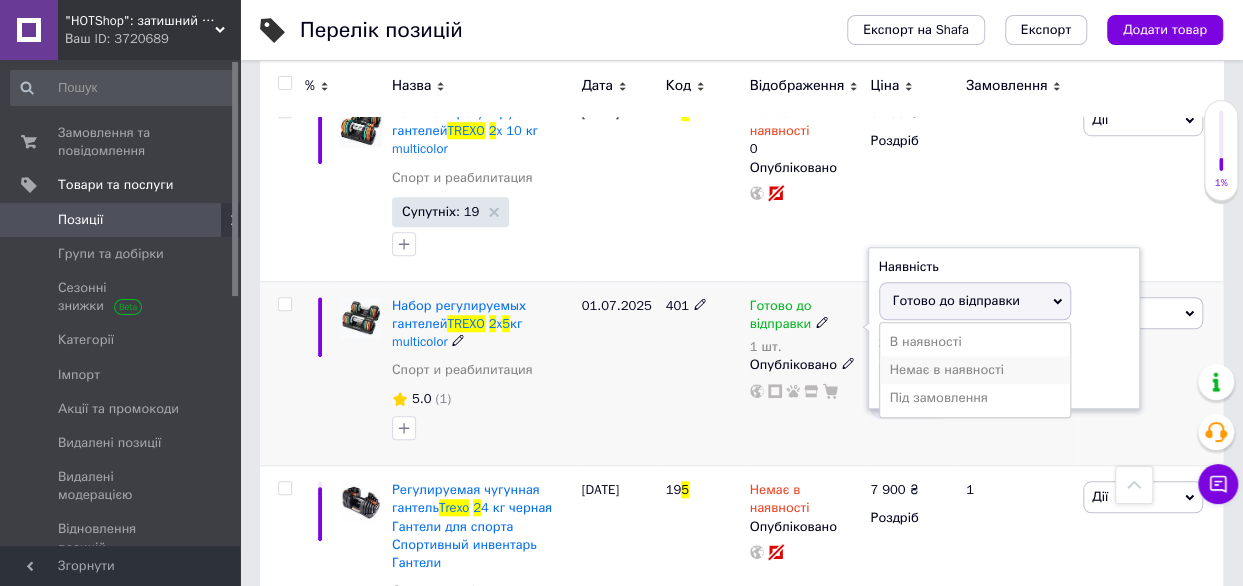 click on "Немає в наявності" at bounding box center [975, 370] 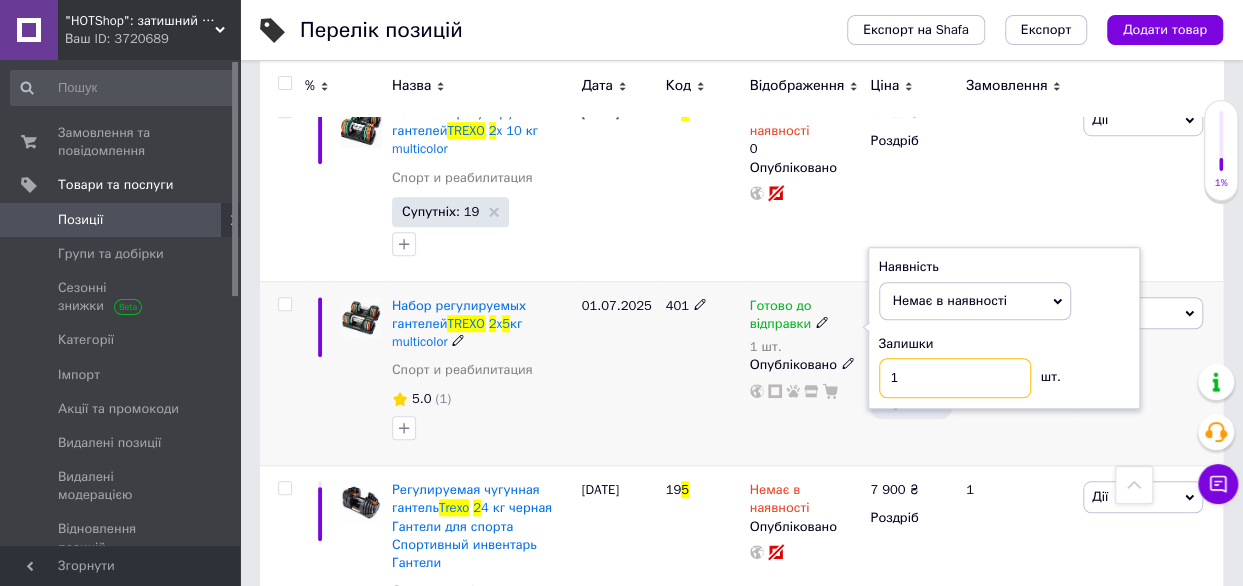 click on "1" at bounding box center (955, 378) 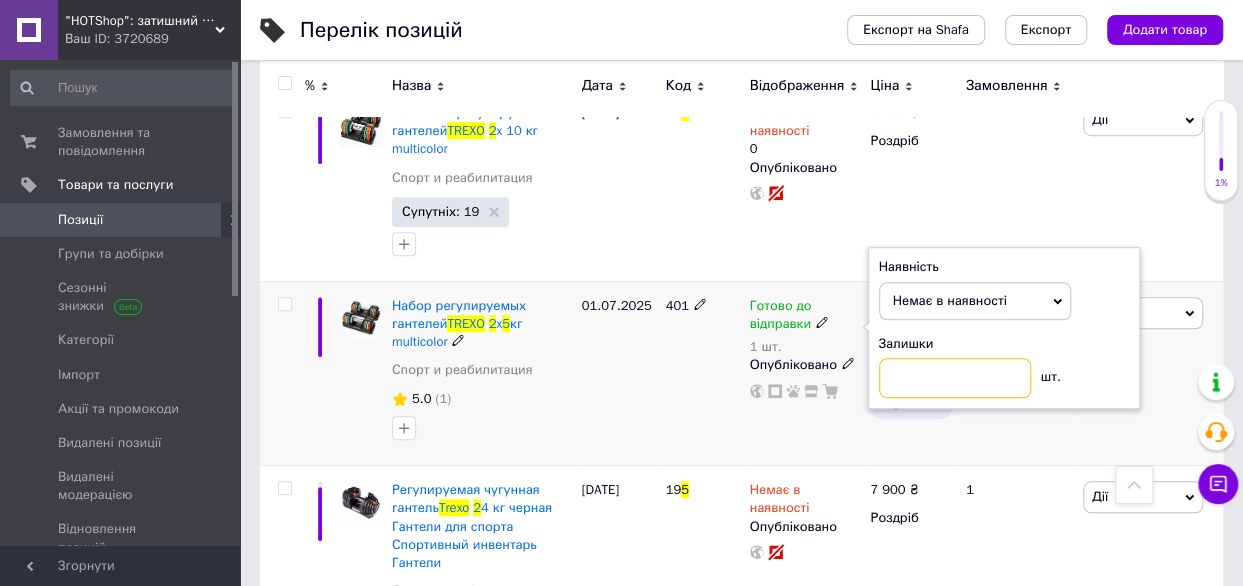 type 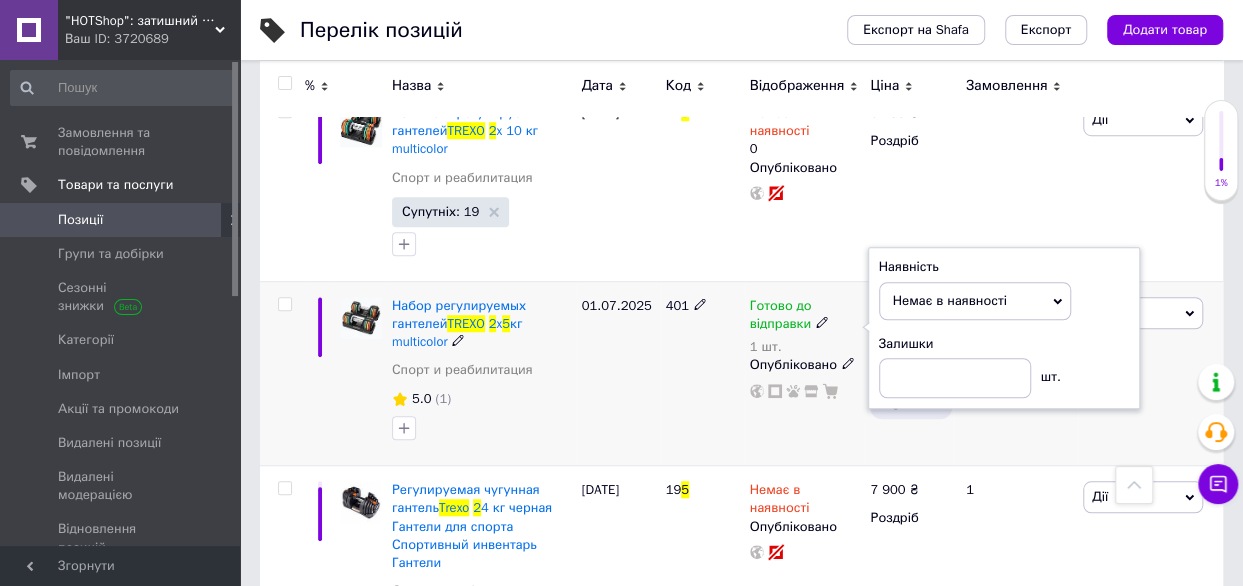 drag, startPoint x: 574, startPoint y: 389, endPoint x: 592, endPoint y: 382, distance: 19.313208 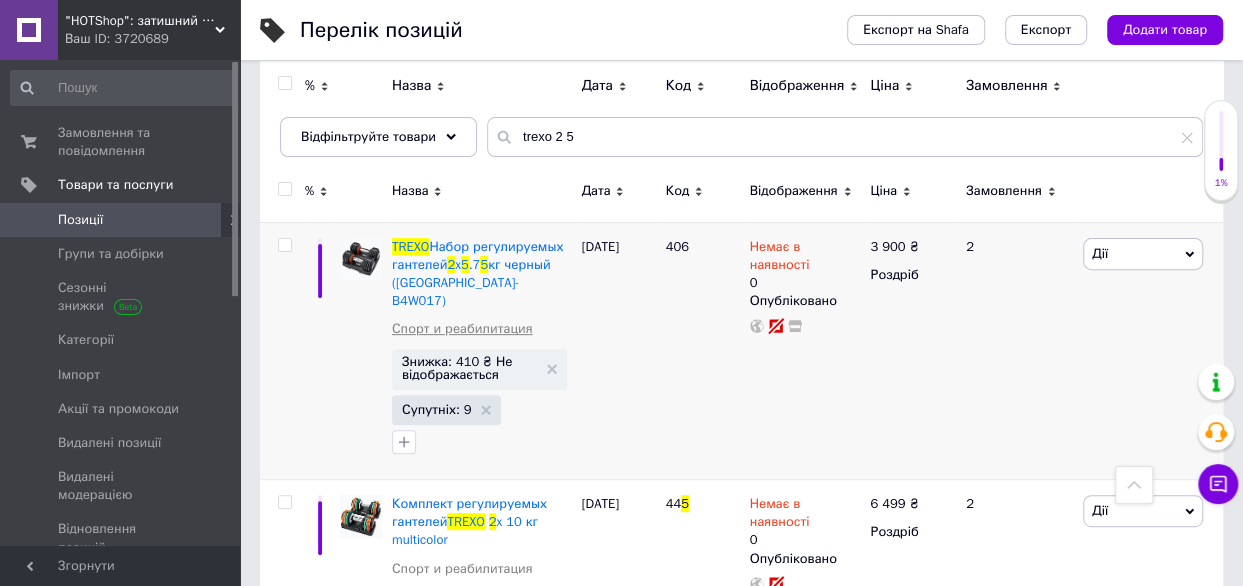 scroll, scrollTop: 200, scrollLeft: 0, axis: vertical 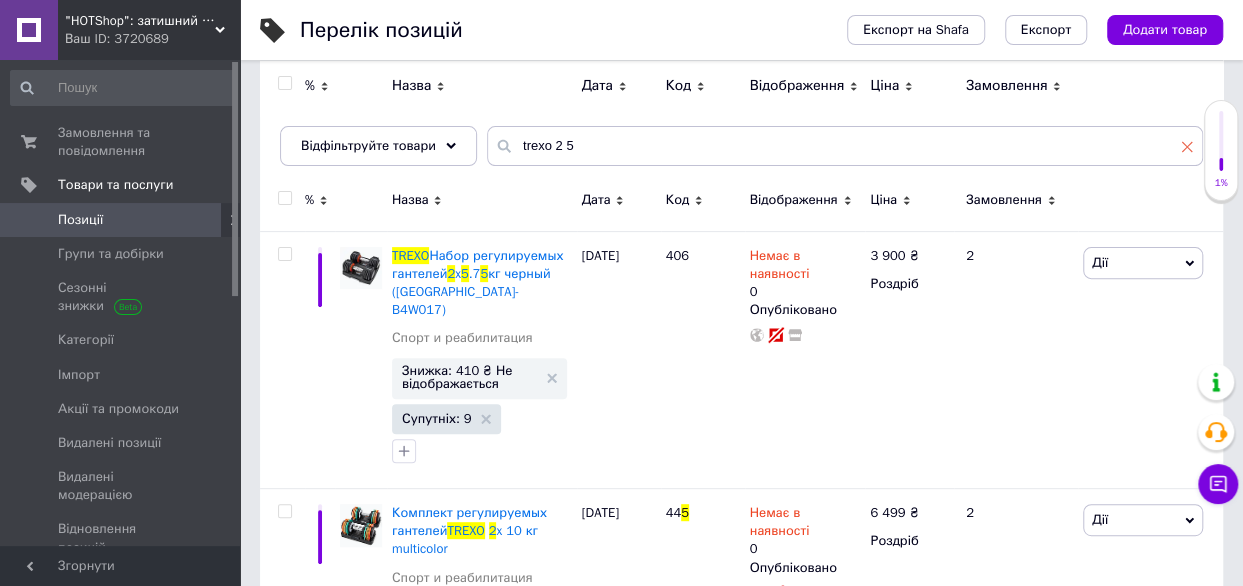 click 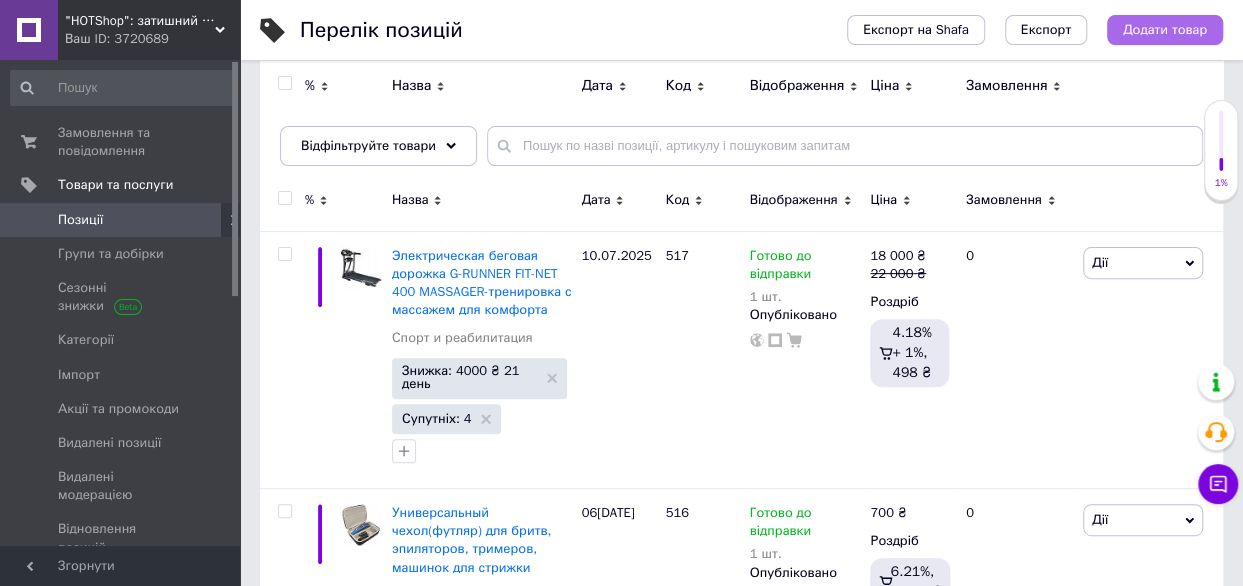 click on "Додати товар" at bounding box center [1165, 30] 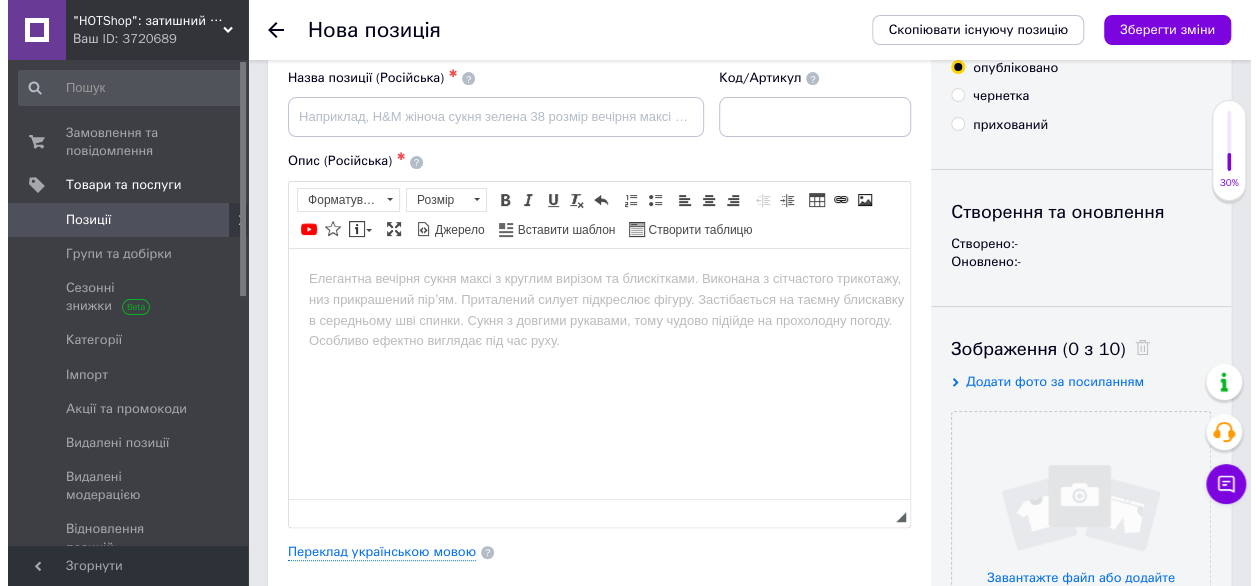 scroll, scrollTop: 200, scrollLeft: 0, axis: vertical 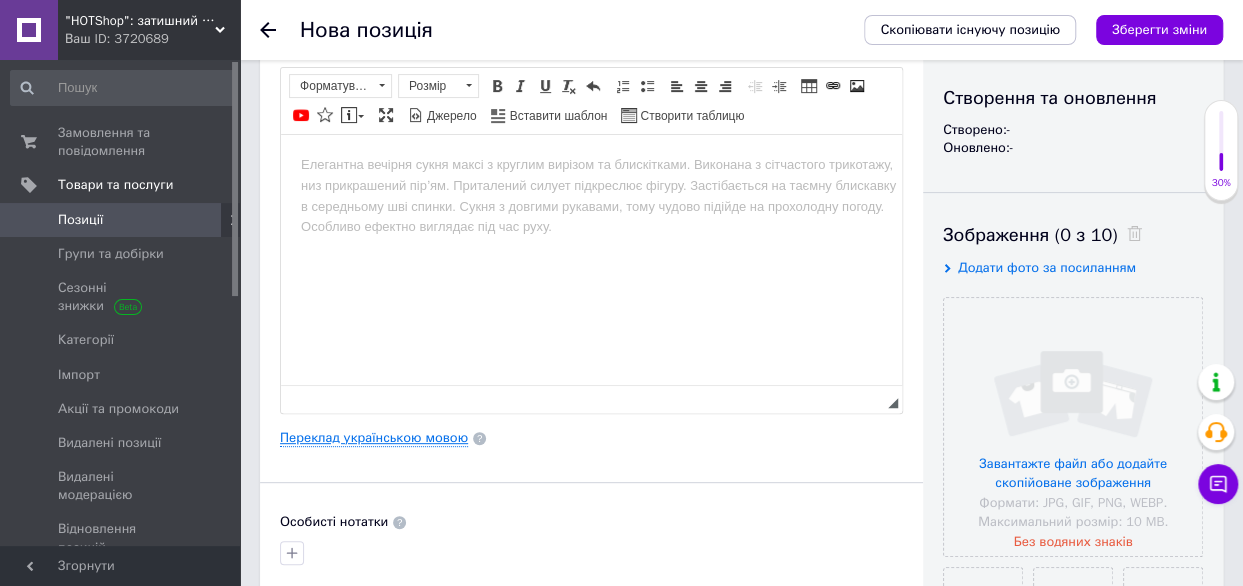 click on "Переклад українською мовою" at bounding box center (374, 438) 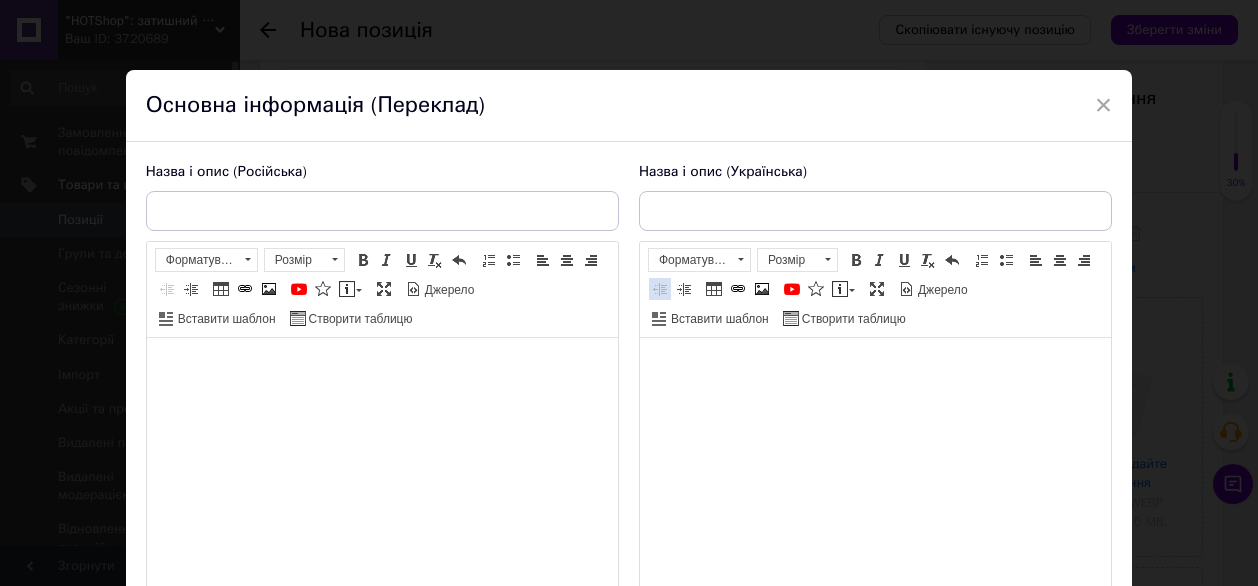 scroll, scrollTop: 0, scrollLeft: 0, axis: both 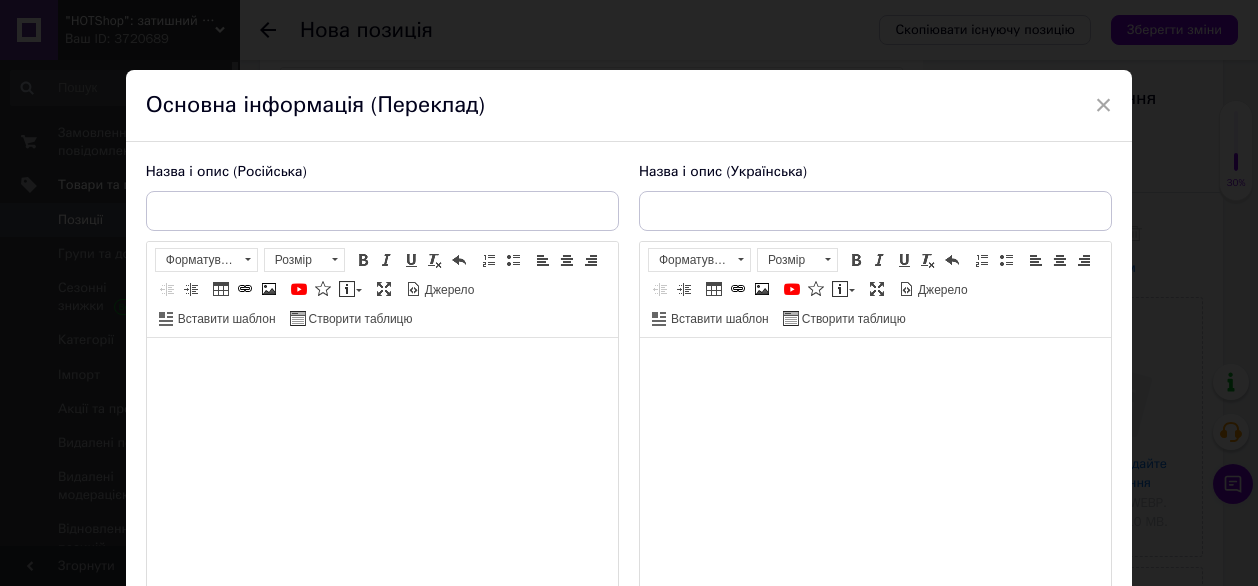 click at bounding box center [874, 368] 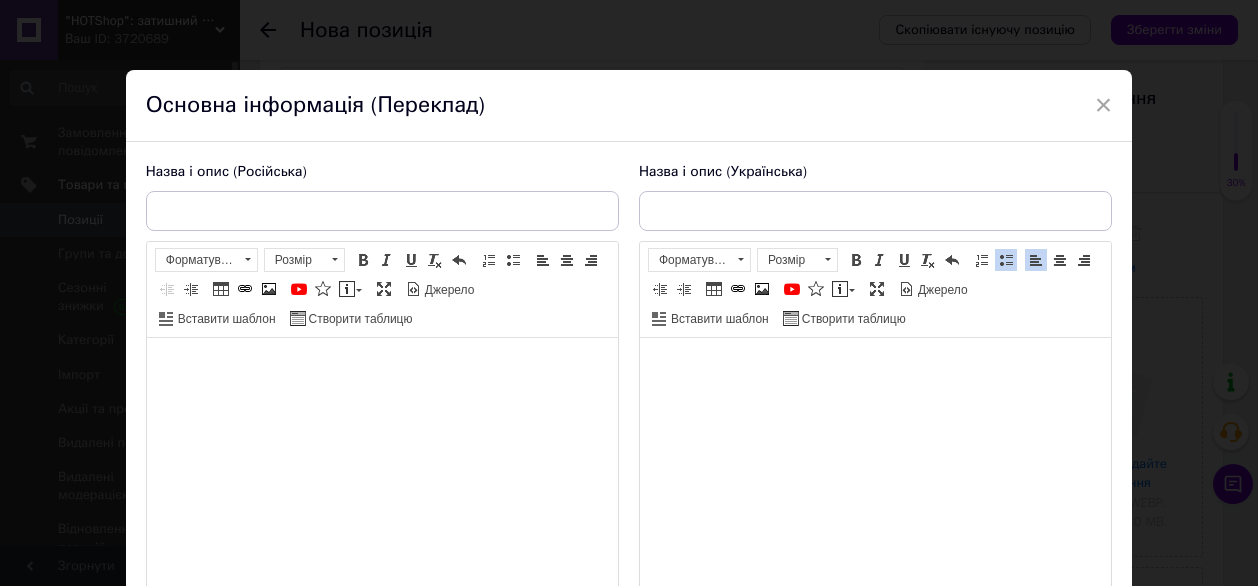 scroll, scrollTop: 2278, scrollLeft: 0, axis: vertical 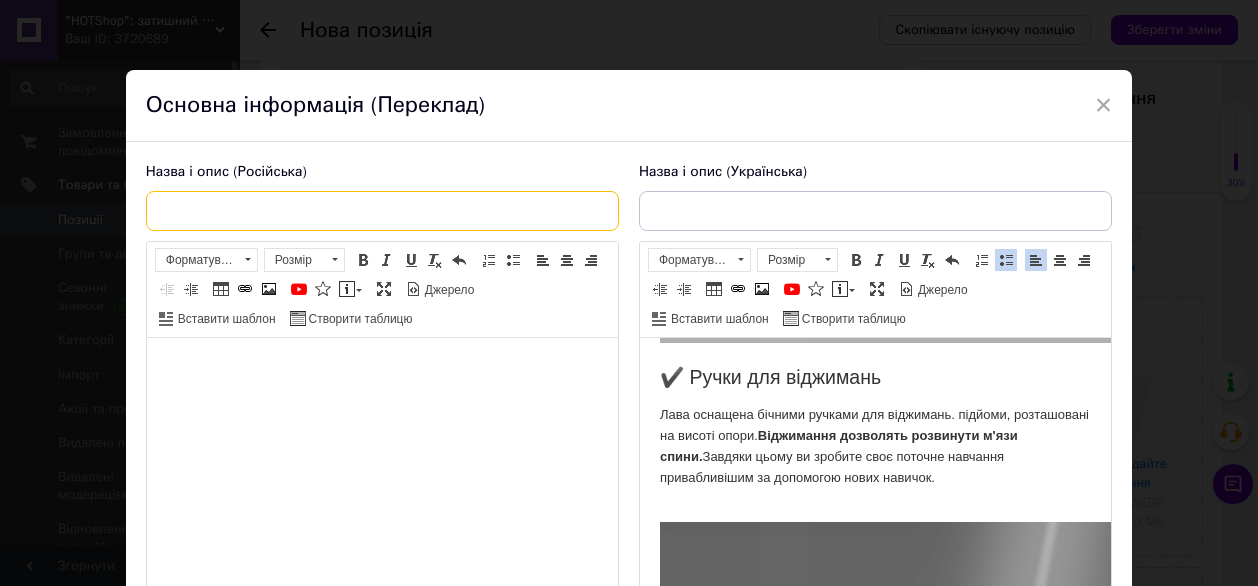 click at bounding box center (382, 211) 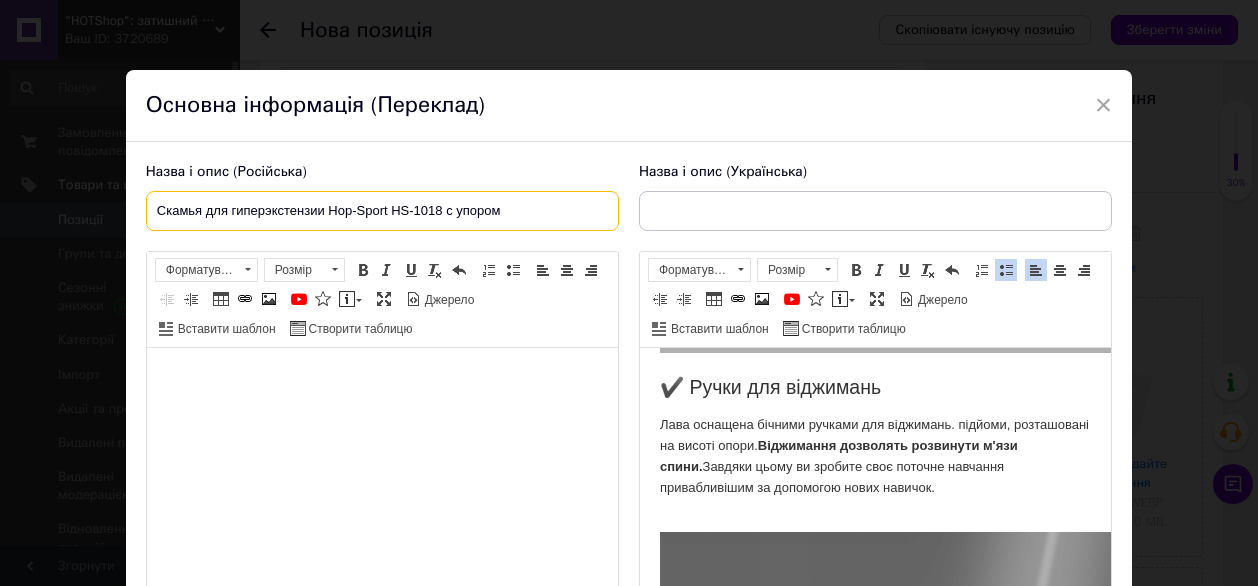 type on "Скамья для гиперэкстензии Hop-Sport HS-1018 с упором" 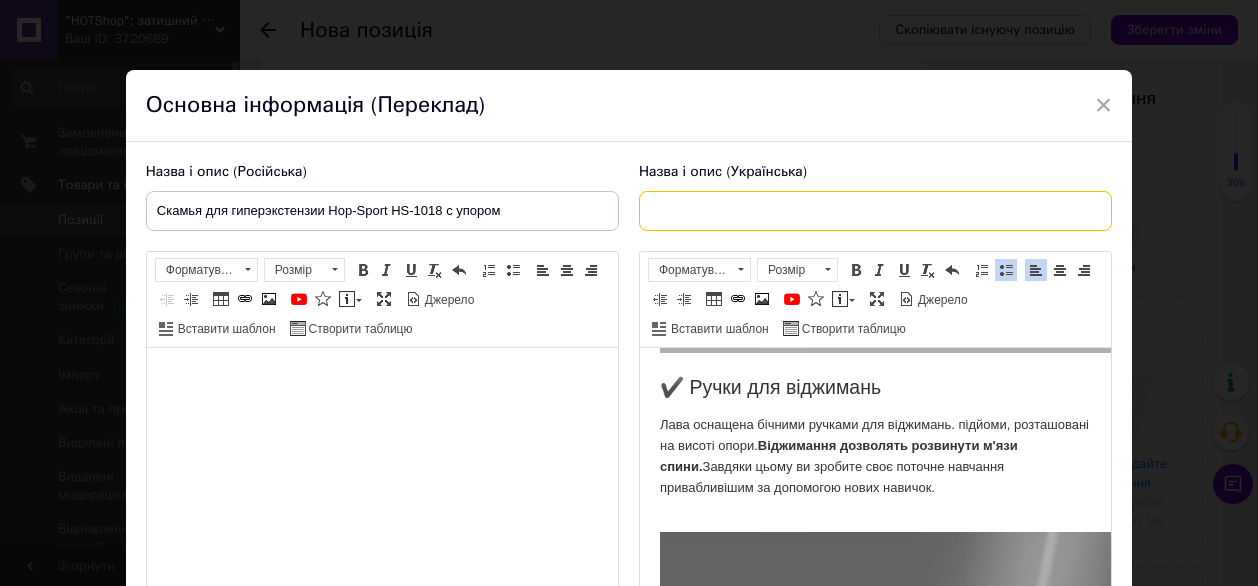 click at bounding box center [875, 211] 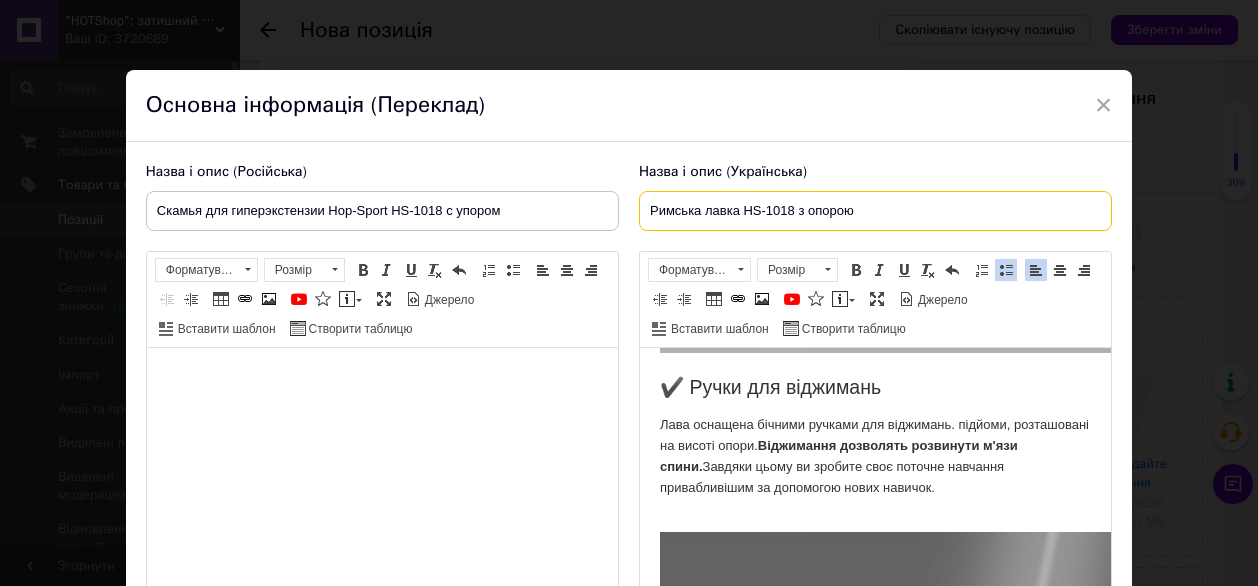 type on "Римська лавка HS-1018 з опорою" 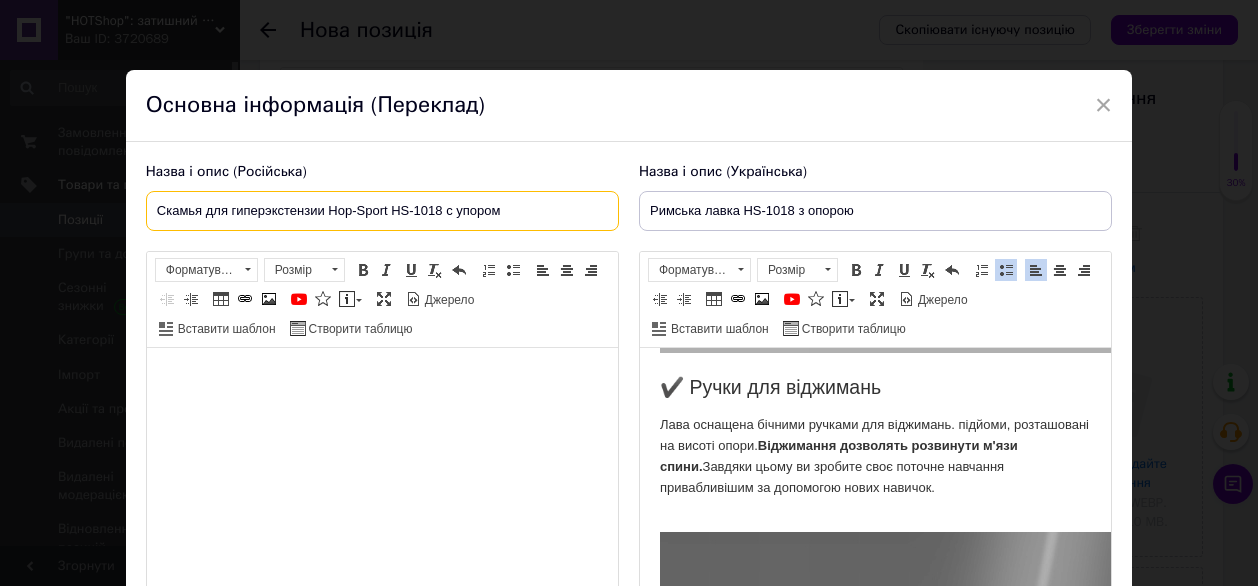 click on "Скамья для гиперэкстензии Hop-Sport HS-1018 с упором" at bounding box center [382, 211] 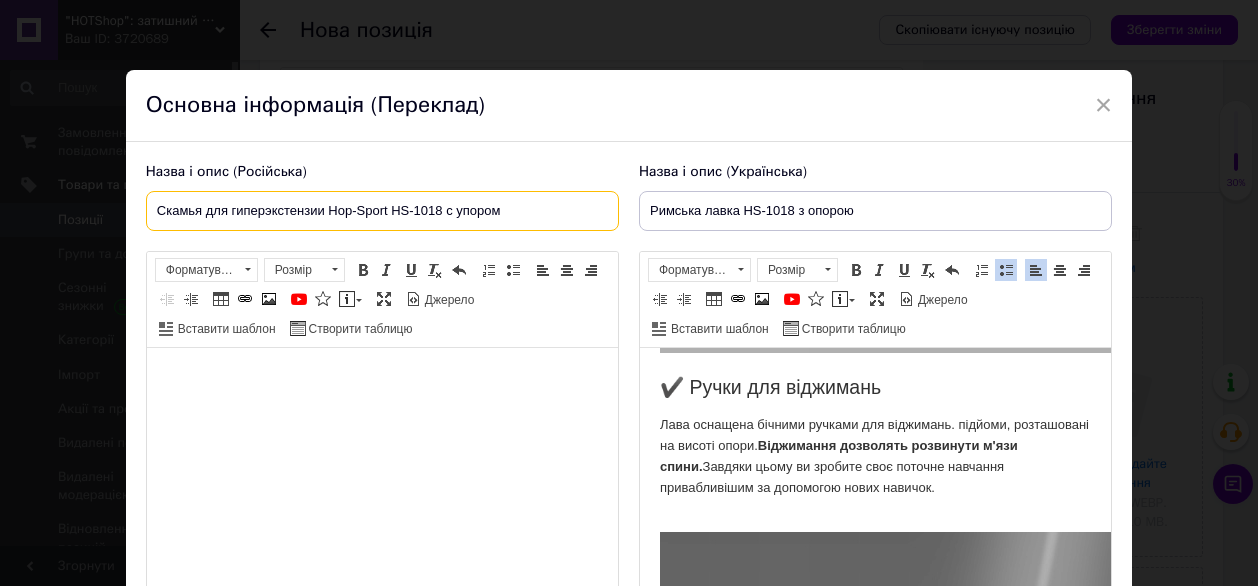 paste on "Римская скамья HS-1018 с опорой" 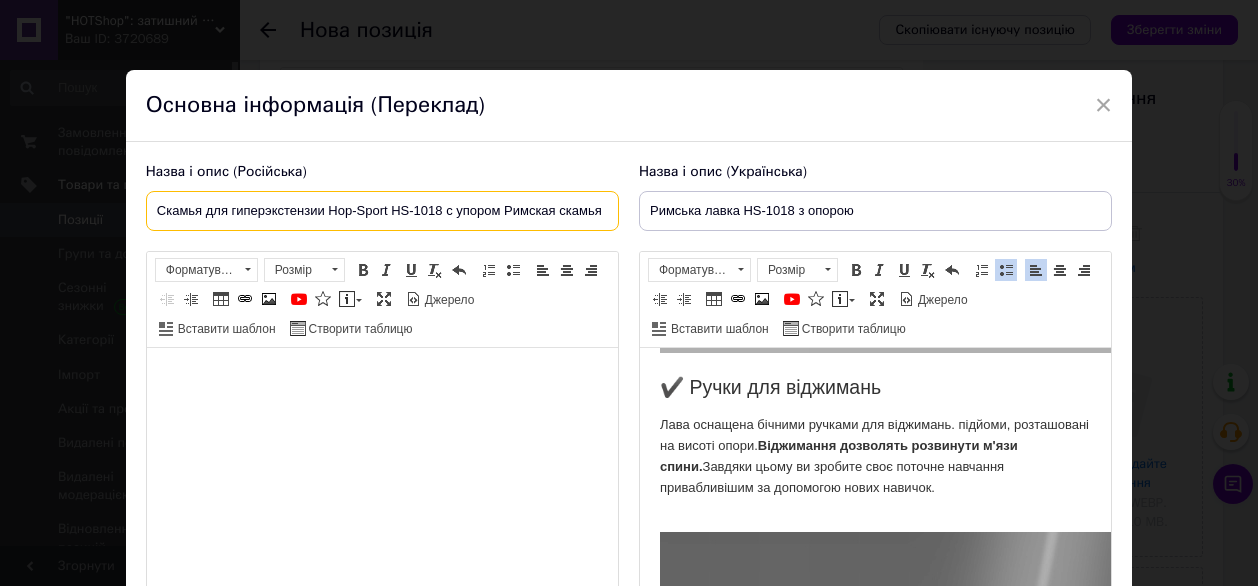 scroll, scrollTop: 0, scrollLeft: 109, axis: horizontal 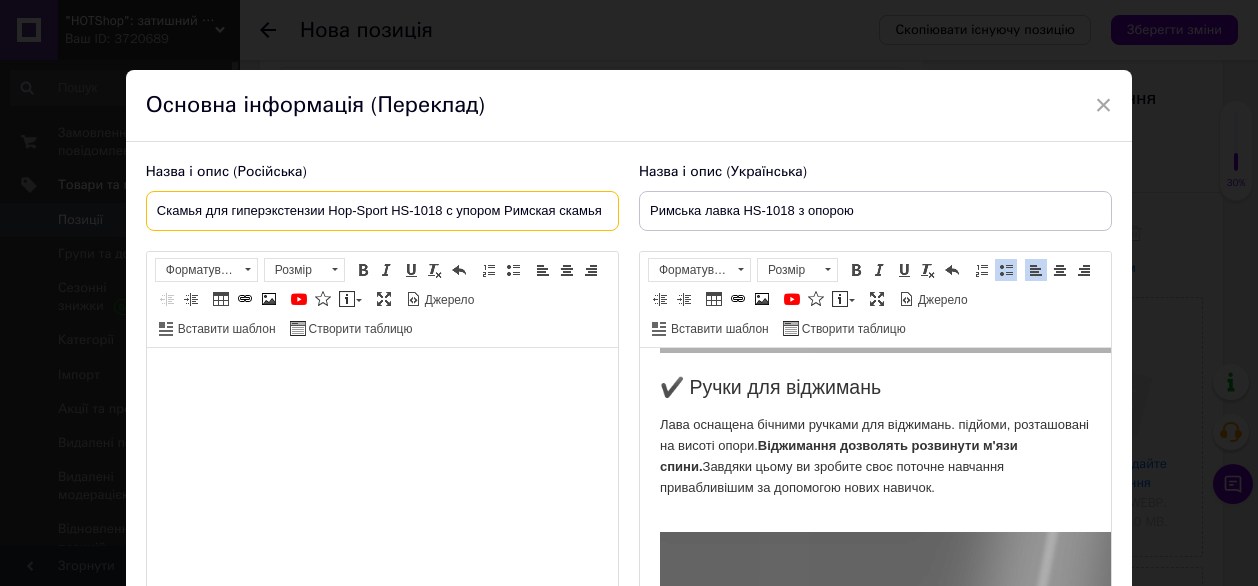 drag, startPoint x: 390, startPoint y: 211, endPoint x: 149, endPoint y: 211, distance: 241 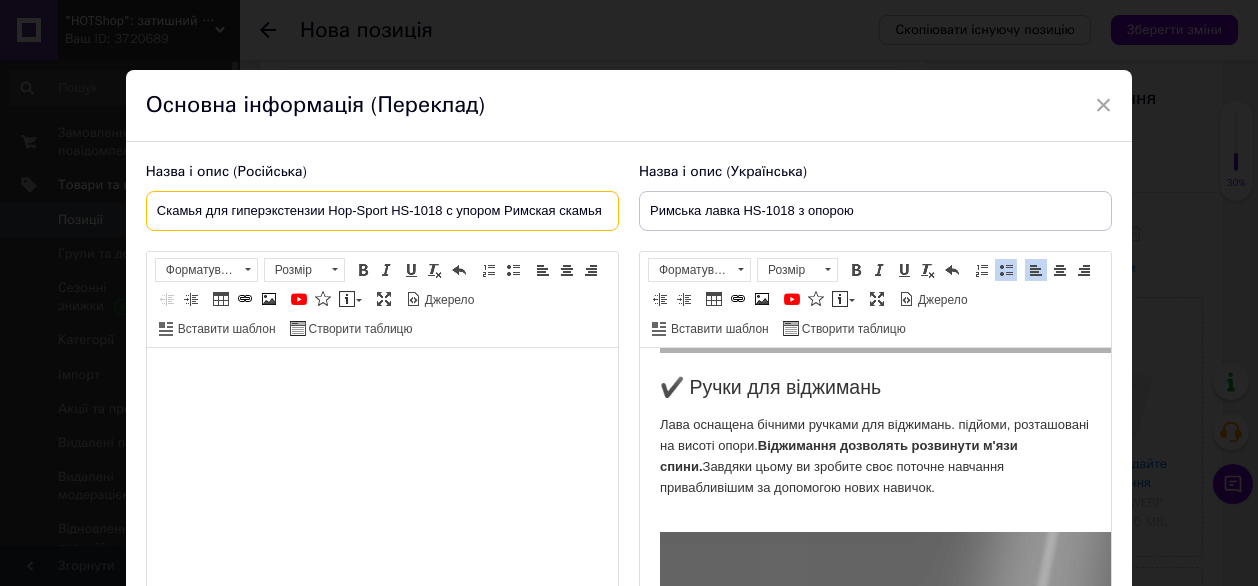 type on "Скамья для гиперэкстензии Hop-Sport HS-1018 с упором Римская скамья HS-1018 с опорой" 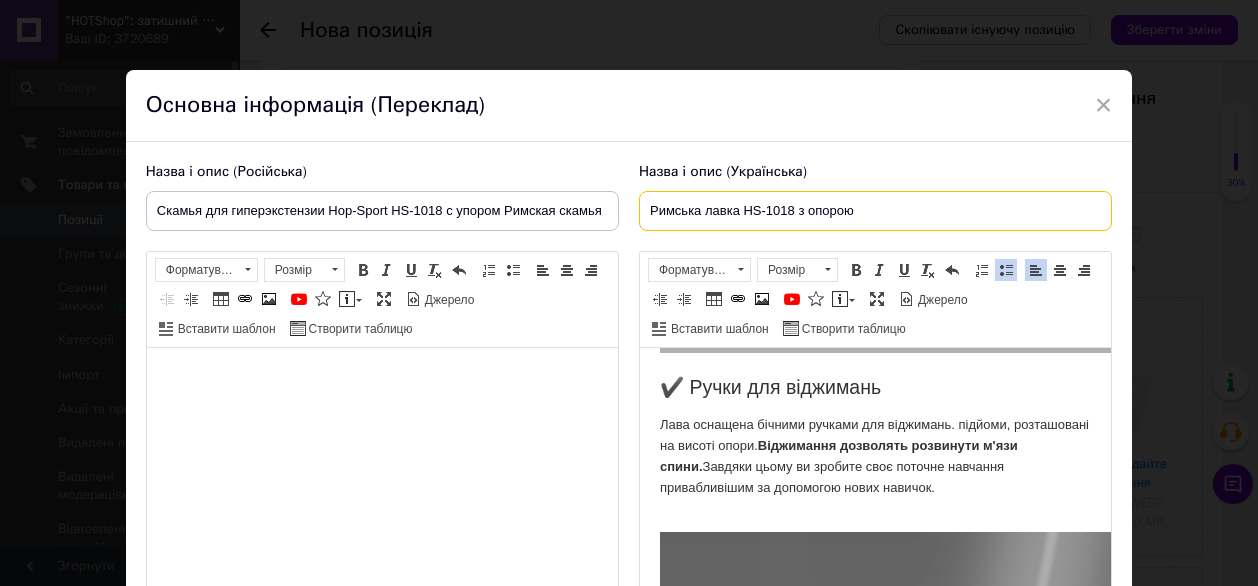 click on "Римська лавка HS-1018 з опорою" at bounding box center [875, 211] 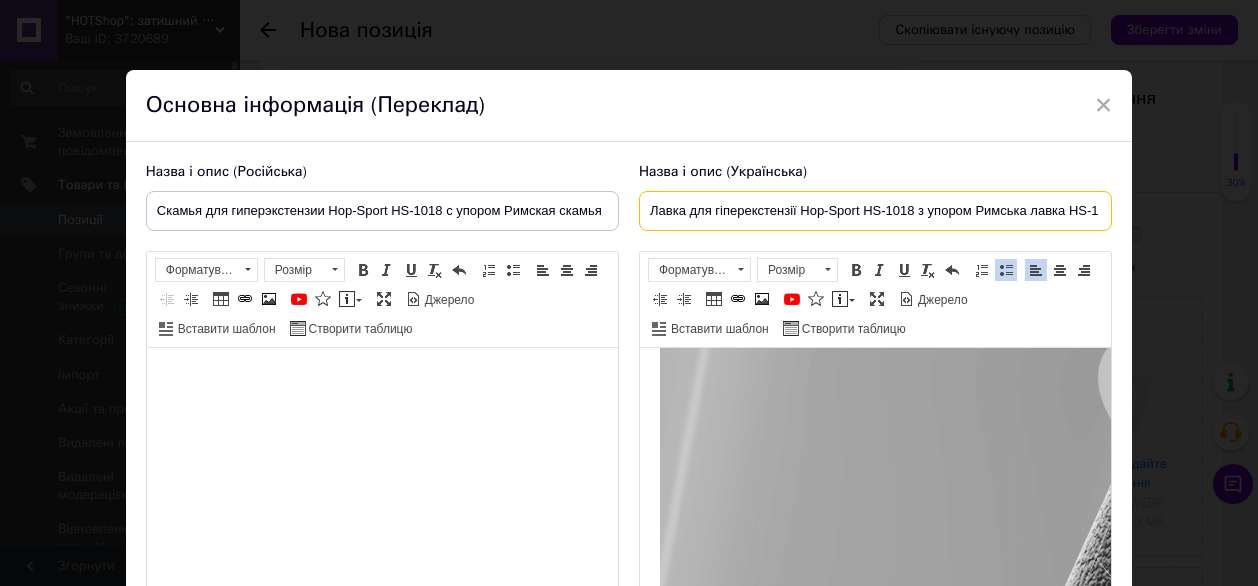scroll, scrollTop: 478, scrollLeft: 0, axis: vertical 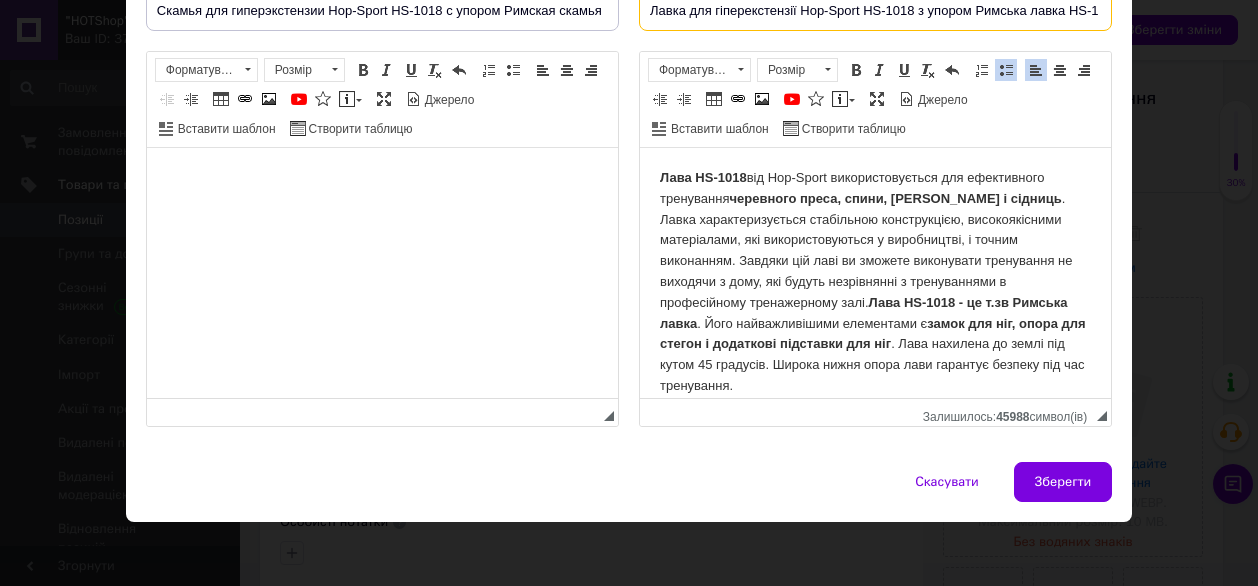 type on "Лавка для гіперекстензії Hop-Sport HS-1018 з упором Римська лавка HS-1018 з опорою" 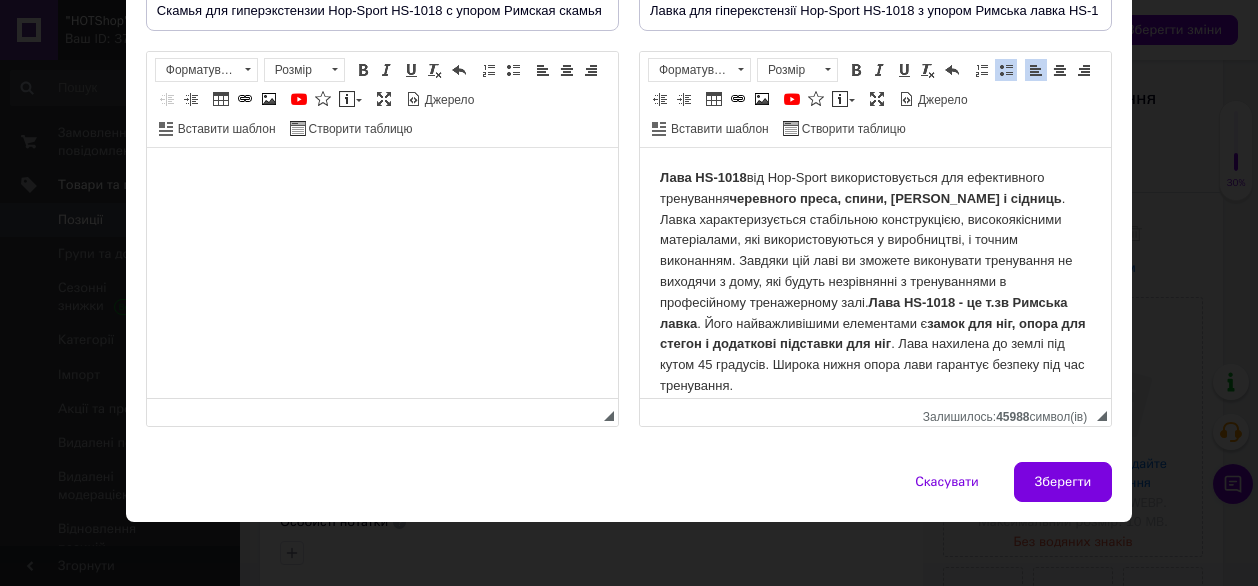 click on "Лава HS-1018" at bounding box center [702, 177] 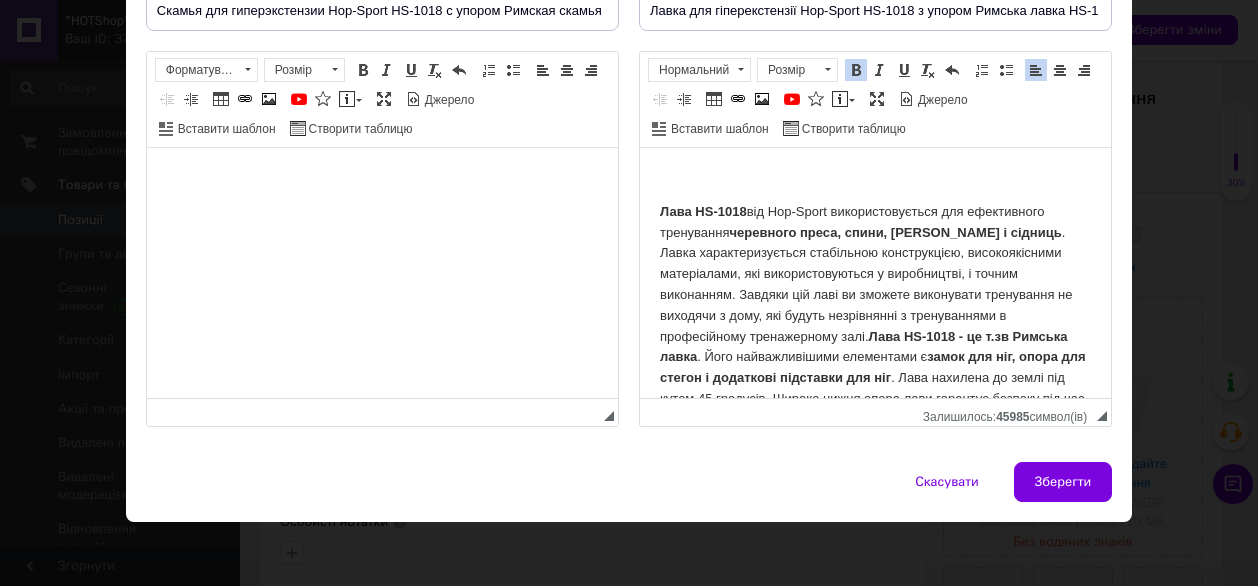 click at bounding box center [874, 178] 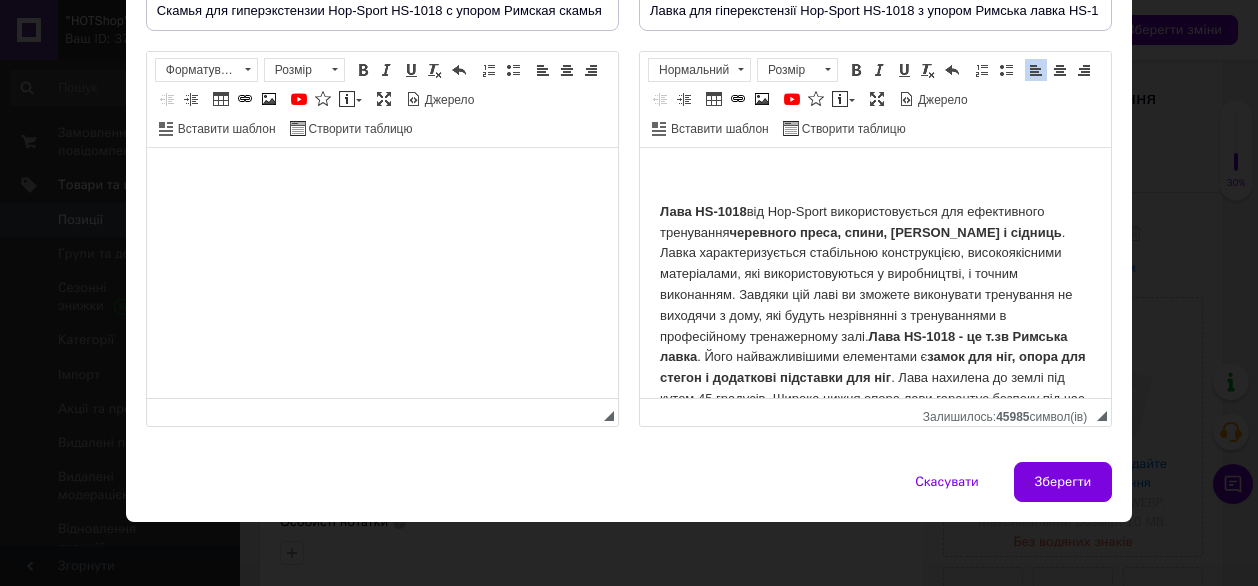 type 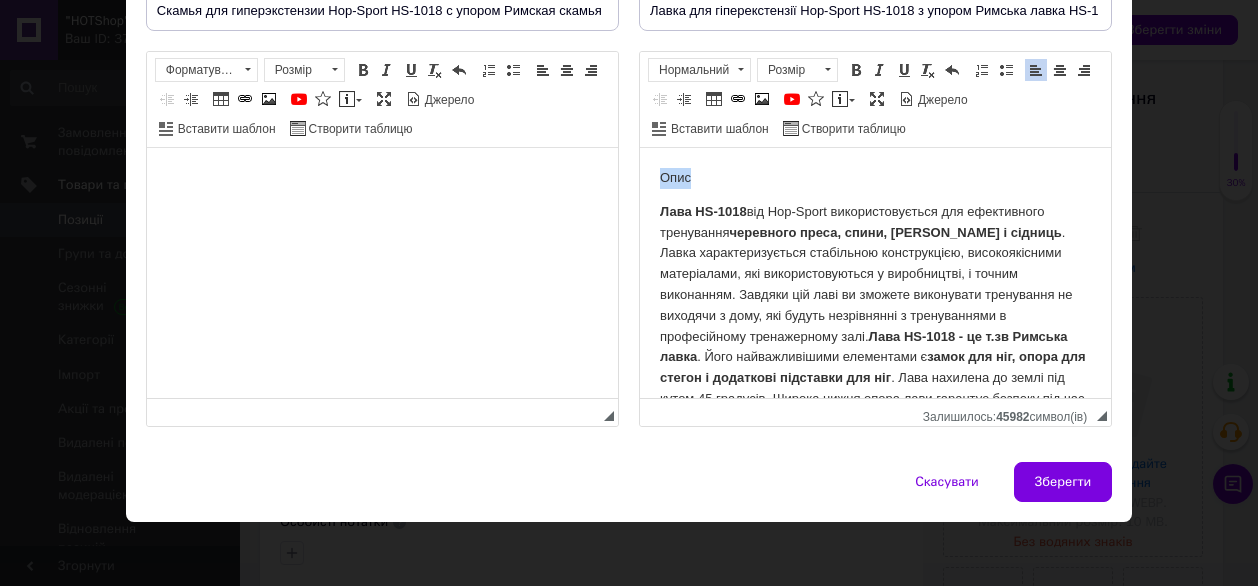 drag, startPoint x: 653, startPoint y: 178, endPoint x: 719, endPoint y: 174, distance: 66.1211 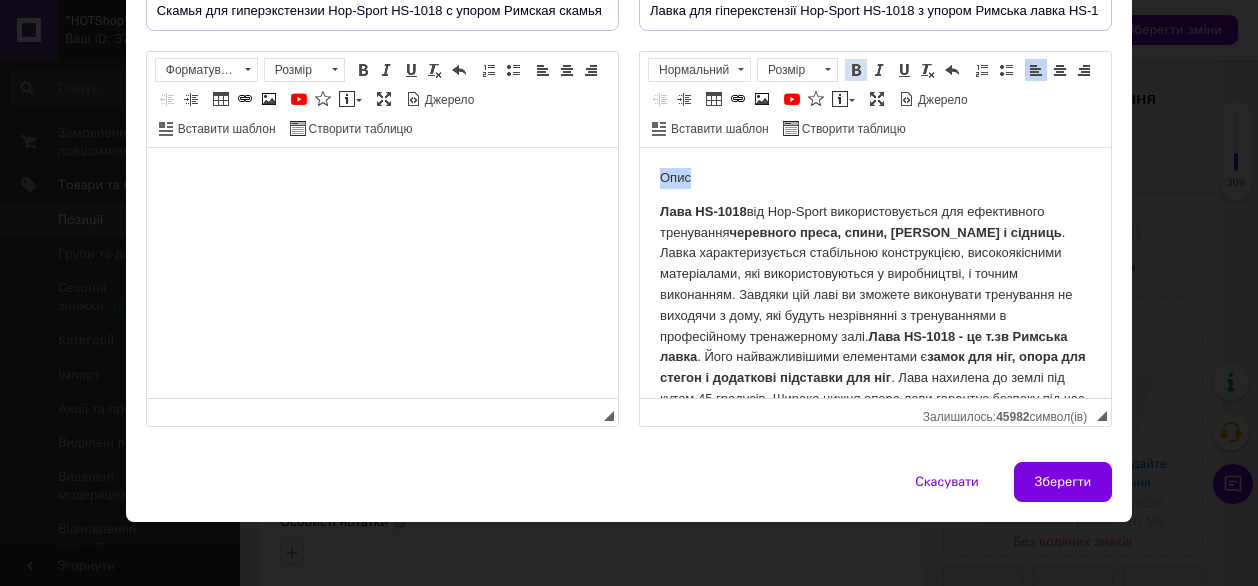 click at bounding box center (856, 70) 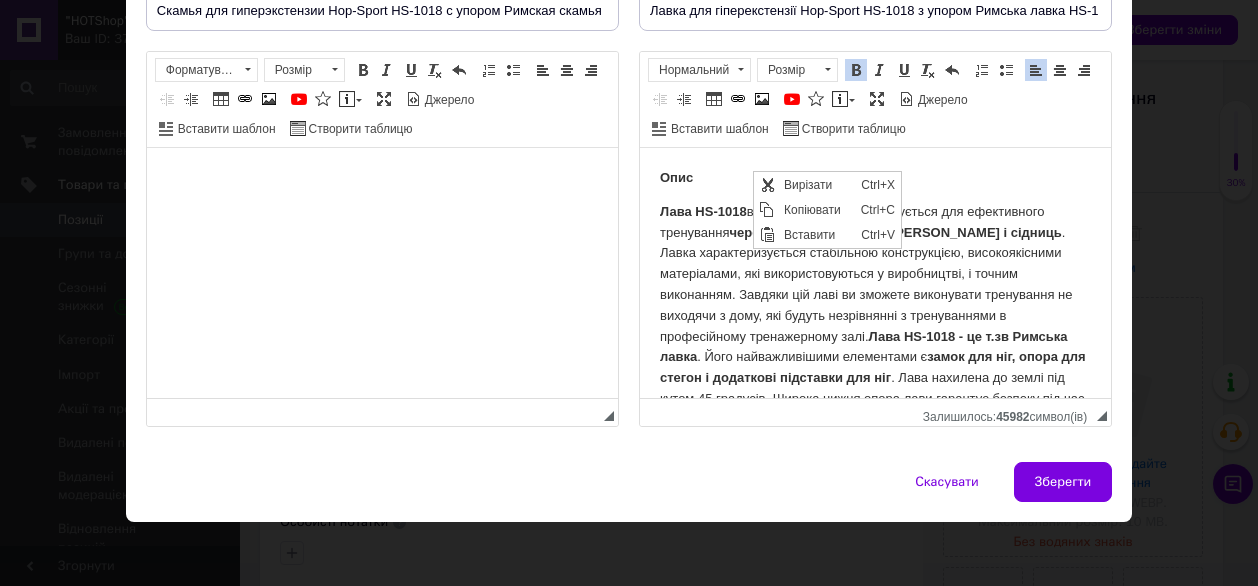 scroll, scrollTop: 0, scrollLeft: 0, axis: both 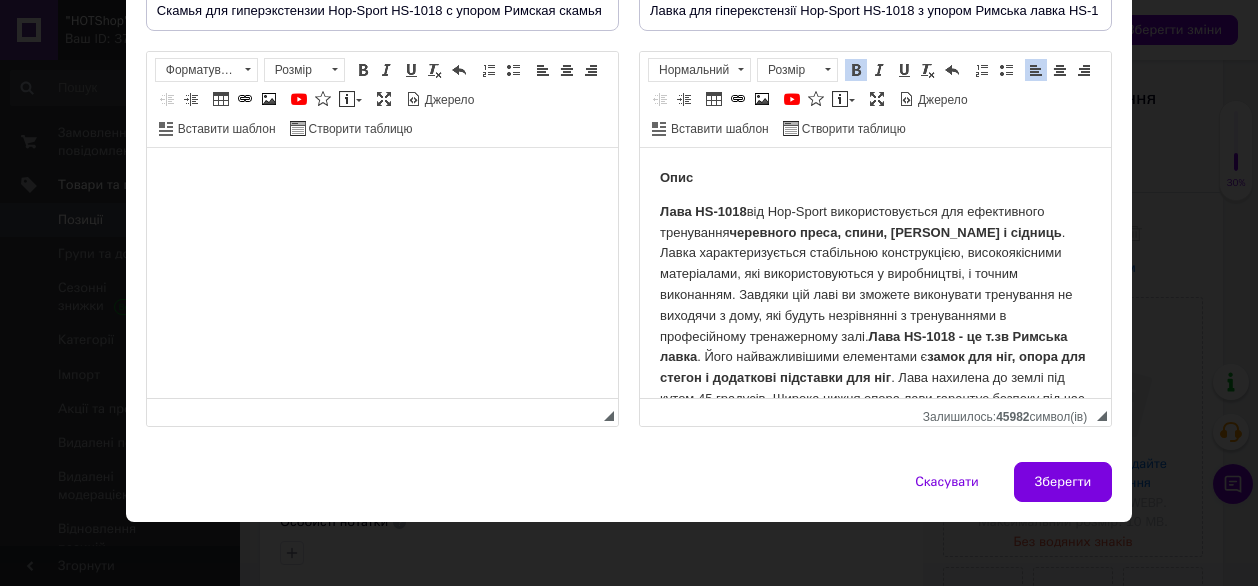 click on "Опис" at bounding box center [874, 178] 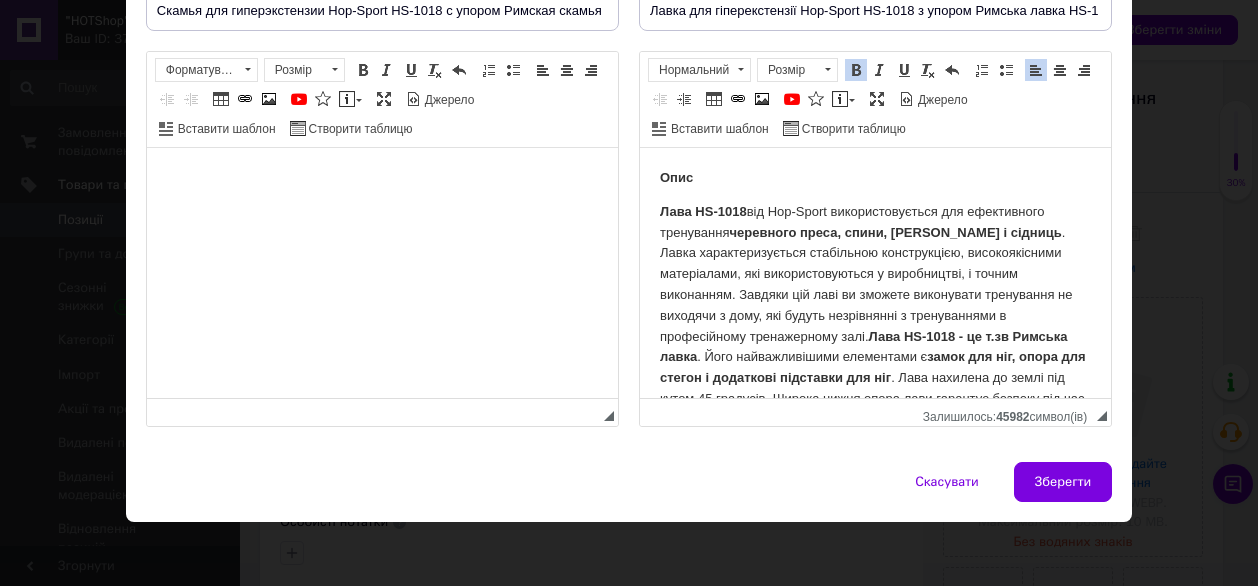 click at bounding box center (381, 178) 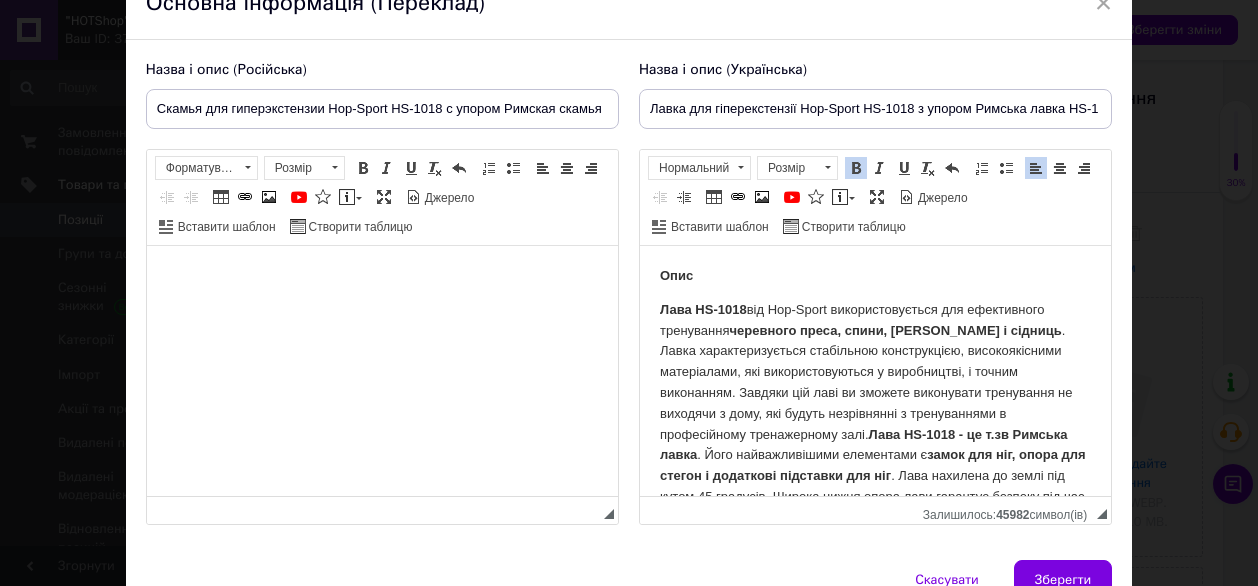 scroll, scrollTop: 200, scrollLeft: 0, axis: vertical 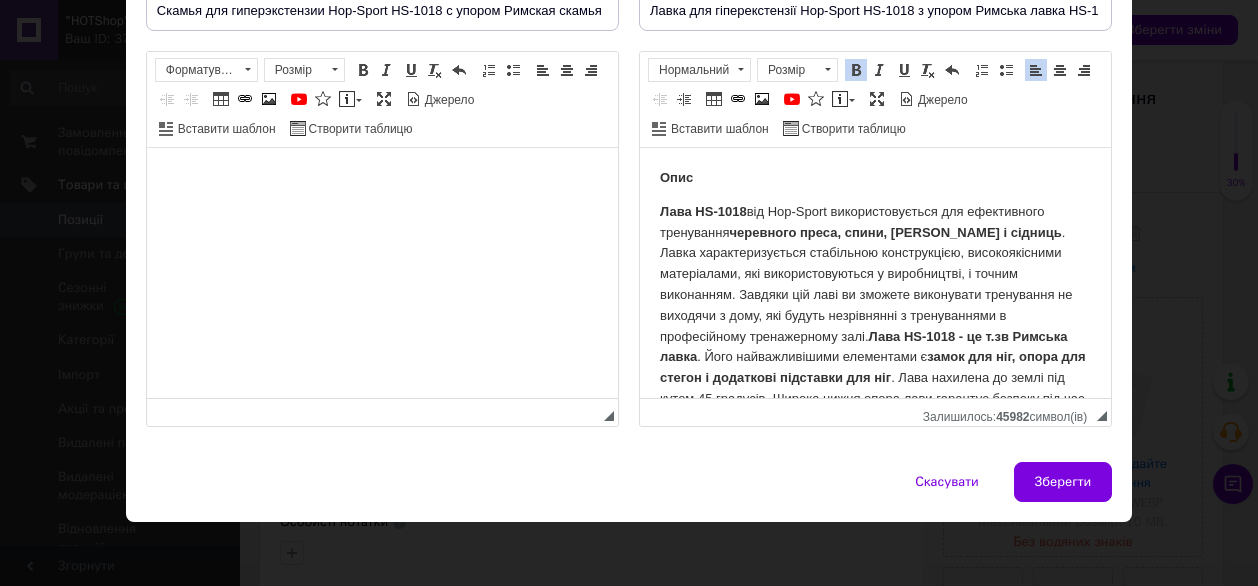 type 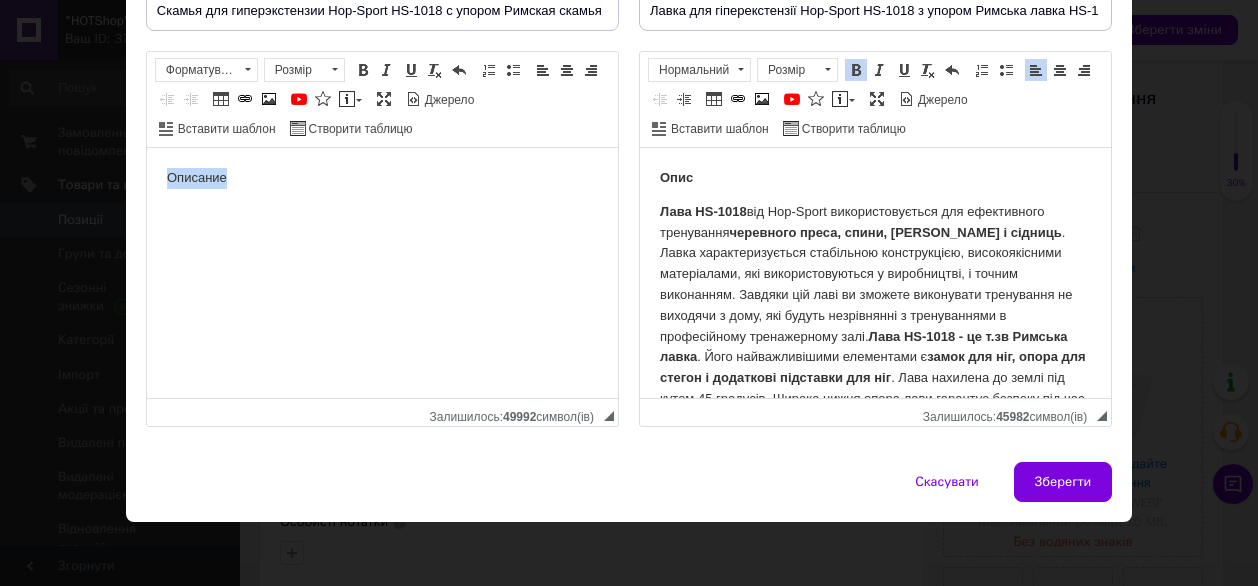 drag, startPoint x: 252, startPoint y: 174, endPoint x: 142, endPoint y: 173, distance: 110.00455 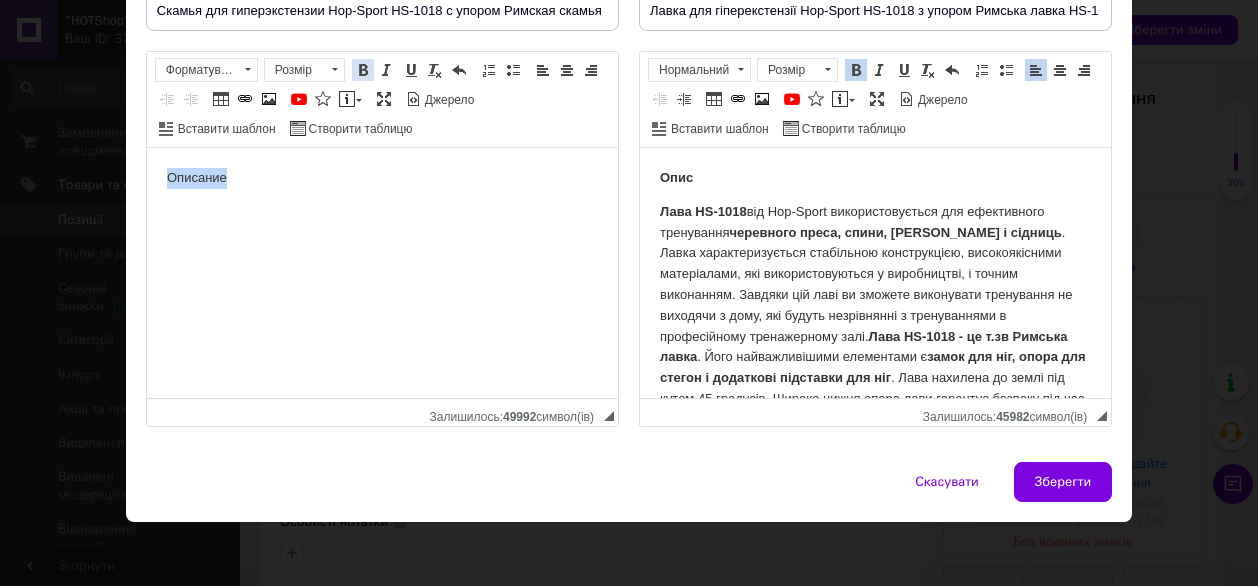 click at bounding box center (363, 70) 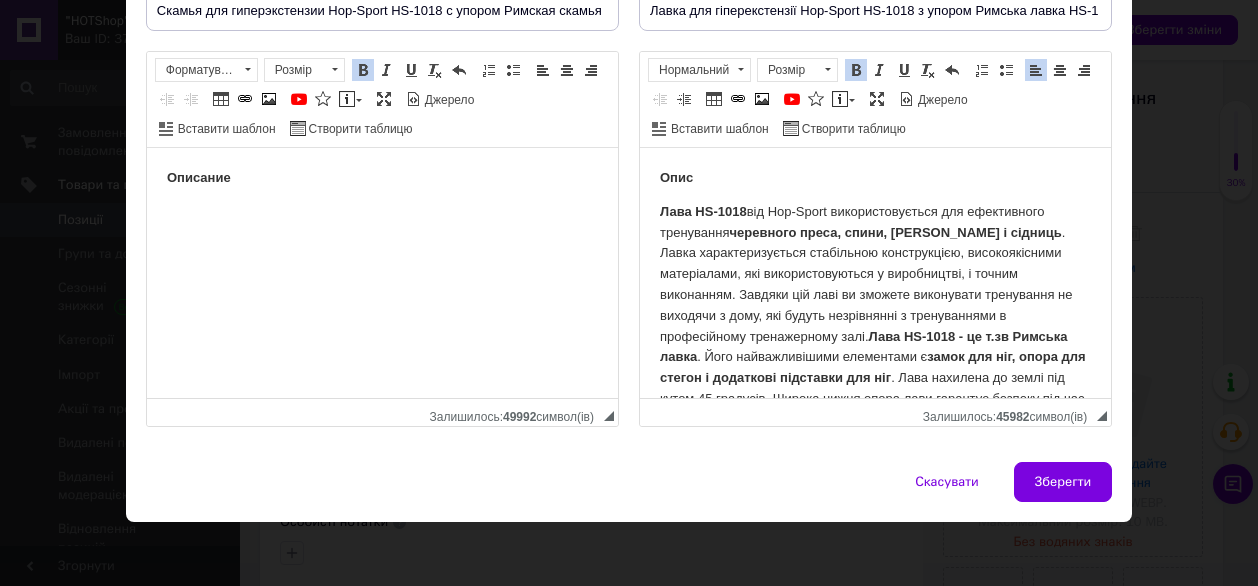 click on "Описание" at bounding box center [381, 178] 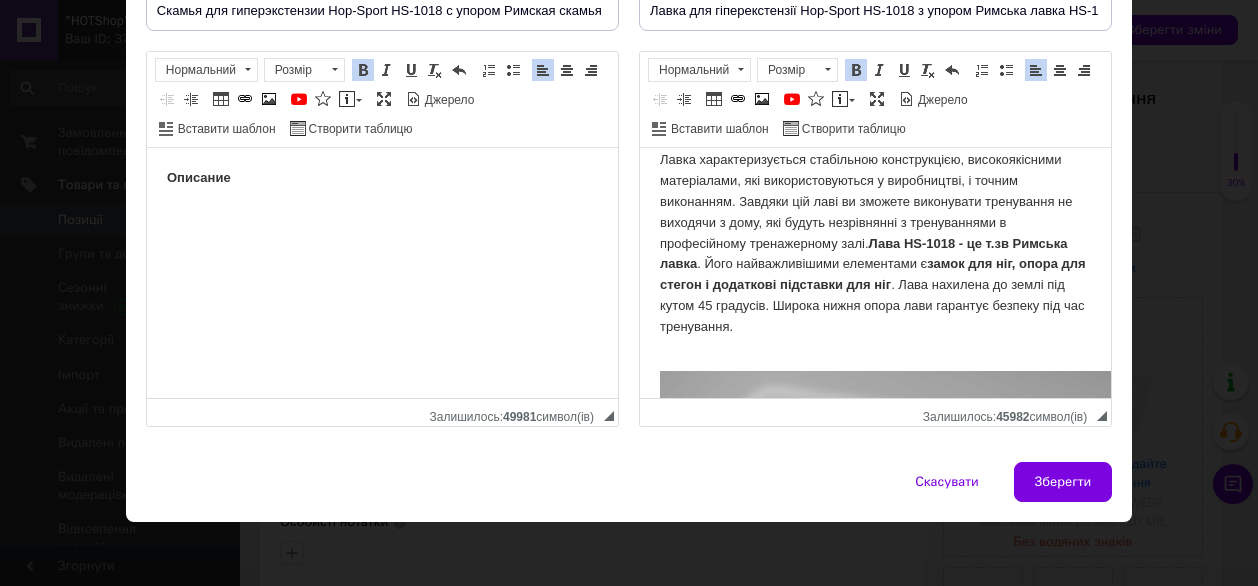 scroll, scrollTop: 200, scrollLeft: 0, axis: vertical 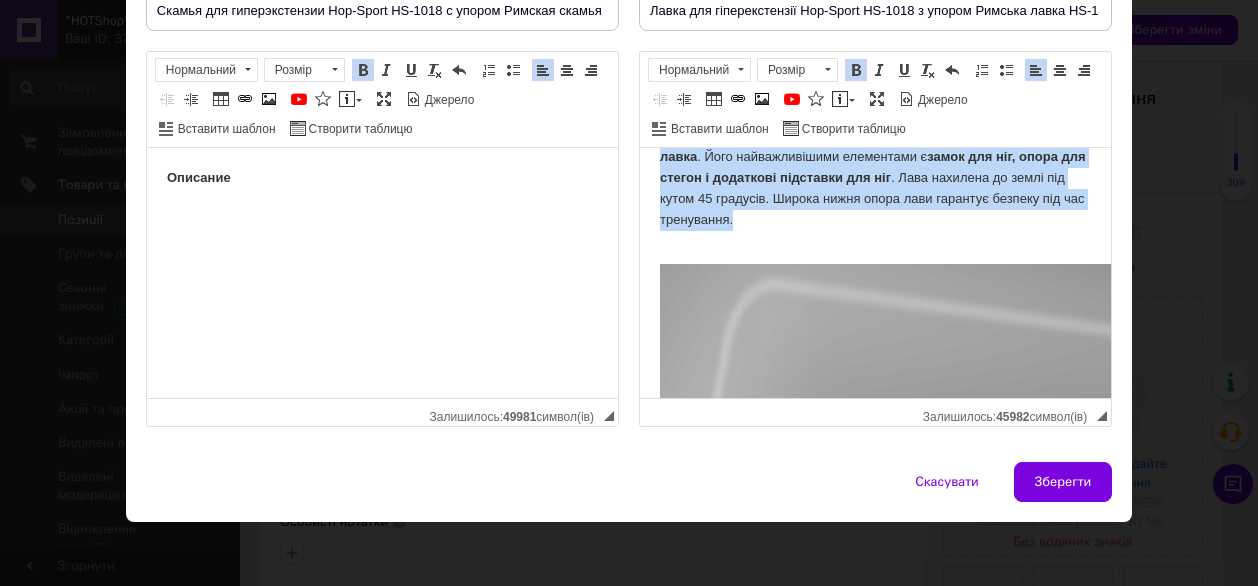 drag, startPoint x: 655, startPoint y: 208, endPoint x: 809, endPoint y: 228, distance: 155.29327 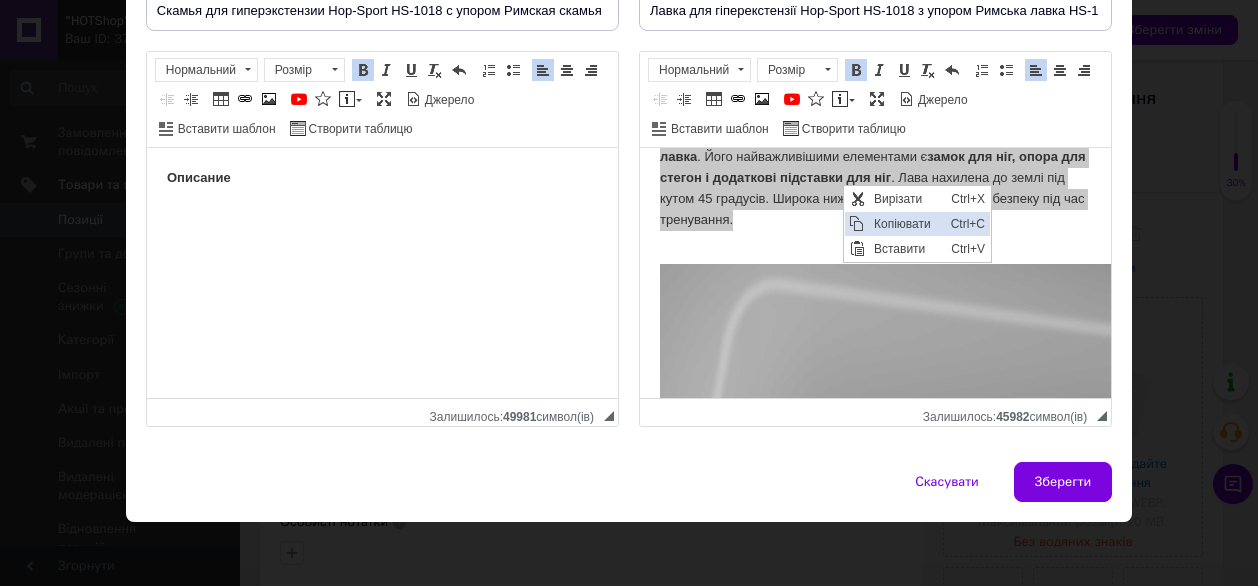 click on "Копіювати" at bounding box center [906, 223] 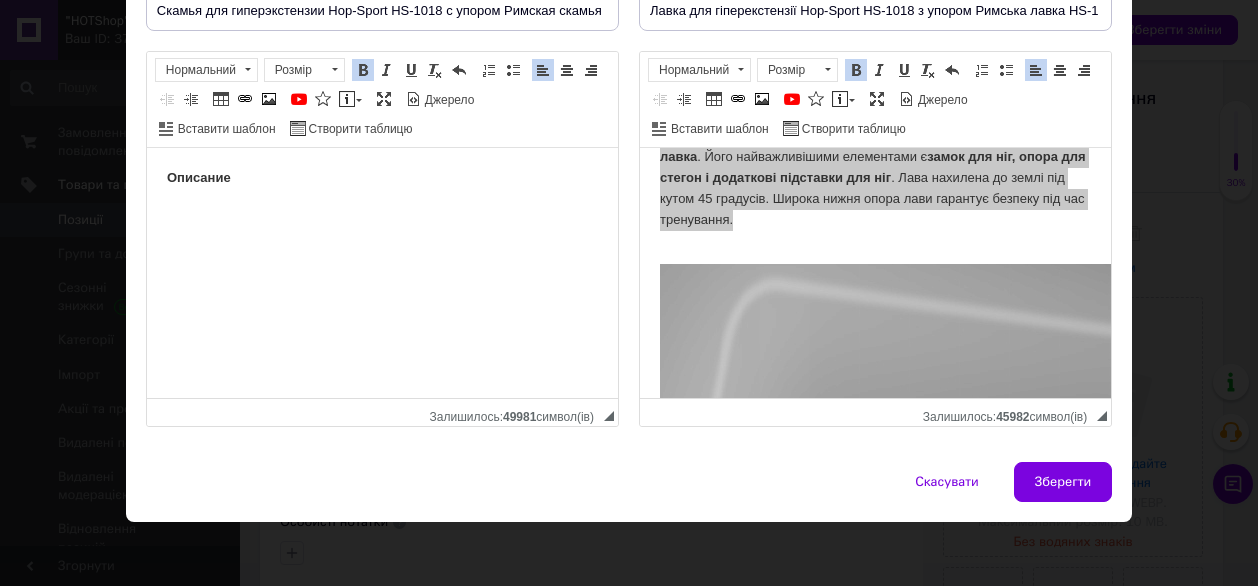 drag, startPoint x: 265, startPoint y: 194, endPoint x: 255, endPoint y: 196, distance: 10.198039 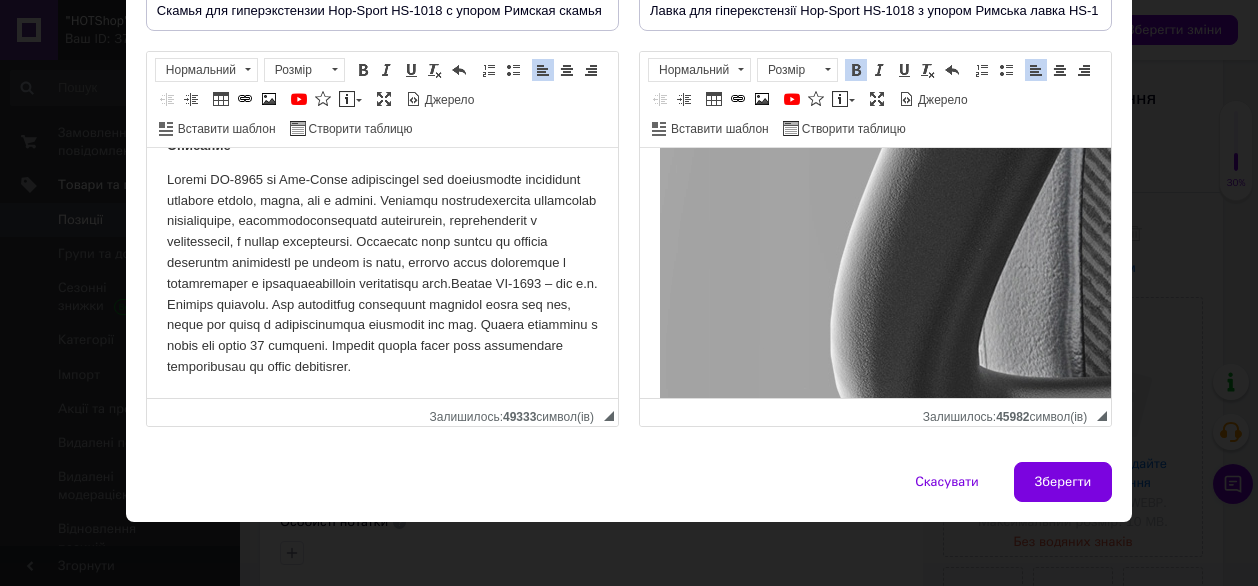scroll, scrollTop: 1200, scrollLeft: 0, axis: vertical 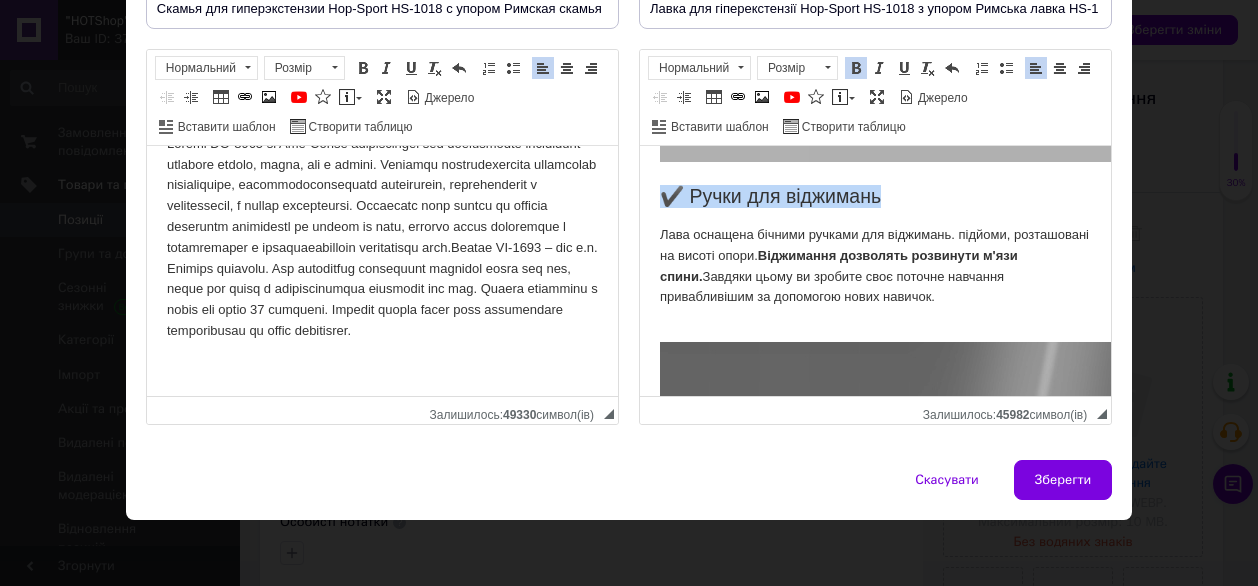 drag, startPoint x: 659, startPoint y: 290, endPoint x: 1011, endPoint y: 315, distance: 352.88666 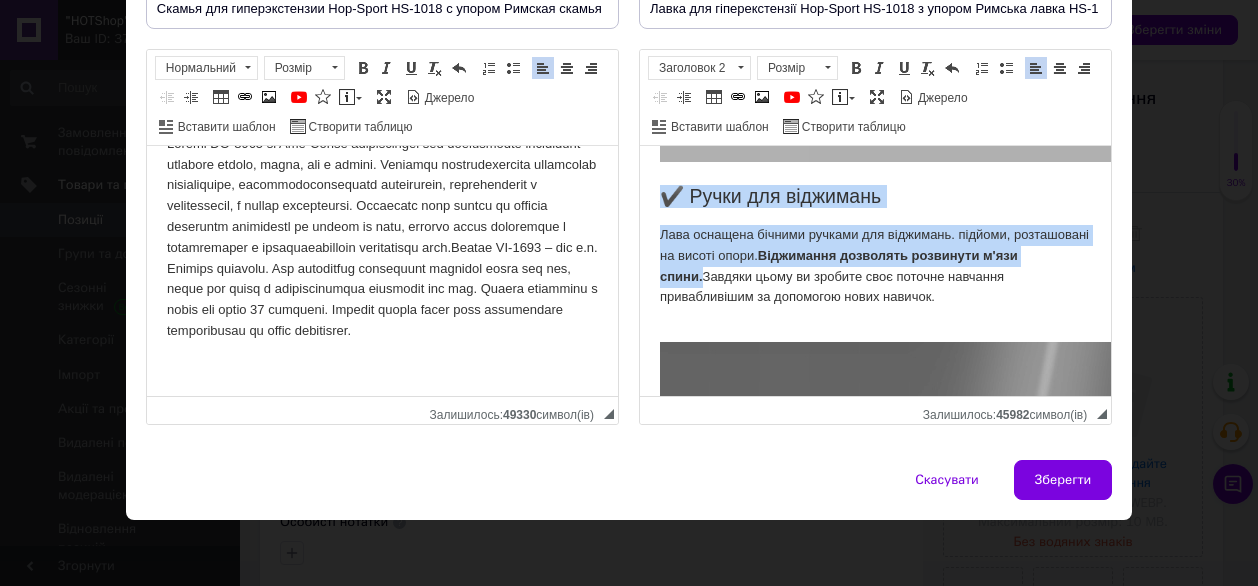 drag, startPoint x: 827, startPoint y: 275, endPoint x: 1465, endPoint y: 418, distance: 653.82947 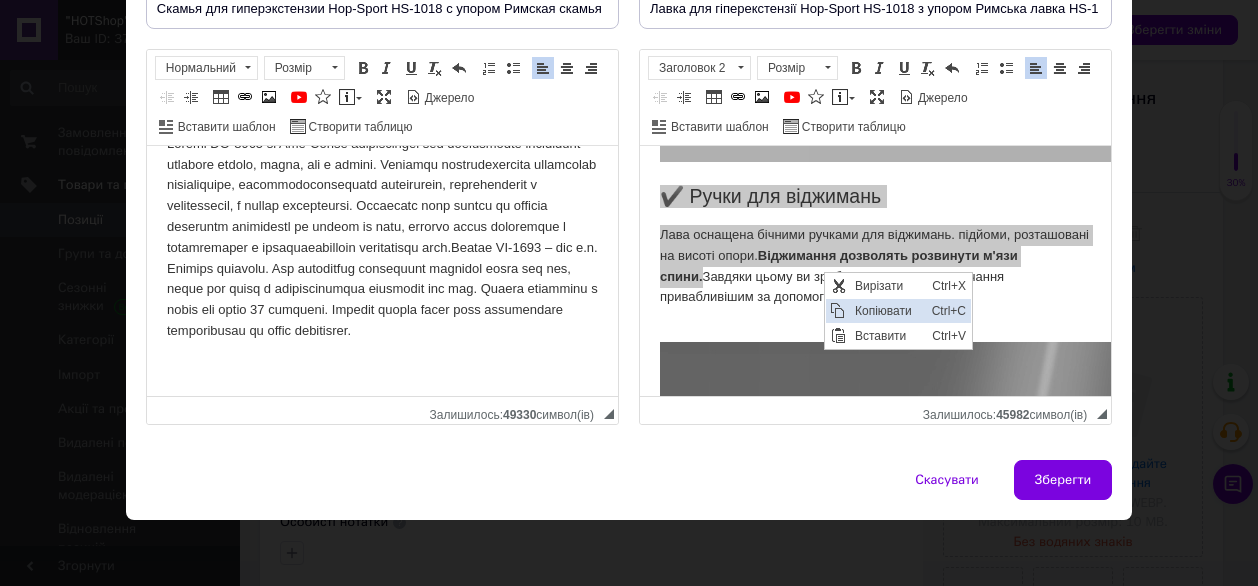 click on "Копіювати" at bounding box center [887, 310] 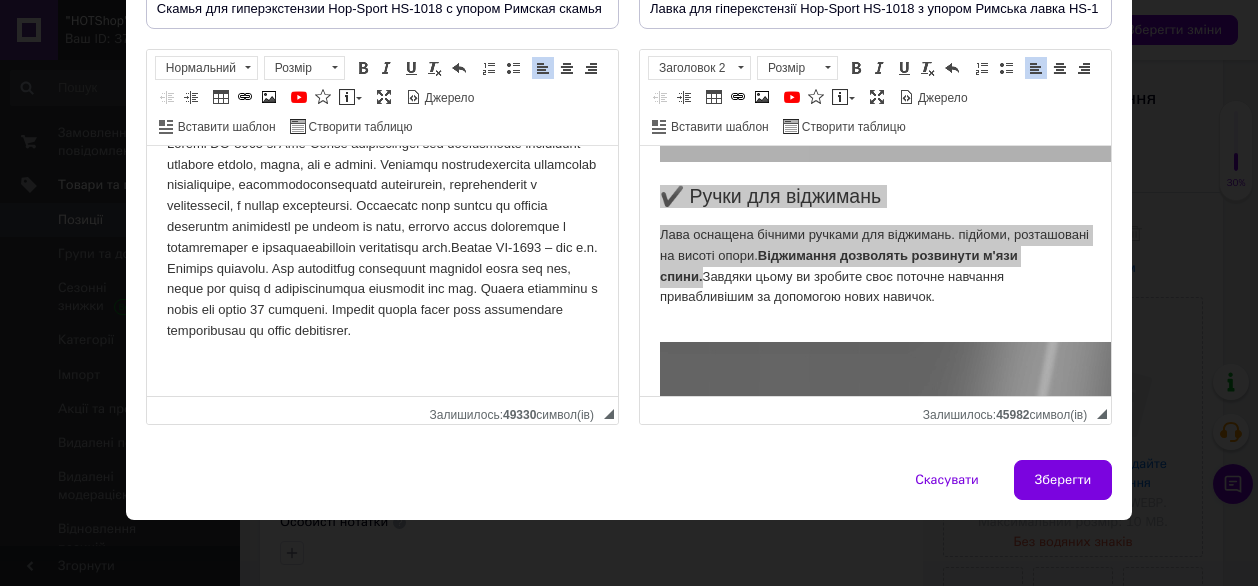 click at bounding box center (381, 238) 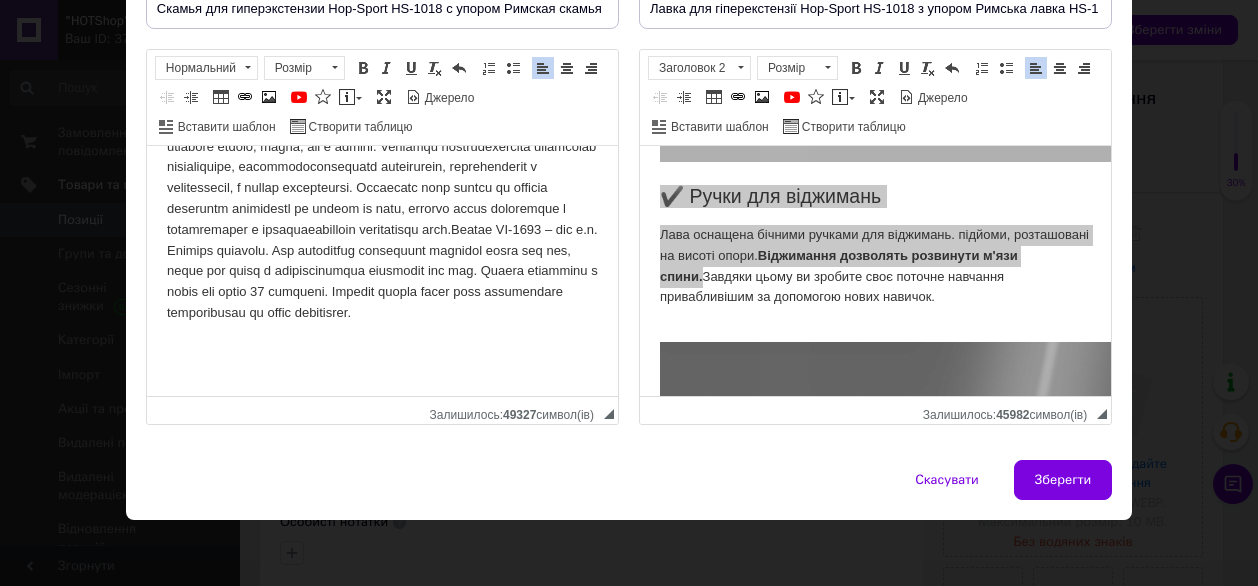 scroll, scrollTop: 167, scrollLeft: 0, axis: vertical 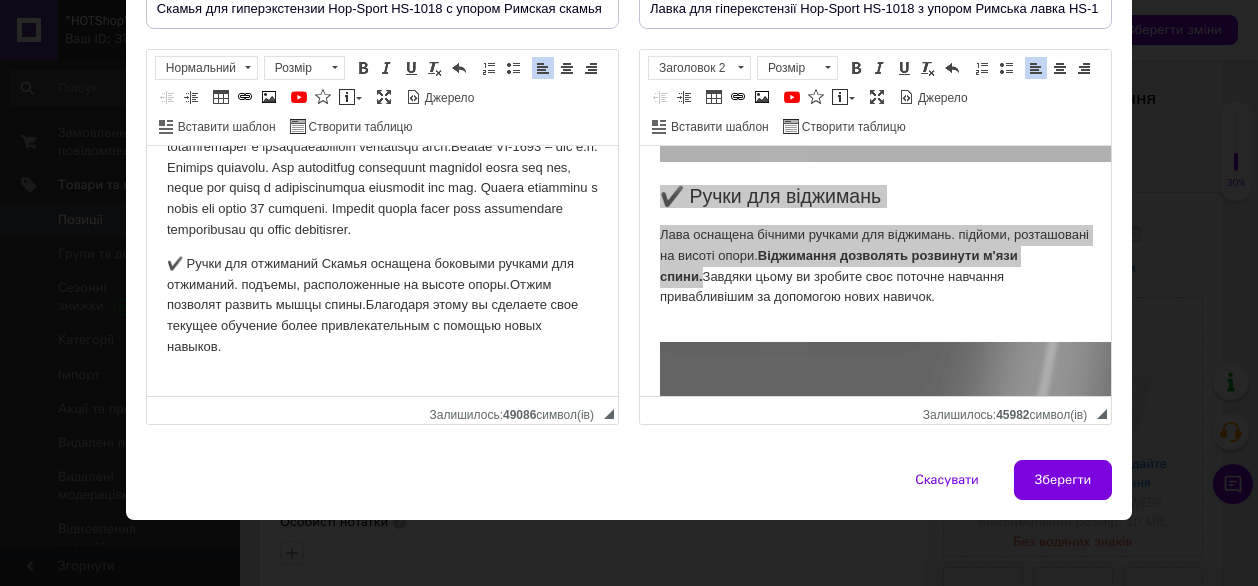 click on "Описание ✔️ Ручки для отжиманий Скамья оснащена боковыми ручками для отжиманий. подъемы, расположенные на высоте опоры.Отжим позволят развить мышцы спины.Благодаря этому вы сделаете свое текущее обучение более привлекательным с помощью новых навыков." at bounding box center (381, 195) 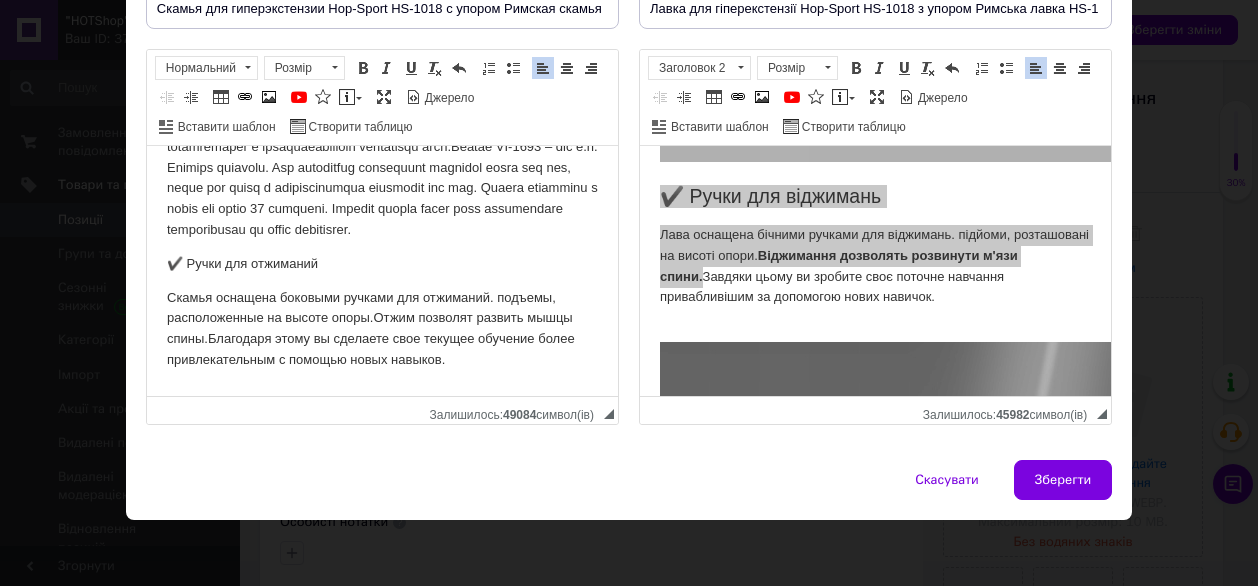 click on "Описание ✔️ Ручки для отжиманий  Скамья оснащена боковыми ручками для отжиманий. подъемы, расположенные на высоте опоры.Отжим позволят развить мышцы спины.Благодаря этому вы сделаете свое текущее обучение более привлекательным с помощью новых навыков." at bounding box center (381, 202) 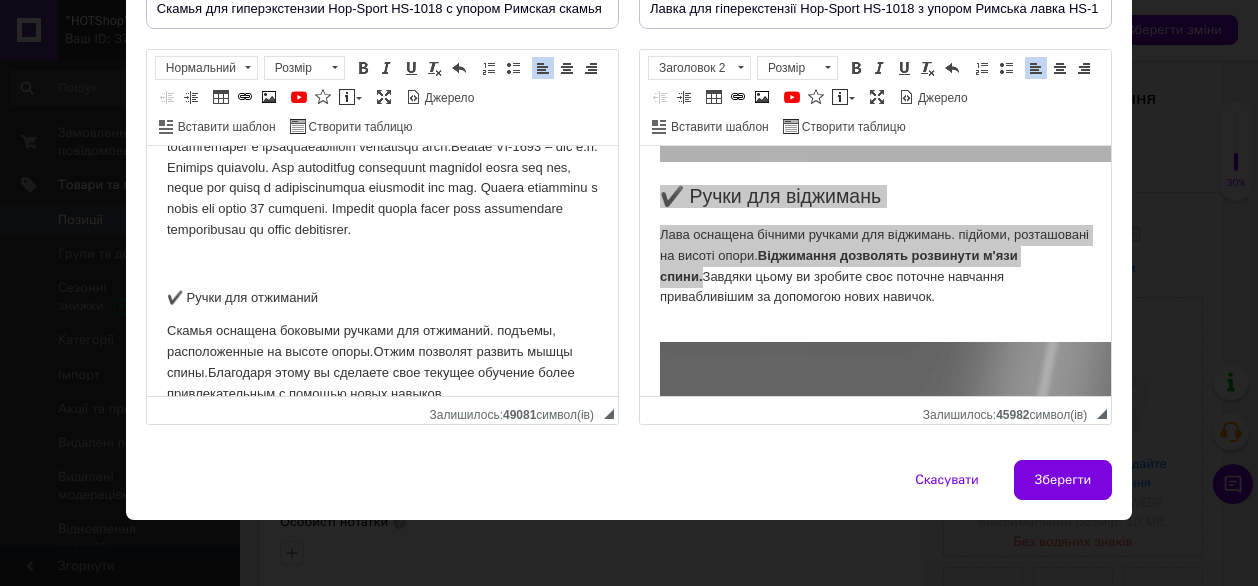 click at bounding box center (381, 264) 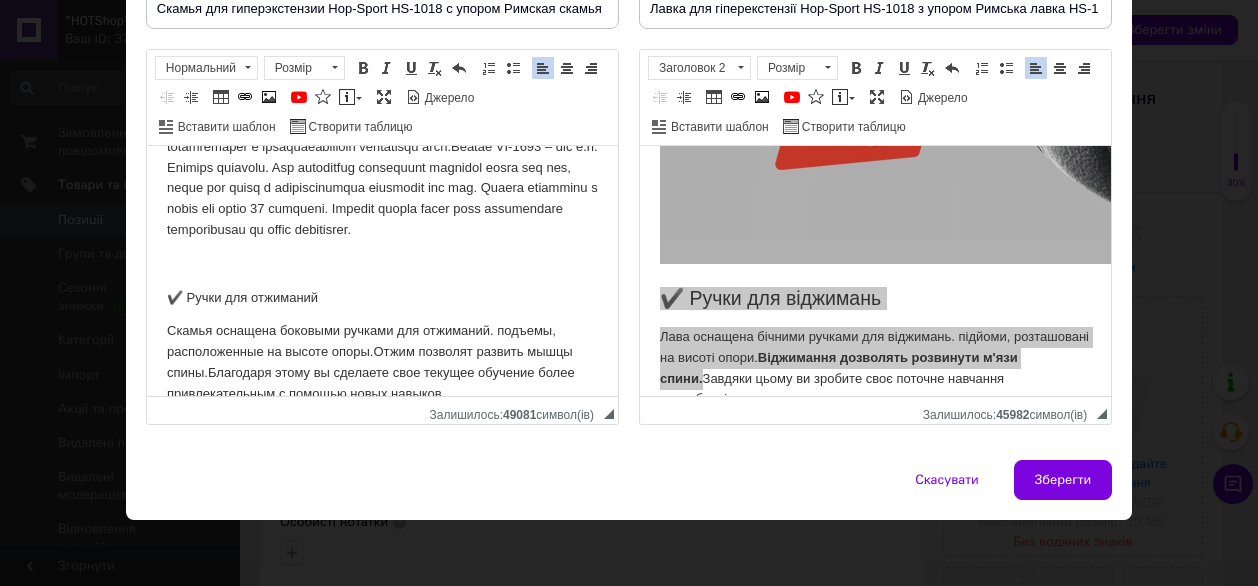 scroll, scrollTop: 2100, scrollLeft: 0, axis: vertical 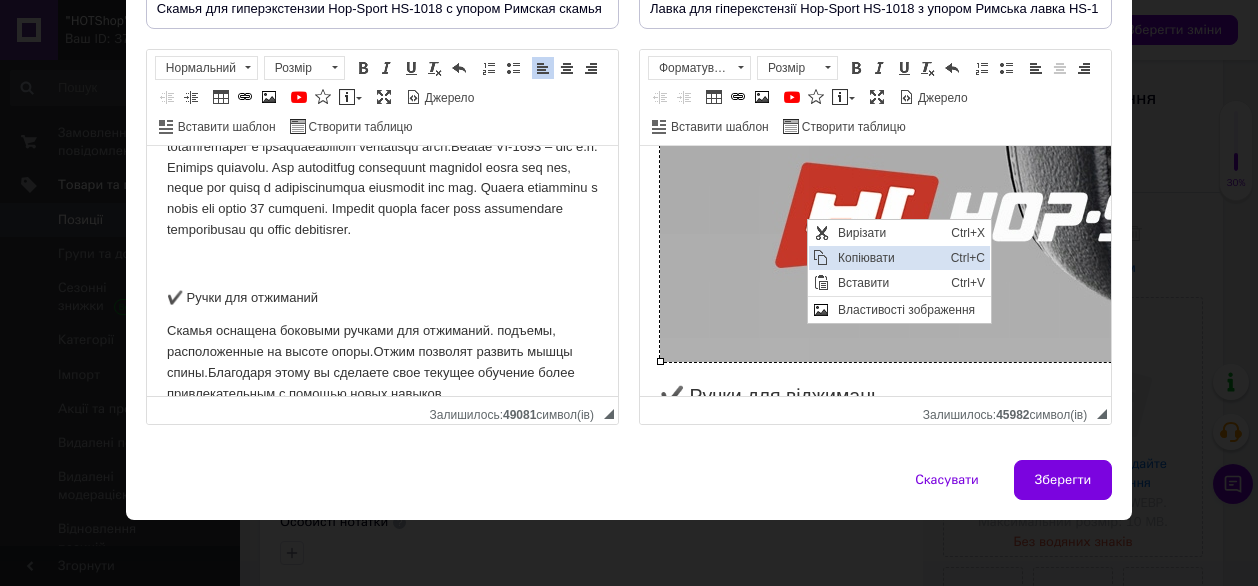 click on "Копіювати" at bounding box center [888, 257] 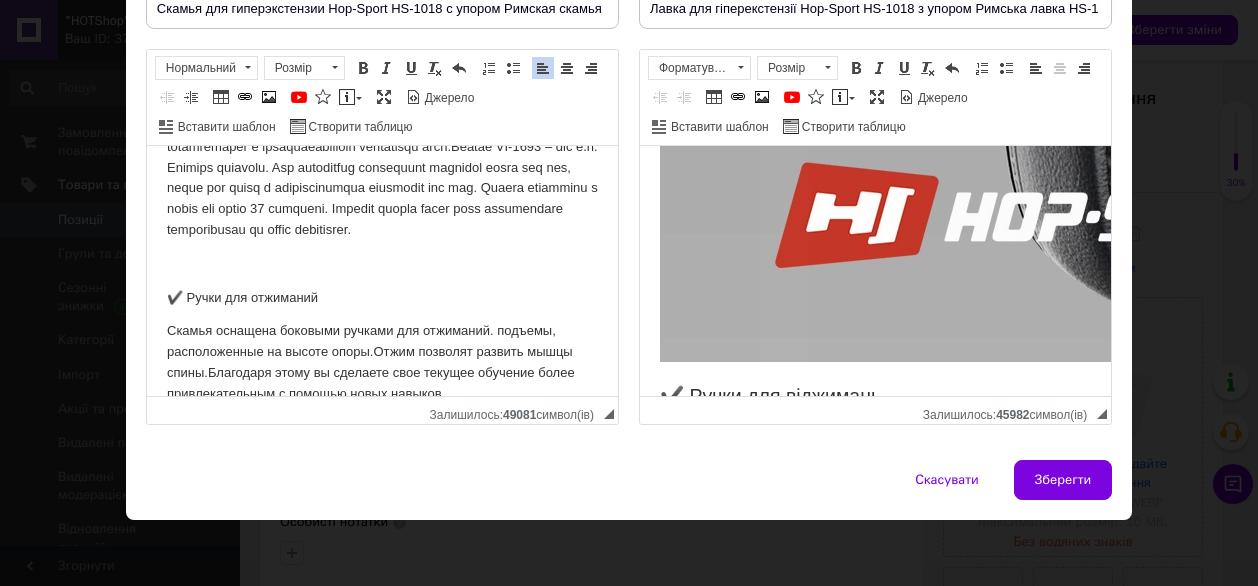 click at bounding box center [381, 264] 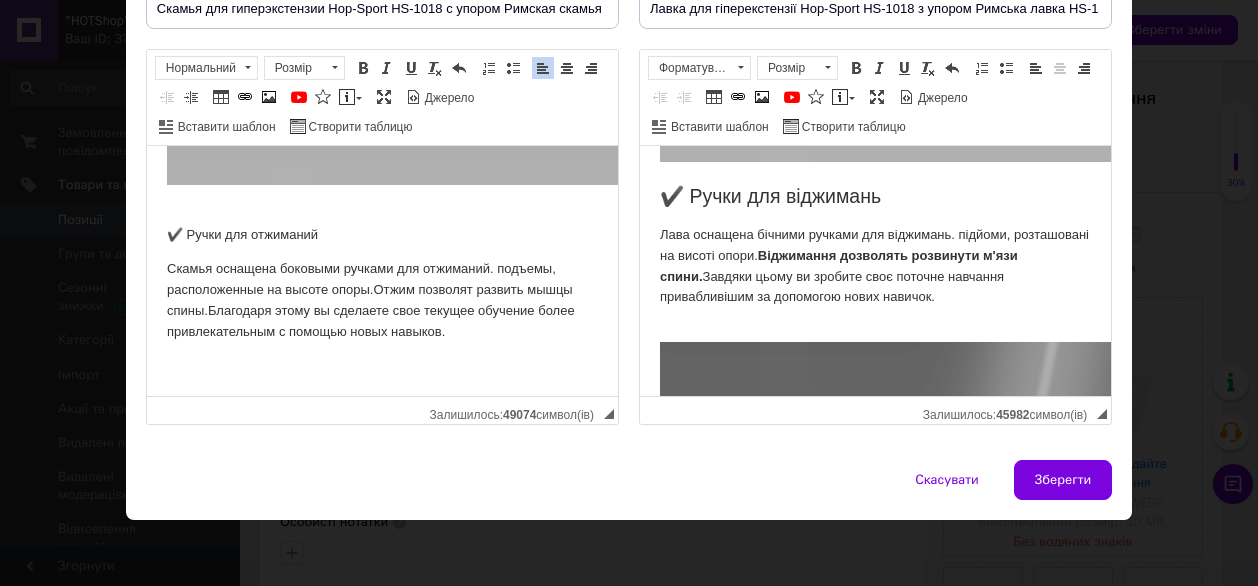 scroll, scrollTop: 2292, scrollLeft: 0, axis: vertical 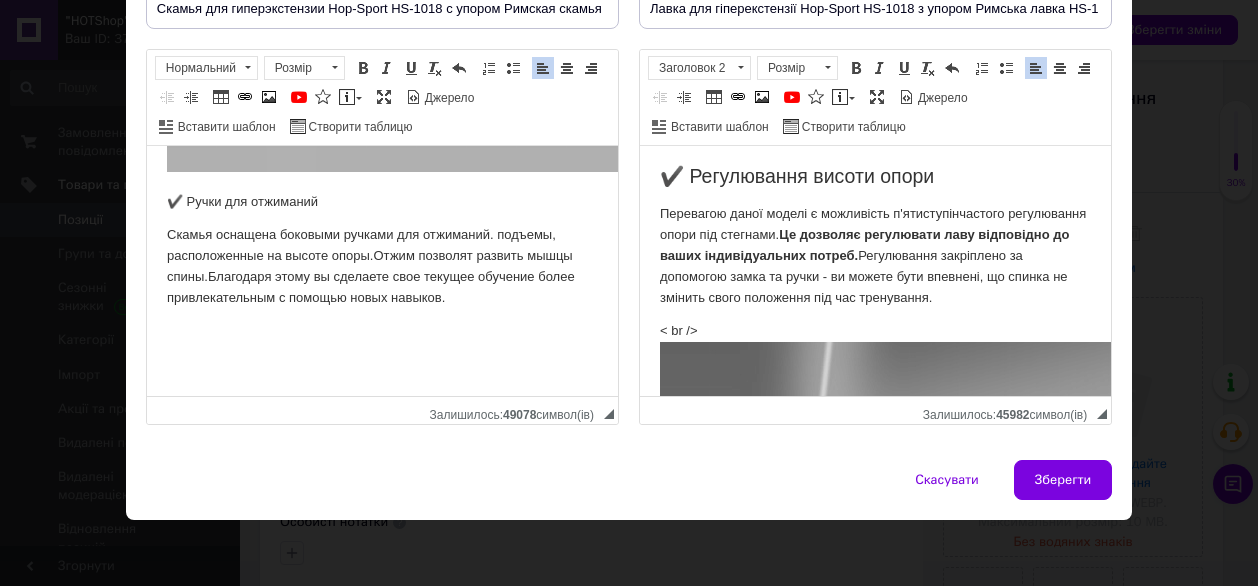 drag, startPoint x: 657, startPoint y: 170, endPoint x: 1032, endPoint y: 291, distance: 394.03806 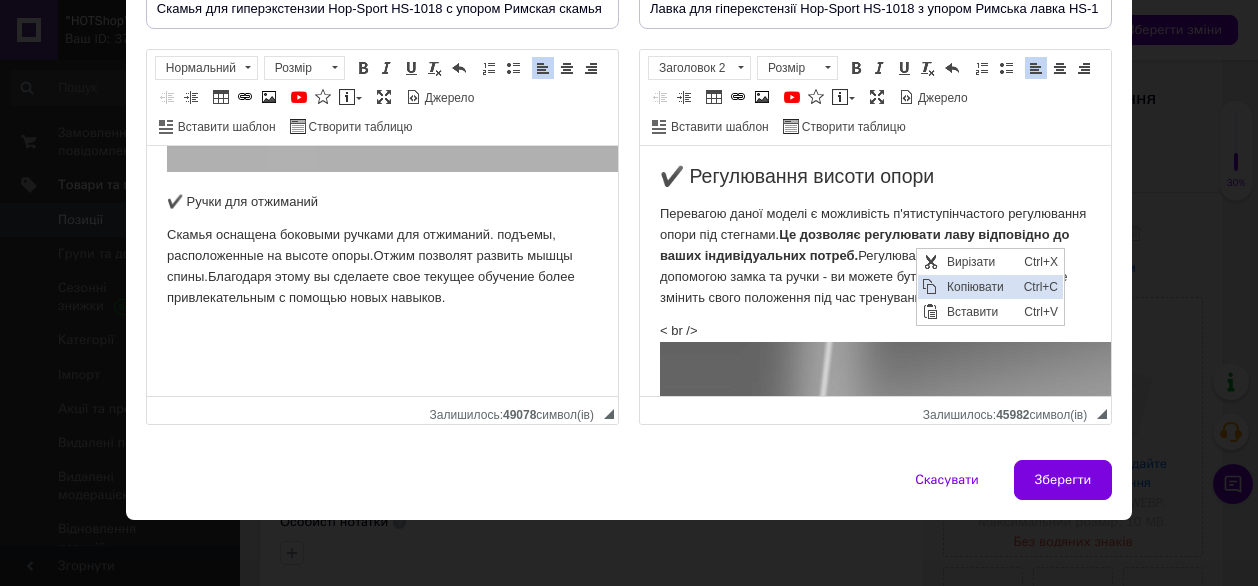 click on "Копіювати" at bounding box center [979, 286] 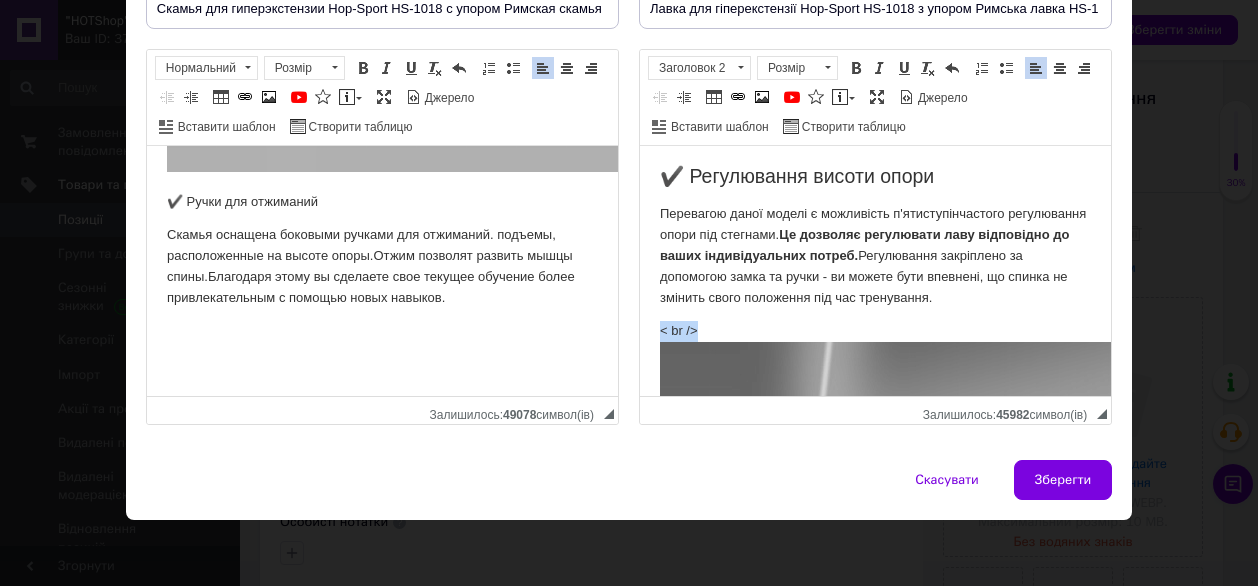 drag, startPoint x: 727, startPoint y: 324, endPoint x: 649, endPoint y: 329, distance: 78.160095 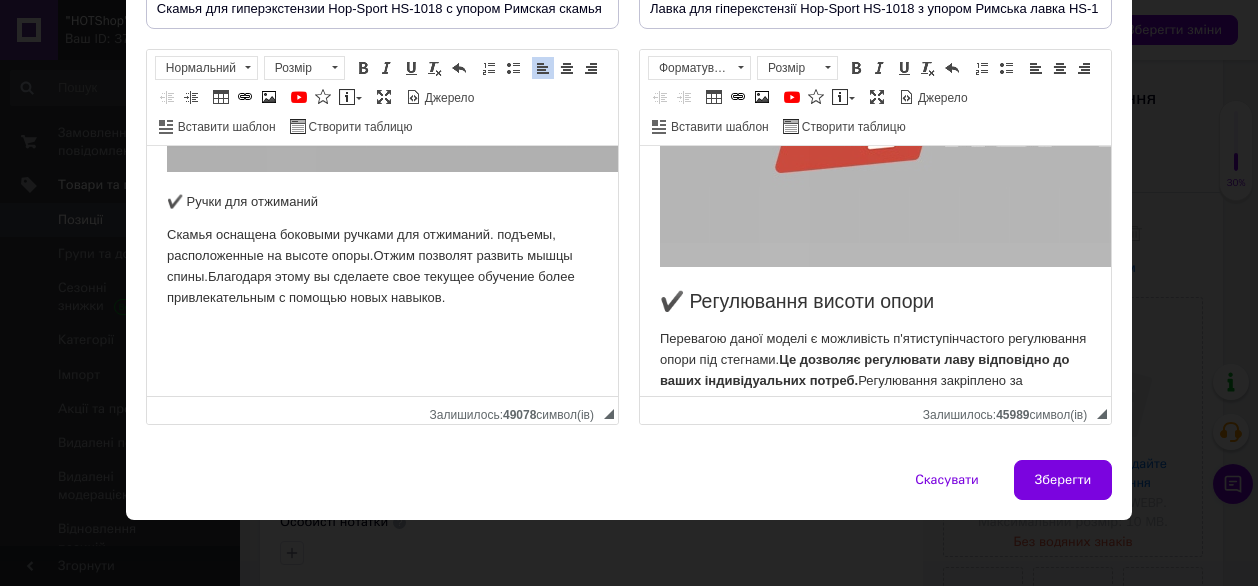 scroll, scrollTop: 4474, scrollLeft: 0, axis: vertical 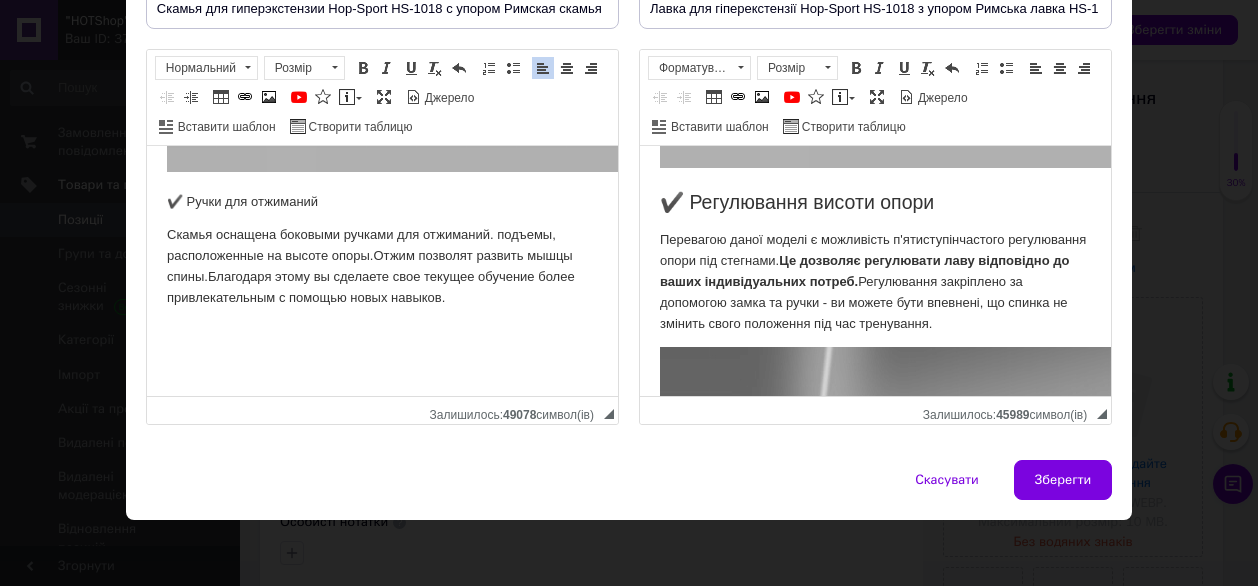 drag, startPoint x: 665, startPoint y: 198, endPoint x: 1052, endPoint y: 322, distance: 406.38037 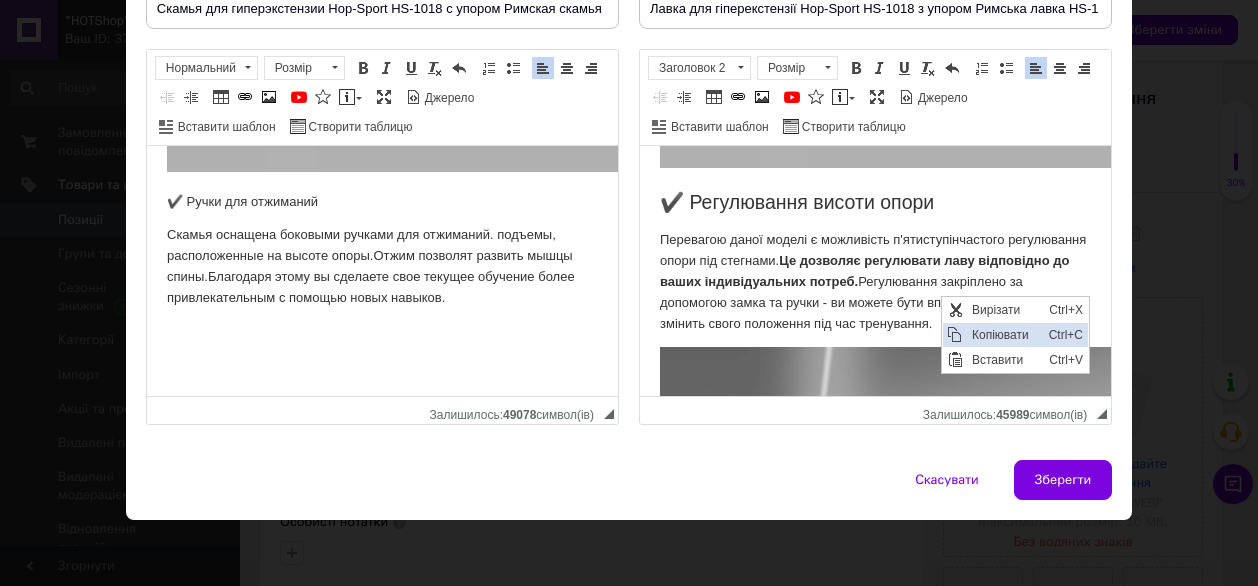 drag, startPoint x: 995, startPoint y: 328, endPoint x: 1240, endPoint y: 418, distance: 261.00766 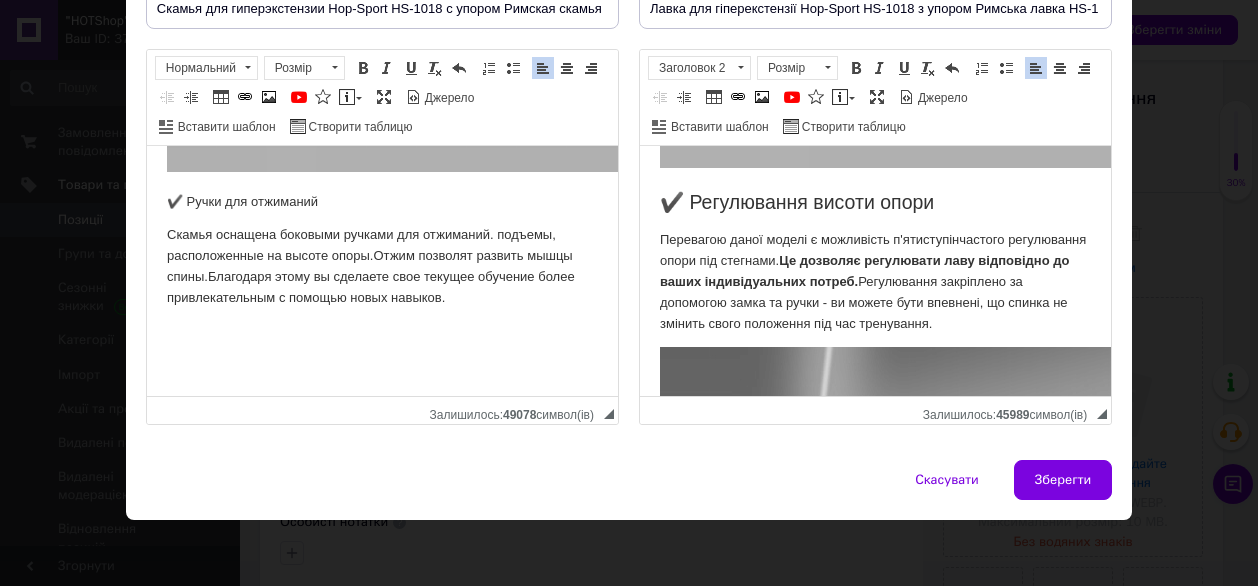 click on "Скамья оснащена боковыми ручками для отжиманий. подъемы, расположенные на высоте опоры.Отжим позволят развить мышцы спины.Благодаря этому вы сделаете свое текущее обучение более привлекательным с помощью новых навыков." at bounding box center [381, 266] 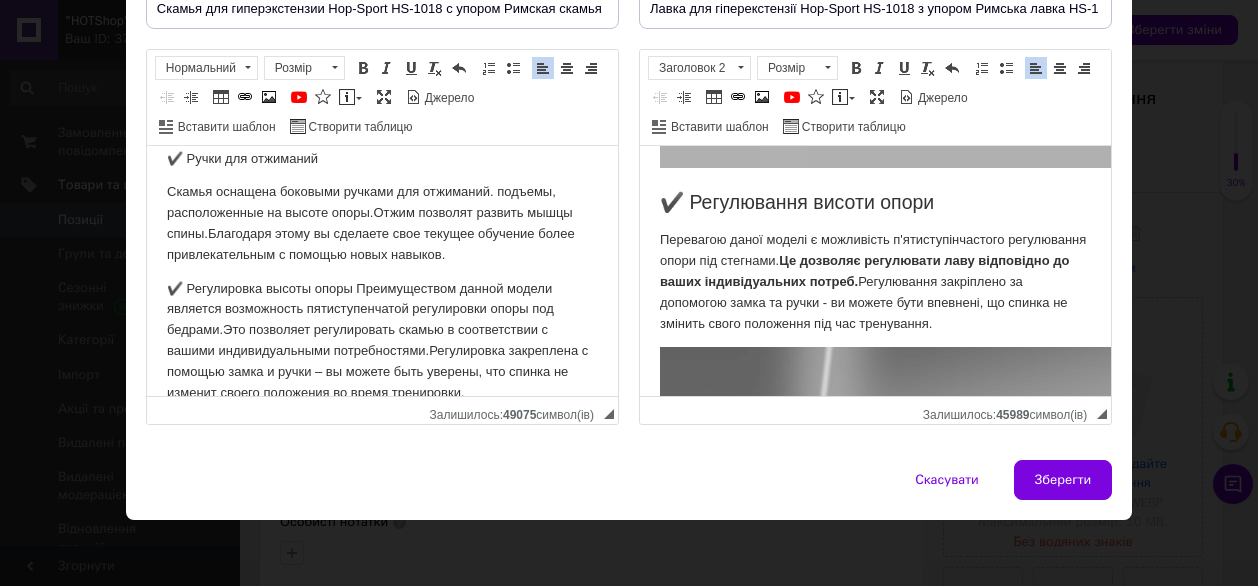 scroll, scrollTop: 2352, scrollLeft: 0, axis: vertical 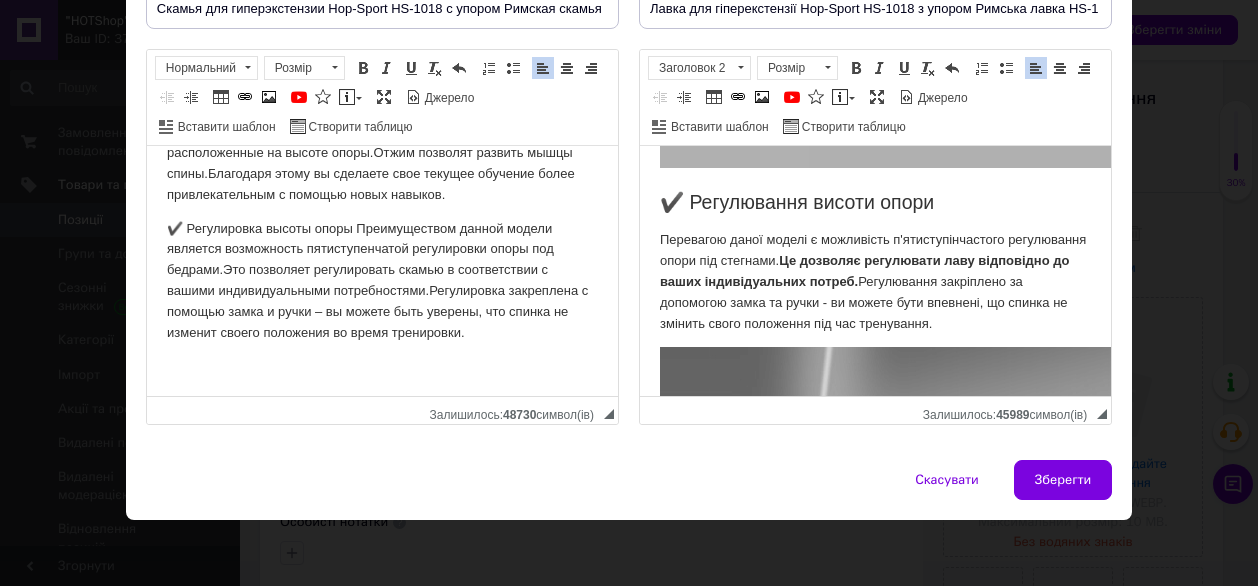 click on "✔️ Регулировка высоты опоры Преимуществом данной модели является возможность пятиступенчатой ​​регулировки опоры под бедрами.Это позволяет регулировать скамью в соответствии с вашими индивидуальными потребностями.Регулировка закреплена с помощью замка и ручки – вы можете быть уверены, что спинка не изменит своего положения во время тренировки." at bounding box center (381, 281) 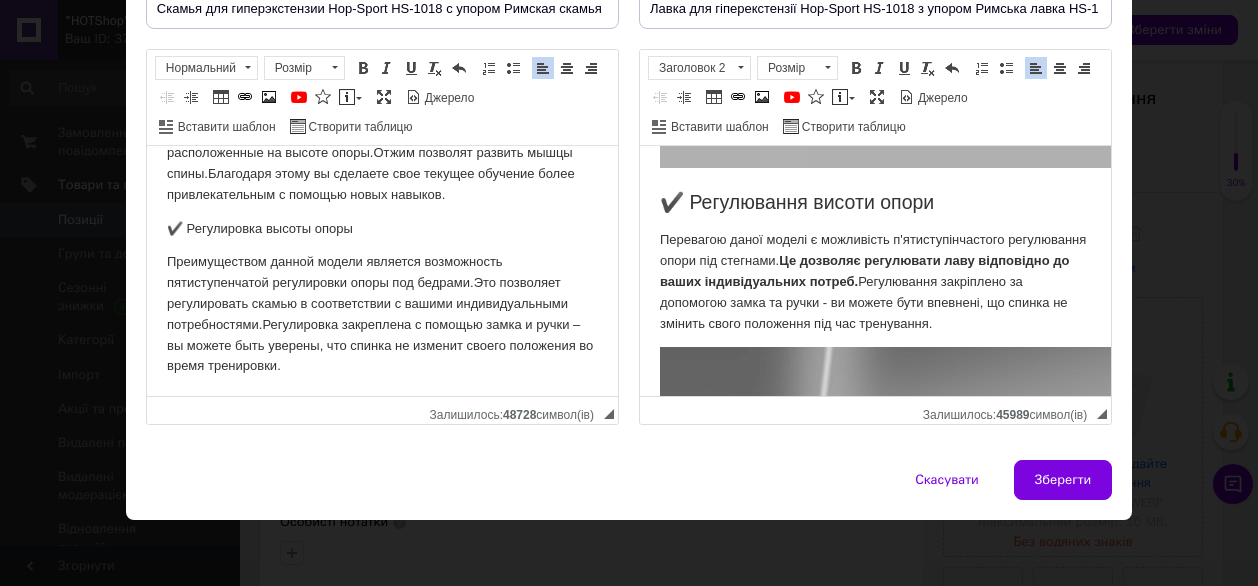 click on "Описание ✔️ Ручки для отжиманий  Скамья оснащена боковыми ручками для отжиманий. подъемы, расположенные на высоте опоры.Отжим позволят развить мышцы спины.Благодаря этому вы сделаете свое текущее обучение более привлекательным с помощью новых навыков. ✔️ Регулировка высоты опоры" at bounding box center (381, -871) 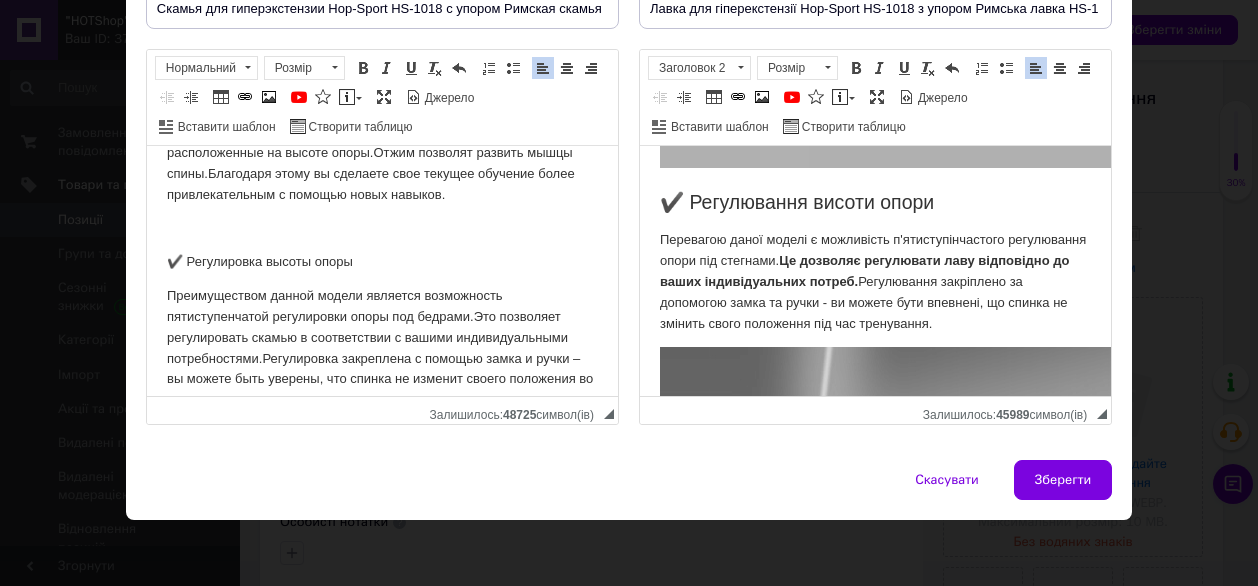 click at bounding box center [381, 229] 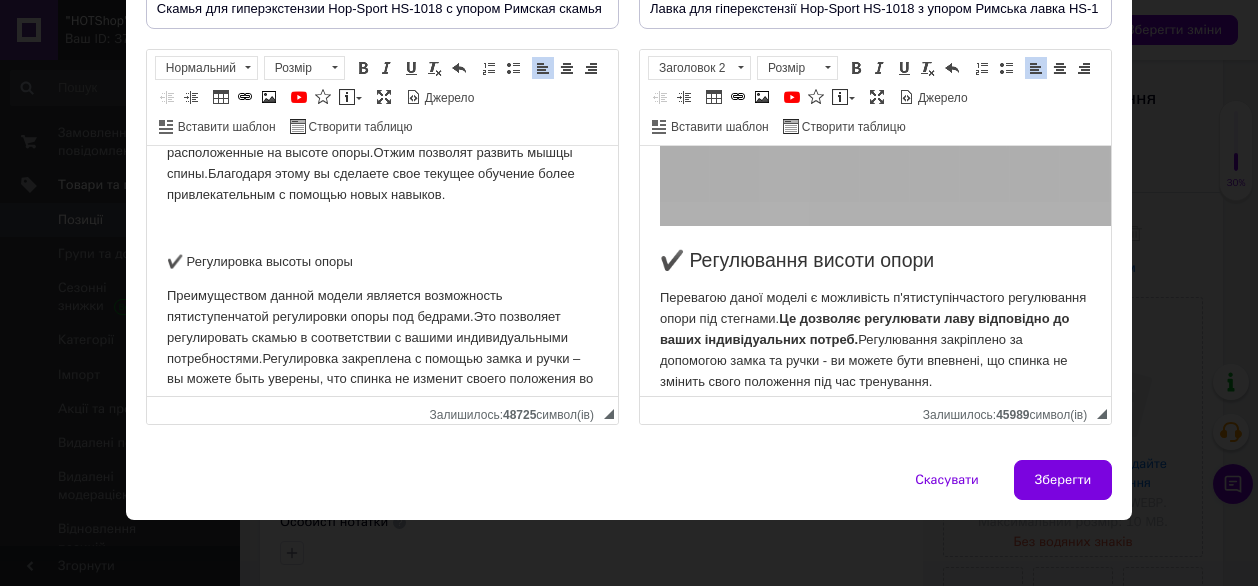 scroll, scrollTop: 4374, scrollLeft: 0, axis: vertical 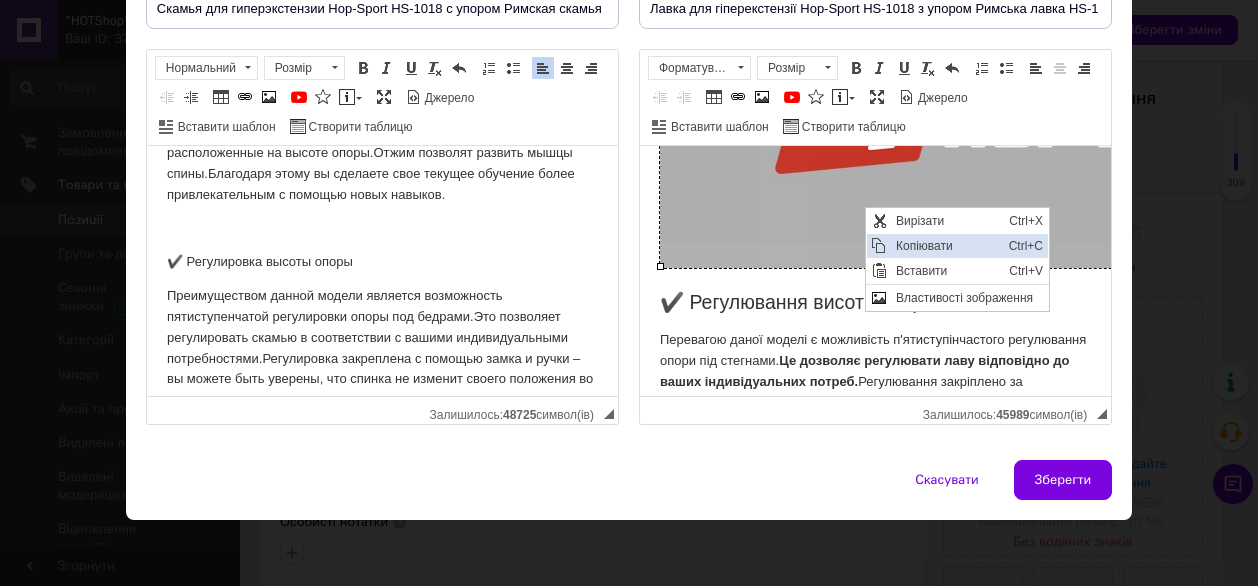 click on "Копіювати" at bounding box center [946, 245] 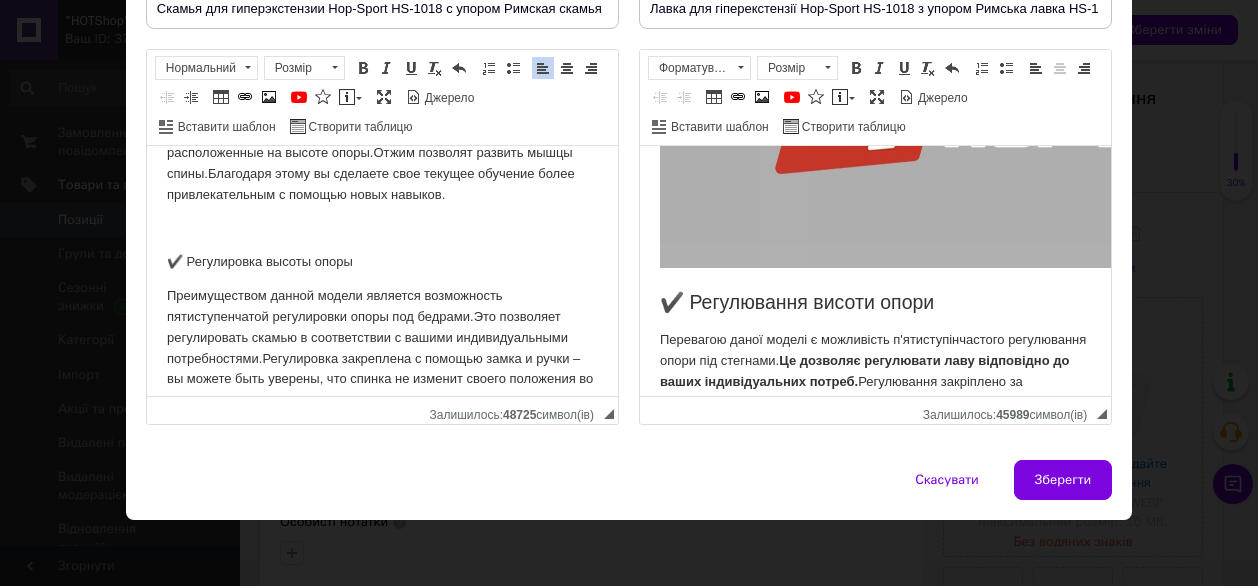 click at bounding box center [381, 229] 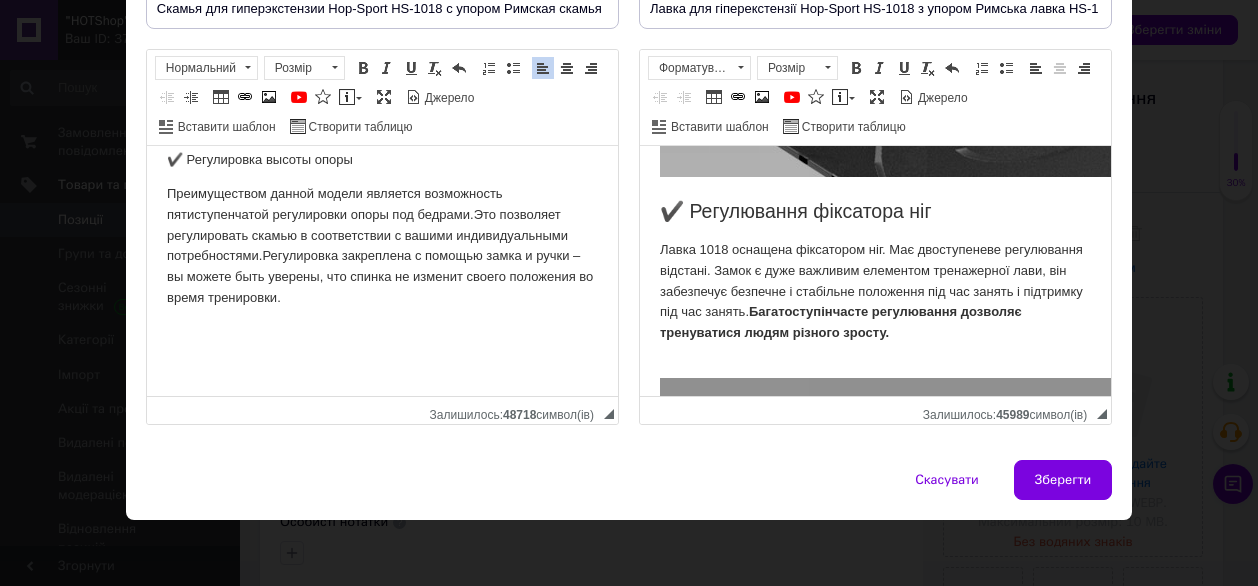 scroll, scrollTop: 6674, scrollLeft: 0, axis: vertical 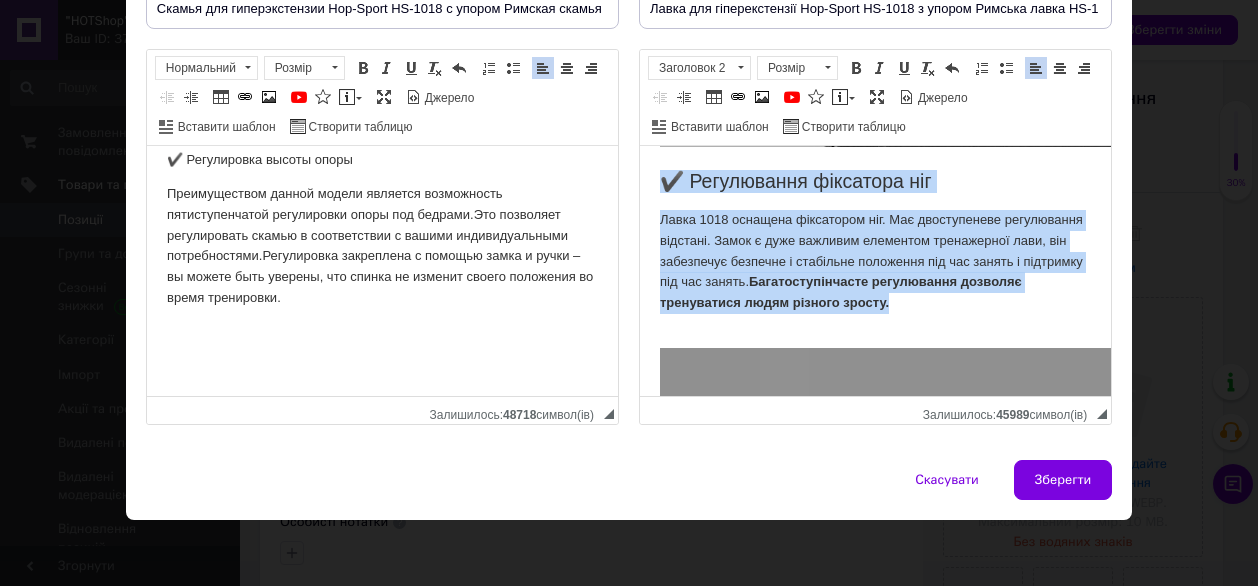drag, startPoint x: 655, startPoint y: 176, endPoint x: 1058, endPoint y: 301, distance: 421.94077 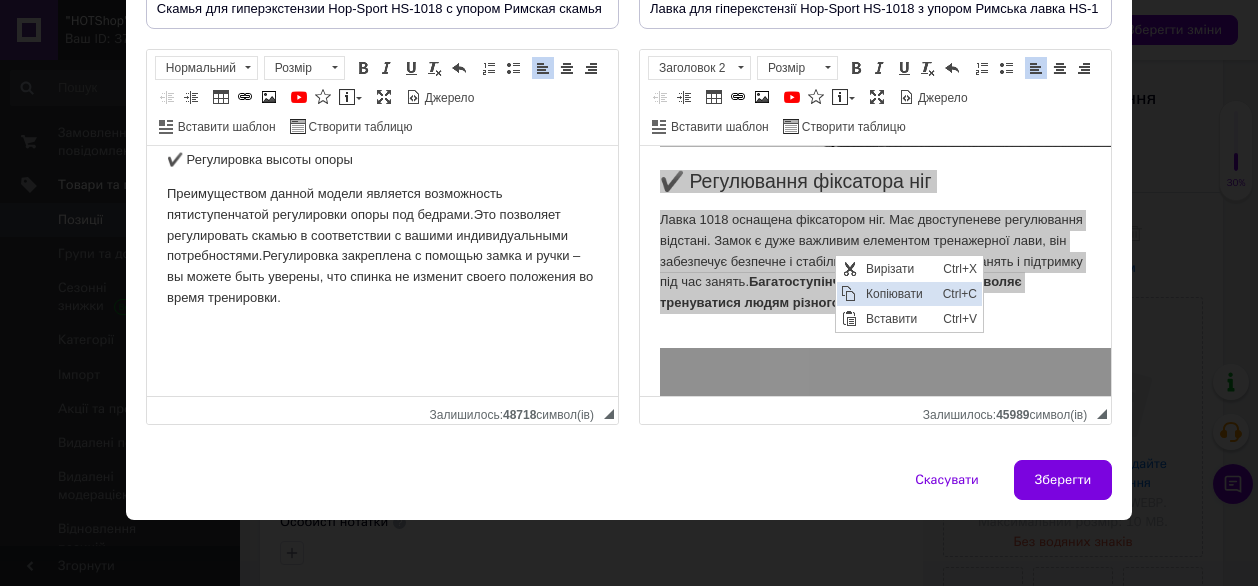 click on "Копіювати" at bounding box center [898, 293] 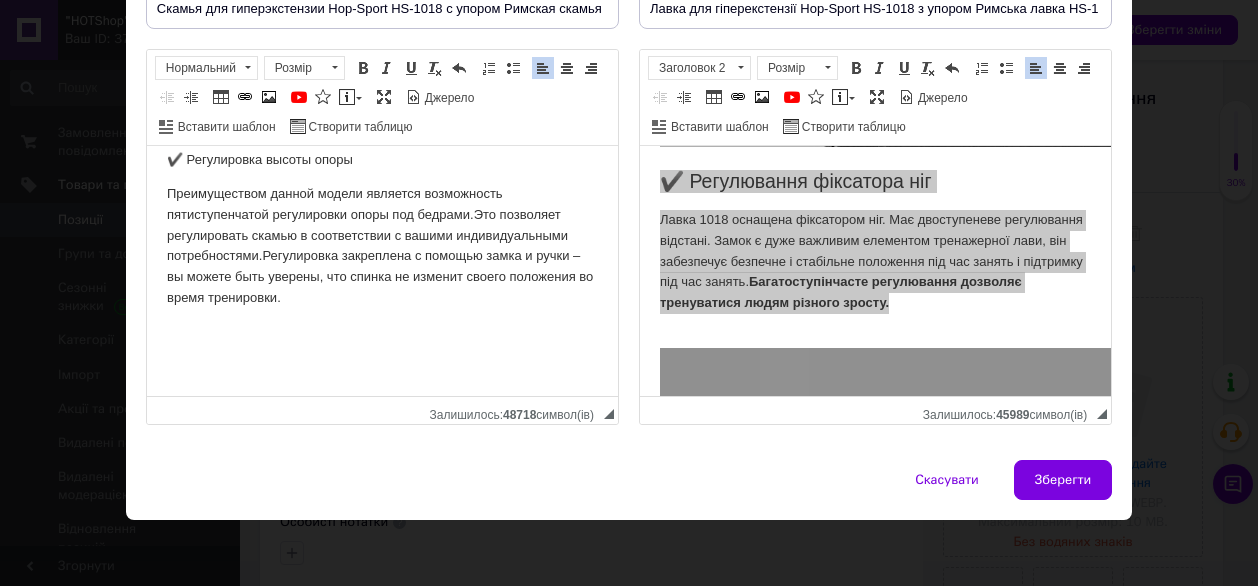click on "Описание ✔️ Ручки для отжиманий  Скамья оснащена боковыми ручками для отжиманий. подъемы, расположенные на высоте опоры.Отжим позволят развить мышцы спины.Благодаря этому вы сделаете свое текущее обучение более привлекательным с помощью новых навыков. ​​​​​​​ ✔️ Регулировка высоты опоры" at bounding box center (381, -1960) 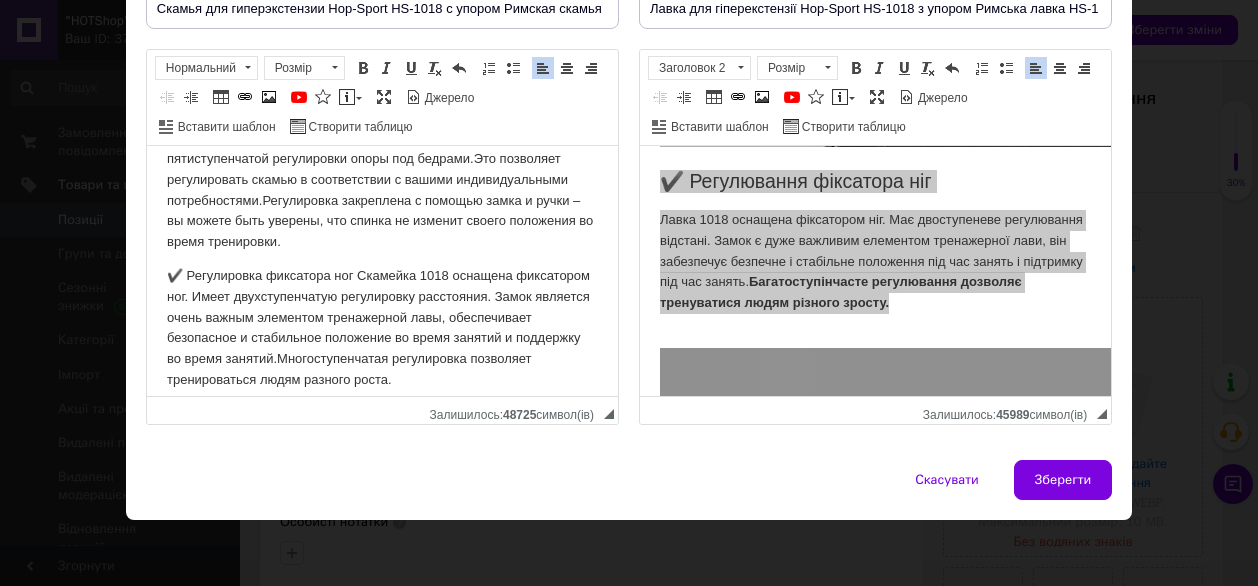 scroll, scrollTop: 4543, scrollLeft: 0, axis: vertical 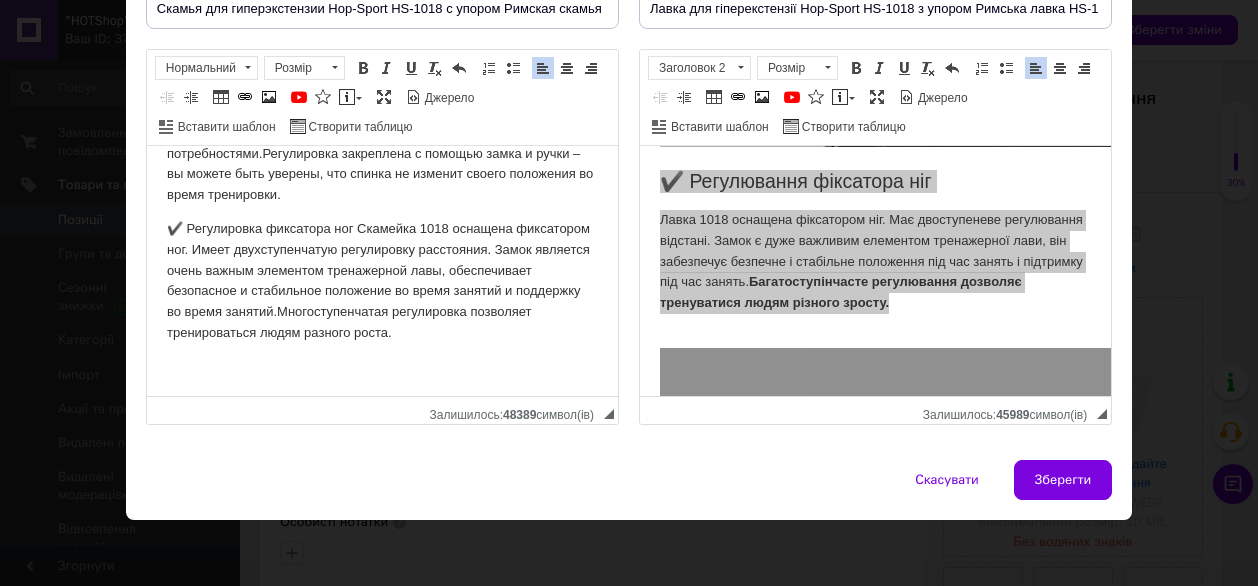 click on "✔️ Регулировка фиксатора ног Скамейка 1018 оснащена фиксатором ног. Имеет двухступенчатую регулировку расстояния. Замок является очень важным элементом тренажерной лавы, обеспечивает безопасное и стабильное положение во время занятий и поддержку во время занятий.Многоступенчатая регулировка позволяет тренироваться людям разного роста." at bounding box center [381, 281] 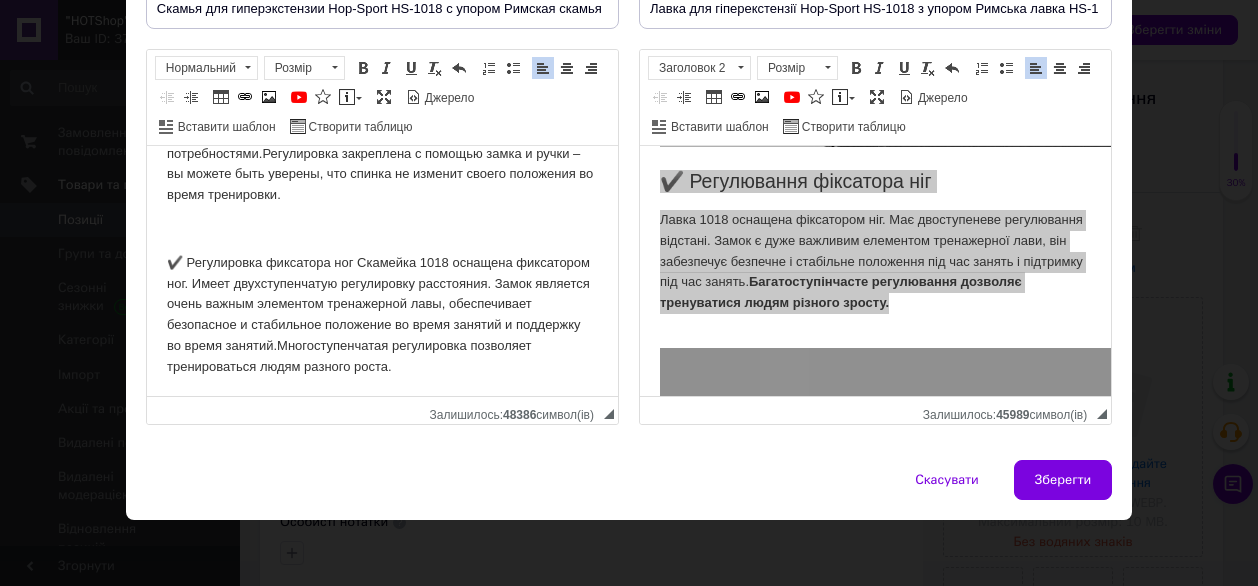 click at bounding box center (381, 229) 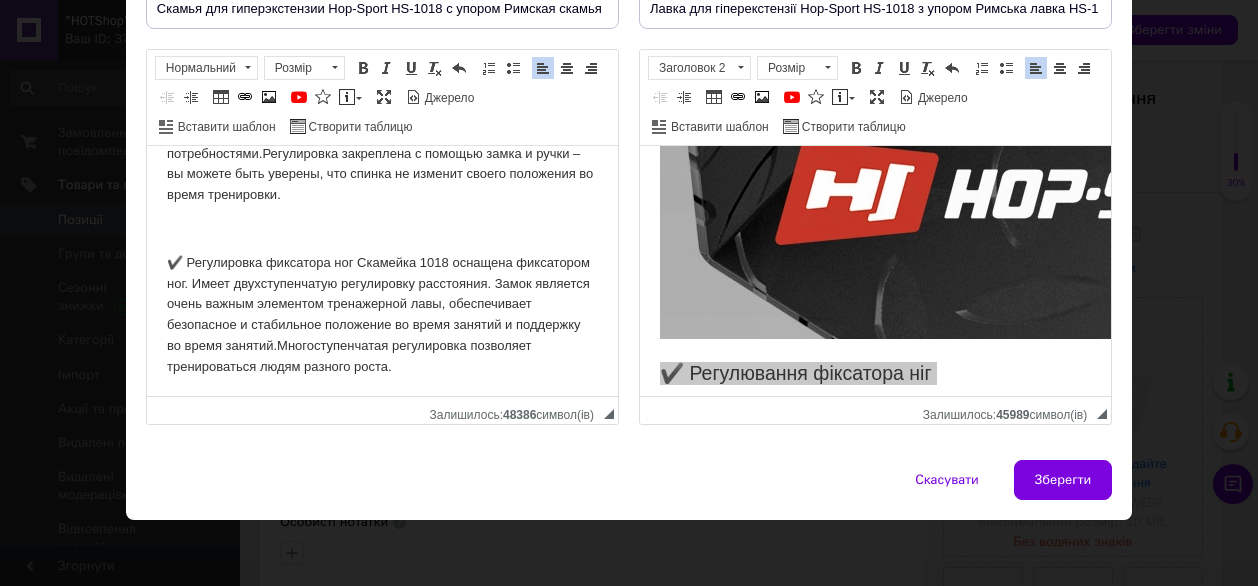 scroll, scrollTop: 6474, scrollLeft: 0, axis: vertical 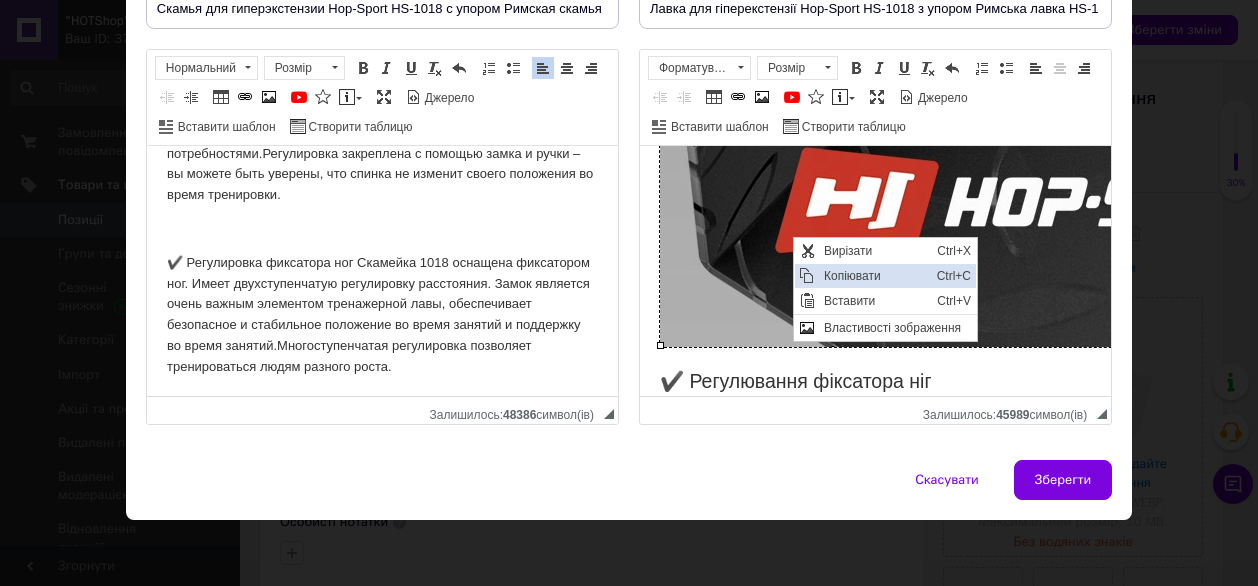 click on "Копіювати" at bounding box center [874, 275] 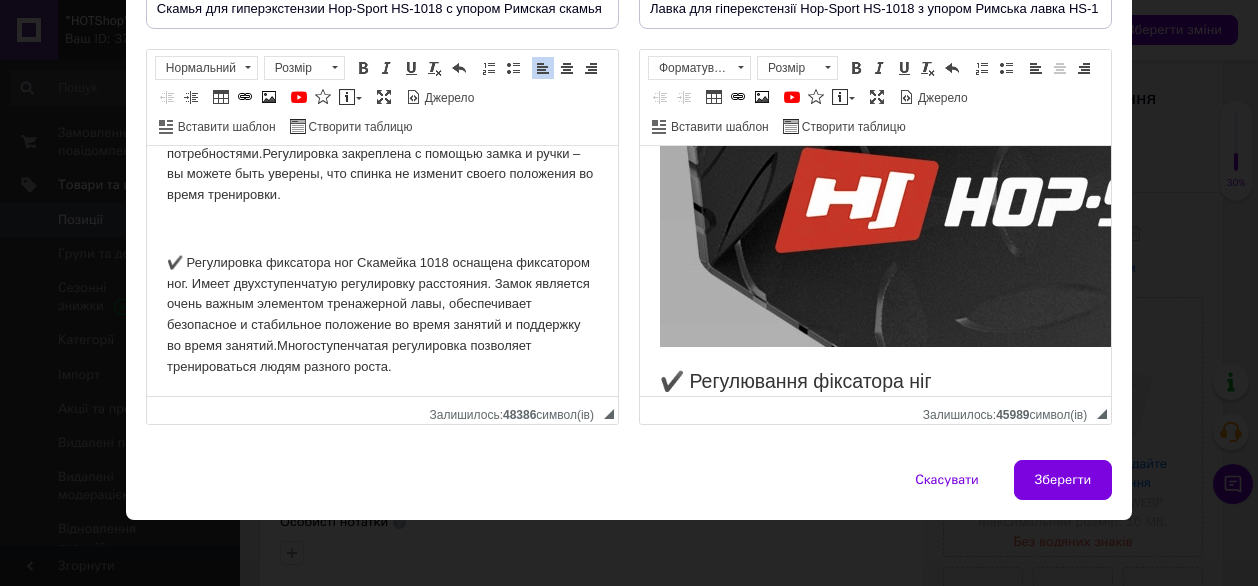 click at bounding box center [381, 229] 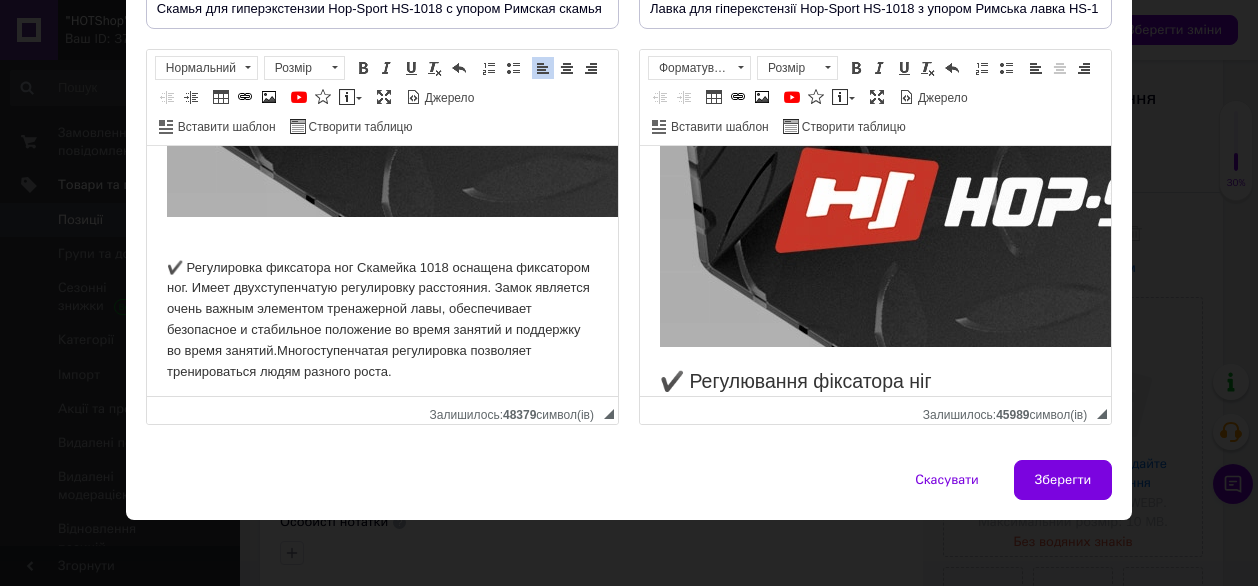 scroll, scrollTop: 6640, scrollLeft: 0, axis: vertical 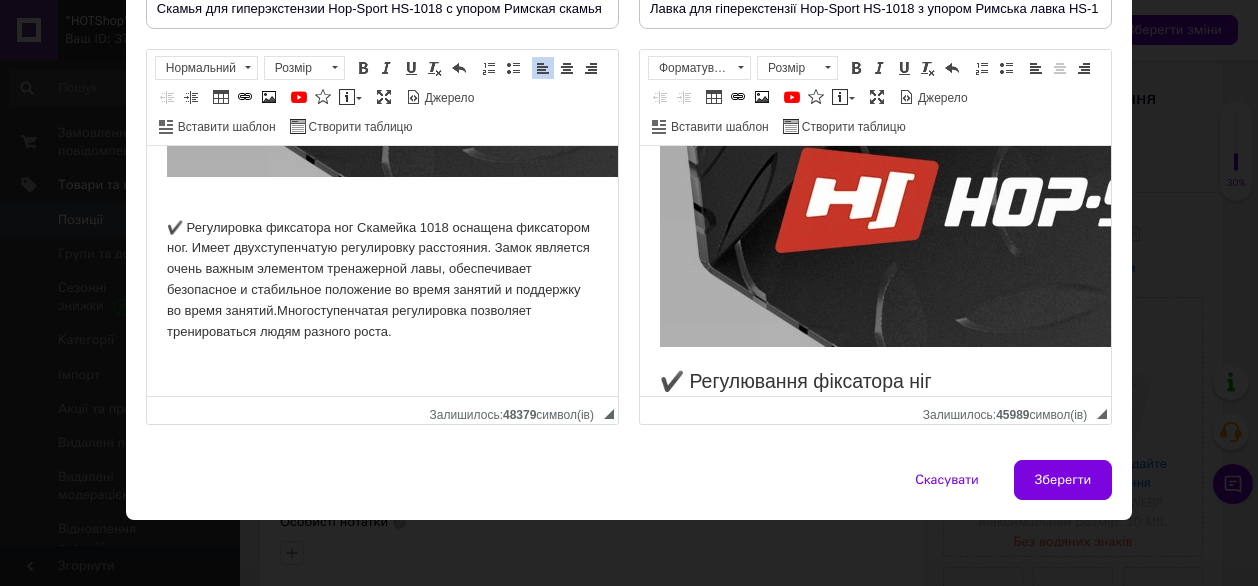 click on "✔️ Регулировка фиксатора ног Скамейка 1018 оснащена фиксатором ног. Имеет двухступенчатую регулировку расстояния. Замок является очень важным элементом тренажерной лавы, обеспечивает безопасное и стабильное положение во время занятий и поддержку во время занятий.Многоступенчатая регулировка позволяет тренироваться людям разного роста." at bounding box center [381, 280] 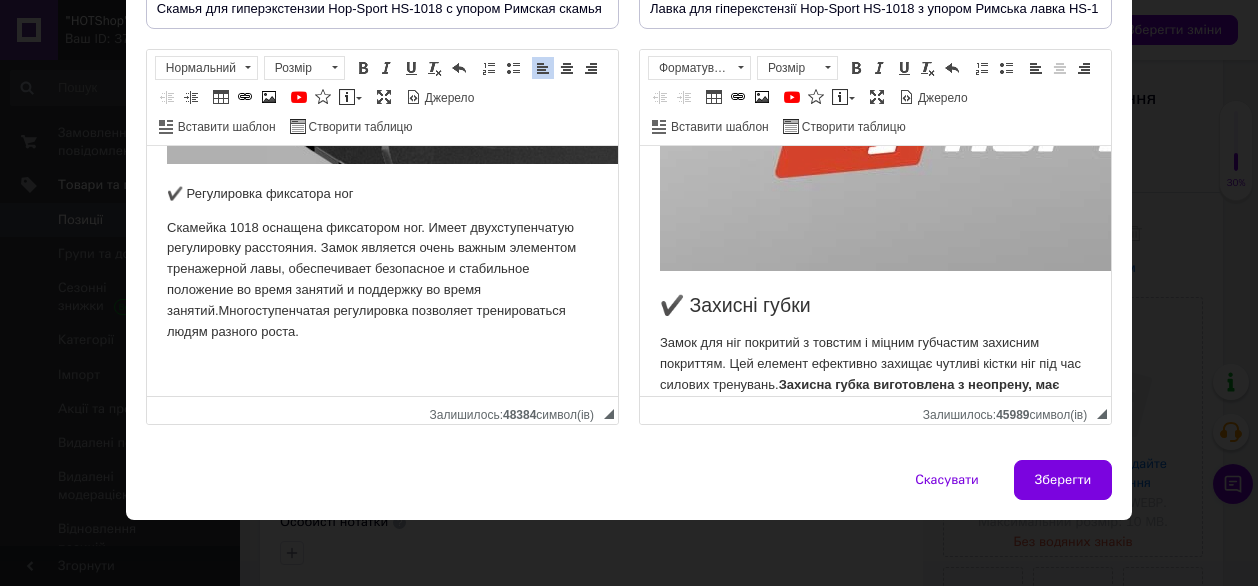 scroll, scrollTop: 8874, scrollLeft: 0, axis: vertical 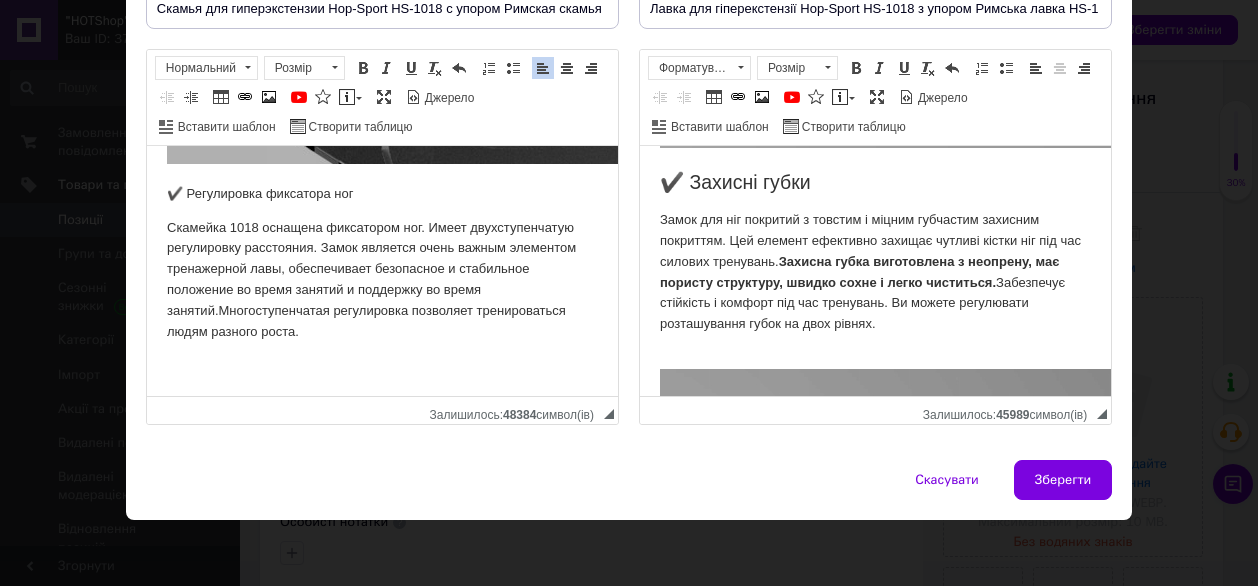 drag, startPoint x: 661, startPoint y: 181, endPoint x: 1013, endPoint y: 317, distance: 377.35925 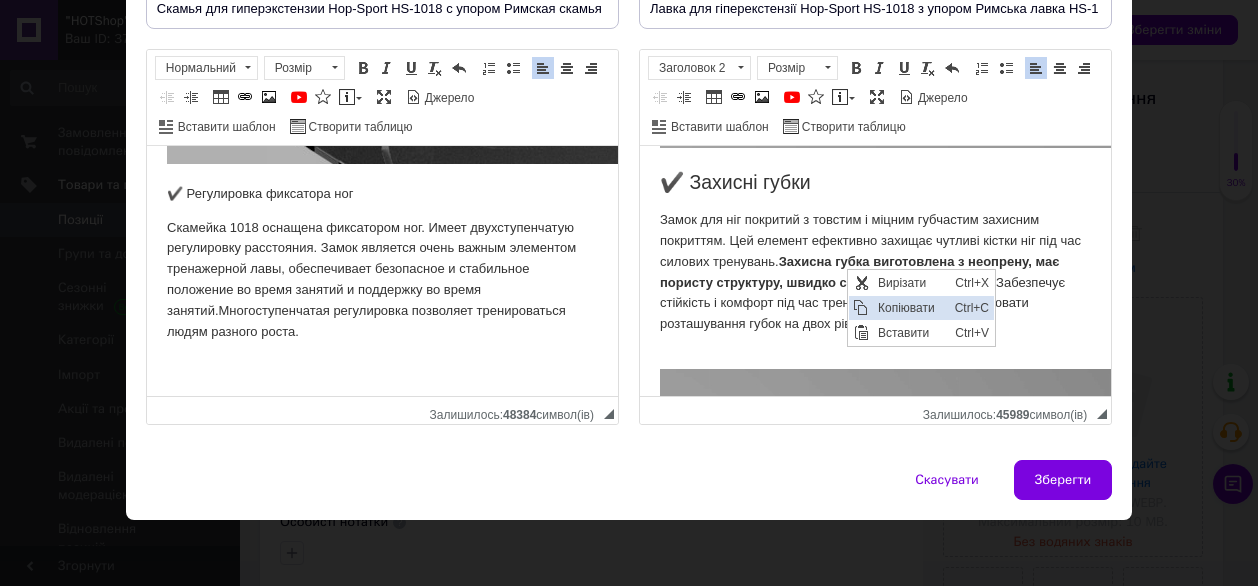 click on "Копіювати" at bounding box center [910, 307] 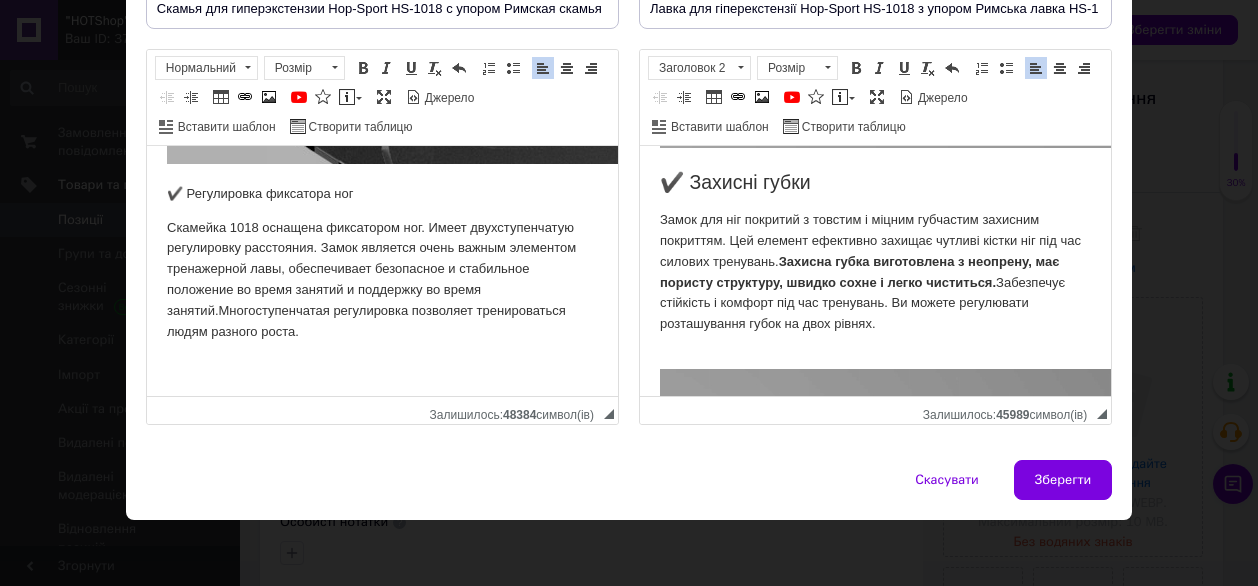 click on "Скамейка 1018 оснащена фиксатором ног. Имеет двухступенчатую регулировку расстояния. Замок является очень важным элементом тренажерной лавы, обеспечивает безопасное и стабильное положение во время занятий и поддержку во время занятий.Многоступенчатая регулировка позволяет тренироваться людям разного роста." at bounding box center [381, 280] 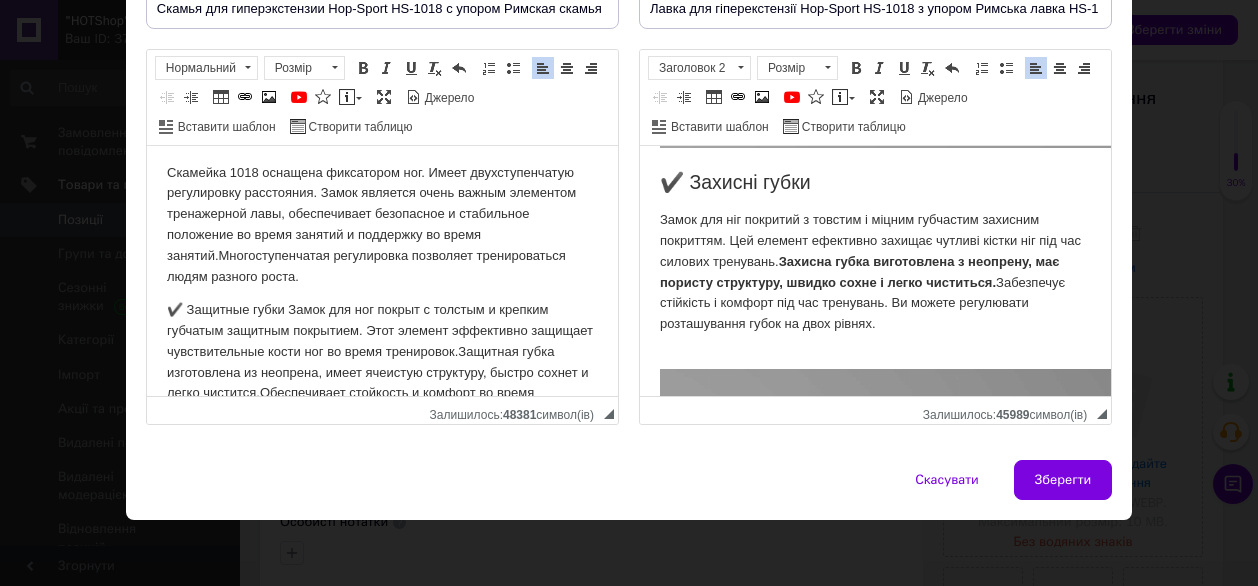 scroll, scrollTop: 6754, scrollLeft: 0, axis: vertical 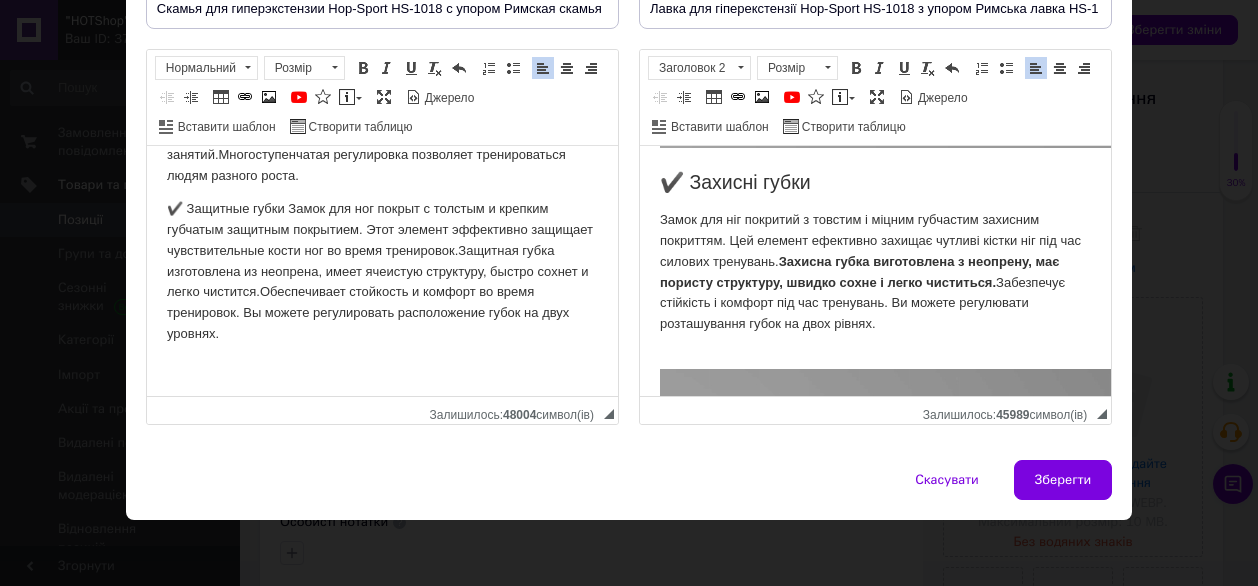 click on "✔️ Защитные губки Замок для ног покрыт с толстым и крепким губчатым защитным покрытием. Этот элемент эффективно защищает чувствительные кости ног во время тренировок.Защитная губка изготовлена ​​из неопрена, имеет ячеистую структуру, быстро сохнет и легко чистится.Обеспечивает стойкость и комфорт во время тренировок. Вы можете регулировать расположение губок на двух уровнях." at bounding box center [381, 272] 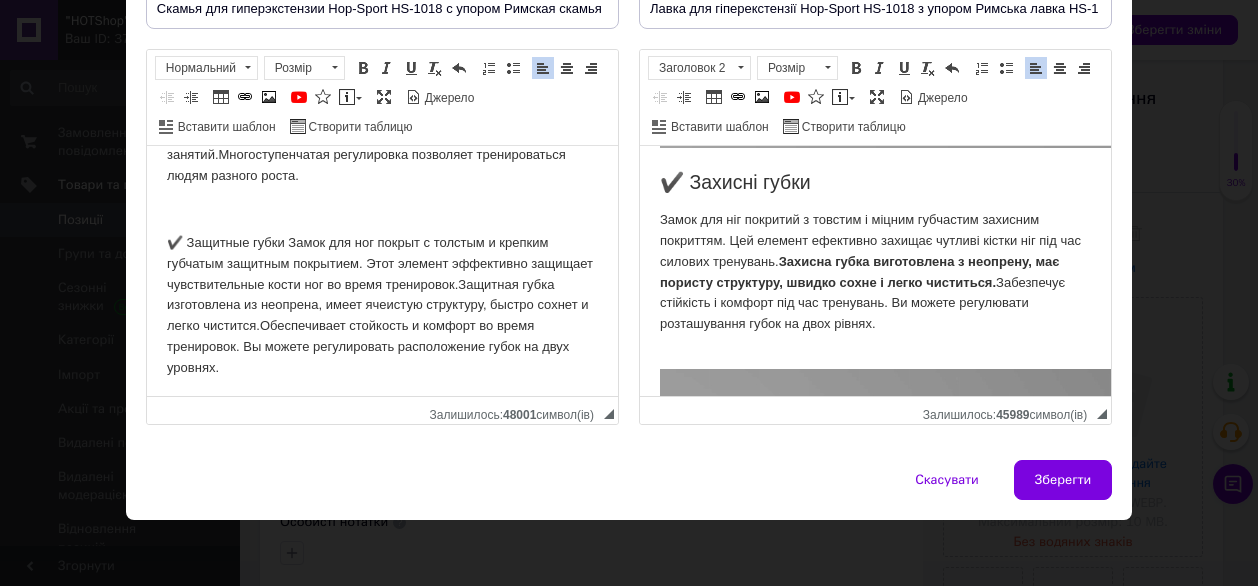 click at bounding box center (381, 209) 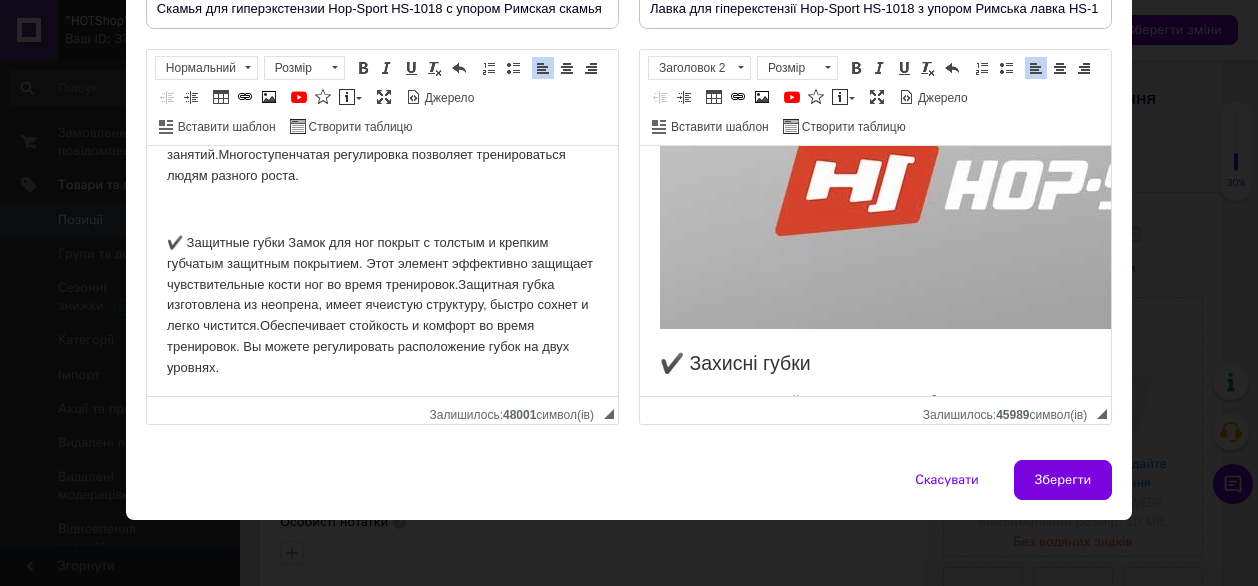 scroll, scrollTop: 8674, scrollLeft: 0, axis: vertical 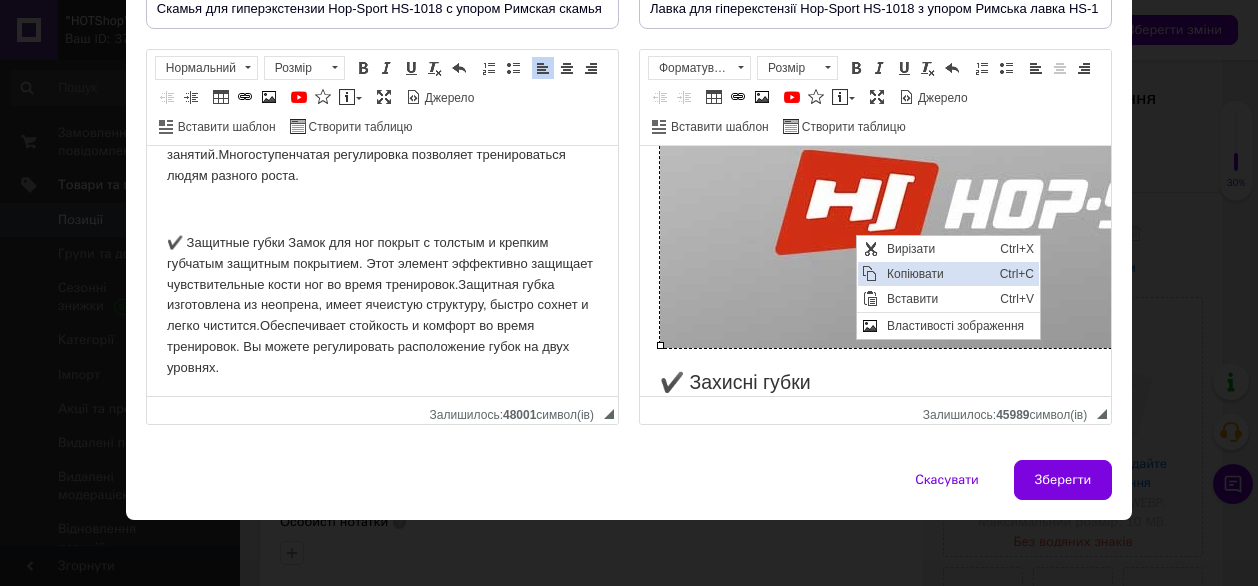 click on "Копіювати" at bounding box center [937, 273] 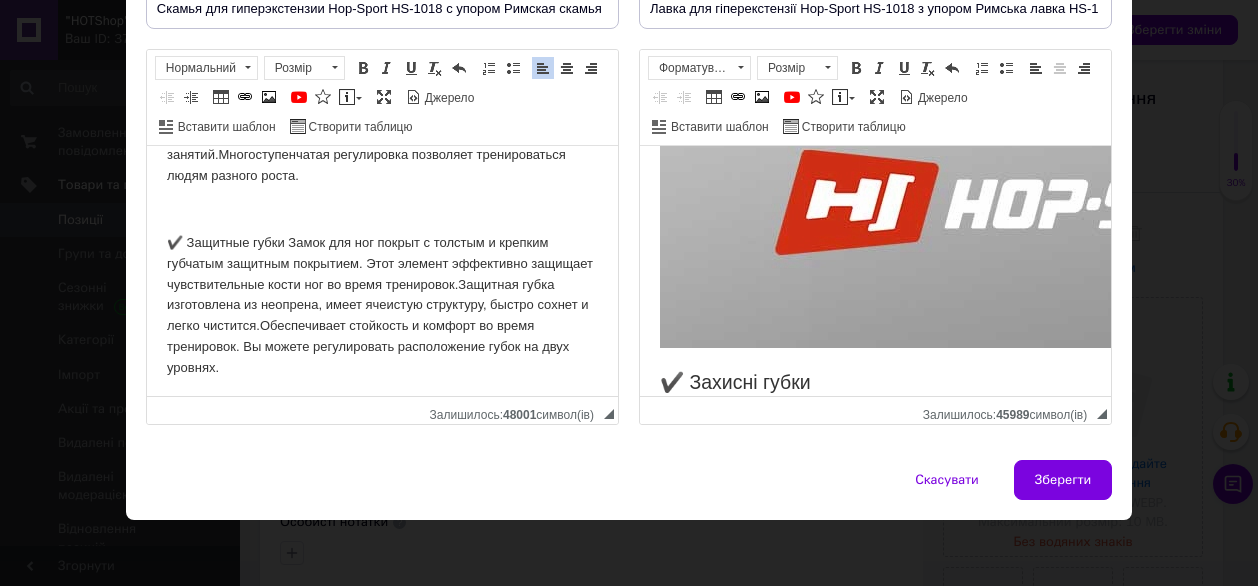click at bounding box center (381, 209) 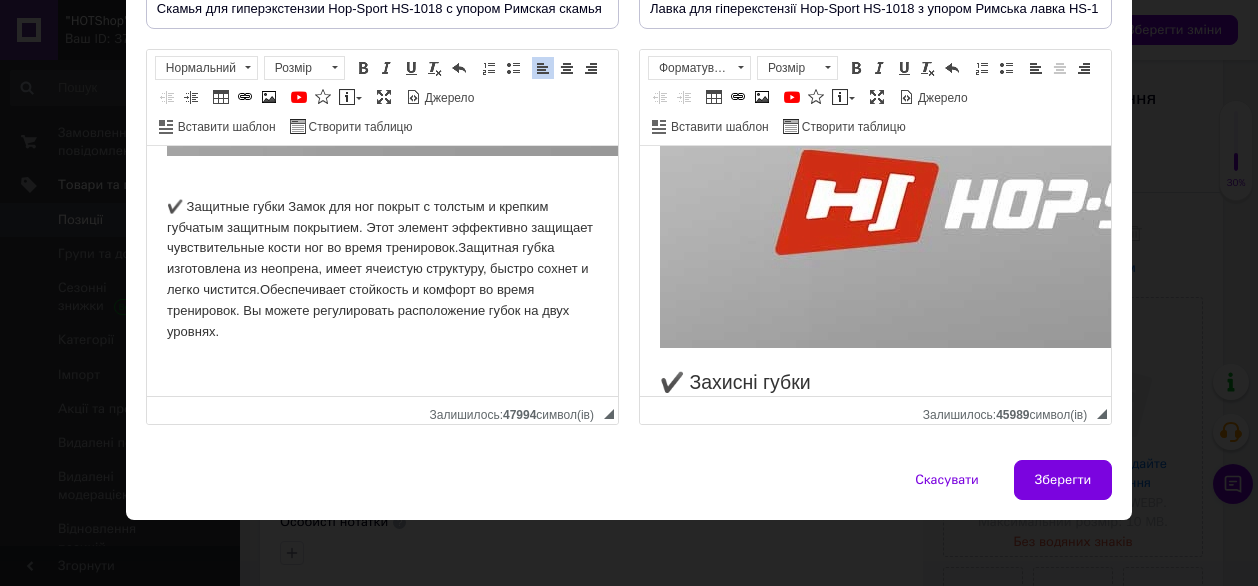 scroll, scrollTop: 8852, scrollLeft: 0, axis: vertical 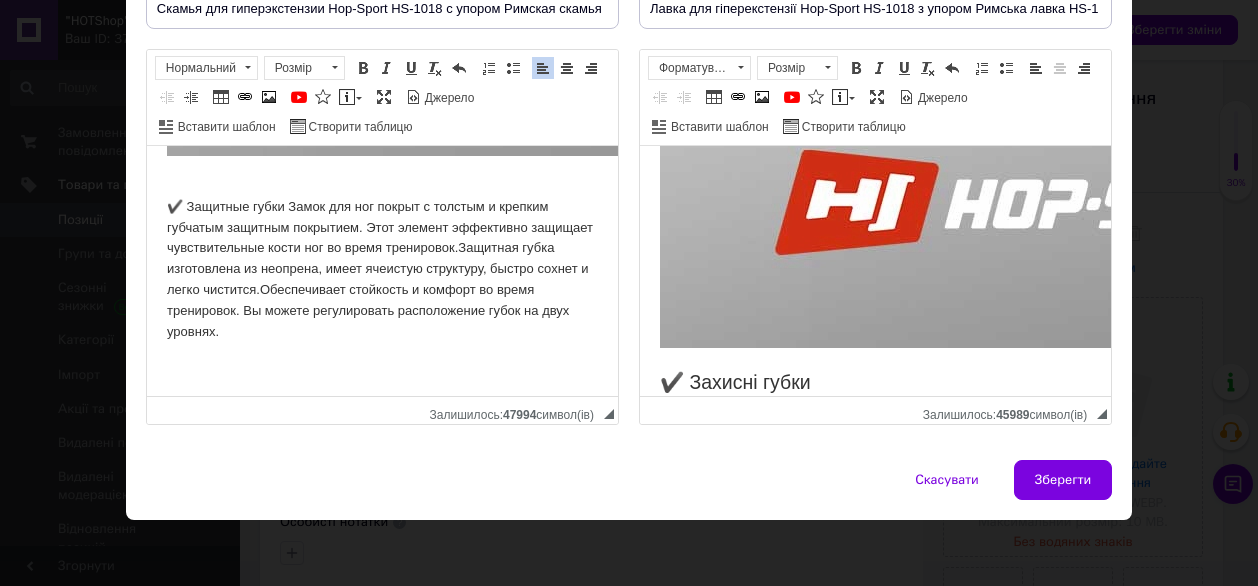 click on "✔️ Защитные губки Замок для ног покрыт с толстым и крепким губчатым защитным покрытием. Этот элемент эффективно защищает чувствительные кости ног во время тренировок.Защитная губка изготовлена ​​из неопрена, имеет ячеистую структуру, быстро сохнет и легко чистится.Обеспечивает стойкость и комфорт во время тренировок. Вы можете регулировать расположение губок на двух уровнях." at bounding box center (381, 270) 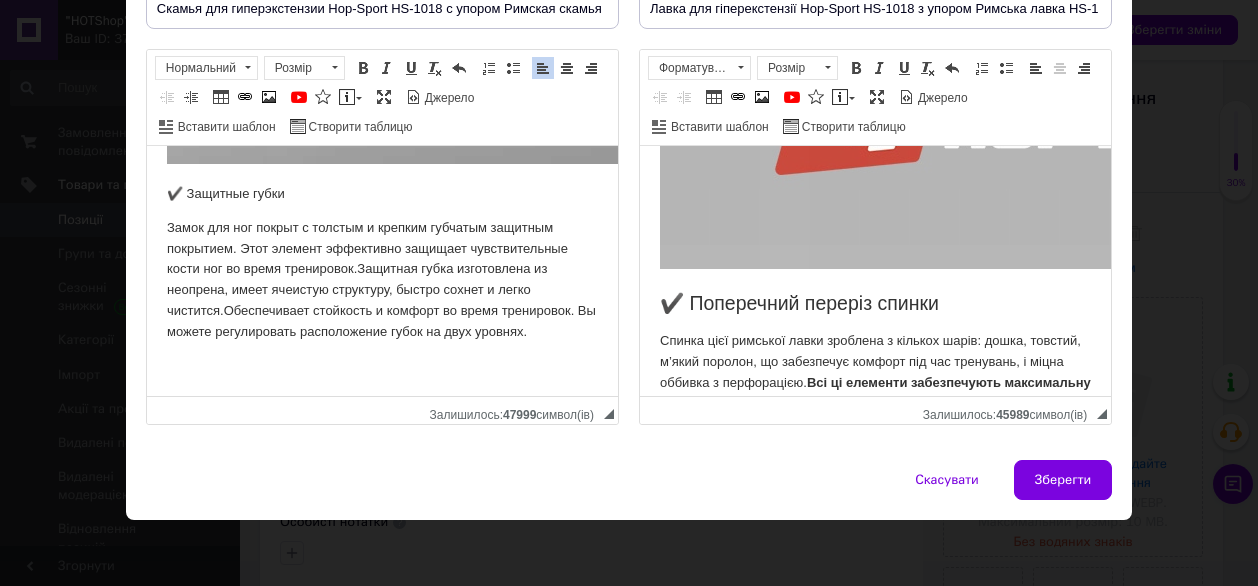 scroll, scrollTop: 11074, scrollLeft: 0, axis: vertical 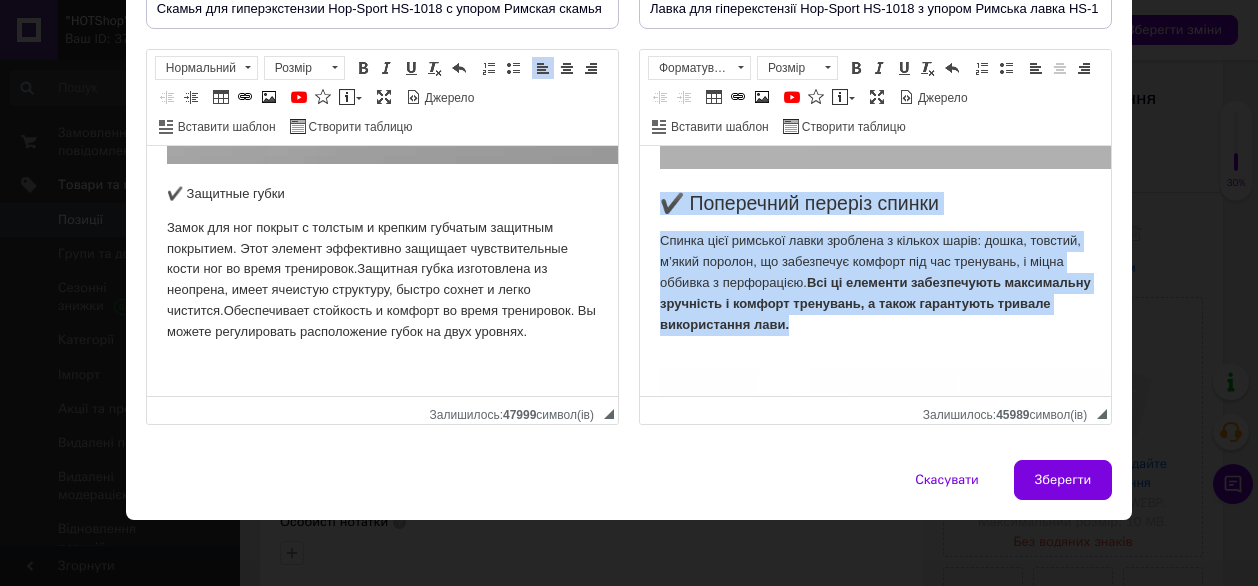 drag, startPoint x: 660, startPoint y: 196, endPoint x: 952, endPoint y: 318, distance: 316.4617 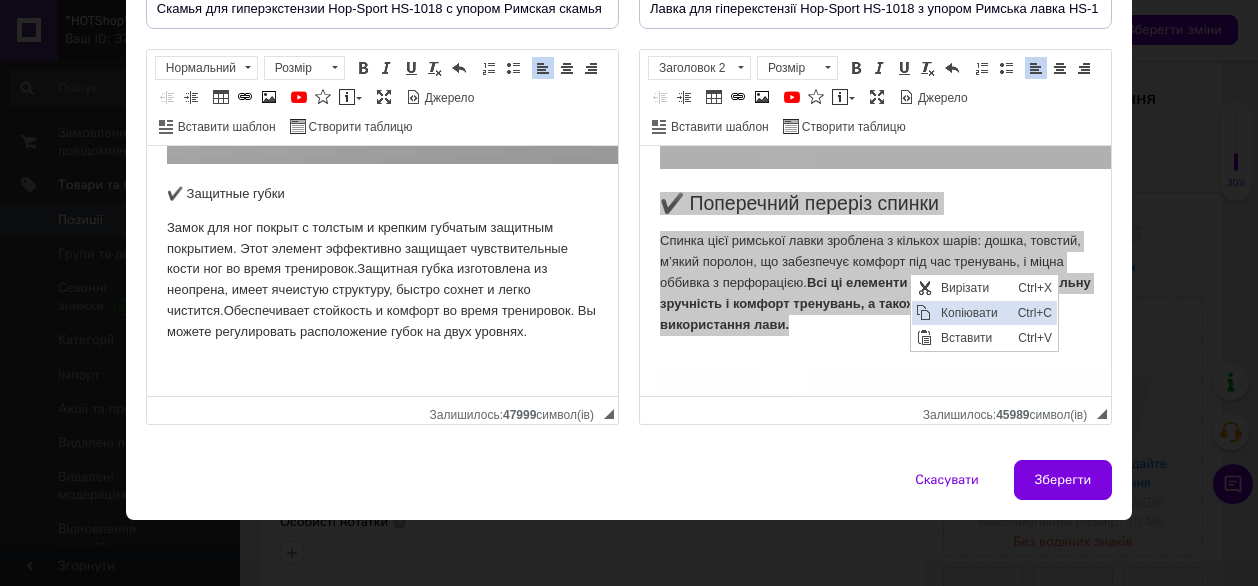 click on "Копіювати" at bounding box center (973, 312) 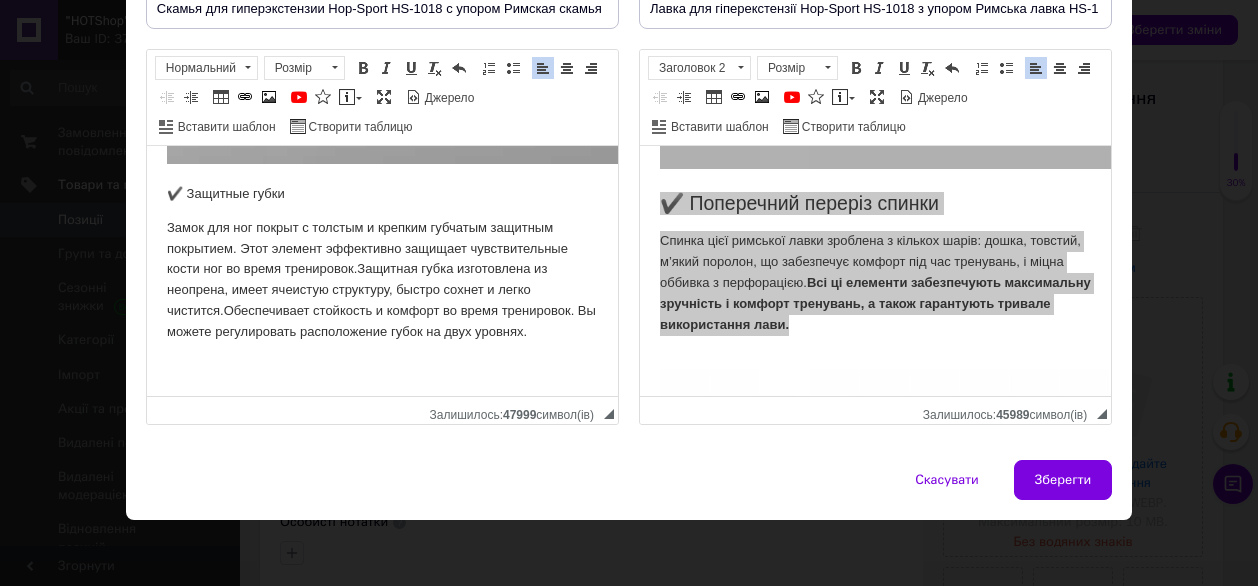 click on "Замок для ног покрыт с толстым и крепким губчатым защитным покрытием. Этот элемент эффективно защищает чувствительные кости ног во время тренировок.Защитная губка изготовлена ​​из неопрена, имеет ячеистую структуру, быстро сохнет и легко чистится.Обеспечивает стойкость и комфорт во время тренировок. Вы можете регулировать расположение губок на двух уровнях." at bounding box center [381, 280] 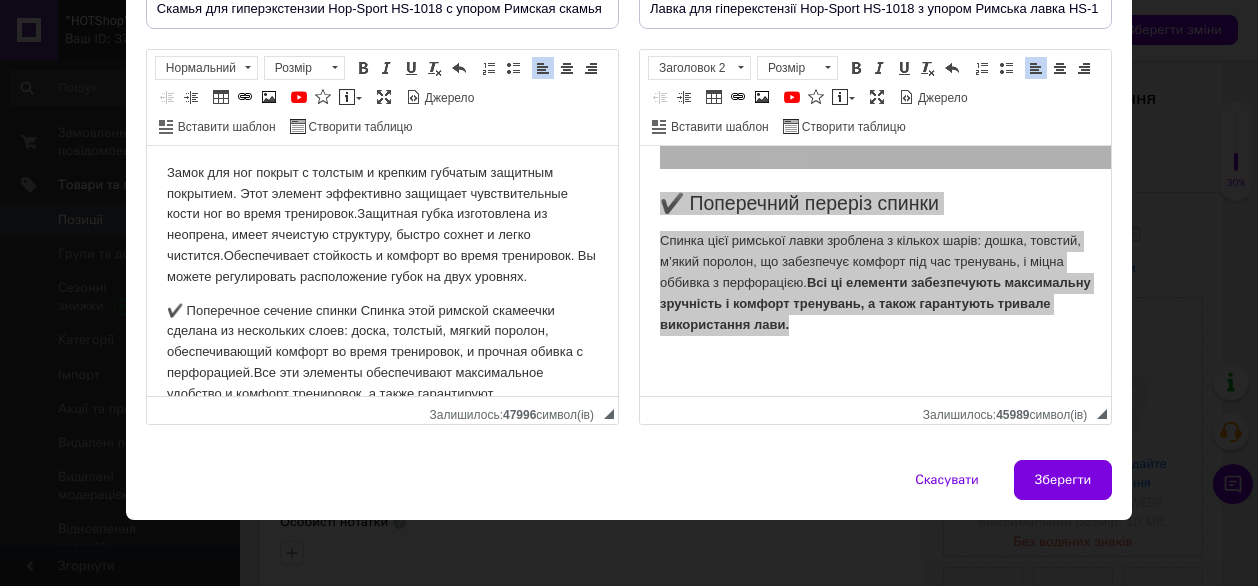 scroll, scrollTop: 8924, scrollLeft: 0, axis: vertical 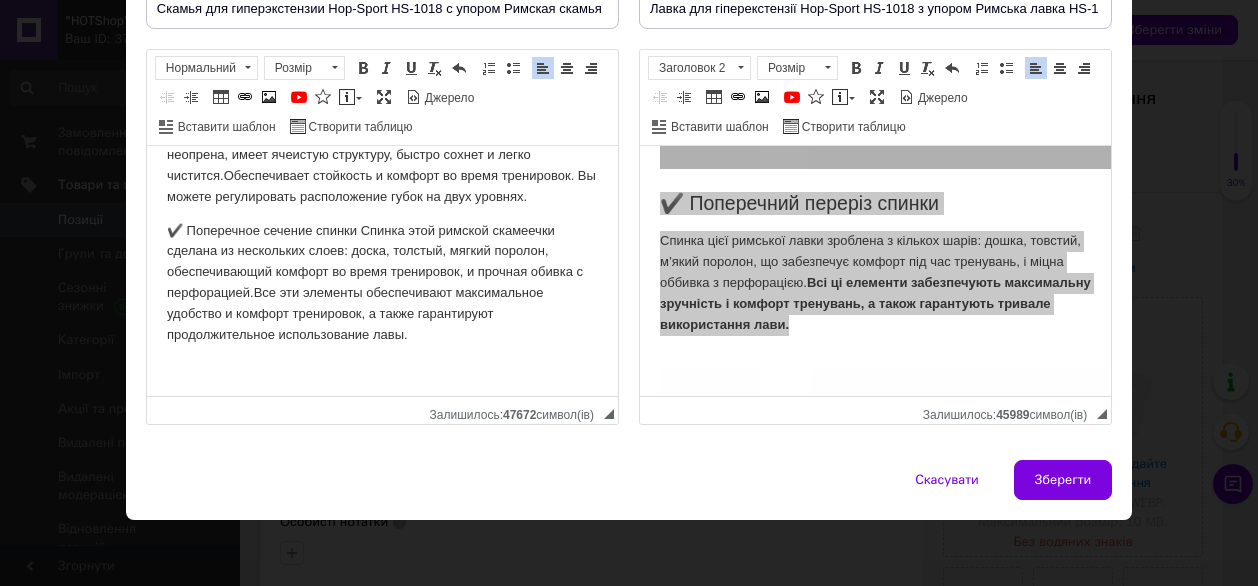 click on "✔️ Поперечное сечение спинки Спинка этой римской скамеечки сделана из нескольких слоев: доска, толстый, мягкий поролон, обеспечивающий комфорт во время тренировок, и прочная обивка с перфорацией.Все эти элементы обеспечивают максимальное удобство и комфорт тренировок, а также гарантируют продолжительное использование лавы." at bounding box center [381, 283] 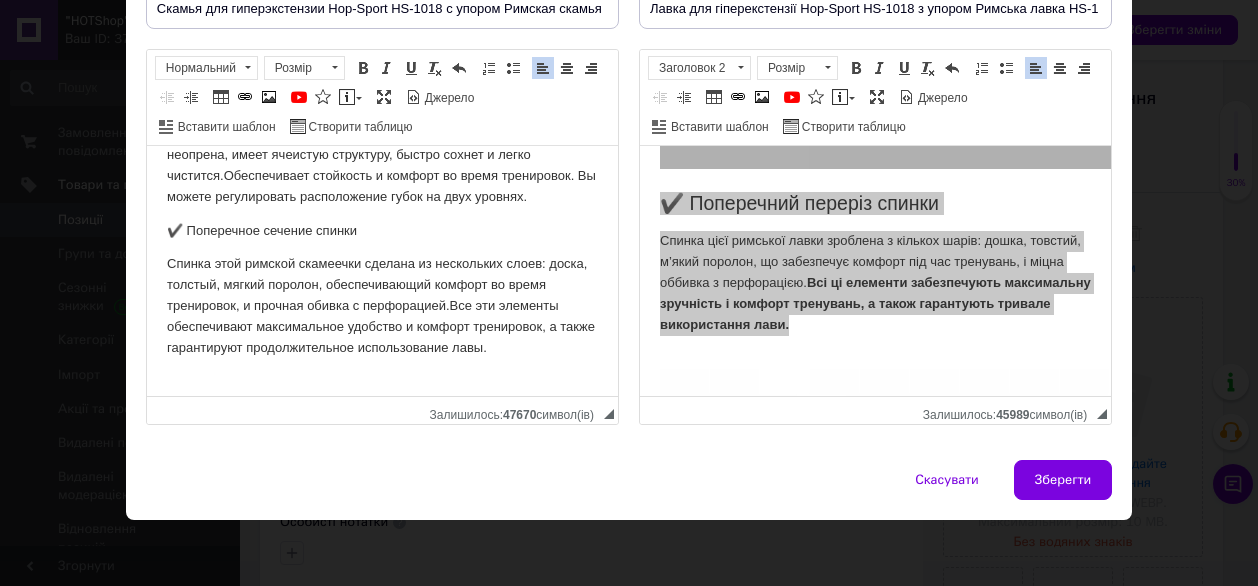 click on "Описание ✔️ Ручки для отжиманий  Скамья оснащена боковыми ручками для отжиманий. подъемы, расположенные на высоте опоры.Отжим позволят развить мышцы спины.Благодаря этому вы сделаете свое текущее обучение более привлекательным с помощью новых навыков. ✔️ Регулировка высоты опоры  ✔️ Регулировка фиксатора ног ✔️ Защитные губки  ✔️ Поперечное сечение спинки" at bounding box center (381, -4183) 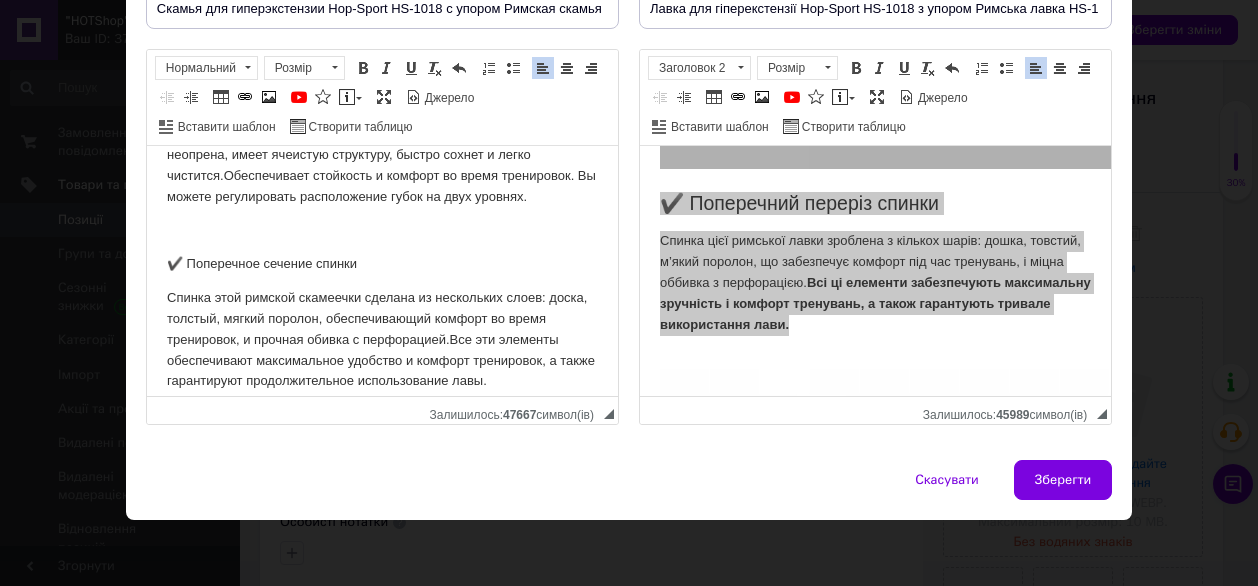 click on "Описание ✔️ Ручки для отжиманий  Скамья оснащена боковыми ручками для отжиманий. подъемы, расположенные на высоте опоры.Отжим позволят развить мышцы спины.Благодаря этому вы сделаете свое текущее обучение более привлекательным с помощью новых навыков. ✔️ Регулировка высоты опоры  ✔️ Регулировка фиксатора ног ✔️ Защитные губки  ✔️ Поперечное сечение спинки" at bounding box center [381, -4166] 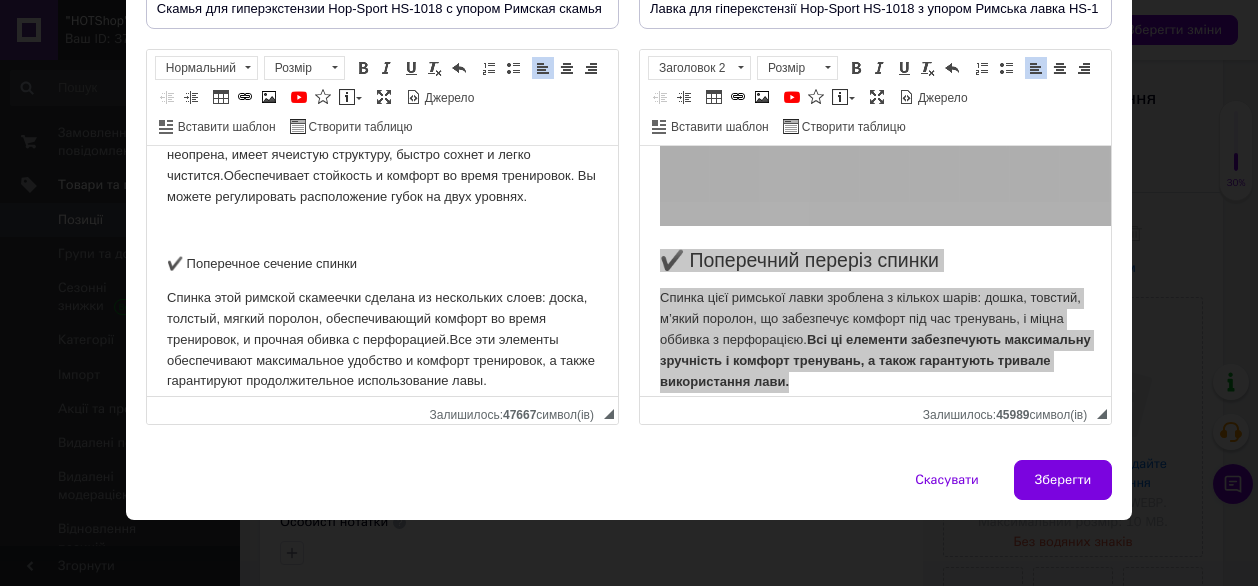 scroll, scrollTop: 10874, scrollLeft: 0, axis: vertical 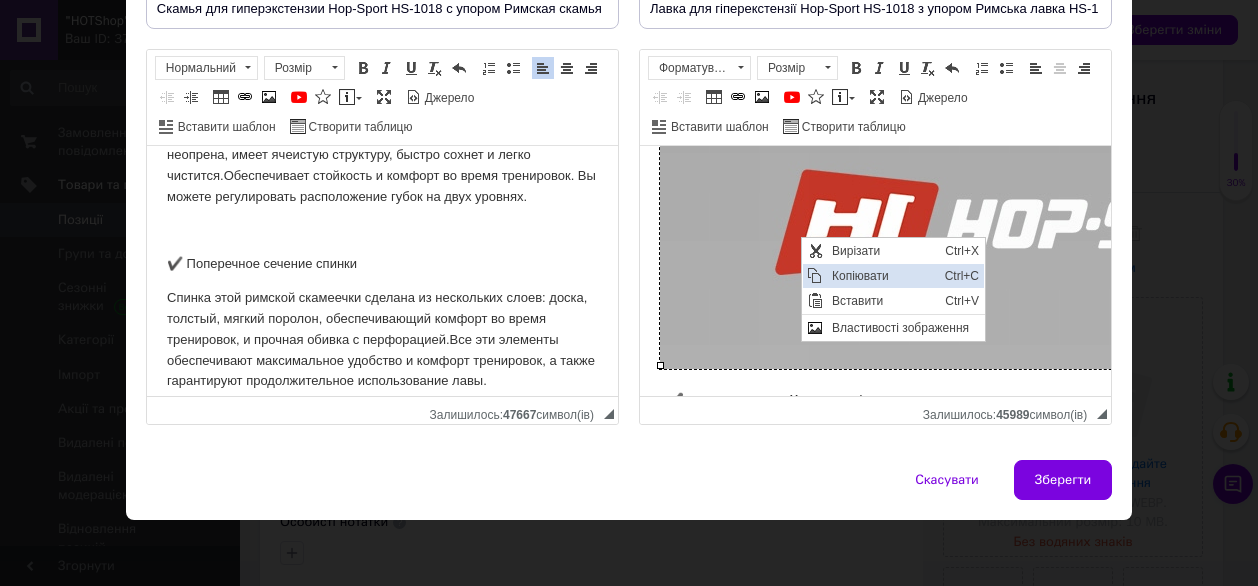 click on "Копіювати" at bounding box center (882, 275) 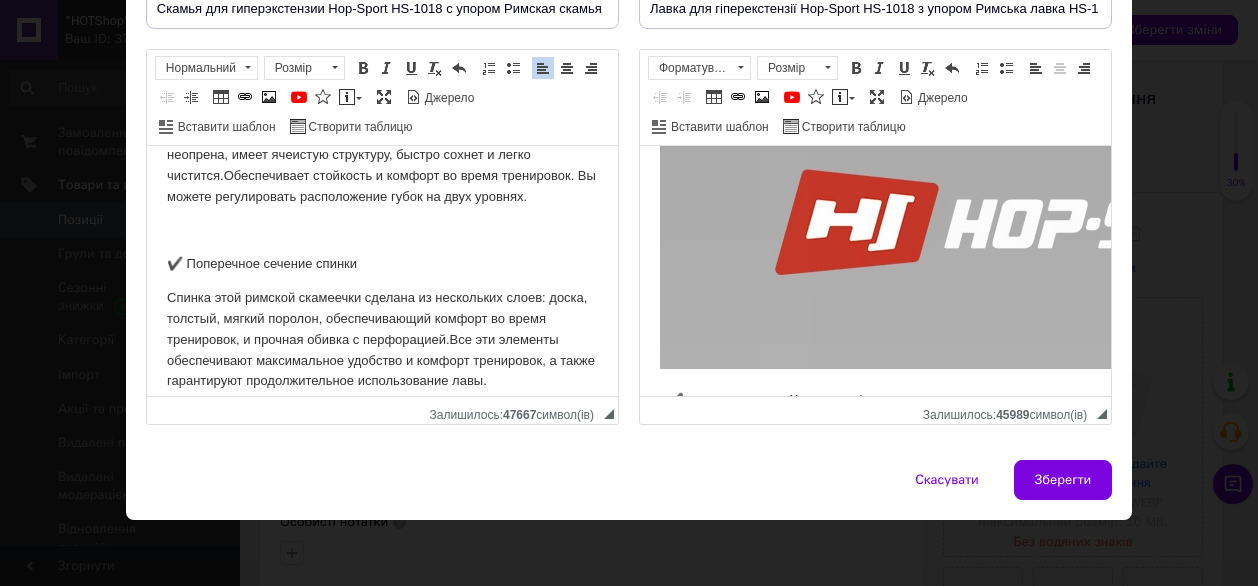 click on "Описание ✔️ Ручки для отжиманий  Скамья оснащена боковыми ручками для отжиманий. подъемы, расположенные на высоте опоры.Отжим позволят развить мышцы спины.Благодаря этому вы сделаете свое текущее обучение более привлекательным с помощью новых навыков. ✔️ Регулировка высоты опоры  ✔️ Регулировка фиксатора ног ✔️ Защитные губки  ✔️ Поперечное сечение спинки" at bounding box center (381, -4166) 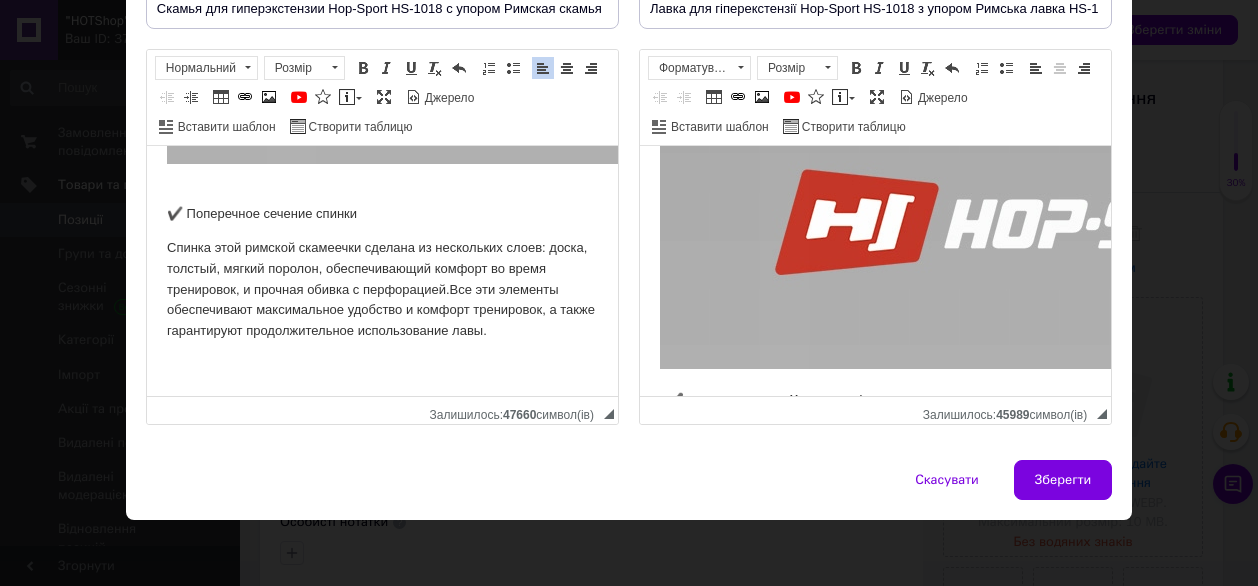 scroll, scrollTop: 11055, scrollLeft: 0, axis: vertical 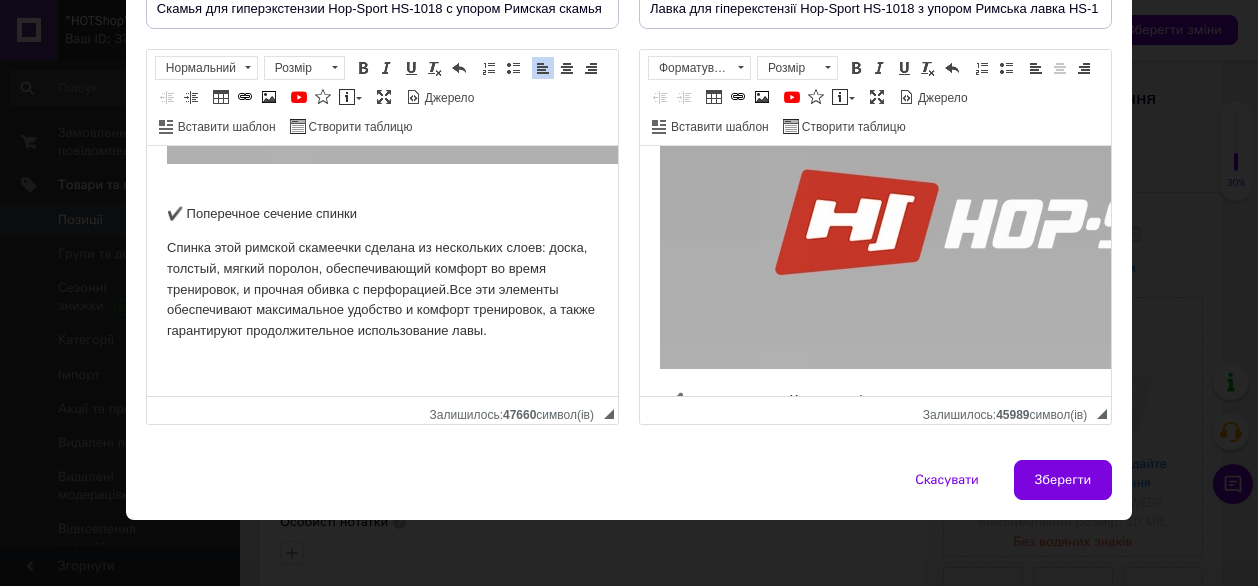 click on "Спинка этой римской скамеечки сделана из нескольких слоев: доска, толстый, мягкий поролон, обеспечивающий комфорт во время тренировок, и прочная обивка с перфорацией.Все эти элементы обеспечивают максимальное удобство и комфорт тренировок, а также гарантируют продолжительное использование лавы." at bounding box center (381, 290) 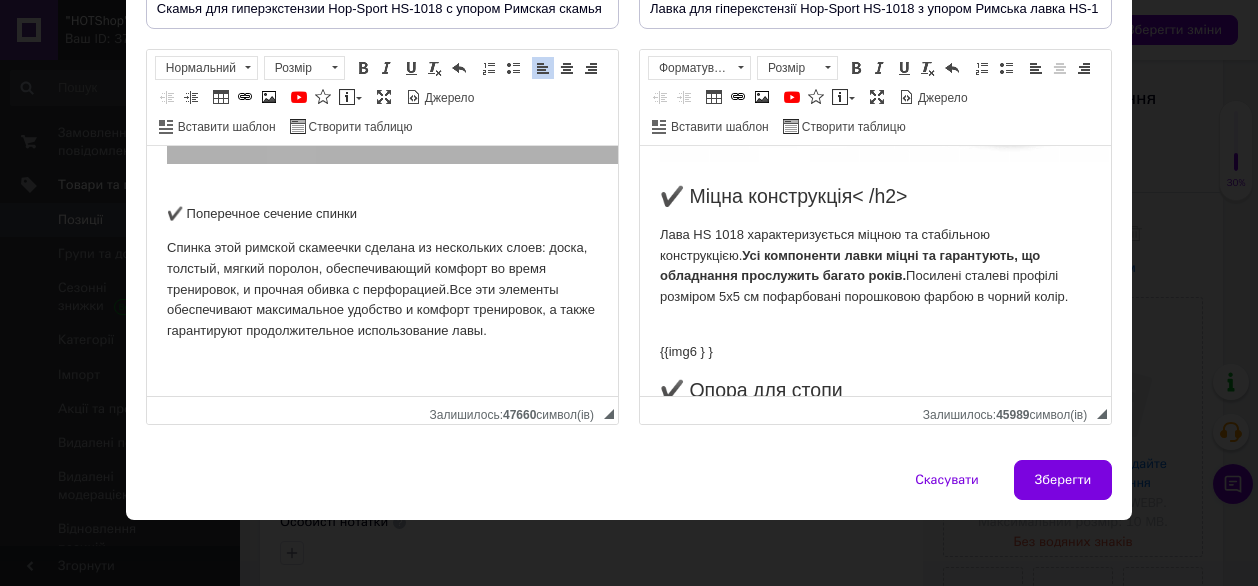 scroll, scrollTop: 12974, scrollLeft: 0, axis: vertical 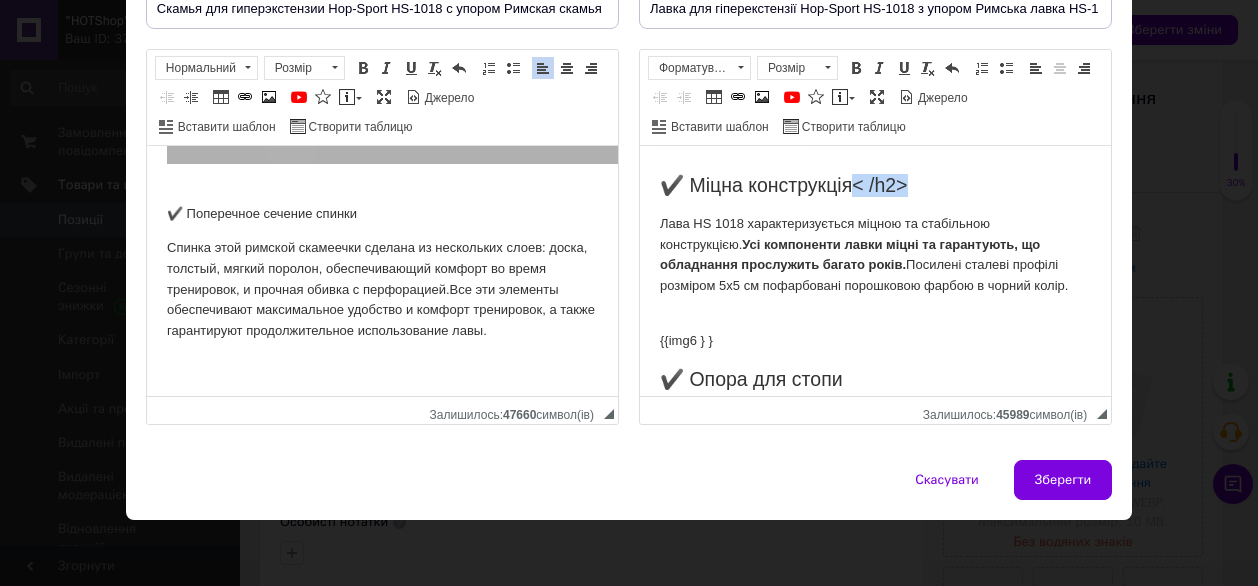 drag, startPoint x: 851, startPoint y: 160, endPoint x: 916, endPoint y: 158, distance: 65.03076 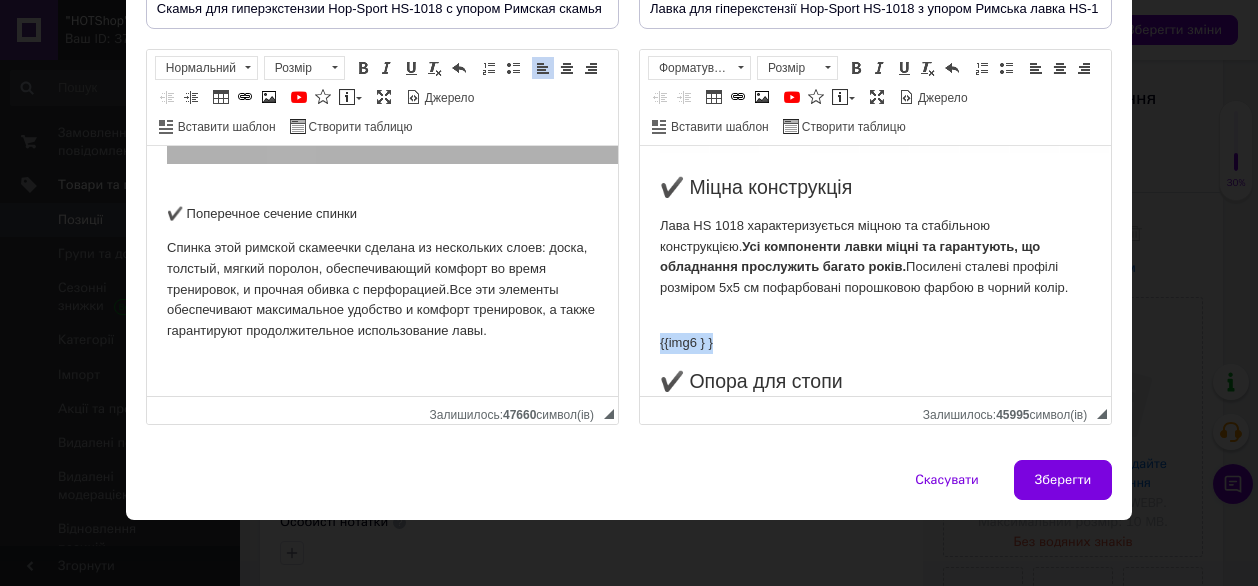 drag, startPoint x: 653, startPoint y: 332, endPoint x: 745, endPoint y: 335, distance: 92.0489 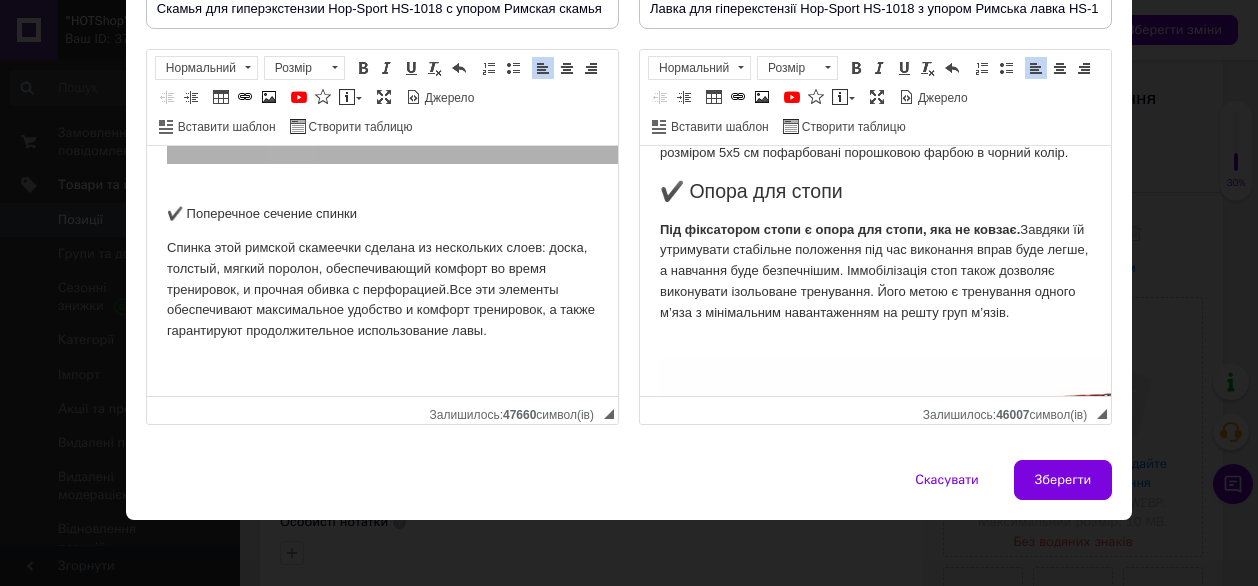 scroll, scrollTop: 12951, scrollLeft: 0, axis: vertical 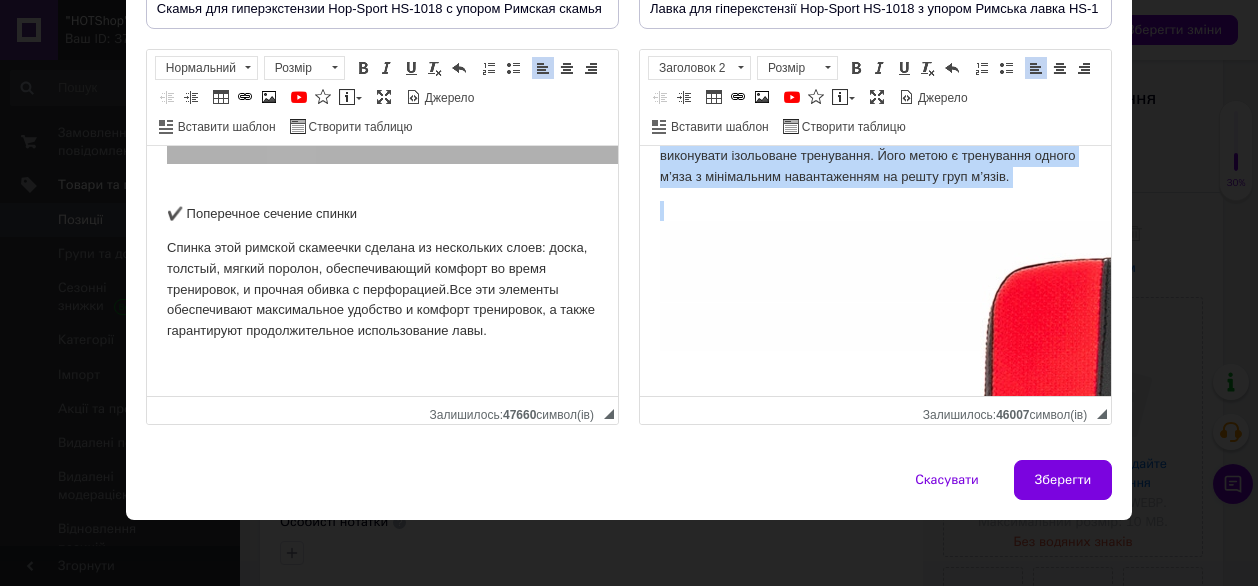 drag, startPoint x: 657, startPoint y: 181, endPoint x: 799, endPoint y: 196, distance: 142.79005 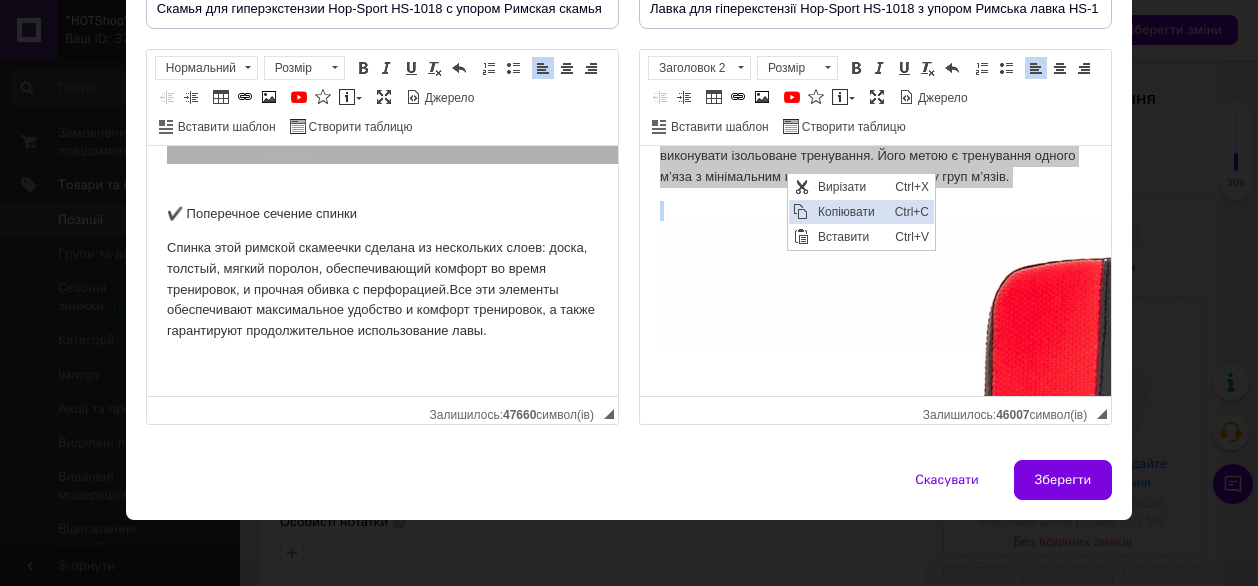 click on "Копіювати" at bounding box center (850, 211) 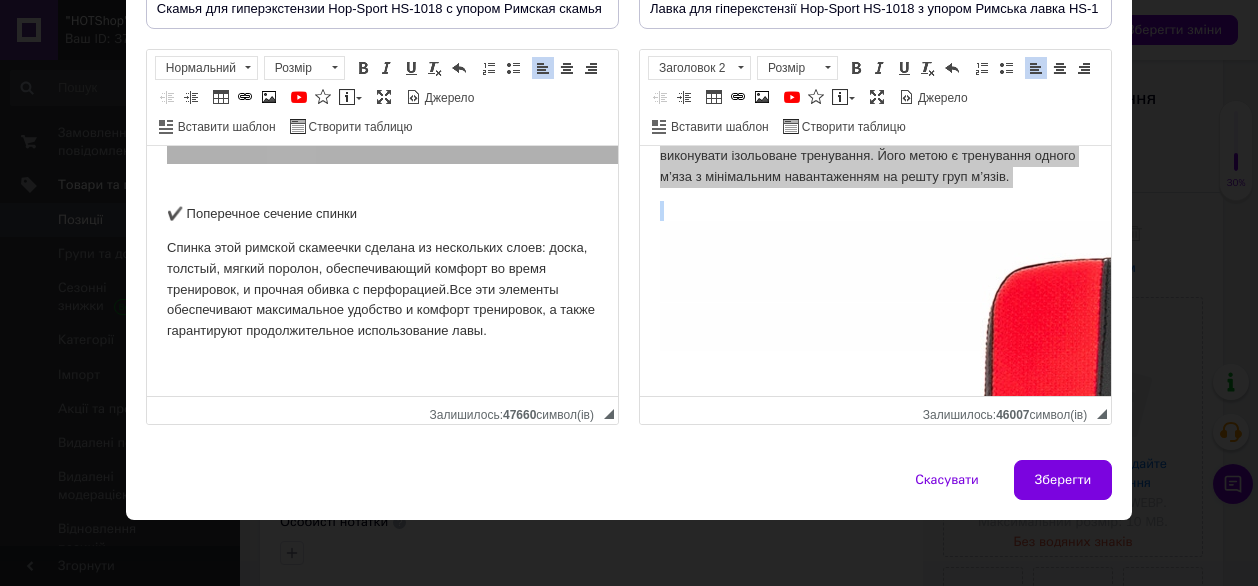 click on "Описание ✔️ Ручки для отжиманий  Скамья оснащена боковыми ручками для отжиманий. подъемы, расположенные на высоте опоры.Отжим позволят развить мышцы спины.Благодаря этому вы сделаете свое текущее обучение более привлекательным с помощью новых навыков. ✔️ Регулировка высоты опоры  ✔️ Регулировка фиксатора ног ✔️ Защитные губки  ​​​​​​​ ✔️ Поперечное сечение спинки" at bounding box center [381, -5220] 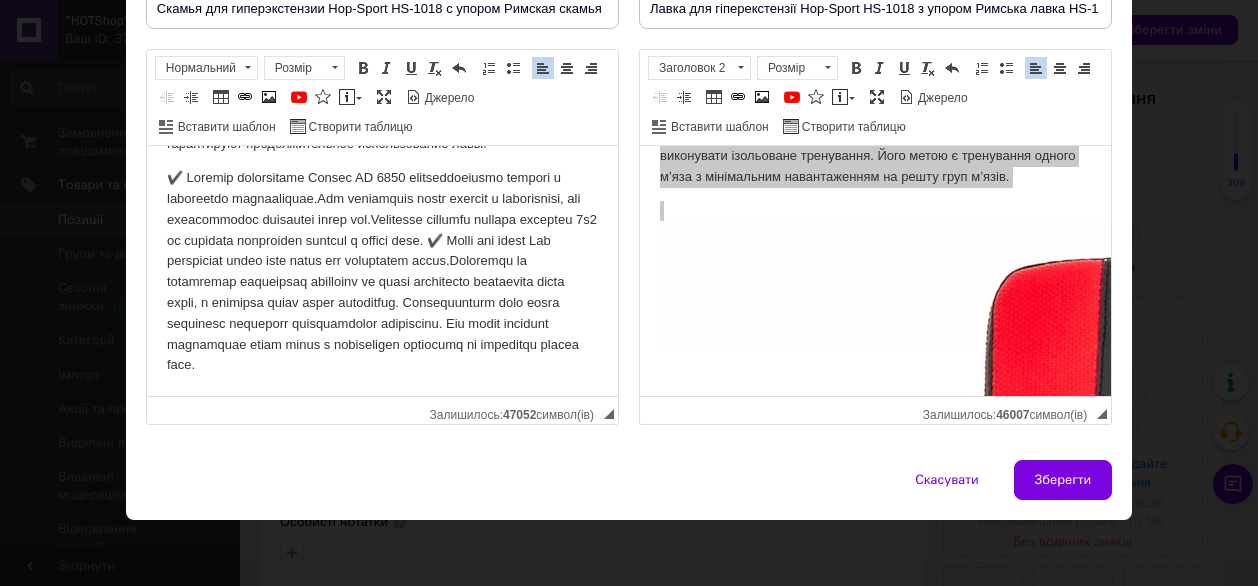 scroll, scrollTop: 11119, scrollLeft: 0, axis: vertical 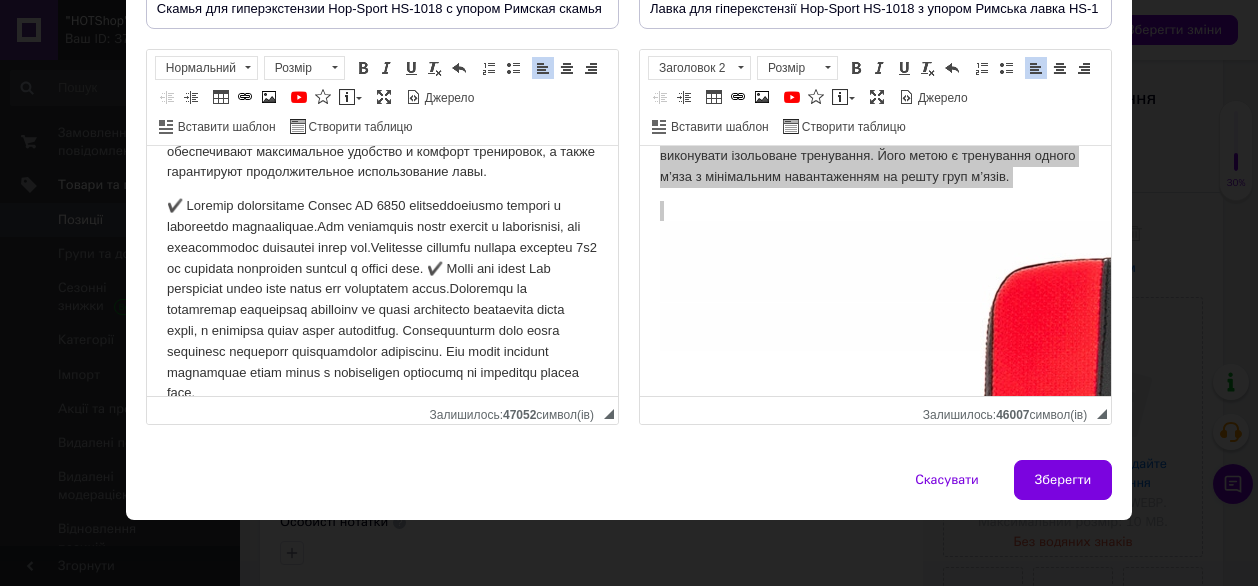 click at bounding box center [381, 300] 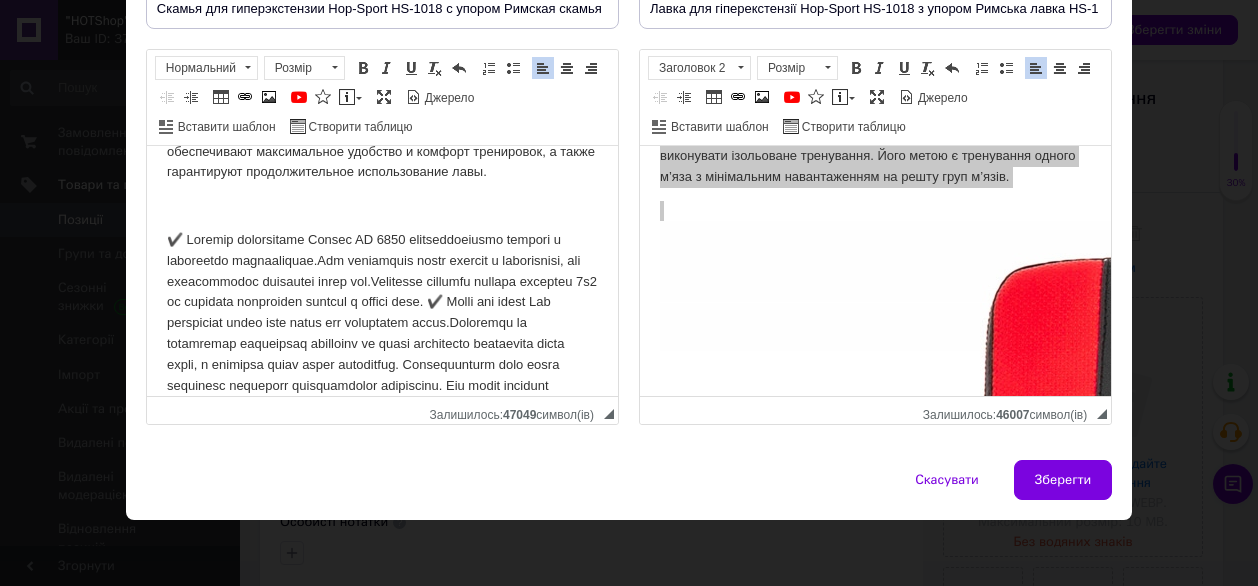 click at bounding box center (381, 206) 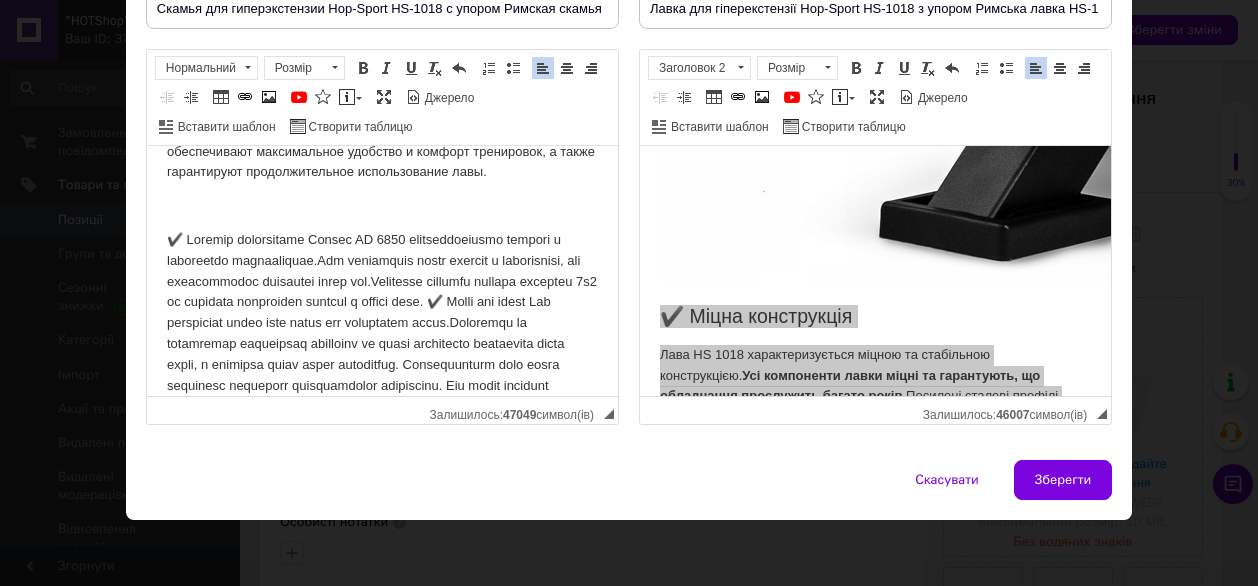 scroll, scrollTop: 12722, scrollLeft: 0, axis: vertical 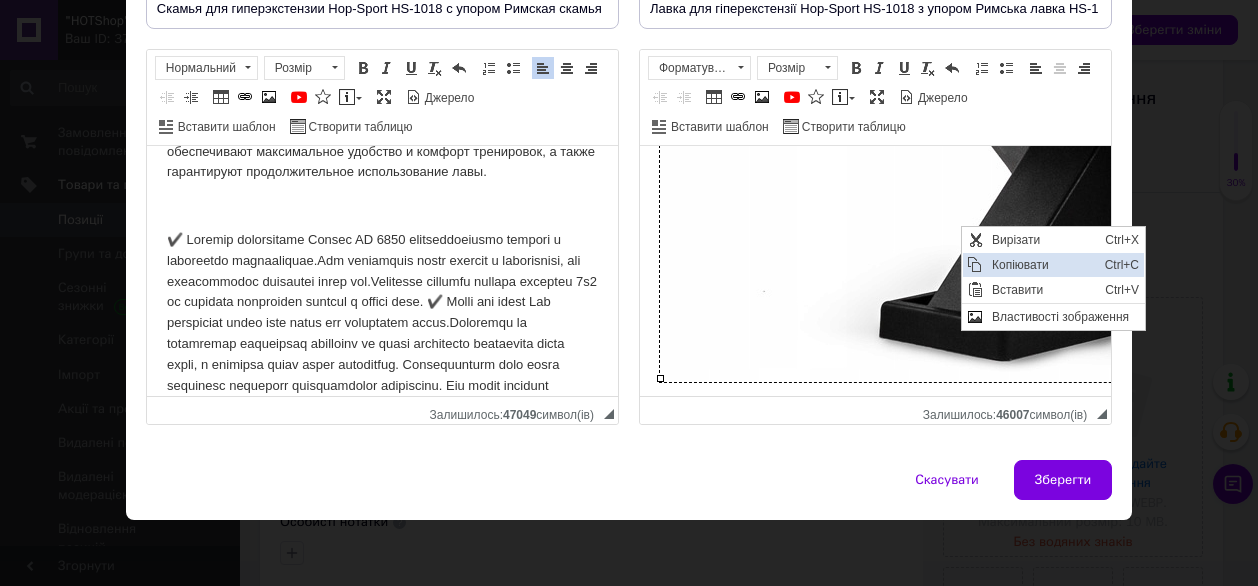 click on "Копіювати" at bounding box center [1042, 264] 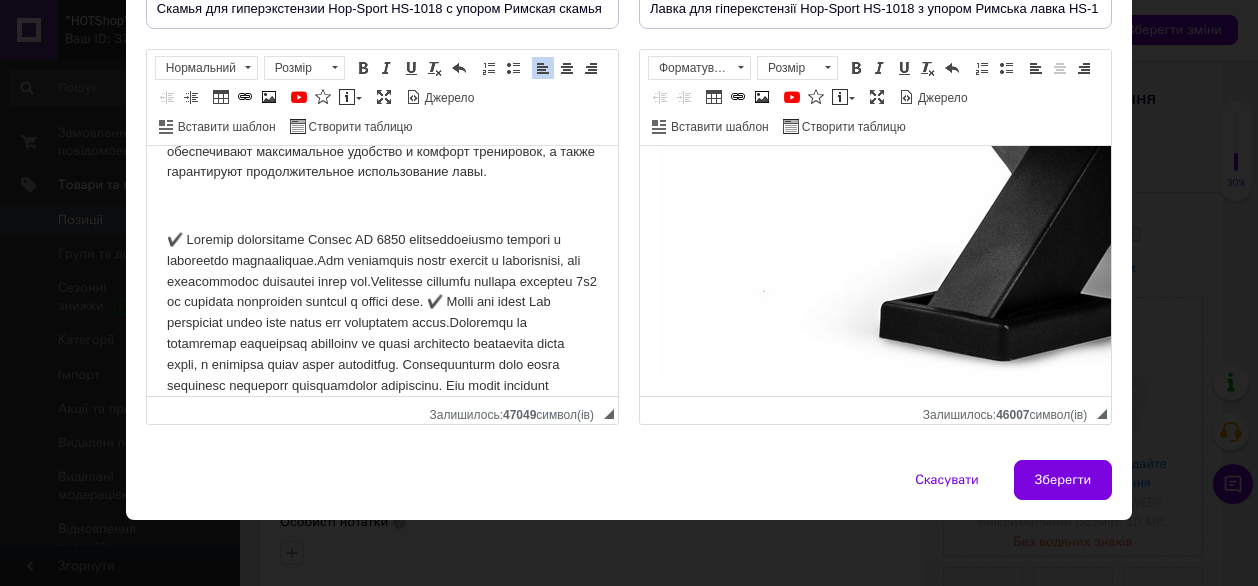 click on "Описание ✔️ Ручки для отжиманий  Скамья оснащена боковыми ручками для отжиманий. подъемы, расположенные на высоте опоры.Отжим позволят развить мышцы спины.Благодаря этому вы сделаете свое текущее обучение более привлекательным с помощью новых навыков. ✔️ Регулировка высоты опоры  ✔️ Регулировка фиксатора ног ✔️ Защитные губки  ✔️ Поперечное сечение спинки" at bounding box center [381, -5258] 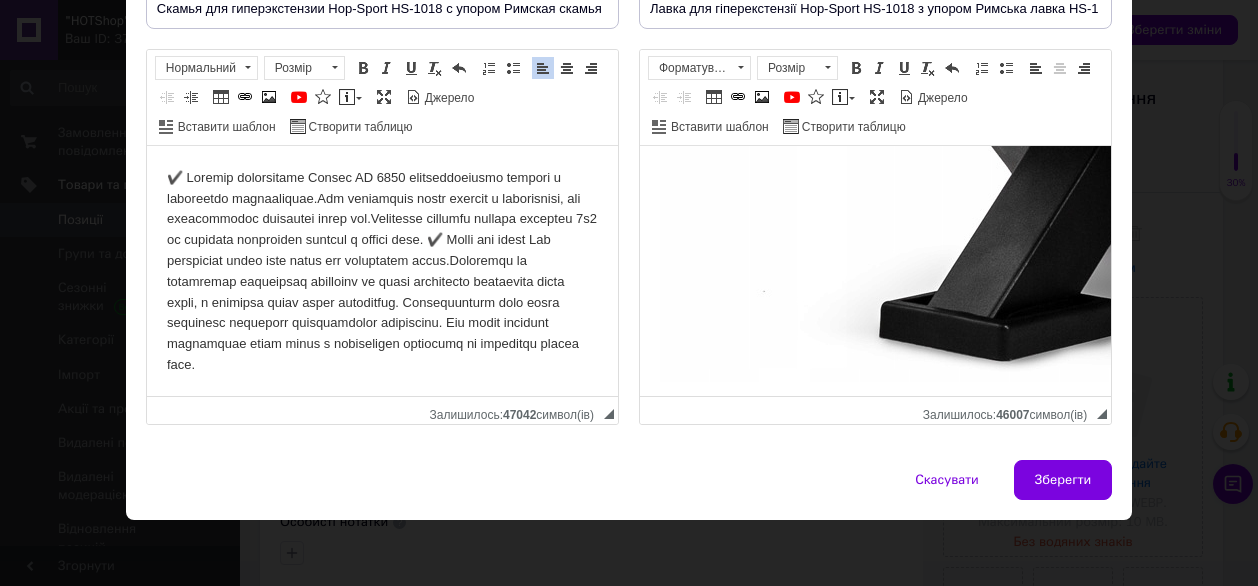 scroll, scrollTop: 12844, scrollLeft: 0, axis: vertical 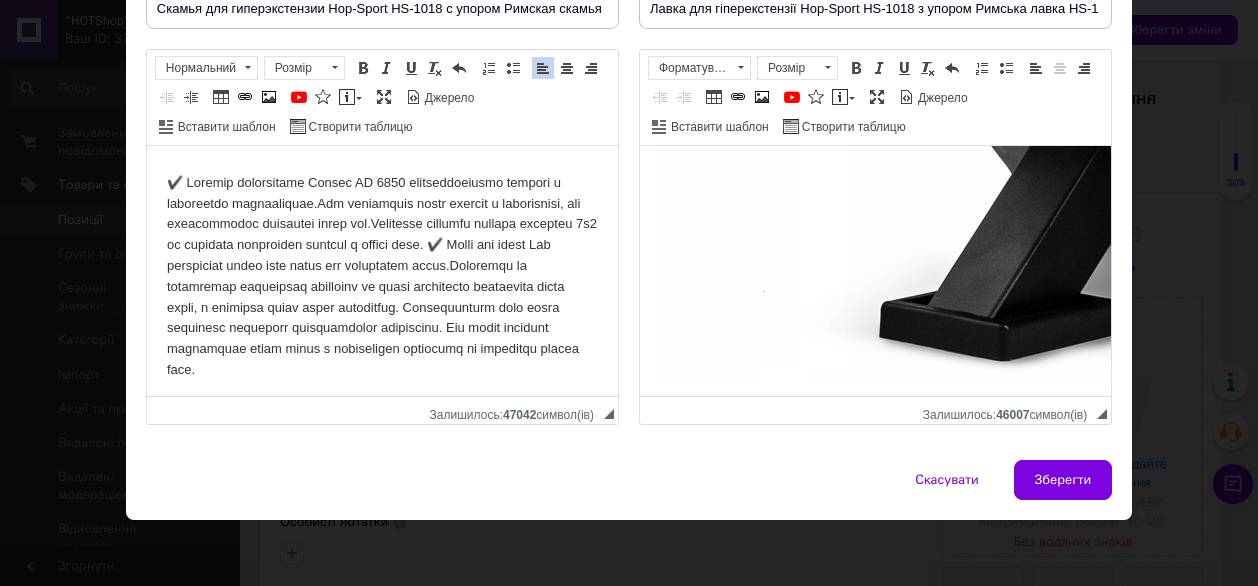 click at bounding box center [381, 277] 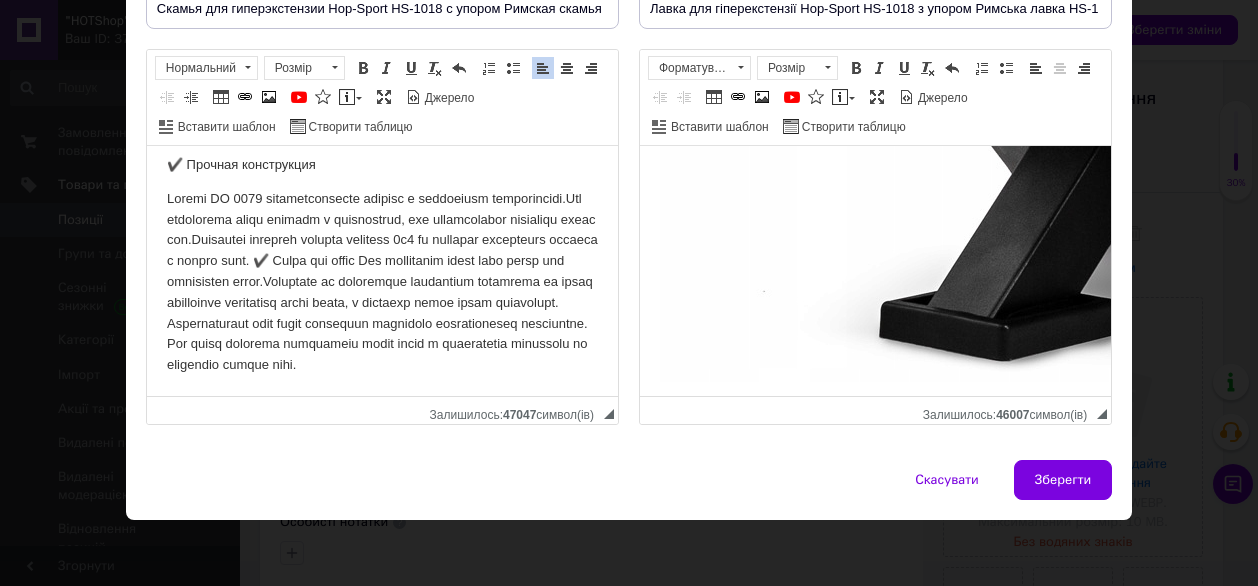 click at bounding box center [381, 282] 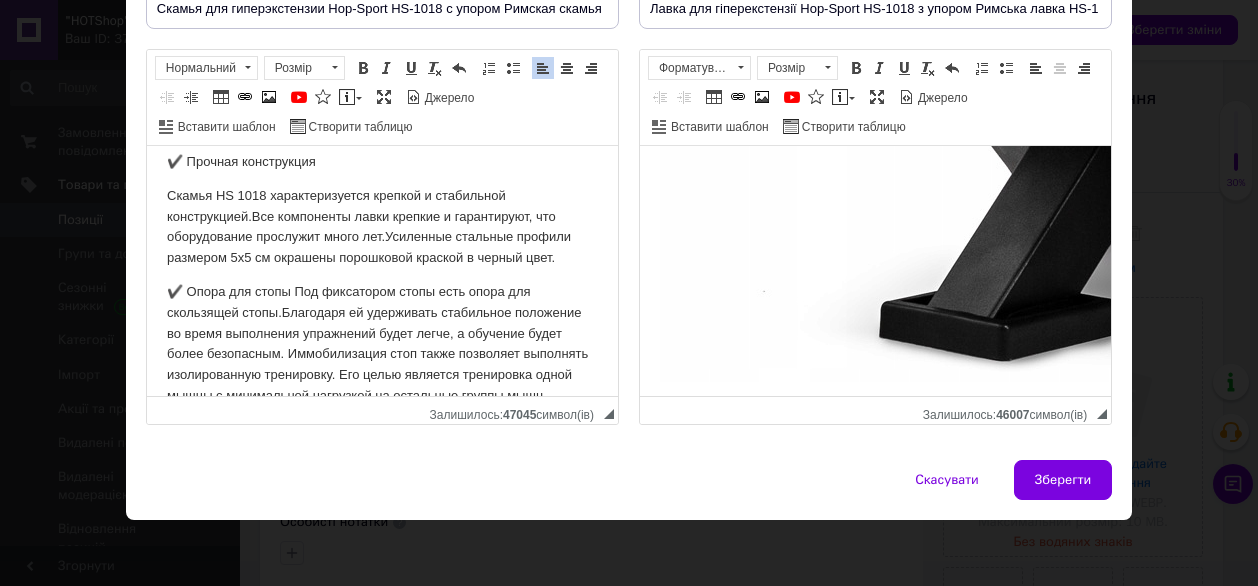 click on "✔️ Опора для стопы Под фиксатором стопы есть опора для скользящей стопы.Благодаря ей удерживать стабильное положение во время выполнения упражнений будет легче, а обучение будет более безопасным. Иммобилизация стоп также позволяет выполнять изолированную тренировку. Его целью является тренировка одной мышцы с минимальной нагрузкой на остальные группы мышц." at bounding box center [381, 344] 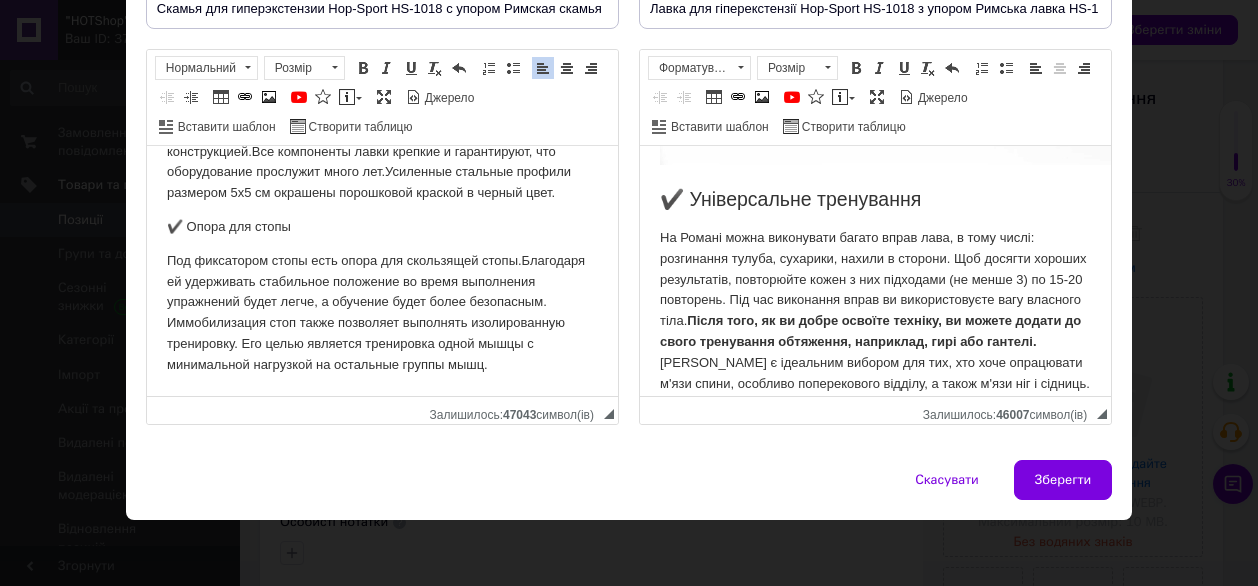 scroll, scrollTop: 15322, scrollLeft: 0, axis: vertical 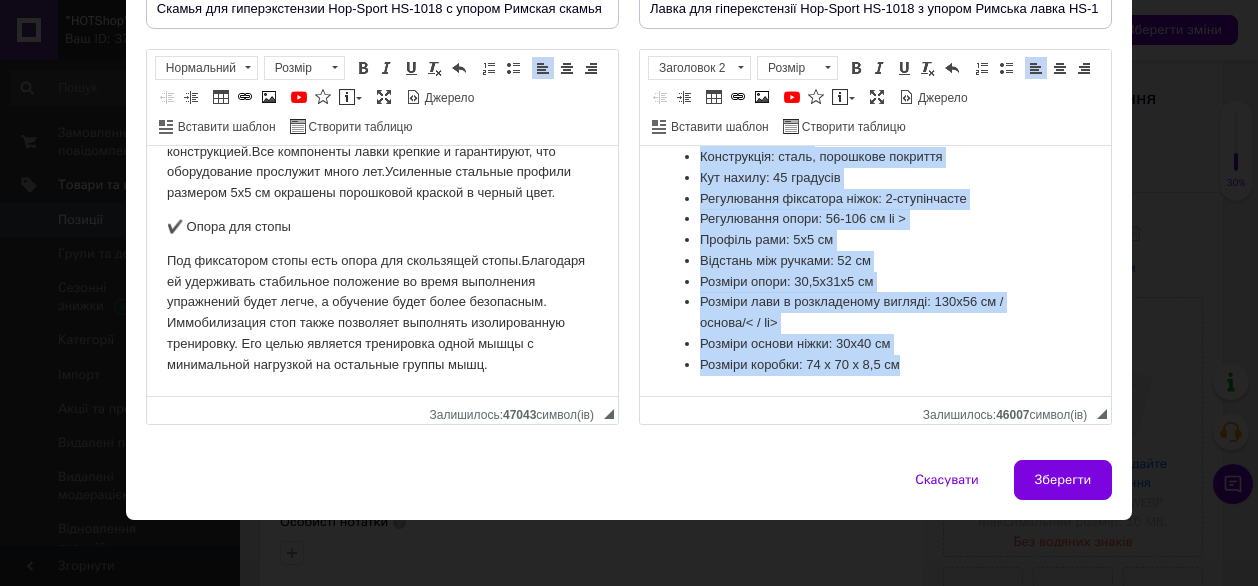 drag, startPoint x: 657, startPoint y: 169, endPoint x: 950, endPoint y: 360, distance: 349.75705 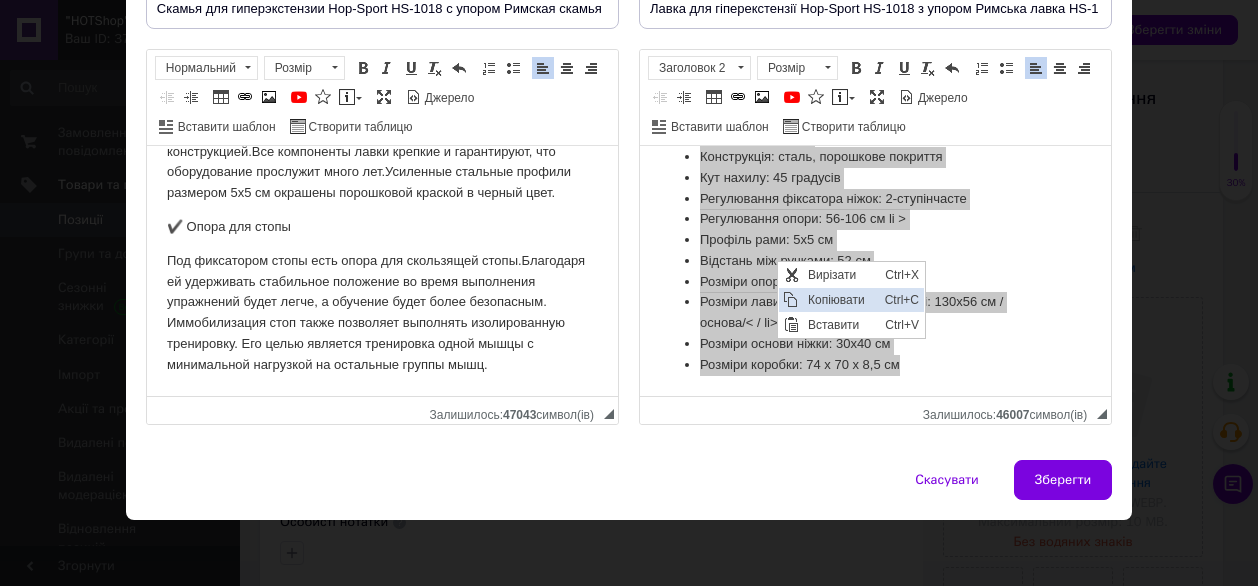 click on "Копіювати" at bounding box center [840, 299] 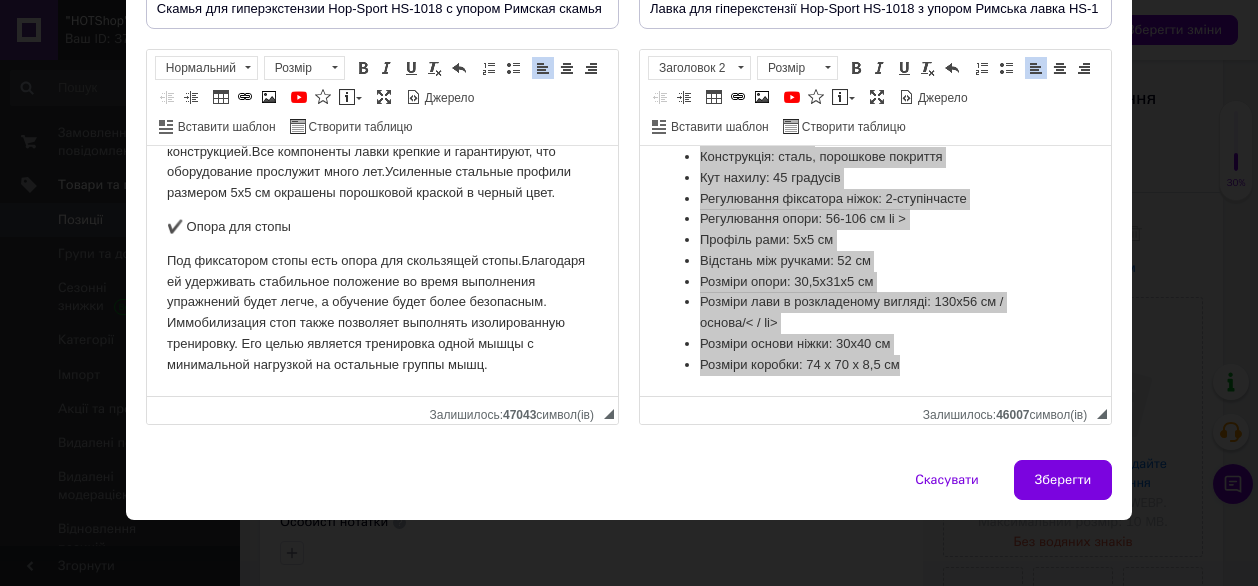 click on "Под фиксатором стопы есть опора для скользящей стопы.Благодаря ей удерживать стабильное положение во время выполнения упражнений будет легче, а обучение будет более безопасным. Иммобилизация стоп также позволяет выполнять изолированную тренировку. Его целью является тренировка одной мышцы с минимальной нагрузкой на остальные группы мышц." at bounding box center (381, 313) 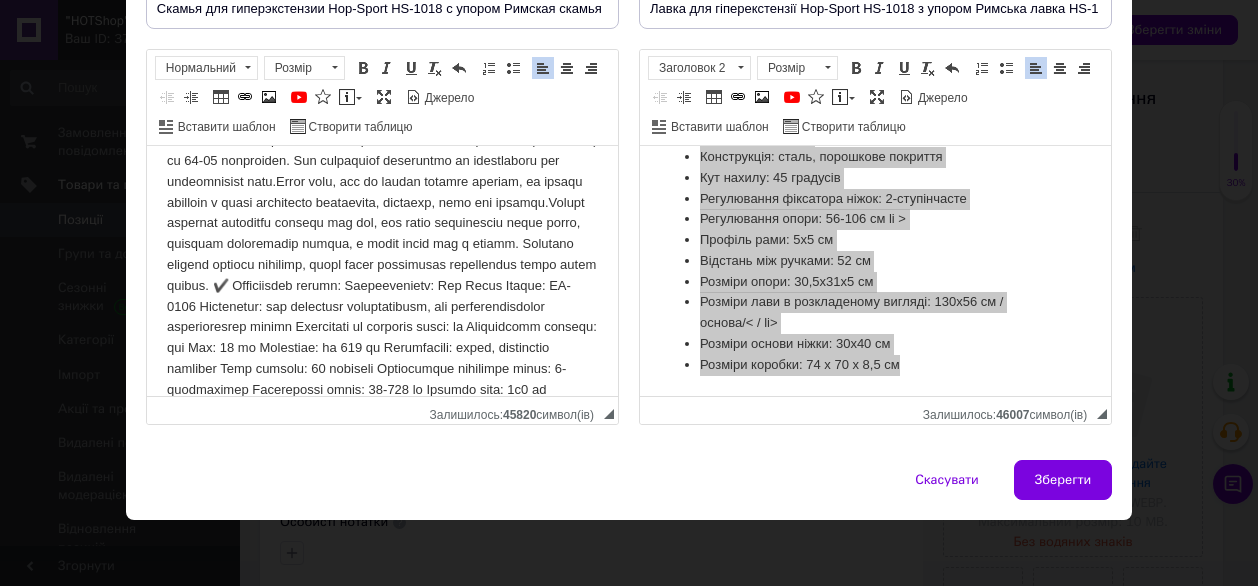 scroll, scrollTop: 13109, scrollLeft: 0, axis: vertical 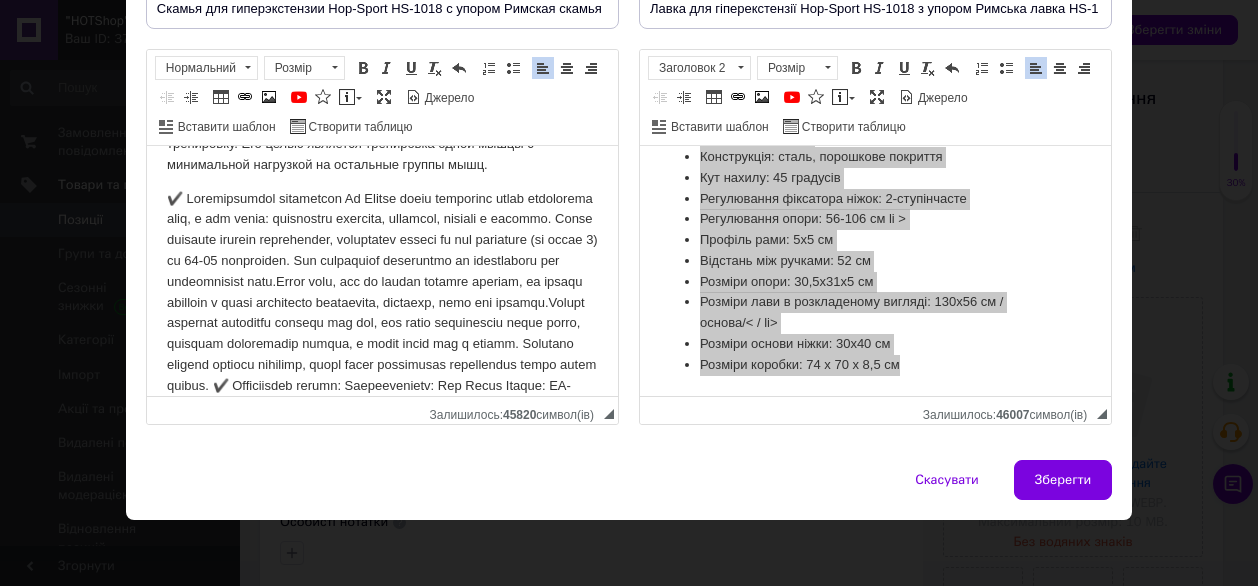 click at bounding box center [381, 376] 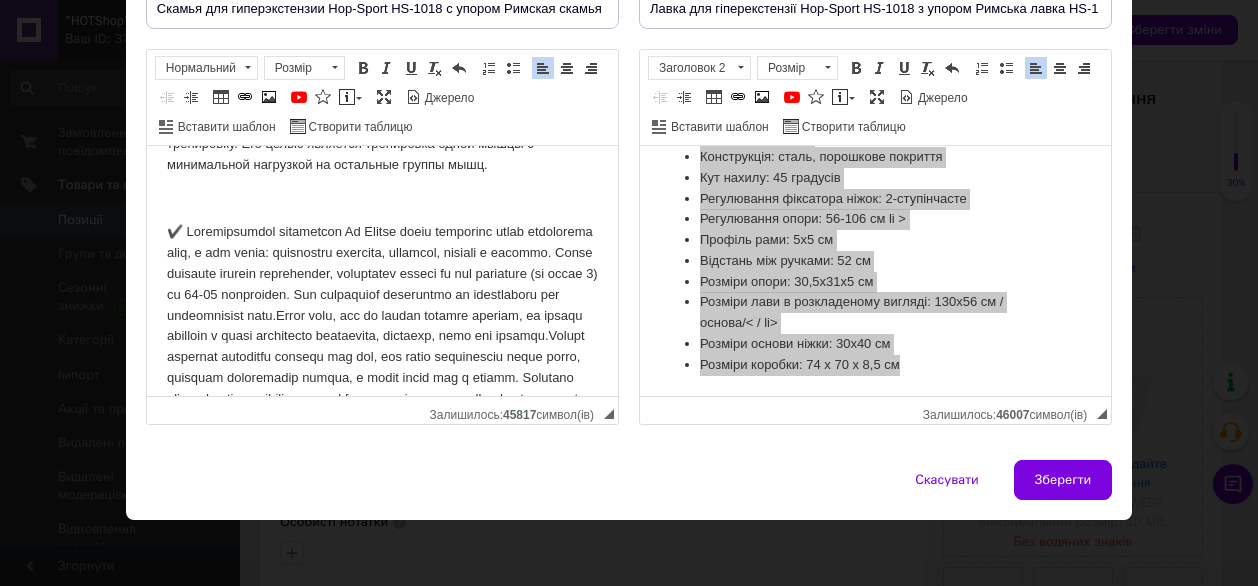 click at bounding box center [381, 199] 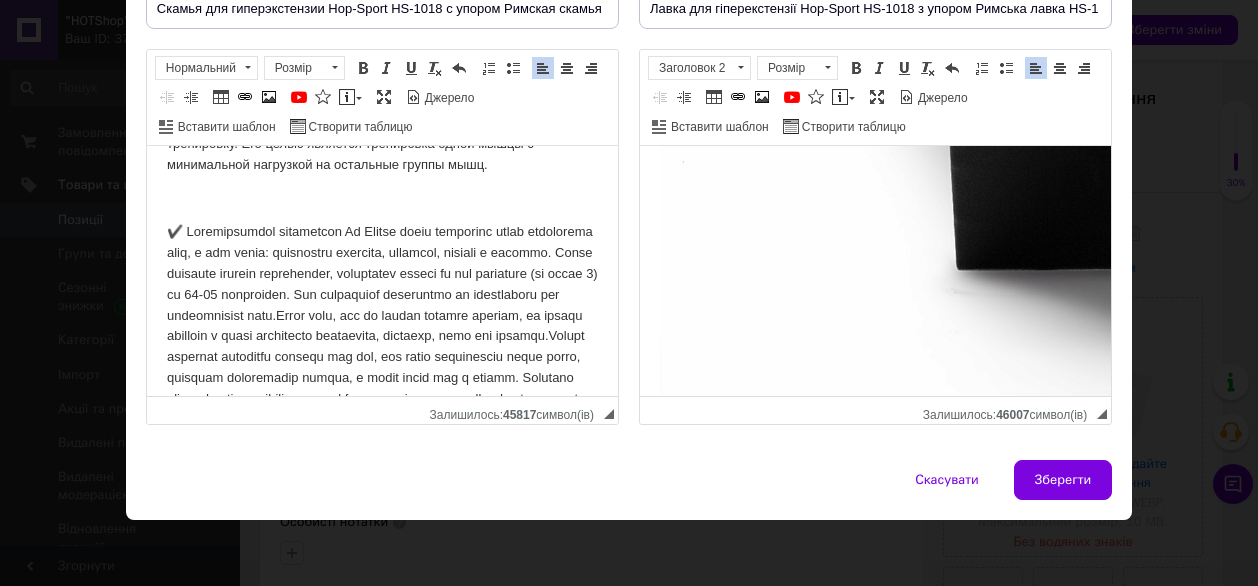 scroll, scrollTop: 14954, scrollLeft: 0, axis: vertical 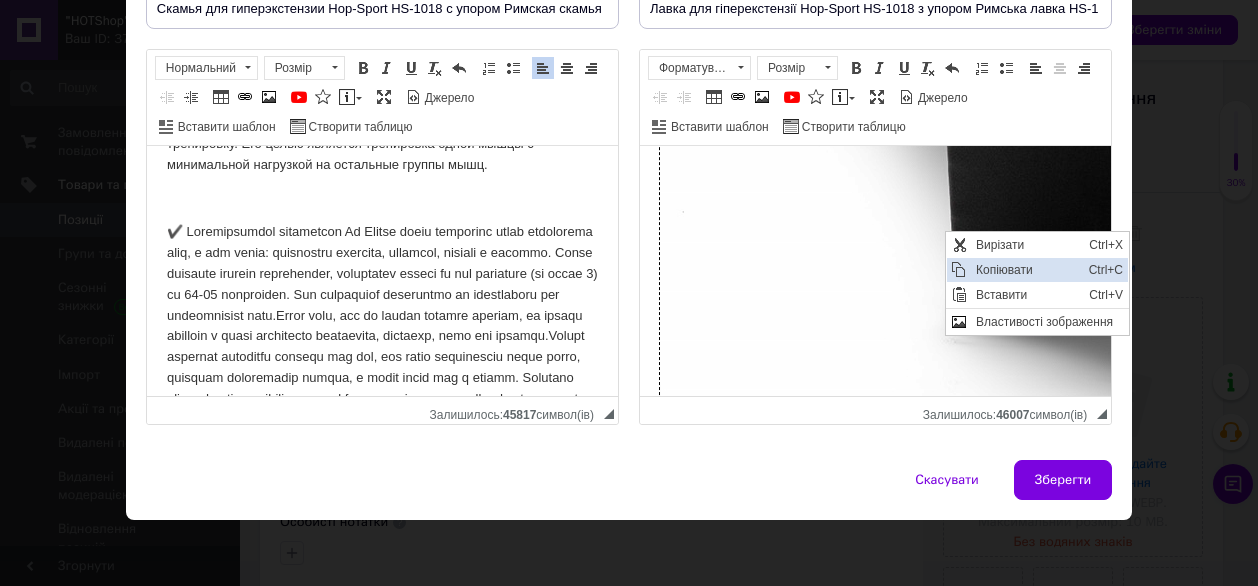 click on "Копіювати" at bounding box center [1026, 269] 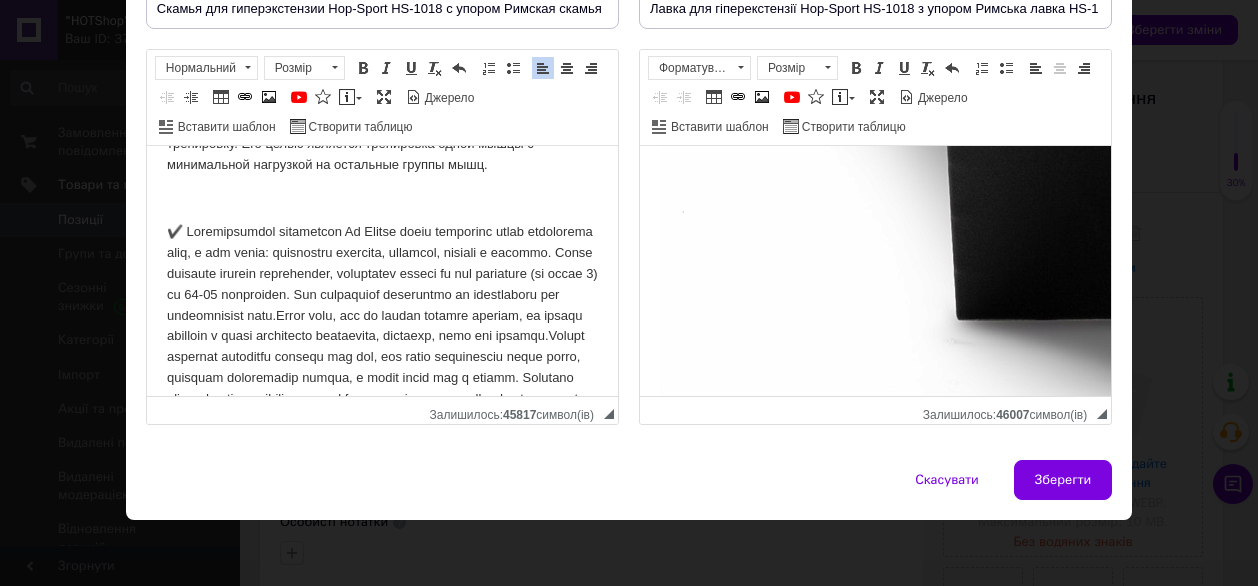 click at bounding box center [381, 199] 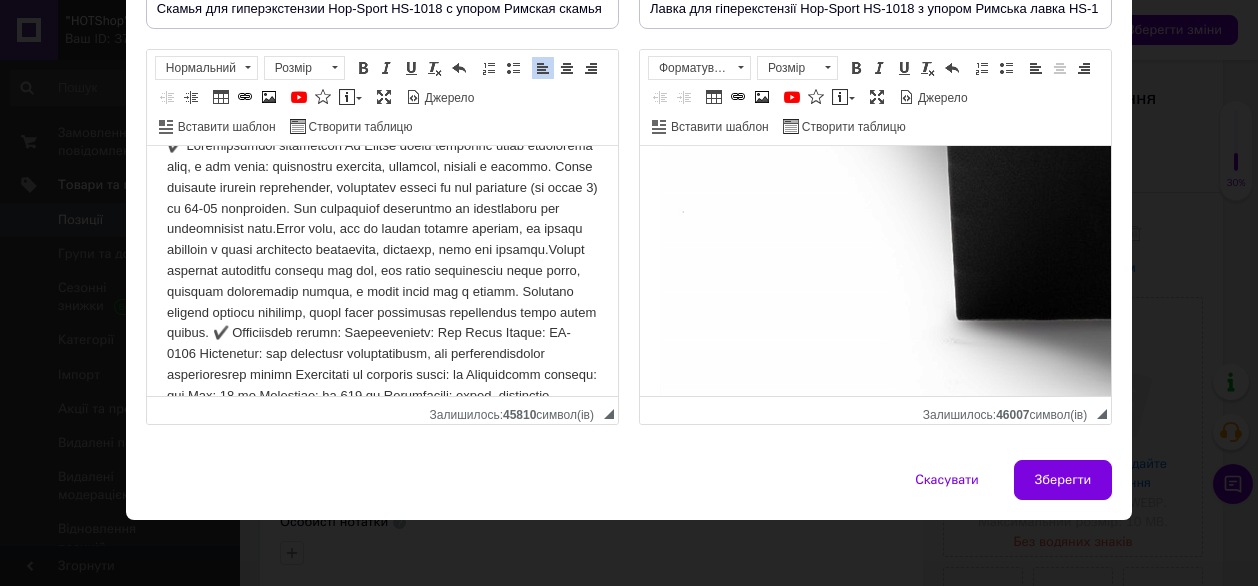 scroll, scrollTop: 15172, scrollLeft: 0, axis: vertical 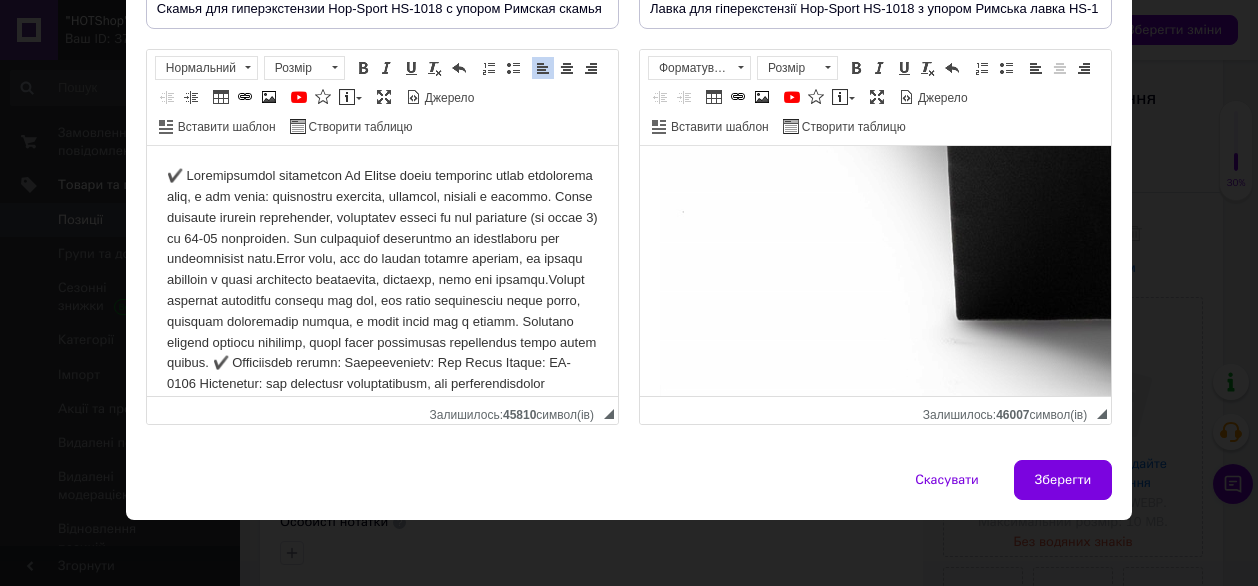 click at bounding box center [381, 353] 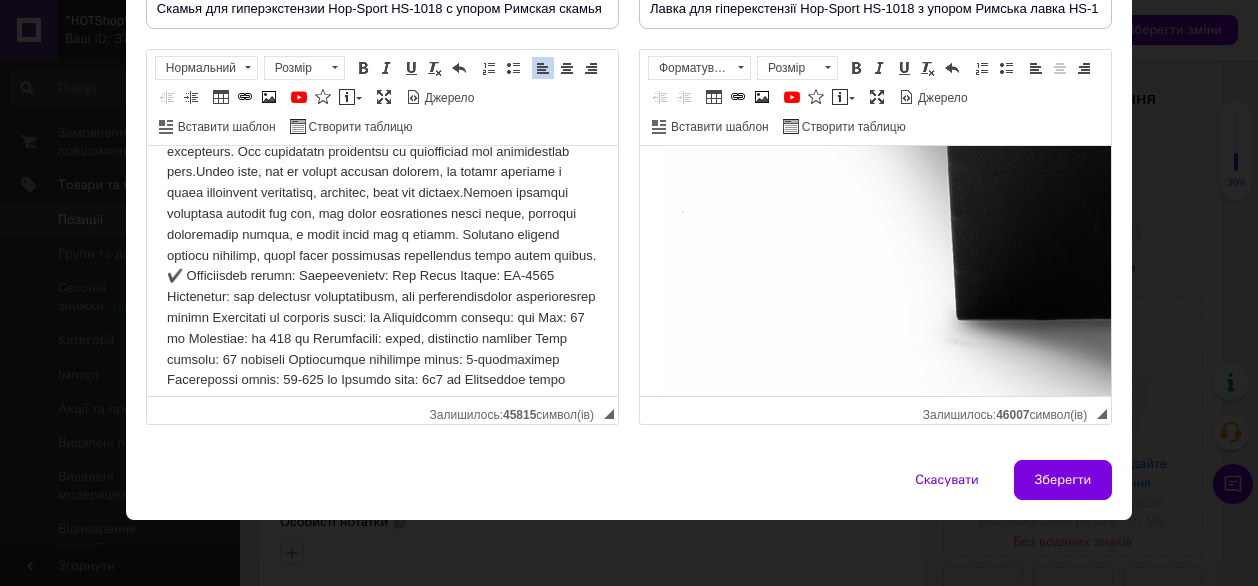 scroll, scrollTop: 15372, scrollLeft: 0, axis: vertical 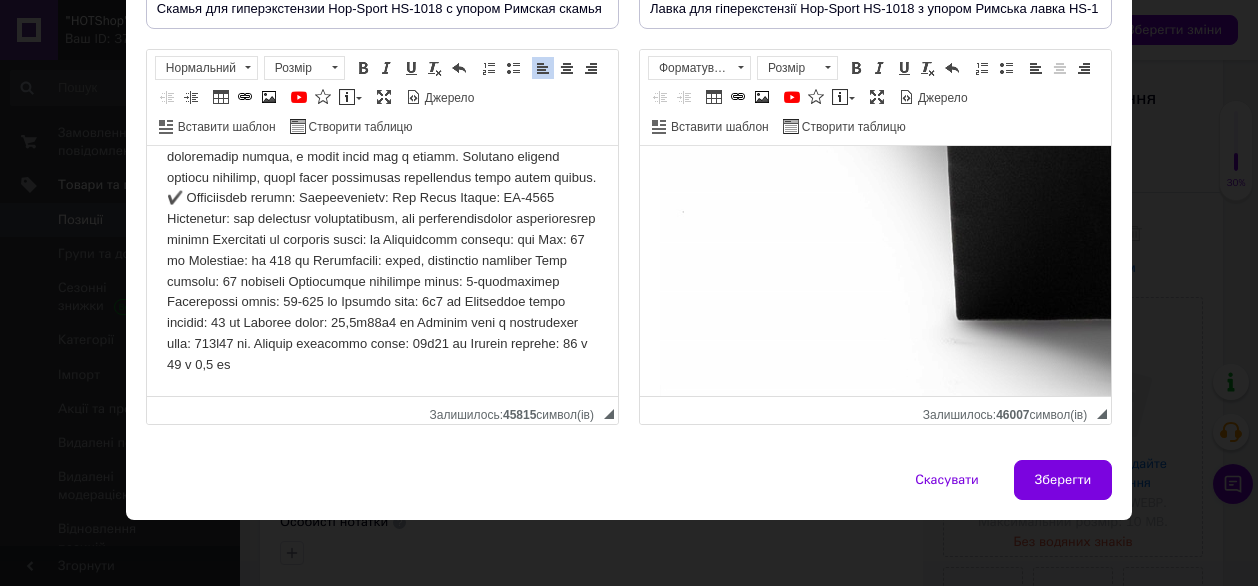 click at bounding box center [381, 188] 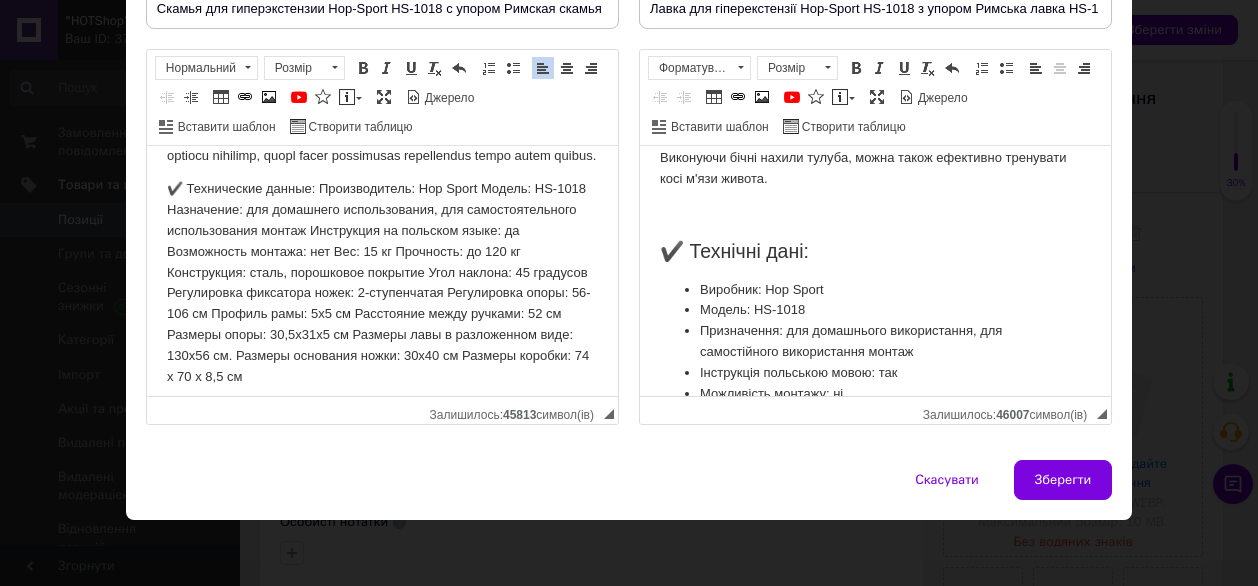 scroll, scrollTop: 15554, scrollLeft: 0, axis: vertical 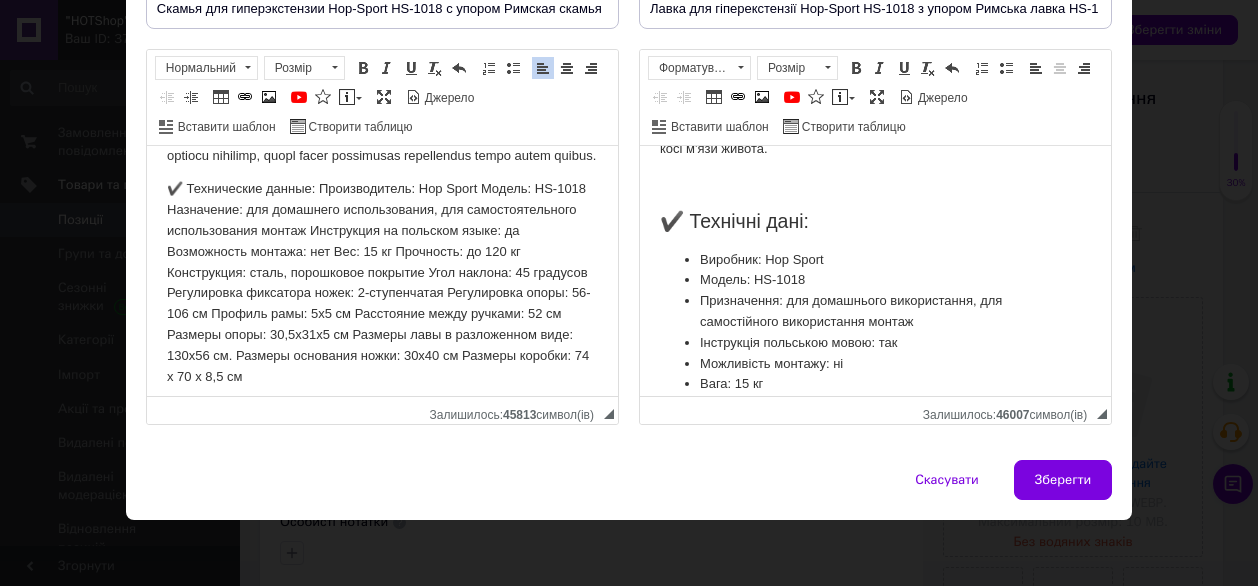 click on "✔️ Технические данные: Производитель: Hop Sport Модель: HS-1018 Назначение: для домашнего использования, для самостоятельного использования монтаж Инструкция на польском языке: да Возможность монтажа: нет Вес: 15 кг Прочность: до 120 кг Конструкция: сталь, порошковое покрытие Угол наклона: 45 градусов Регулировка фиксатора ножек: 2-ступенчатая Регулировка опоры: 56-106 см Профиль рамы: 5x5 см Расстояние между ручками: 52 см Размеры опоры: 30,5x31x5 см Размеры лавы в разложенном виде: 130x56 см. Размеры основания ножки: 30x40 см Размеры коробки: 74 x 70 x 8,5 см" at bounding box center (381, 283) 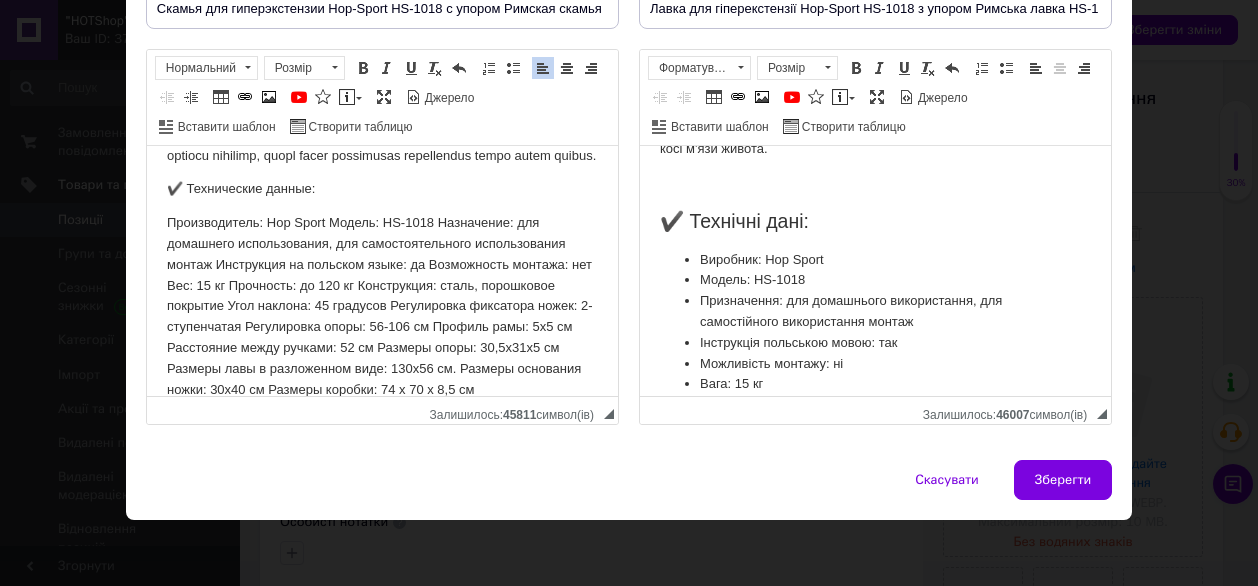 click on "Производитель: Hop Sport Модель: HS-1018 Назначение: для домашнего использования, для самостоятельного использования монтаж Инструкция на польском языке: да Возможность монтажа: нет Вес: 15 кг Прочность: до 120 кг Конструкция: сталь, порошковое покрытие Угол наклона: 45 градусов Регулировка фиксатора ножек: 2-ступенчатая Регулировка опоры: 56-106 см Профиль рамы: 5x5 см Расстояние между ручками: 52 см Размеры опоры: 30,5x31x5 см Размеры лавы в разложенном виде: 130x56 см. Размеры основания ножки: 30x40 см Размеры коробки: 74 x 70 x 8,5 см" at bounding box center (381, 306) 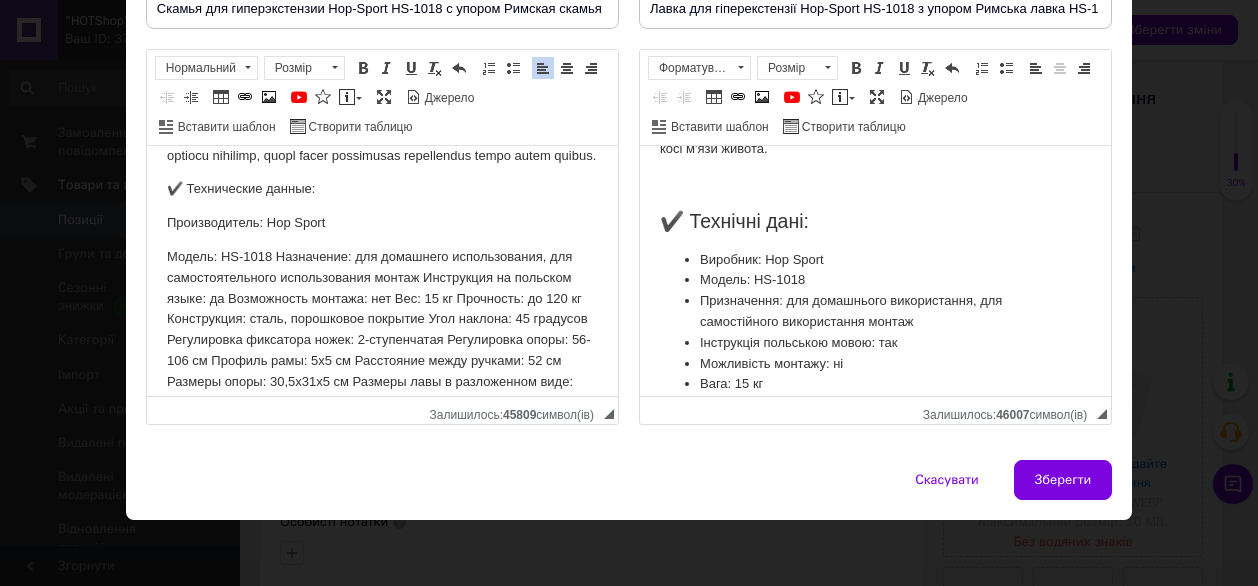click on "Модель: HS-1018 Назначение: для домашнего использования, для самостоятельного использования монтаж Инструкция на польском языке: да Возможность монтажа: нет Вес: 15 кг Прочность: до 120 кг Конструкция: сталь, порошковое покрытие Угол наклона: 45 градусов Регулировка фиксатора ножек: 2-ступенчатая Регулировка опоры: 56-106 см Профиль рамы: 5x5 см Расстояние между ручками: 52 см Размеры опоры: 30,5x31x5 см Размеры лавы в разложенном виде: 130x56 см. Размеры основания ножки: 30x40 см Размеры коробки: 74 x 70 x 8,5 см" at bounding box center [381, 340] 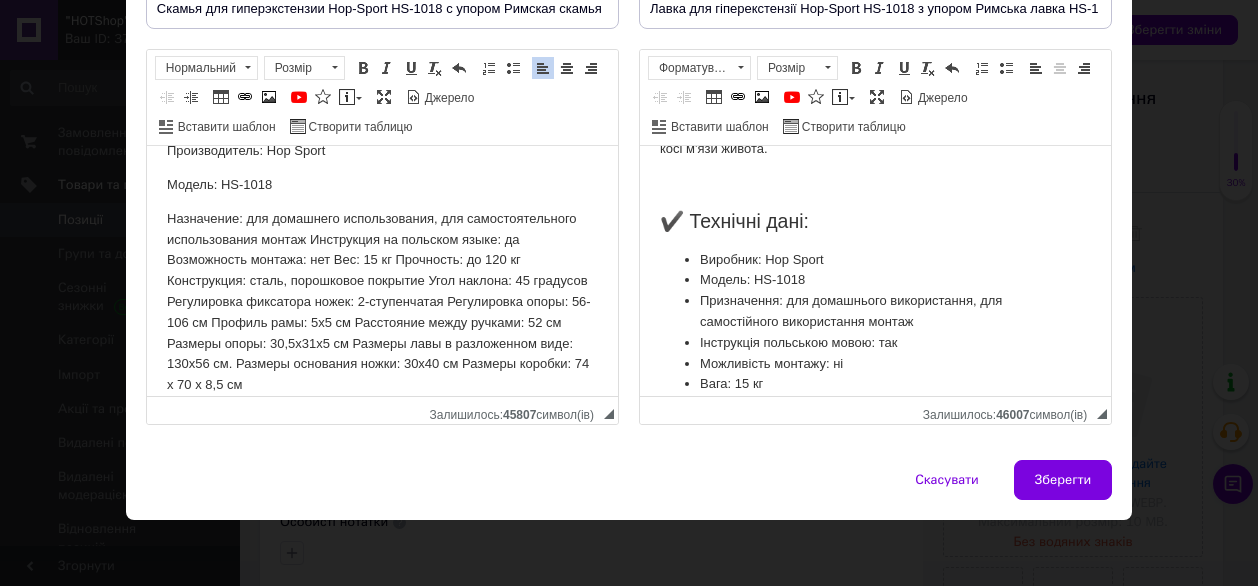 scroll, scrollTop: 15489, scrollLeft: 0, axis: vertical 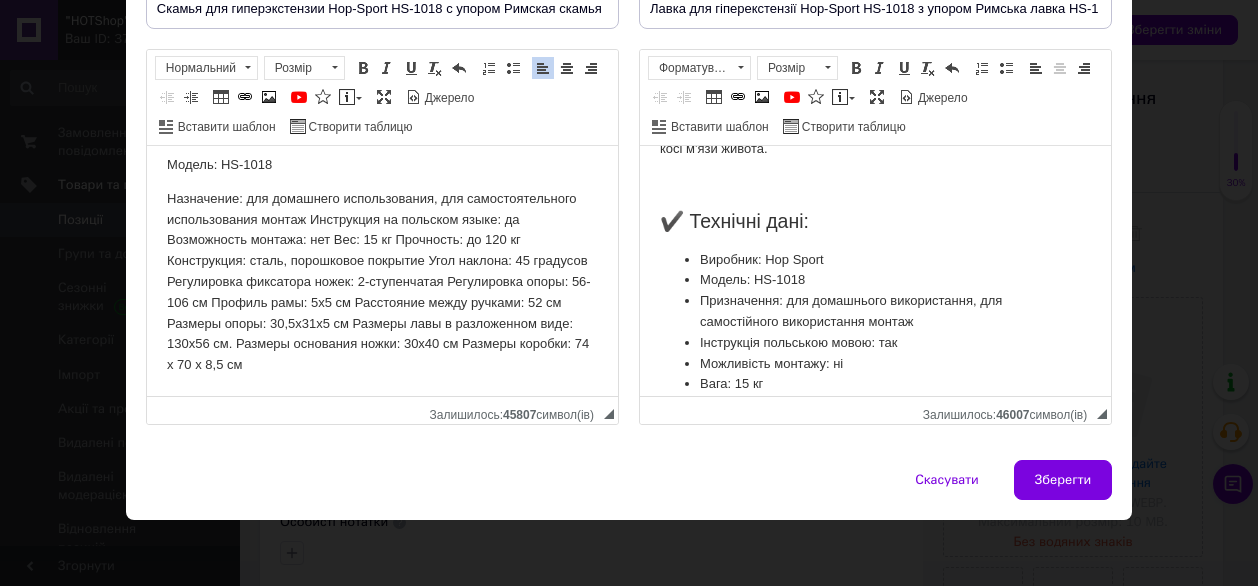 click on "Назначение: для домашнего использования, для самостоятельного использования монтаж Инструкция на польском языке: да Возможность монтажа: нет Вес: 15 кг Прочность: до 120 кг Конструкция: сталь, порошковое покрытие Угол наклона: 45 градусов Регулировка фиксатора ножек: 2-ступенчатая Регулировка опоры: 56-106 см Профиль рамы: 5x5 см Расстояние между ручками: 52 см Размеры опоры: 30,5x31x5 см Размеры лавы в разложенном виде: 130x56 см. Размеры основания ножки: 30x40 см Размеры коробки: 74 x 70 x 8,5 см" at bounding box center [381, 282] 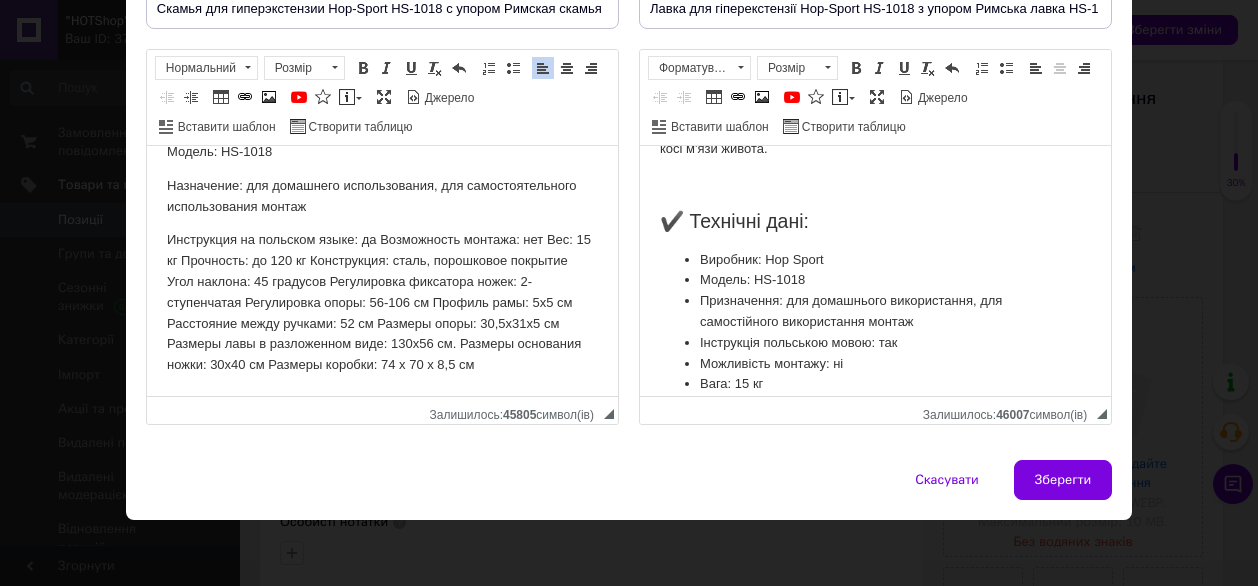 click on "Инструкция на польском языке: да Возможность монтажа: нет Вес: 15 кг Прочность: до 120 кг Конструкция: сталь, порошковое покрытие Угол наклона: 45 градусов Регулировка фиксатора ножек: 2-ступенчатая Регулировка опоры: 56-106 см Профиль рамы: 5x5 см Расстояние между ручками: 52 см Размеры опоры: 30,5x31x5 см Размеры лавы в разложенном виде: 130x56 см. Размеры основания ножки: 30x40 см Размеры коробки: 74 x 70 x 8,5 см" at bounding box center (381, 303) 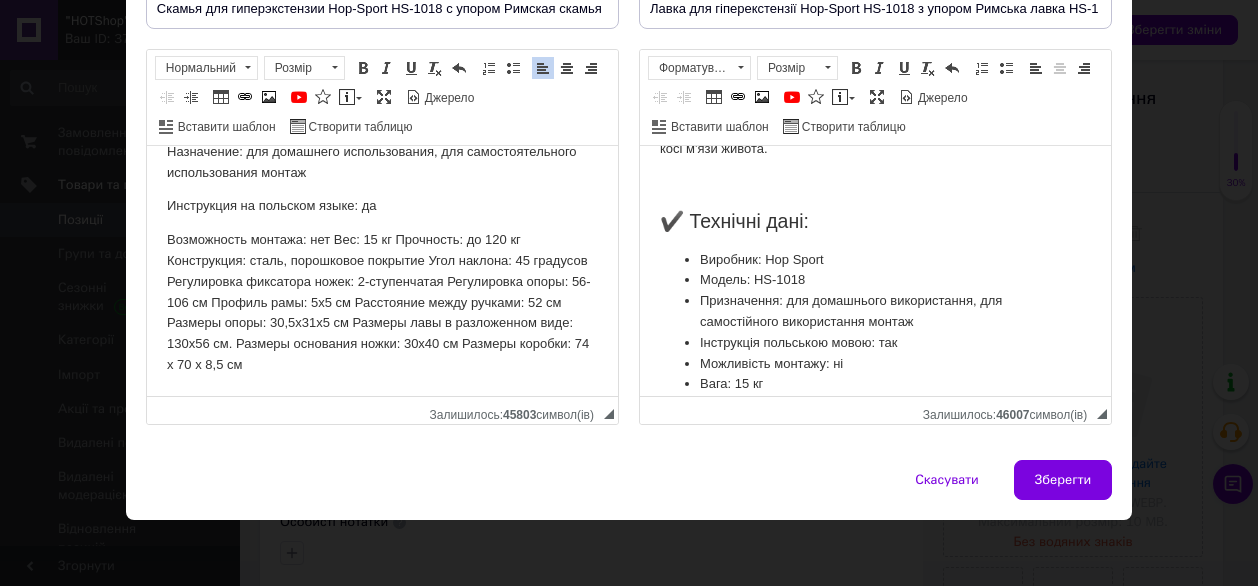 scroll, scrollTop: 15589, scrollLeft: 0, axis: vertical 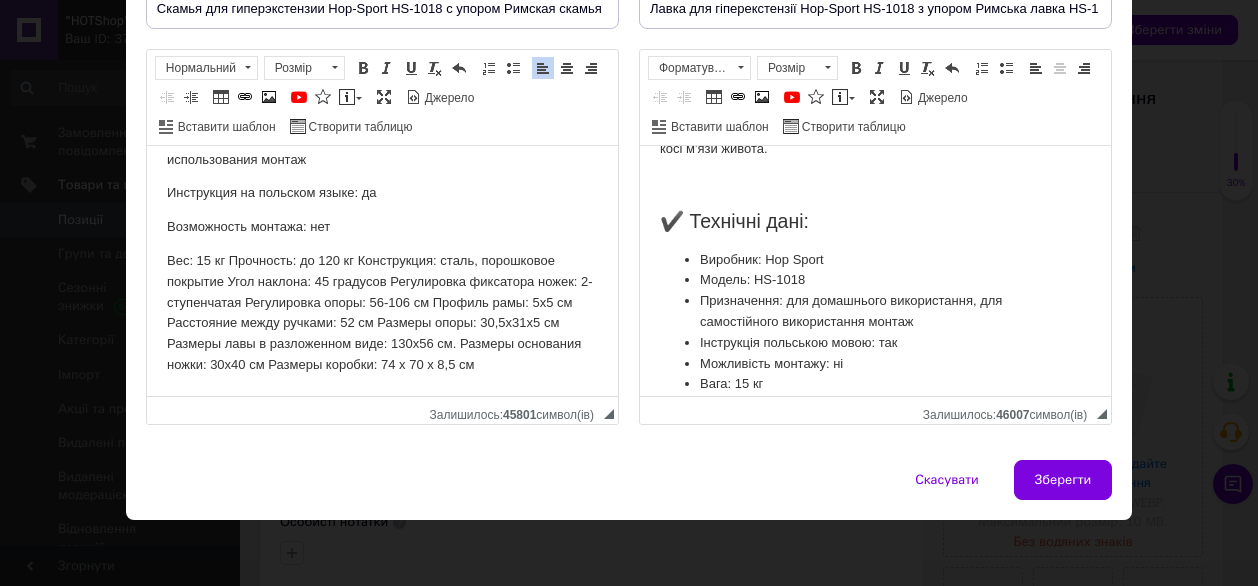 click on "Вес: 15 кг Прочность: до 120 кг Конструкция: сталь, порошковое покрытие Угол наклона: 45 градусов Регулировка фиксатора ножек: 2-ступенчатая Регулировка опоры: 56-106 см Профиль рамы: 5x5 см Расстояние между ручками: 52 см Размеры опоры: 30,5x31x5 см Размеры лавы в разложенном виде: 130x56 см. Размеры основания ножки: 30x40 см Размеры коробки: 74 x 70 x 8,5 см" at bounding box center [381, 313] 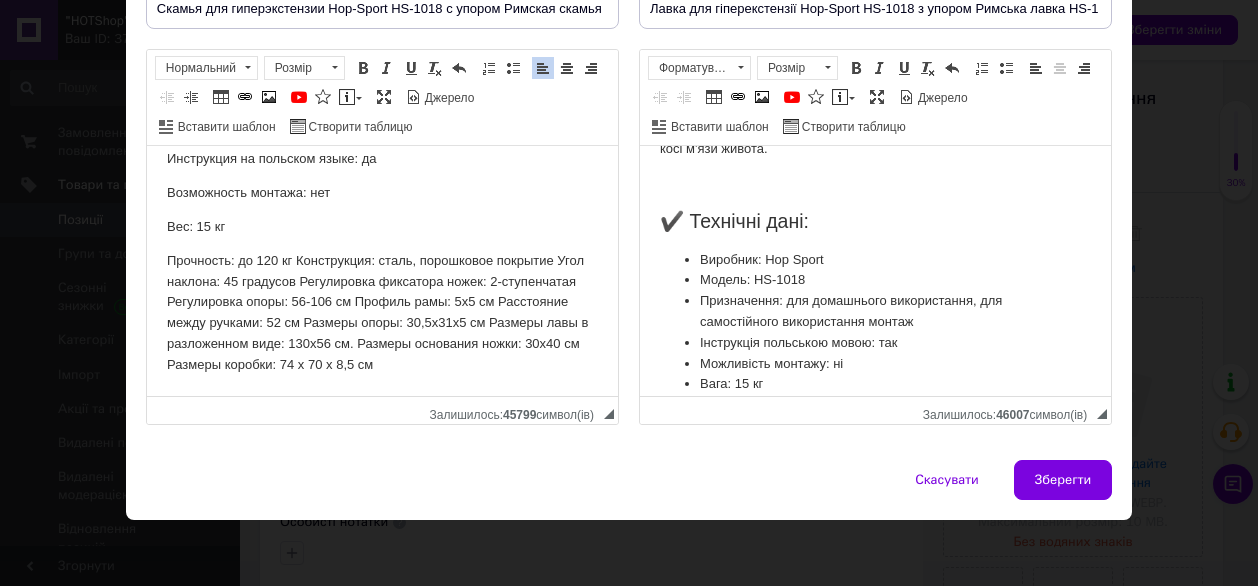 click on "Прочность: до 120 кг Конструкция: сталь, порошковое покрытие Угол наклона: 45 градусов Регулировка фиксатора ножек: 2-ступенчатая Регулировка опоры: 56-106 см Профиль рамы: 5x5 см Расстояние между ручками: 52 см Размеры опоры: 30,5x31x5 см Размеры лавы в разложенном виде: 130x56 см. Размеры основания ножки: 30x40 см Размеры коробки: 74 x 70 x 8,5 см" at bounding box center (381, 313) 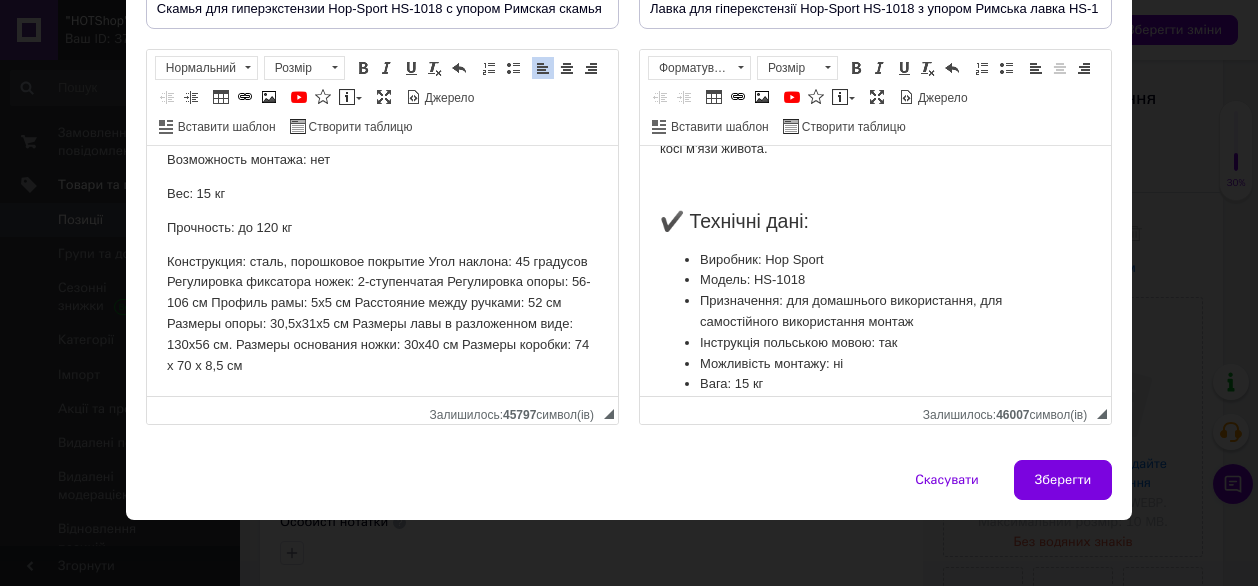 scroll, scrollTop: 15689, scrollLeft: 0, axis: vertical 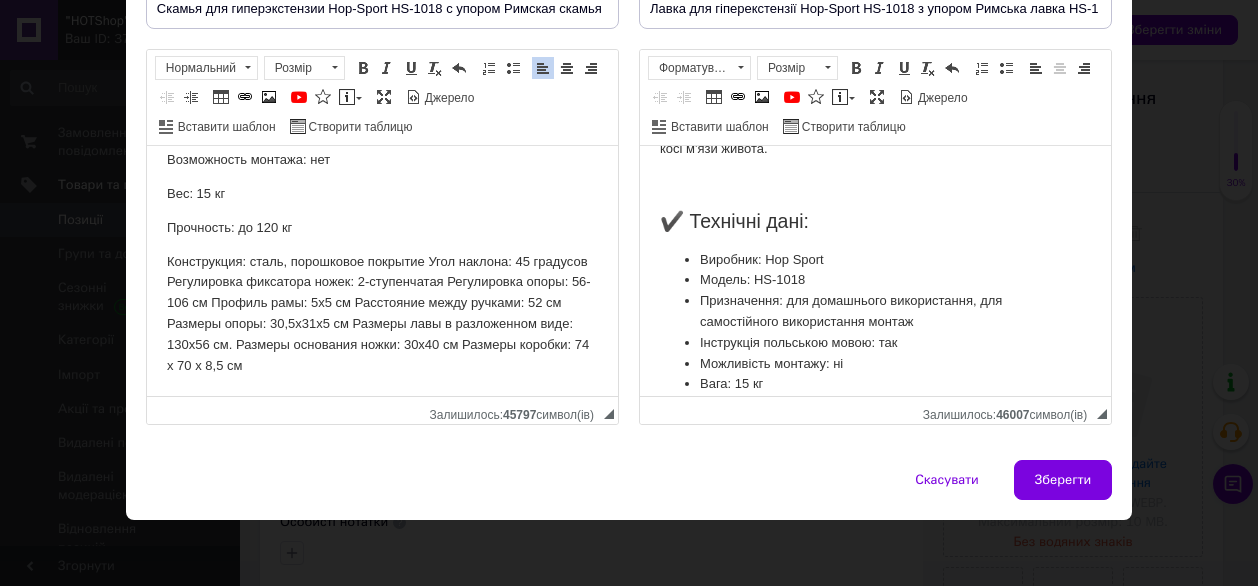click on "Конструкция: сталь, порошковое покрытие Угол наклона: 45 градусов Регулировка фиксатора ножек: 2-ступенчатая Регулировка опоры: 56-106 см Профиль рамы: 5x5 см Расстояние между ручками: 52 см Размеры опоры: 30,5x31x5 см Размеры лавы в разложенном виде: 130x56 см. Размеры основания ножки: 30x40 см Размеры коробки: 74 x 70 x 8,5 см" at bounding box center (381, 314) 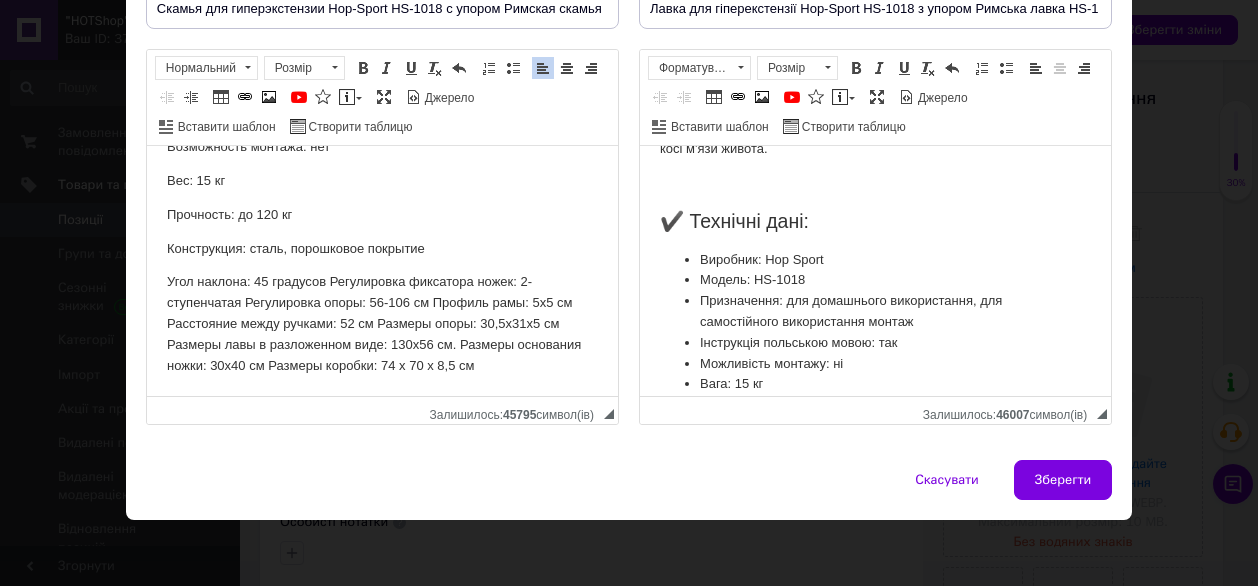 click on "Угол наклона: 45 градусов Регулировка фиксатора ножек: 2-ступенчатая Регулировка опоры: 56-106 см Профиль рамы: 5x5 см Расстояние между ручками: 52 см Размеры опоры: 30,5x31x5 см Размеры лавы в разложенном виде: 130x56 см. Размеры основания ножки: 30x40 см Размеры коробки: 74 x 70 x 8,5 см" at bounding box center [381, 324] 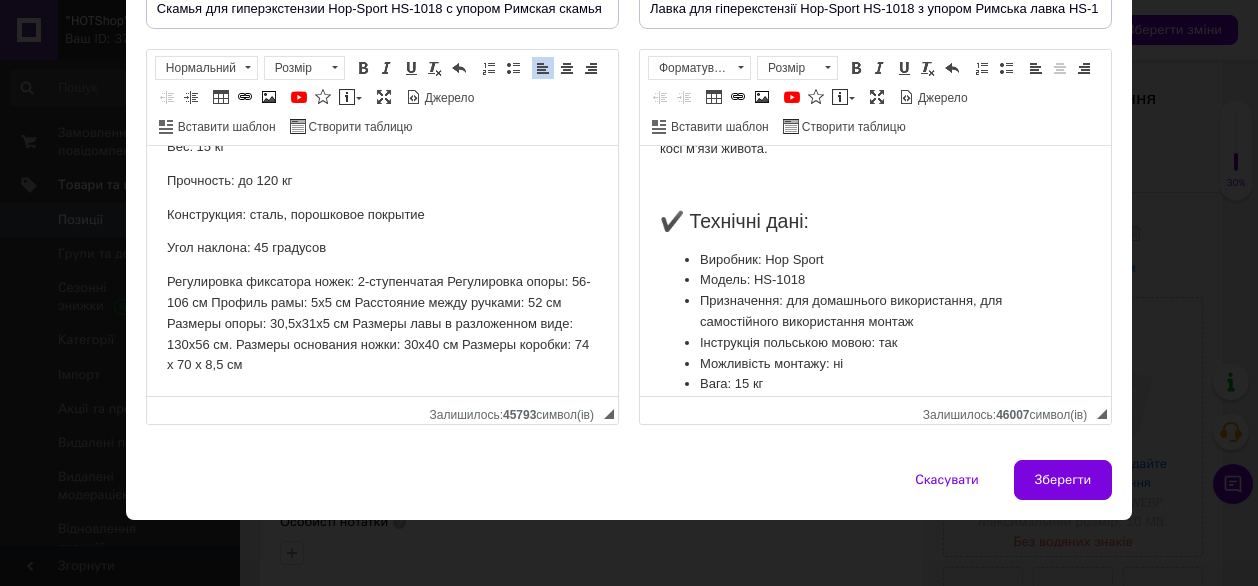 click on "Регулировка фиксатора ножек: 2-ступенчатая Регулировка опоры: 56-106 см Профиль рамы: 5x5 см Расстояние между ручками: 52 см Размеры опоры: 30,5x31x5 см Размеры лавы в разложенном виде: 130x56 см. Размеры основания ножки: 30x40 см Размеры коробки: 74 x 70 x 8,5 см" at bounding box center (381, 324) 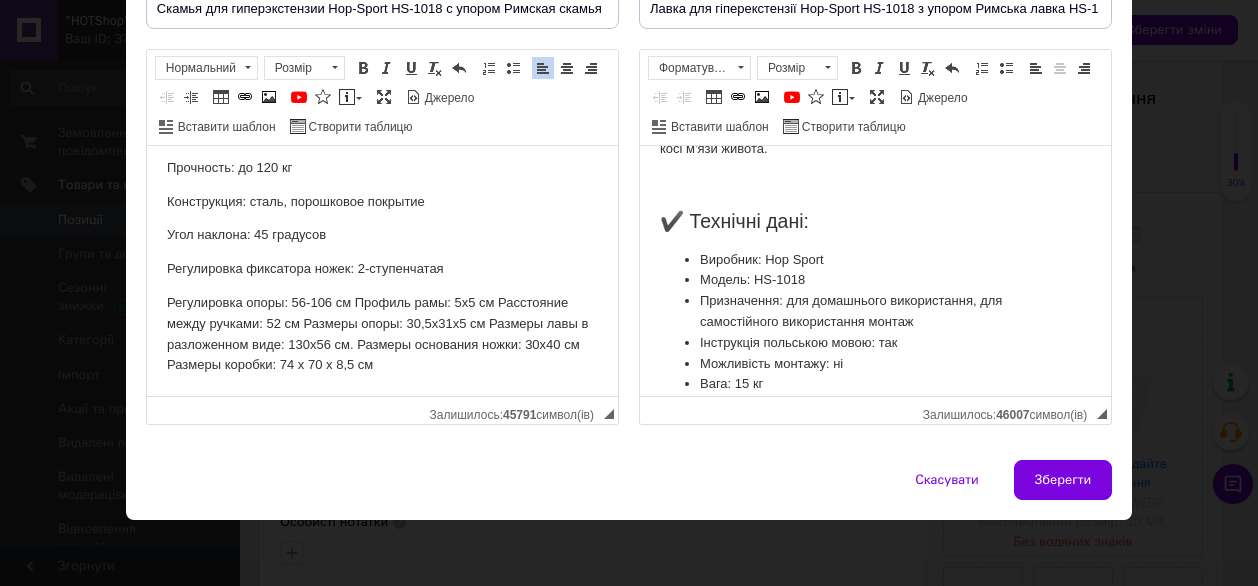 scroll, scrollTop: 15766, scrollLeft: 0, axis: vertical 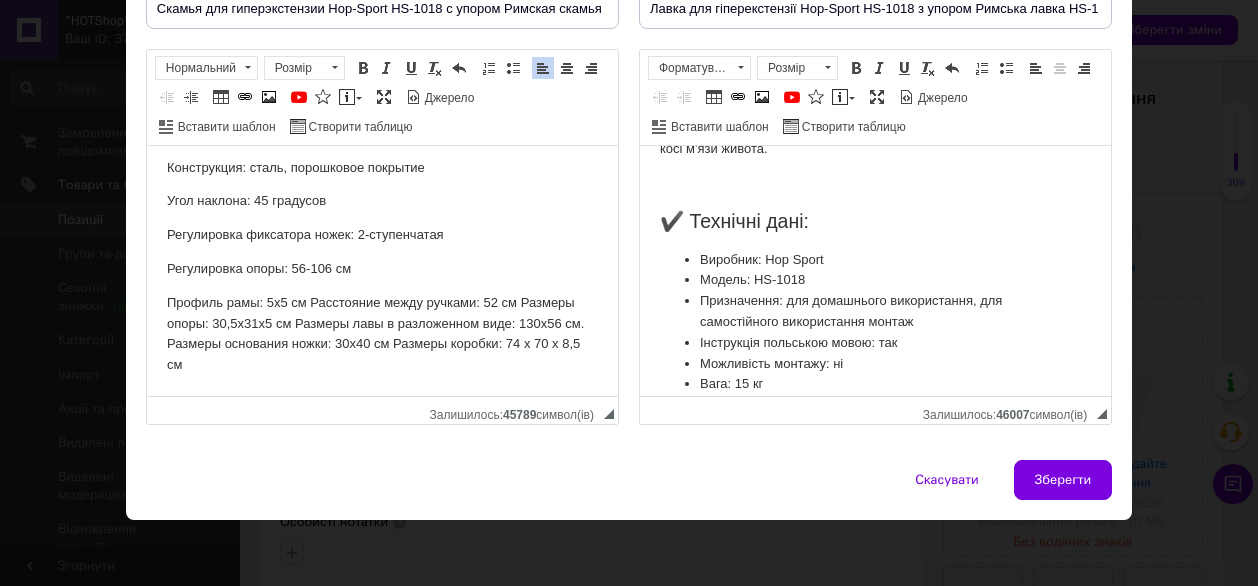 click on "Профиль рамы: 5x5 см Расстояние между ручками: 52 см Размеры опоры: 30,5x31x5 см Размеры лавы в разложенном виде: 130x56 см. Размеры основания ножки: 30x40 см Размеры коробки: 74 x 70 x 8,5 см" at bounding box center (381, 334) 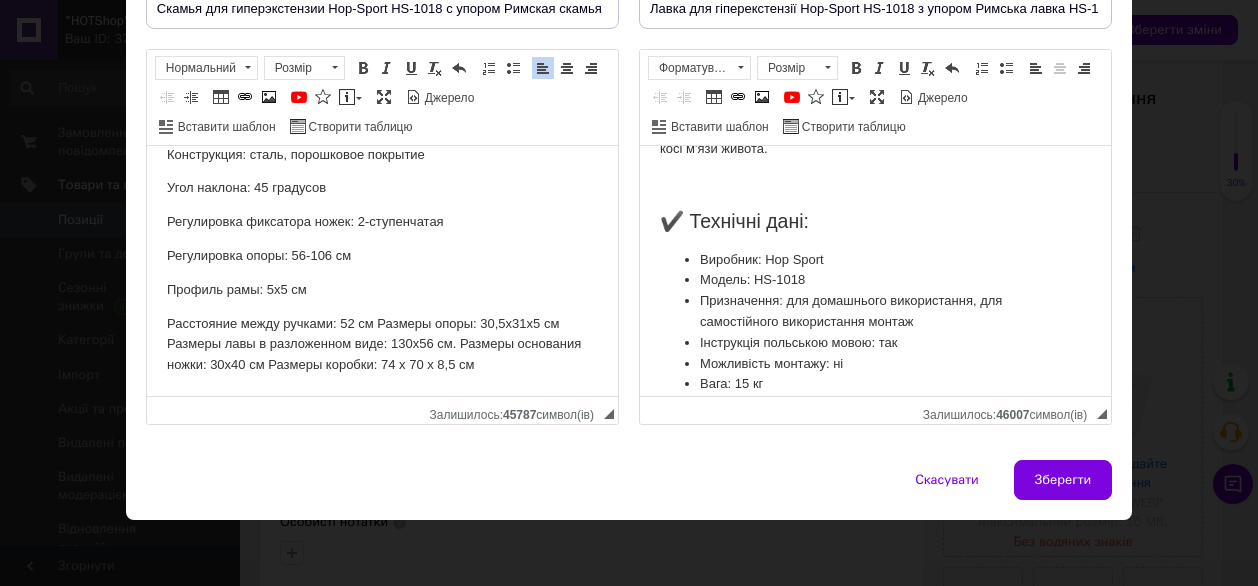 click on "Расстояние между ручками: 52 см Размеры опоры: 30,5x31x5 см Размеры лавы в разложенном виде: 130x56 см. Размеры основания ножки: 30x40 см Размеры коробки: 74 x 70 x 8,5 см" at bounding box center (381, 345) 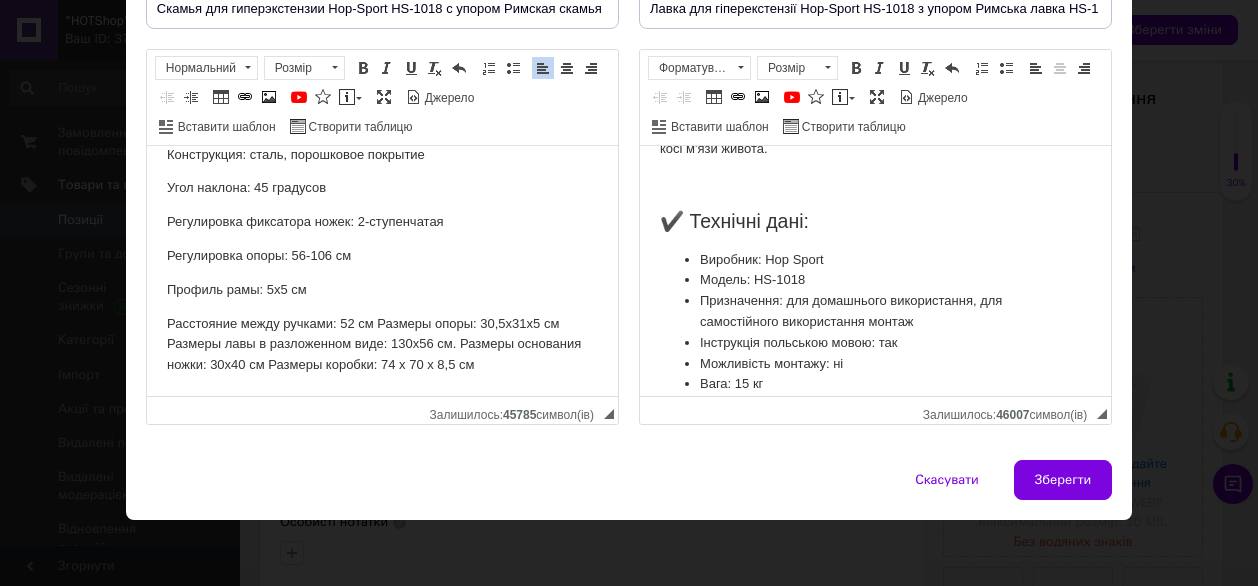 scroll, scrollTop: 15782, scrollLeft: 0, axis: vertical 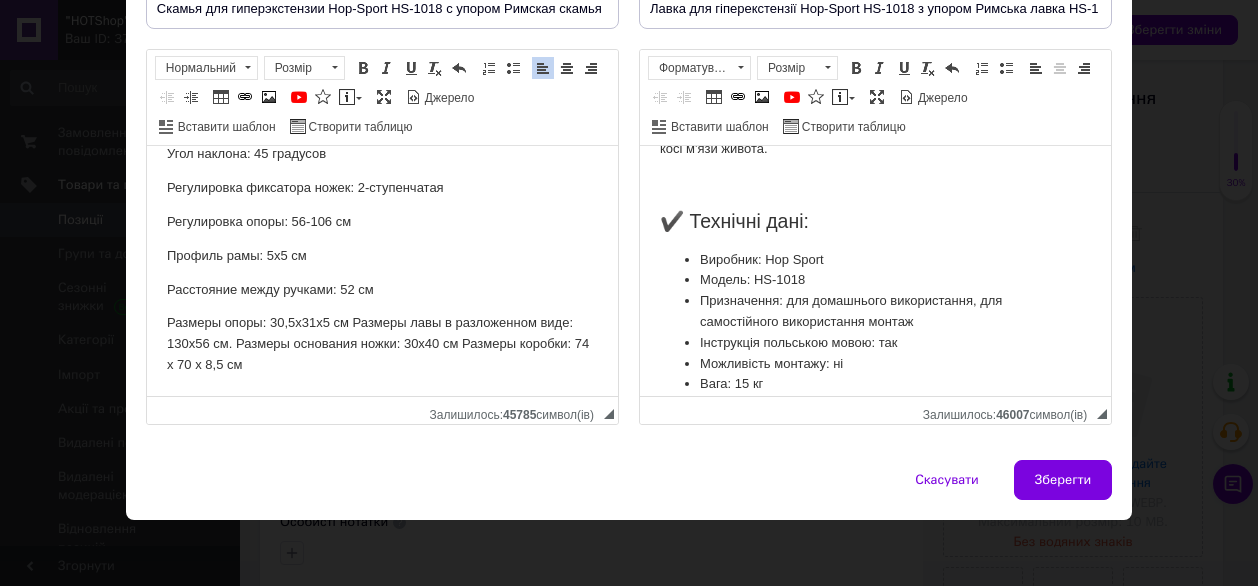 click on "Размеры опоры: 30,5x31x5 см Размеры лавы в разложенном виде: 130x56 см. Размеры основания ножки: 30x40 см Размеры коробки: 74 x 70 x 8,5 см" at bounding box center (381, 344) 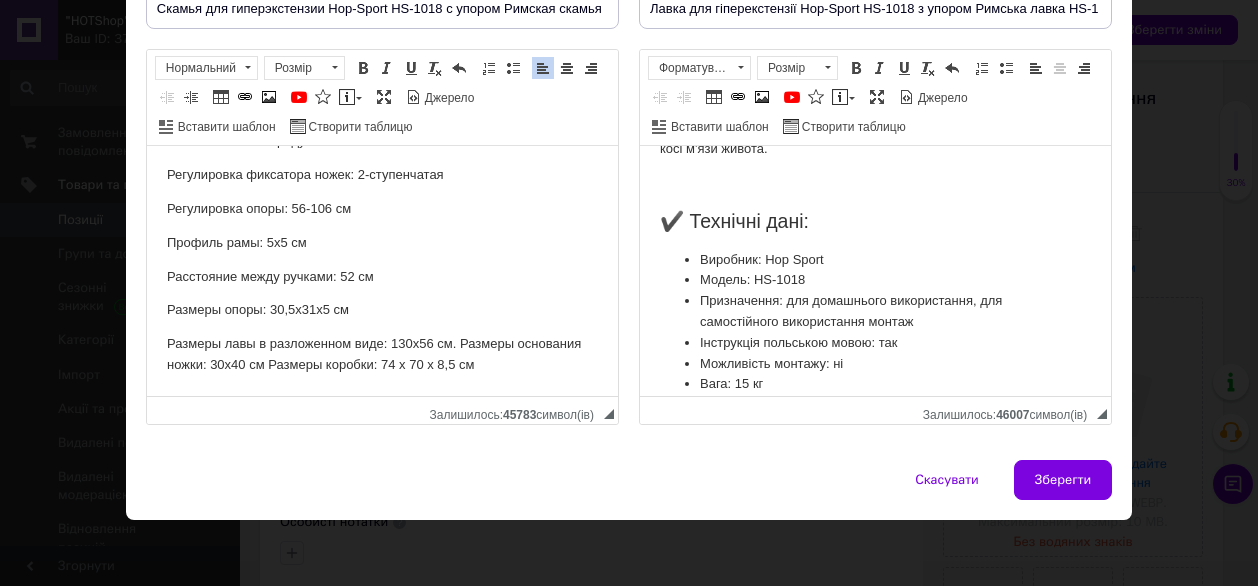 scroll, scrollTop: 15860, scrollLeft: 0, axis: vertical 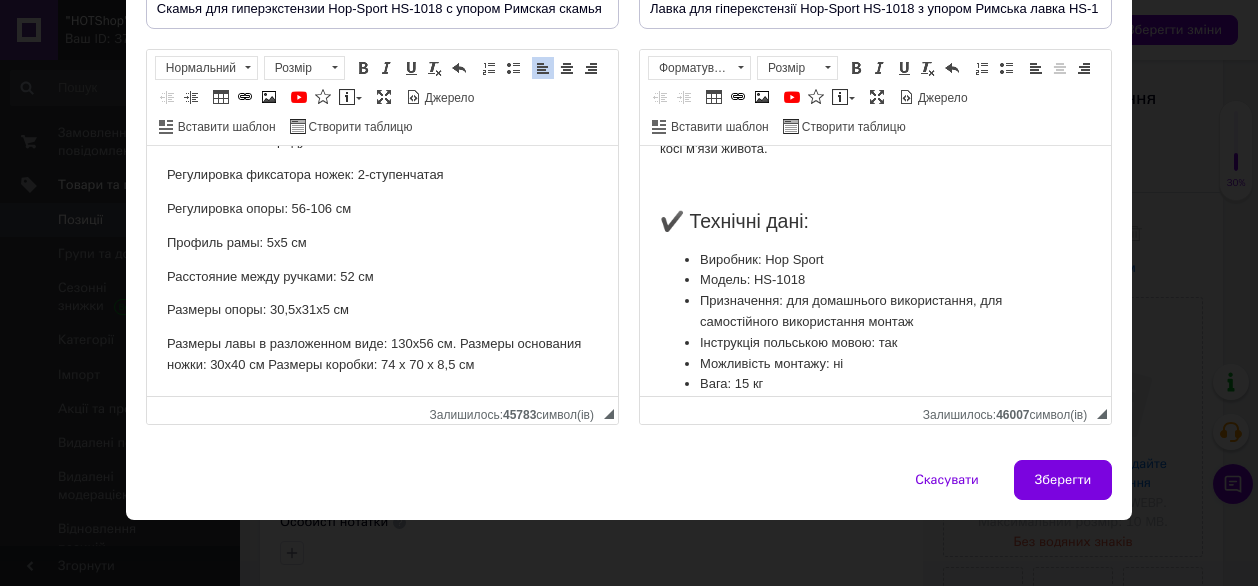 click on "Размеры лавы в разложенном виде: 130x56 см. Размеры основания ножки: 30x40 см Размеры коробки: 74 x 70 x 8,5 см" at bounding box center (381, 355) 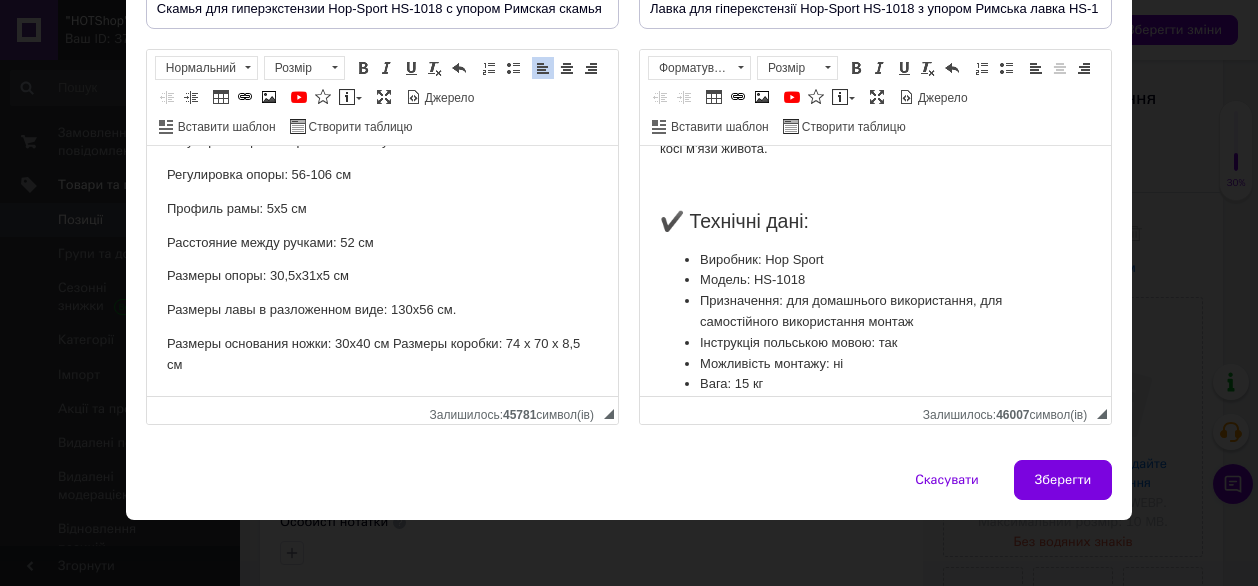 click on "Размеры основания ножки: 30x40 см Размеры коробки: 74 x 70 x 8,5 см" at bounding box center (381, 355) 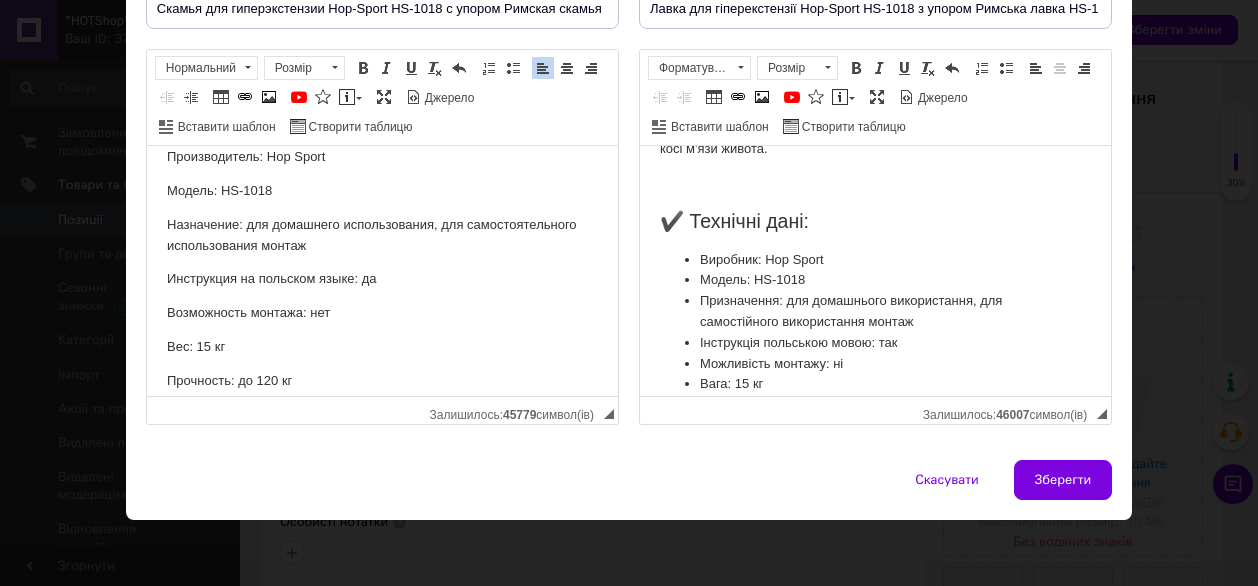 scroll, scrollTop: 15406, scrollLeft: 0, axis: vertical 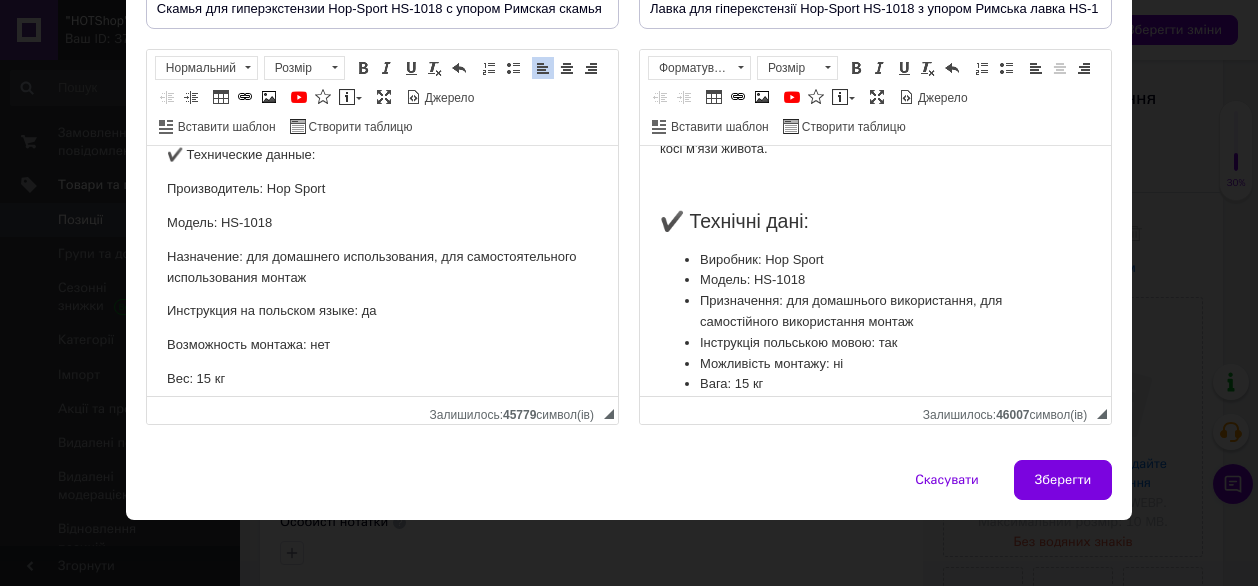 drag, startPoint x: 315, startPoint y: 252, endPoint x: 182, endPoint y: 252, distance: 133 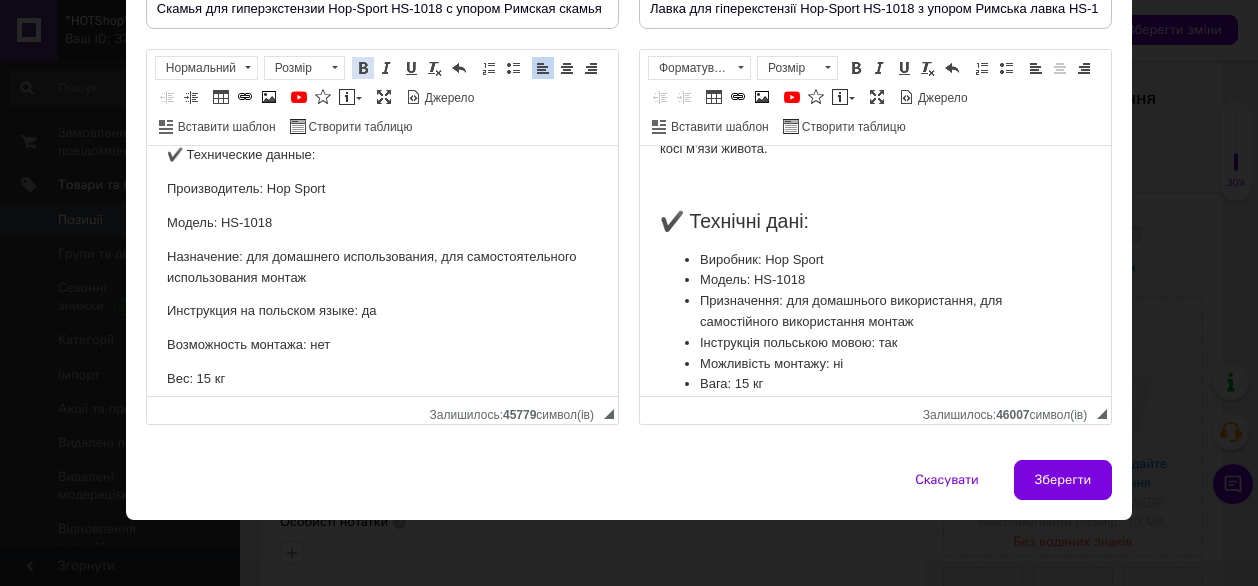 click at bounding box center (363, 68) 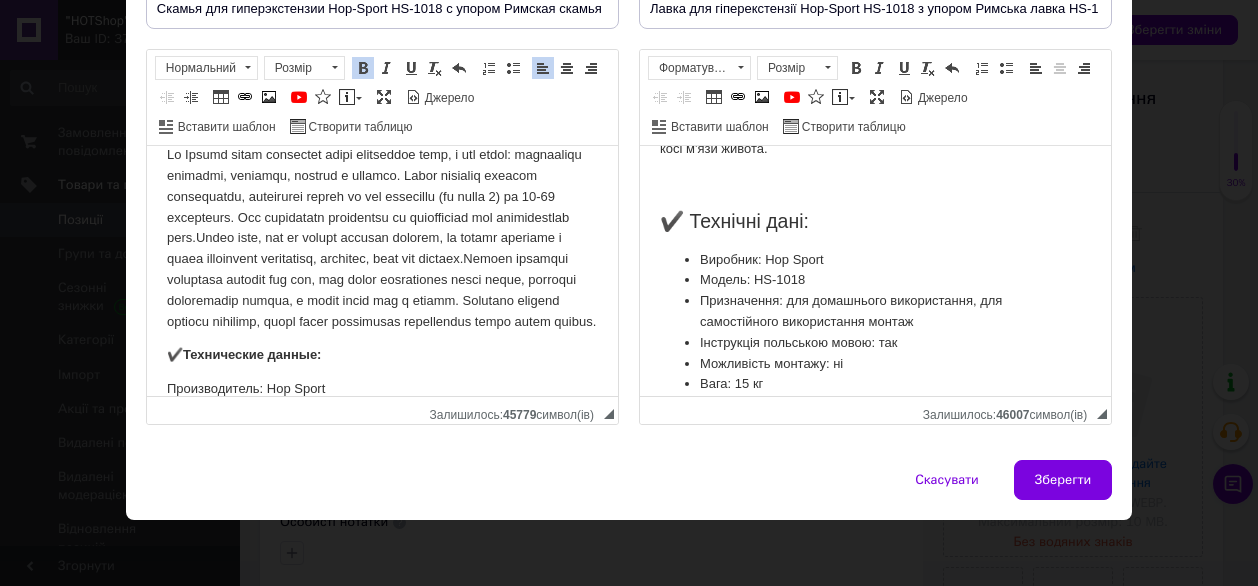 scroll, scrollTop: 15106, scrollLeft: 0, axis: vertical 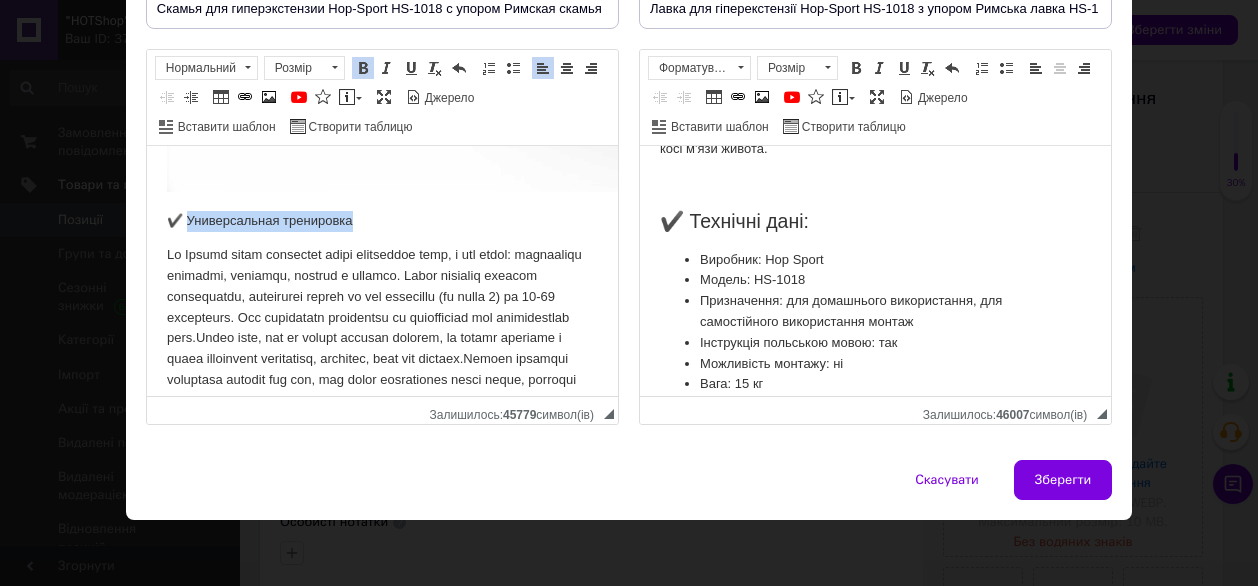 drag, startPoint x: 360, startPoint y: 275, endPoint x: 186, endPoint y: 281, distance: 174.10342 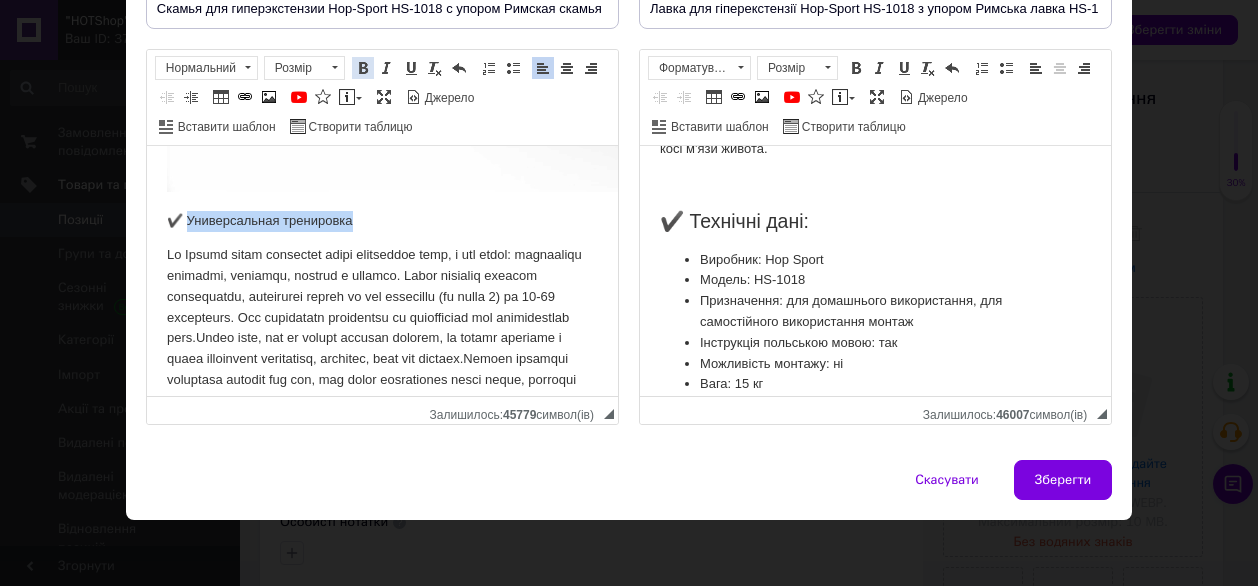 click at bounding box center (363, 68) 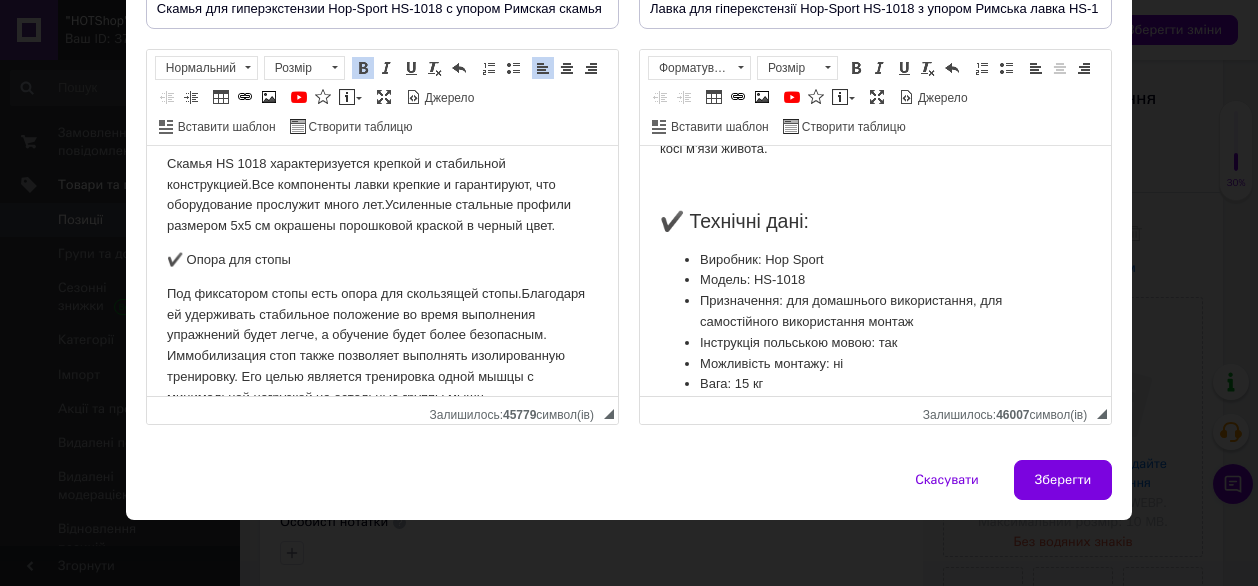 scroll, scrollTop: 12906, scrollLeft: 0, axis: vertical 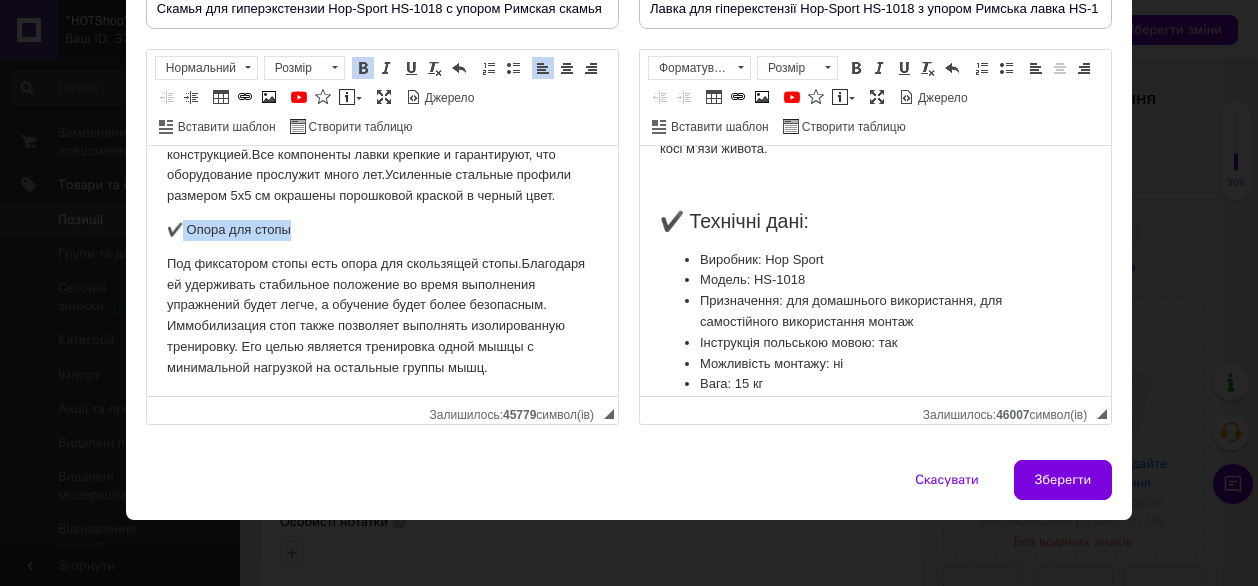 drag, startPoint x: 292, startPoint y: 292, endPoint x: 184, endPoint y: 283, distance: 108.37435 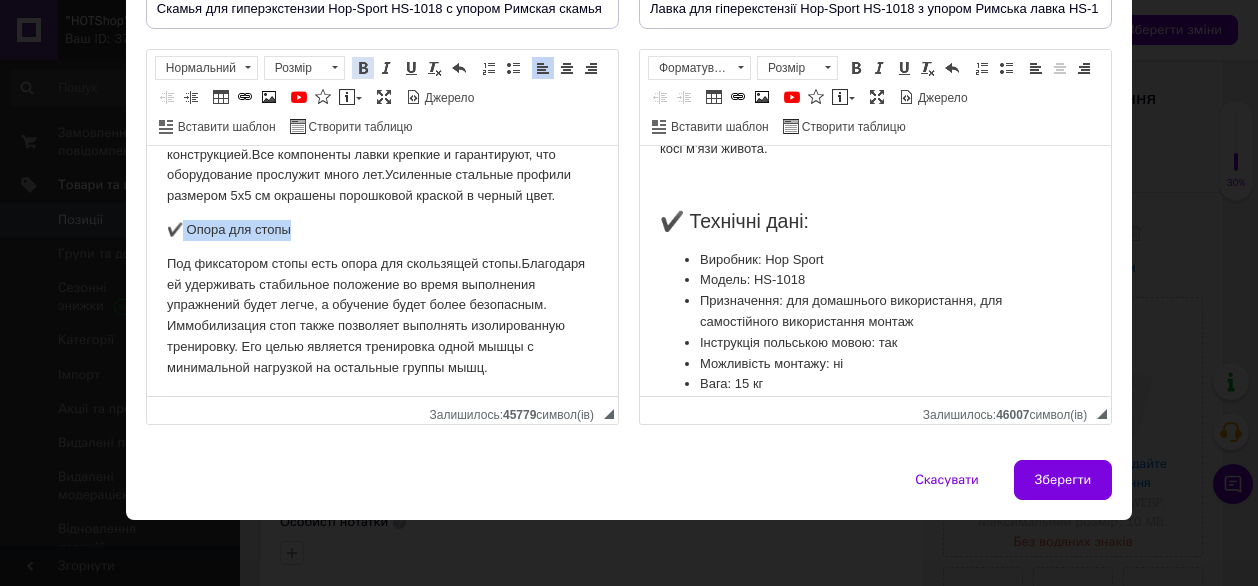 click at bounding box center [363, 68] 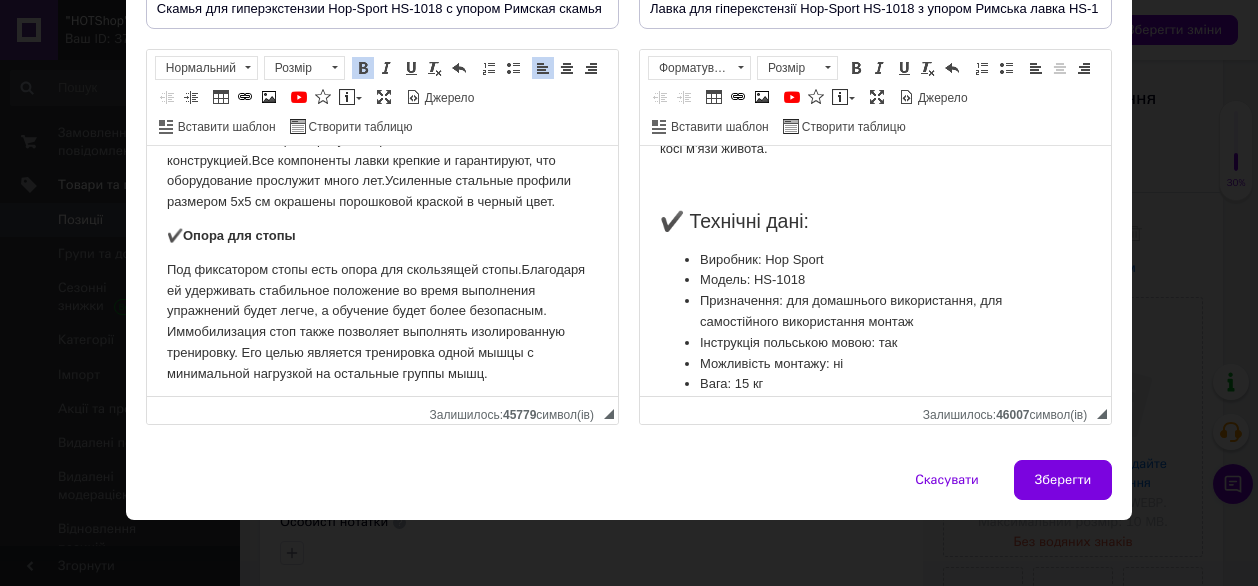 scroll, scrollTop: 12806, scrollLeft: 0, axis: vertical 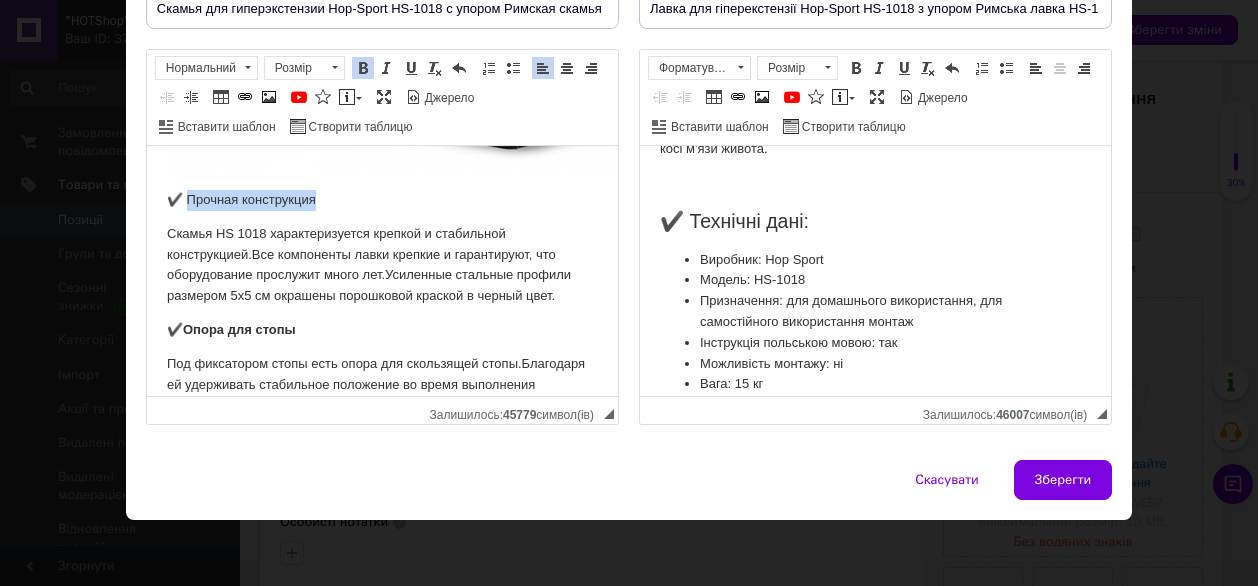 drag, startPoint x: 324, startPoint y: 250, endPoint x: 189, endPoint y: 248, distance: 135.01482 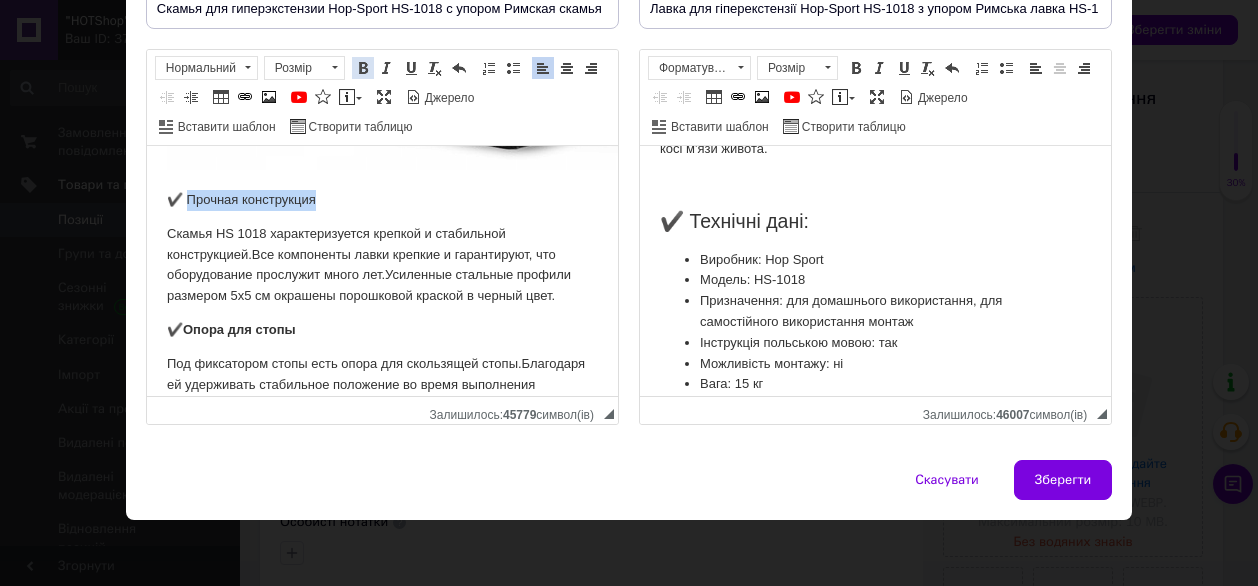 click at bounding box center [363, 68] 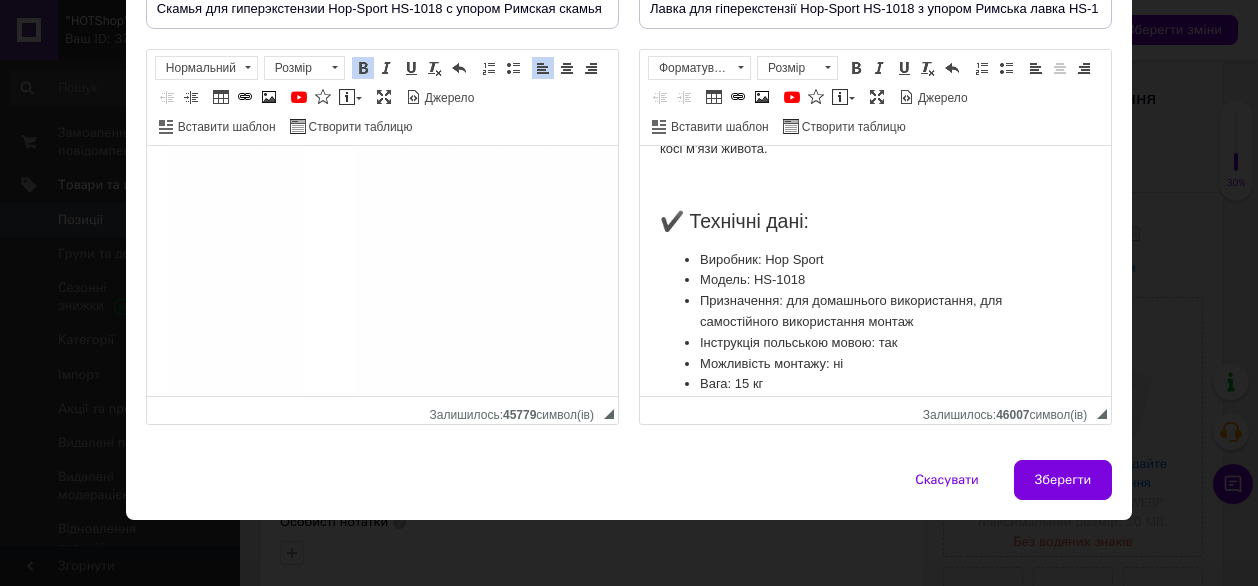 scroll, scrollTop: 11006, scrollLeft: 0, axis: vertical 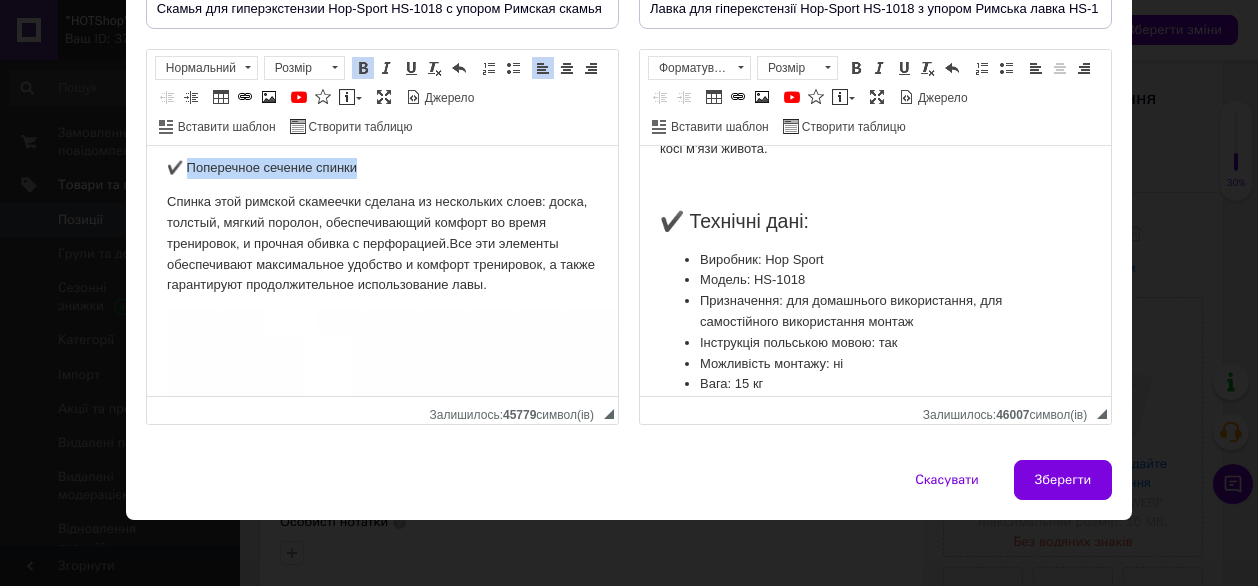 drag, startPoint x: 362, startPoint y: 206, endPoint x: 190, endPoint y: 196, distance: 172.29045 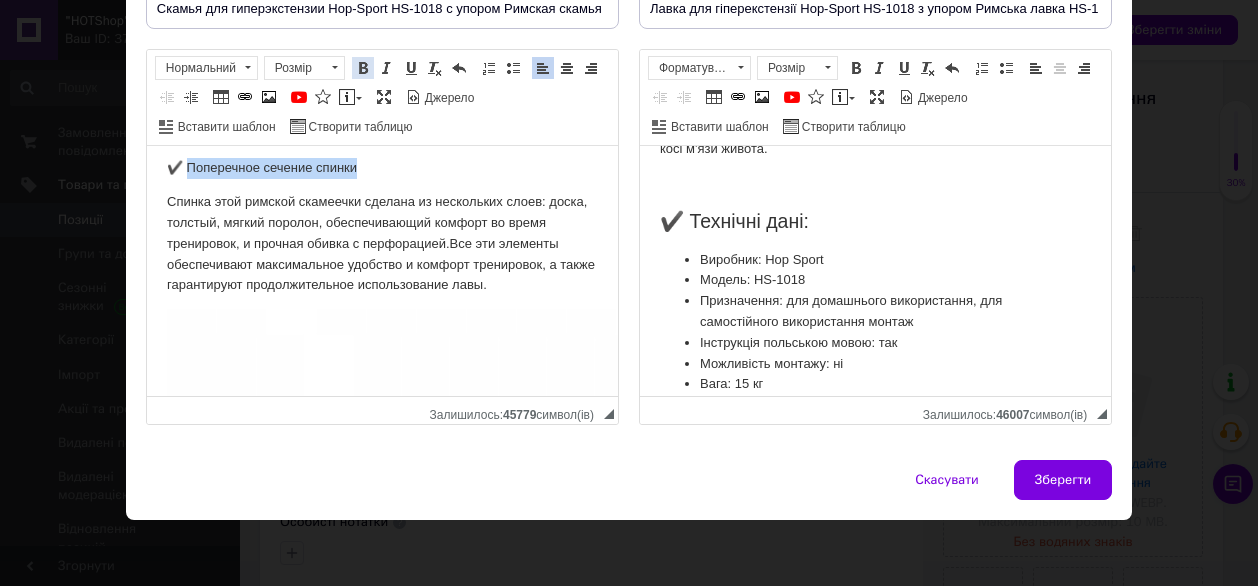 click at bounding box center (363, 68) 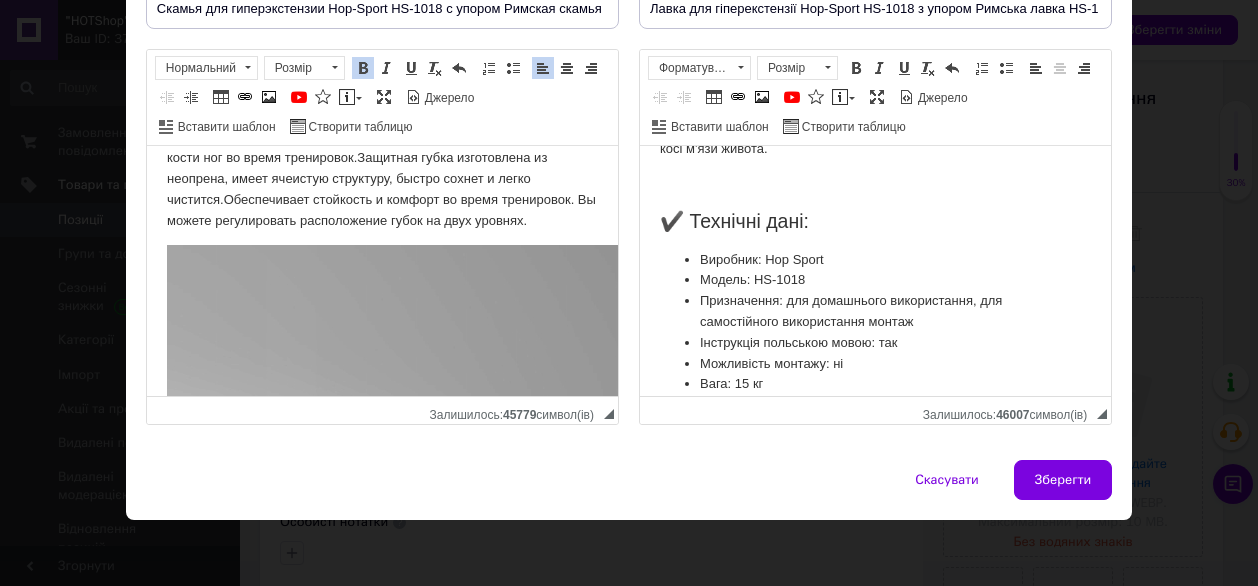 scroll, scrollTop: 8806, scrollLeft: 0, axis: vertical 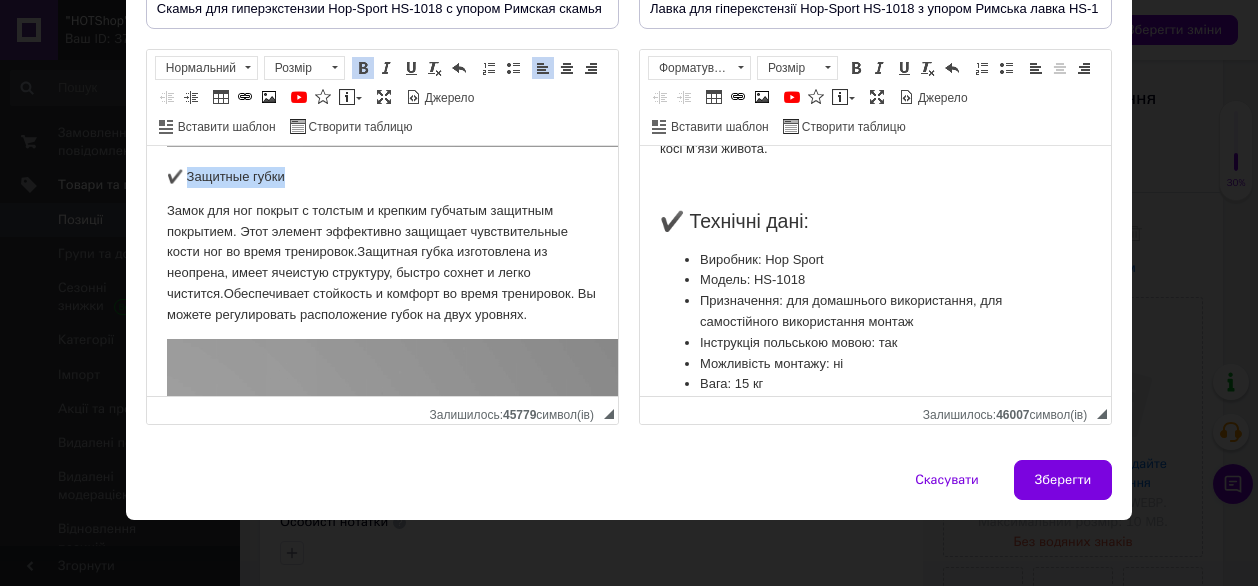 drag, startPoint x: 292, startPoint y: 208, endPoint x: 188, endPoint y: 210, distance: 104.019226 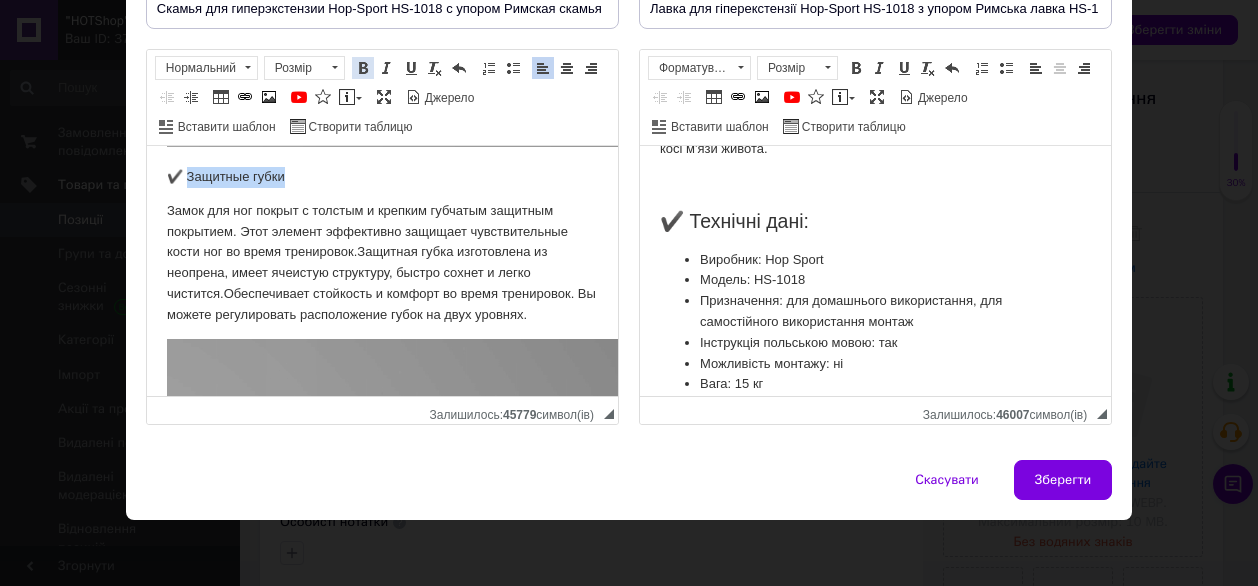 click on "Жирний  Сполучення клавіш Ctrl+B" at bounding box center (363, 68) 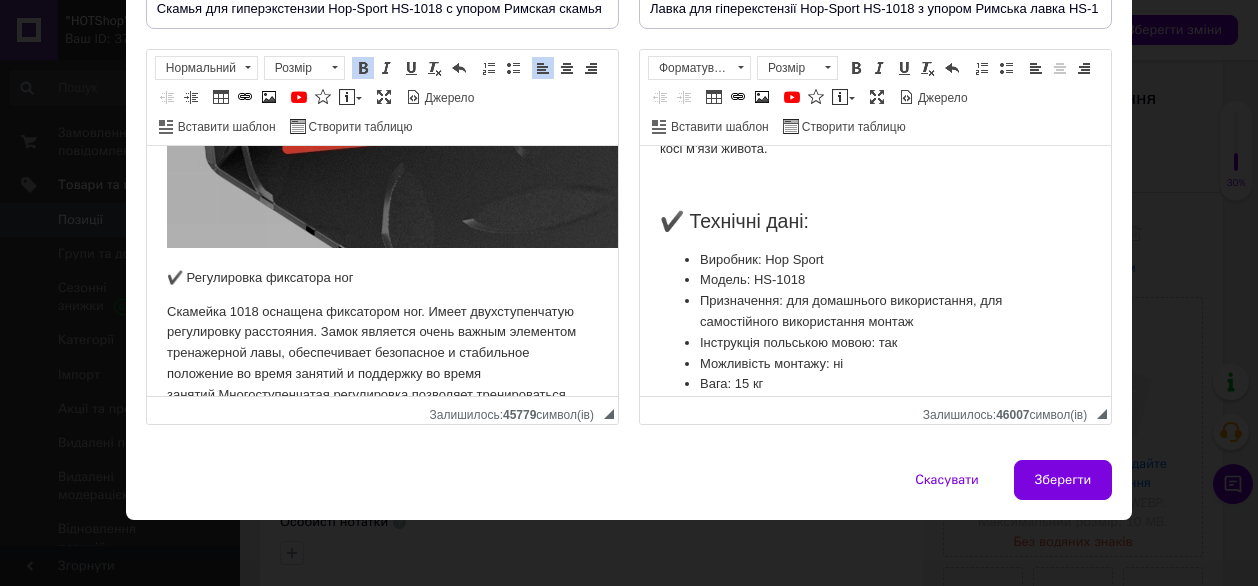 scroll, scrollTop: 6606, scrollLeft: 0, axis: vertical 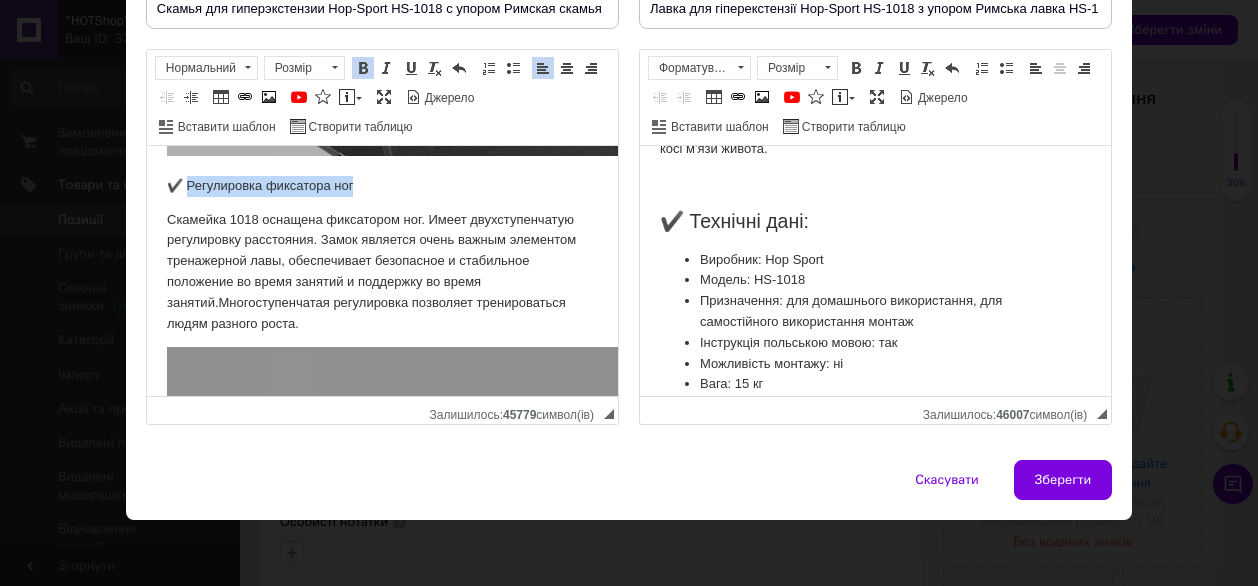 drag, startPoint x: 355, startPoint y: 225, endPoint x: 189, endPoint y: 221, distance: 166.04819 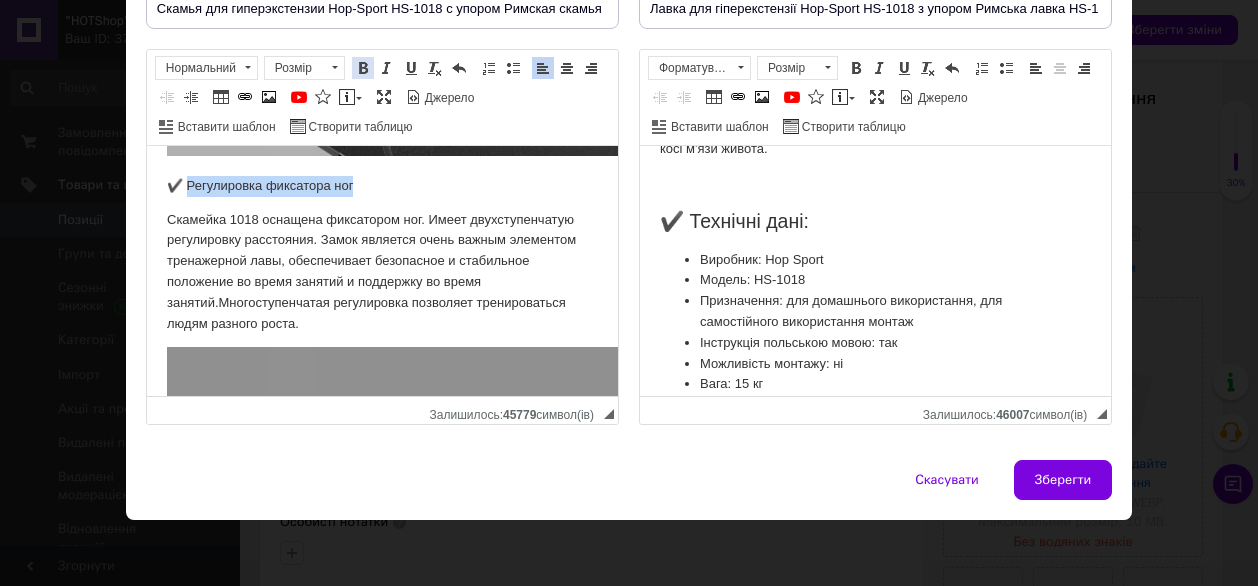 click at bounding box center [363, 68] 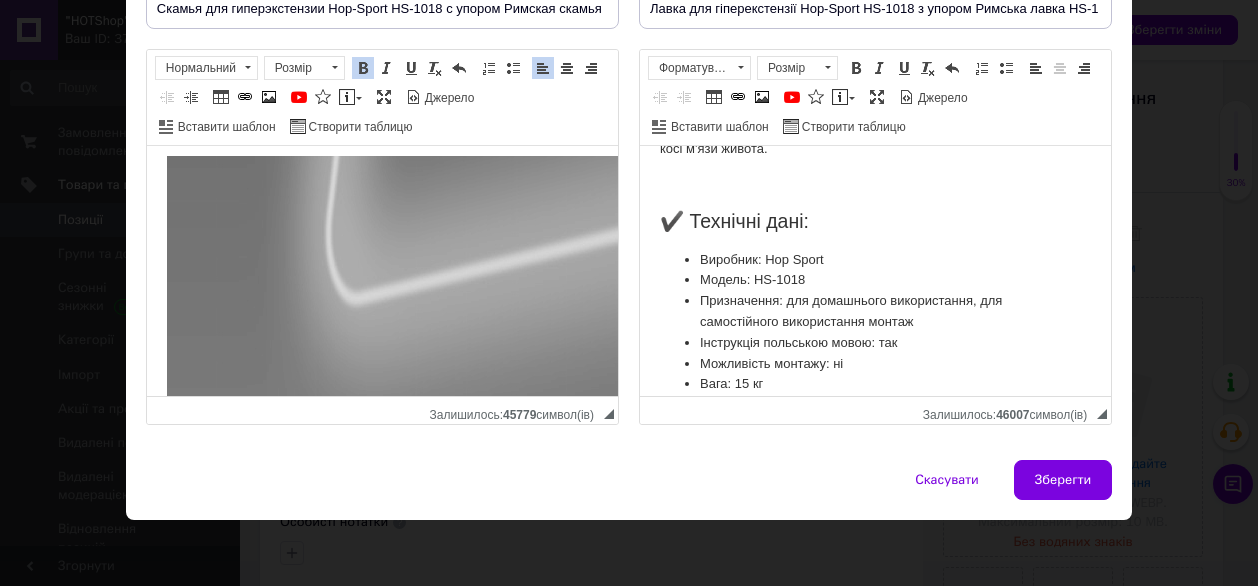 scroll, scrollTop: 4406, scrollLeft: 0, axis: vertical 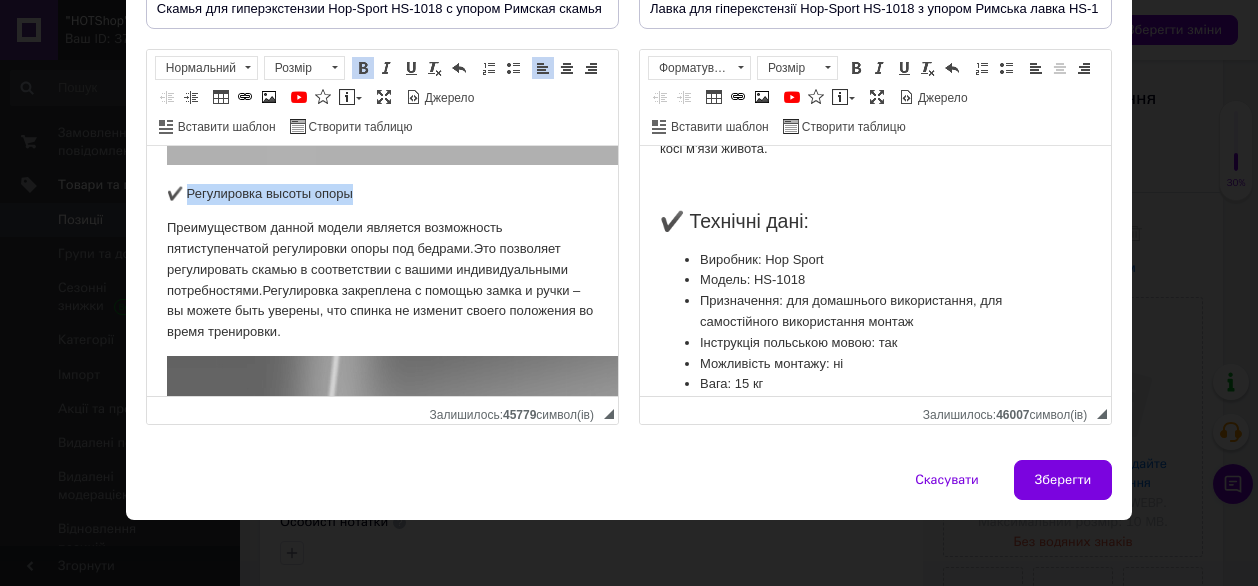 drag, startPoint x: 362, startPoint y: 226, endPoint x: 189, endPoint y: 231, distance: 173.07224 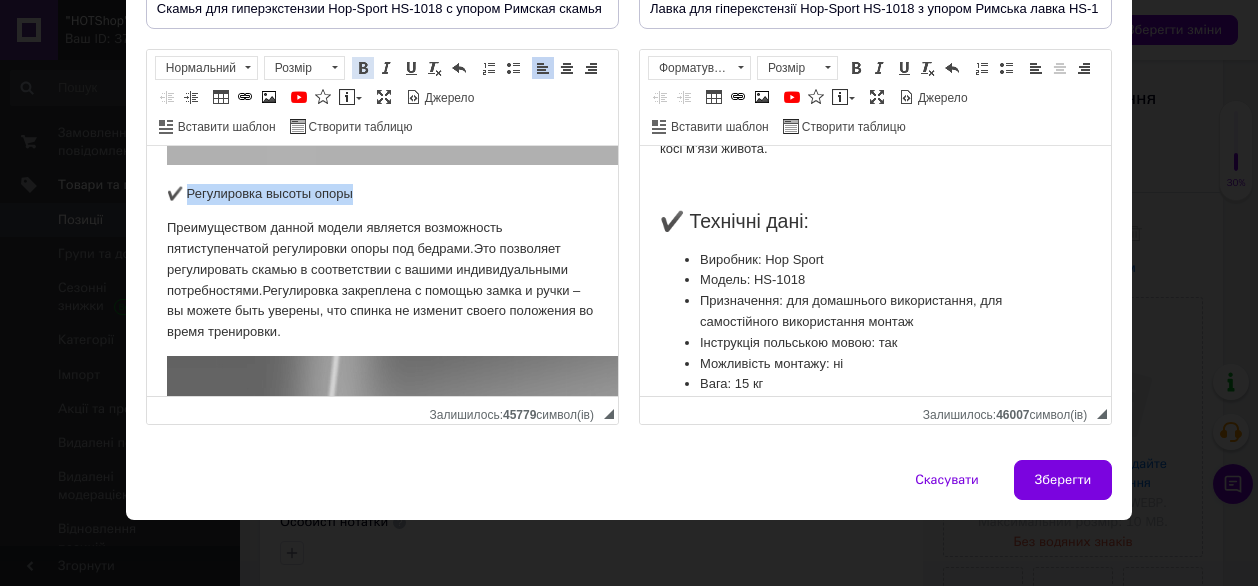 click at bounding box center (363, 68) 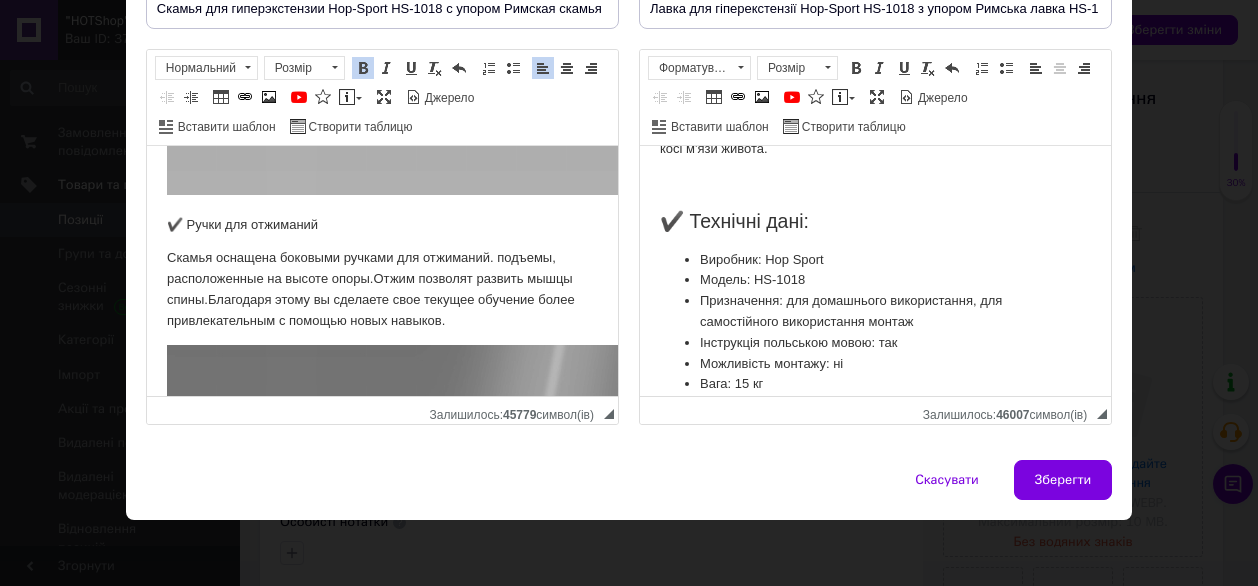 scroll, scrollTop: 2206, scrollLeft: 0, axis: vertical 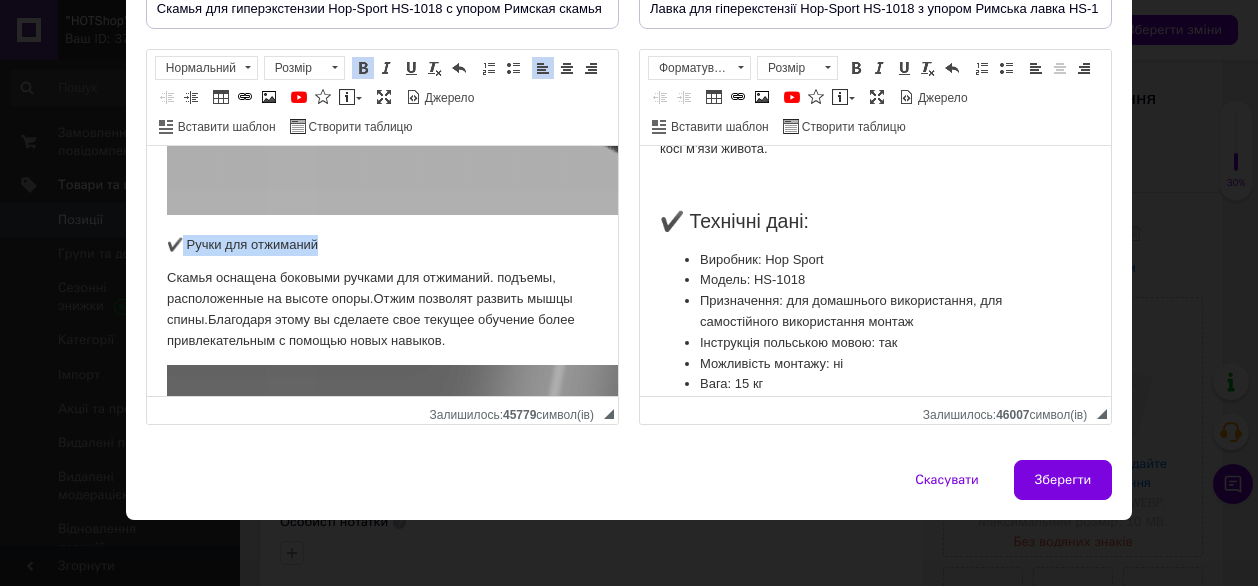 drag, startPoint x: 322, startPoint y: 281, endPoint x: 181, endPoint y: 275, distance: 141.12761 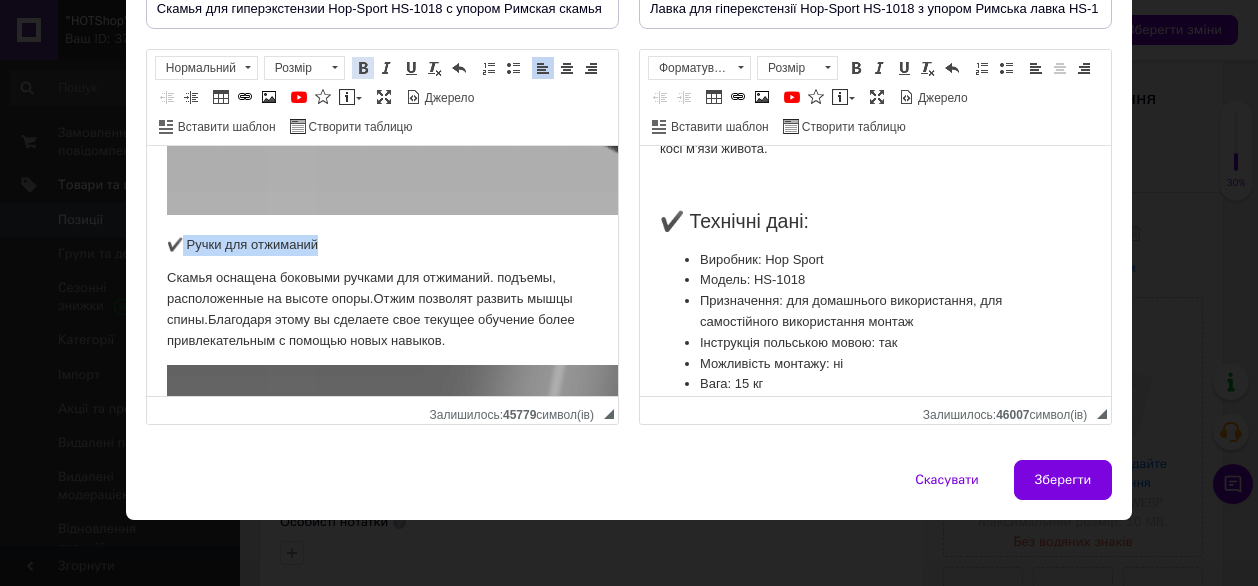 click at bounding box center [363, 68] 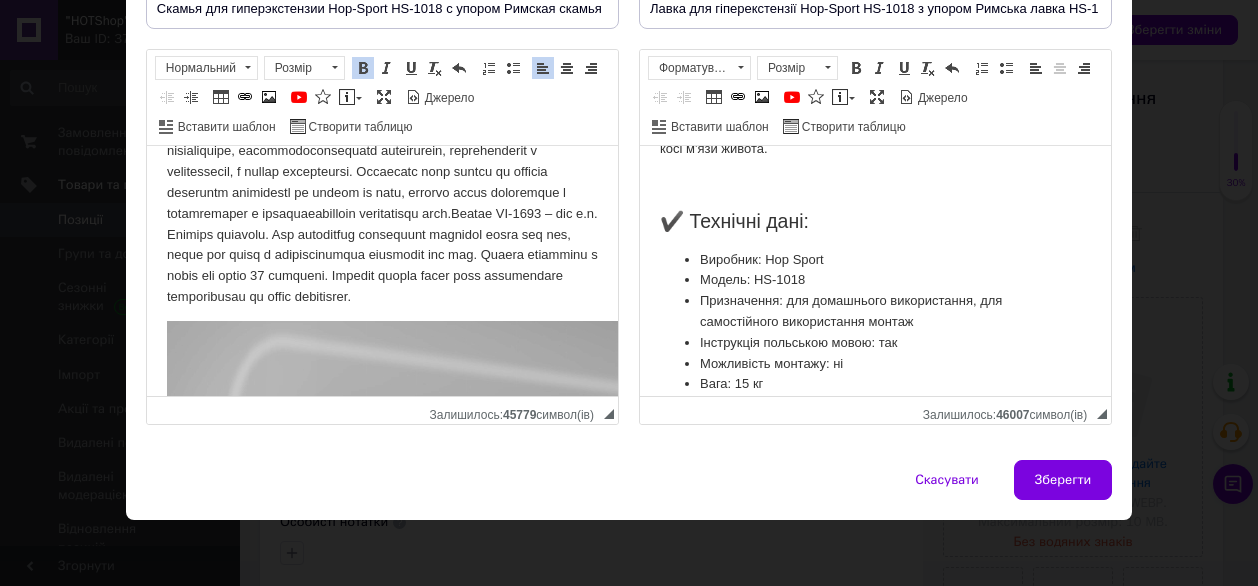 scroll, scrollTop: 0, scrollLeft: 0, axis: both 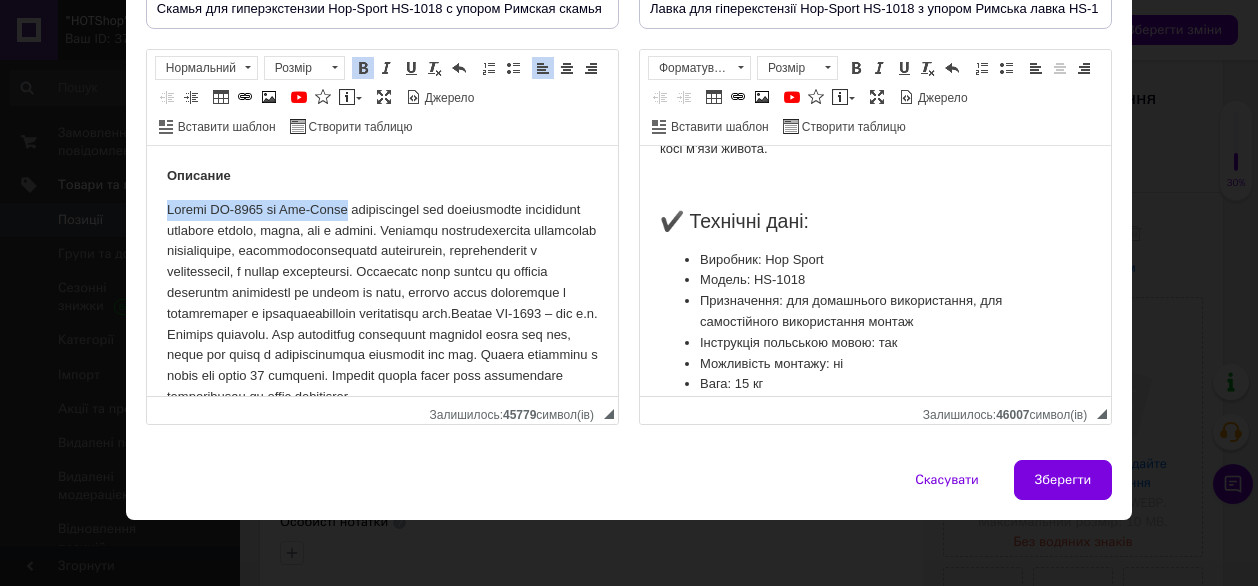 drag, startPoint x: 346, startPoint y: 206, endPoint x: 166, endPoint y: 198, distance: 180.17769 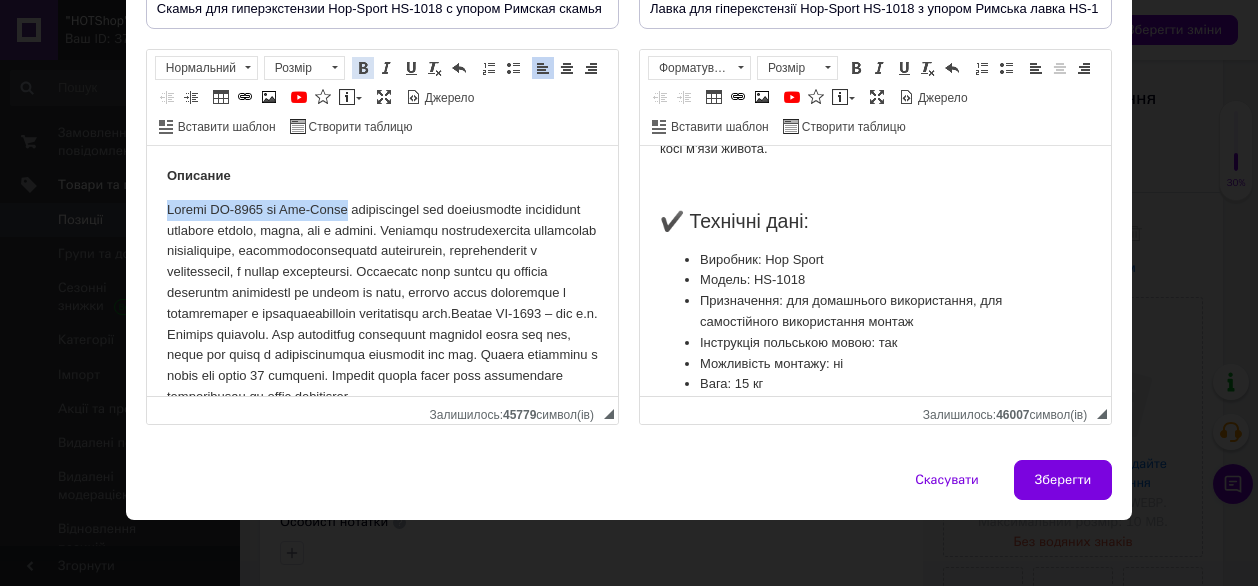 click at bounding box center [363, 68] 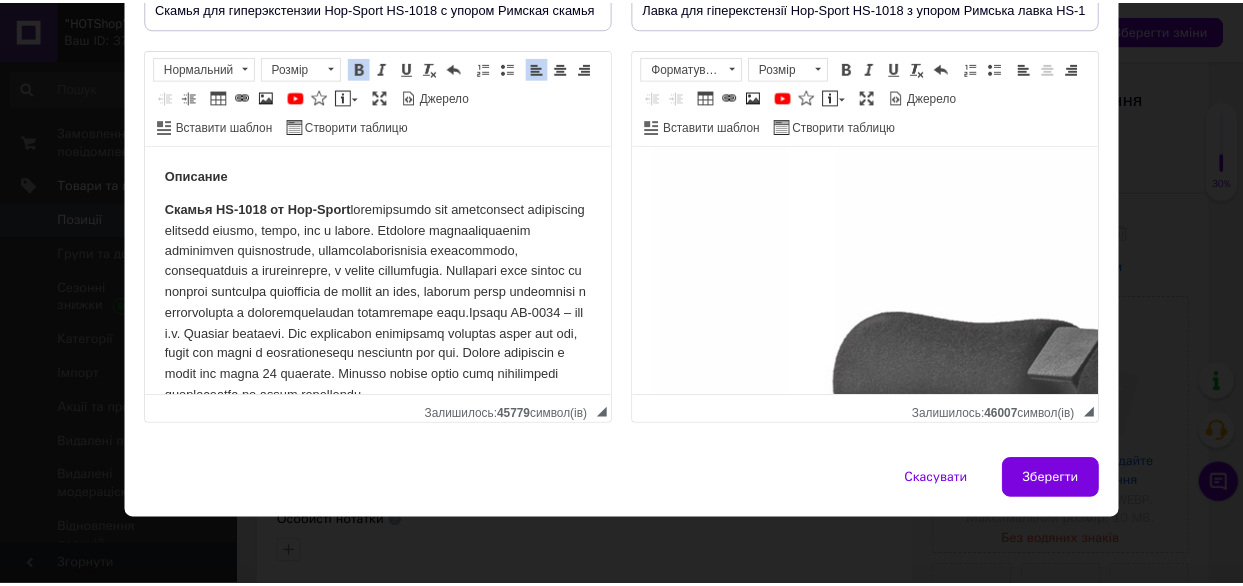 scroll, scrollTop: 11854, scrollLeft: 0, axis: vertical 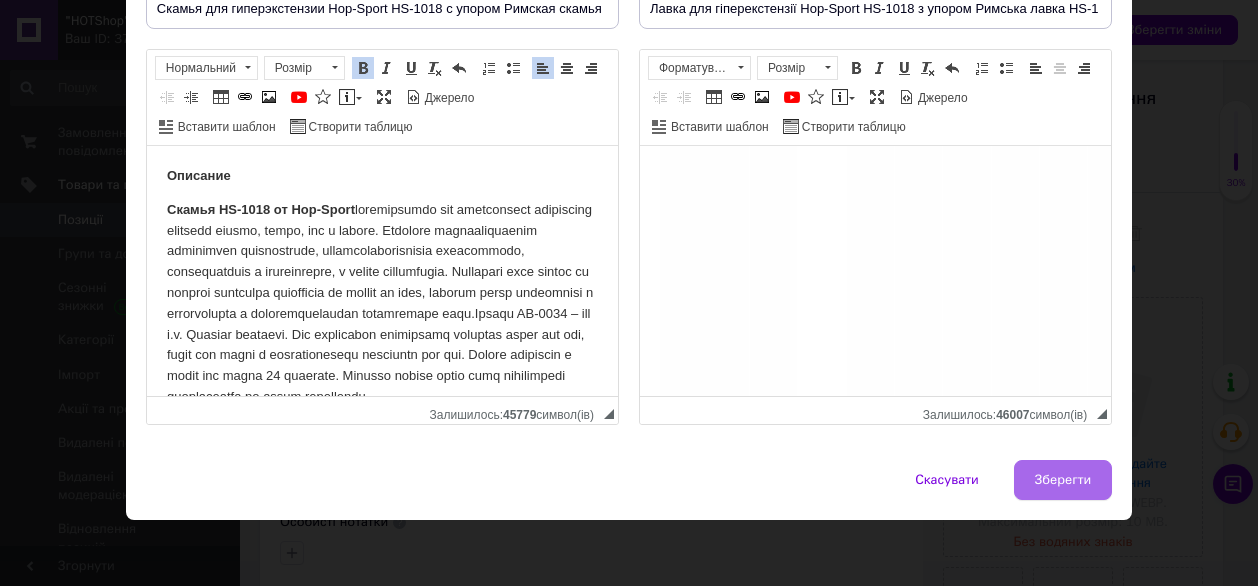 click on "Зберегти" at bounding box center (1063, 480) 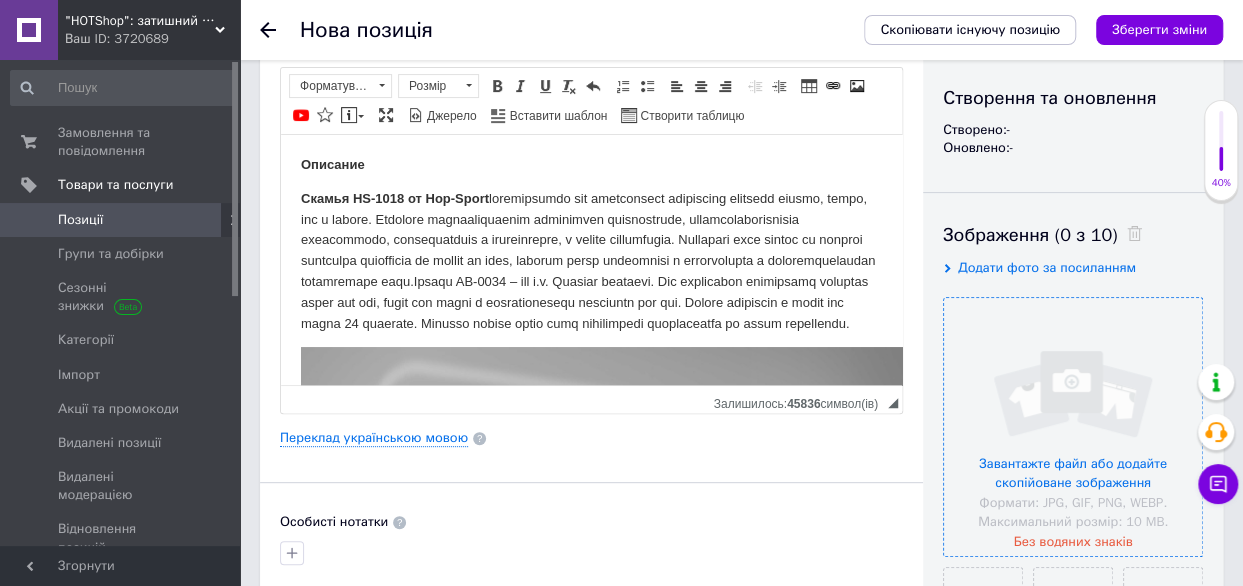 click at bounding box center (1073, 427) 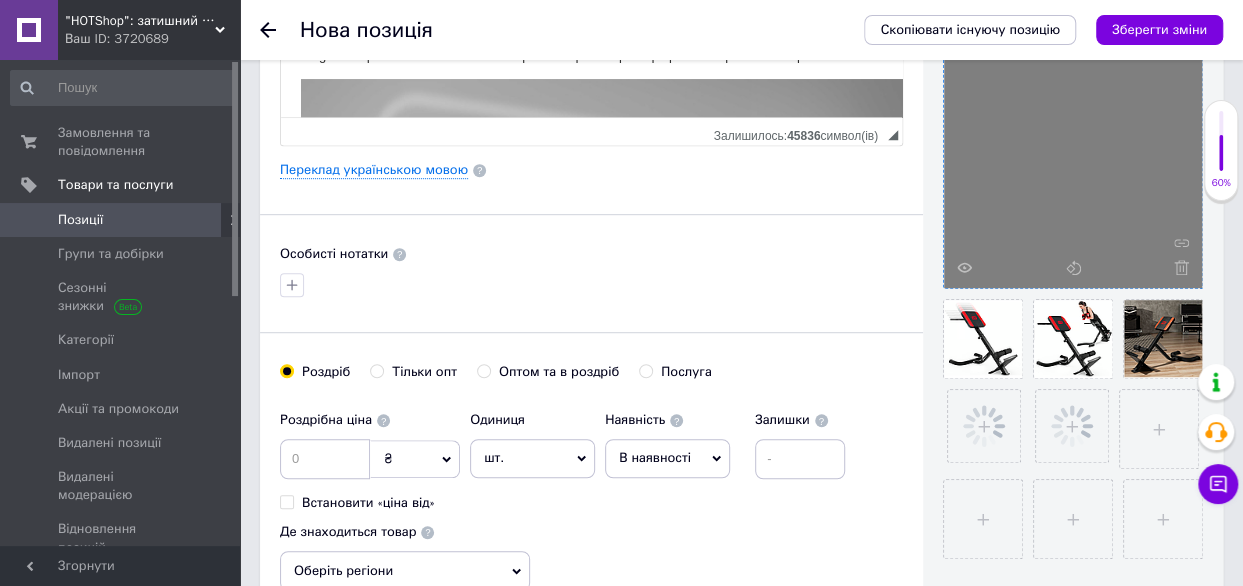 scroll, scrollTop: 500, scrollLeft: 0, axis: vertical 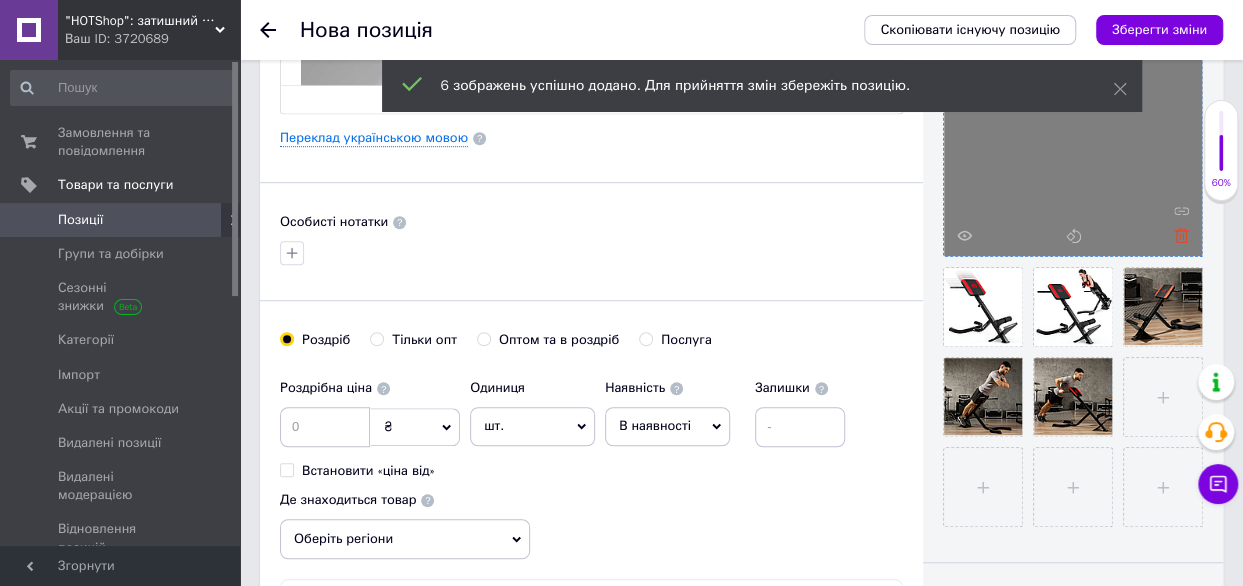 click 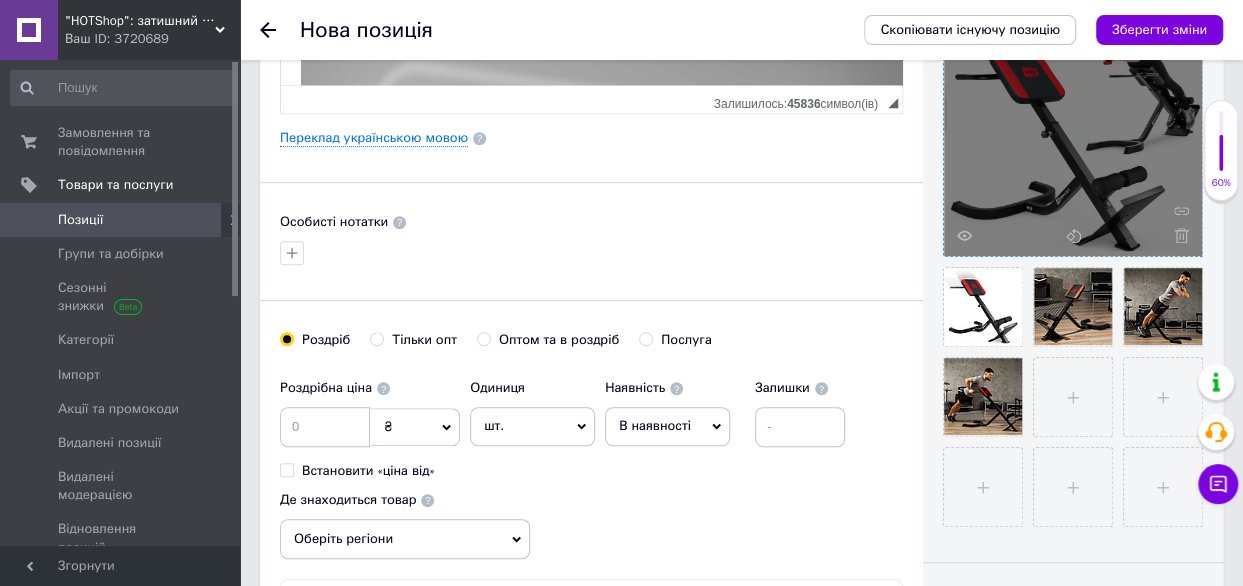 scroll, scrollTop: 600, scrollLeft: 0, axis: vertical 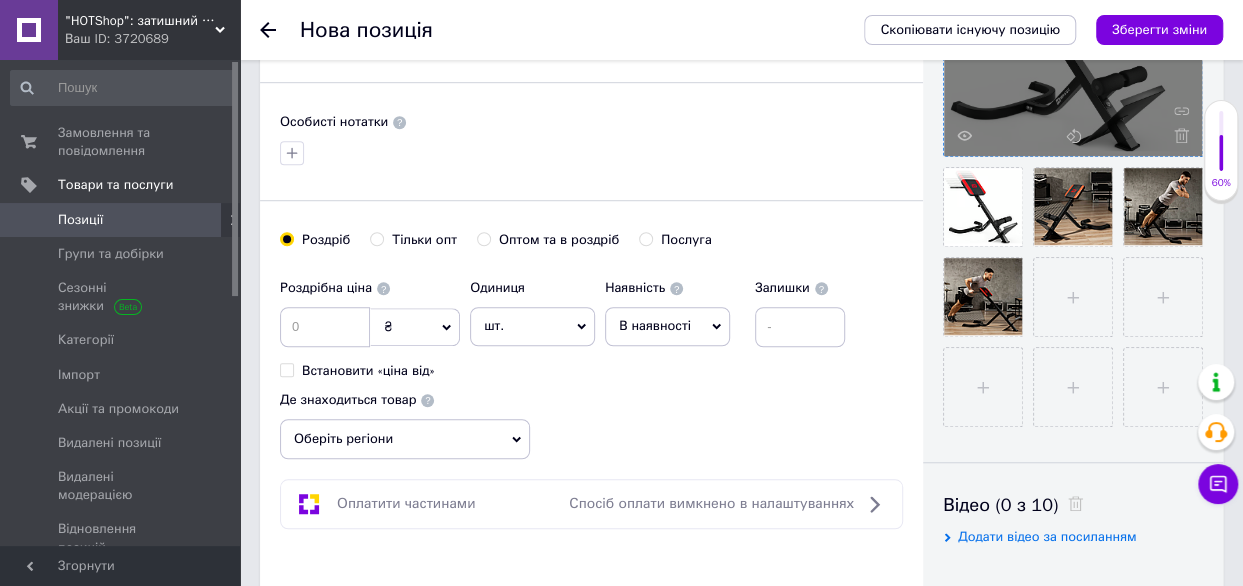click on "В наявності" at bounding box center (667, 326) 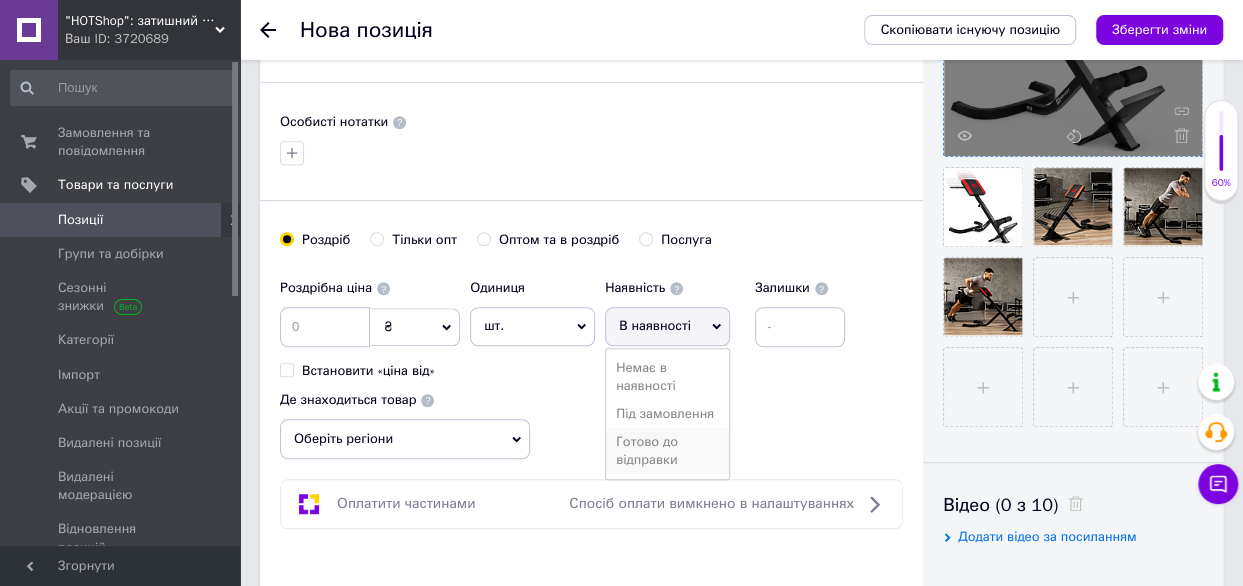 click on "Готово до відправки" at bounding box center [667, 451] 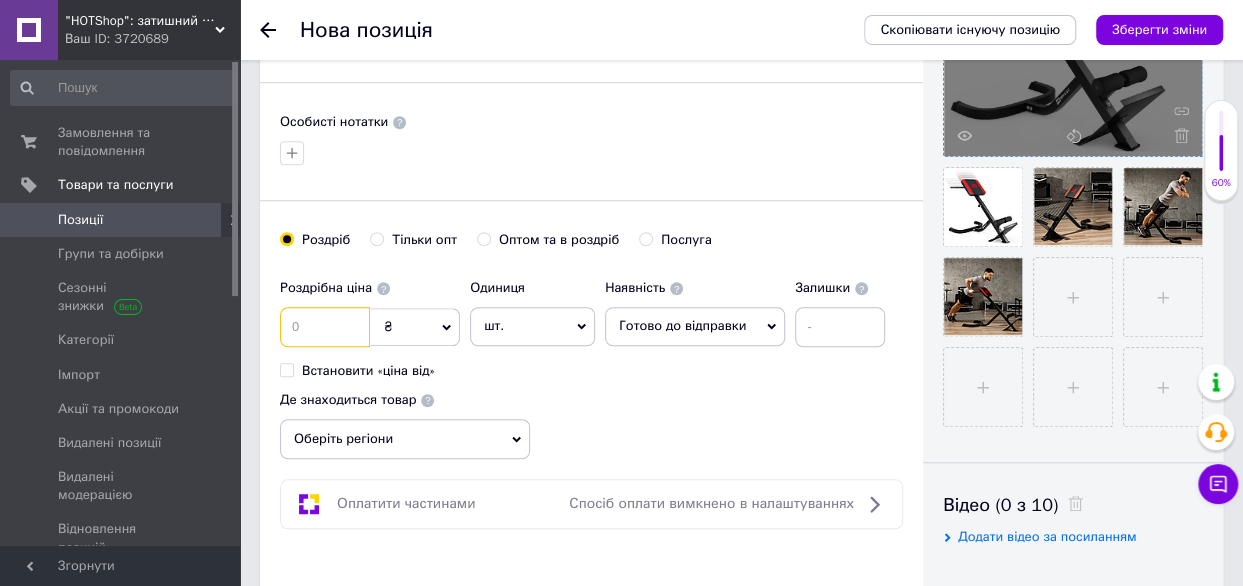 click at bounding box center (325, 327) 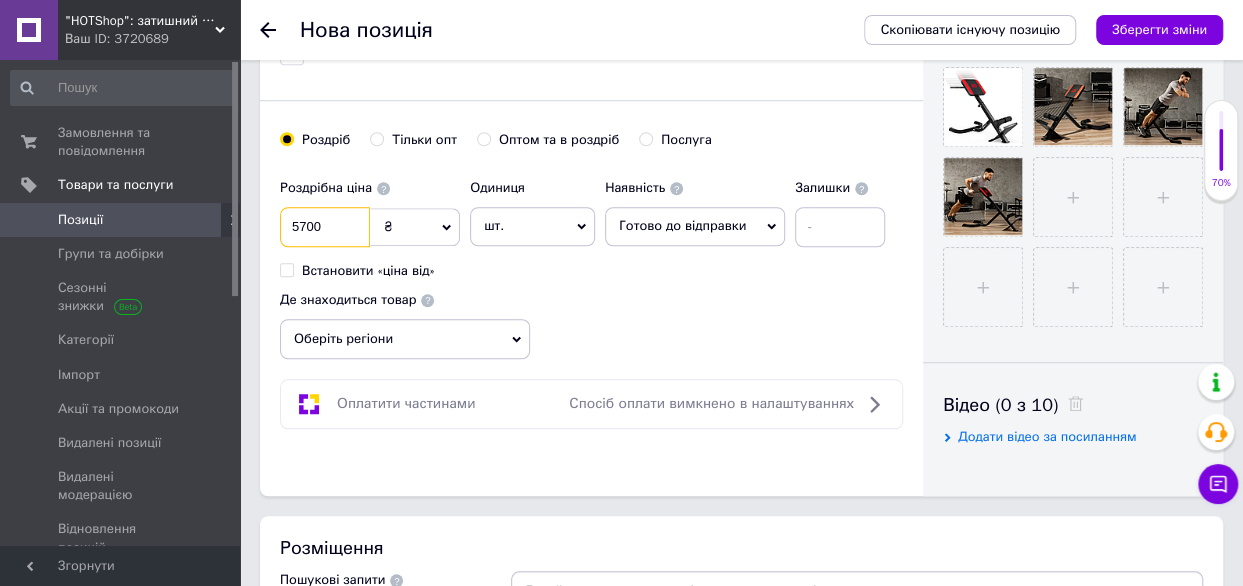 type on "5700" 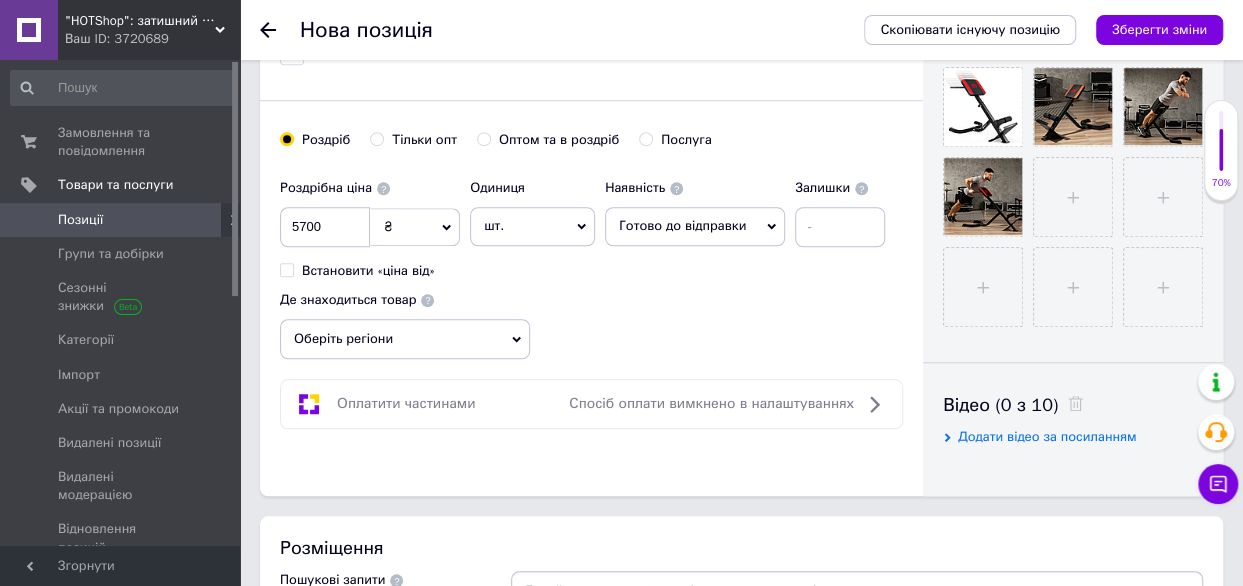 click 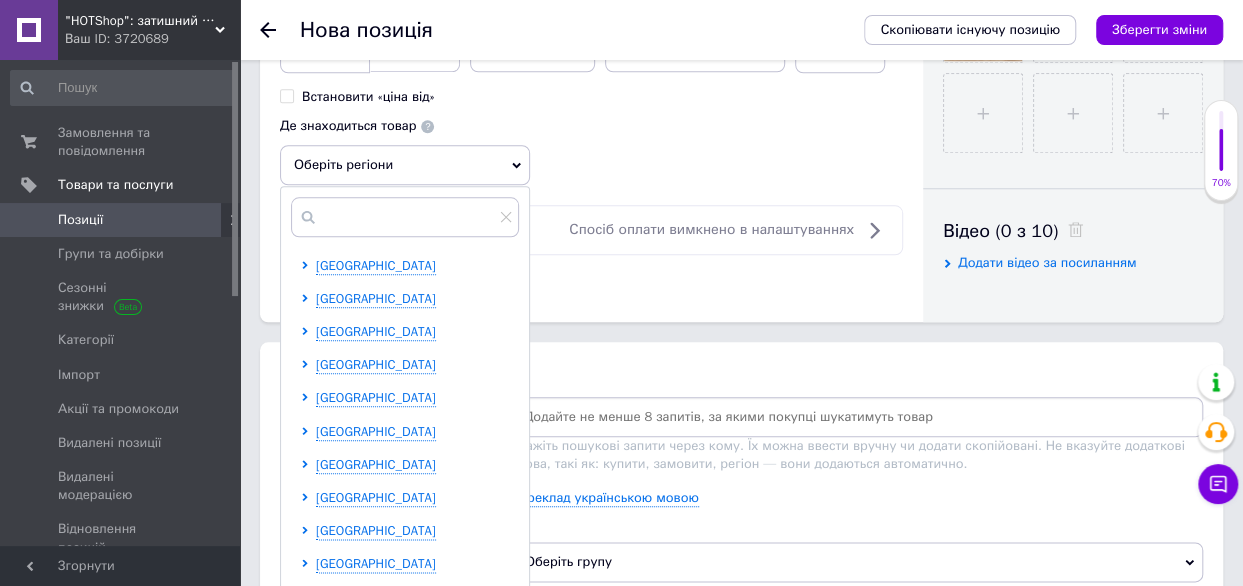 scroll, scrollTop: 800, scrollLeft: 0, axis: vertical 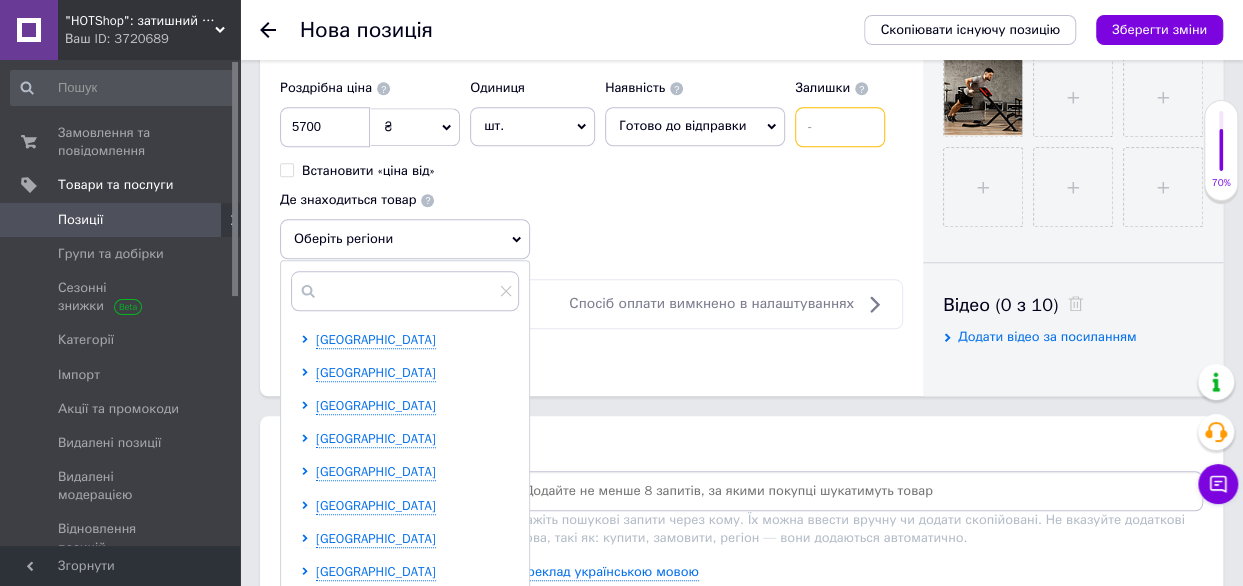 click at bounding box center (840, 127) 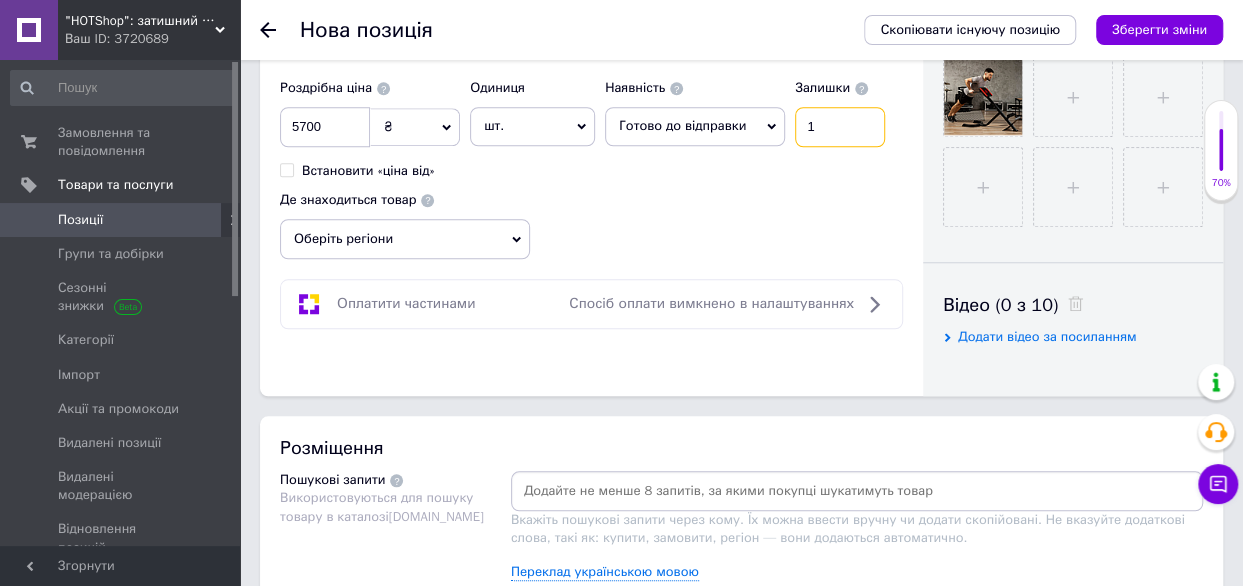 type on "1" 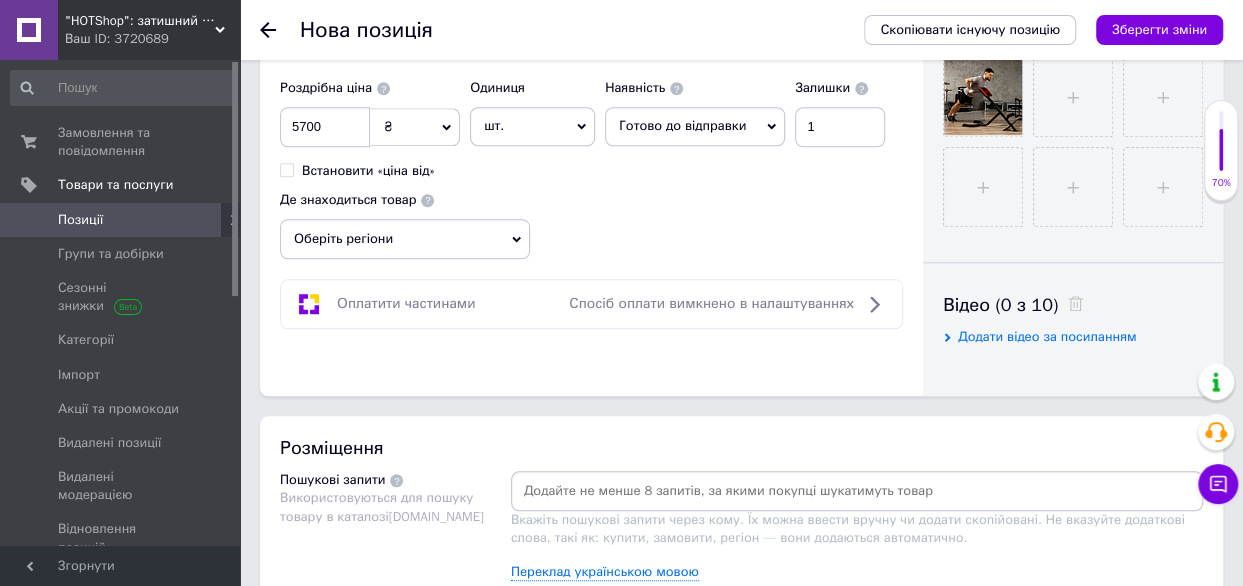 click on "Оберіть регіони" at bounding box center (405, 239) 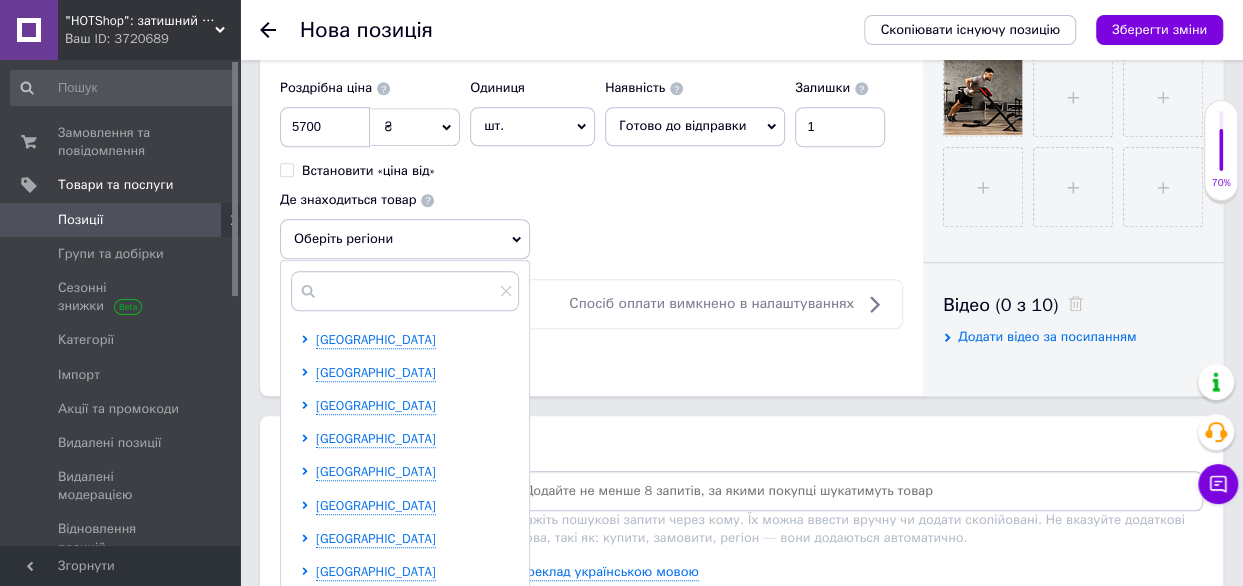 scroll, scrollTop: 900, scrollLeft: 0, axis: vertical 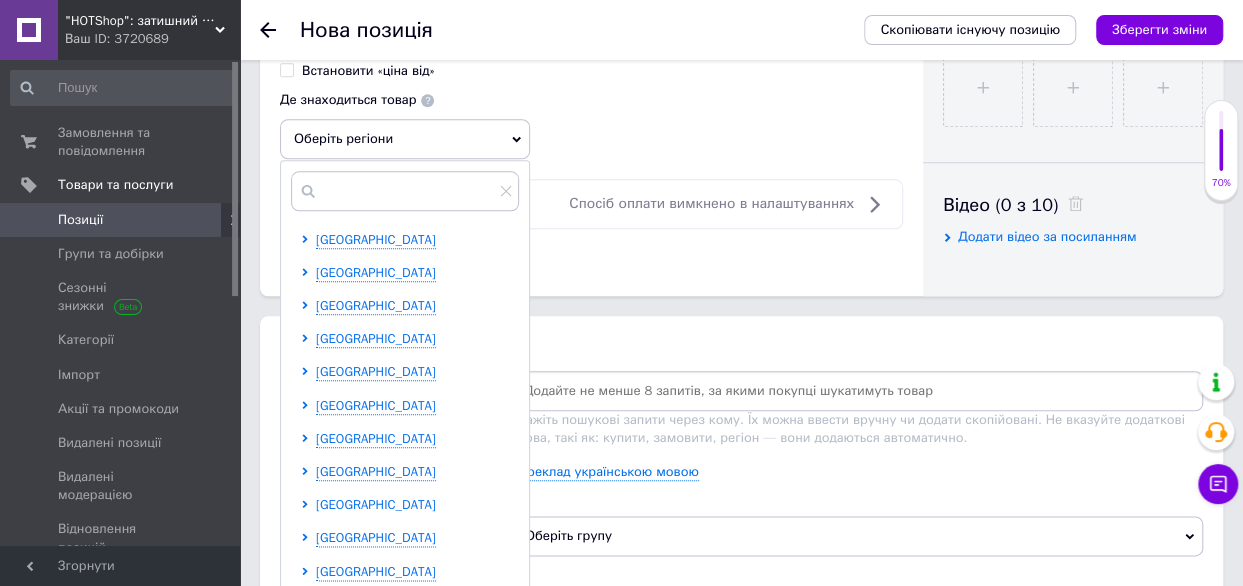 click on "[GEOGRAPHIC_DATA]" at bounding box center [376, 504] 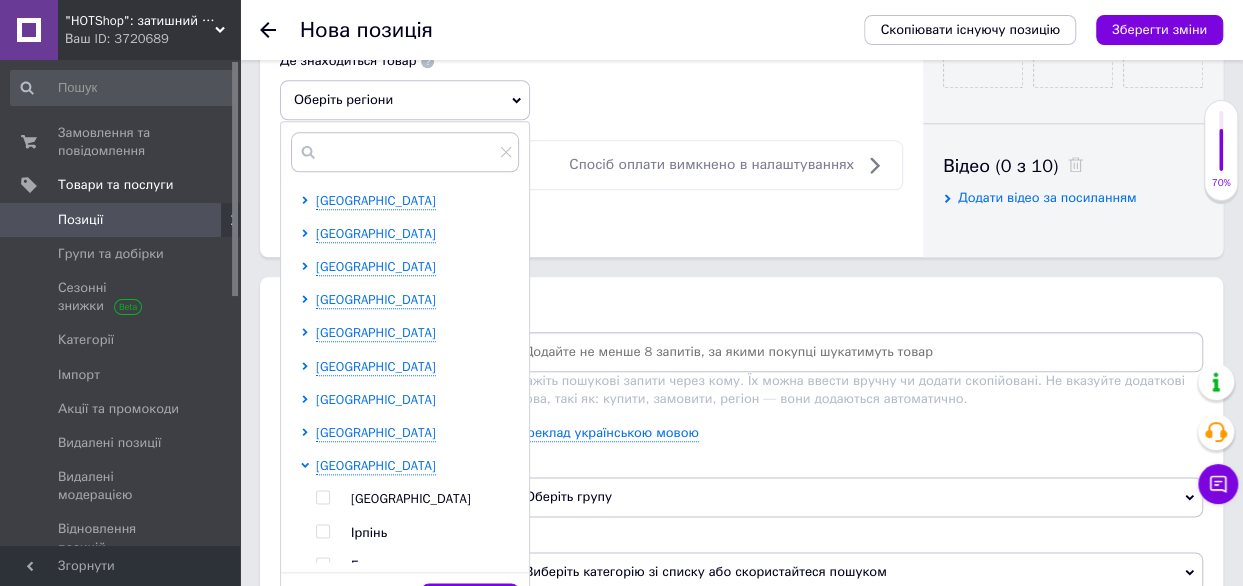 scroll, scrollTop: 1000, scrollLeft: 0, axis: vertical 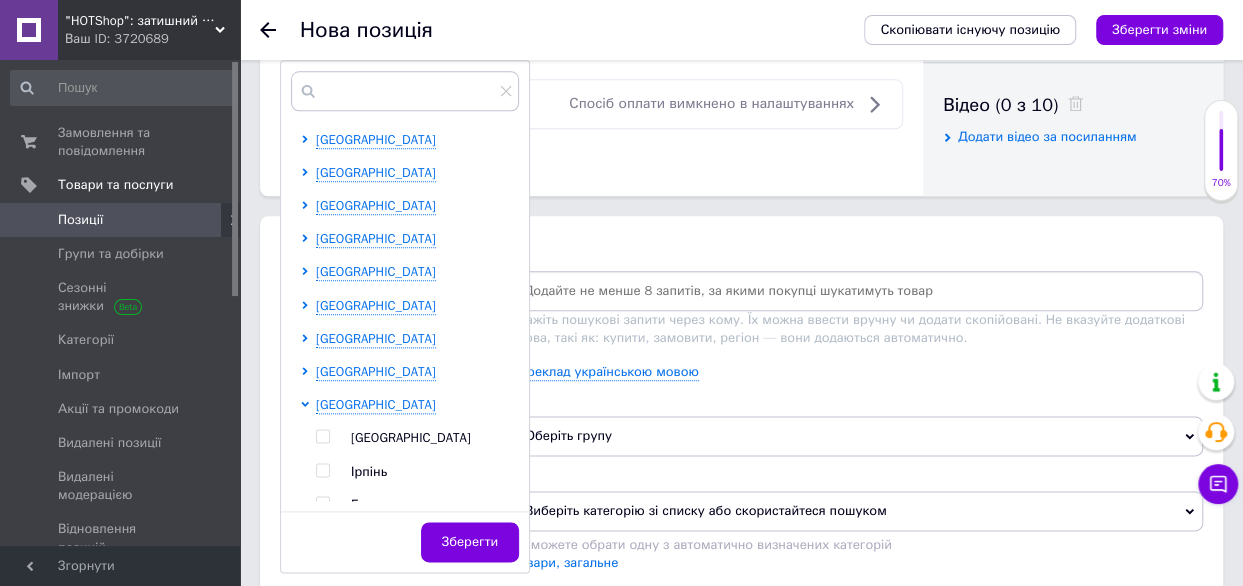 click at bounding box center (322, 436) 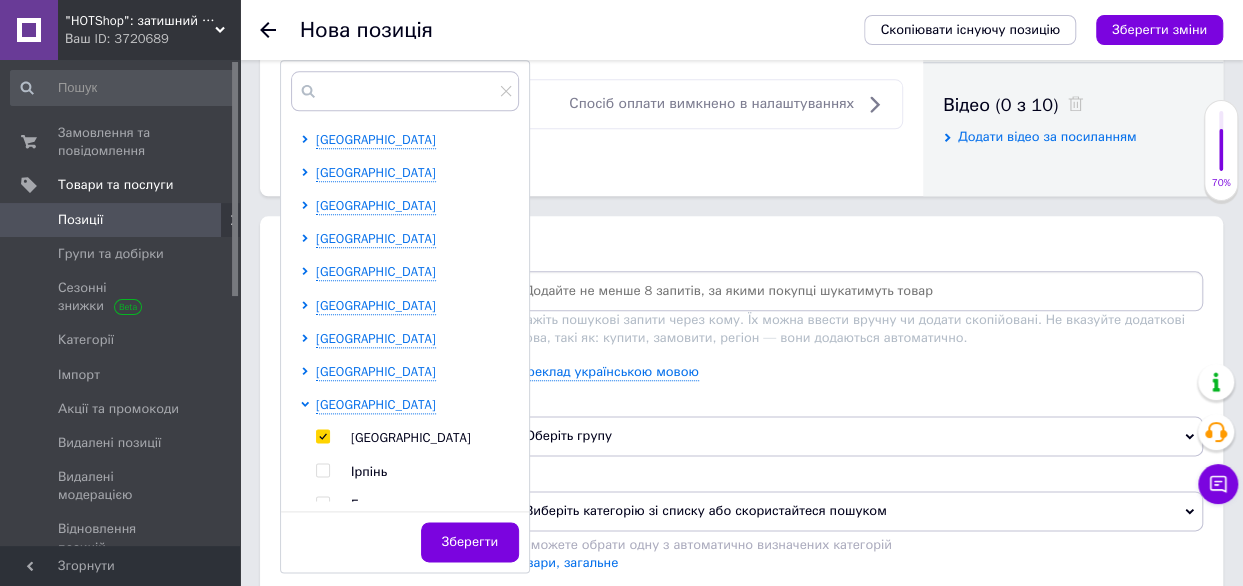 checkbox on "true" 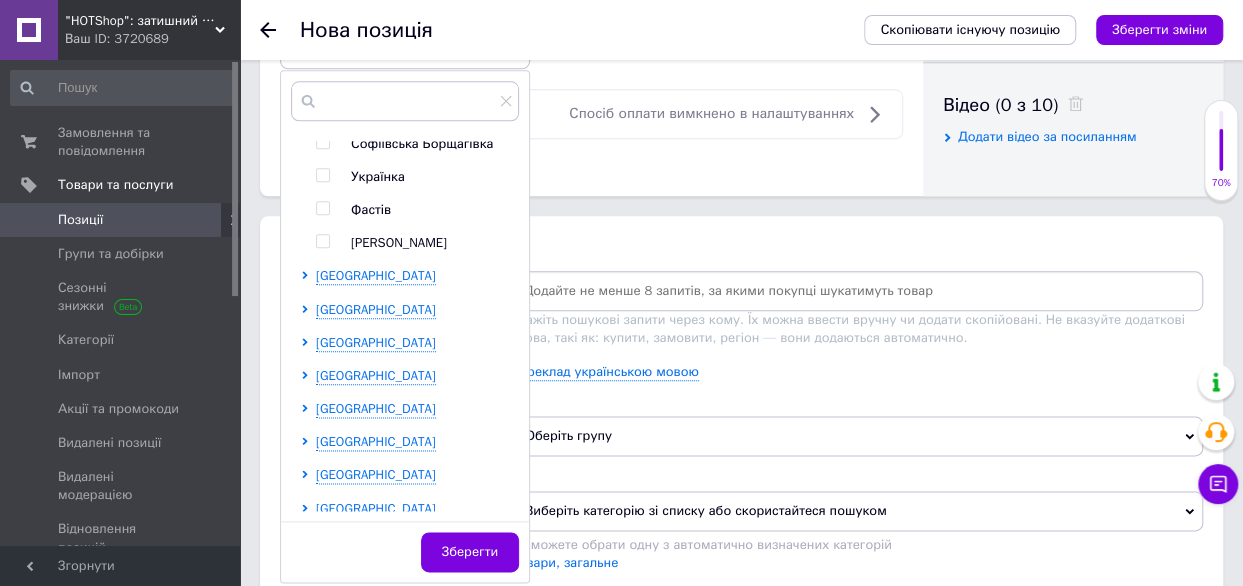 scroll, scrollTop: 900, scrollLeft: 0, axis: vertical 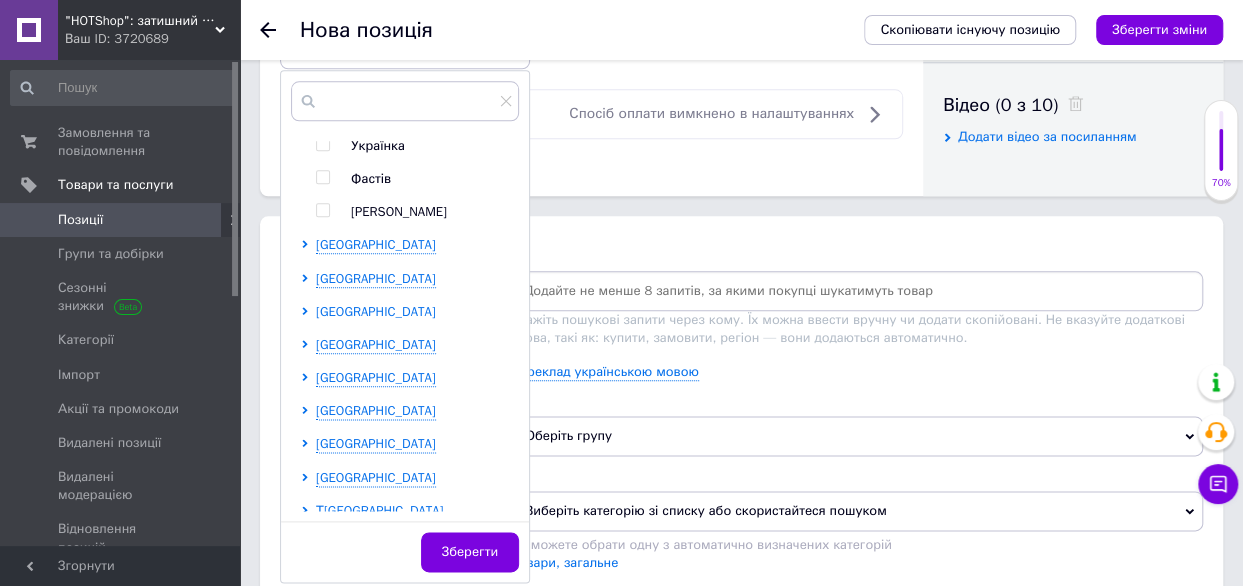 click on "[GEOGRAPHIC_DATA]" at bounding box center [376, 311] 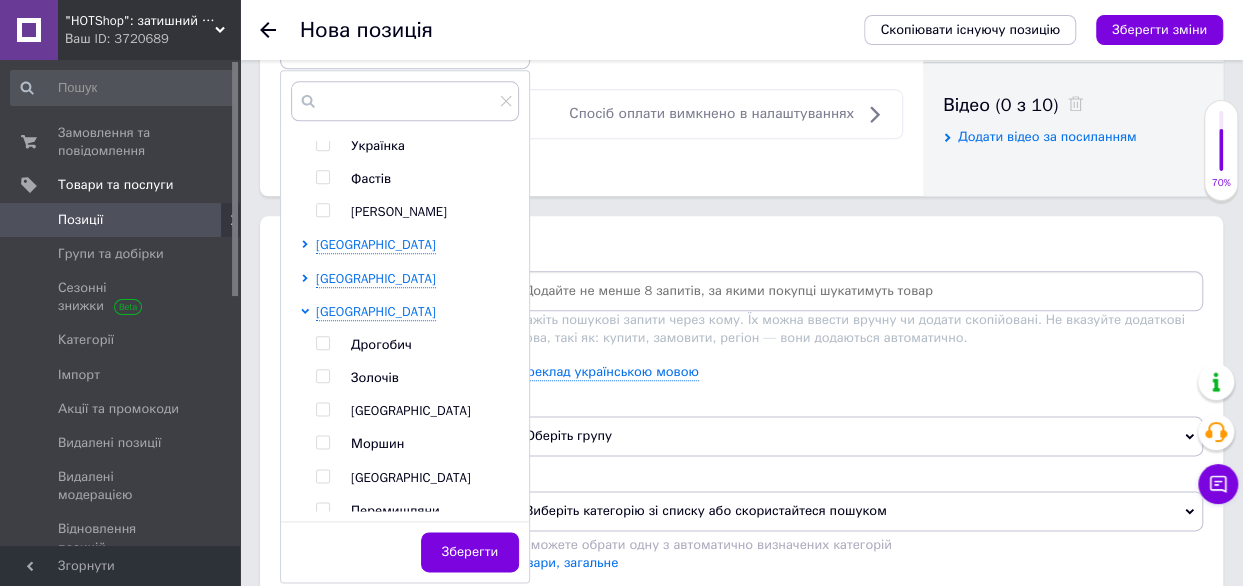 click at bounding box center [322, 409] 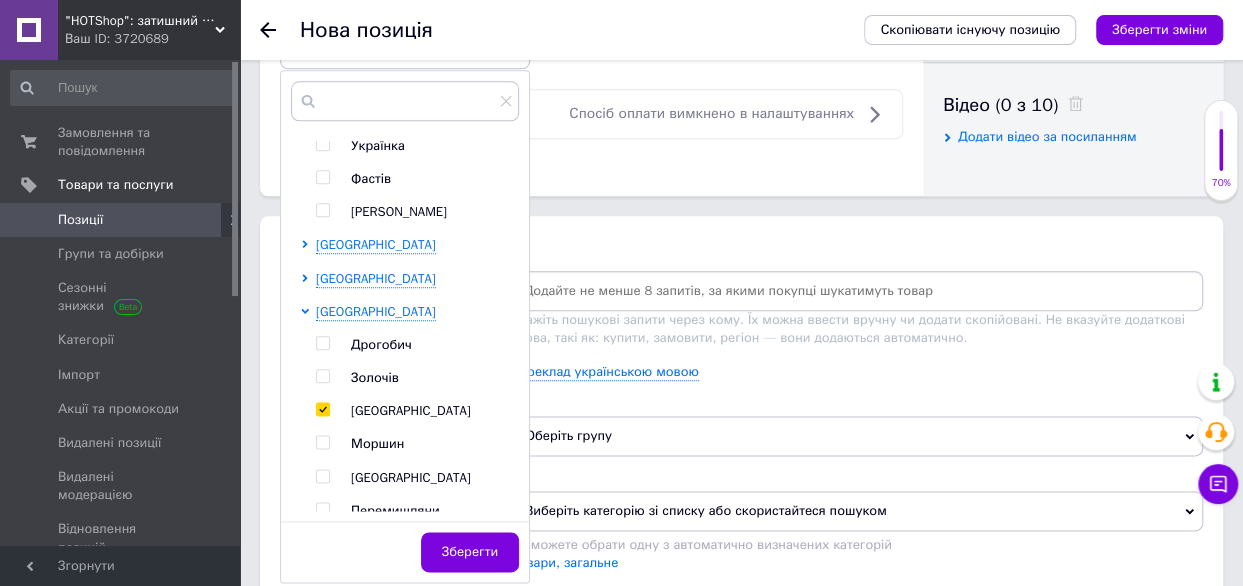 checkbox on "true" 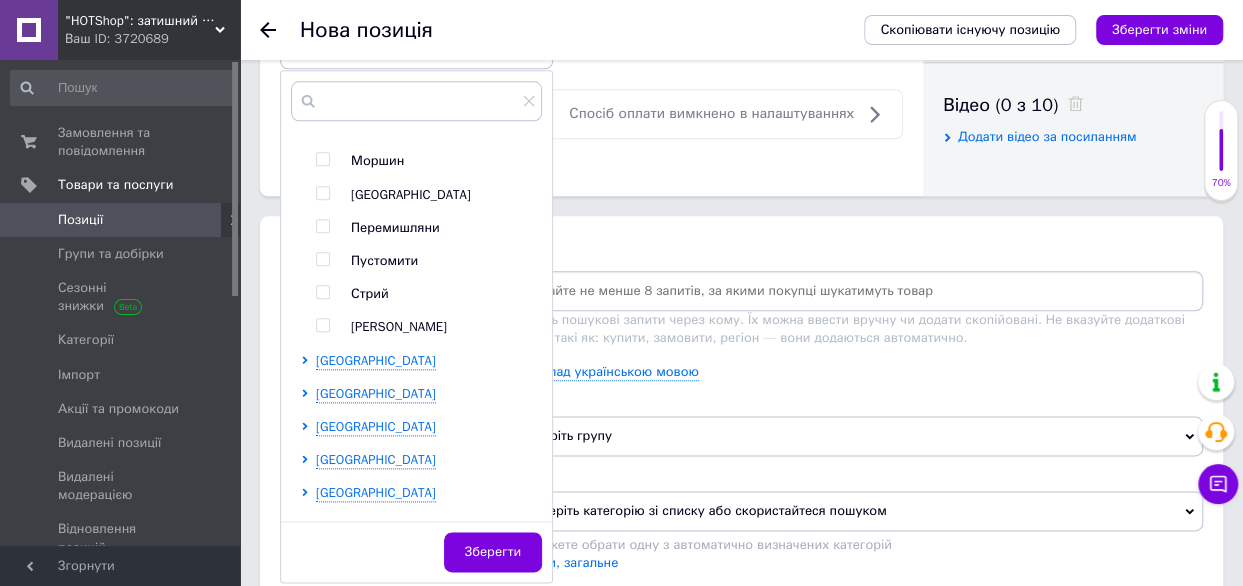 scroll, scrollTop: 1200, scrollLeft: 0, axis: vertical 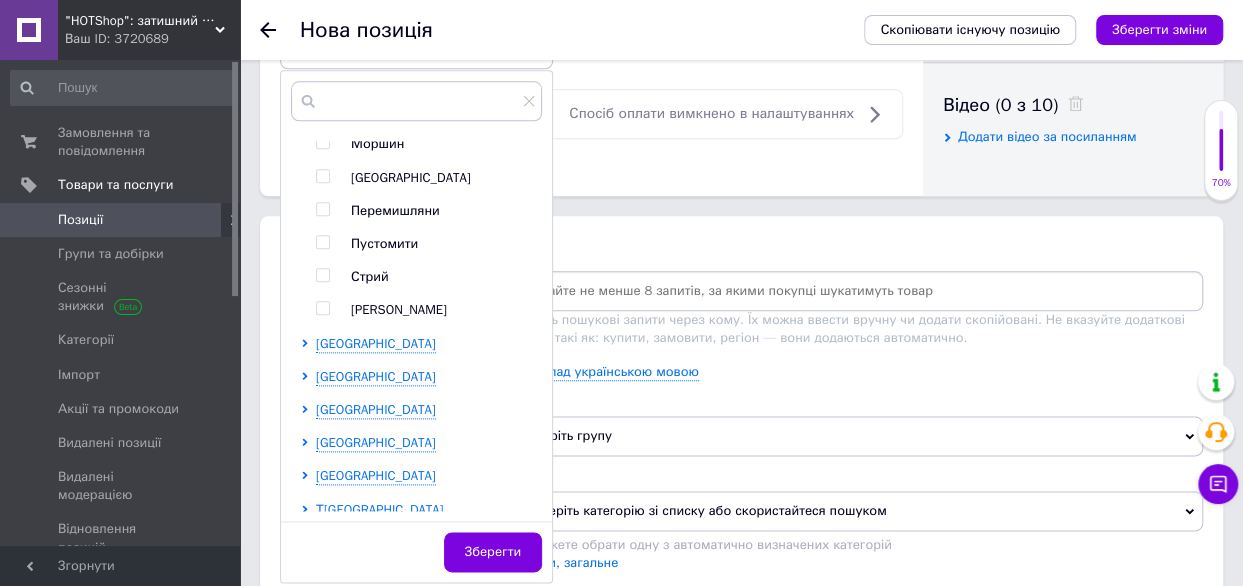 click on "[GEOGRAPHIC_DATA]" at bounding box center (376, 376) 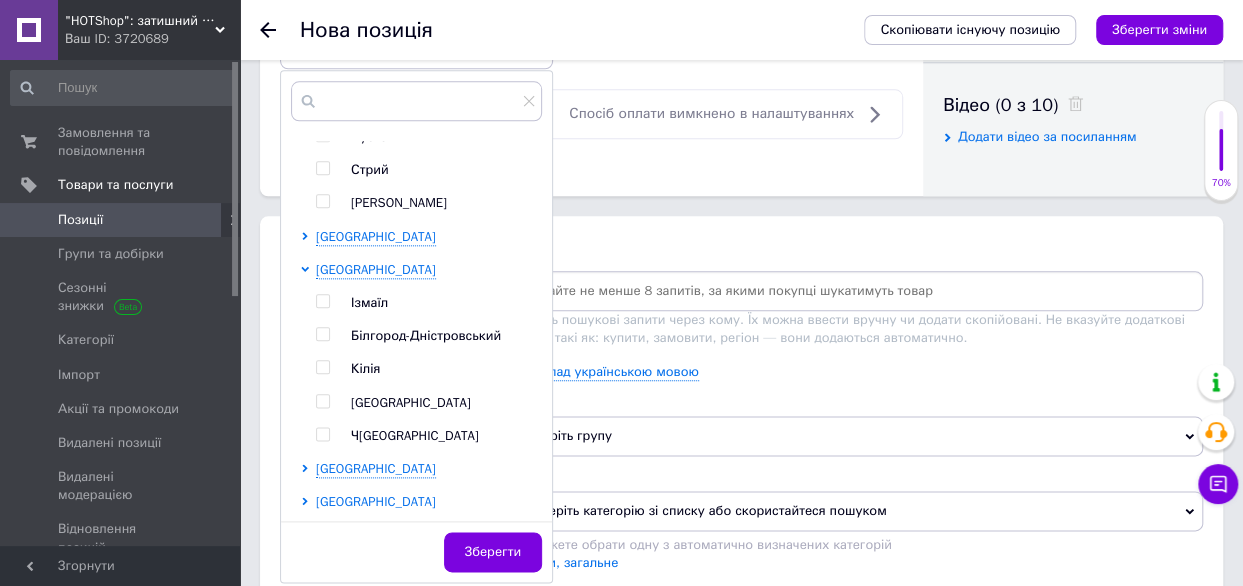 scroll, scrollTop: 1400, scrollLeft: 0, axis: vertical 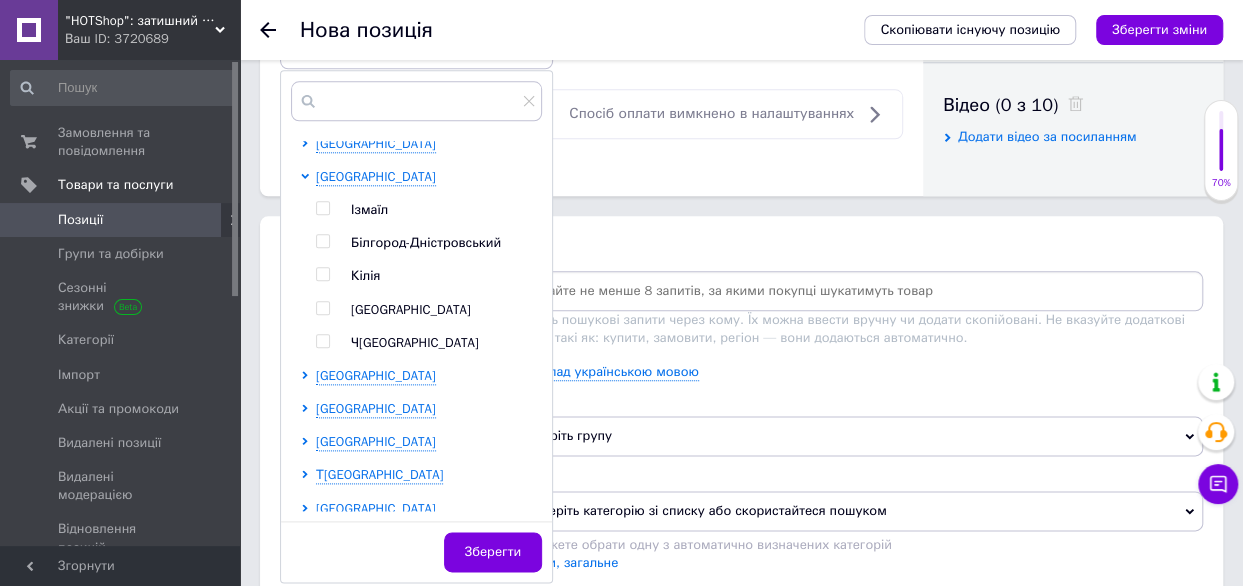 click at bounding box center [322, 308] 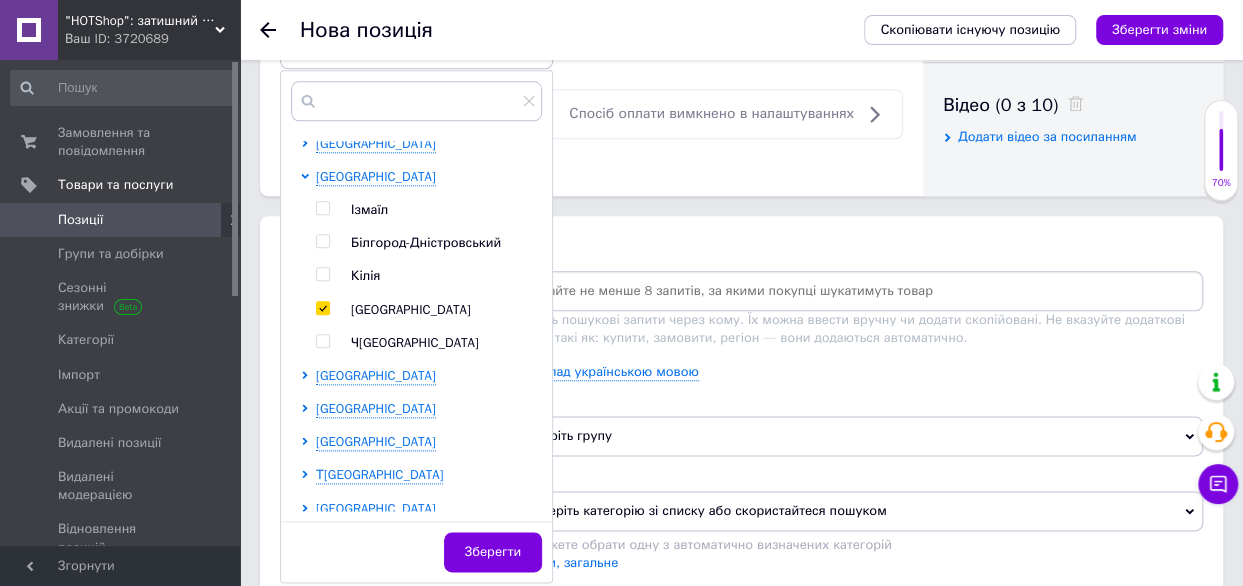 checkbox on "true" 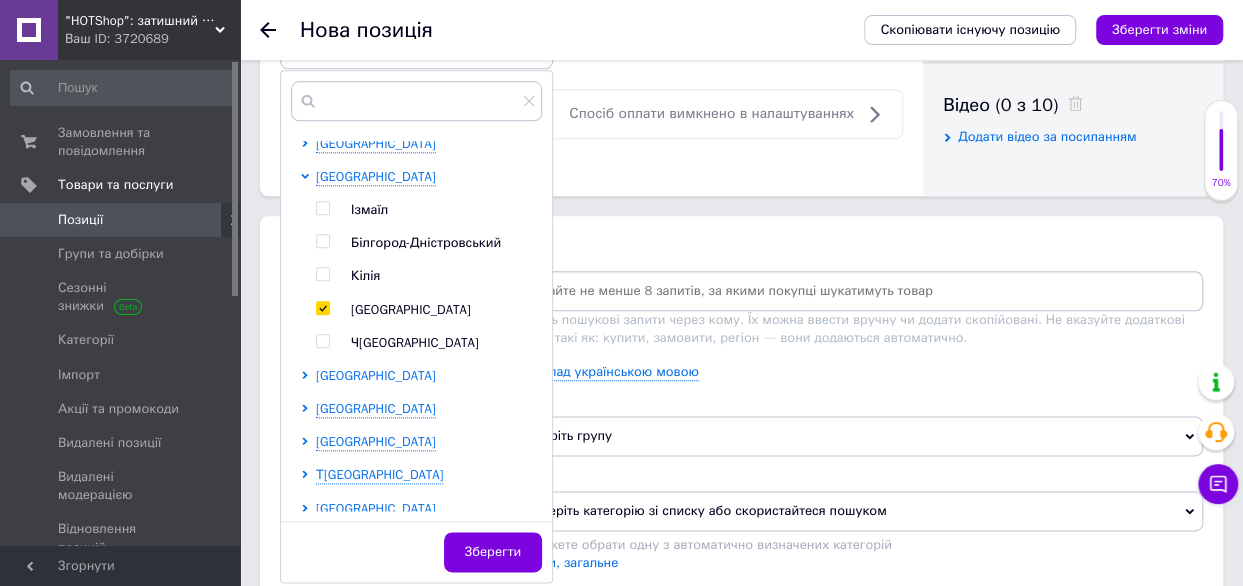 scroll, scrollTop: 1381, scrollLeft: 0, axis: vertical 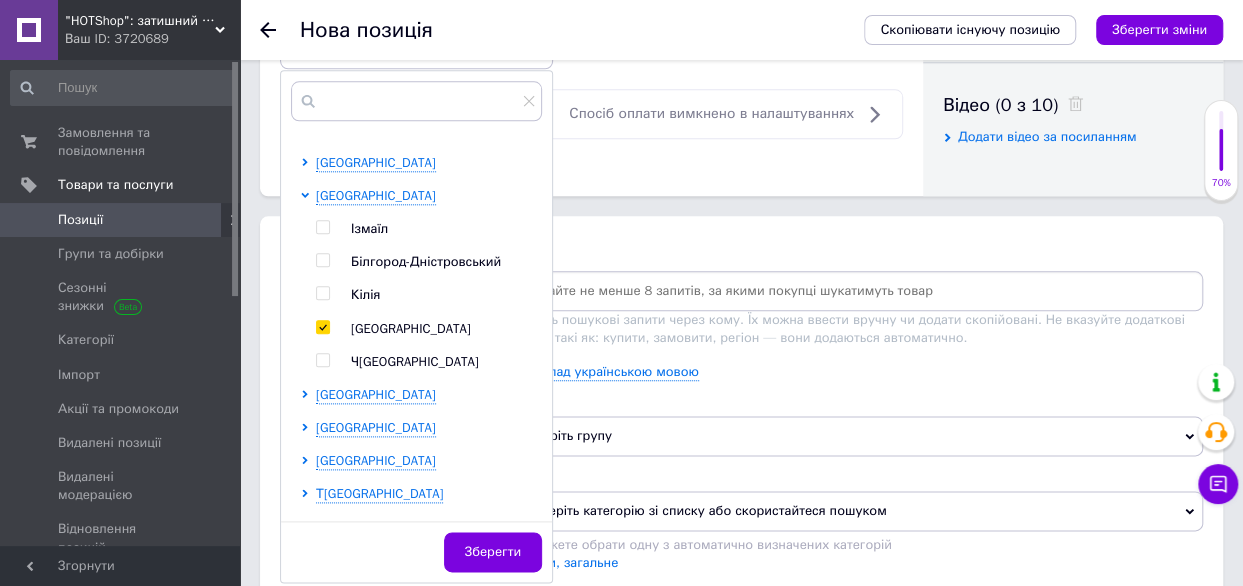 drag, startPoint x: 472, startPoint y: 545, endPoint x: 483, endPoint y: 519, distance: 28.231188 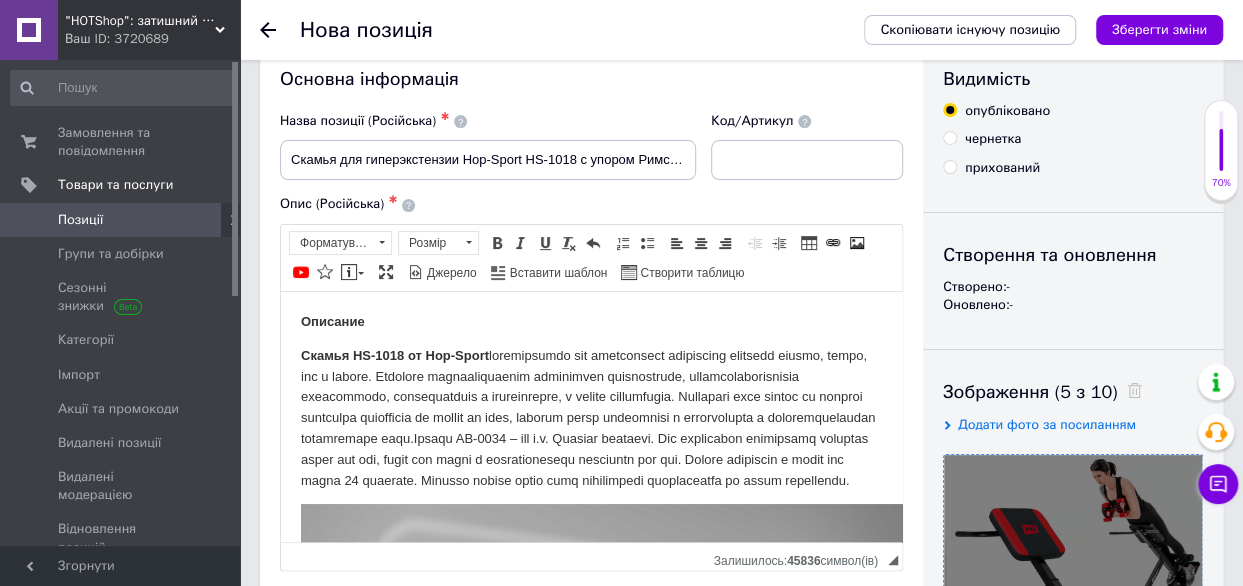 scroll, scrollTop: 0, scrollLeft: 0, axis: both 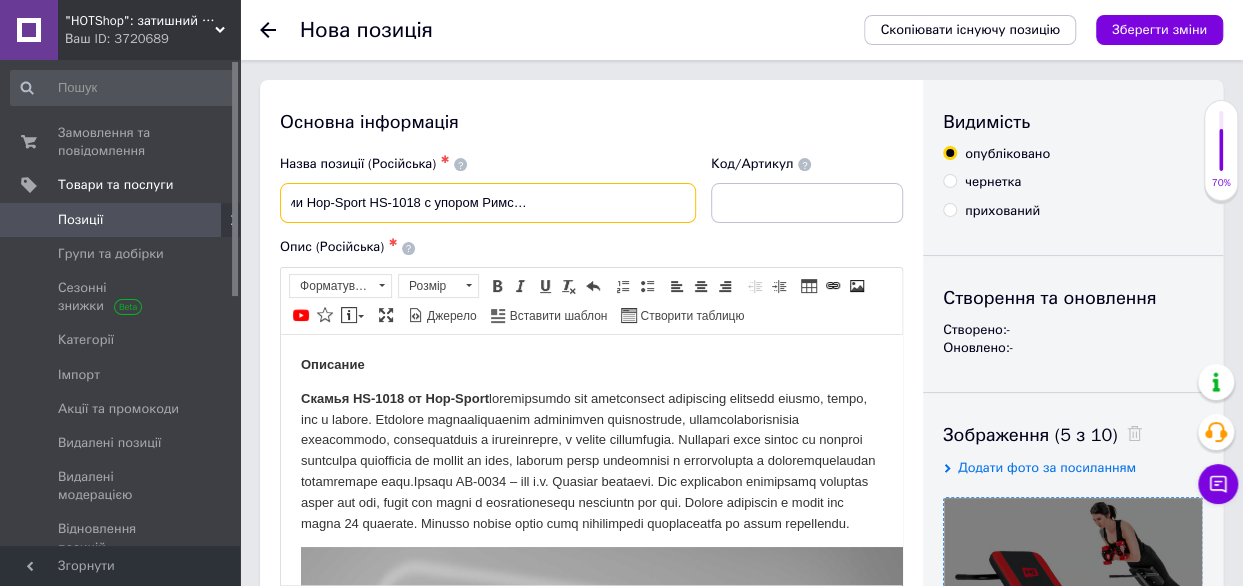 drag, startPoint x: 288, startPoint y: 203, endPoint x: 617, endPoint y: 199, distance: 329.02432 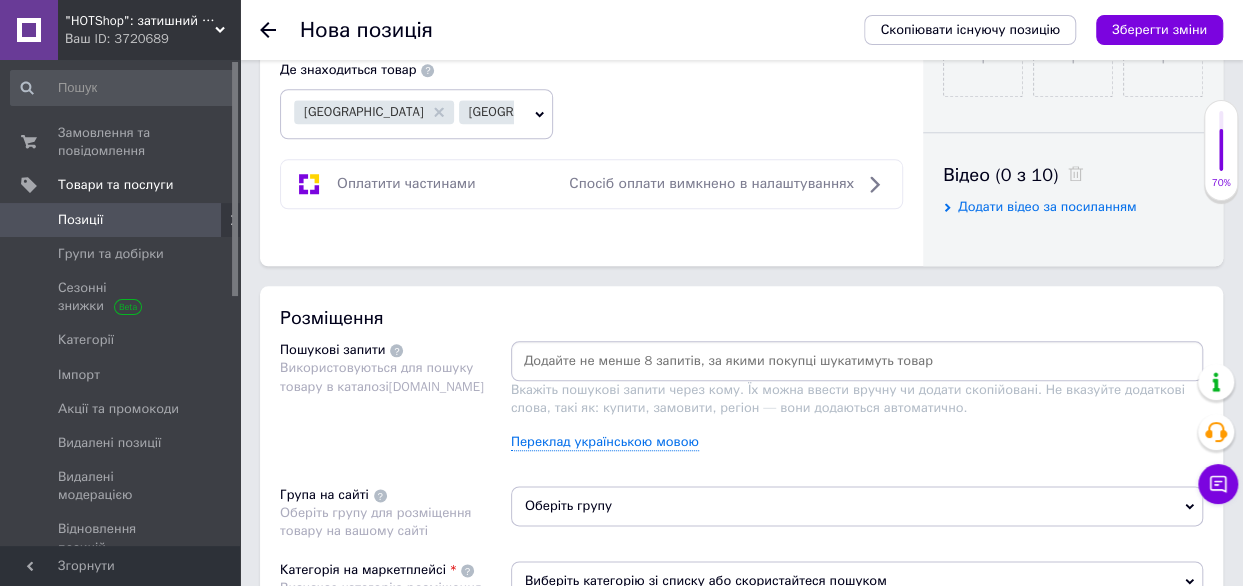 scroll, scrollTop: 1000, scrollLeft: 0, axis: vertical 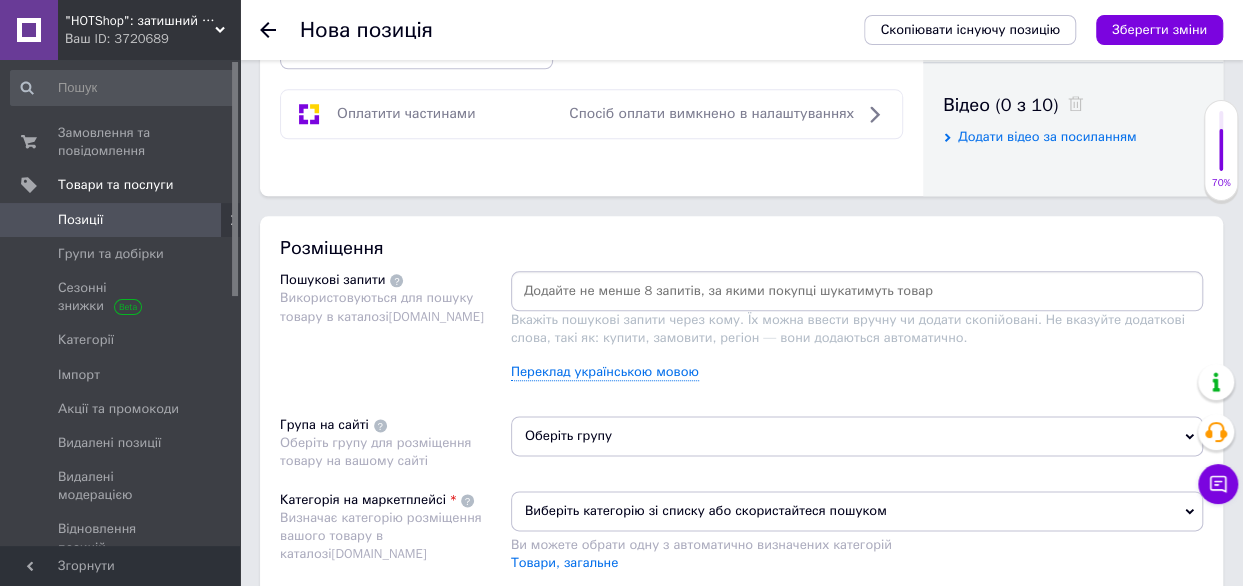 click at bounding box center (857, 291) 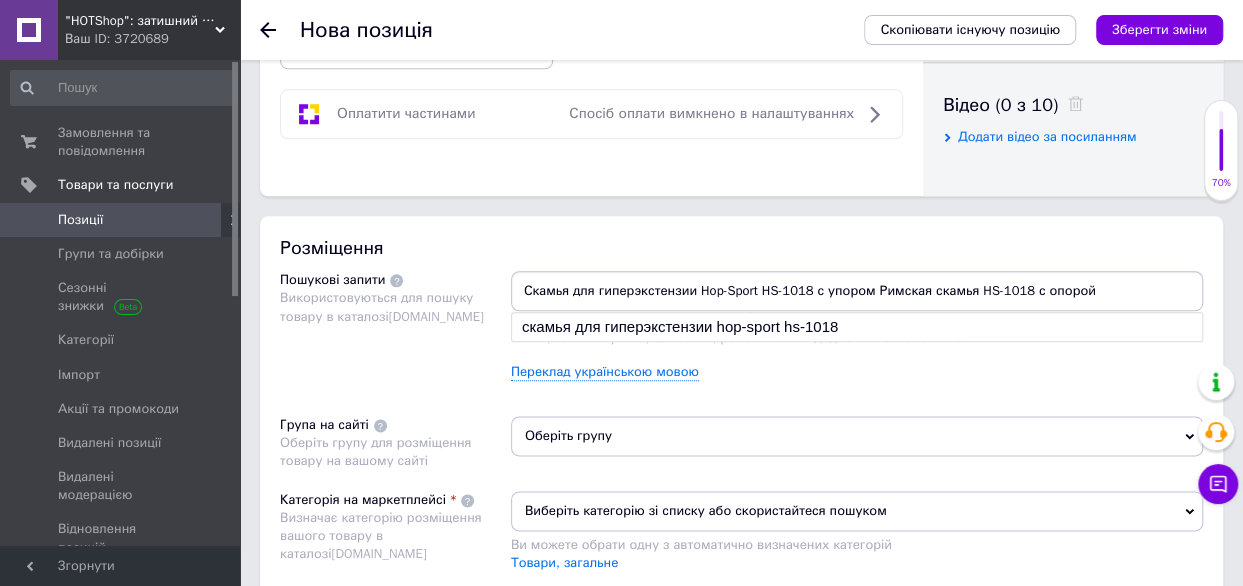 drag, startPoint x: 868, startPoint y: 288, endPoint x: 1080, endPoint y: 284, distance: 212.03773 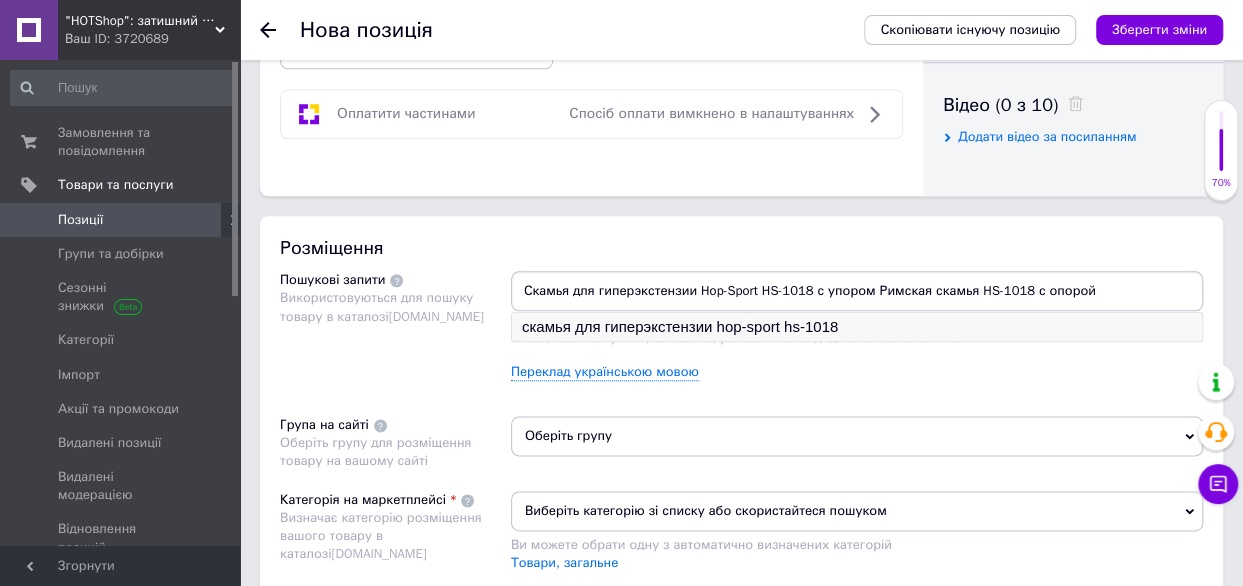 type on "Скамья для гиперэкстензии Hop-Sport HS-1018 с упором" 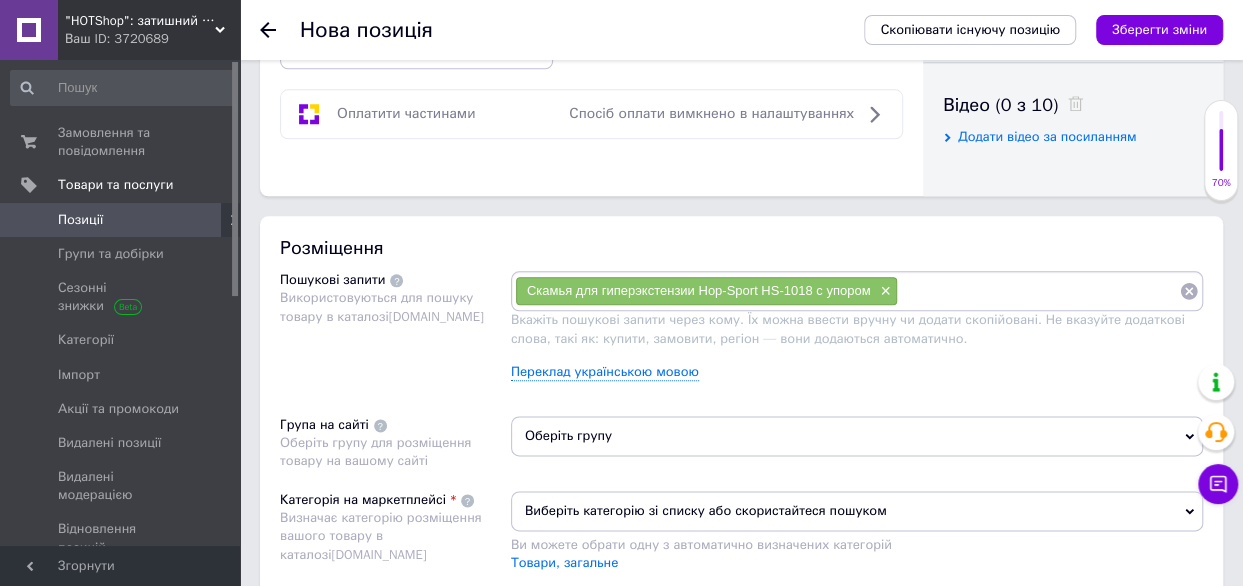click at bounding box center [1038, 291] 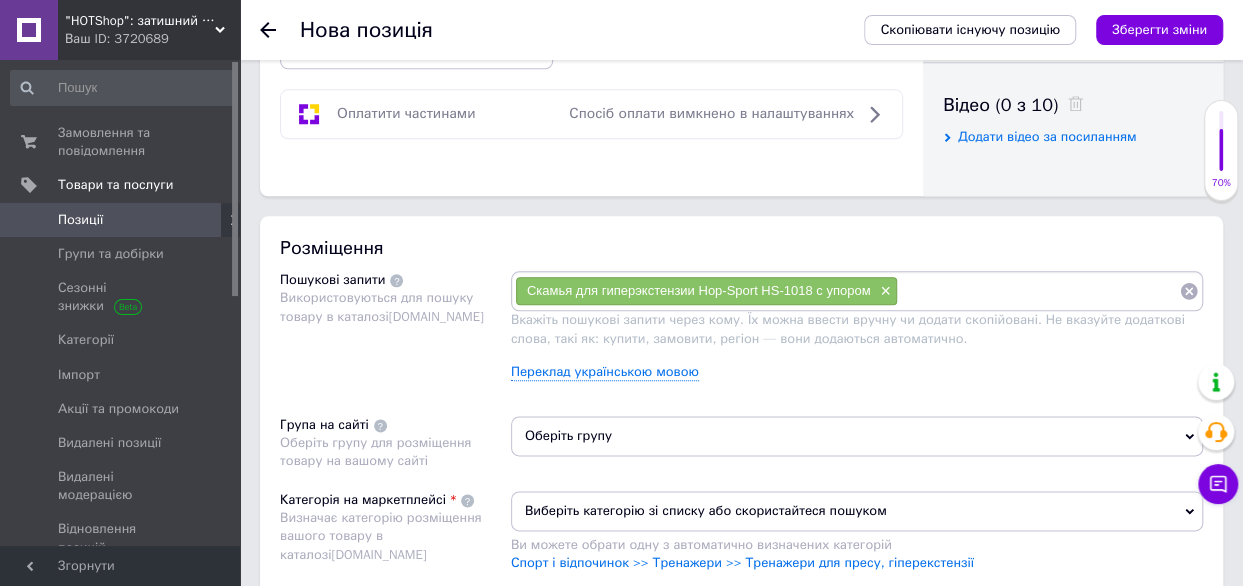 paste on "Римская скамья HS-1018 с опорой" 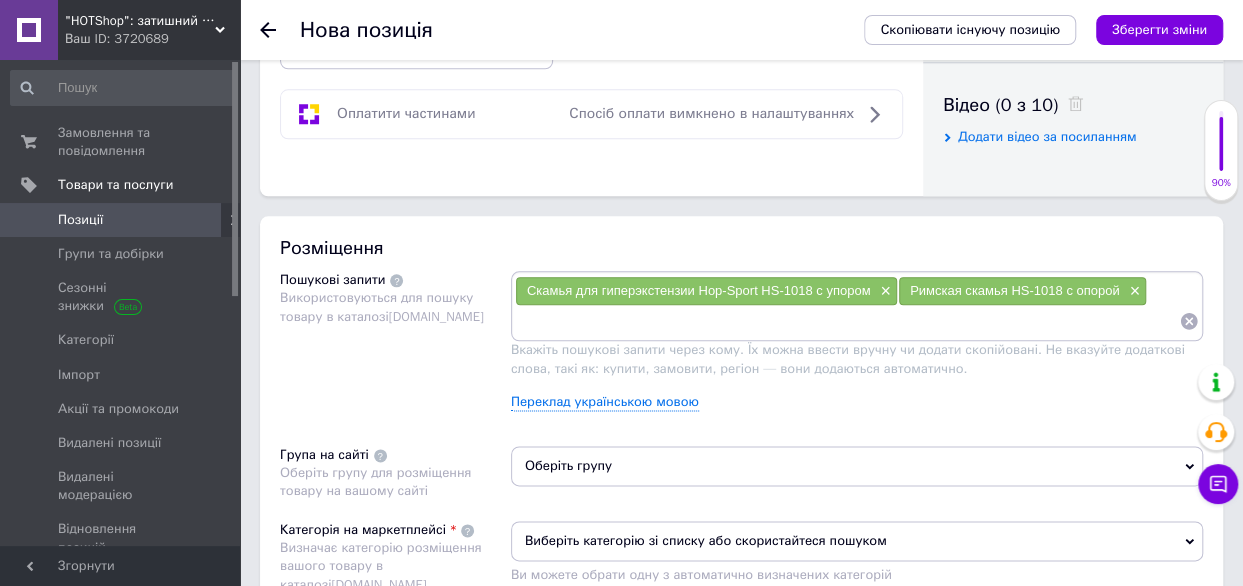 click on "Скамья для гиперэкстензии Hop-Sport HS-1018 с упором ×" at bounding box center [706, 291] 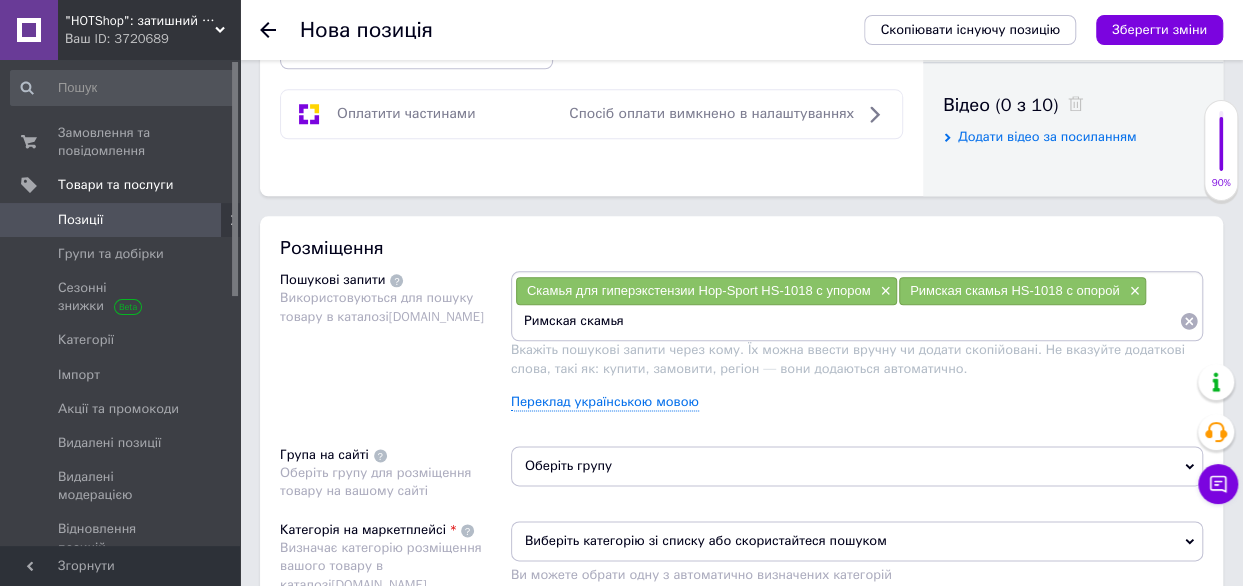 type on "Римская скамья" 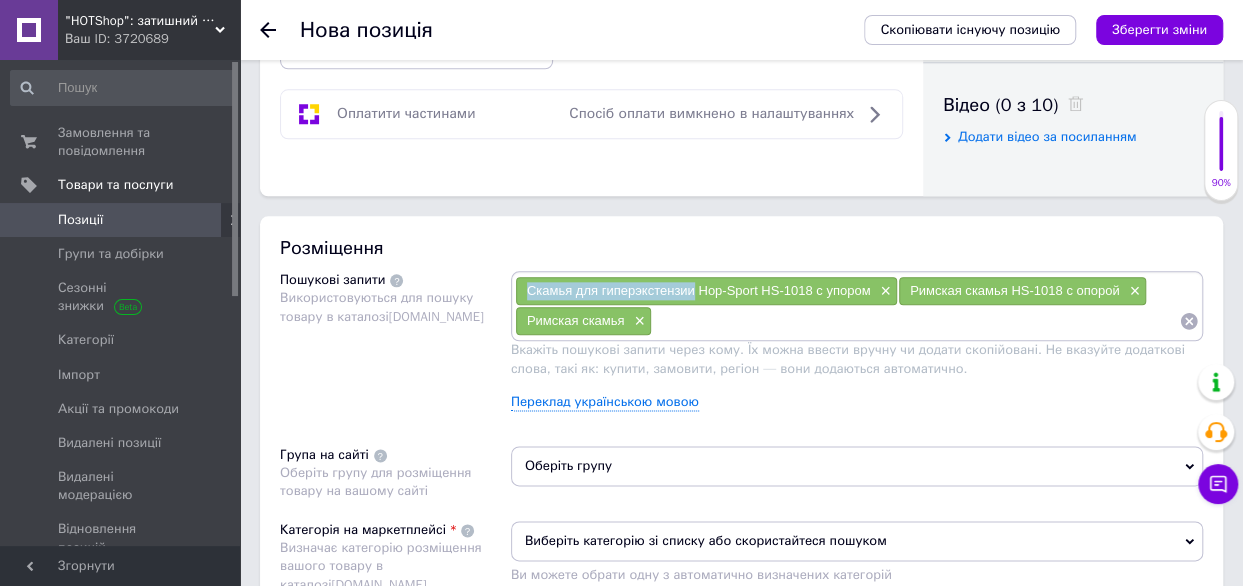drag, startPoint x: 520, startPoint y: 280, endPoint x: 692, endPoint y: 285, distance: 172.07266 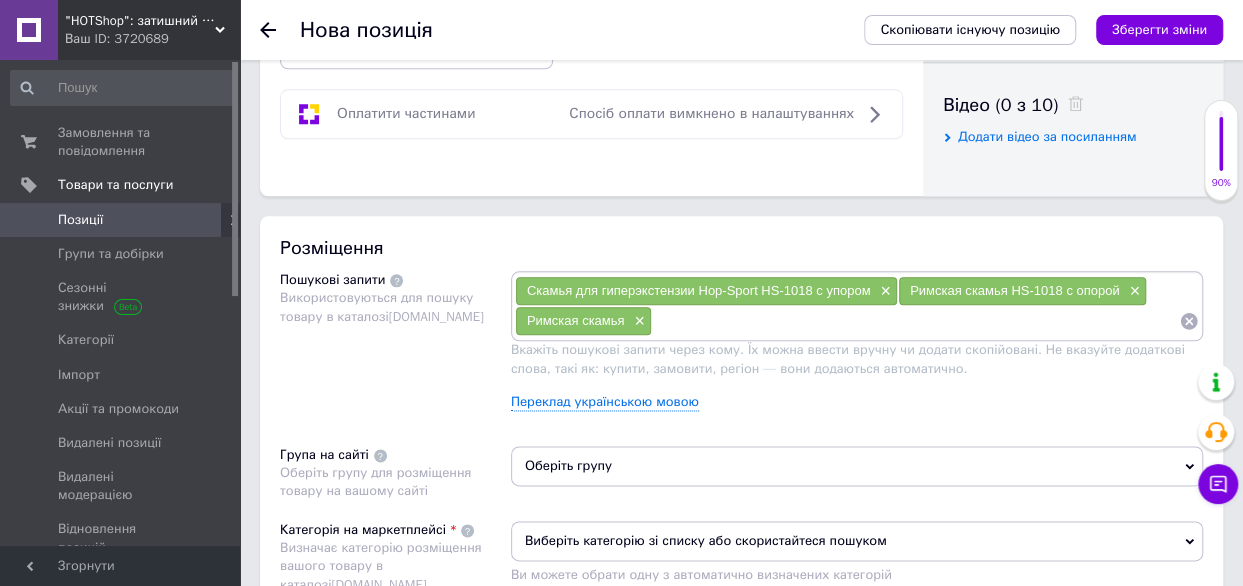 click at bounding box center (915, 321) 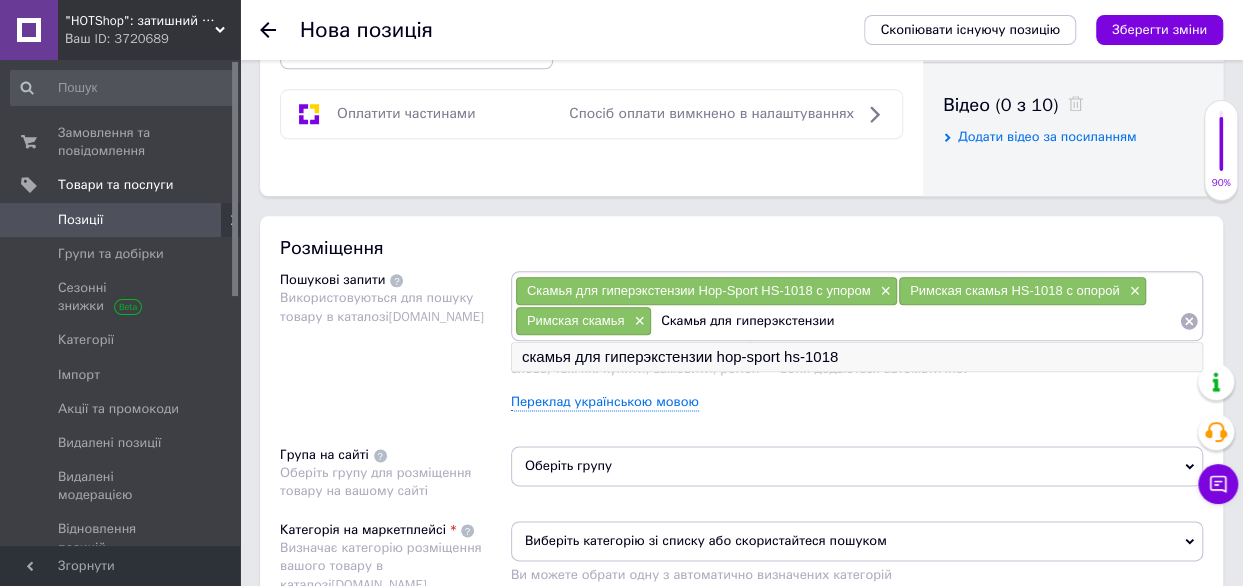 type on "Скамья для гиперэкстензии" 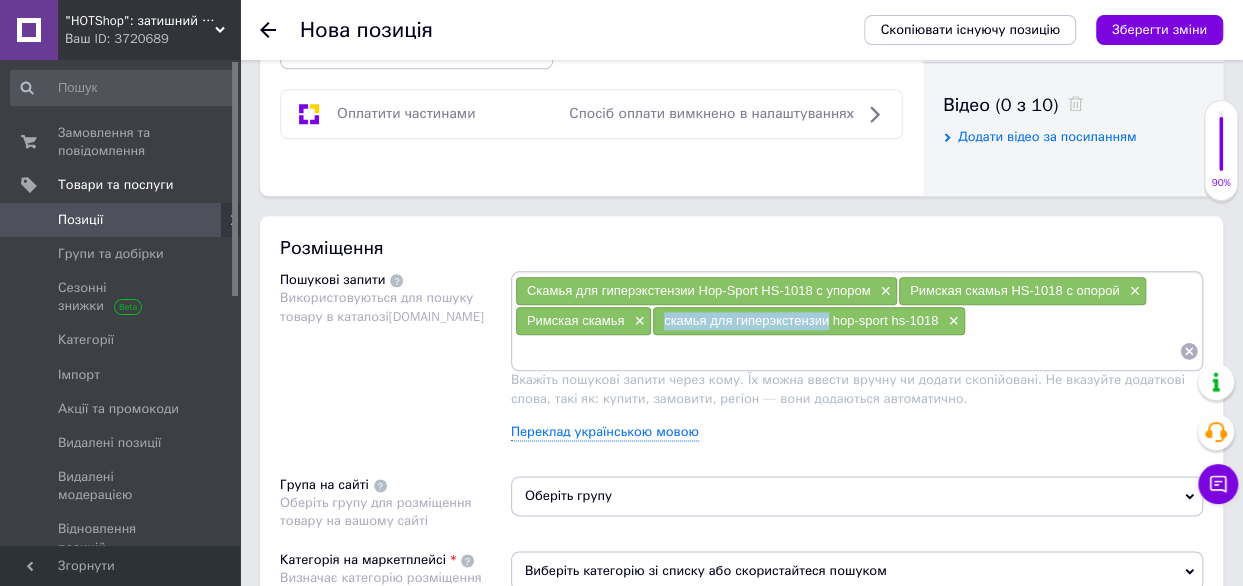 drag, startPoint x: 664, startPoint y: 317, endPoint x: 826, endPoint y: 321, distance: 162.04938 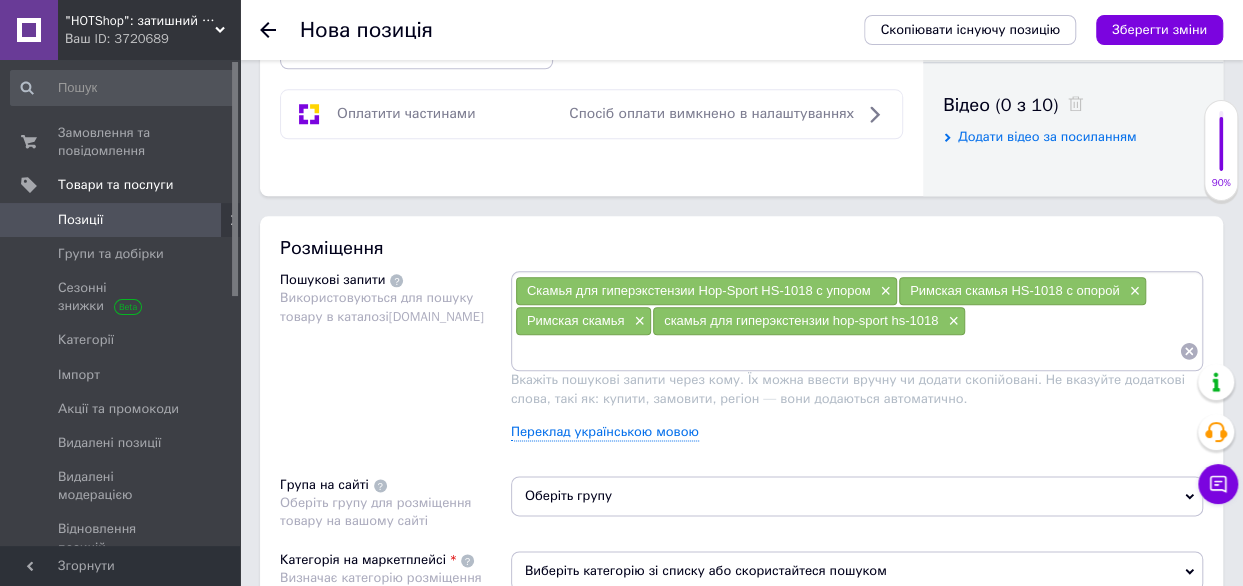 click at bounding box center (847, 351) 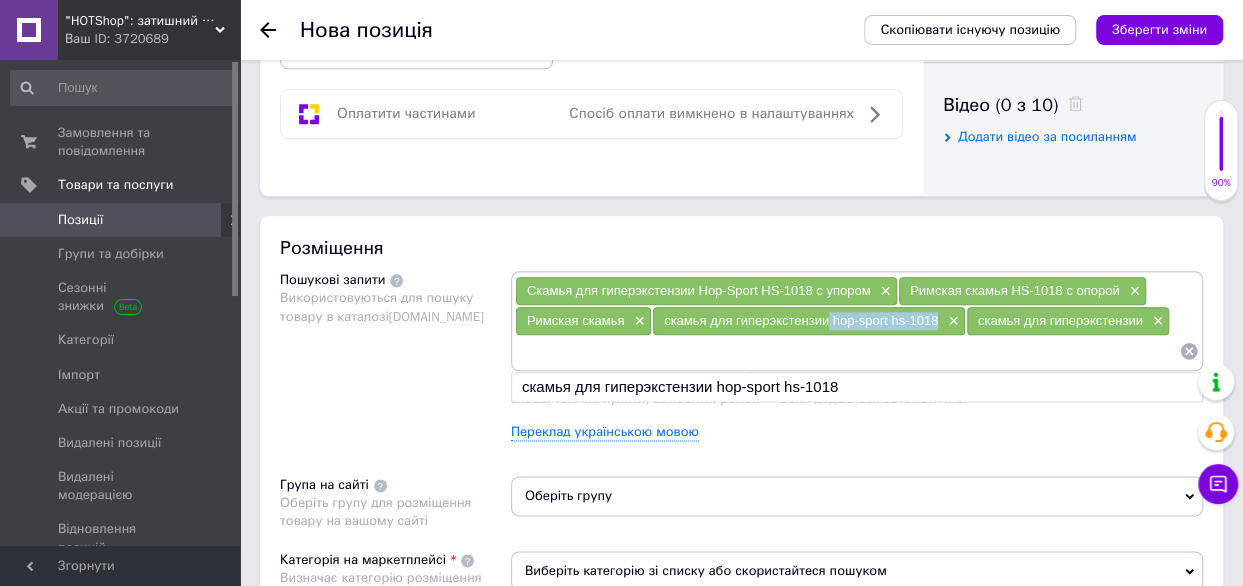 drag, startPoint x: 830, startPoint y: 315, endPoint x: 934, endPoint y: 321, distance: 104.172935 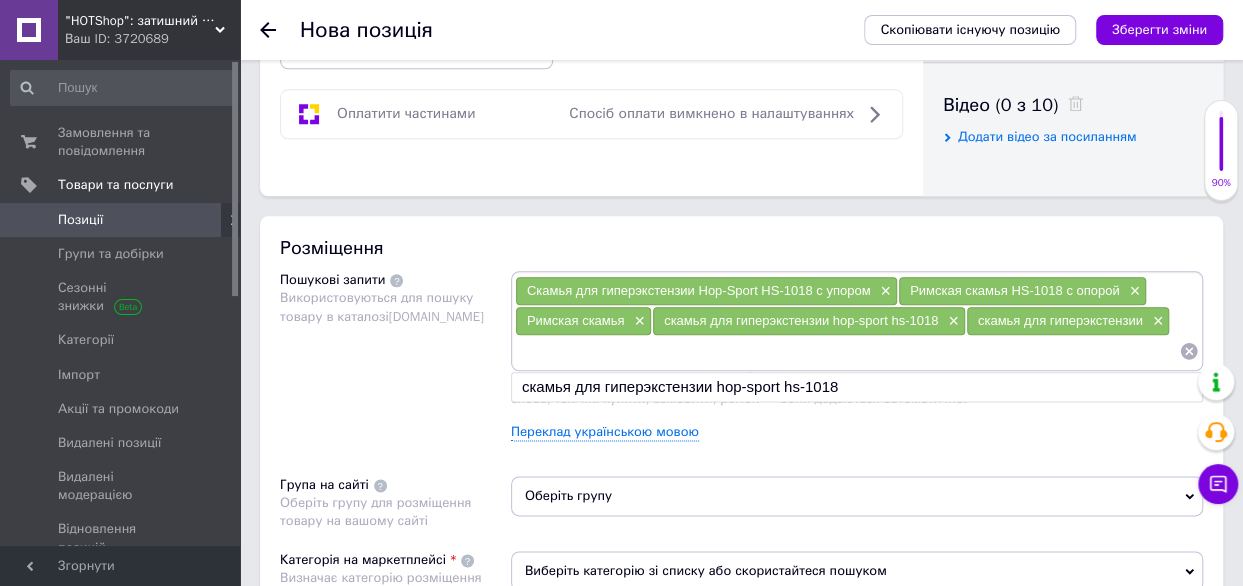 click at bounding box center [847, 351] 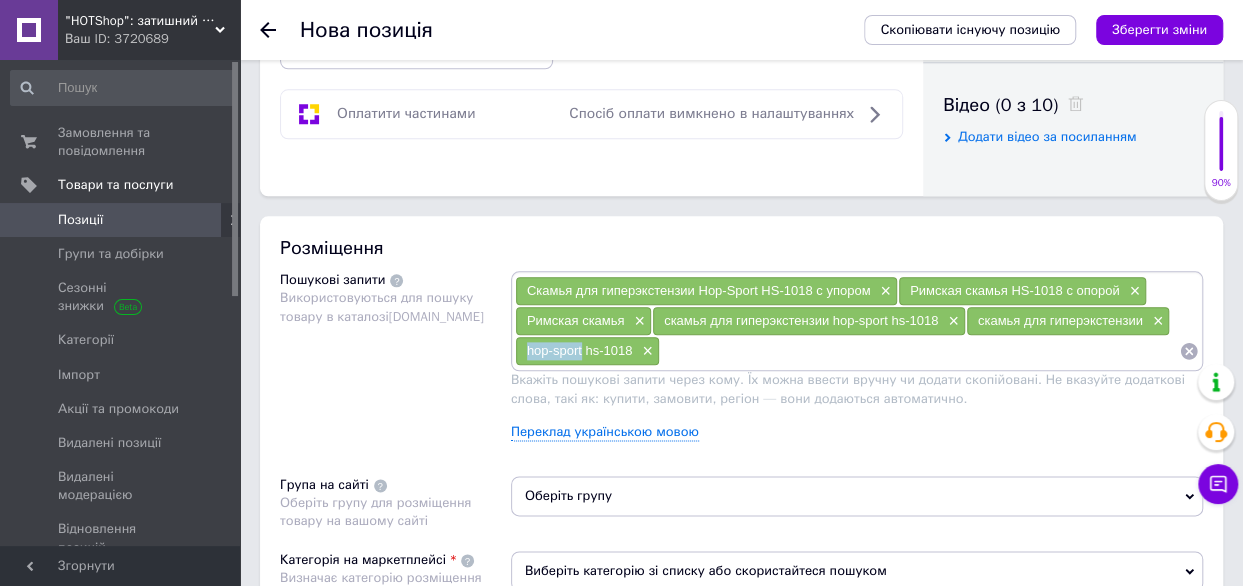 drag, startPoint x: 522, startPoint y: 343, endPoint x: 582, endPoint y: 346, distance: 60.074955 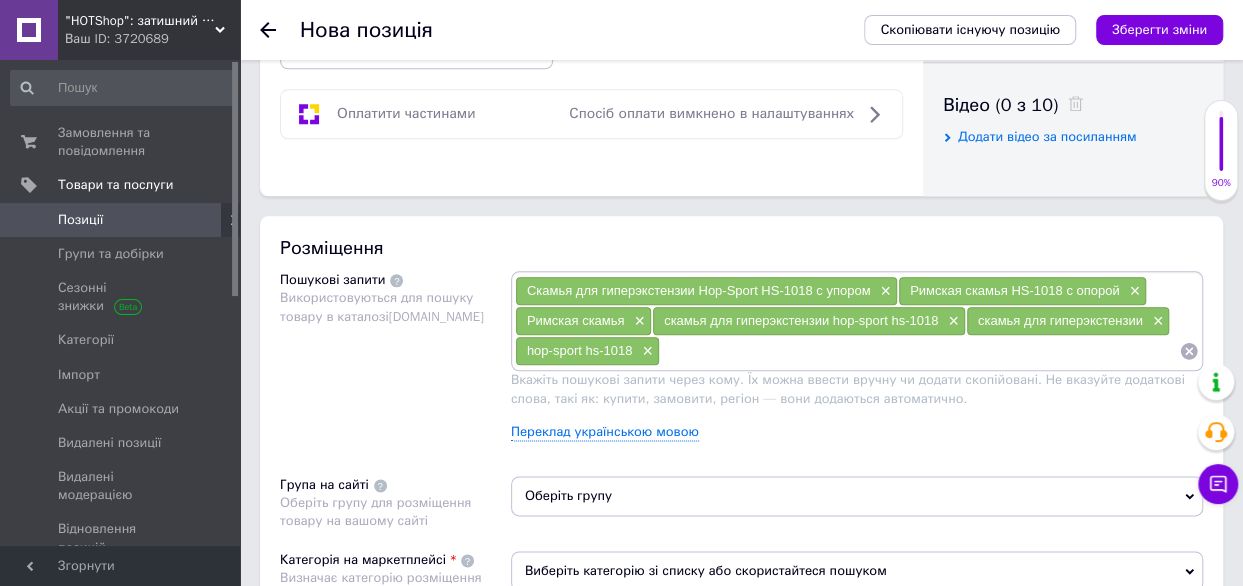 click at bounding box center [919, 351] 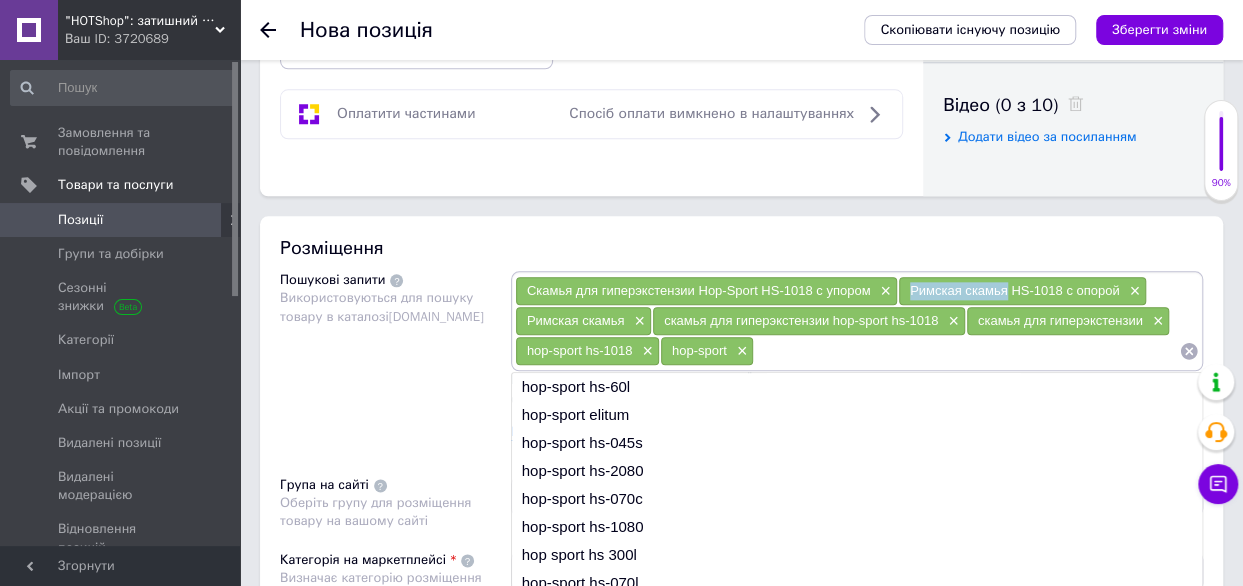 drag, startPoint x: 902, startPoint y: 284, endPoint x: 1006, endPoint y: 284, distance: 104 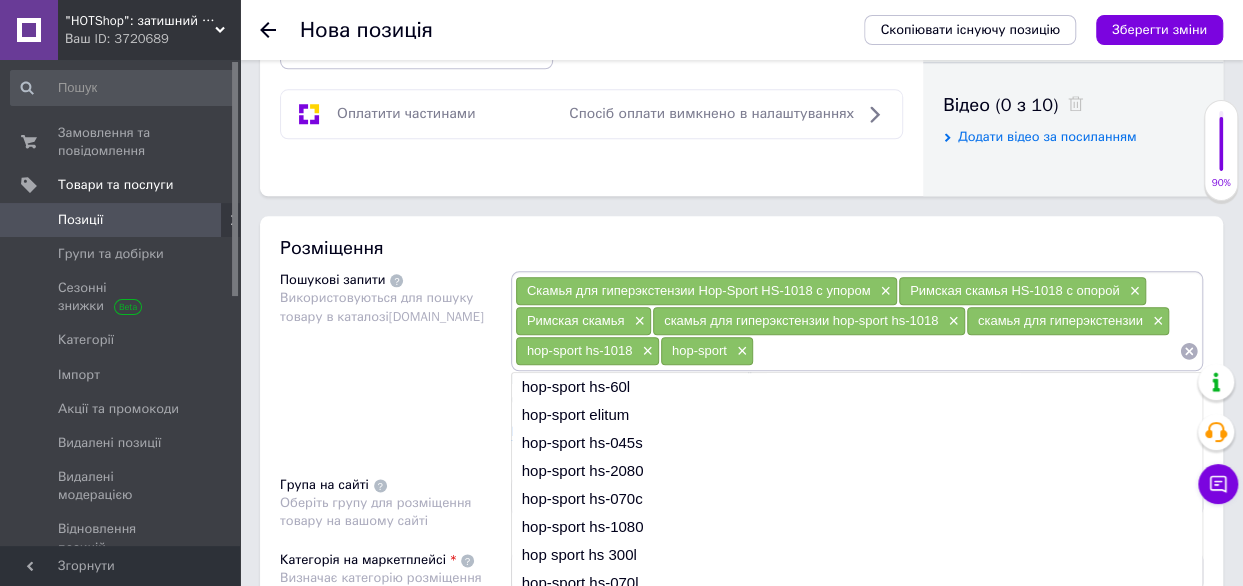 click at bounding box center [966, 351] 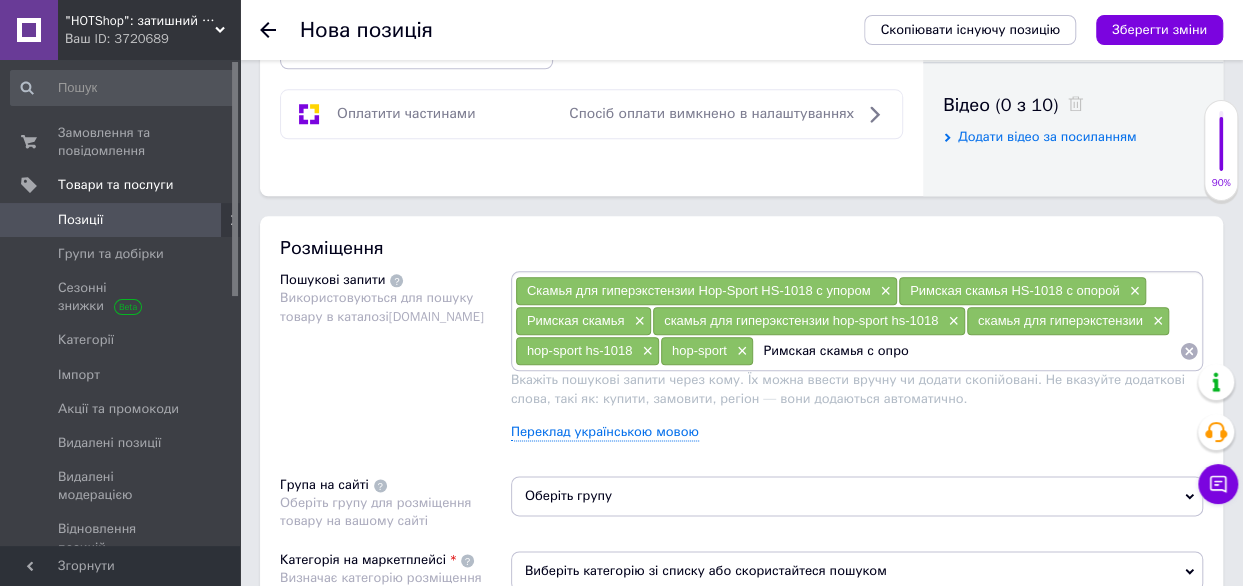 type on "Римская скамья с опрой" 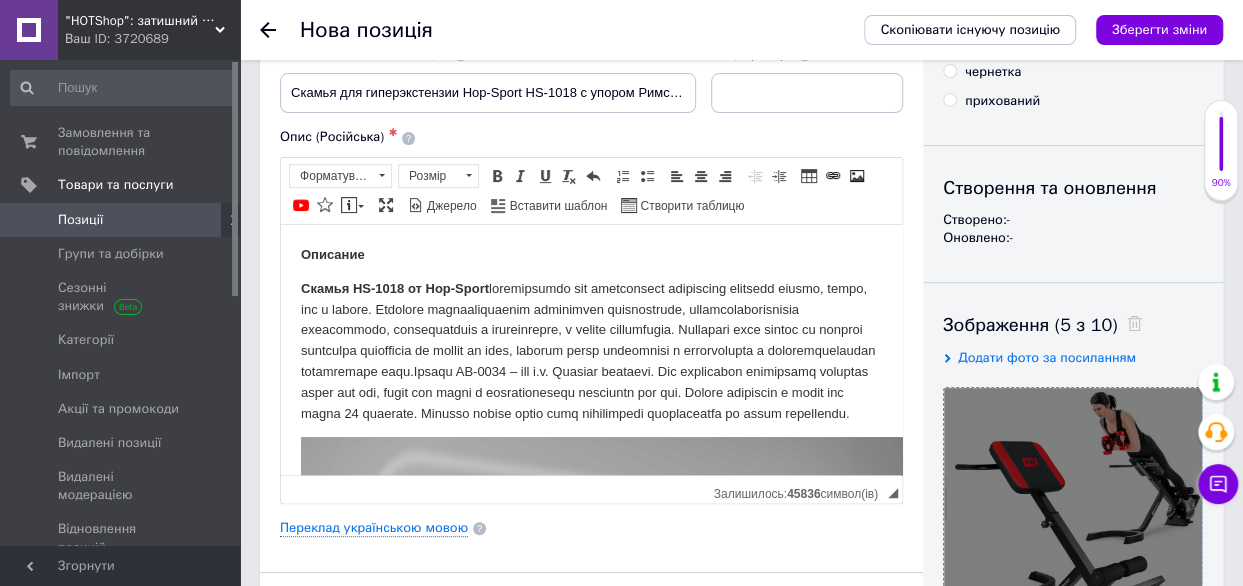 scroll, scrollTop: 0, scrollLeft: 0, axis: both 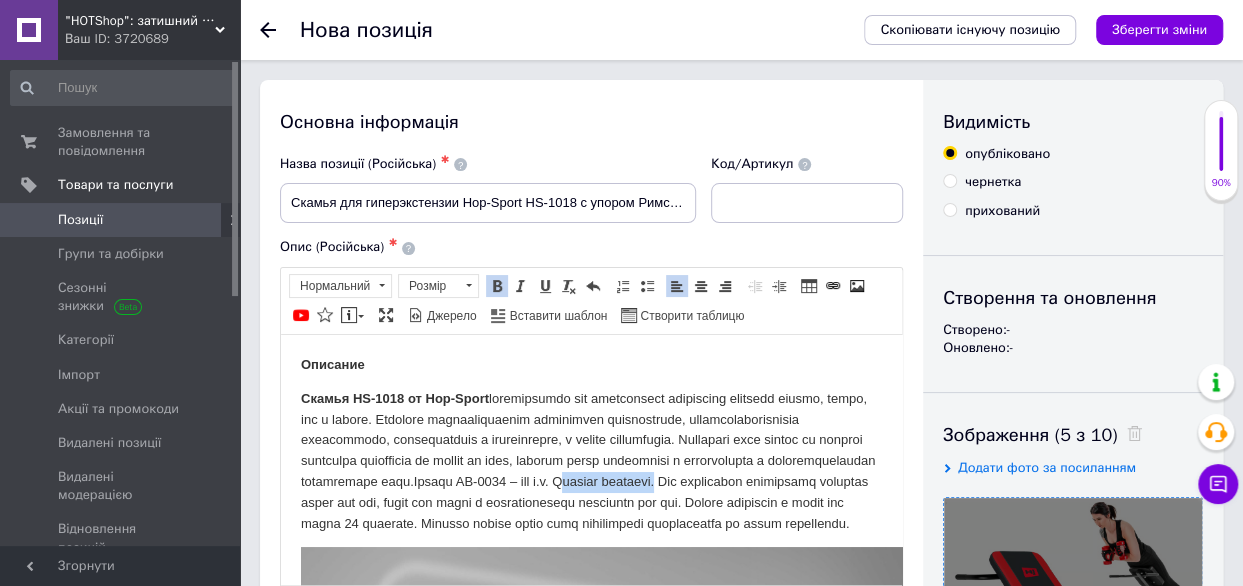 drag, startPoint x: 411, startPoint y: 502, endPoint x: 521, endPoint y: 499, distance: 110.0409 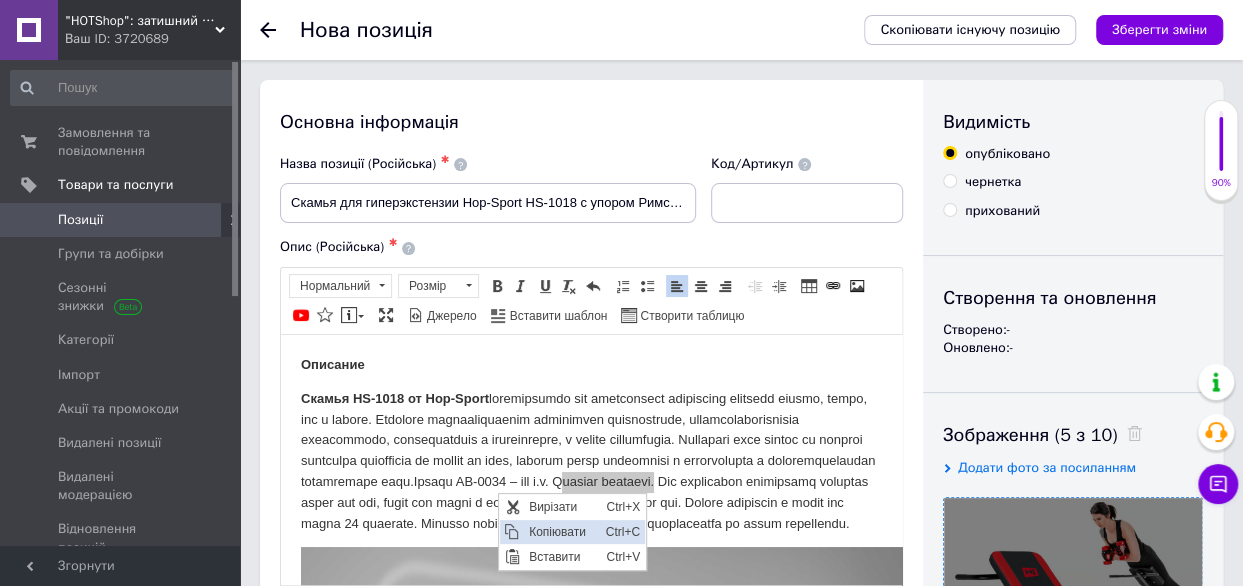 click on "Копіювати" at bounding box center (561, 532) 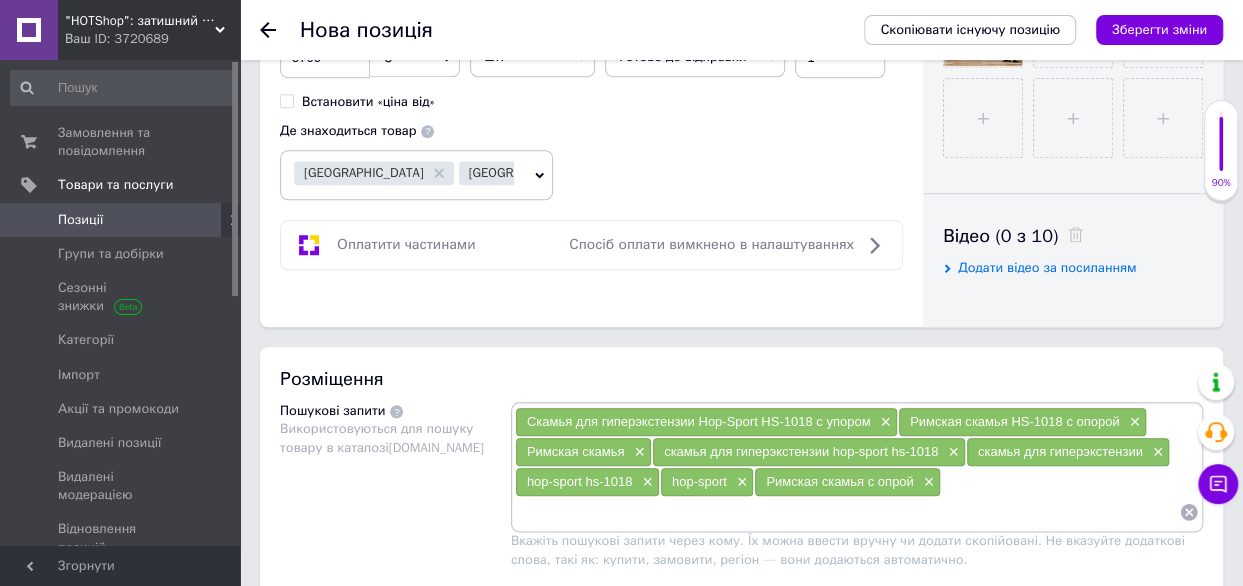 scroll, scrollTop: 900, scrollLeft: 0, axis: vertical 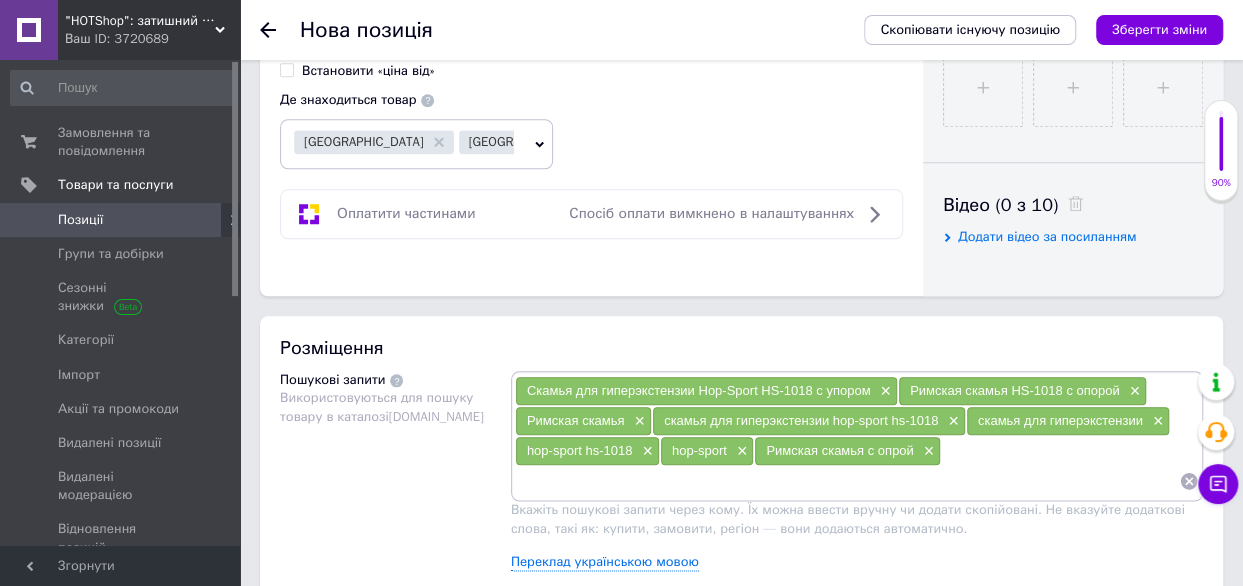 click at bounding box center (847, 481) 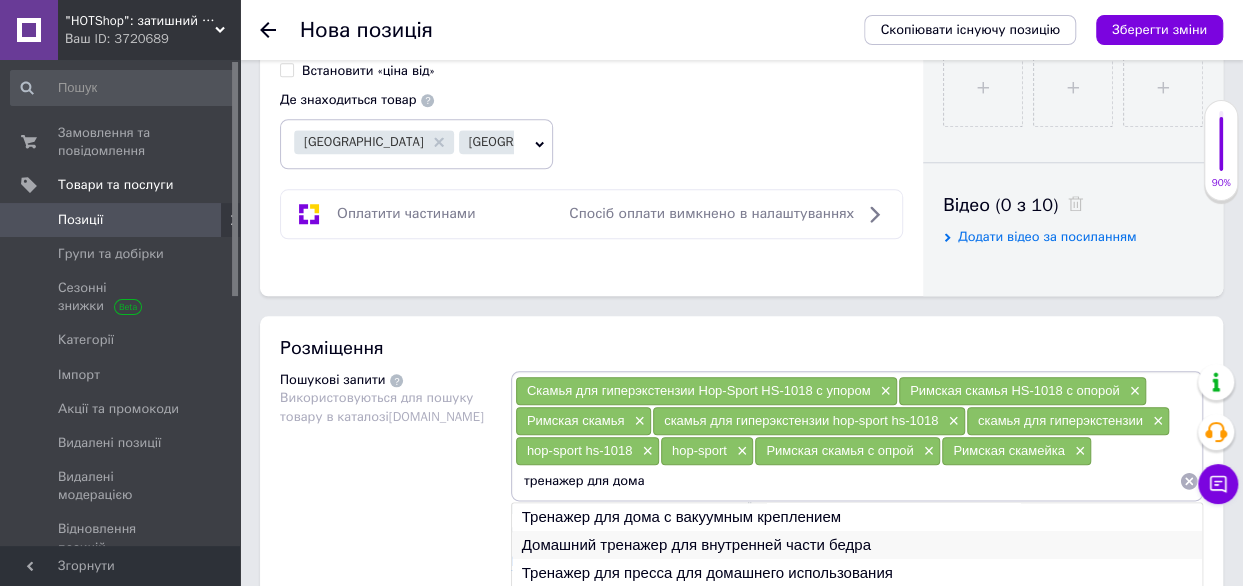 type on "тренажер для дома" 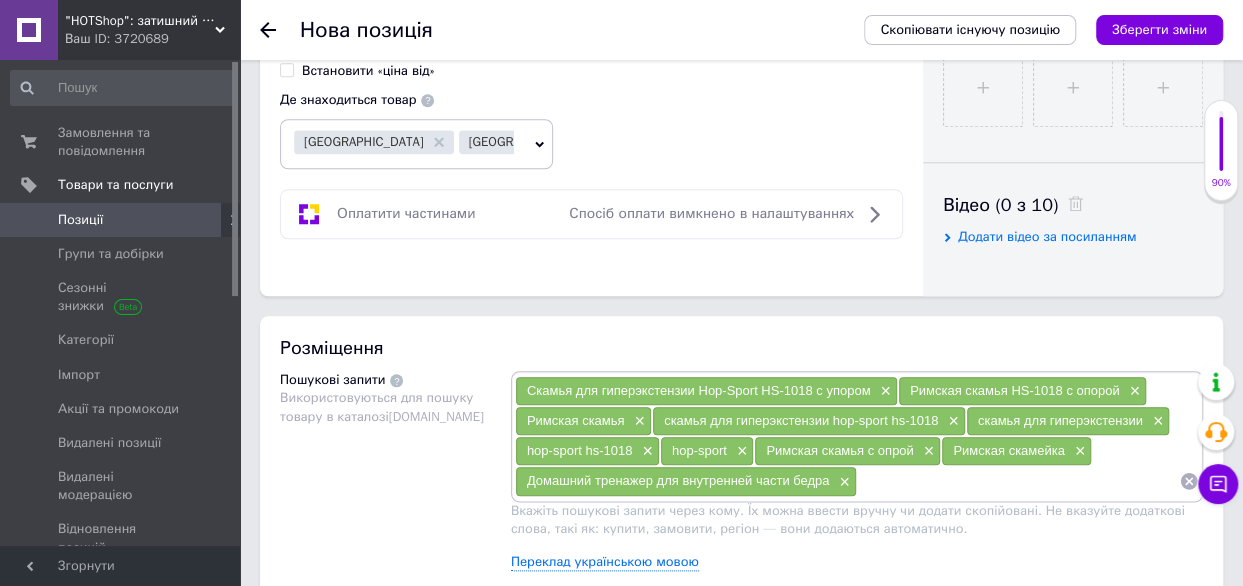 click at bounding box center (1018, 481) 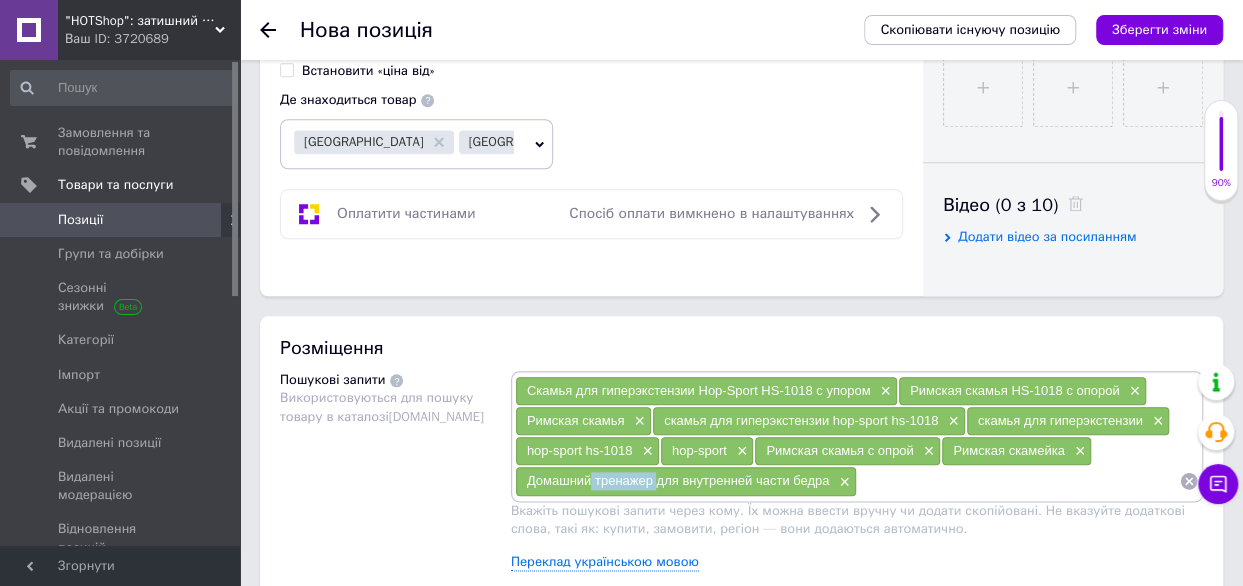 drag, startPoint x: 590, startPoint y: 473, endPoint x: 654, endPoint y: 479, distance: 64.28063 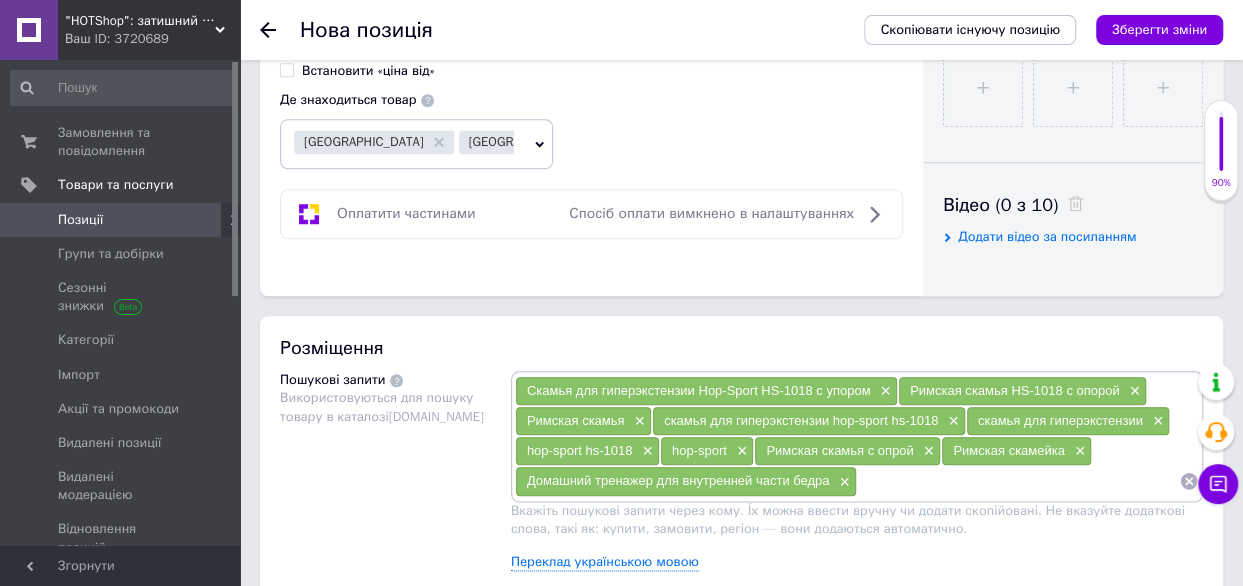 click at bounding box center [1018, 481] 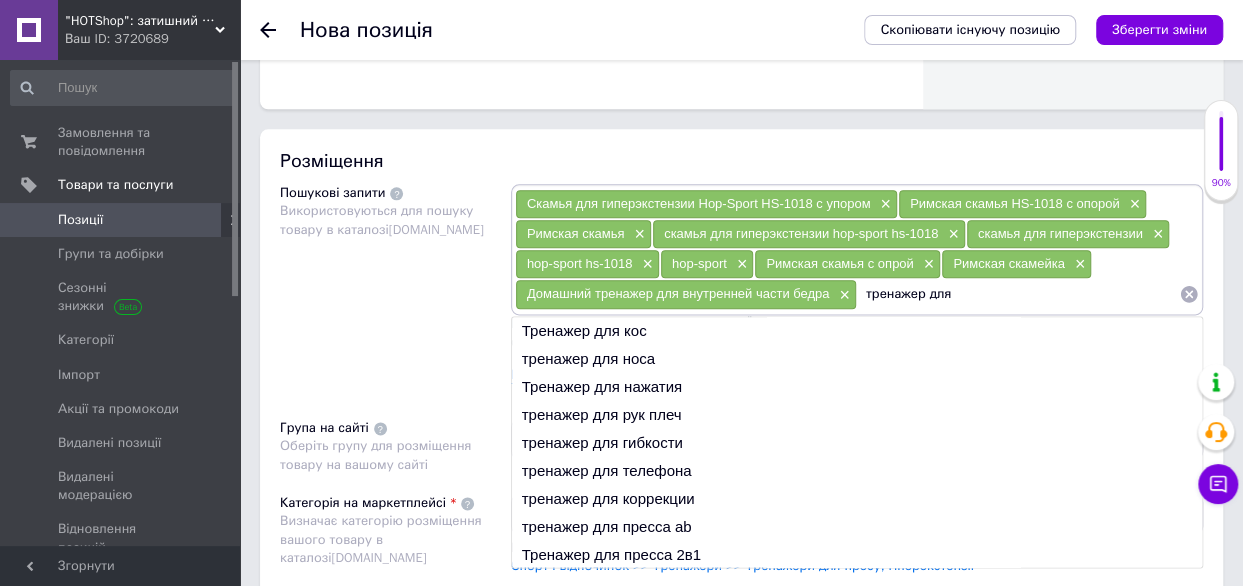 scroll, scrollTop: 1200, scrollLeft: 0, axis: vertical 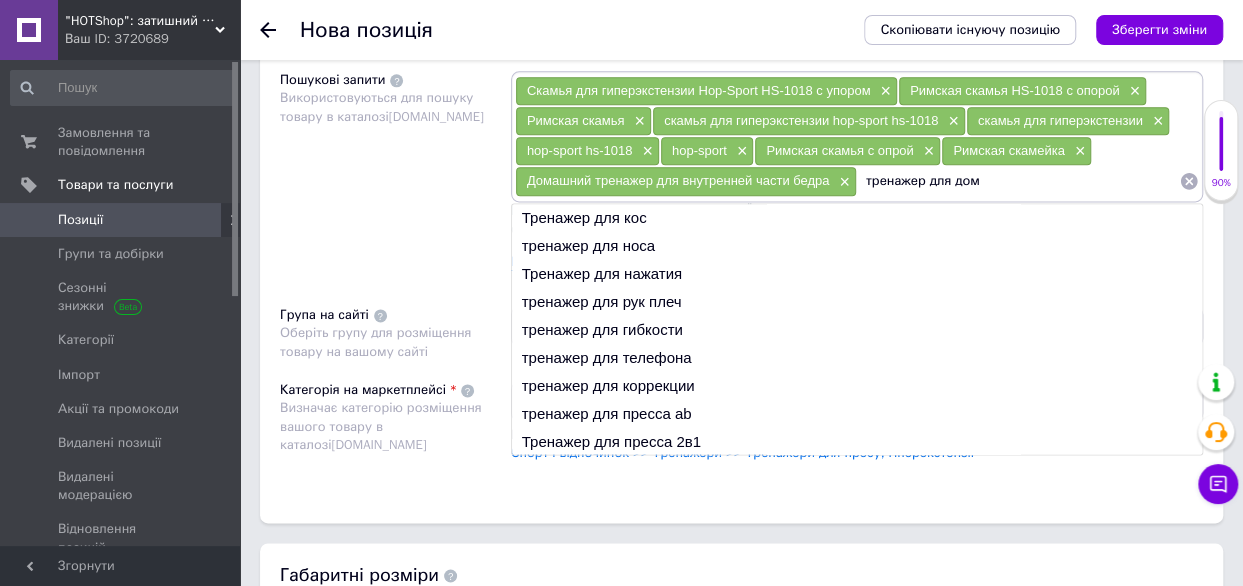type on "тренажер для дома" 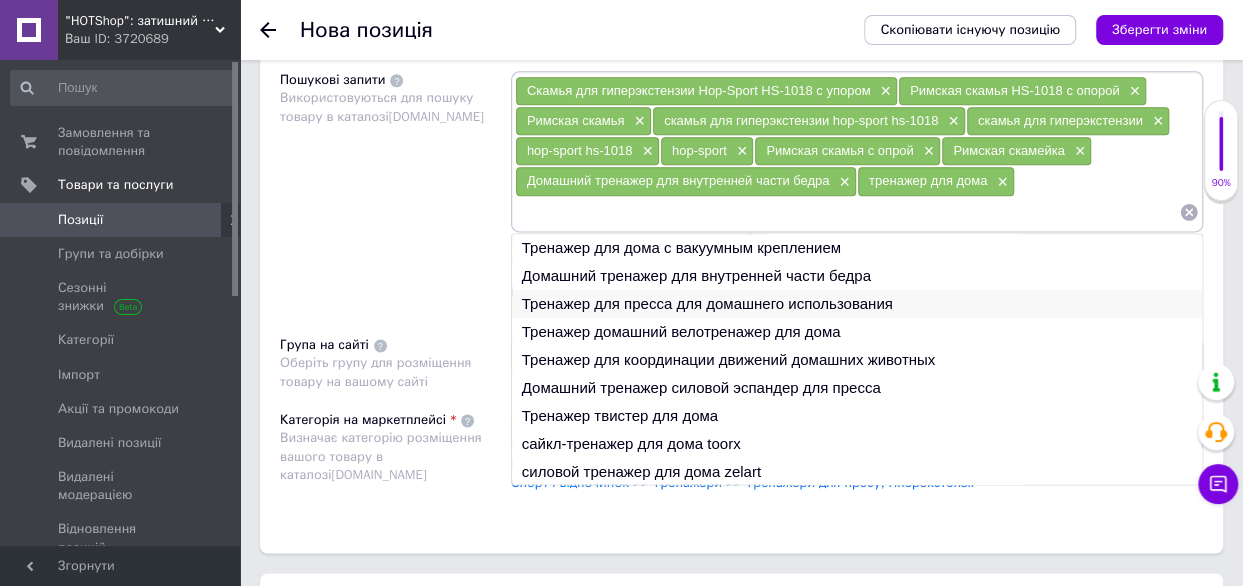 click on "Тренажер для пресса для домашнего использования" at bounding box center [857, 304] 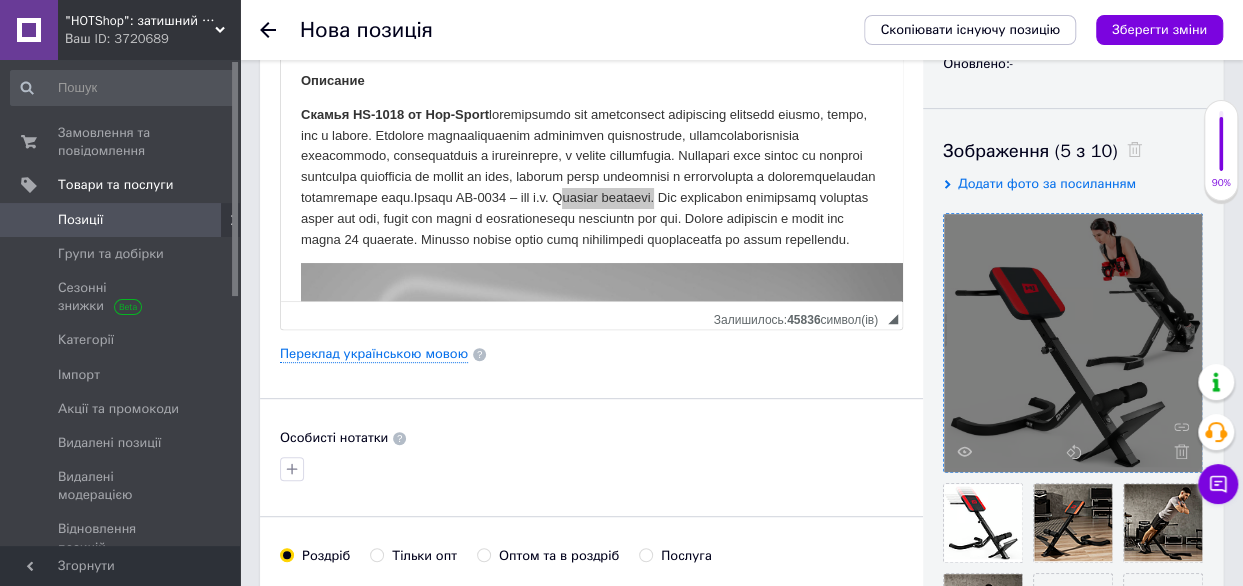 scroll, scrollTop: 300, scrollLeft: 0, axis: vertical 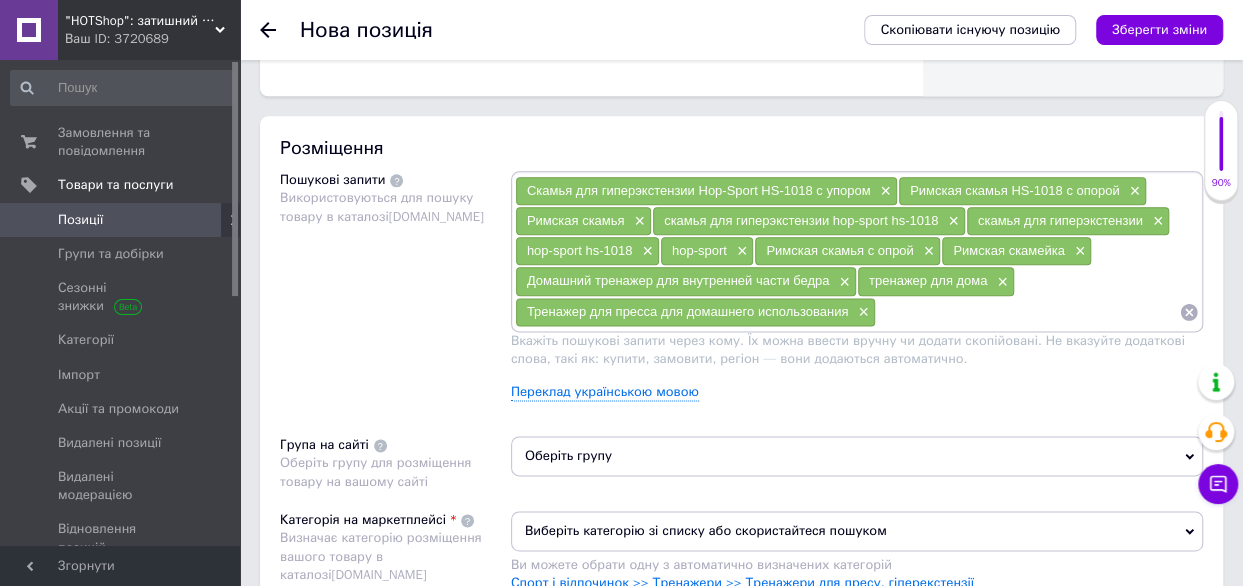 click at bounding box center (1027, 312) 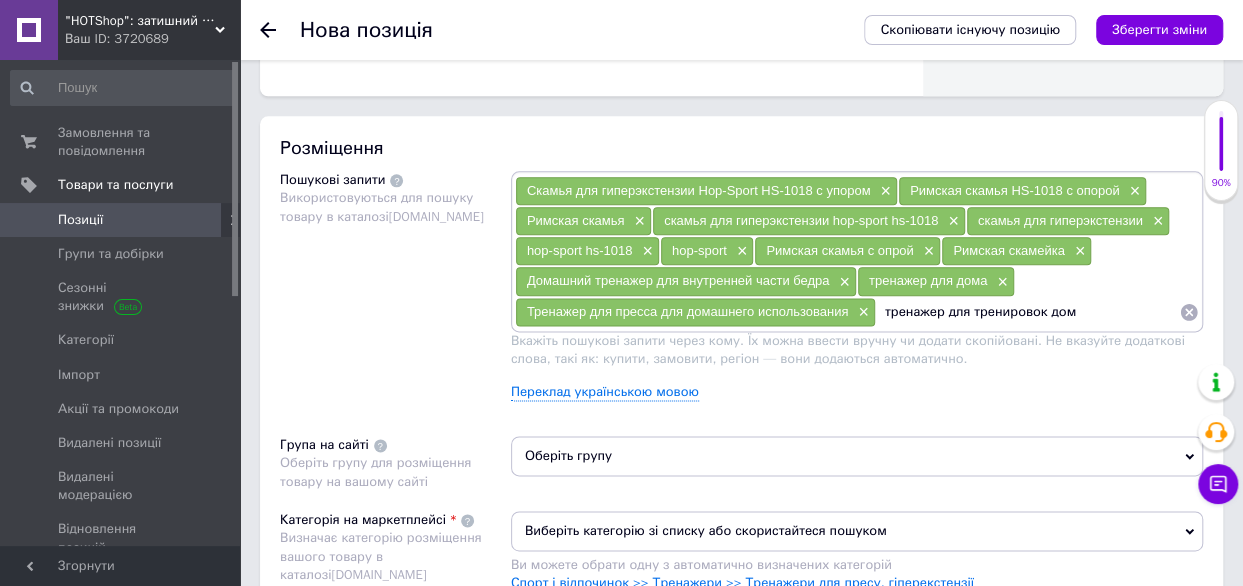 type on "тренажер для тренировок дома" 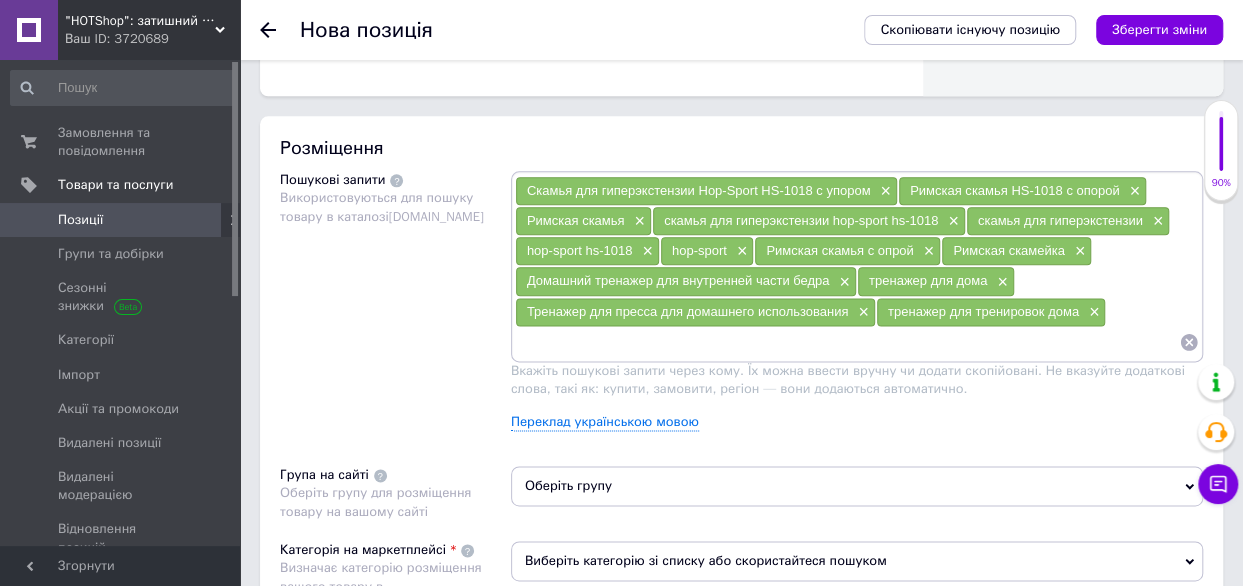 click at bounding box center [847, 342] 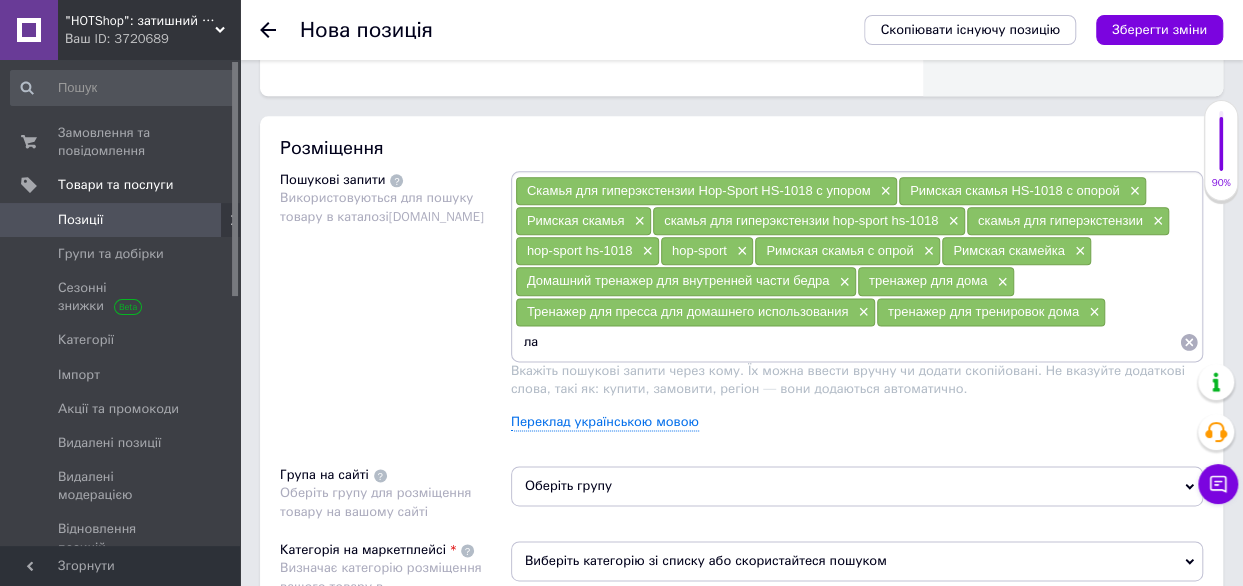 type on "л" 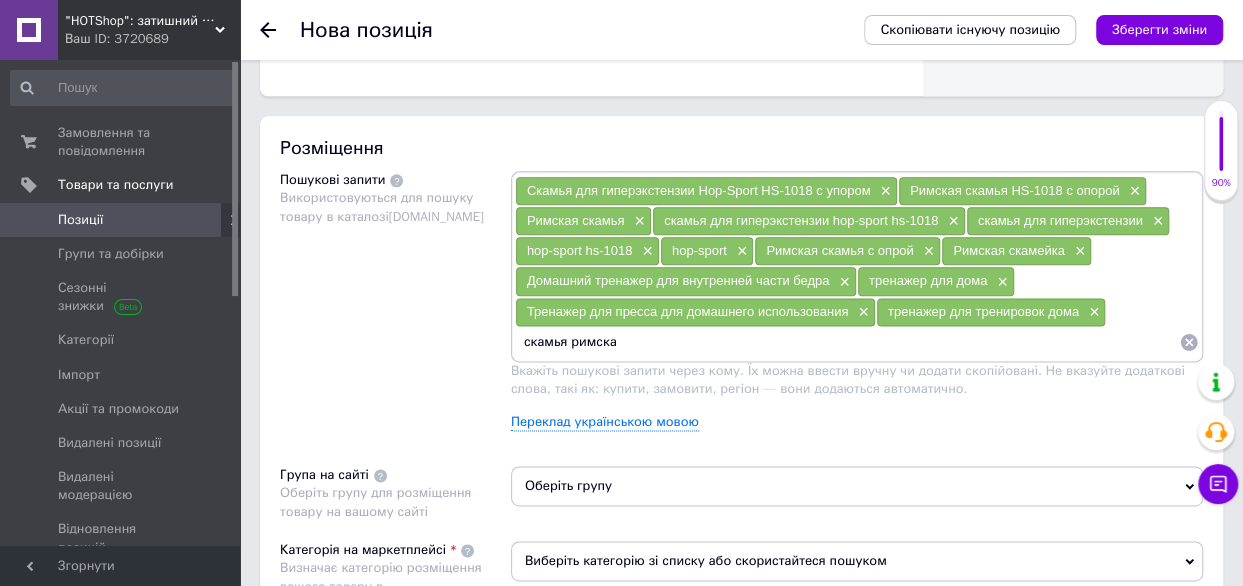 type on "скамья римская" 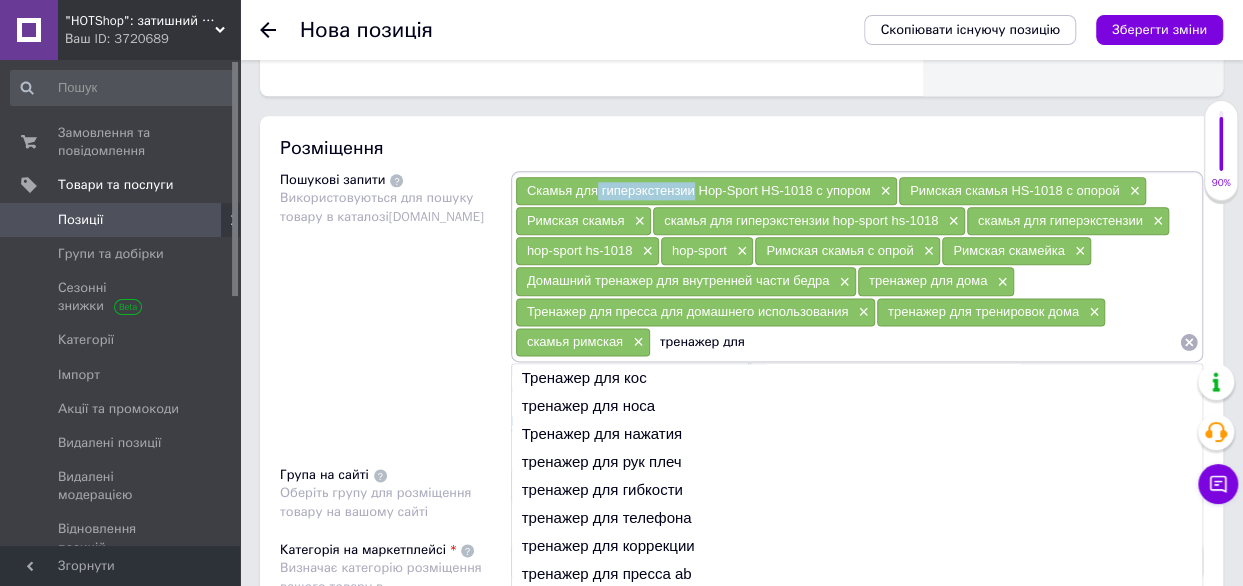 drag, startPoint x: 598, startPoint y: 183, endPoint x: 692, endPoint y: 185, distance: 94.02127 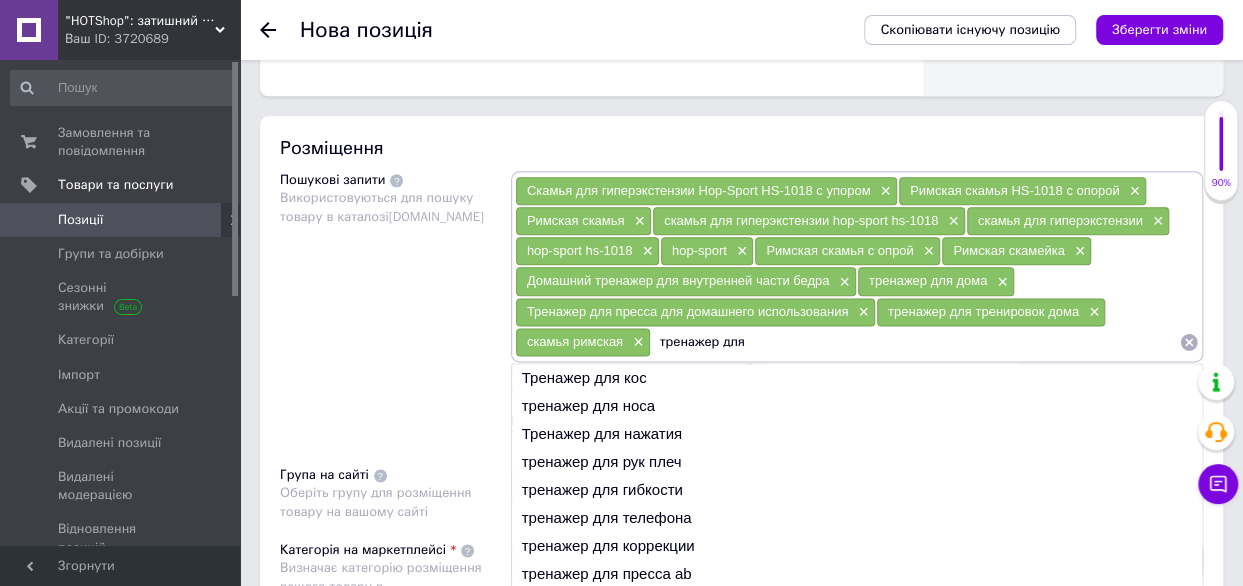 click on "тренажер для" at bounding box center [915, 342] 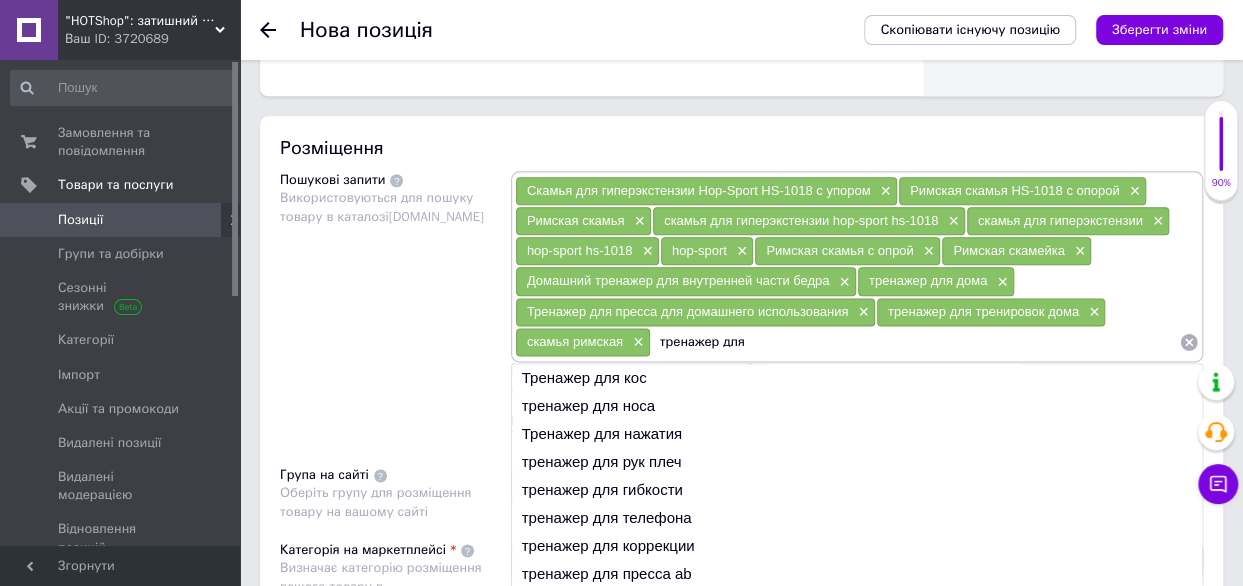 paste on "гиперэкстензии" 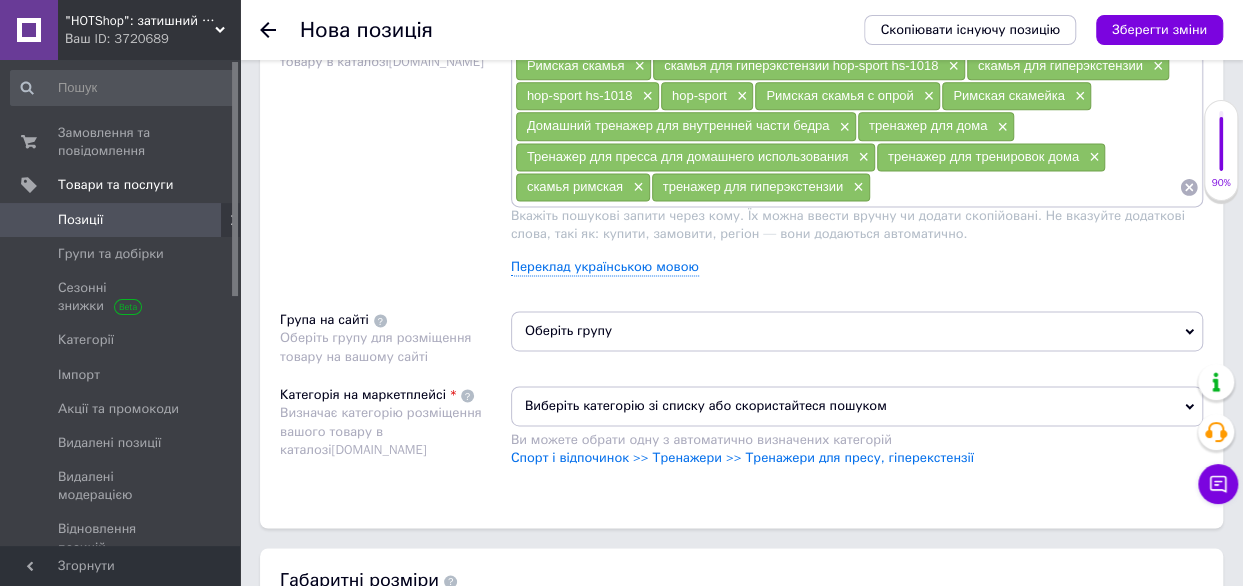 scroll, scrollTop: 1300, scrollLeft: 0, axis: vertical 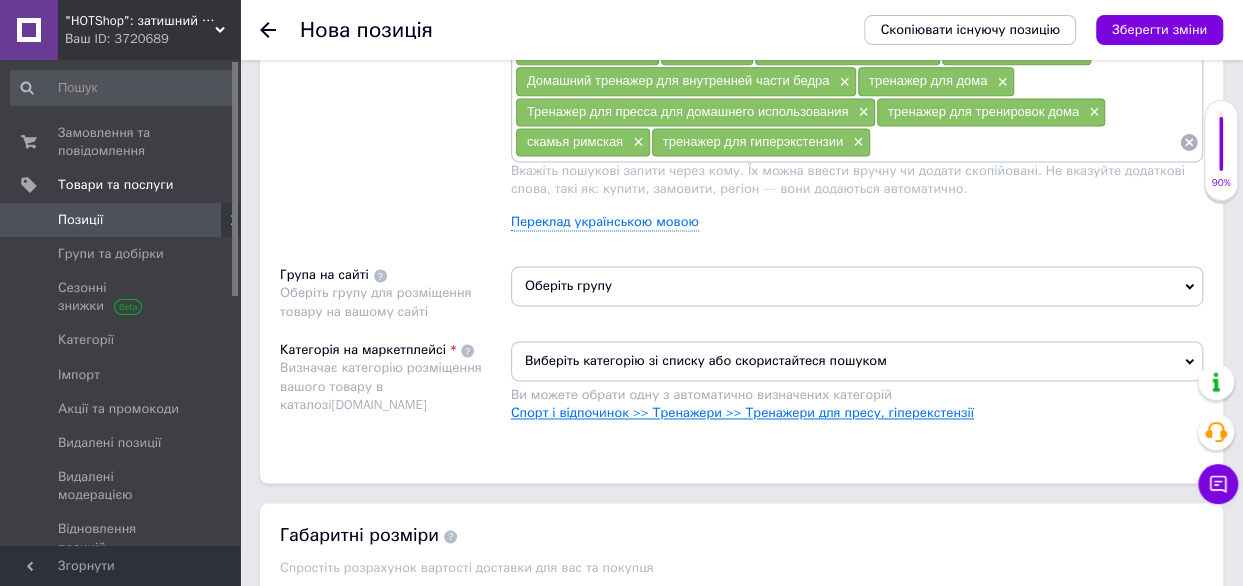 type 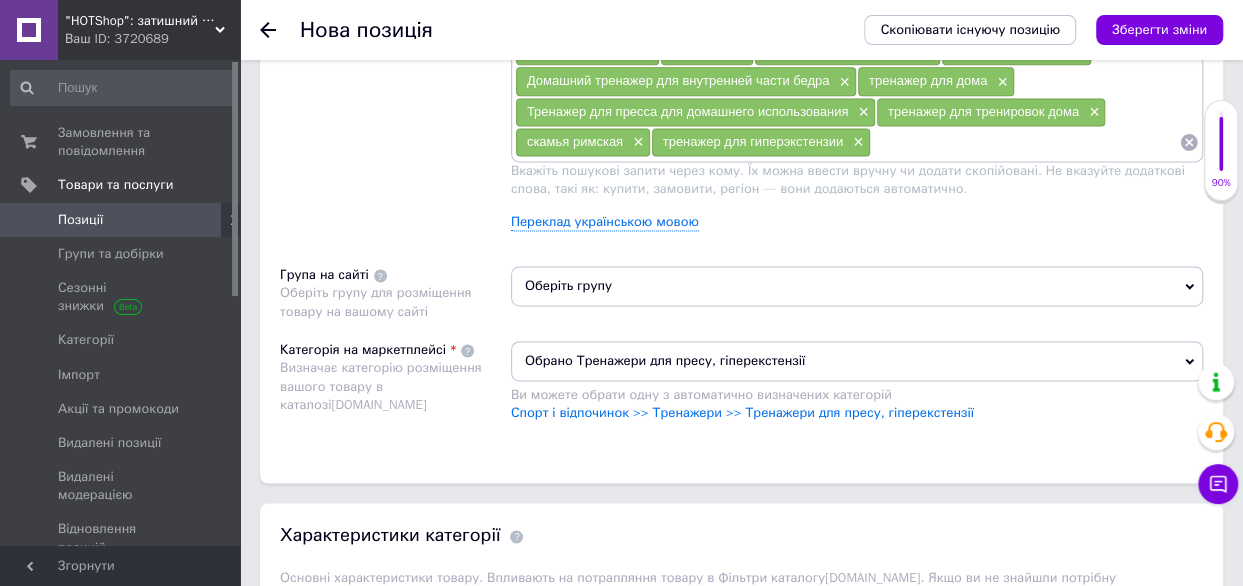 click on "Оберіть групу" at bounding box center [857, 286] 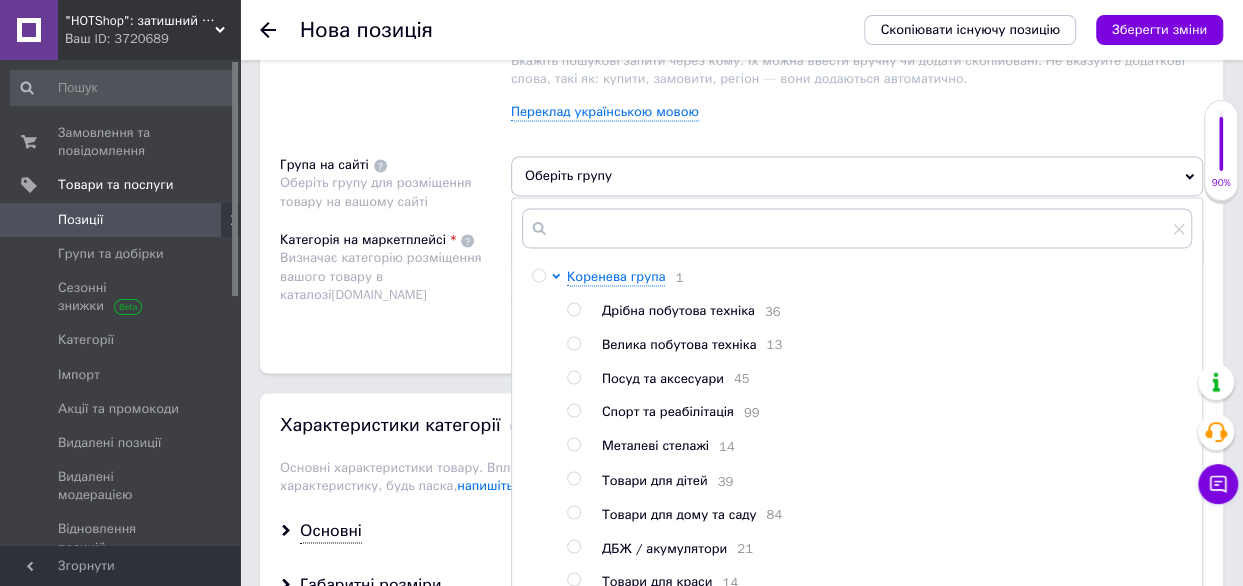 scroll, scrollTop: 1500, scrollLeft: 0, axis: vertical 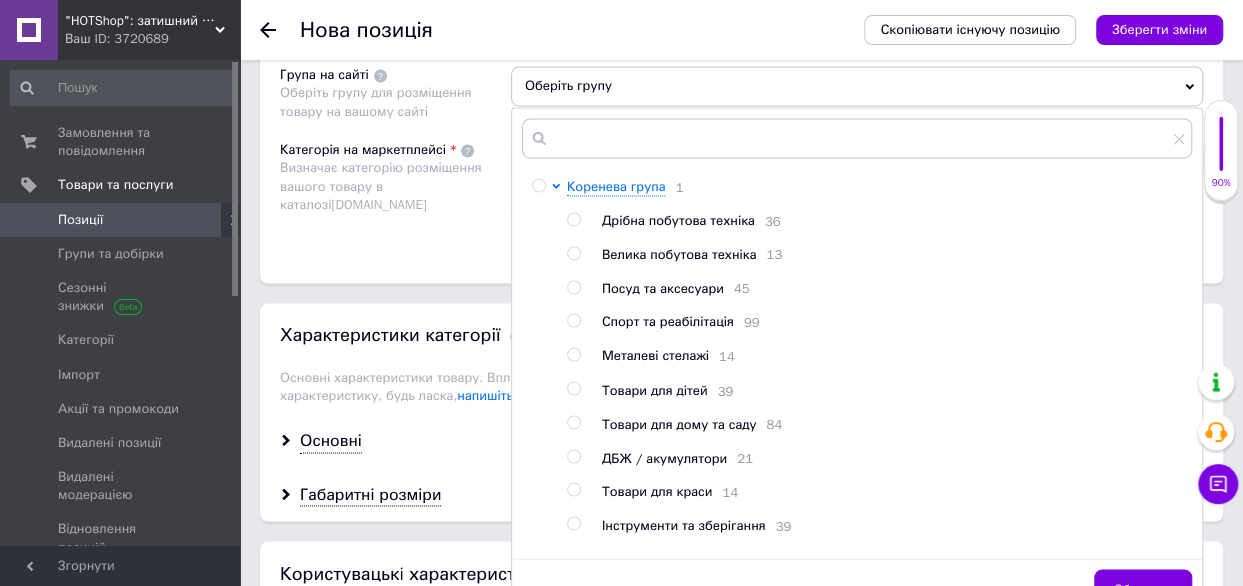click at bounding box center [573, 320] 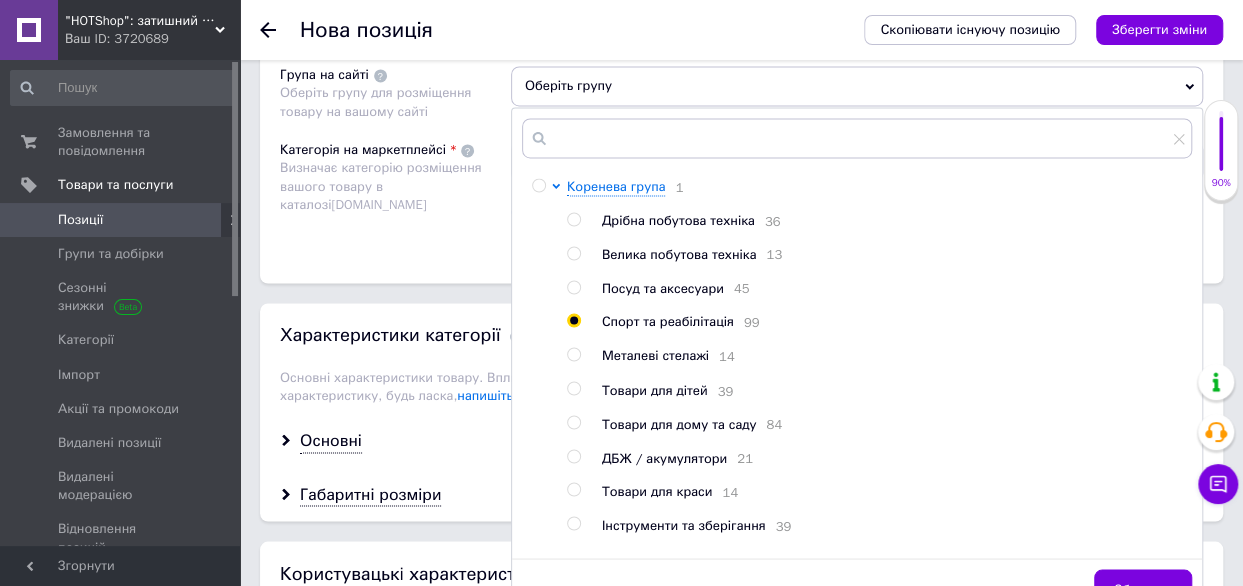 radio on "true" 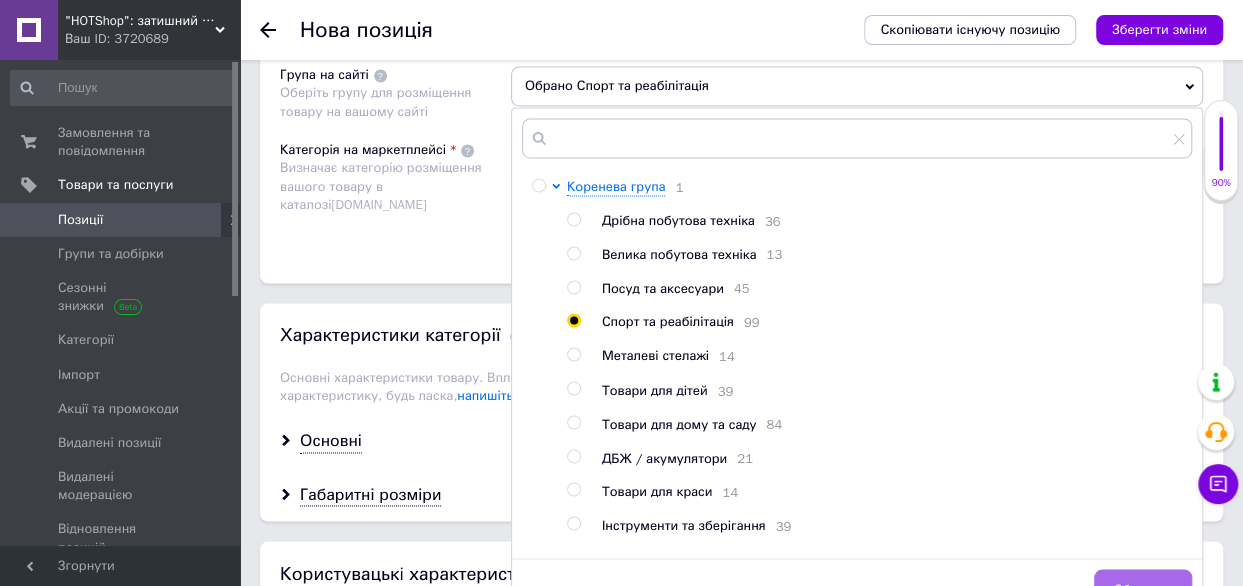 click on "Зберегти" at bounding box center [1143, 589] 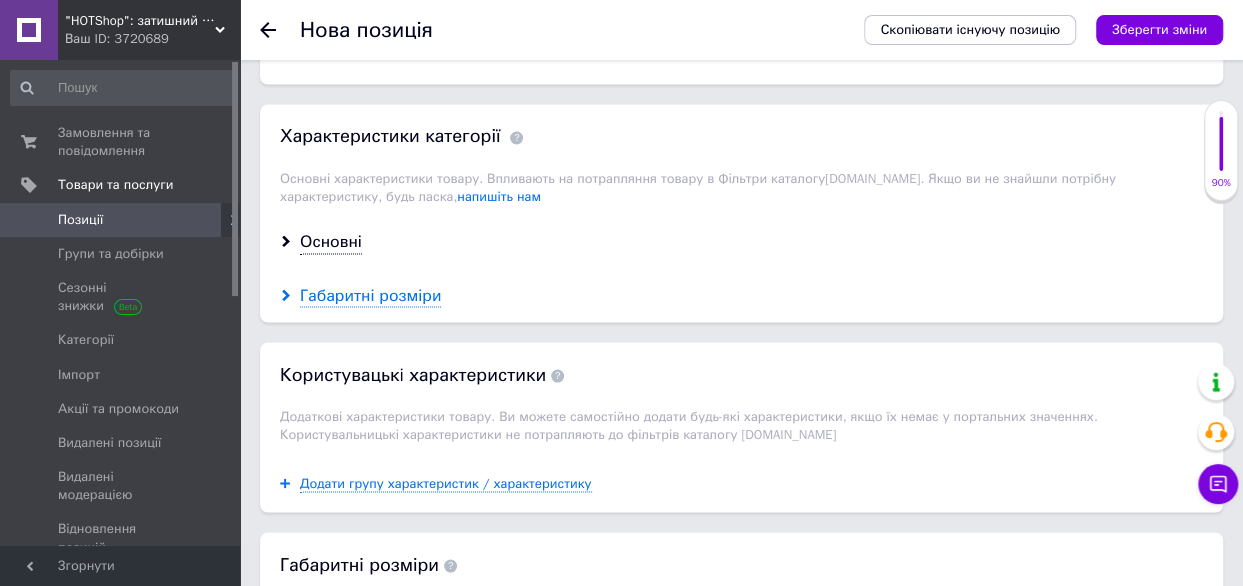 scroll, scrollTop: 1700, scrollLeft: 0, axis: vertical 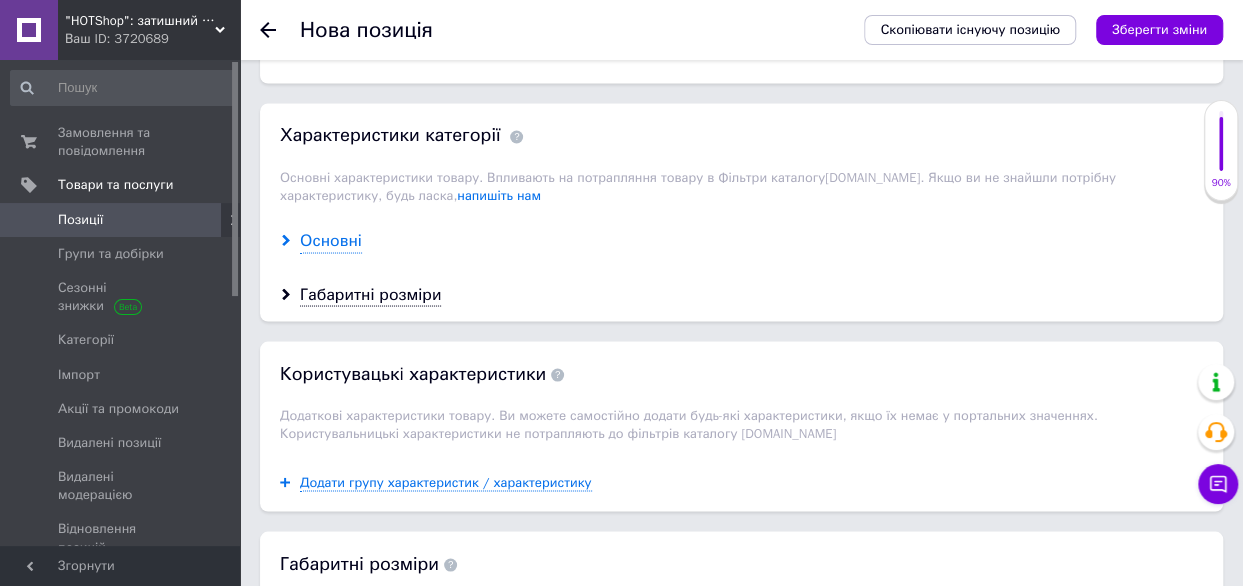 click on "Основні" at bounding box center (331, 240) 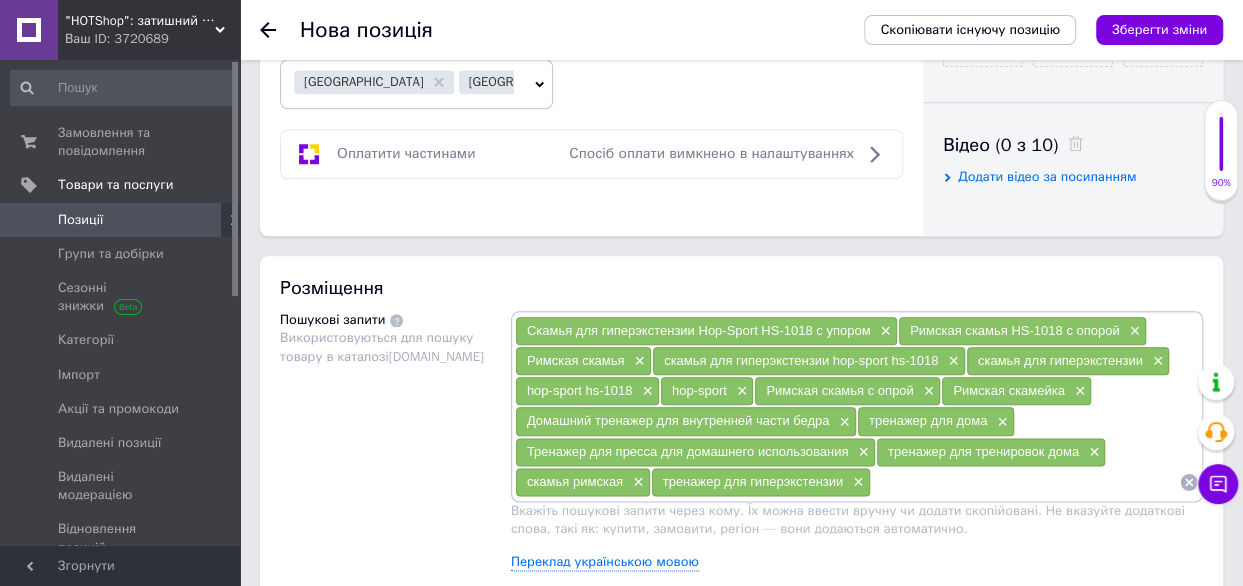 scroll, scrollTop: 900, scrollLeft: 0, axis: vertical 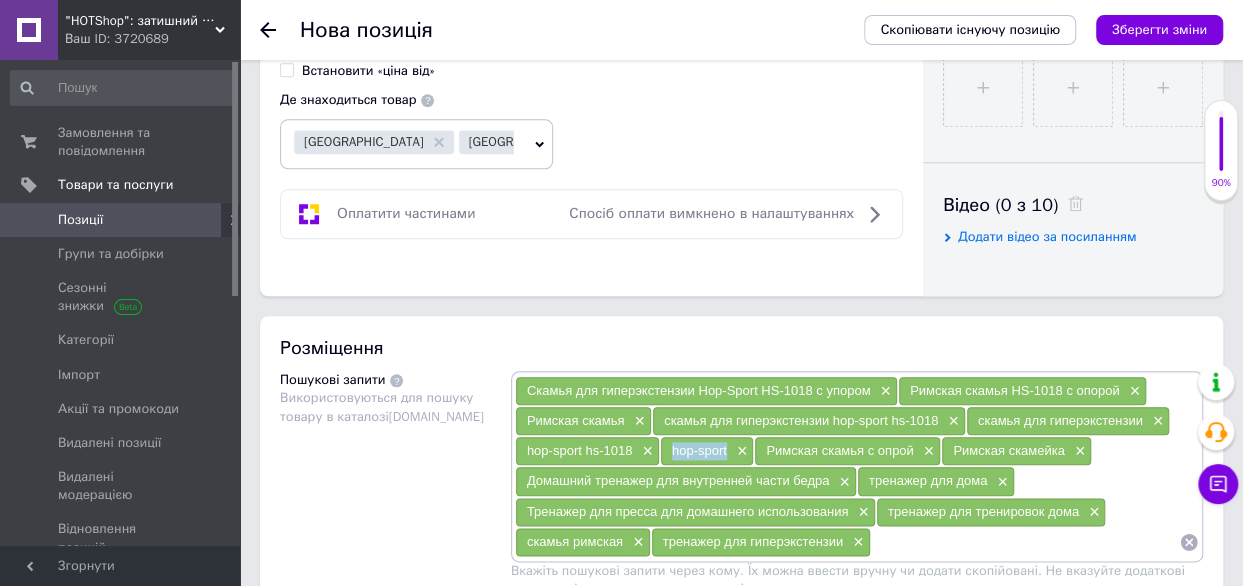 drag, startPoint x: 671, startPoint y: 443, endPoint x: 727, endPoint y: 445, distance: 56.0357 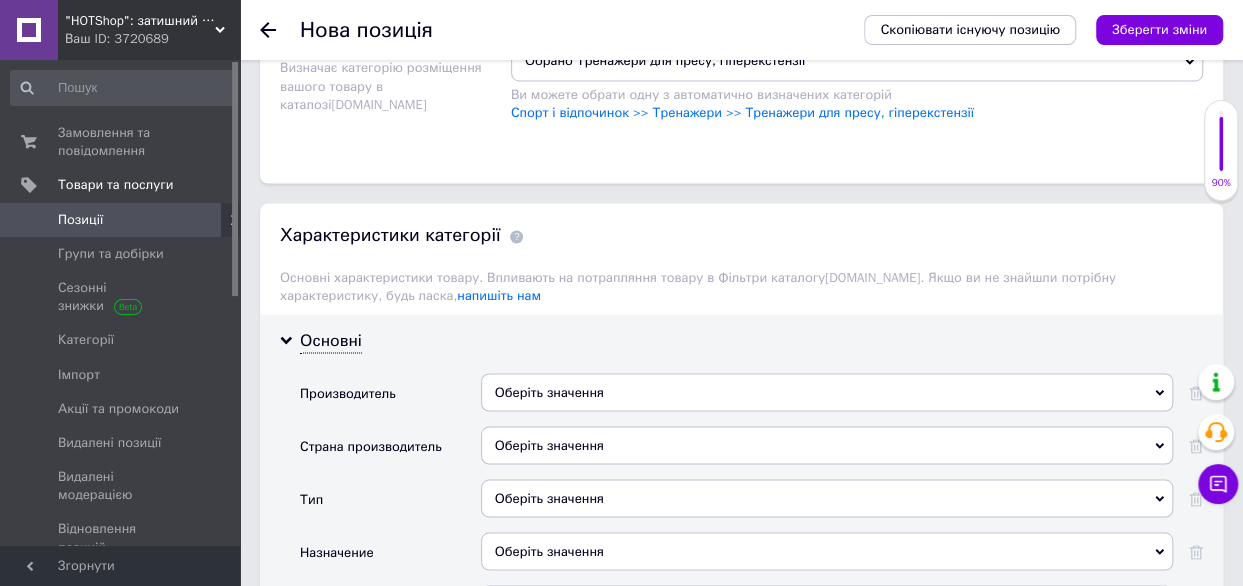 scroll, scrollTop: 1700, scrollLeft: 0, axis: vertical 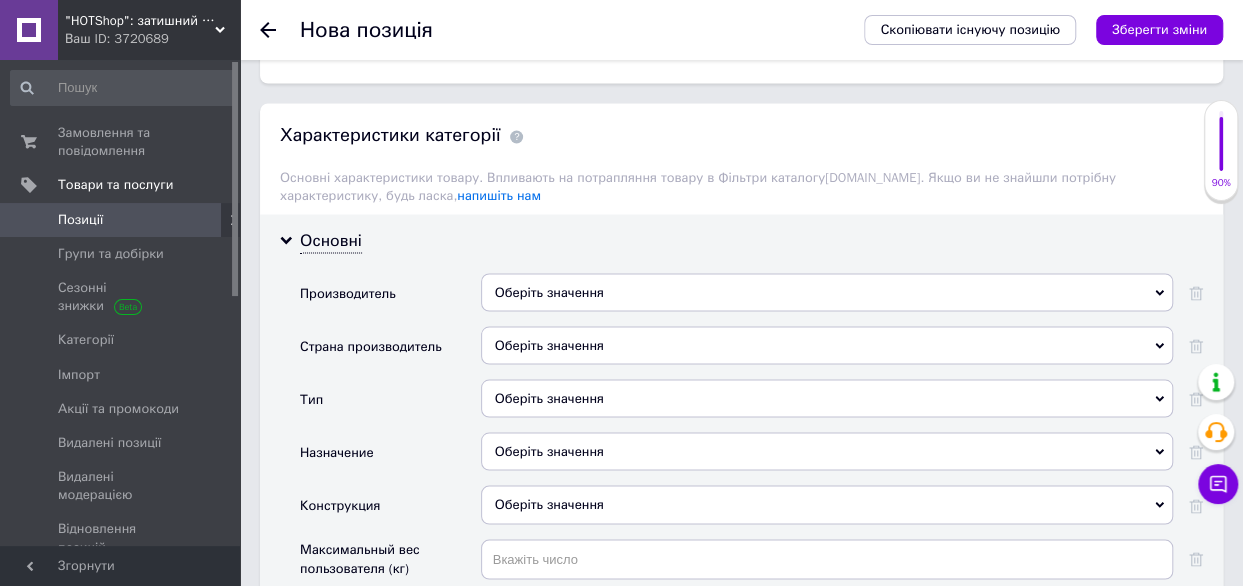 click on "Оберіть значення" at bounding box center [827, 292] 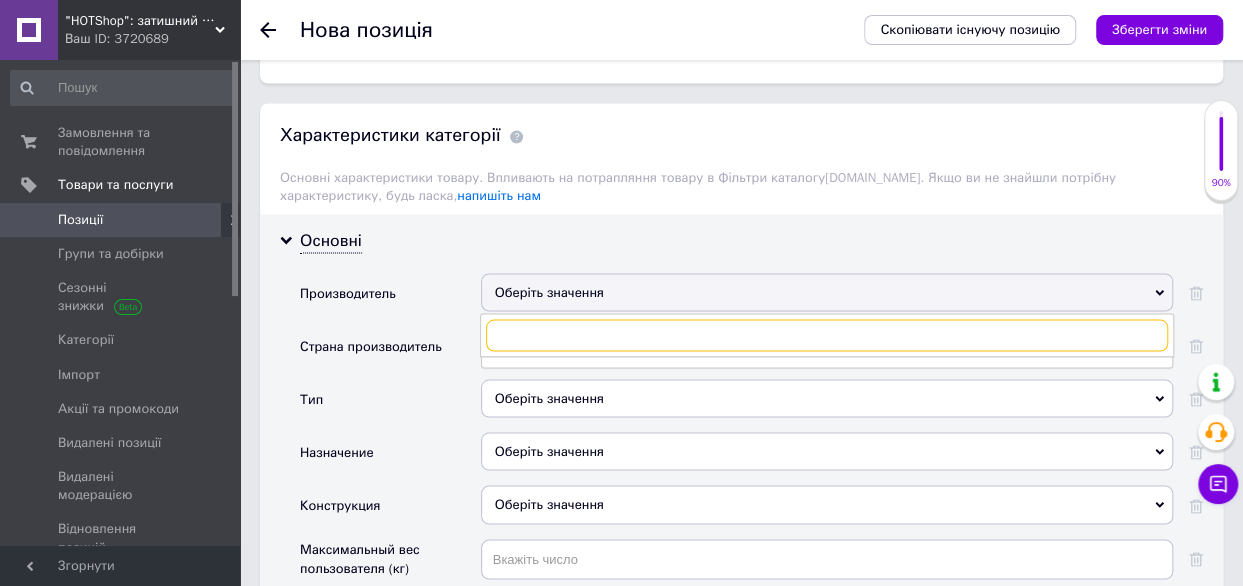 paste on "hop-sport" 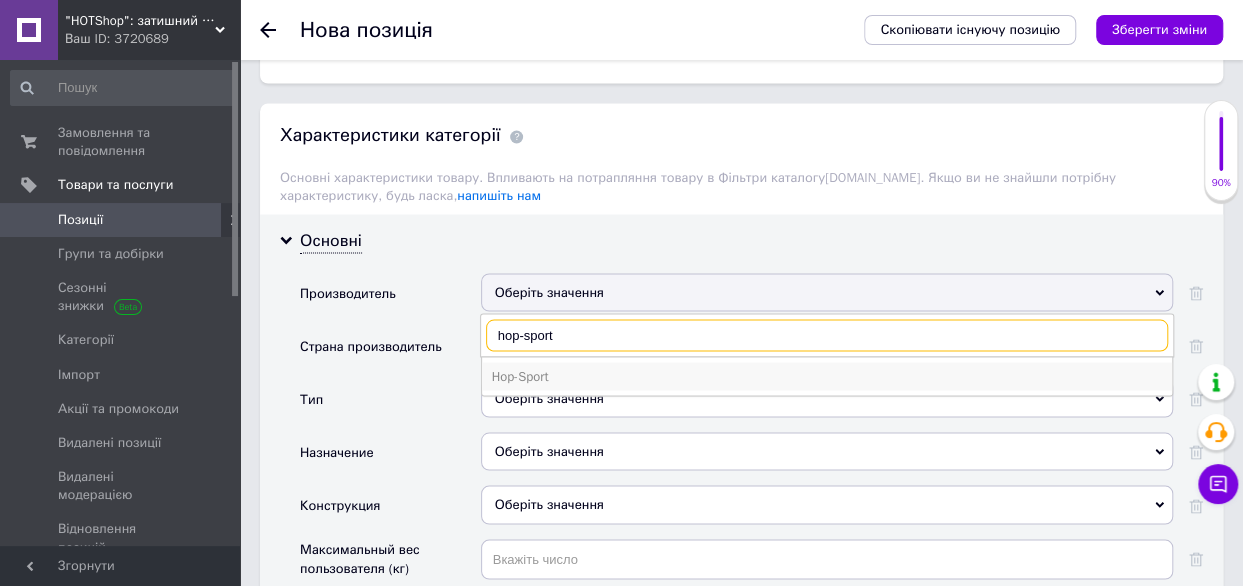 type on "hop-sport" 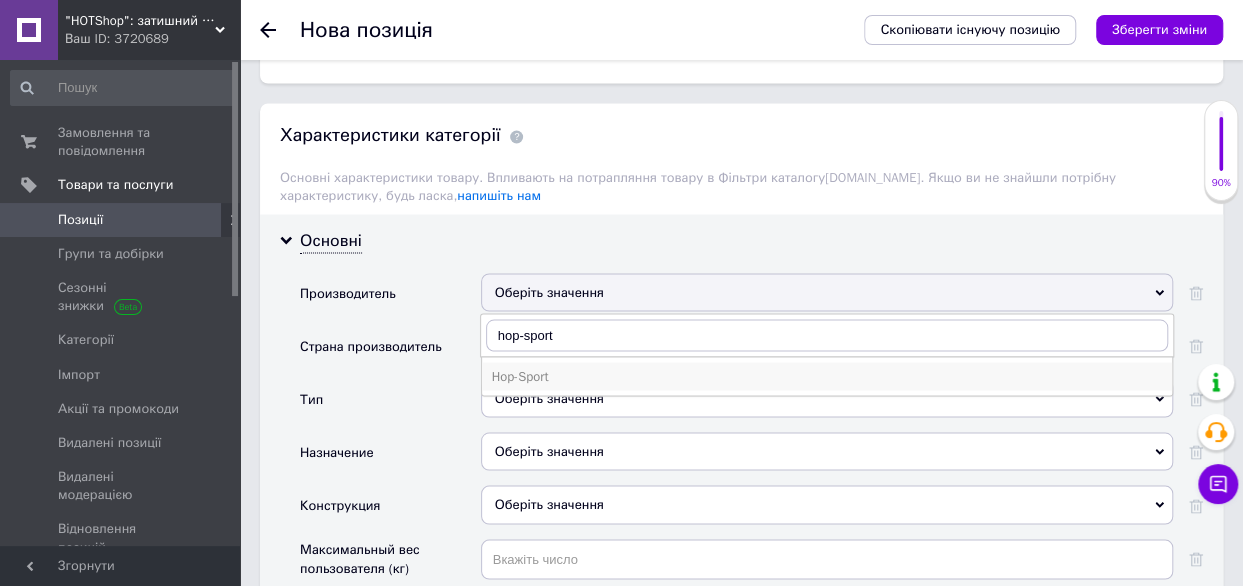 click on "Hop-Sport" at bounding box center [827, 376] 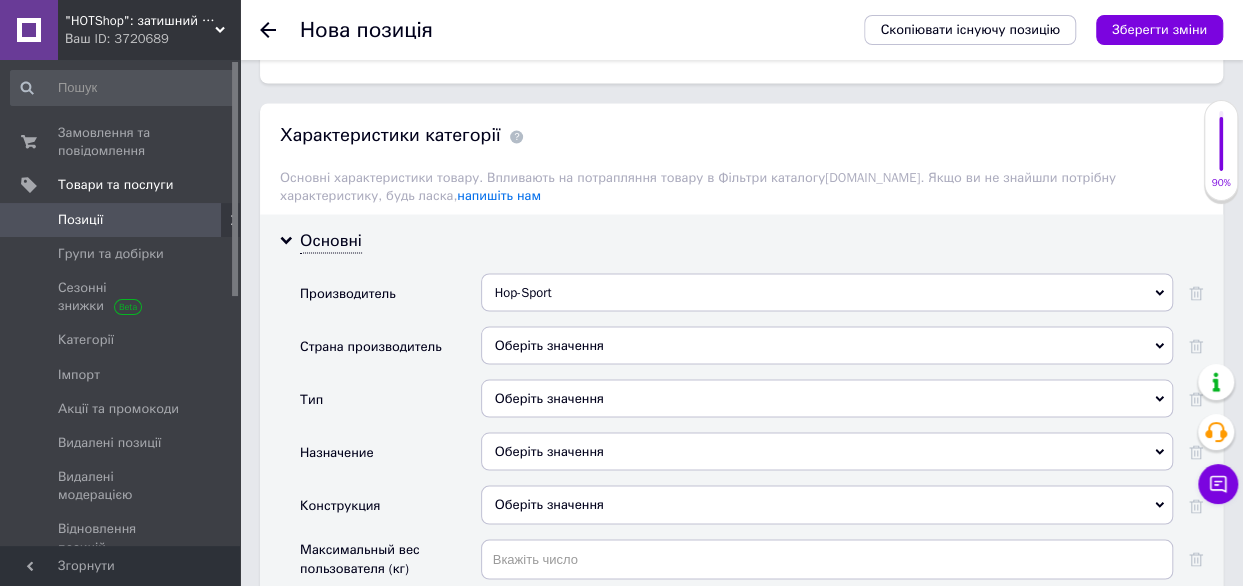 click on "Оберіть значення" at bounding box center [827, 345] 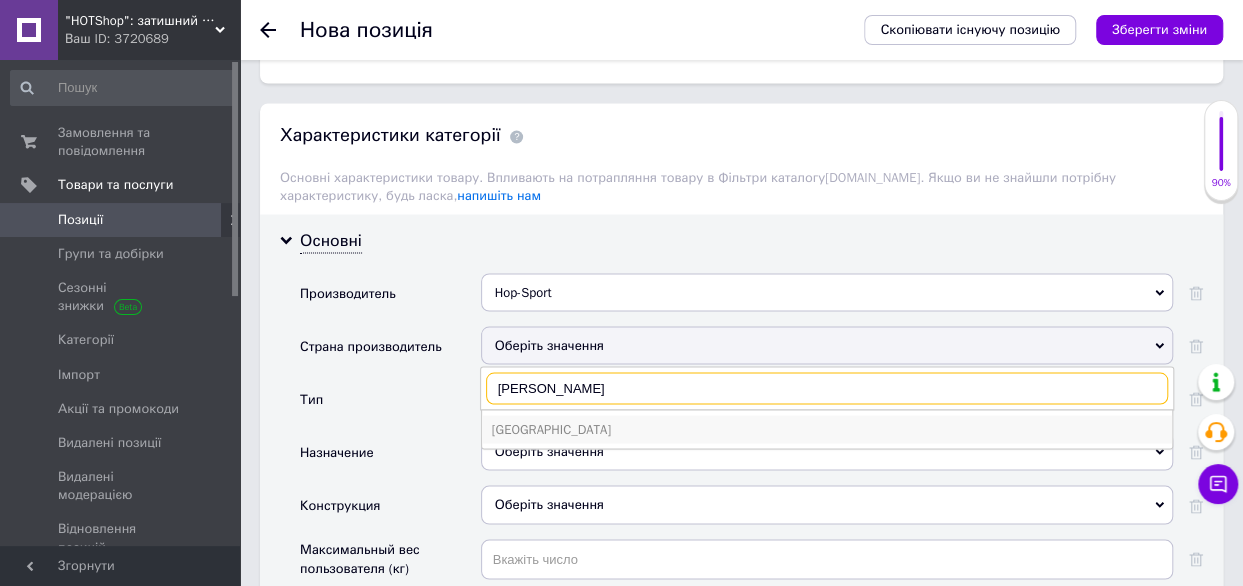 type on "[PERSON_NAME]" 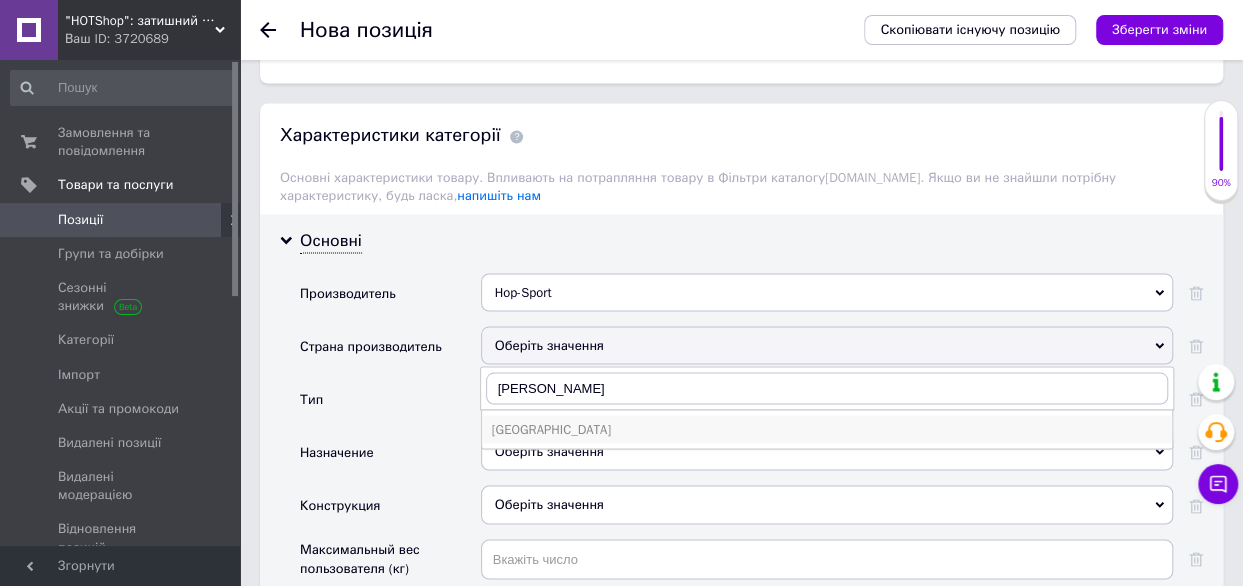 click on "[GEOGRAPHIC_DATA]" at bounding box center (827, 429) 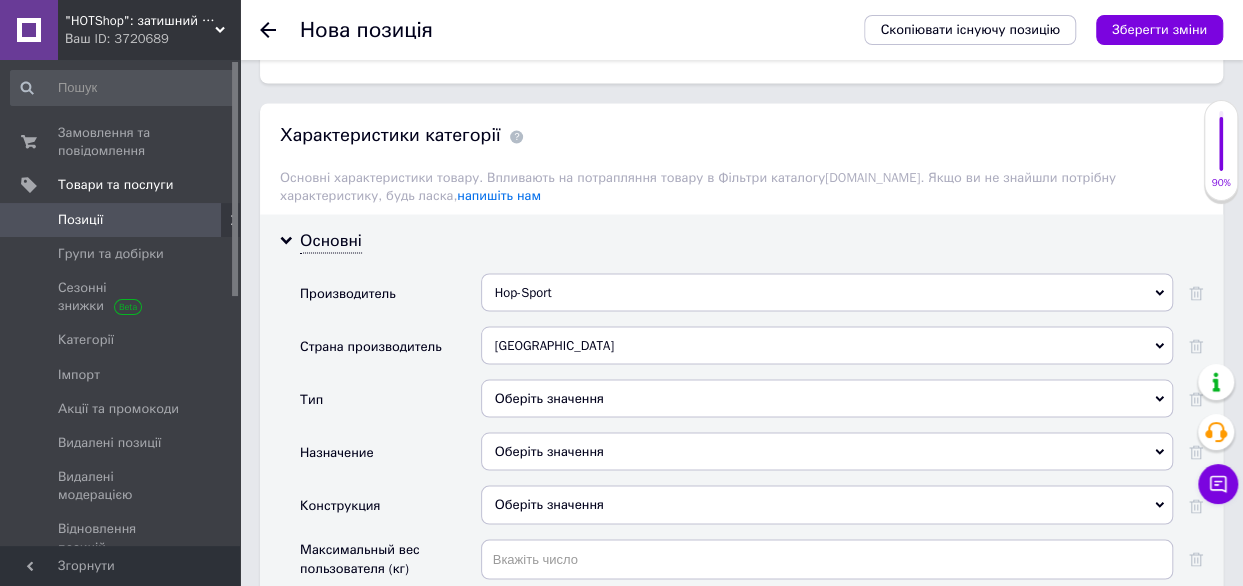 click on "Оберіть значення" at bounding box center (827, 398) 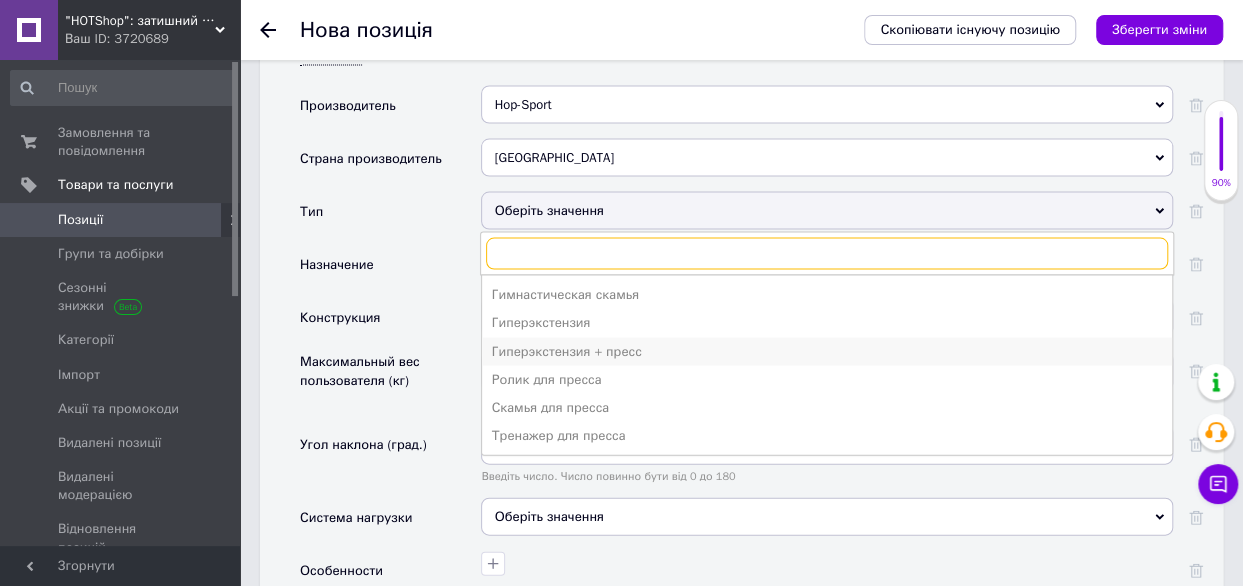 scroll, scrollTop: 1900, scrollLeft: 0, axis: vertical 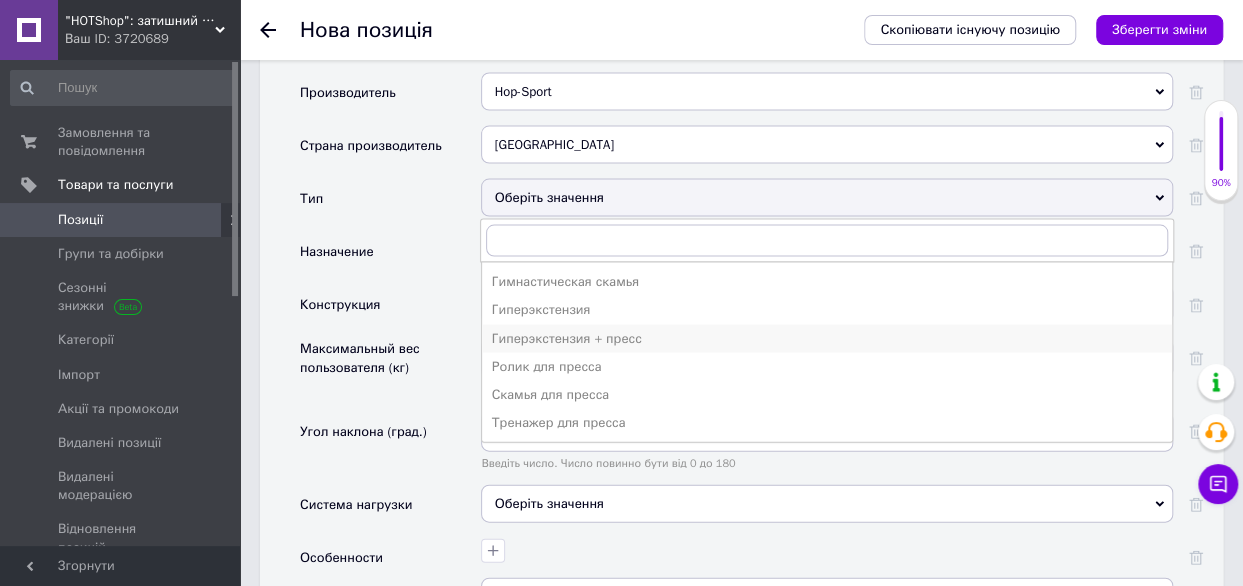 click on "Гиперэкстензия + пресс" at bounding box center (827, 339) 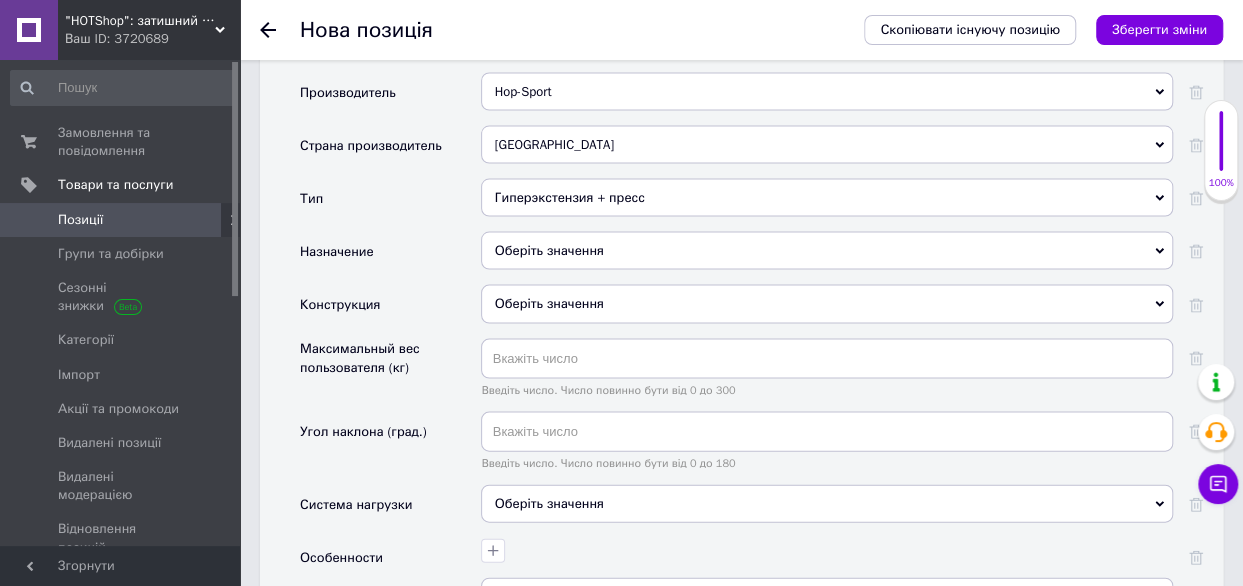 click on "Оберіть значення" at bounding box center (827, 251) 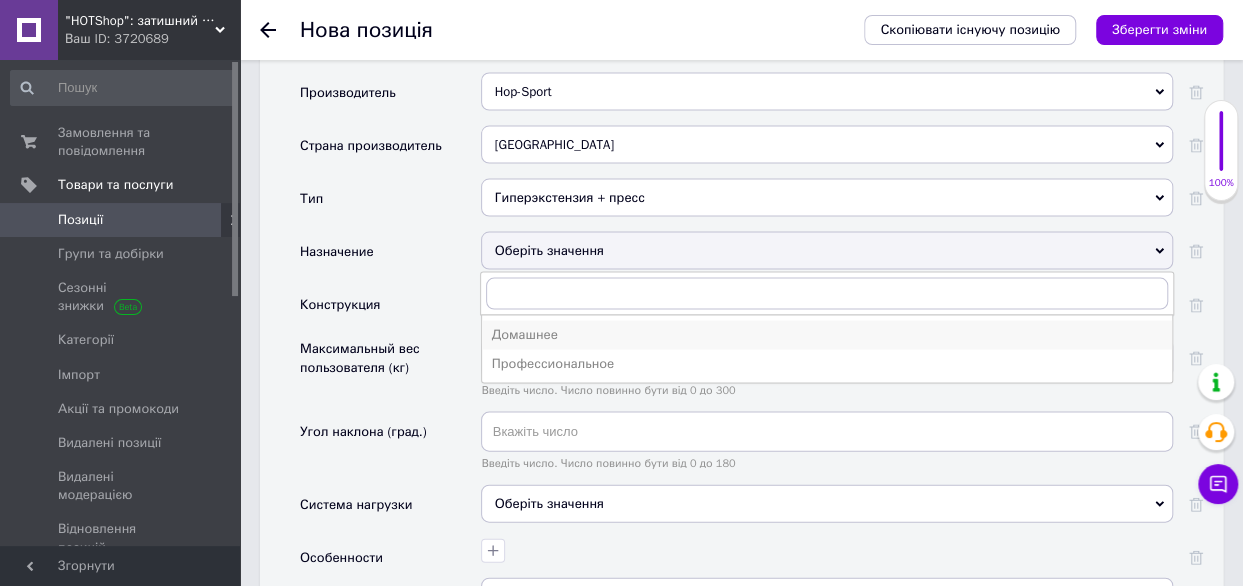 click on "Домашнее" at bounding box center (827, 335) 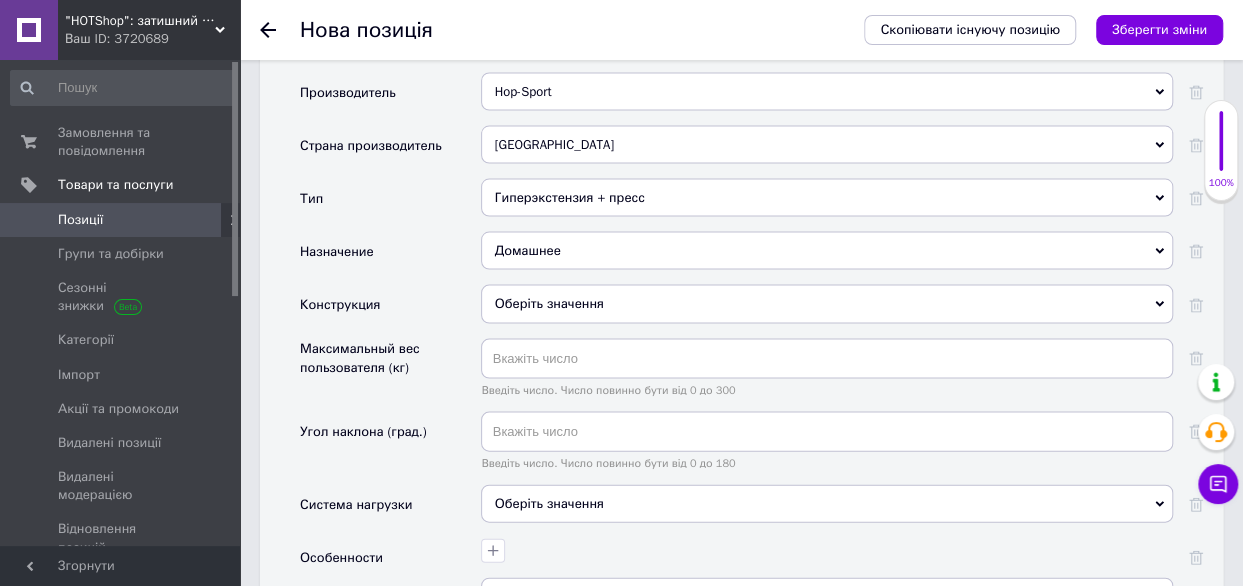 click on "Оберіть значення" at bounding box center (827, 304) 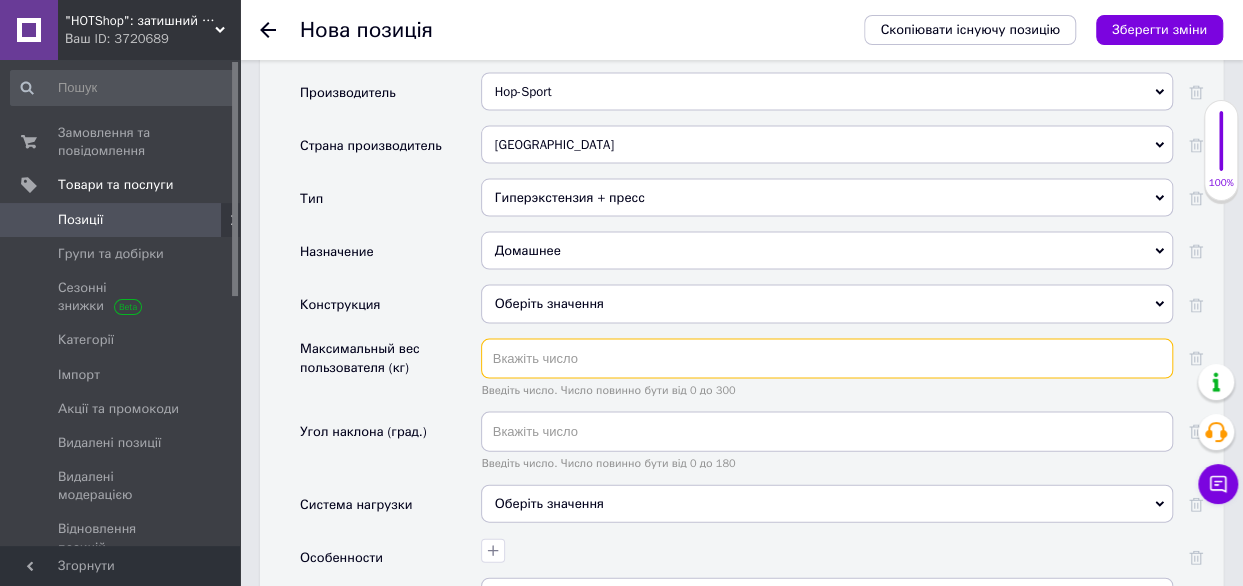 click at bounding box center [827, 359] 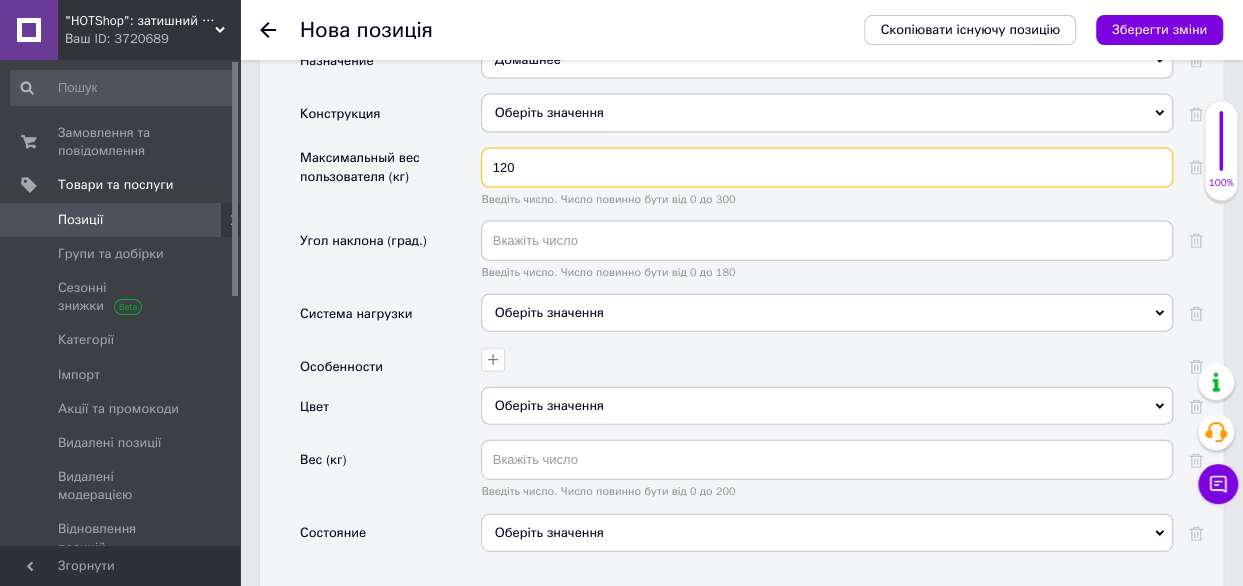 scroll, scrollTop: 2100, scrollLeft: 0, axis: vertical 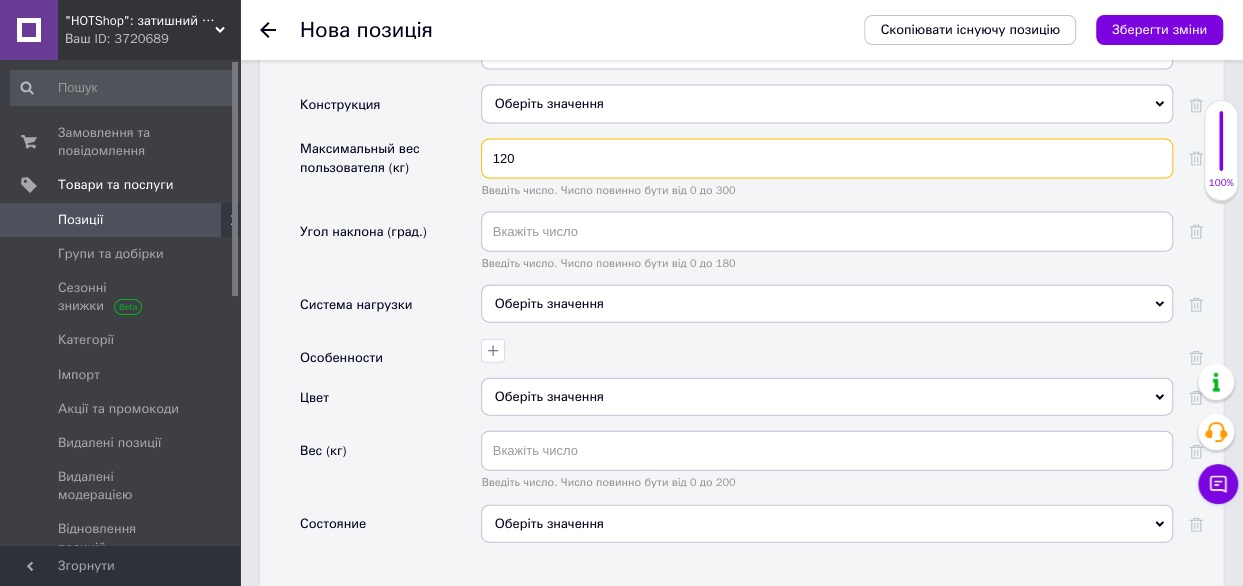 type on "120" 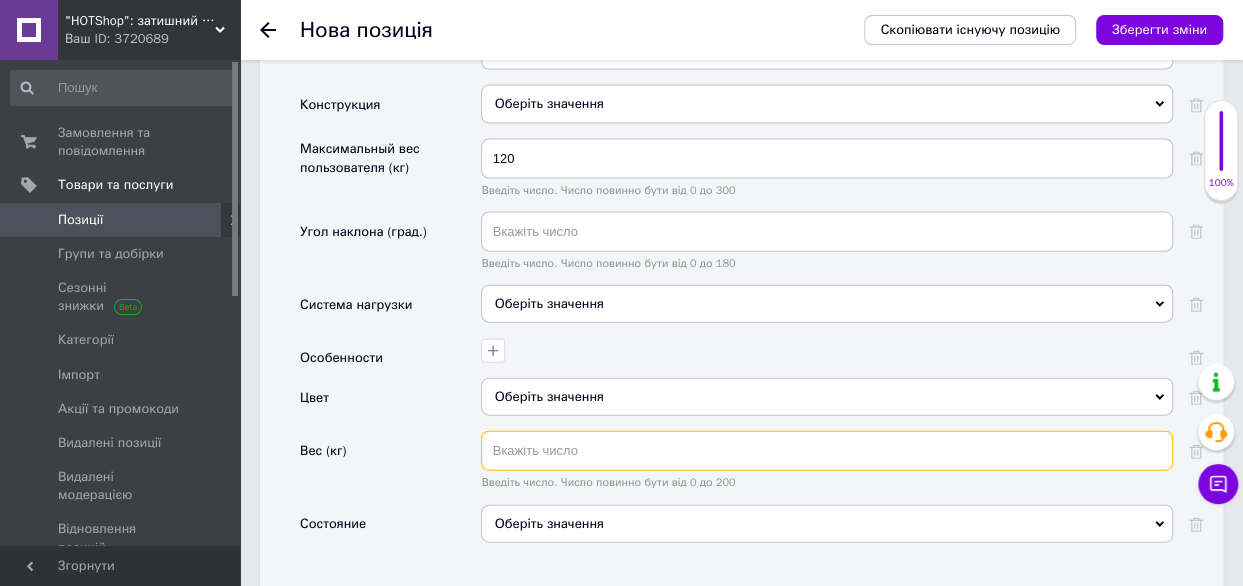 click at bounding box center [827, 451] 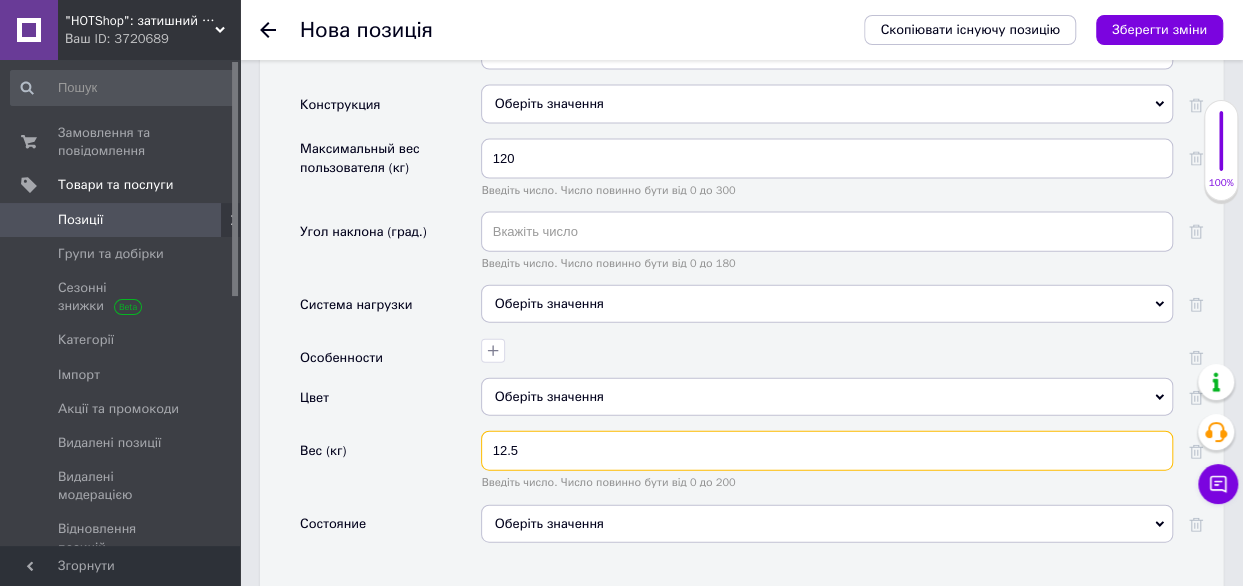 type on "12.5" 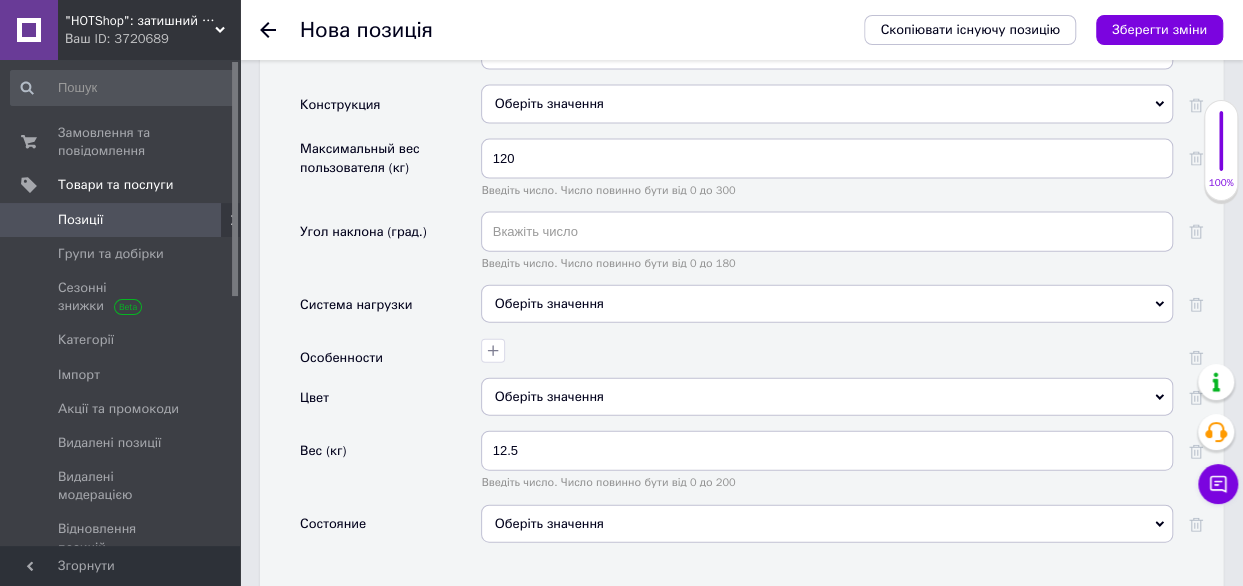 click on "Оберіть значення" at bounding box center (827, 524) 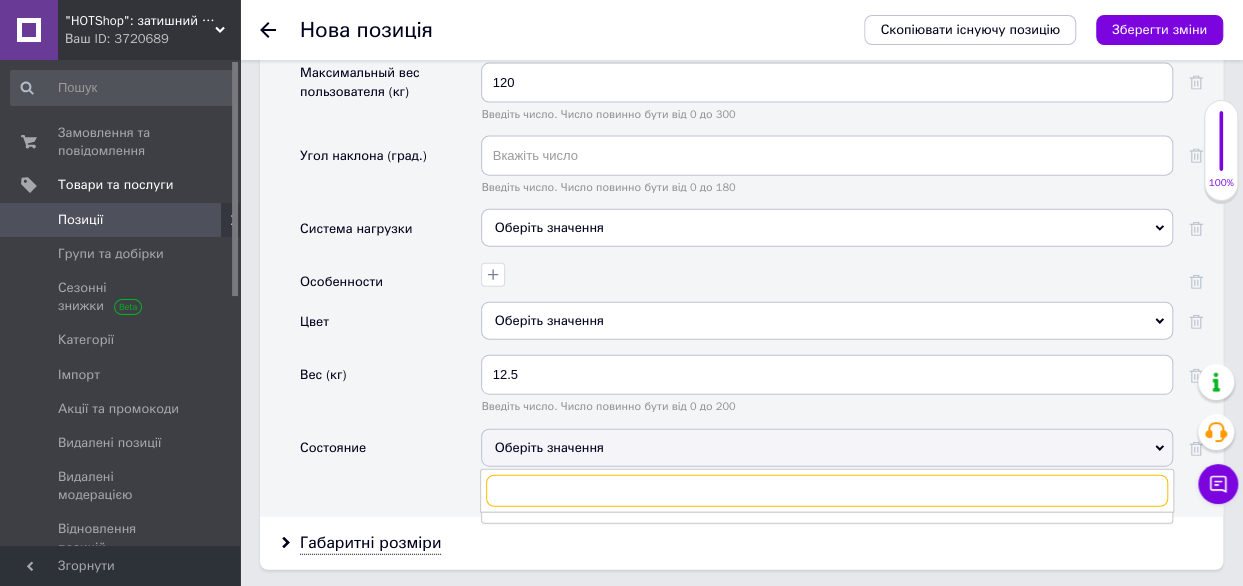 scroll, scrollTop: 2300, scrollLeft: 0, axis: vertical 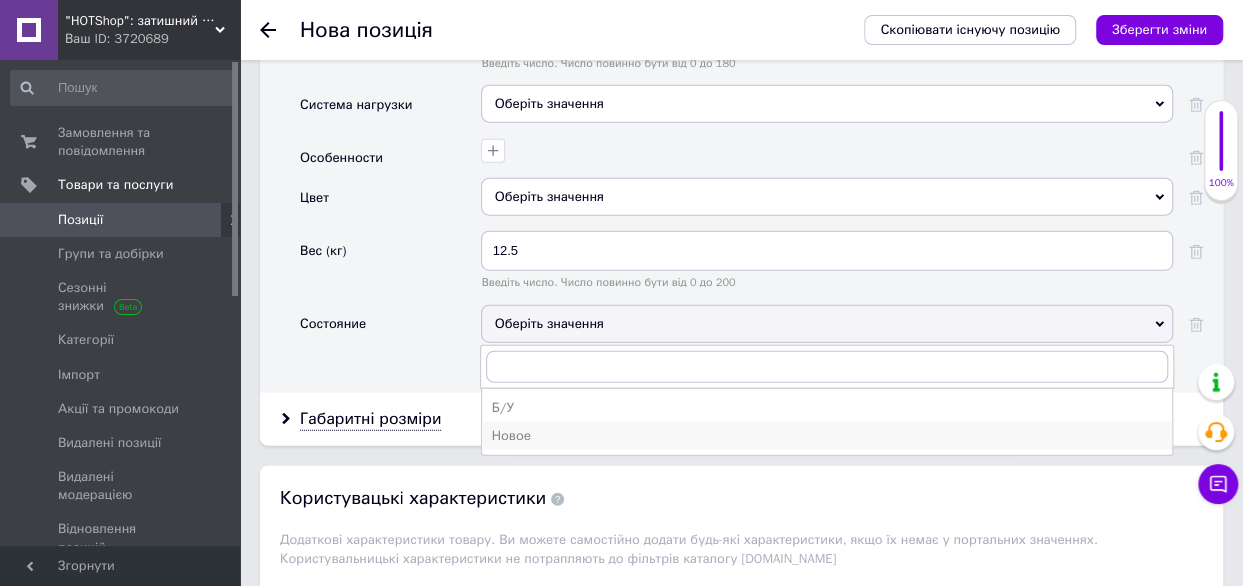 click on "Новое" at bounding box center [827, 436] 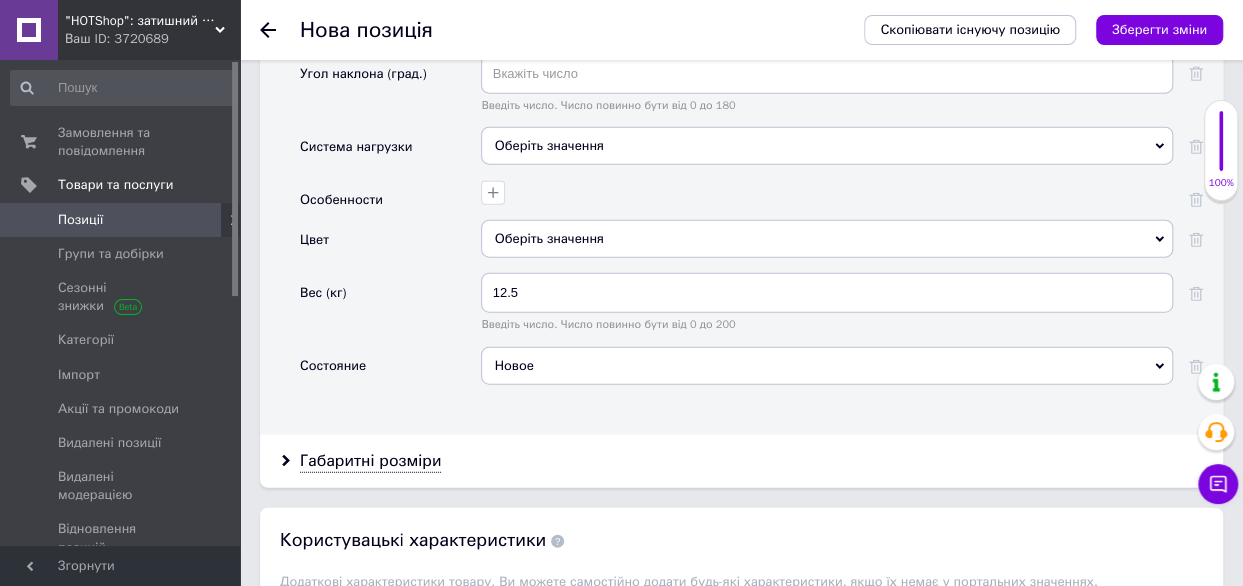 scroll, scrollTop: 2300, scrollLeft: 0, axis: vertical 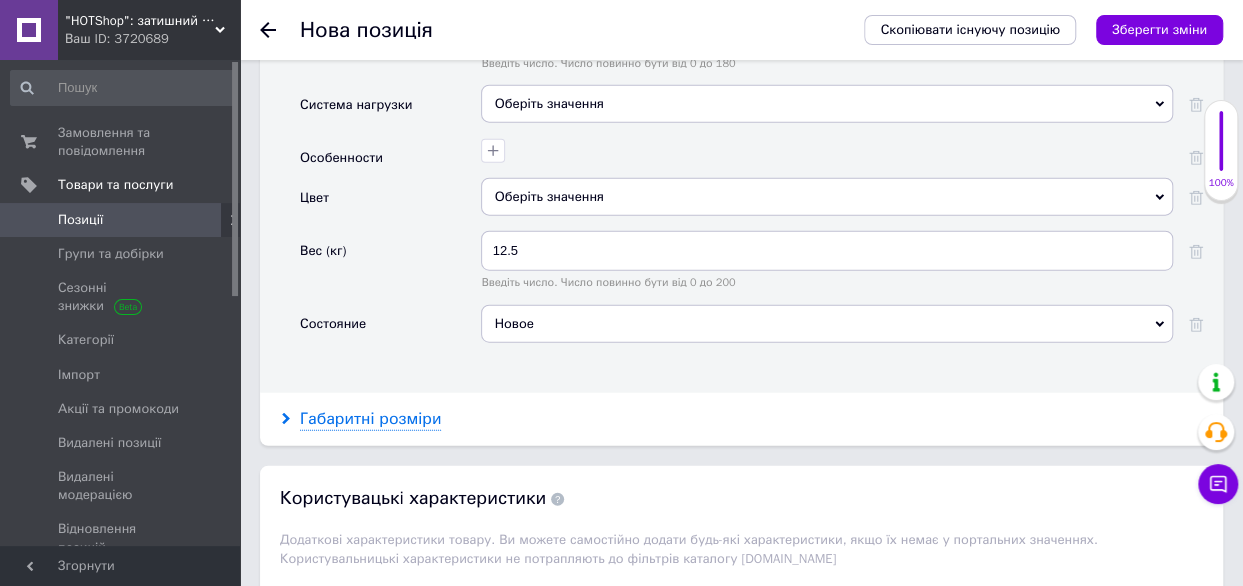 click on "Габаритні розміри" at bounding box center (370, 419) 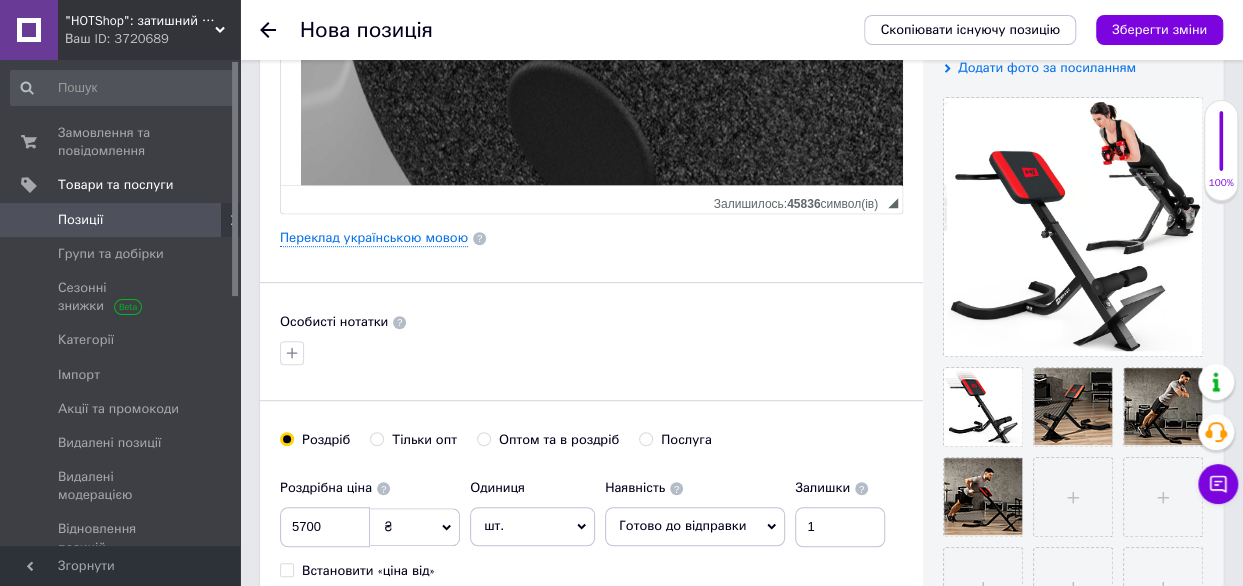 scroll, scrollTop: 300, scrollLeft: 0, axis: vertical 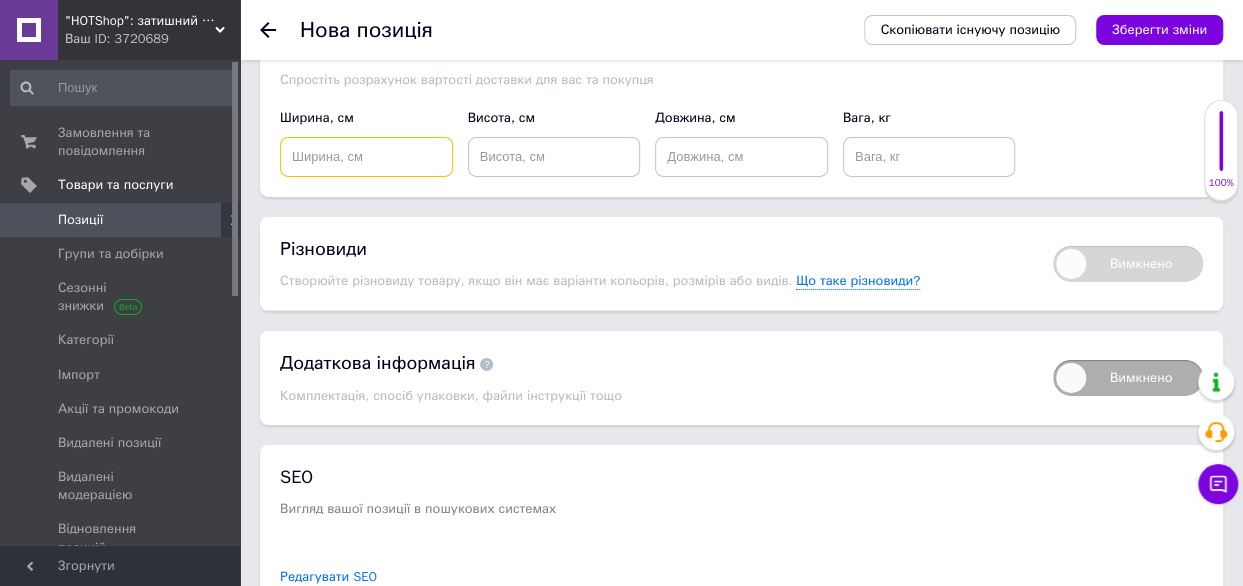 click at bounding box center [366, 157] 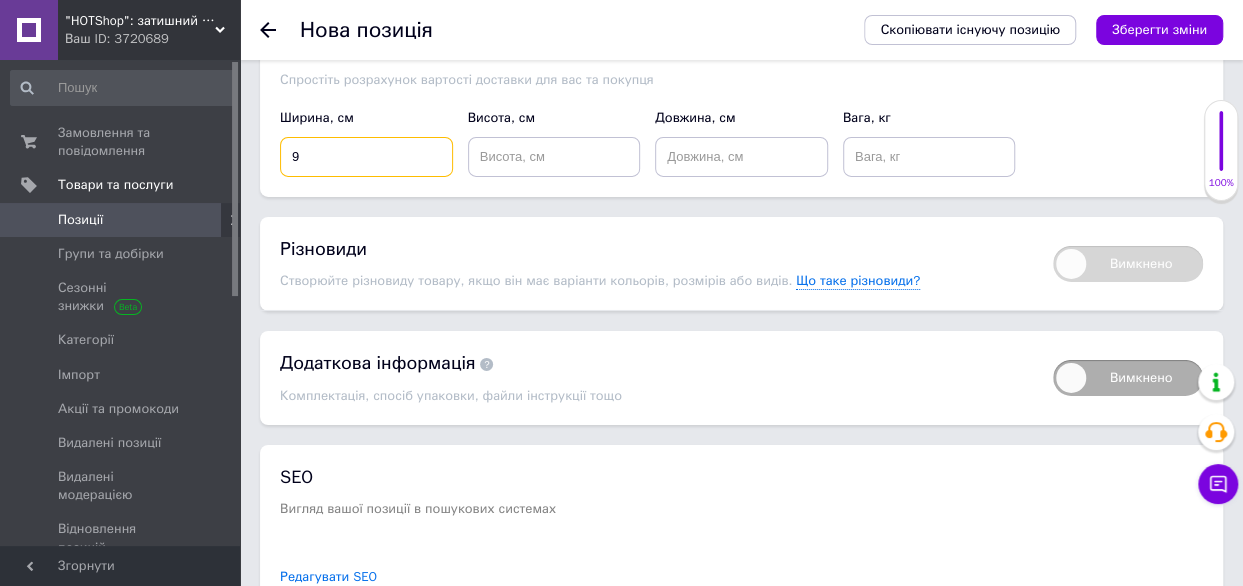 type on "9" 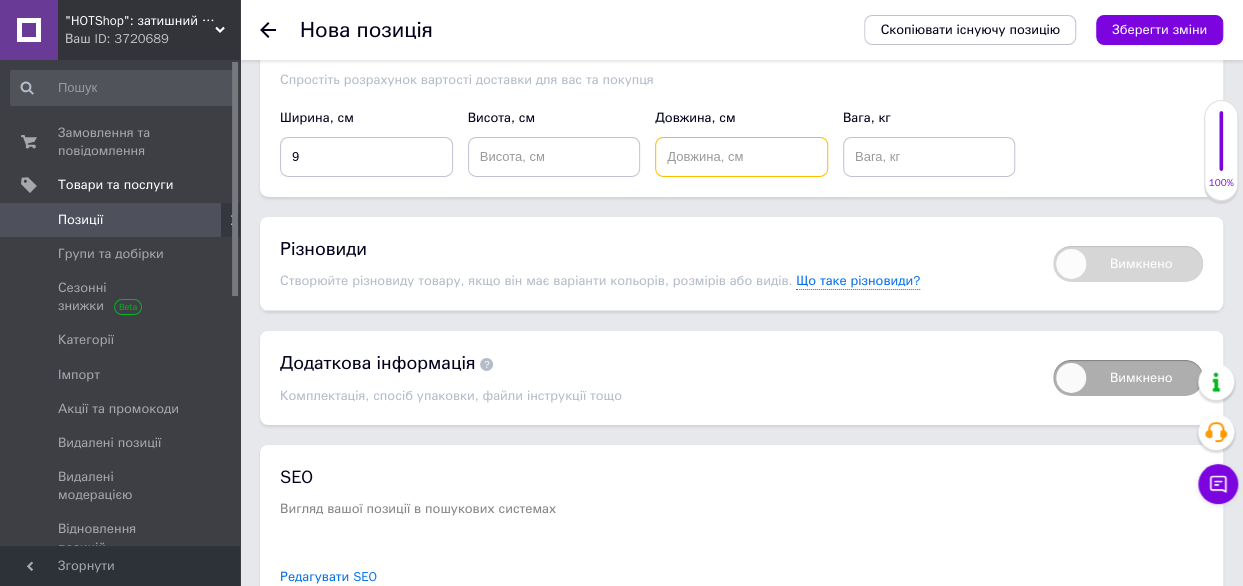 click at bounding box center (741, 157) 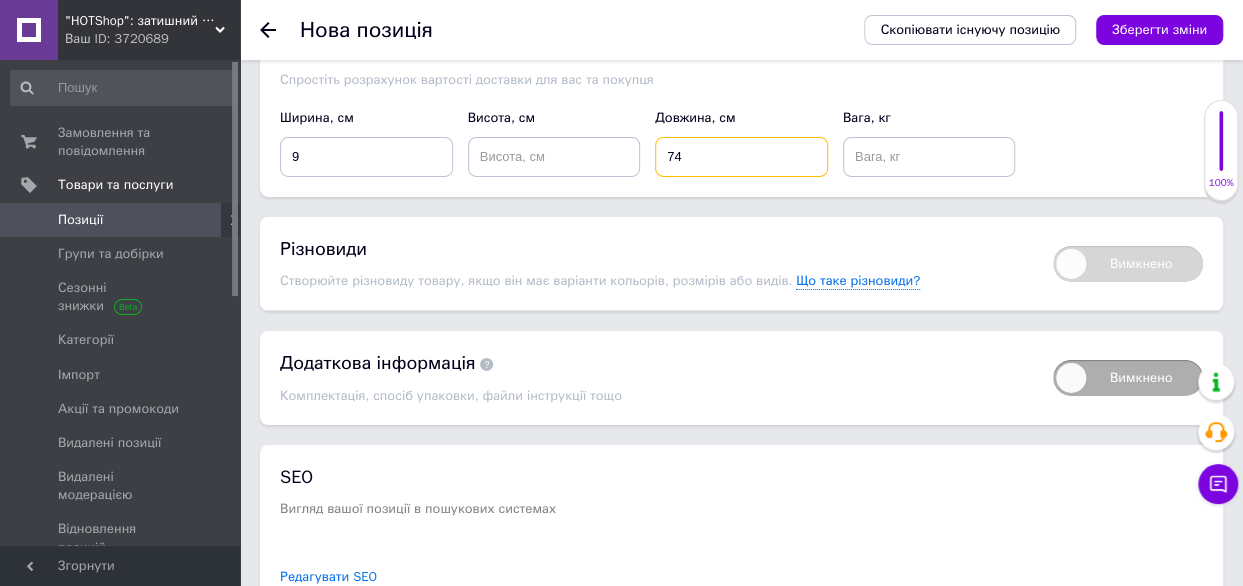 type on "74" 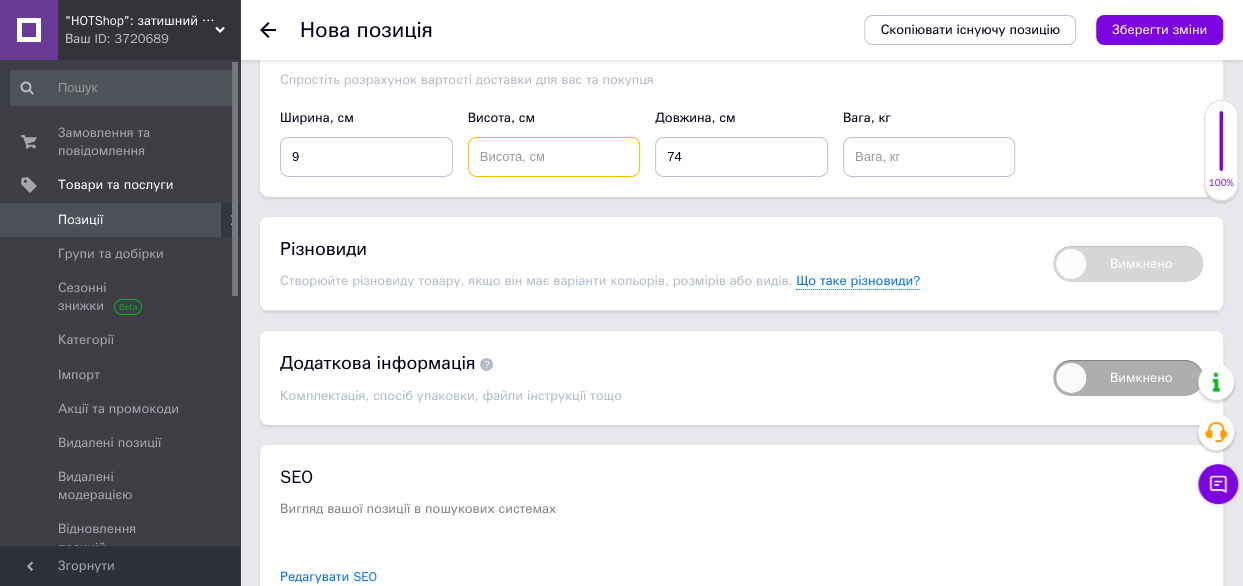 click at bounding box center [554, 157] 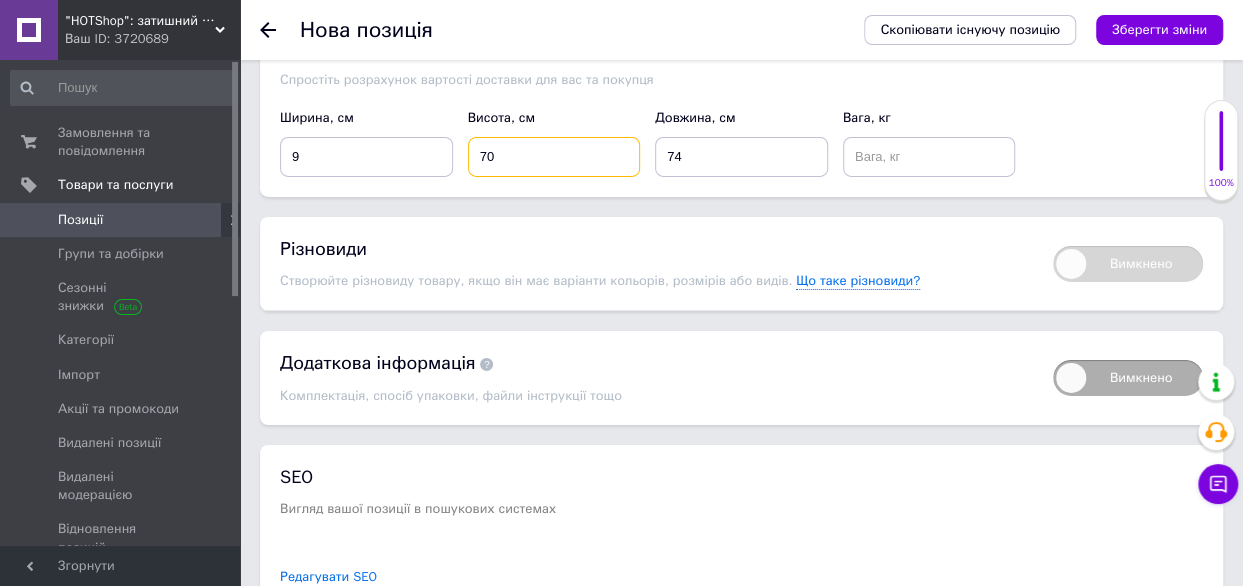 type on "70" 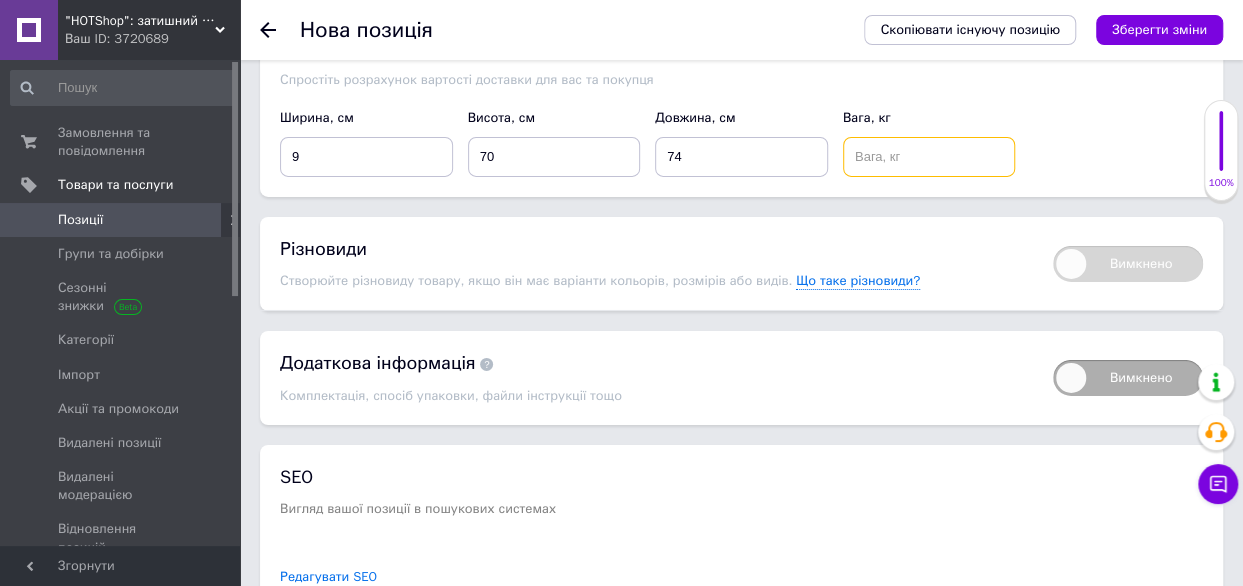 click at bounding box center (929, 157) 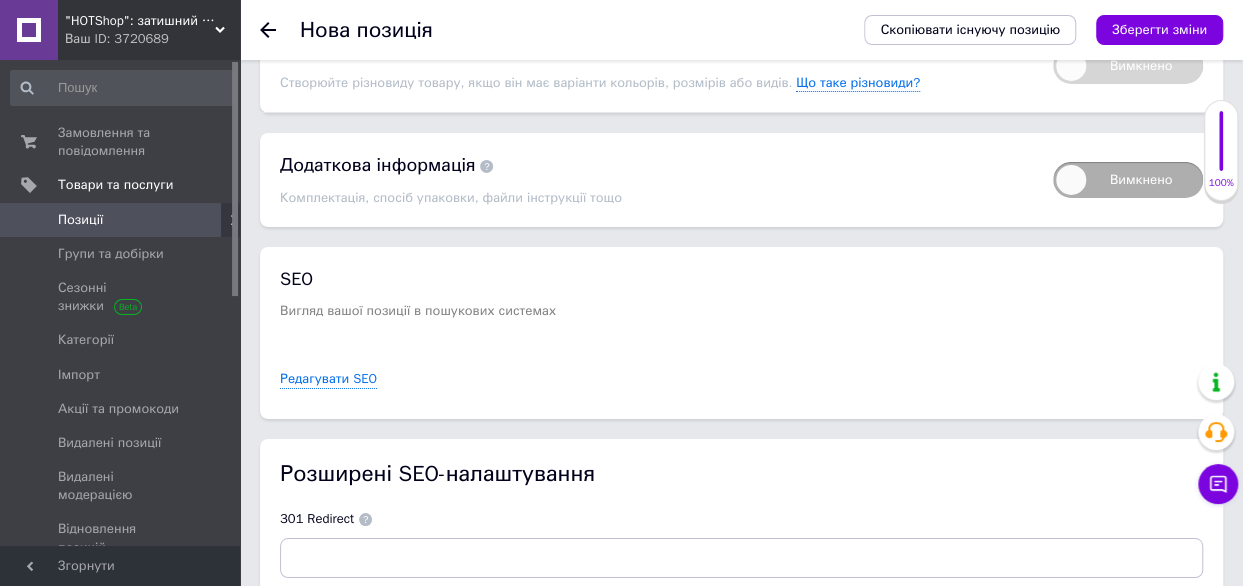 scroll, scrollTop: 3400, scrollLeft: 0, axis: vertical 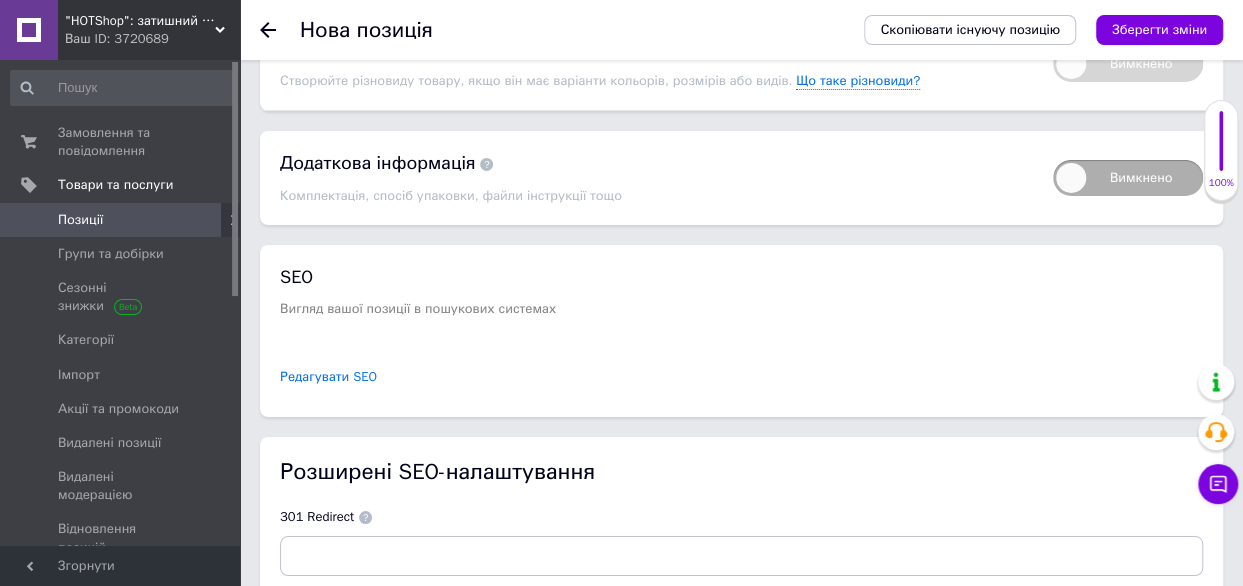 type on "15" 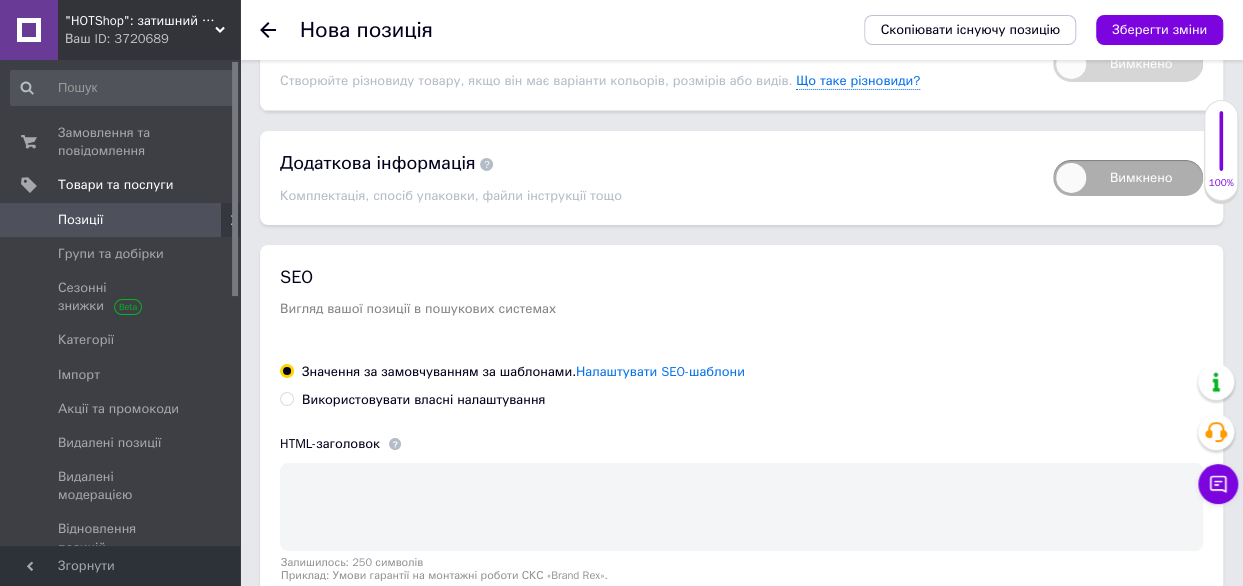 click on "Використовувати власні налаштування" at bounding box center [286, 398] 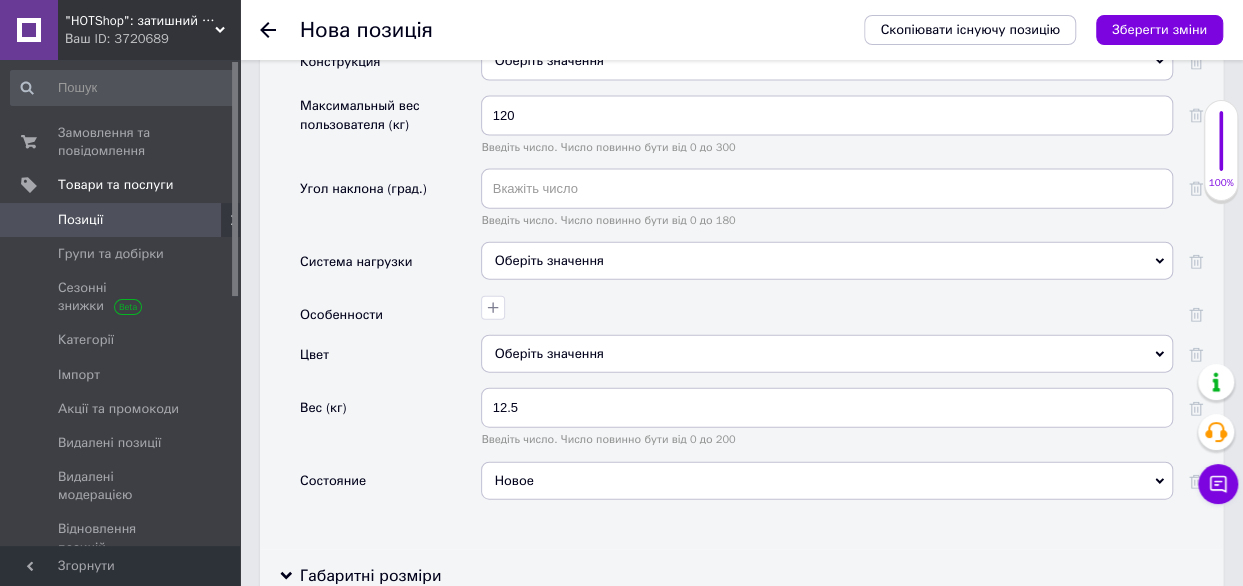 scroll, scrollTop: 2100, scrollLeft: 0, axis: vertical 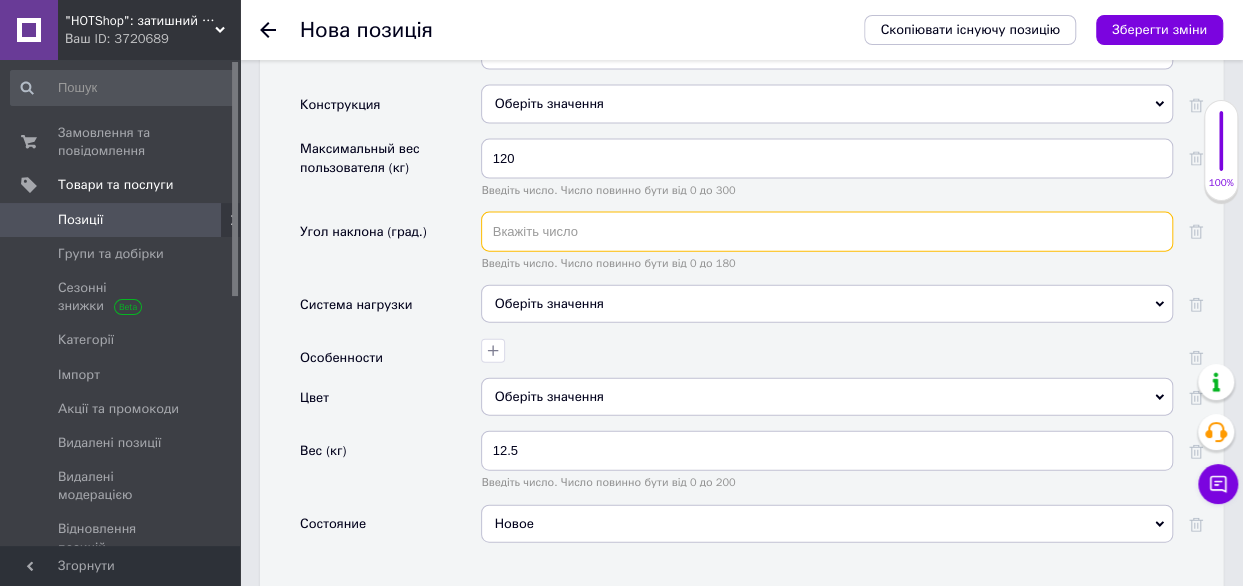 click at bounding box center [827, 232] 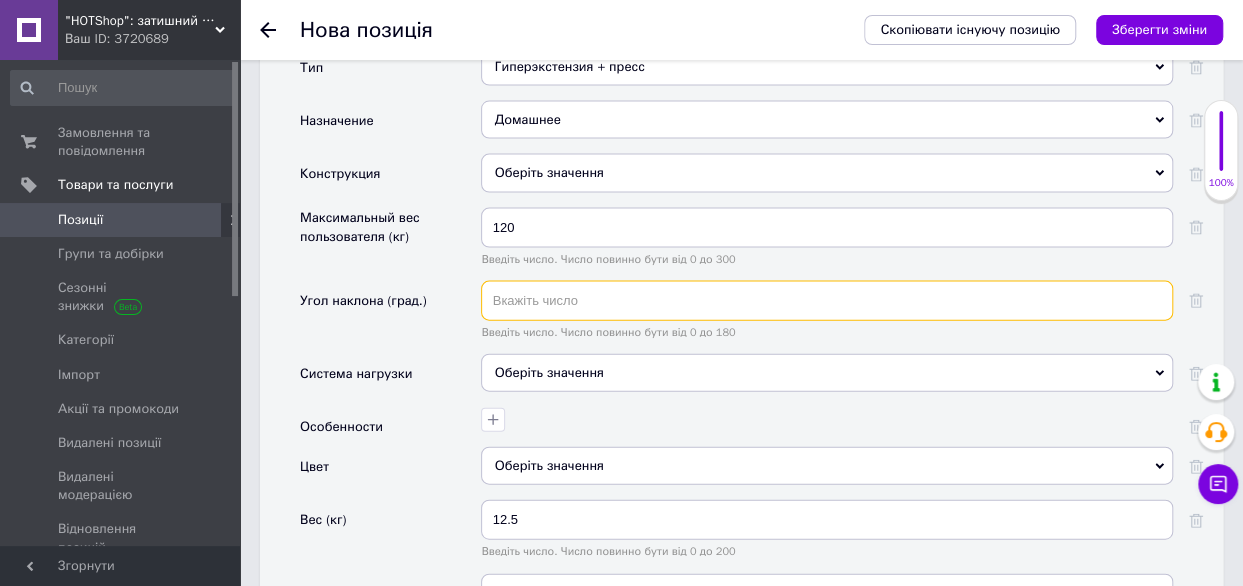scroll, scrollTop: 2000, scrollLeft: 0, axis: vertical 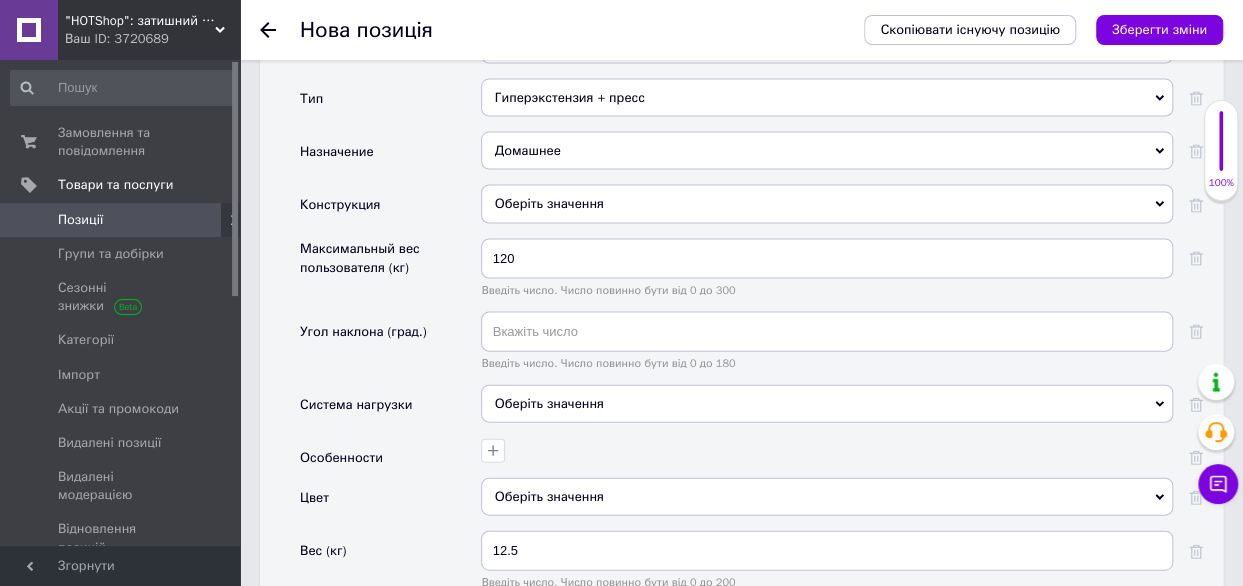 click on "Оберіть значення" at bounding box center (827, 404) 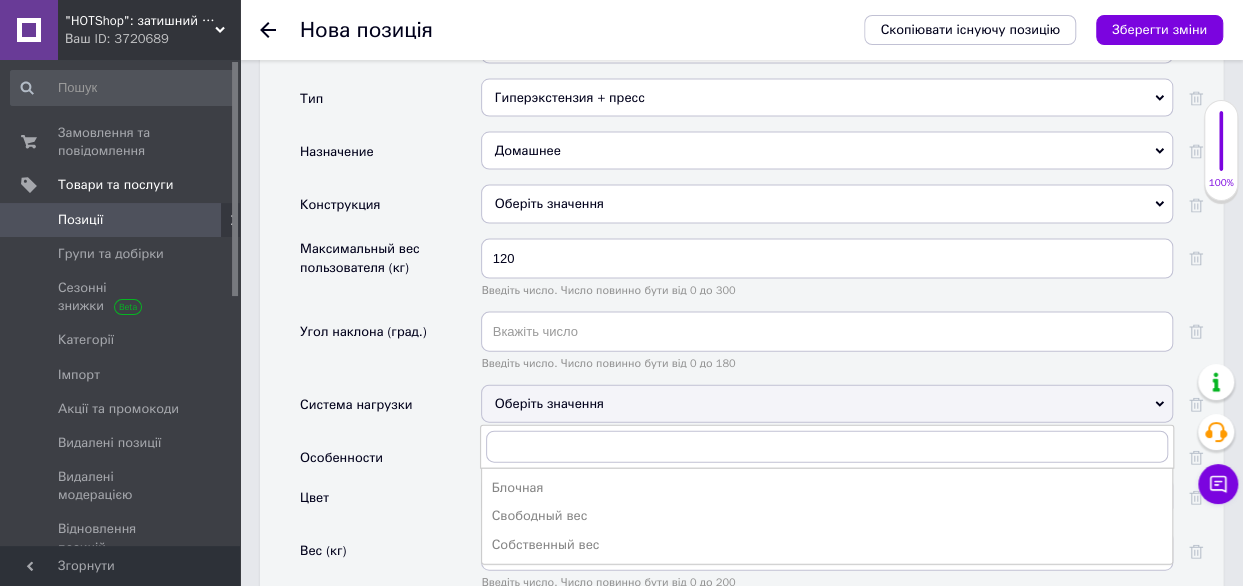 click on "Угол наклона (град.)" at bounding box center [390, 348] 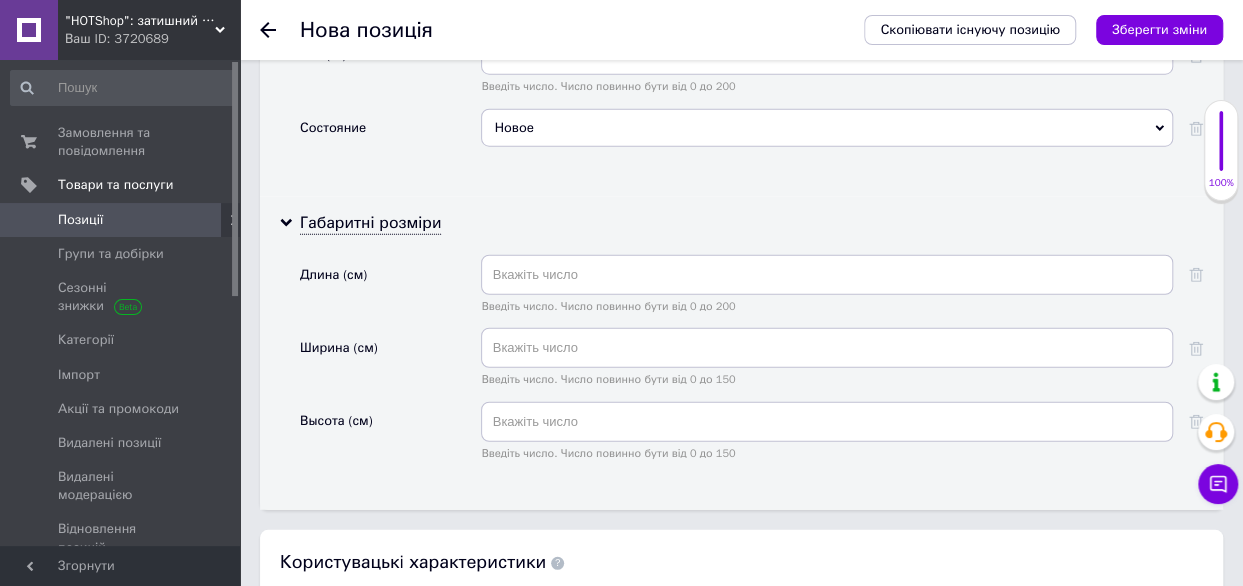 scroll, scrollTop: 2400, scrollLeft: 0, axis: vertical 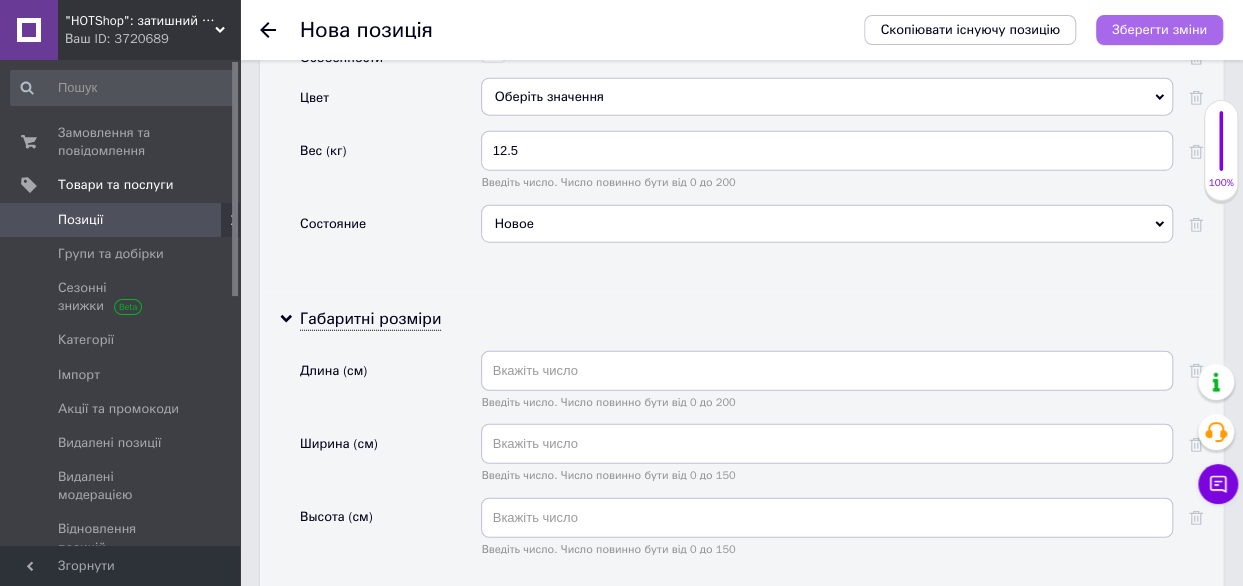 click on "Зберегти зміни" at bounding box center (1159, 29) 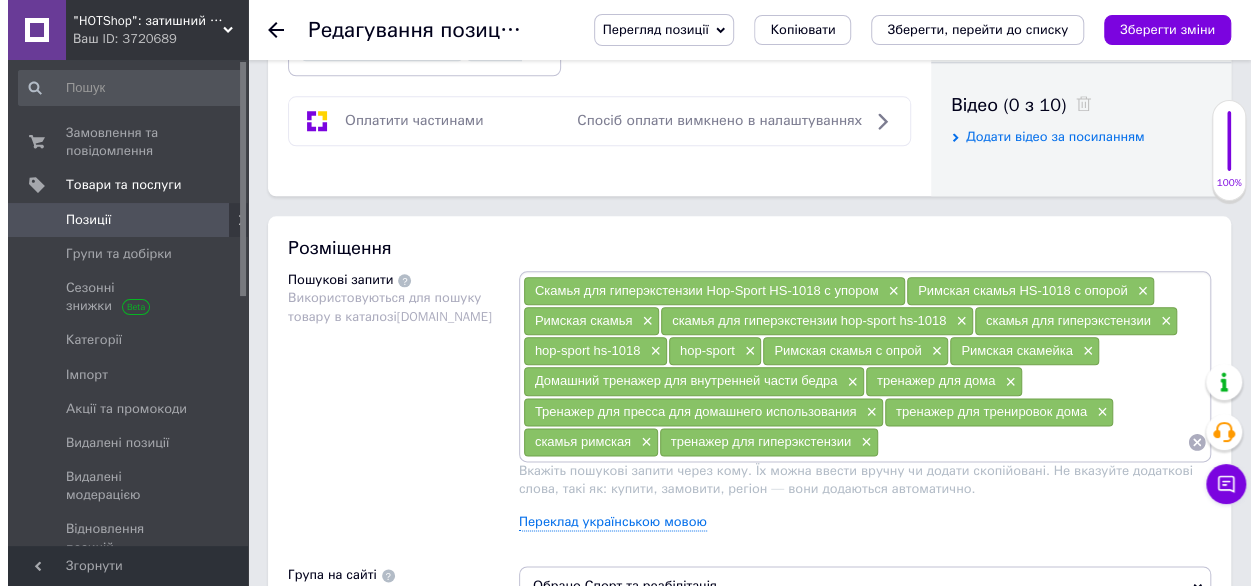 scroll, scrollTop: 1100, scrollLeft: 0, axis: vertical 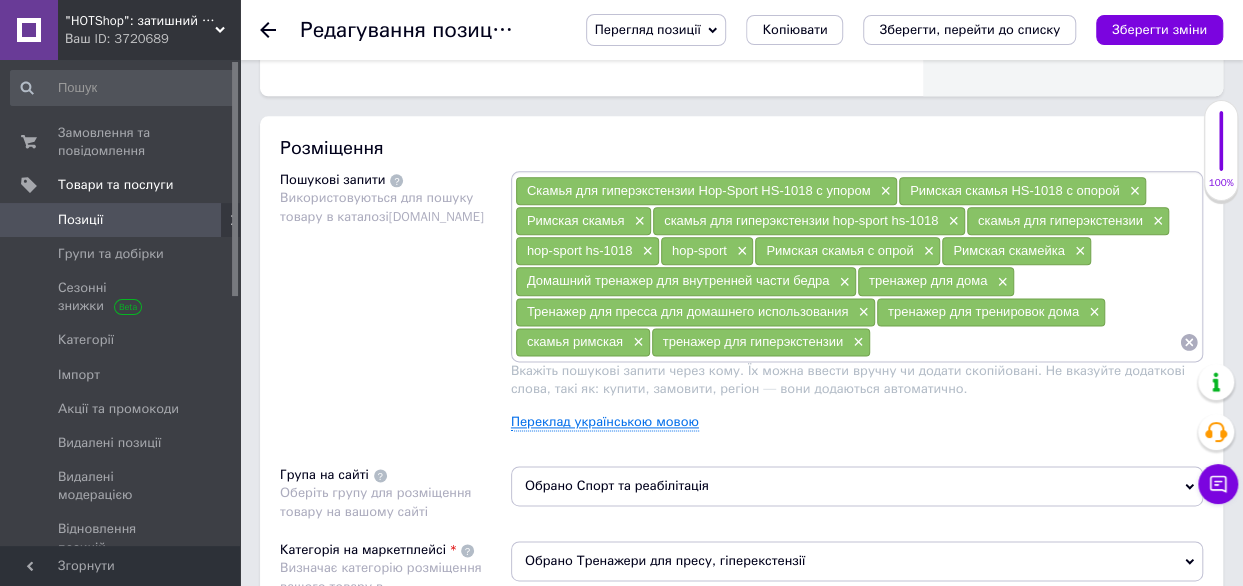 click on "Переклад українською мовою" at bounding box center (605, 422) 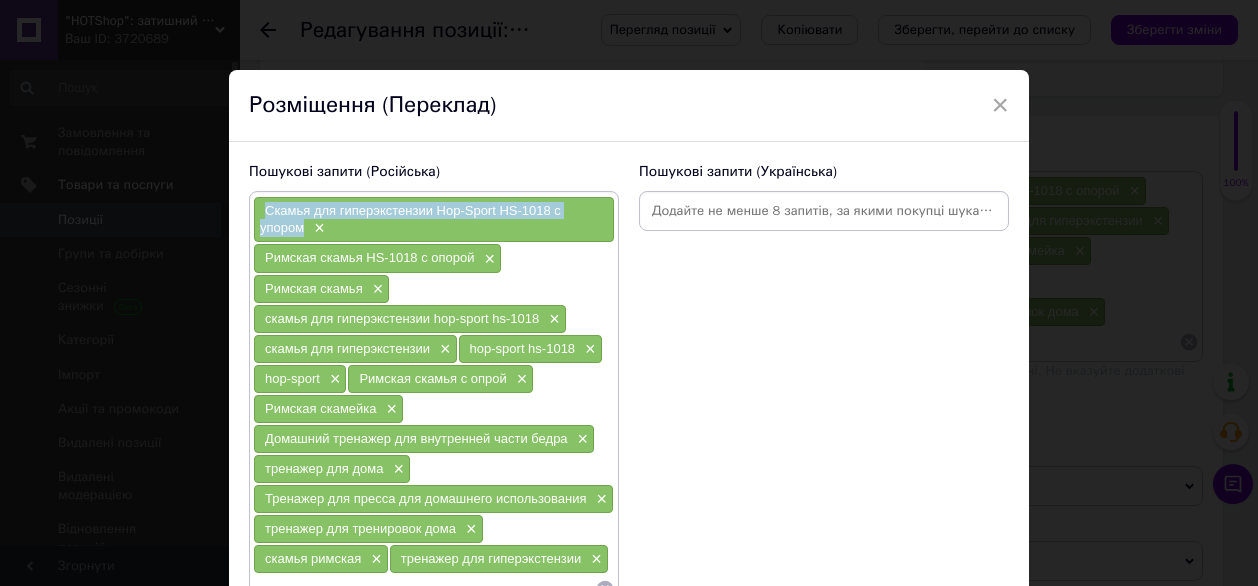 drag, startPoint x: 256, startPoint y: 204, endPoint x: 298, endPoint y: 232, distance: 50.47772 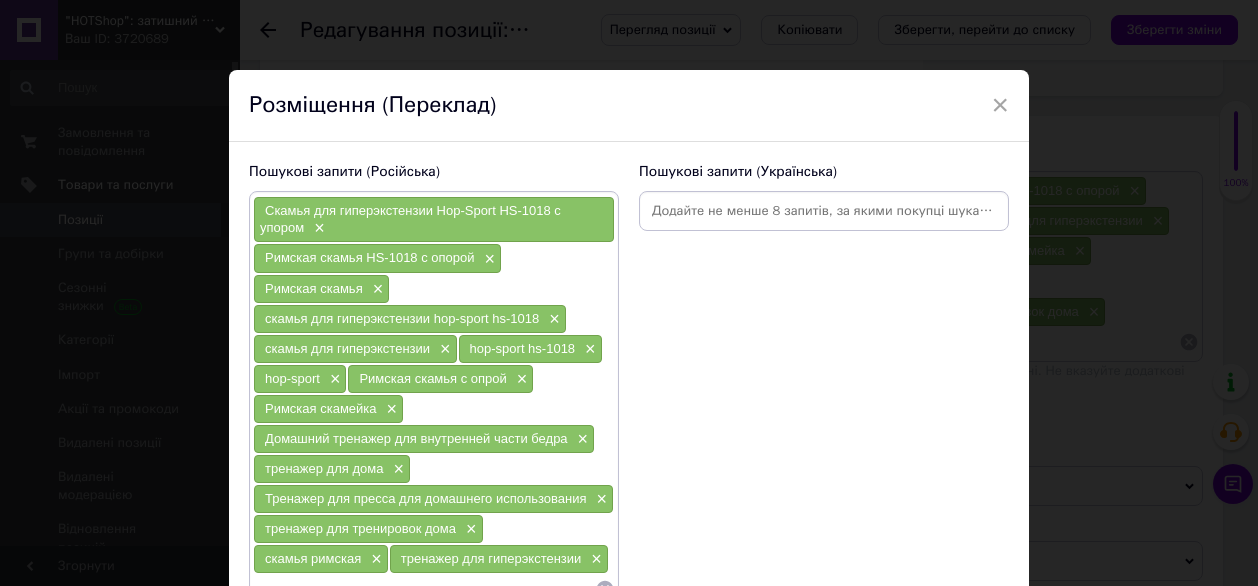 click at bounding box center [824, 211] 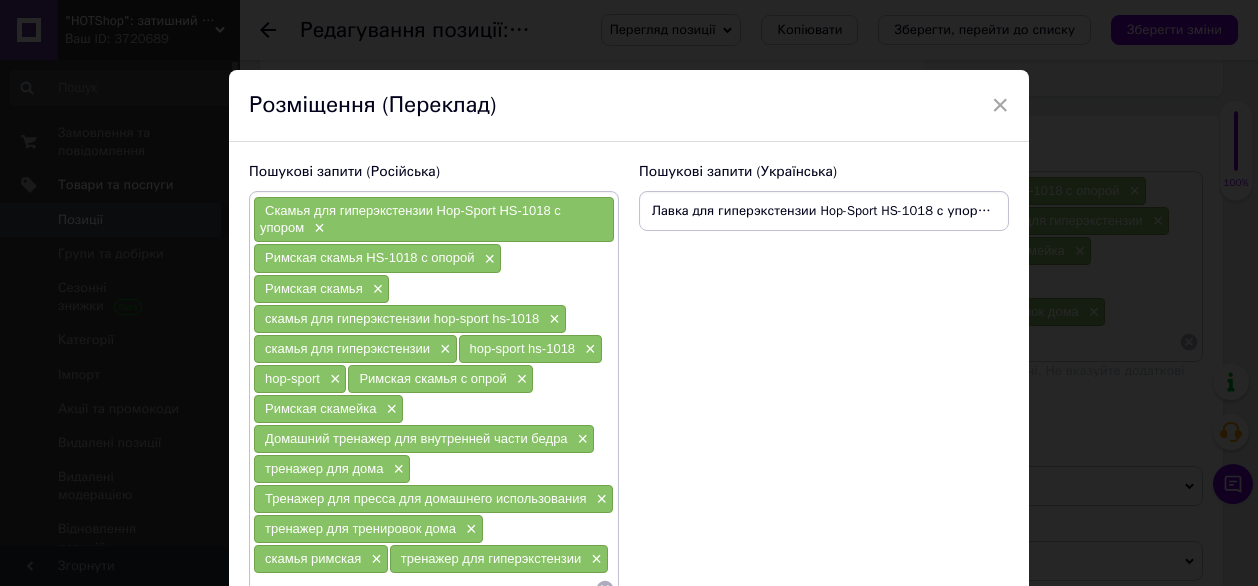 type on "Лавка для гиперэкстензии Hop-Sport HS-1018 с упором" 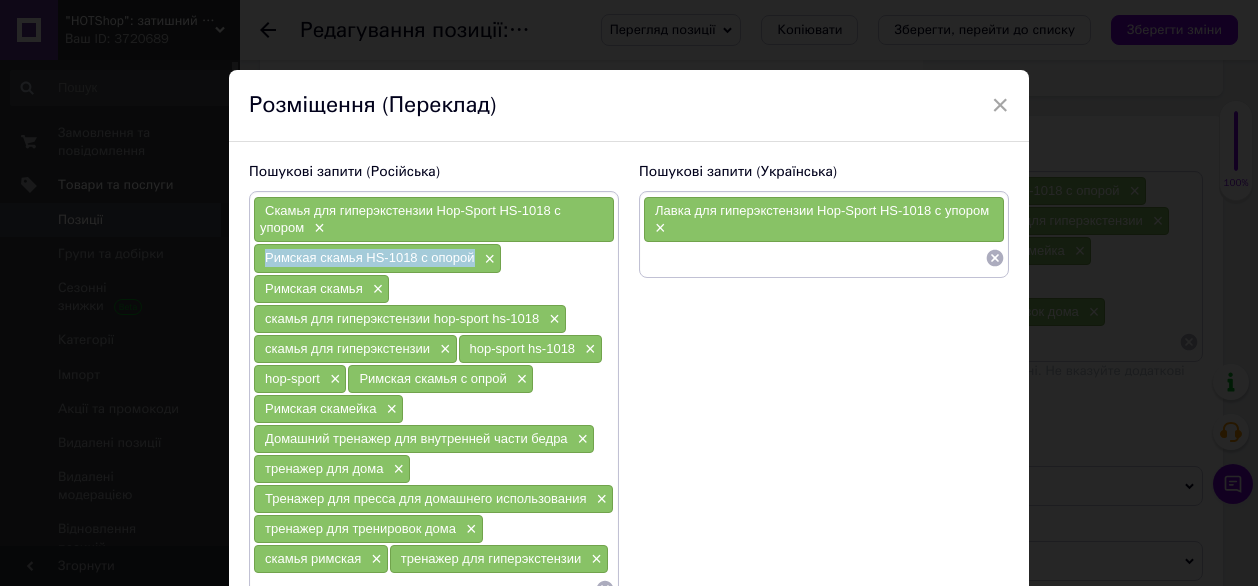 drag, startPoint x: 258, startPoint y: 249, endPoint x: 472, endPoint y: 253, distance: 214.03738 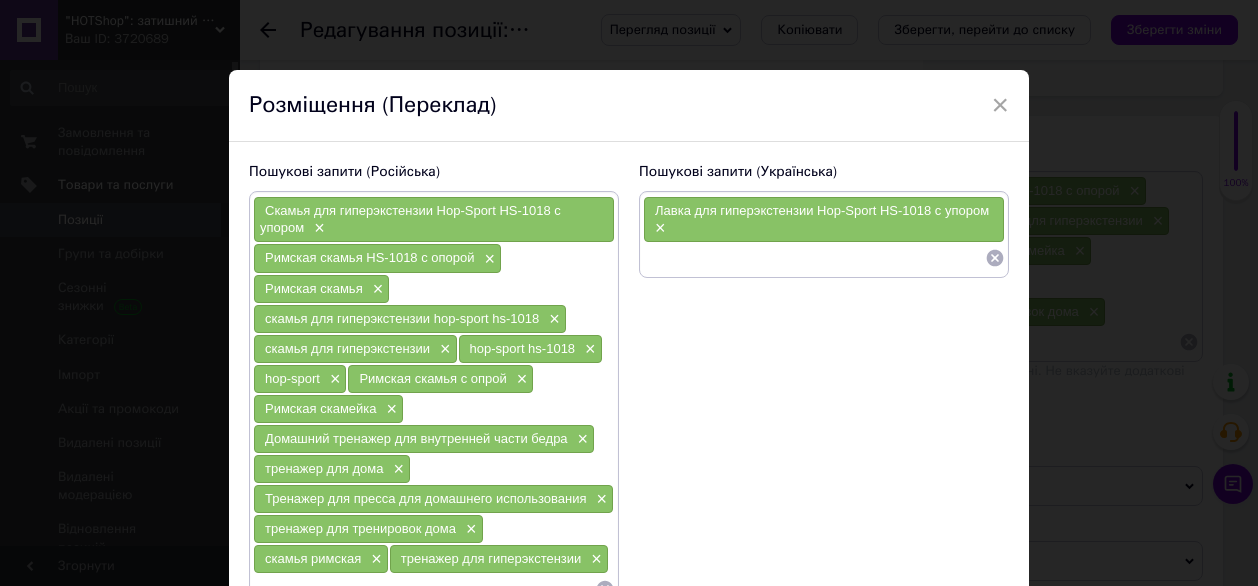 click at bounding box center [814, 258] 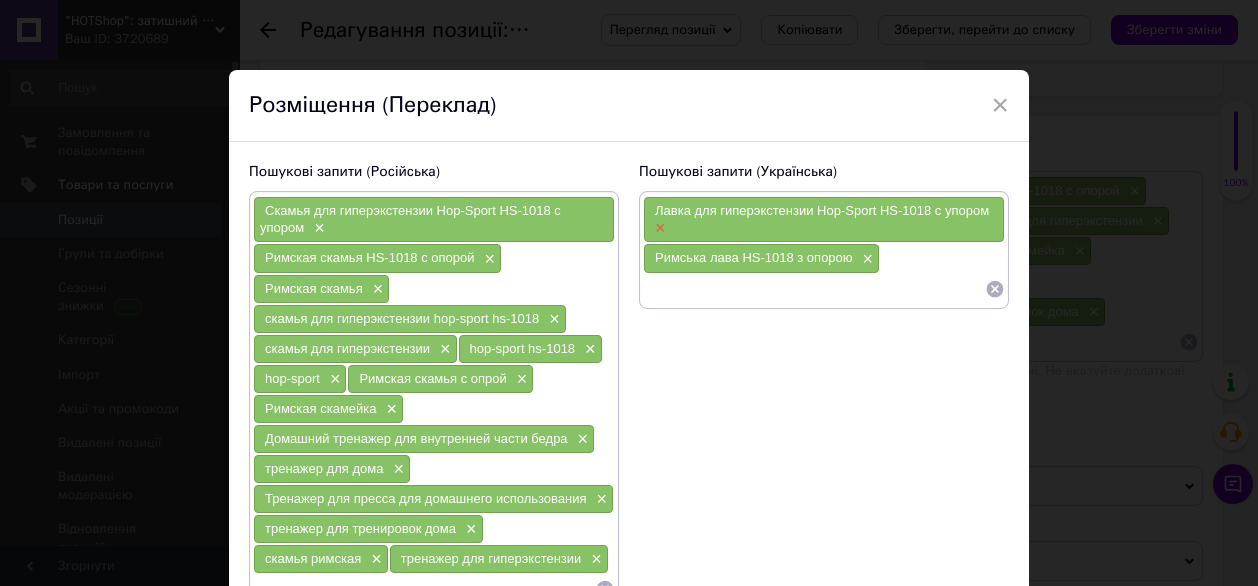 click on "×" at bounding box center [658, 228] 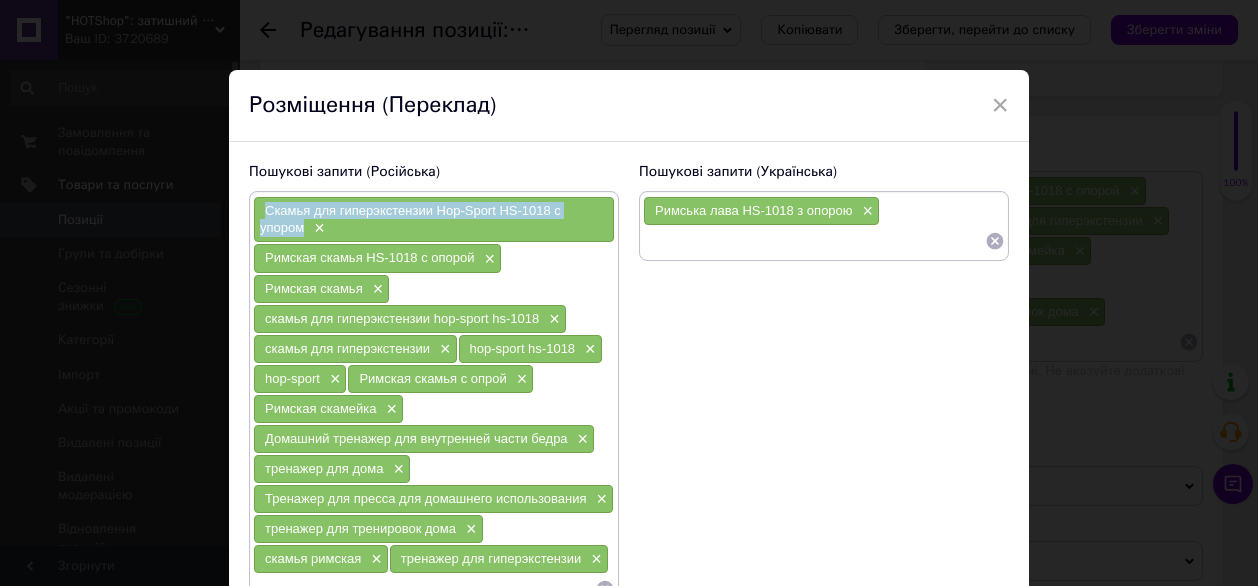 drag, startPoint x: 256, startPoint y: 203, endPoint x: 302, endPoint y: 230, distance: 53.338543 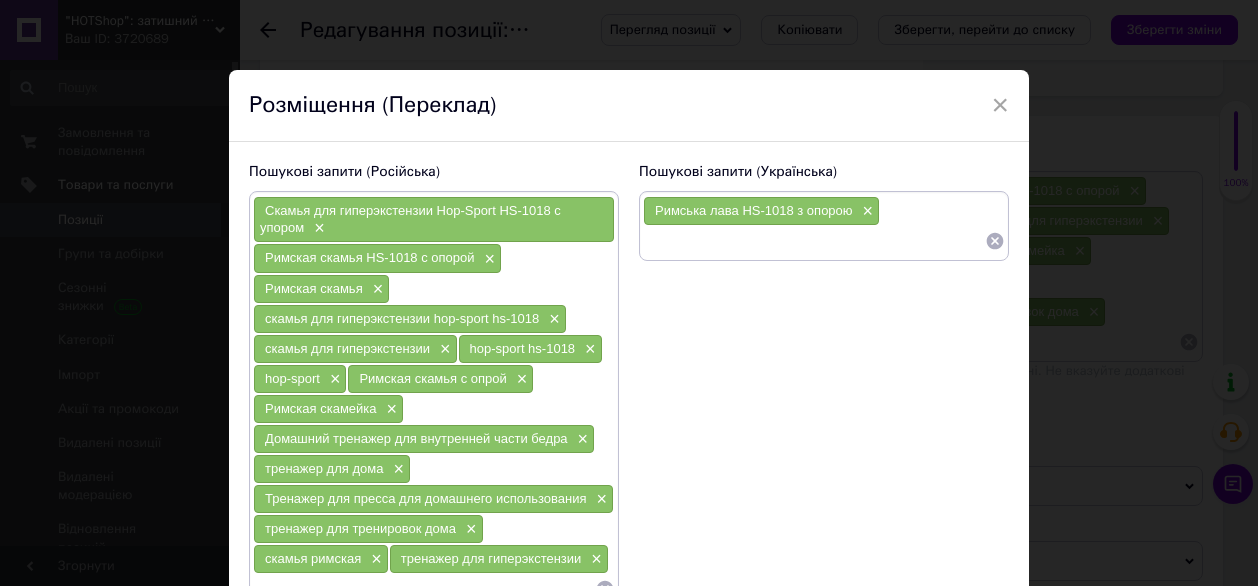 click at bounding box center [814, 241] 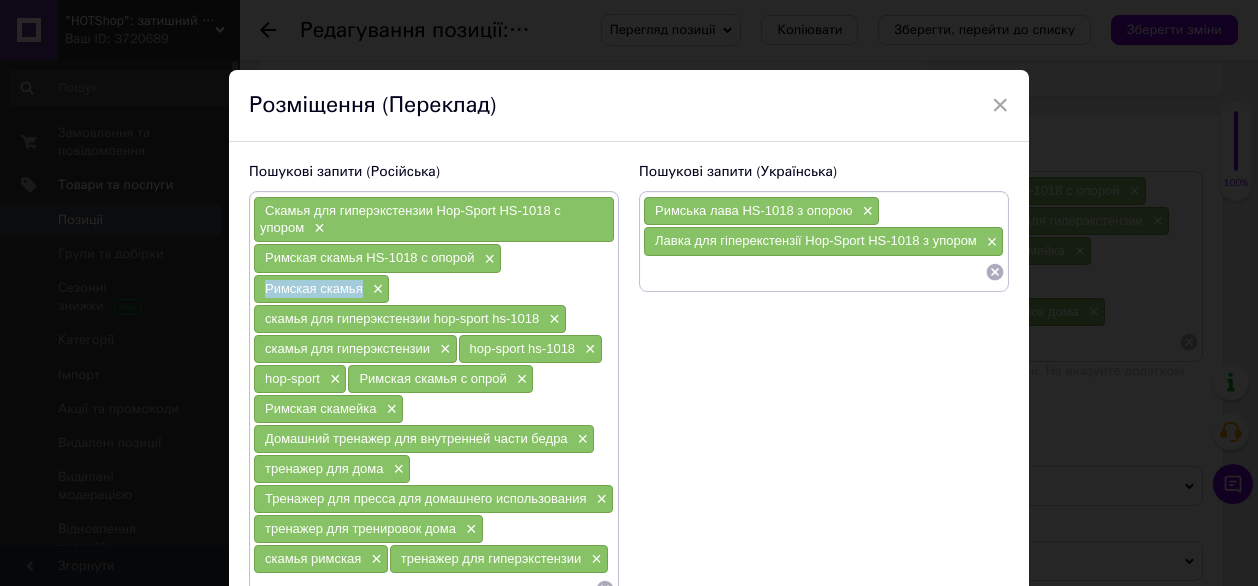 drag, startPoint x: 260, startPoint y: 286, endPoint x: 358, endPoint y: 287, distance: 98.005104 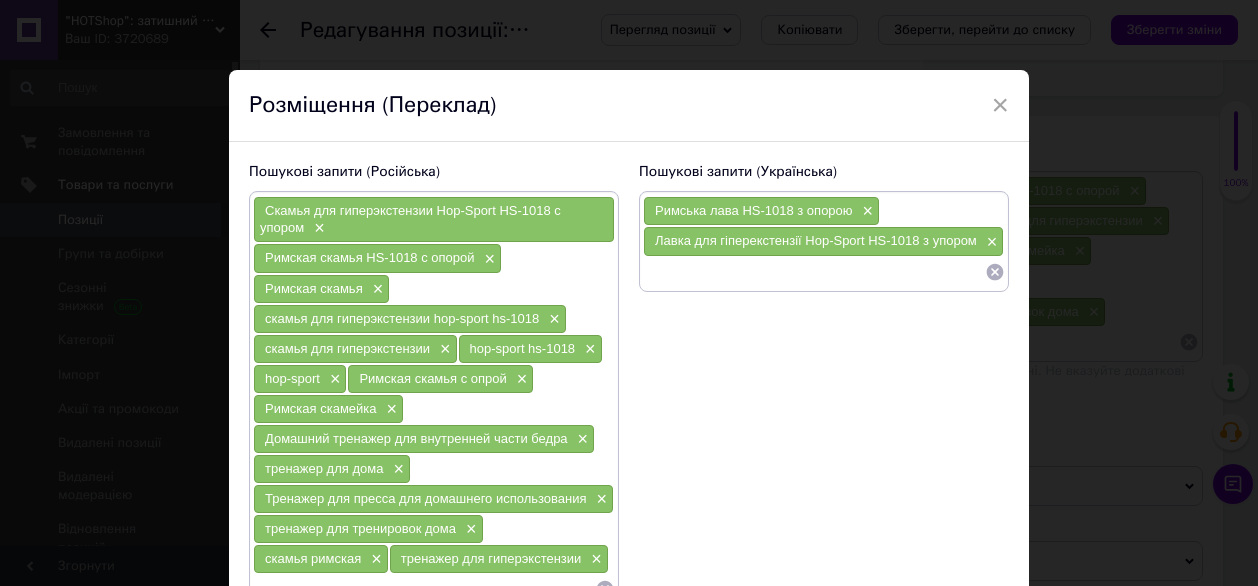 click at bounding box center (814, 272) 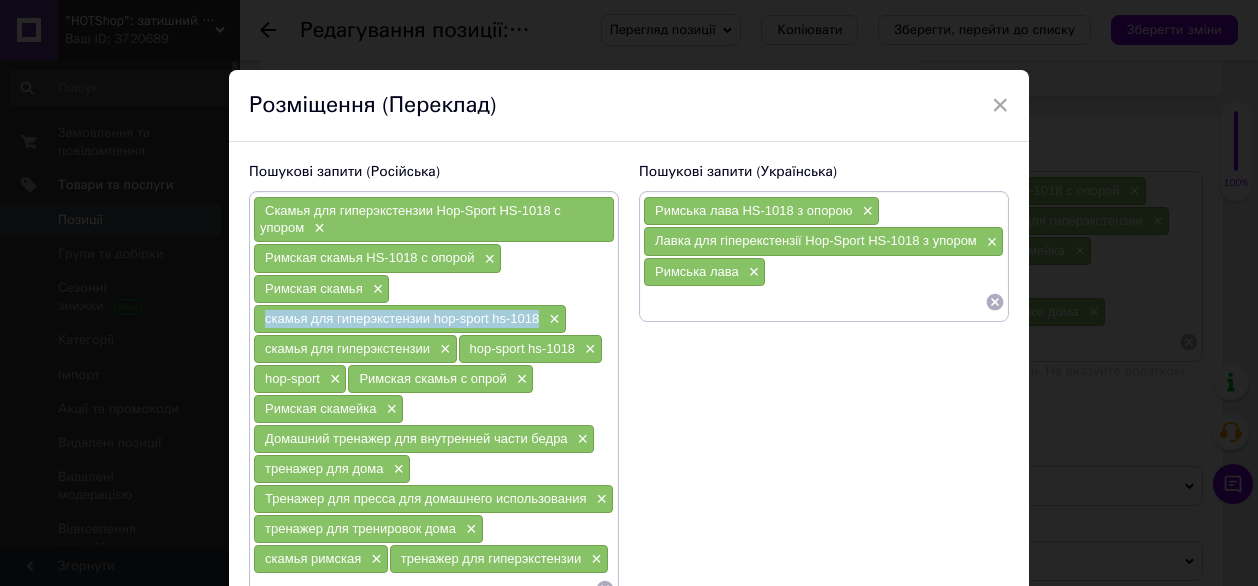 drag, startPoint x: 255, startPoint y: 315, endPoint x: 533, endPoint y: 318, distance: 278.01617 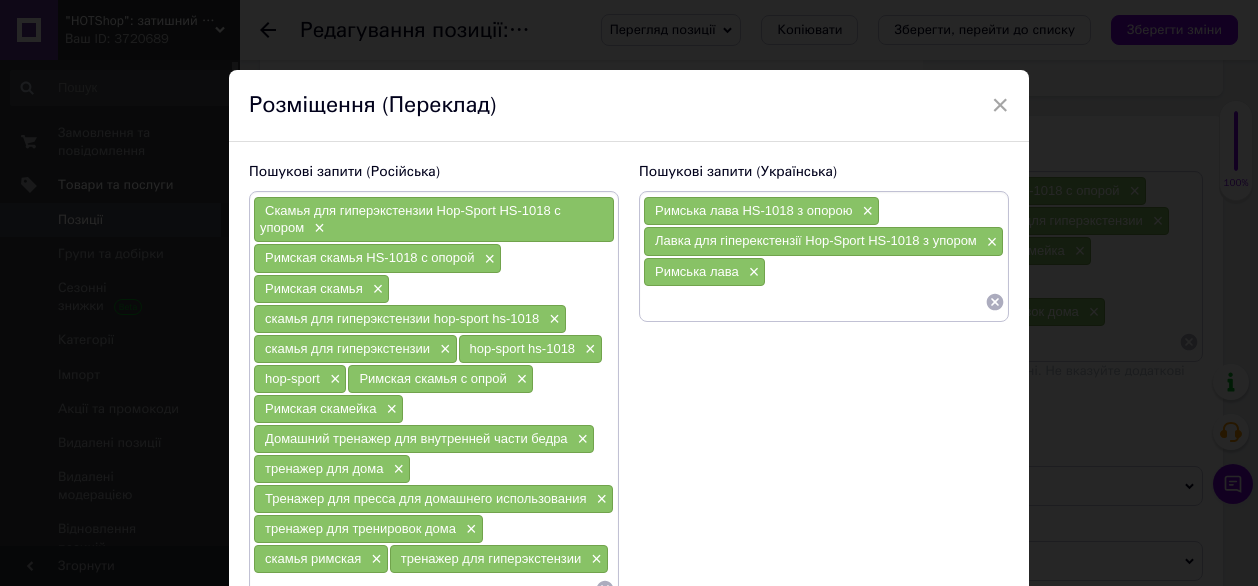 click at bounding box center (814, 302) 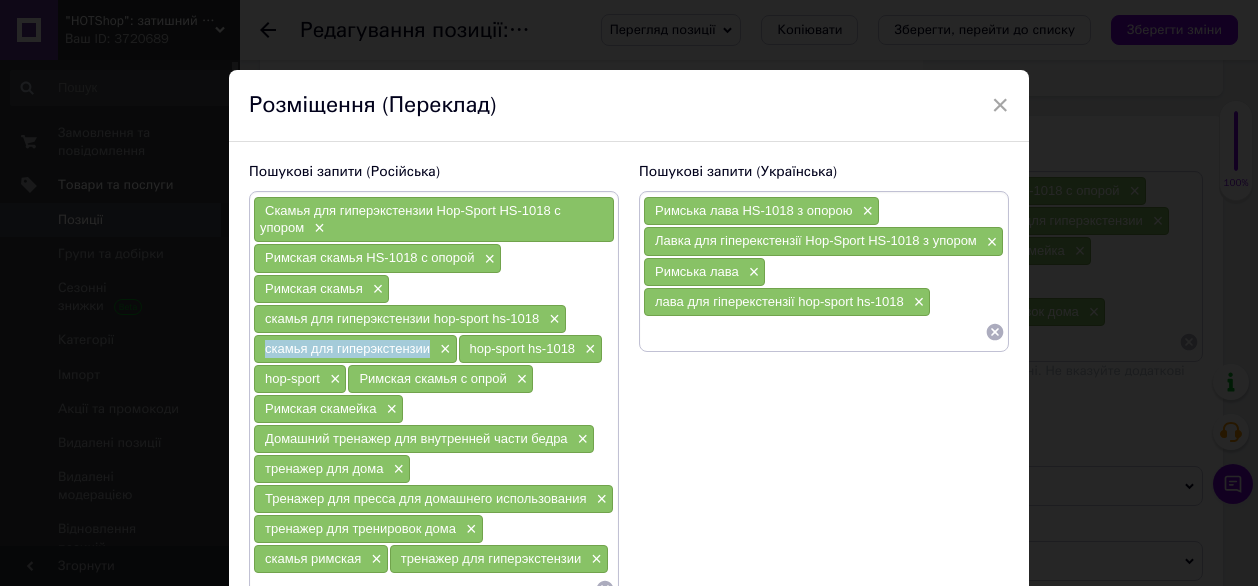 drag, startPoint x: 256, startPoint y: 341, endPoint x: 427, endPoint y: 344, distance: 171.0263 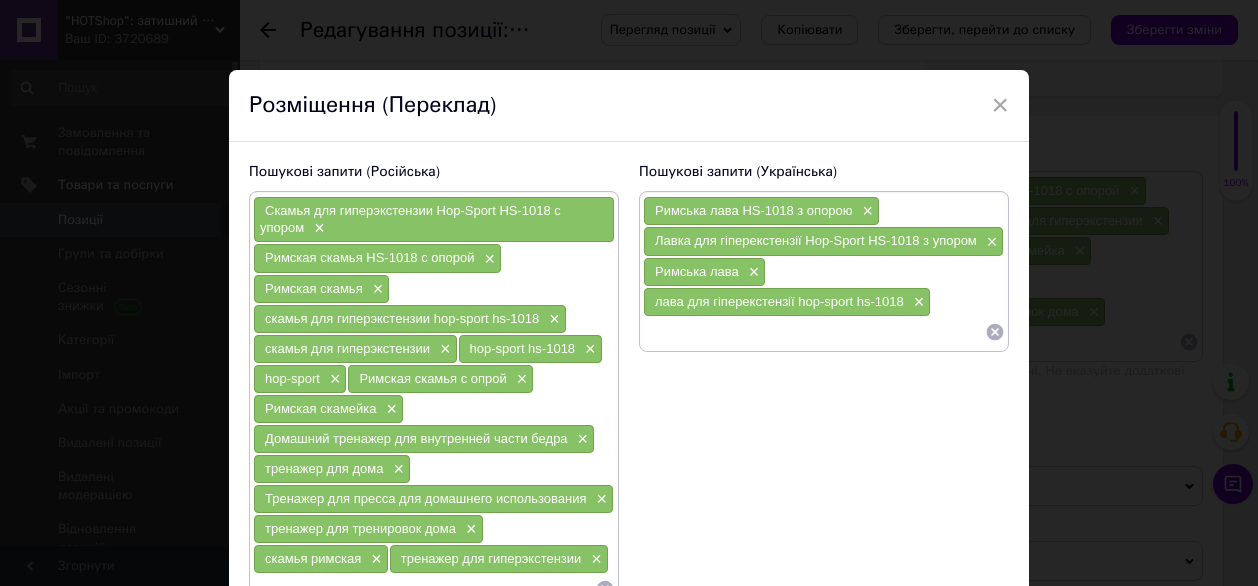click at bounding box center [814, 332] 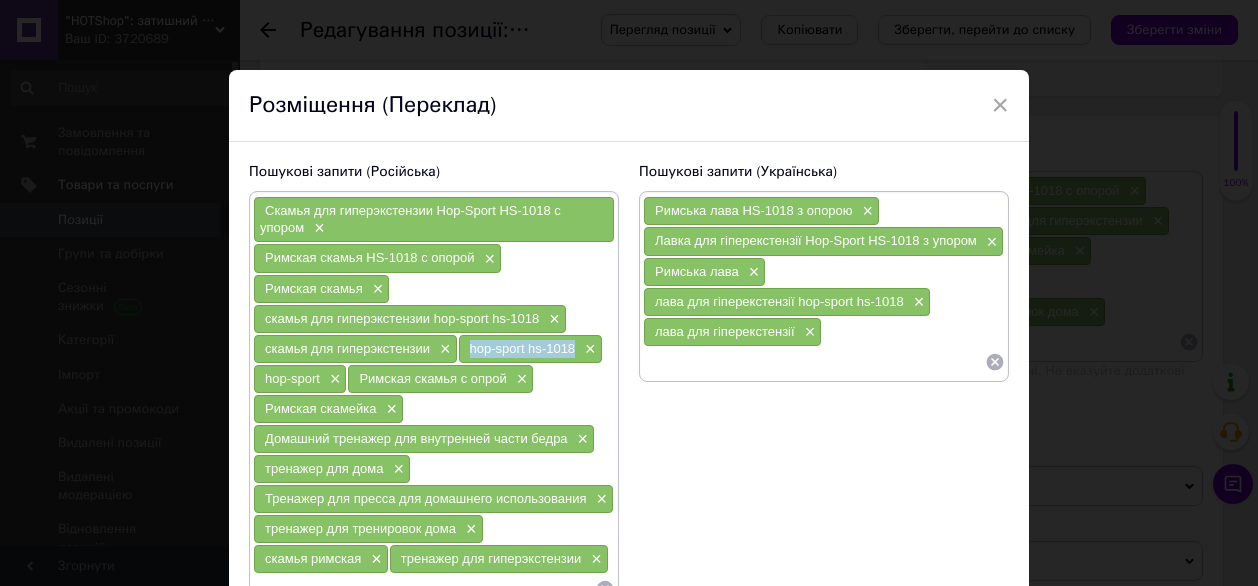 drag, startPoint x: 458, startPoint y: 345, endPoint x: 568, endPoint y: 346, distance: 110.00455 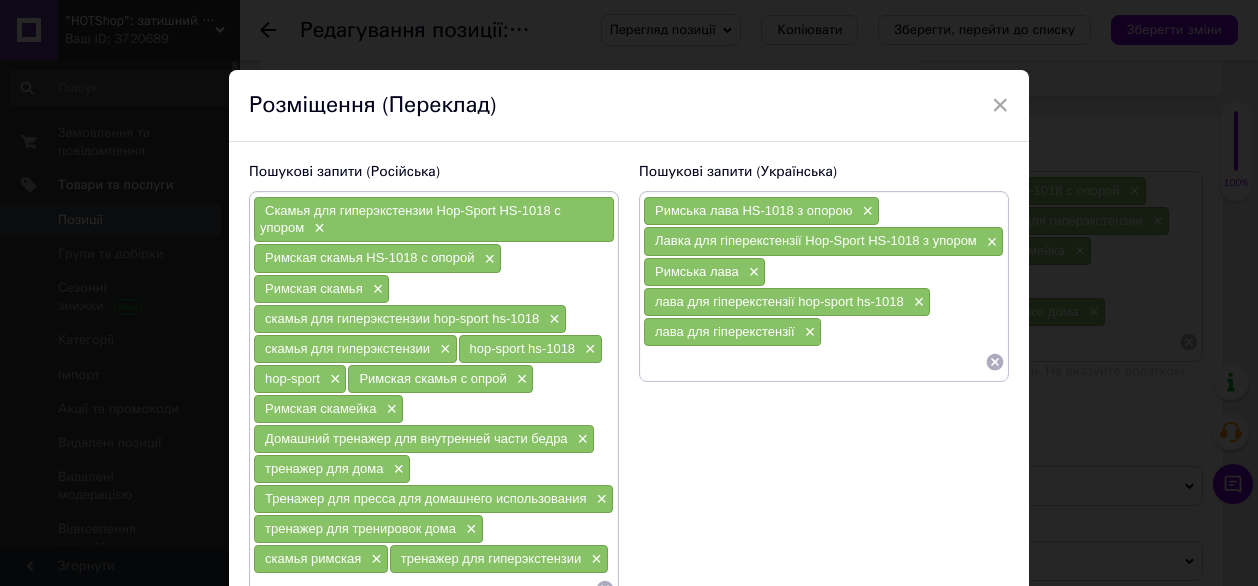 click at bounding box center (814, 362) 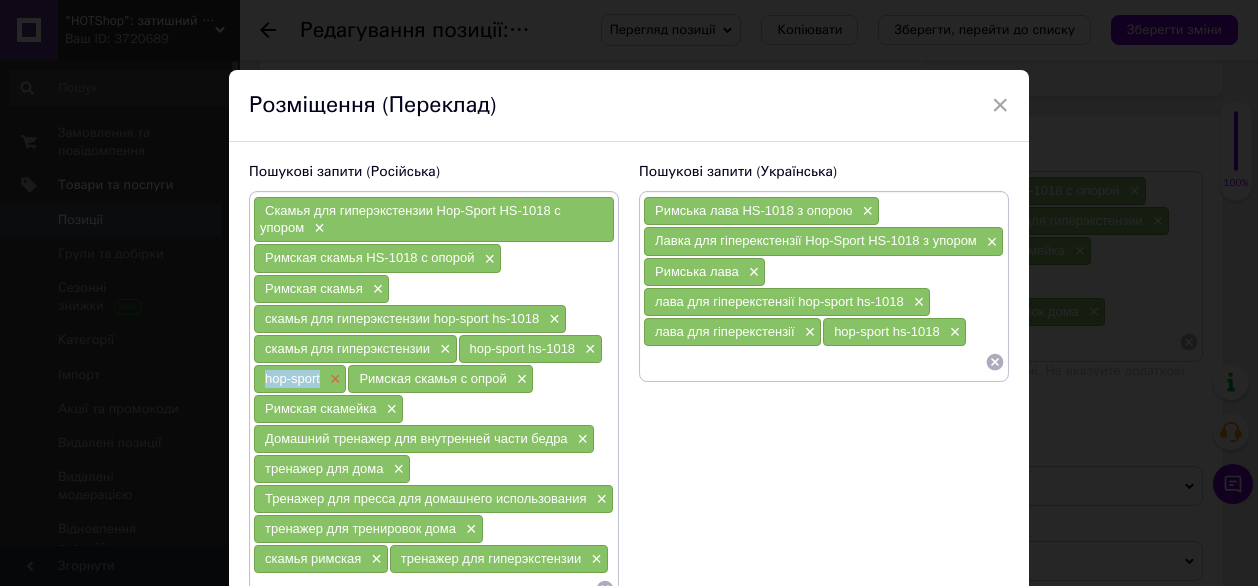 drag, startPoint x: 258, startPoint y: 373, endPoint x: 322, endPoint y: 374, distance: 64.00781 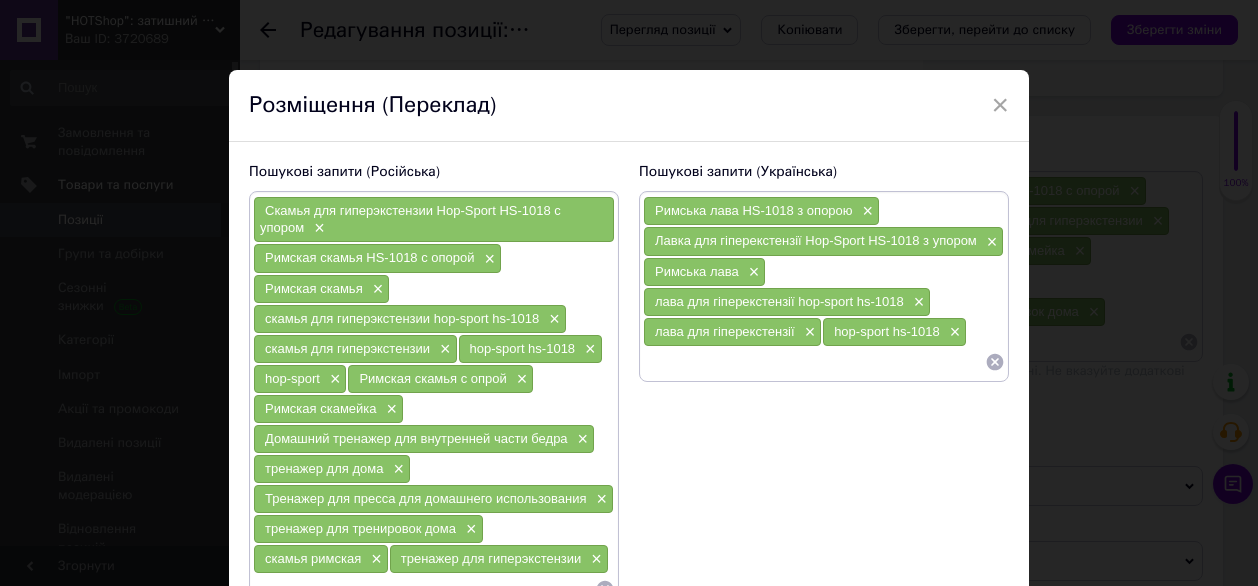 click at bounding box center [814, 362] 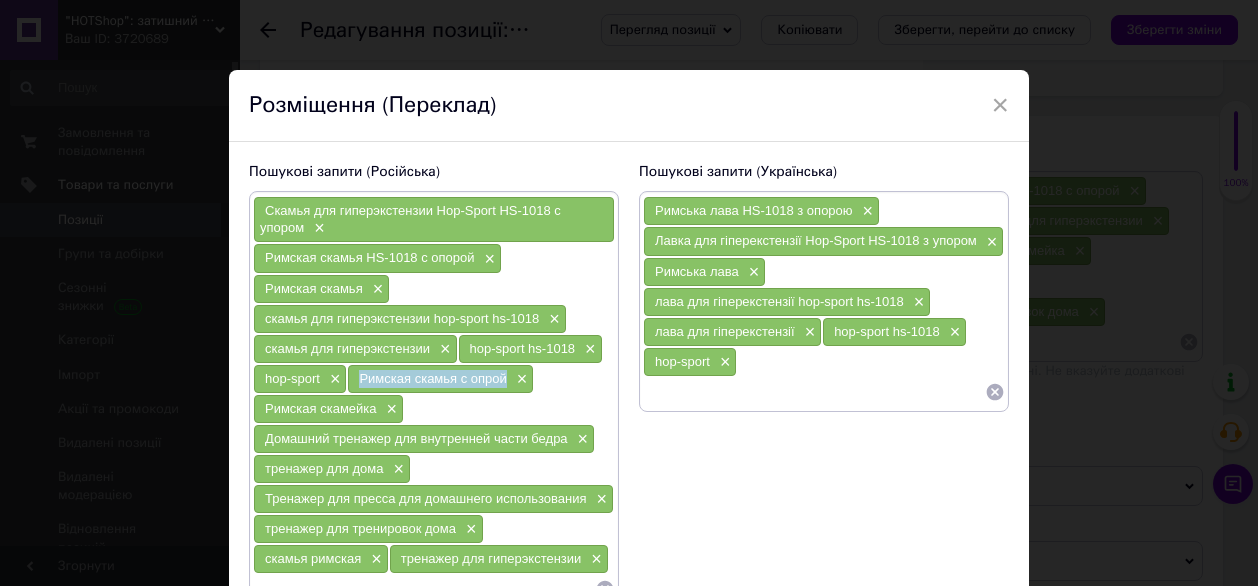 drag, startPoint x: 348, startPoint y: 373, endPoint x: 500, endPoint y: 370, distance: 152.0296 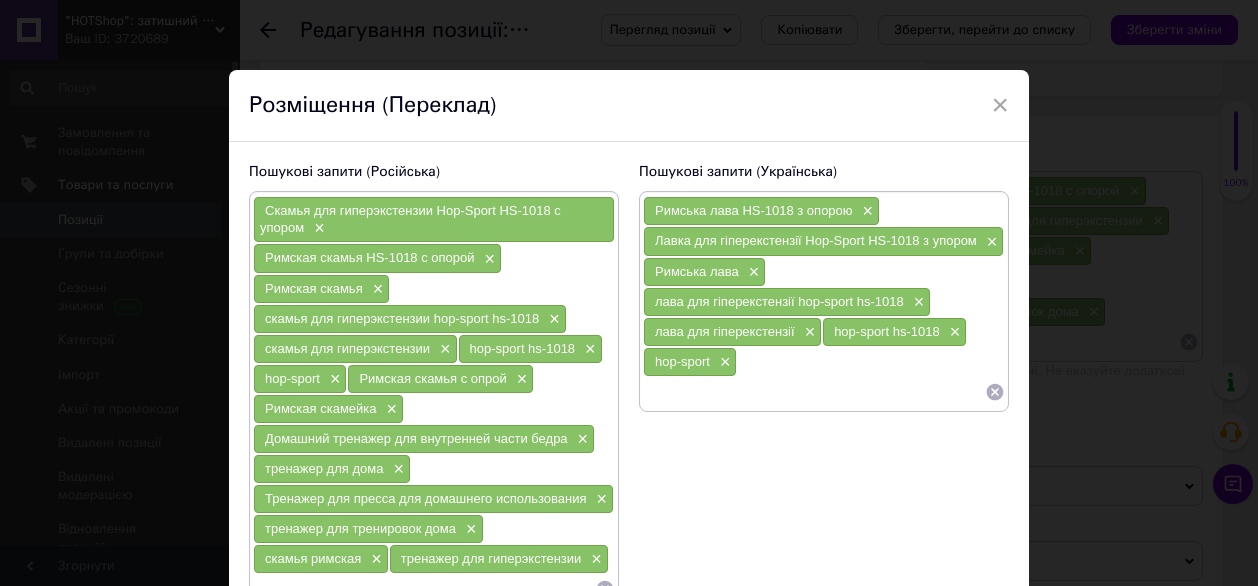 click at bounding box center (814, 392) 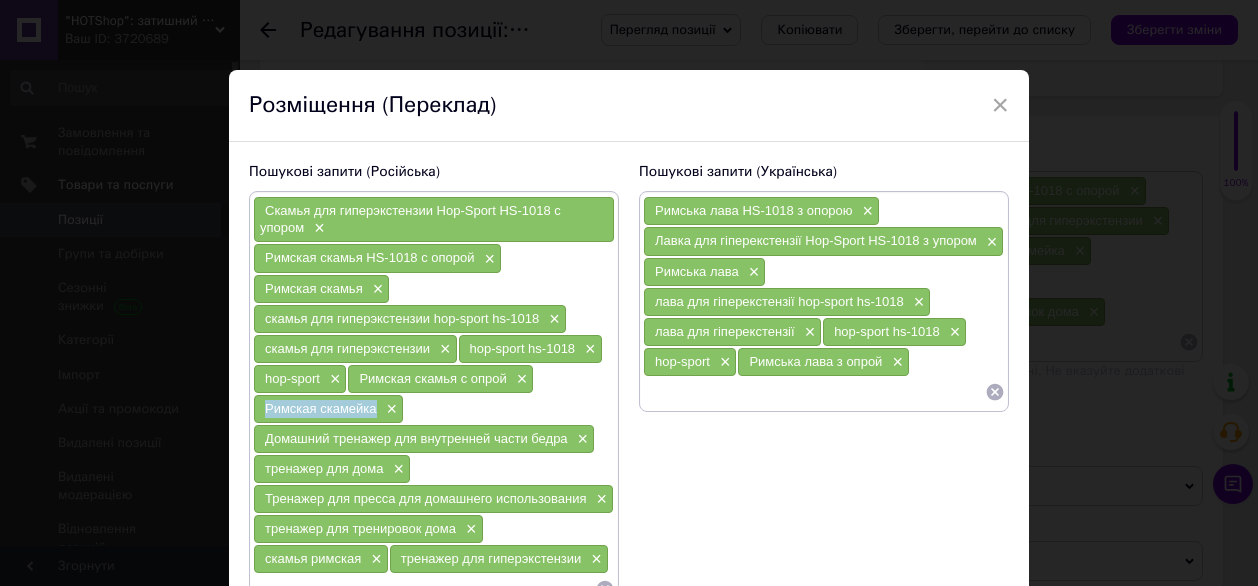 drag, startPoint x: 256, startPoint y: 401, endPoint x: 376, endPoint y: 403, distance: 120.01666 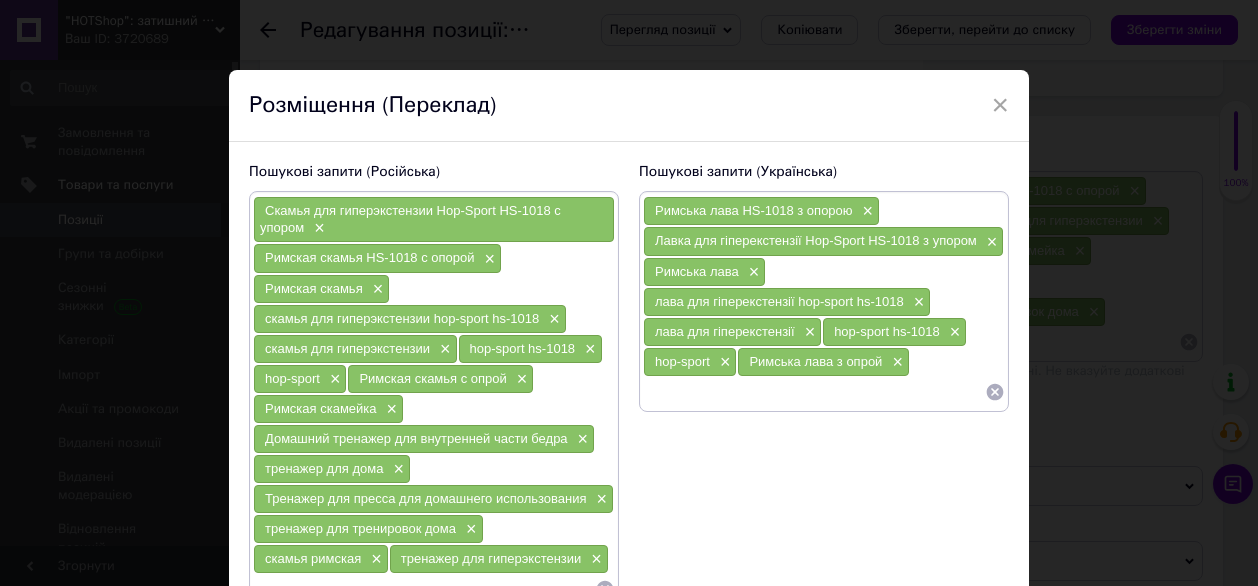 click at bounding box center (814, 392) 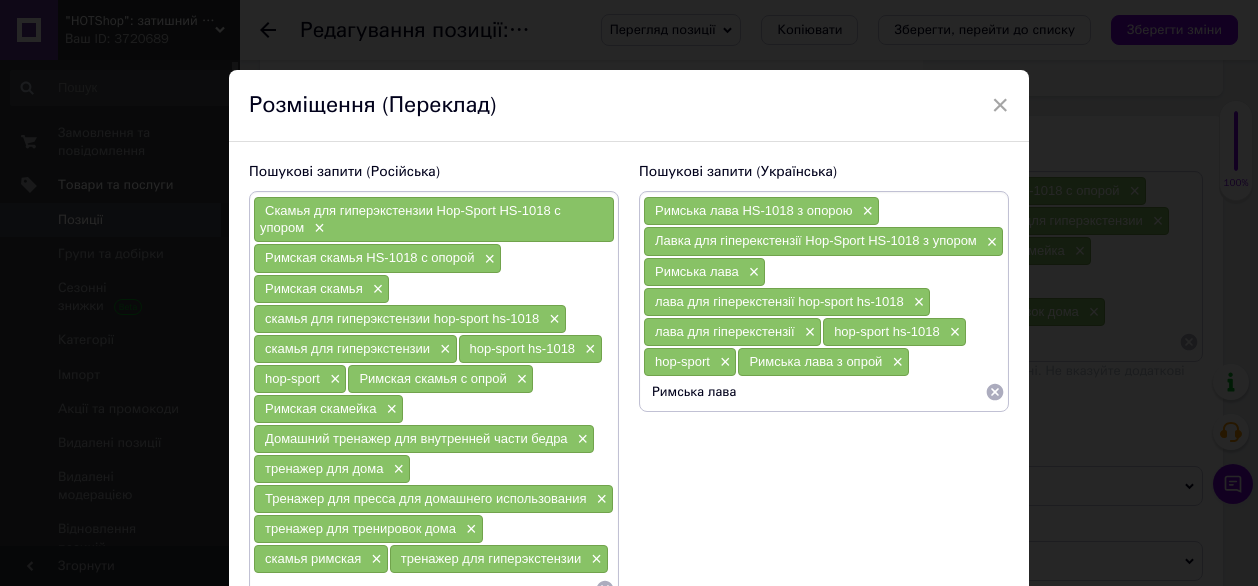 click on "Римська лава" at bounding box center (814, 392) 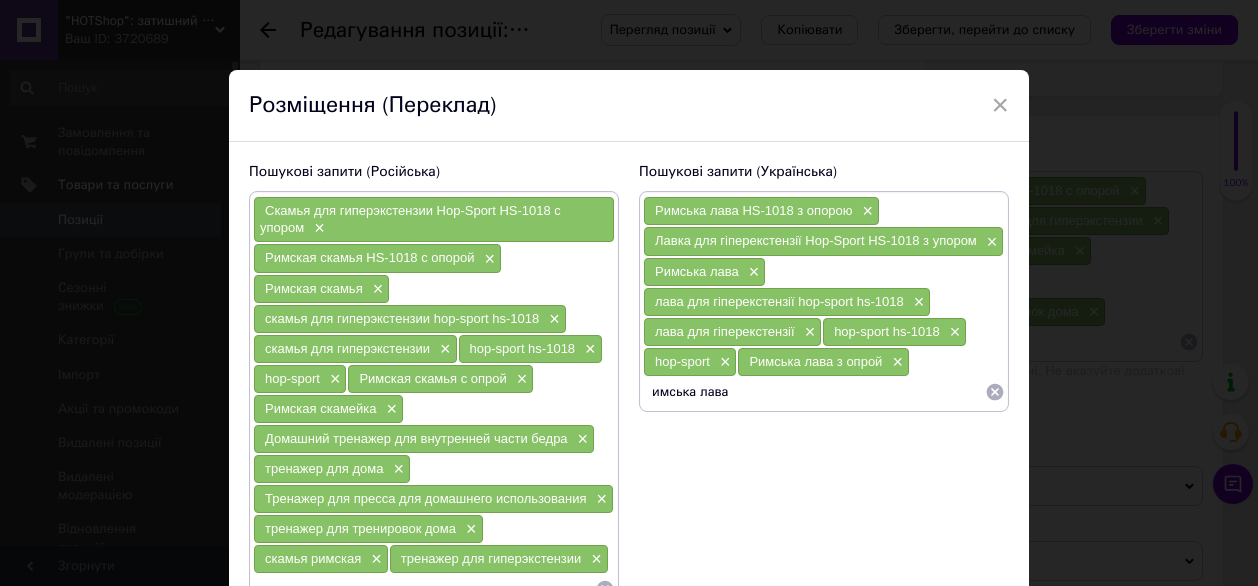 type on "римська лава" 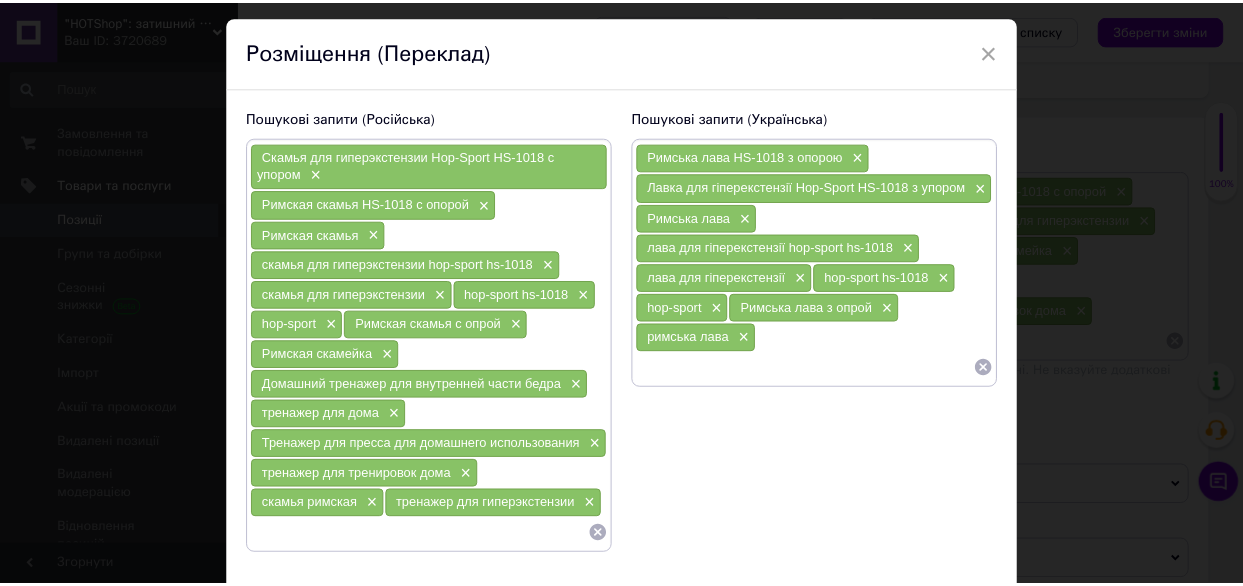 scroll, scrollTop: 100, scrollLeft: 0, axis: vertical 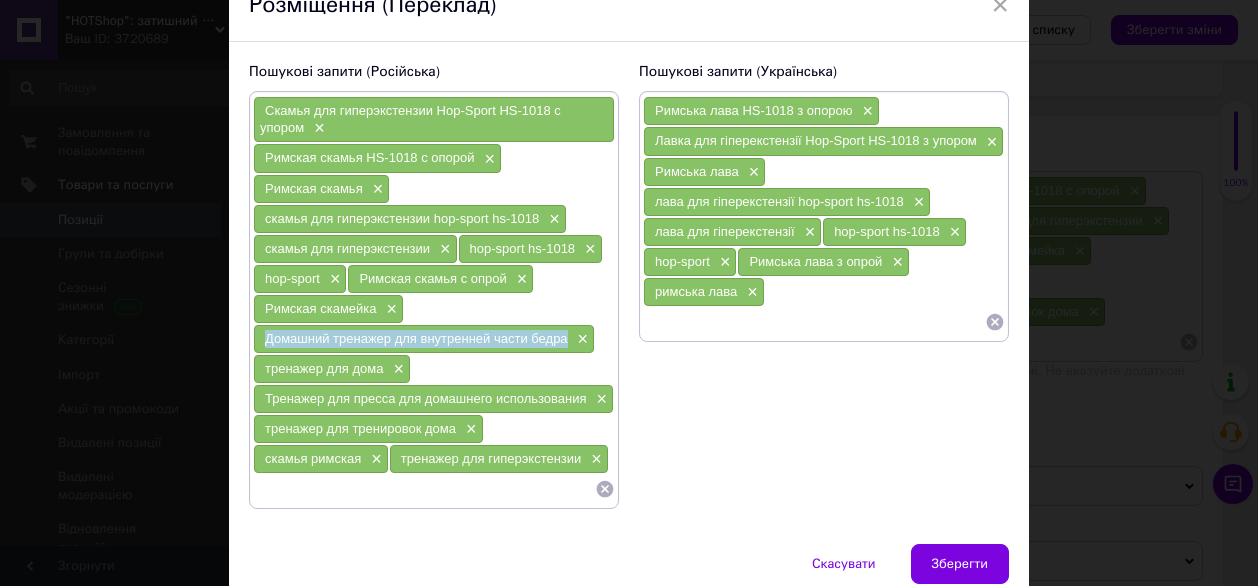 drag, startPoint x: 256, startPoint y: 325, endPoint x: 568, endPoint y: 320, distance: 312.04007 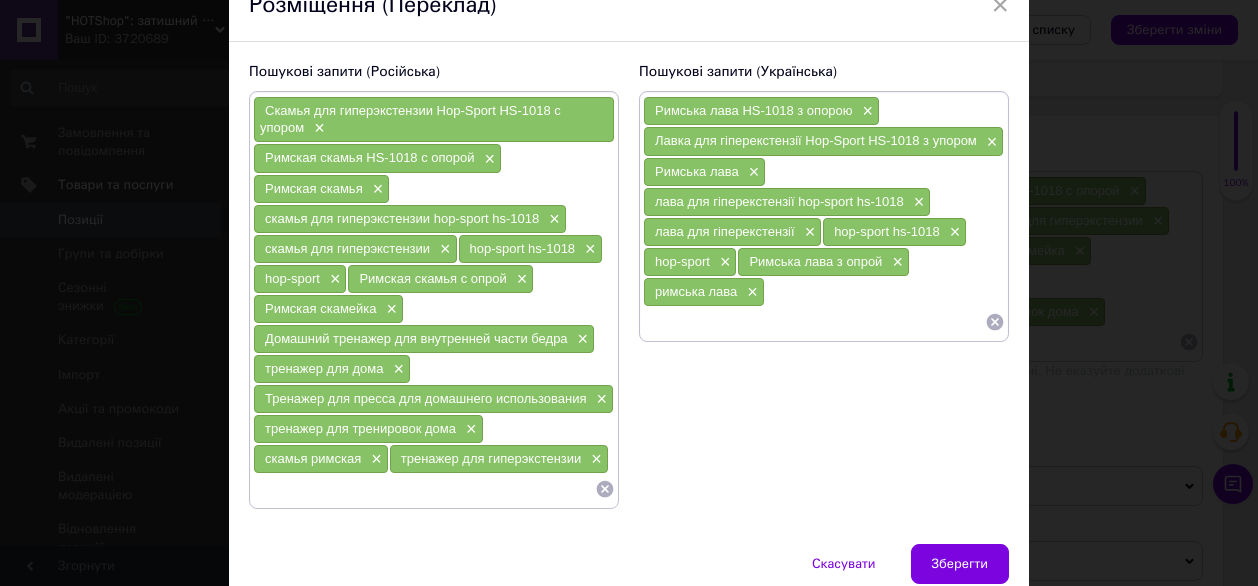 click at bounding box center (814, 322) 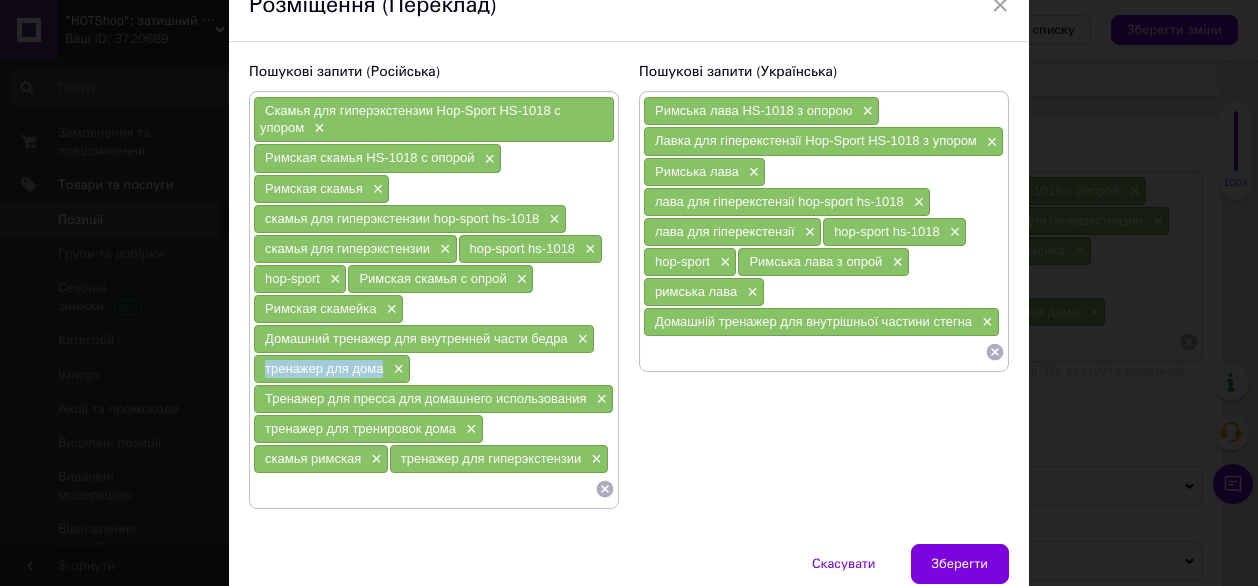 drag, startPoint x: 256, startPoint y: 357, endPoint x: 378, endPoint y: 361, distance: 122.06556 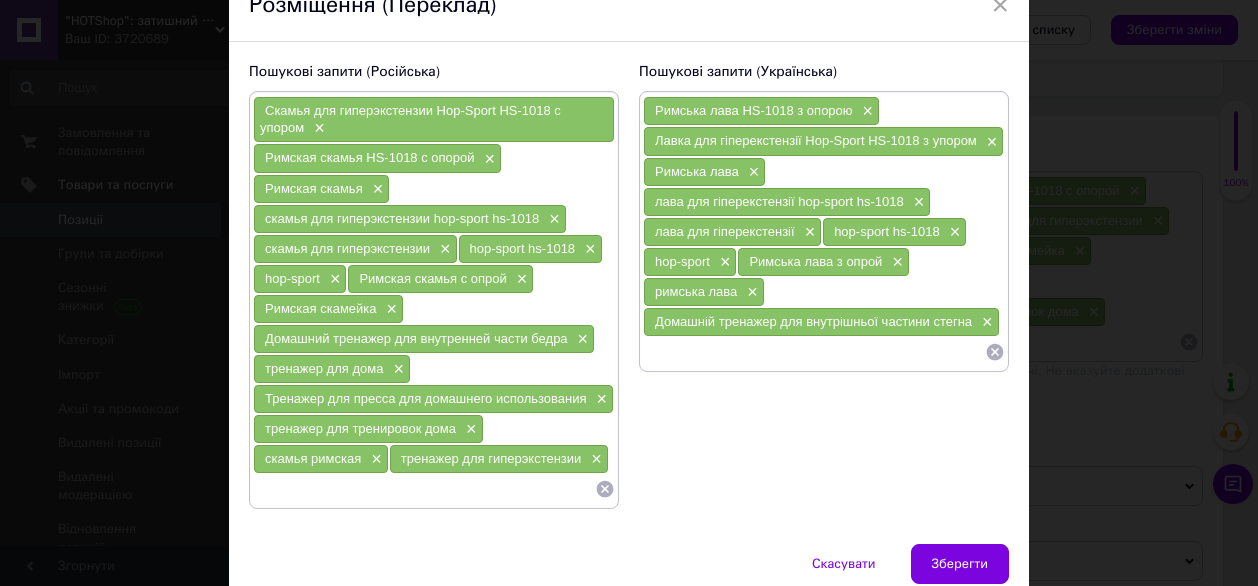 click at bounding box center [814, 352] 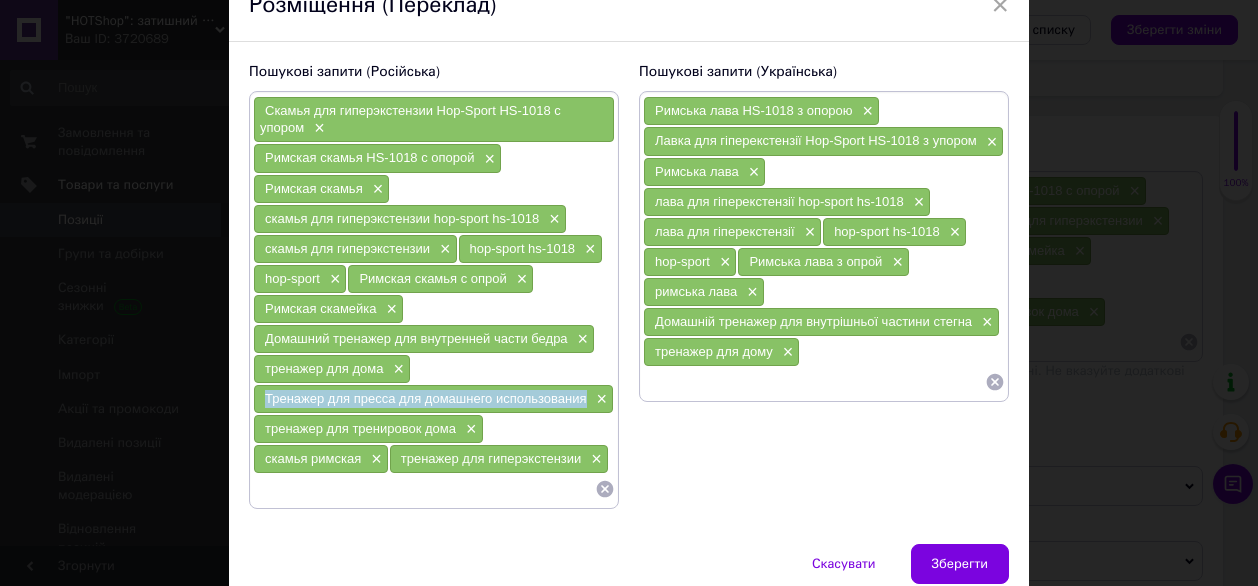 drag, startPoint x: 252, startPoint y: 389, endPoint x: 582, endPoint y: 391, distance: 330.00607 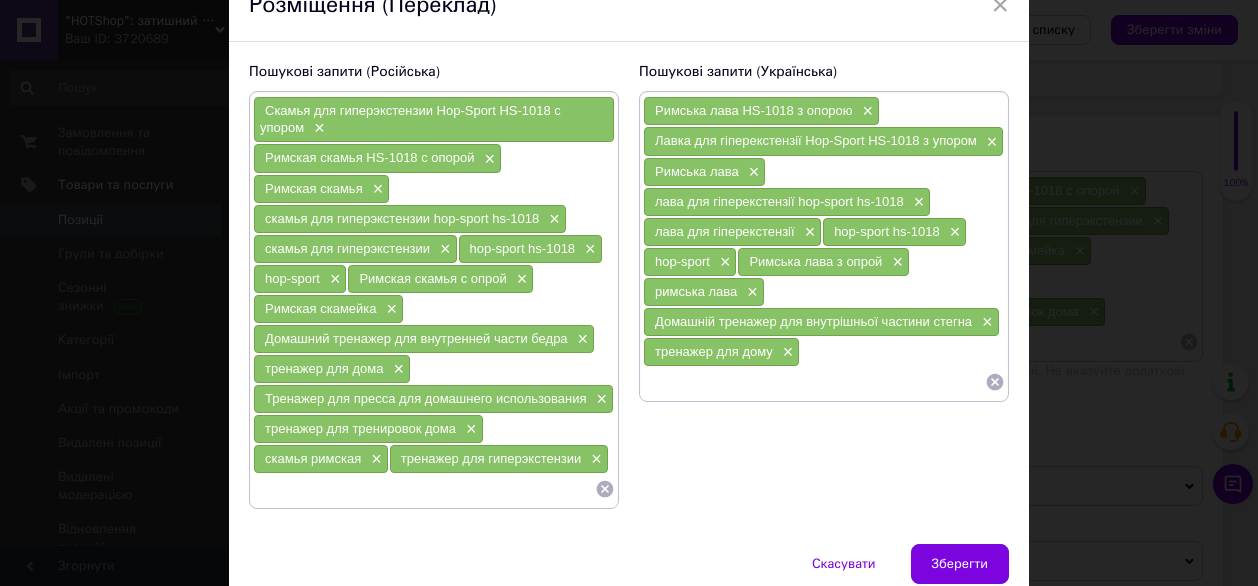 click at bounding box center (814, 382) 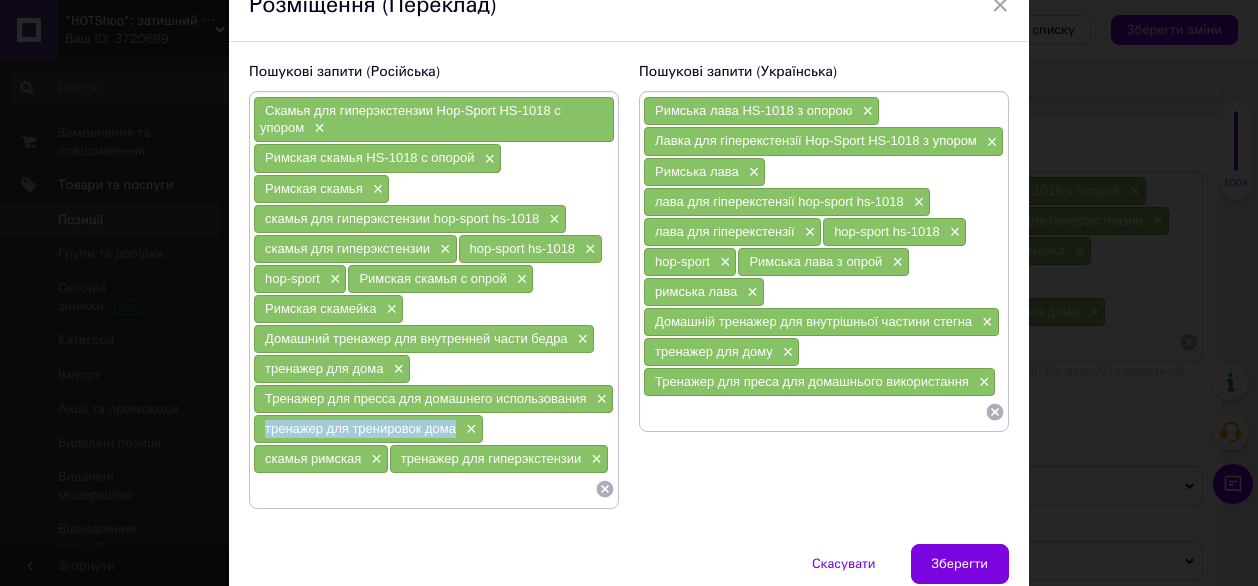 drag, startPoint x: 255, startPoint y: 415, endPoint x: 452, endPoint y: 429, distance: 197.49684 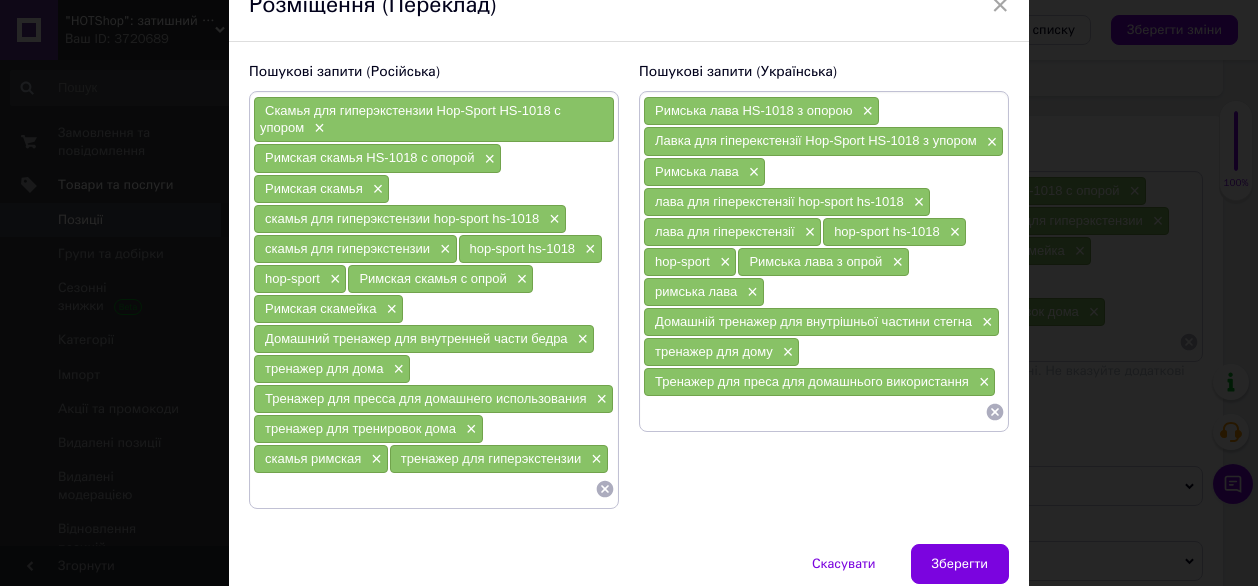 click at bounding box center (814, 412) 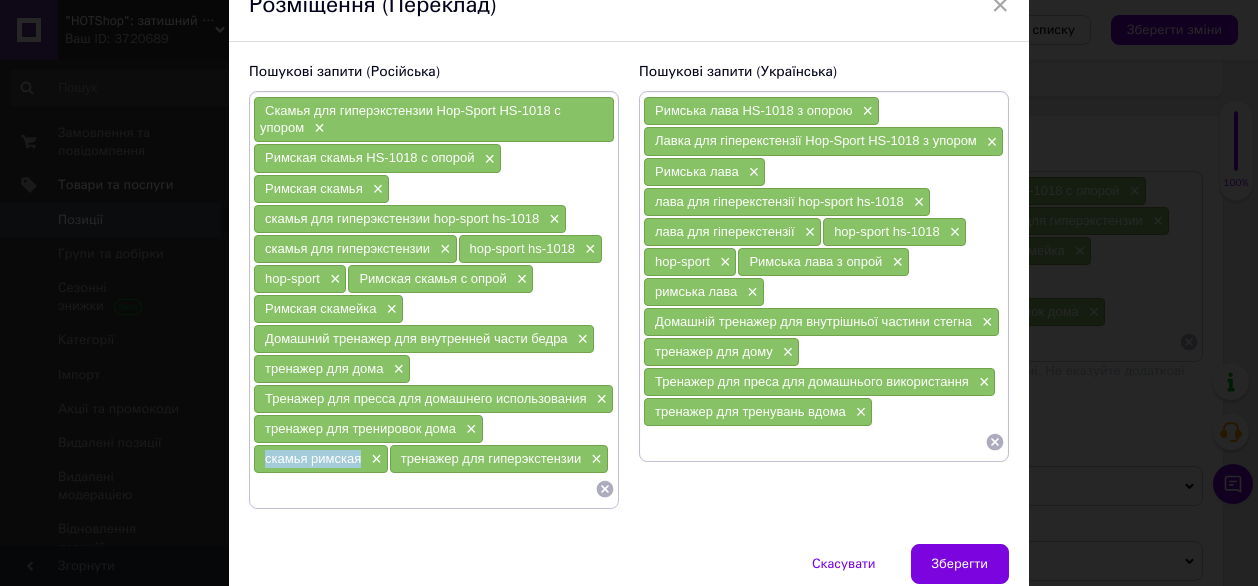 drag, startPoint x: 255, startPoint y: 446, endPoint x: 360, endPoint y: 450, distance: 105.076164 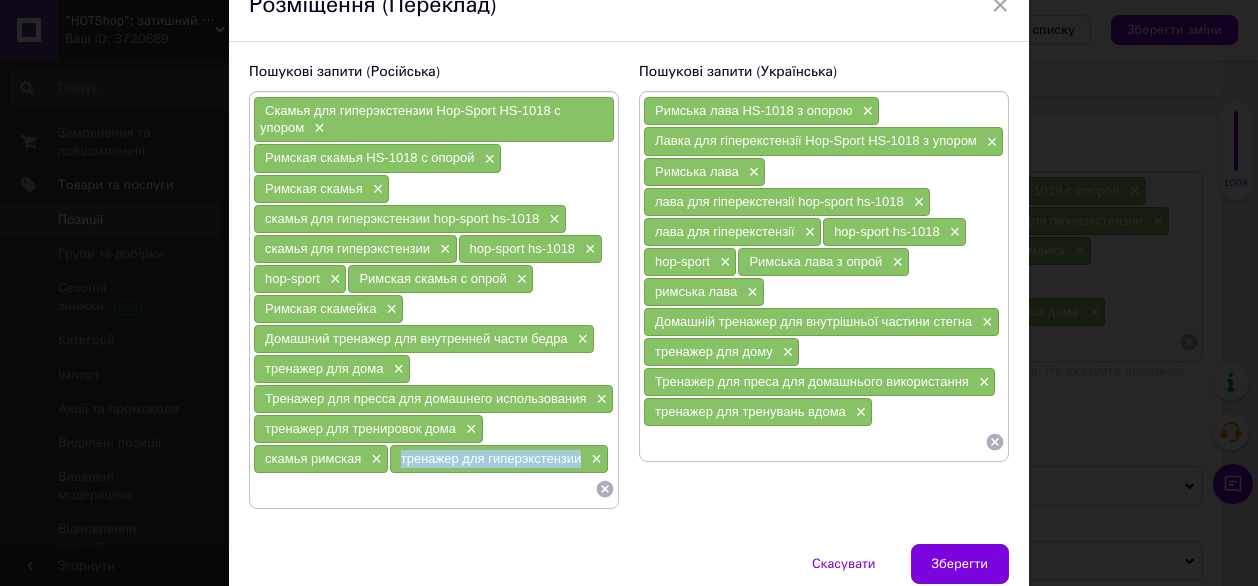 drag, startPoint x: 393, startPoint y: 447, endPoint x: 575, endPoint y: 454, distance: 182.13457 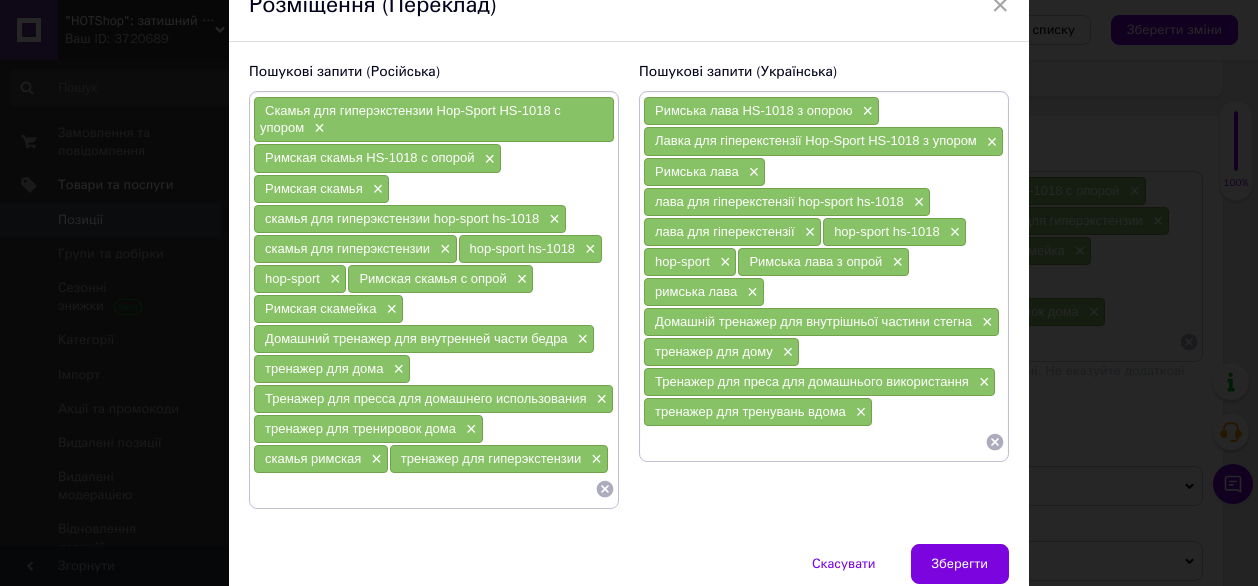 click at bounding box center [814, 442] 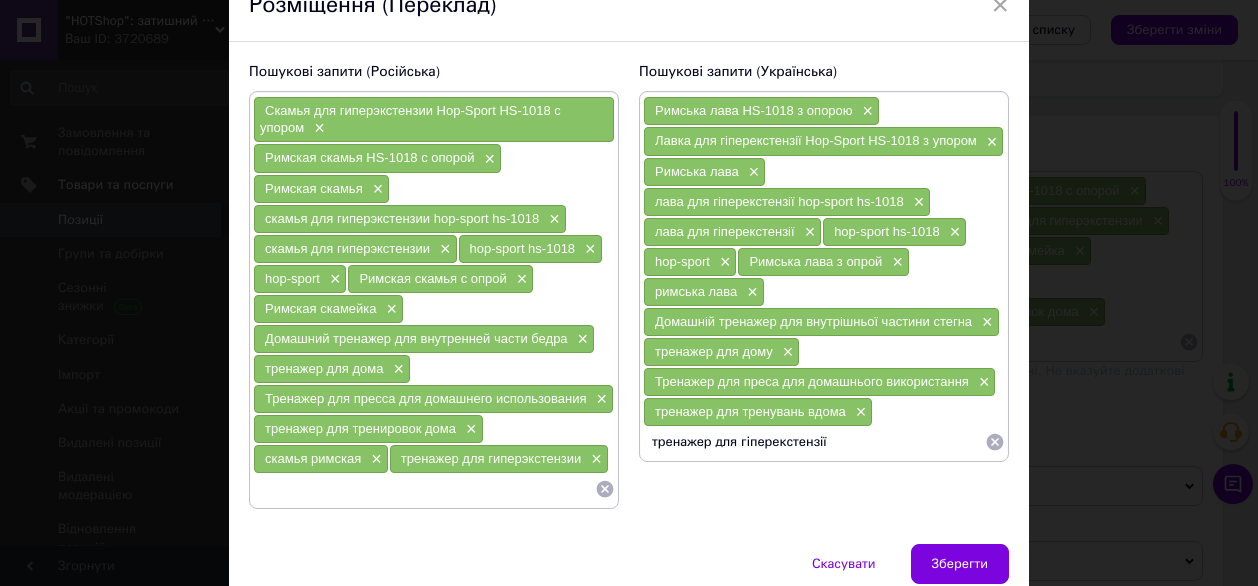 type 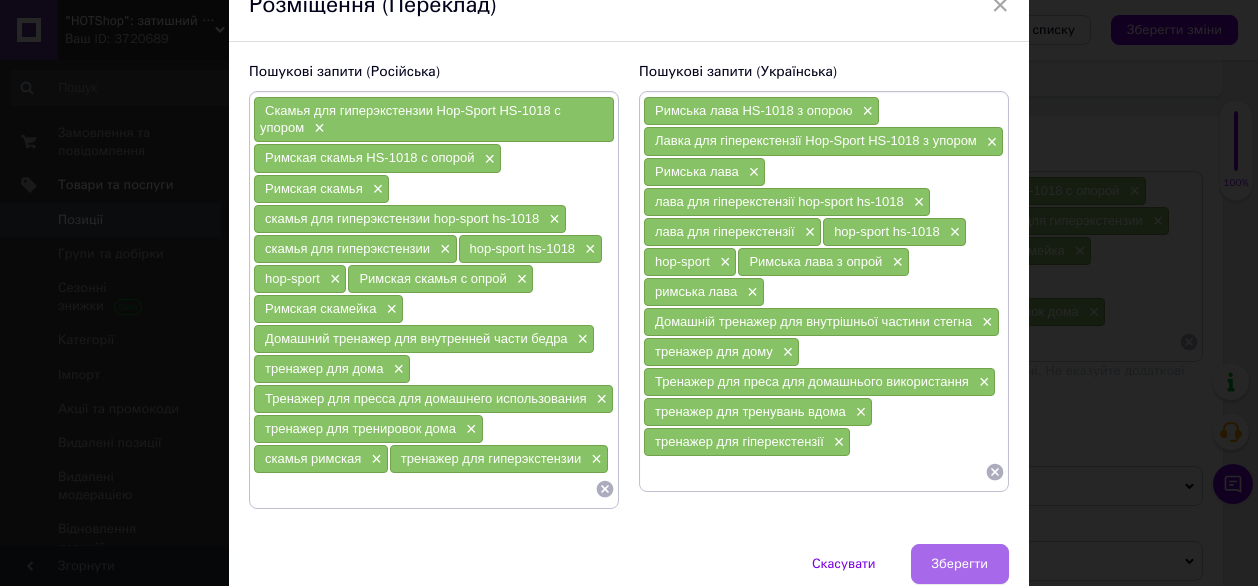 click on "Зберегти" at bounding box center [960, 564] 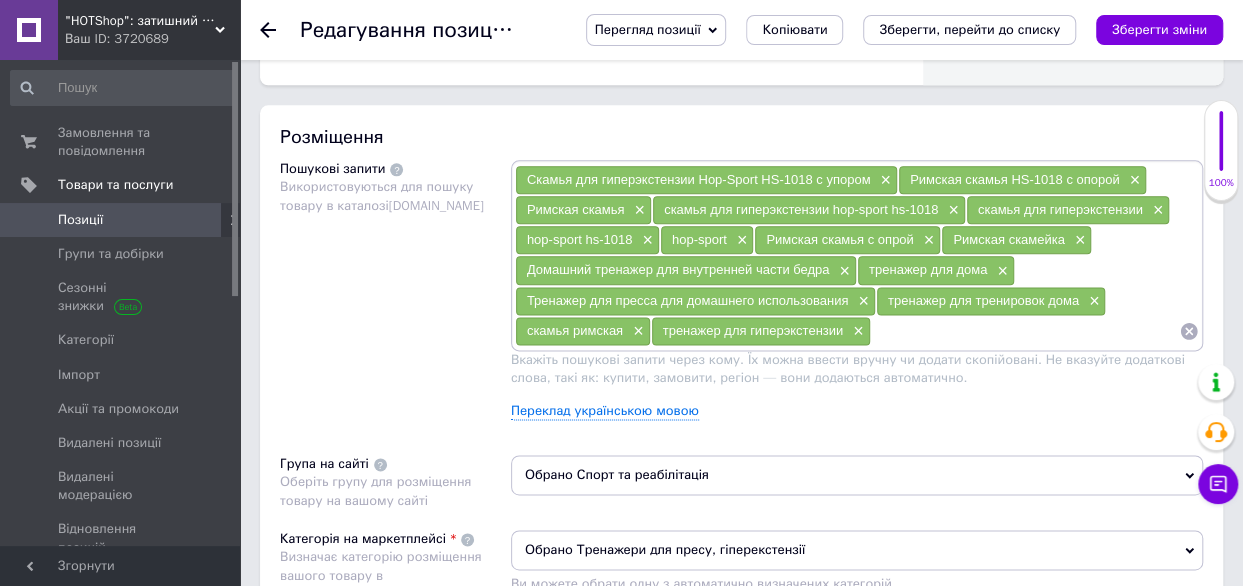 scroll, scrollTop: 1000, scrollLeft: 0, axis: vertical 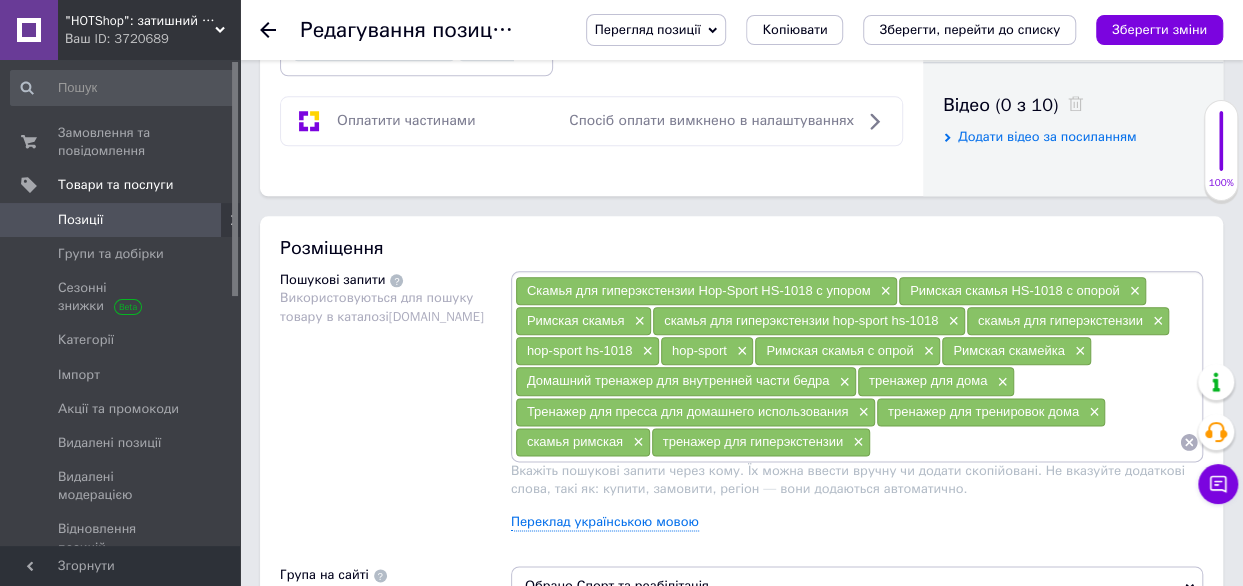 click at bounding box center [1025, 442] 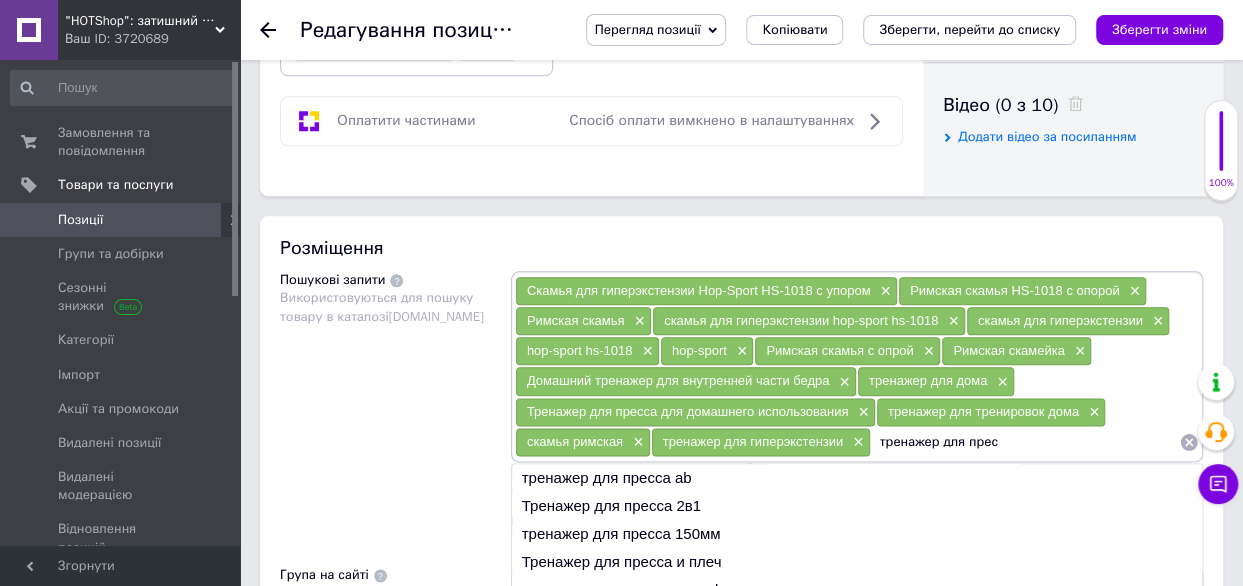 type on "тренажер для преса" 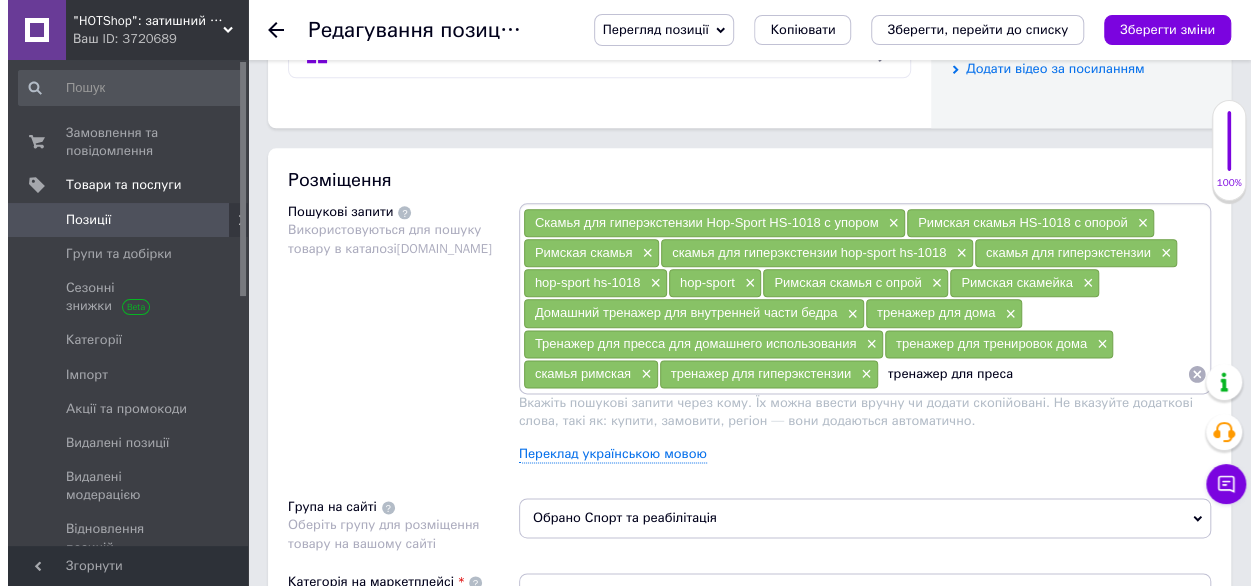 scroll, scrollTop: 1100, scrollLeft: 0, axis: vertical 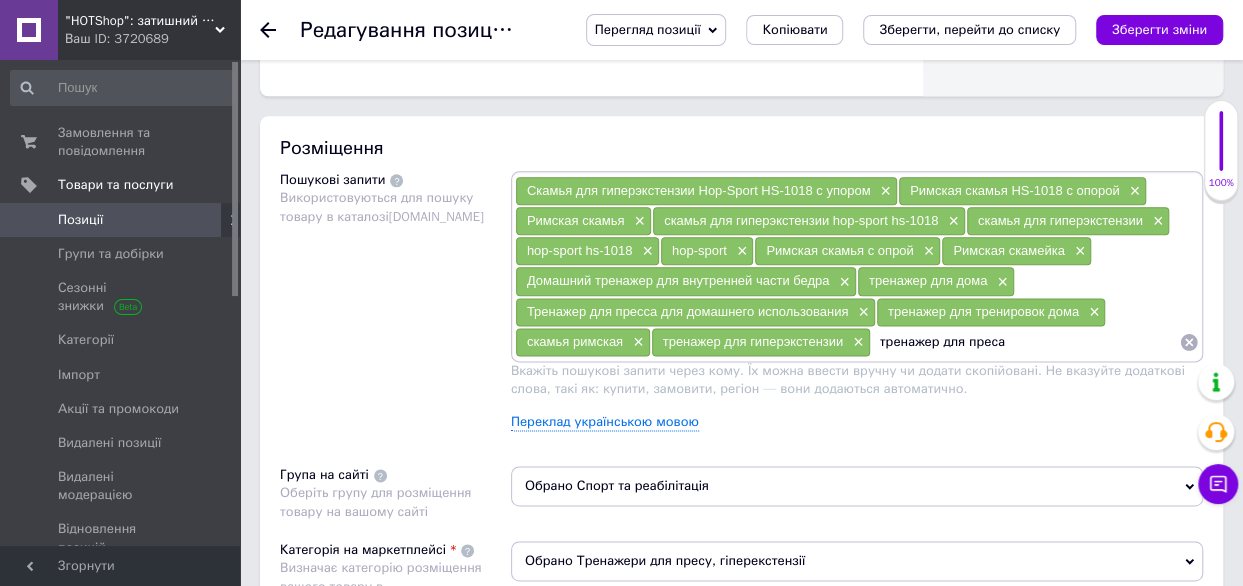 type 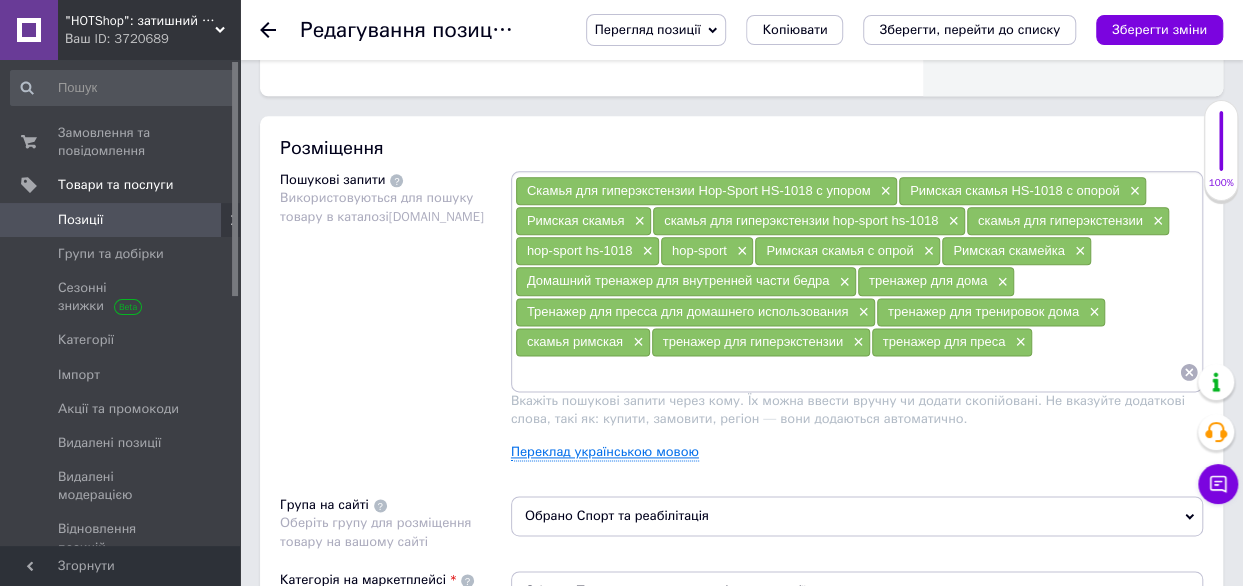 click on "Переклад українською мовою" at bounding box center [605, 452] 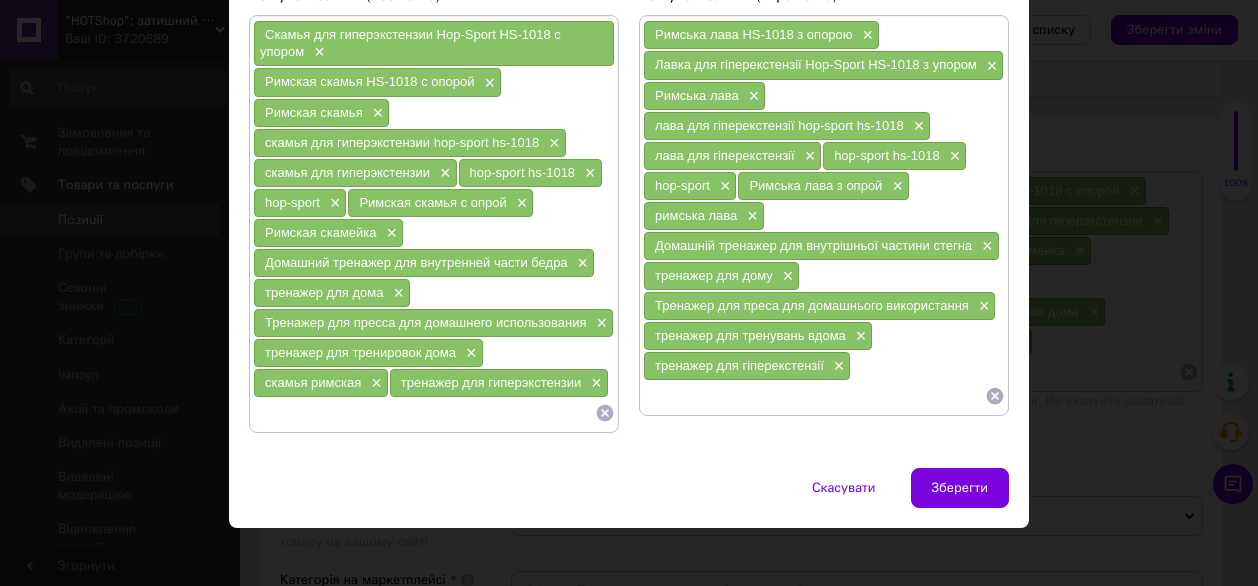 scroll, scrollTop: 76, scrollLeft: 0, axis: vertical 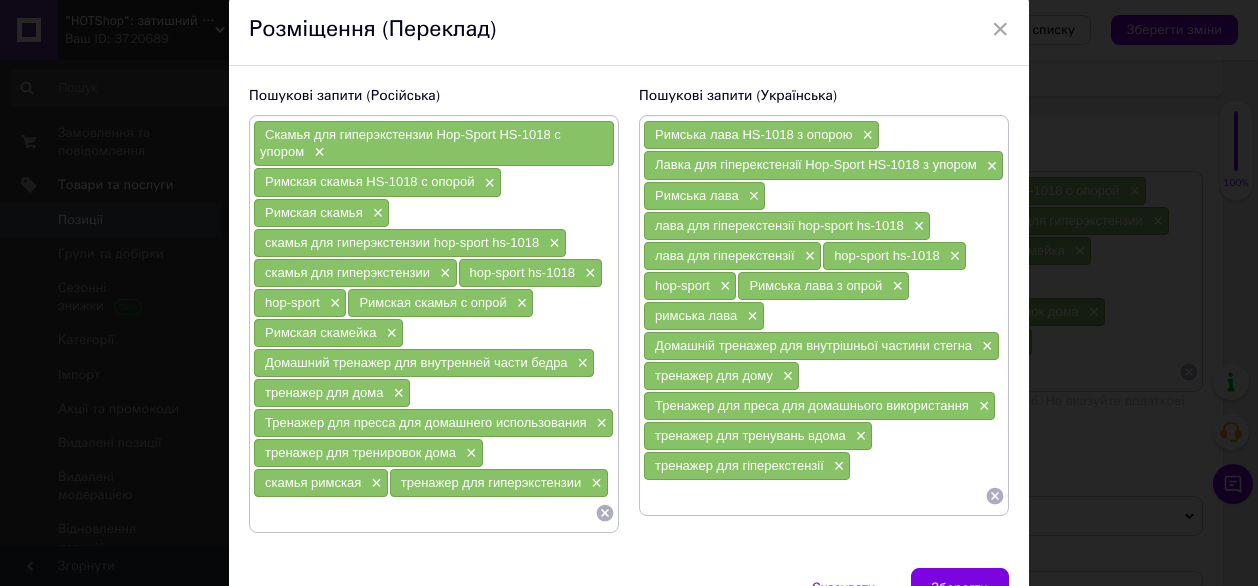 click at bounding box center (424, 513) 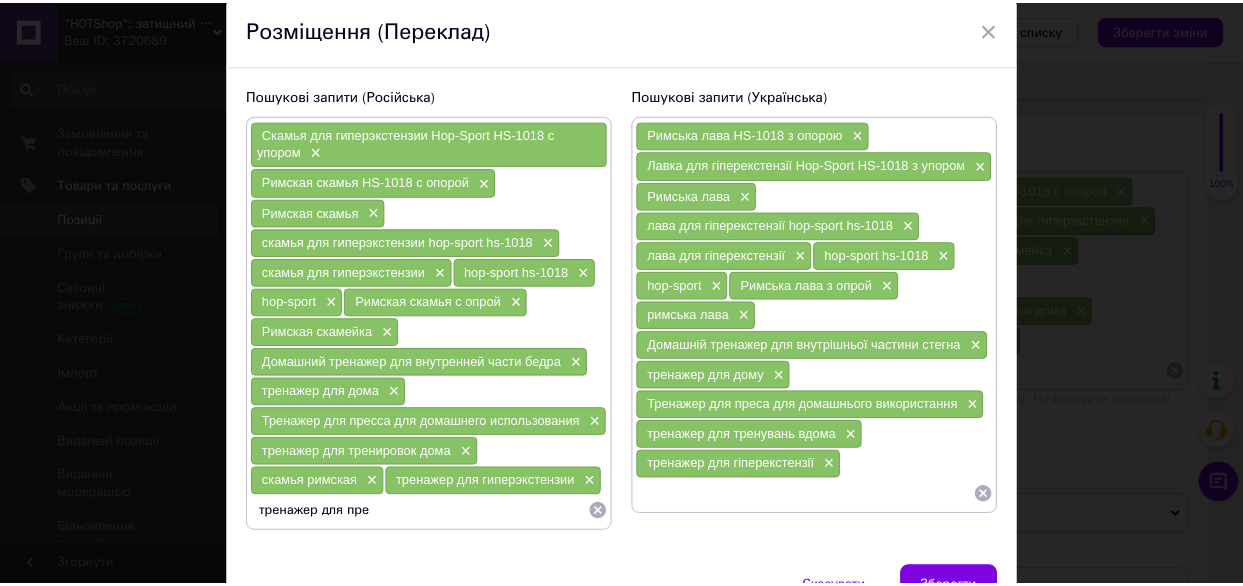 scroll, scrollTop: 176, scrollLeft: 0, axis: vertical 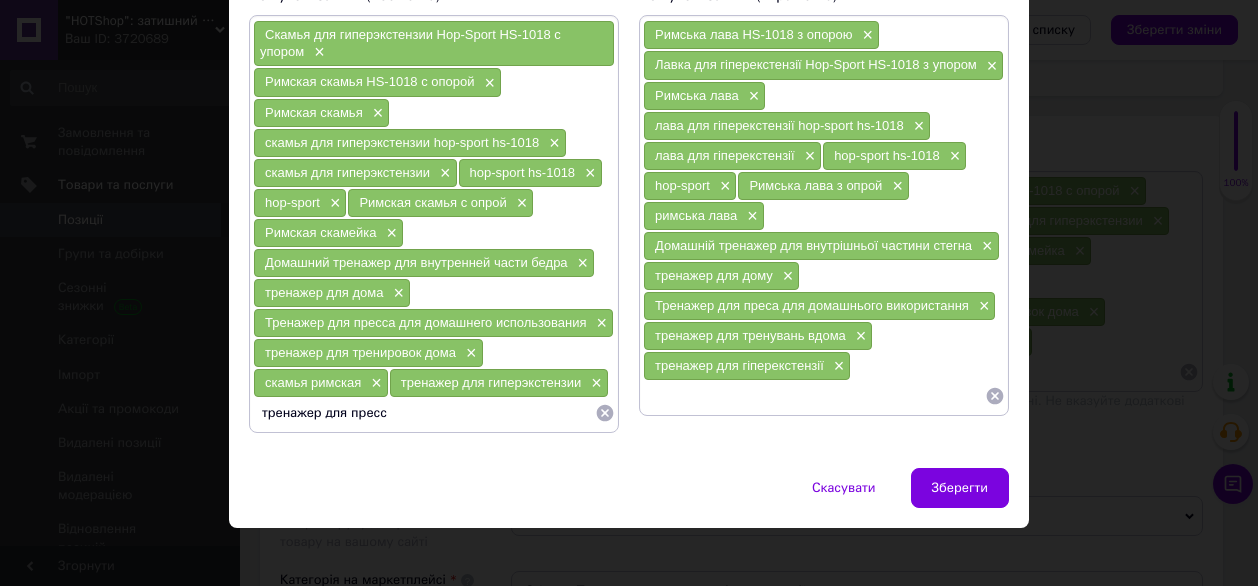 type on "тренажер для пресса" 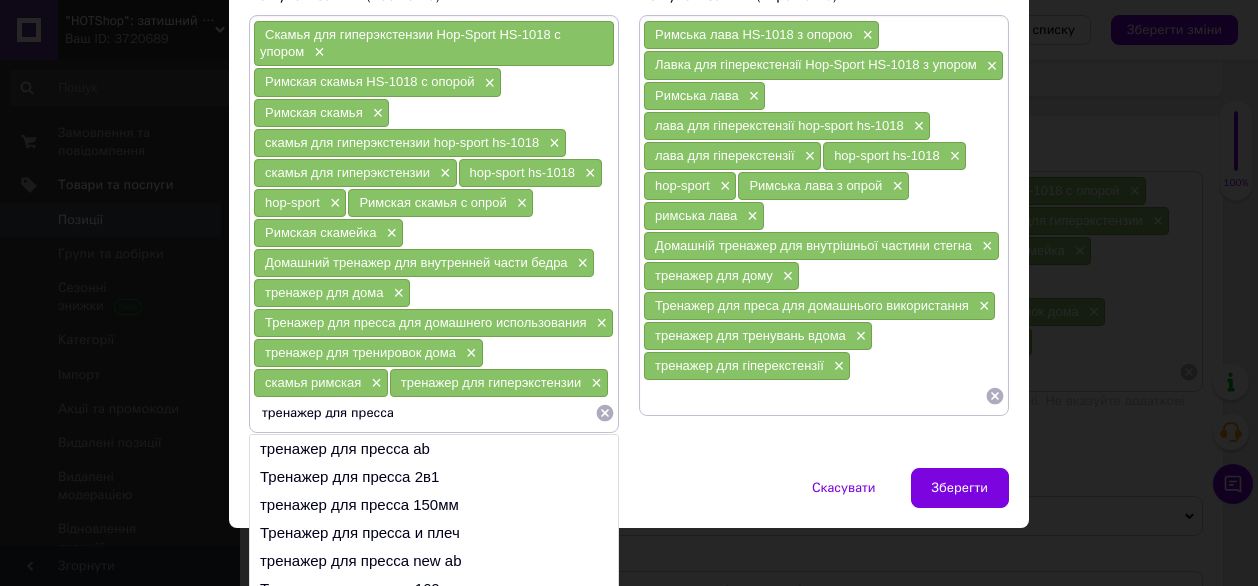 type 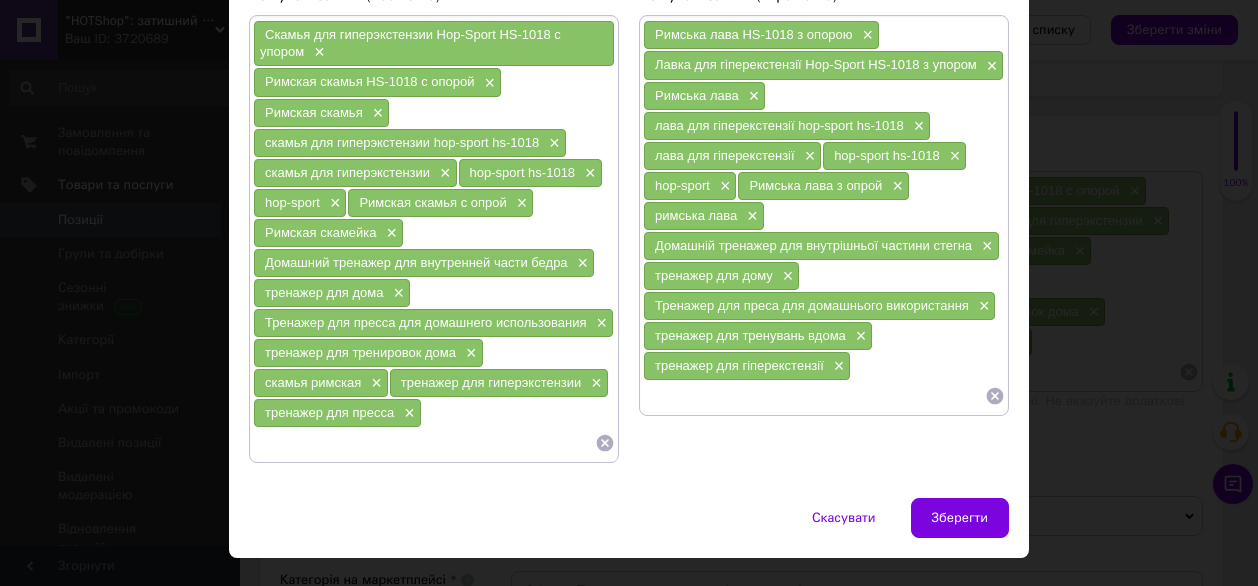 click at bounding box center [814, 396] 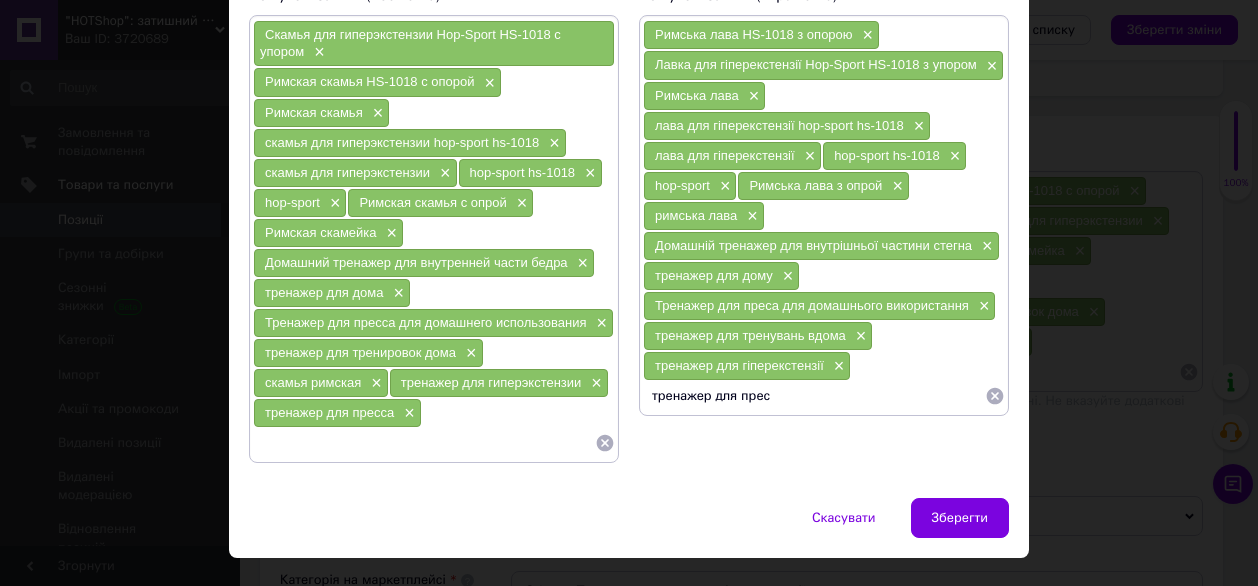 type on "тренажер для пресу" 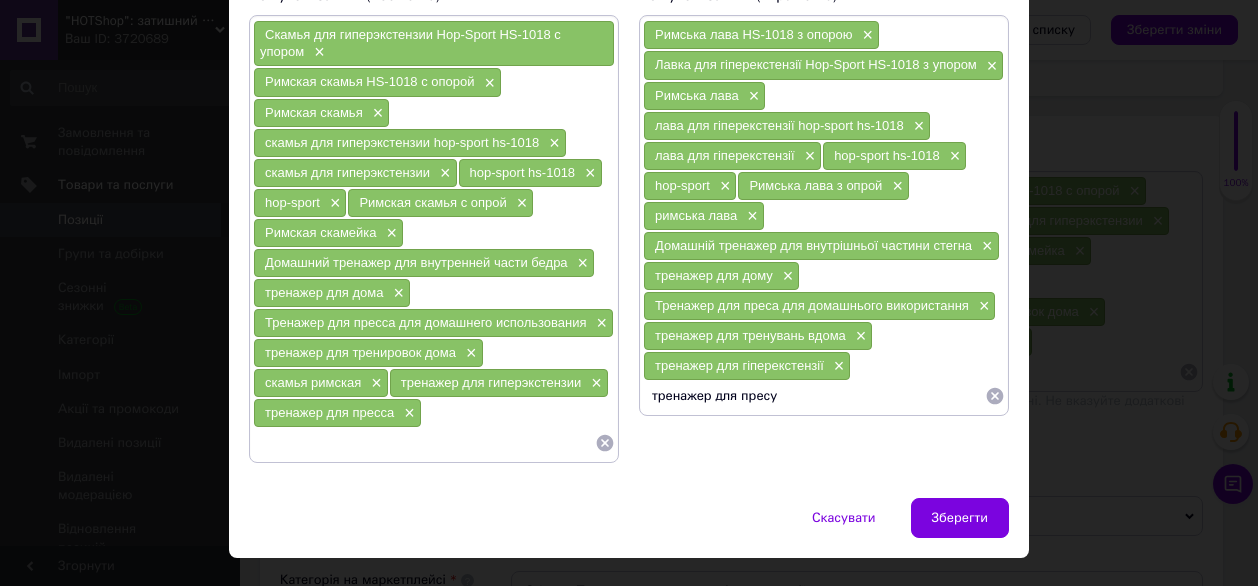 type 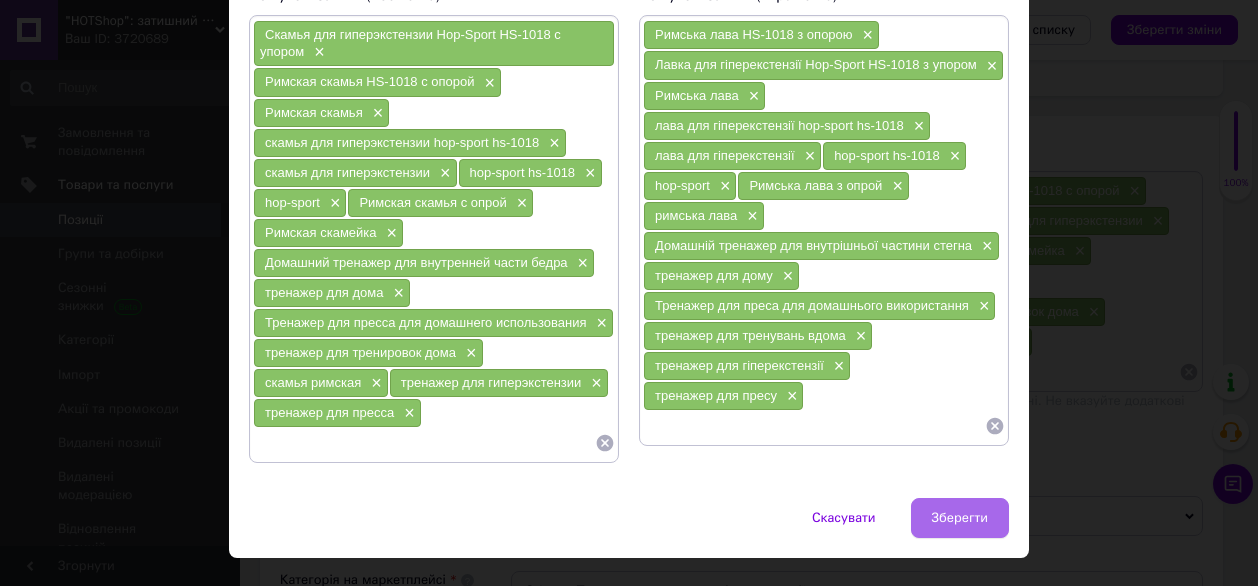 click on "Зберегти" at bounding box center [960, 518] 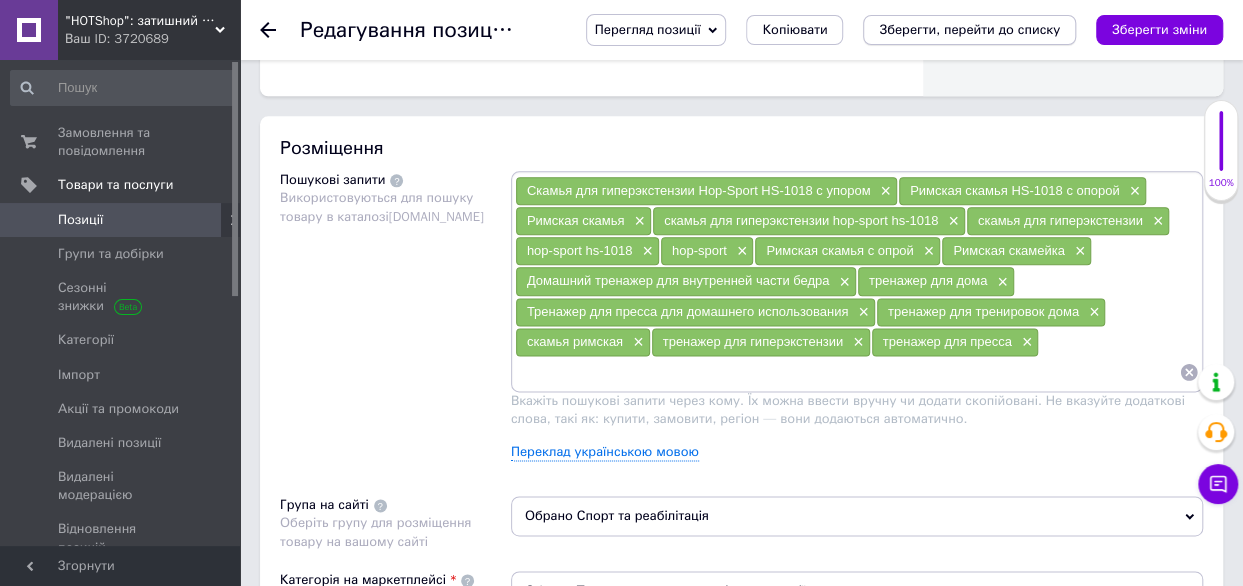 click on "Зберегти, перейти до списку" at bounding box center (969, 29) 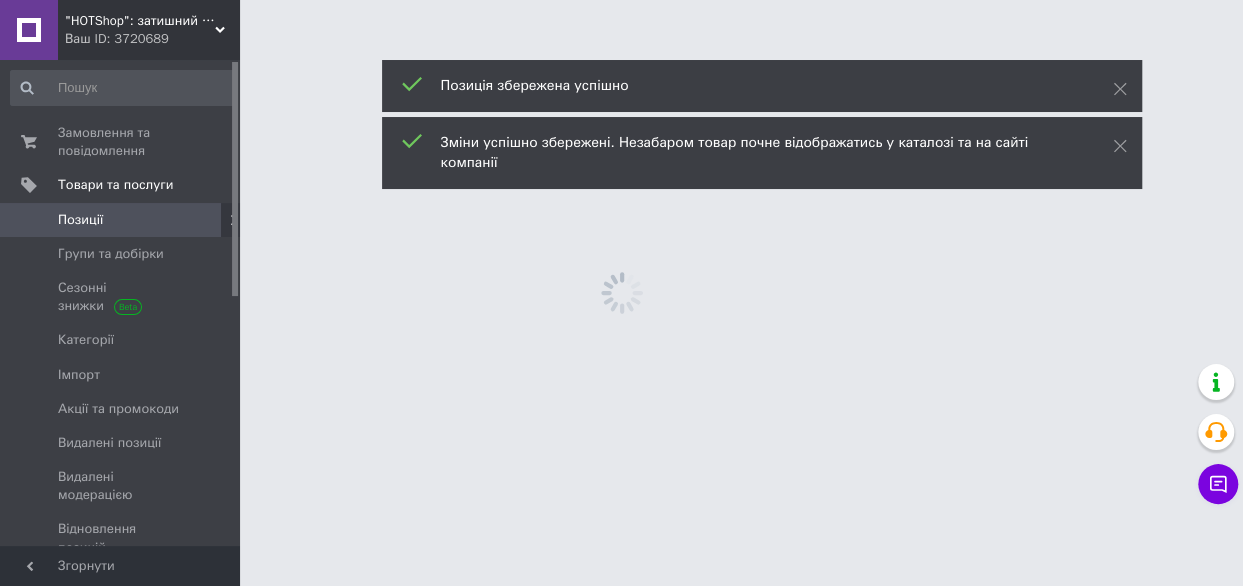 scroll, scrollTop: 0, scrollLeft: 0, axis: both 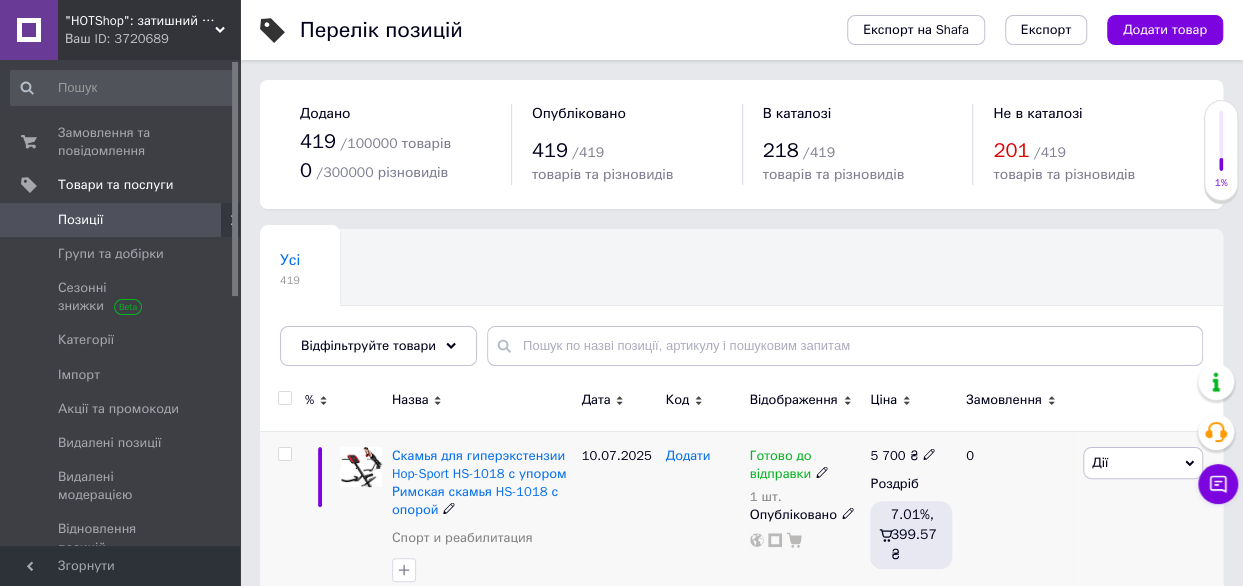 click on "Додати" at bounding box center (688, 456) 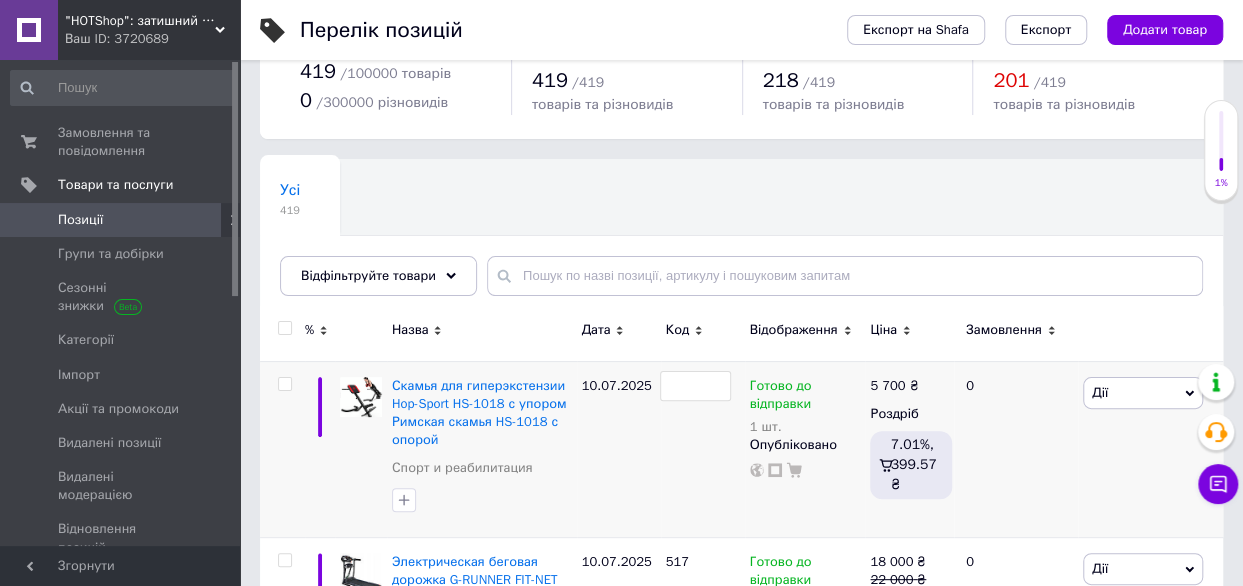 scroll, scrollTop: 100, scrollLeft: 0, axis: vertical 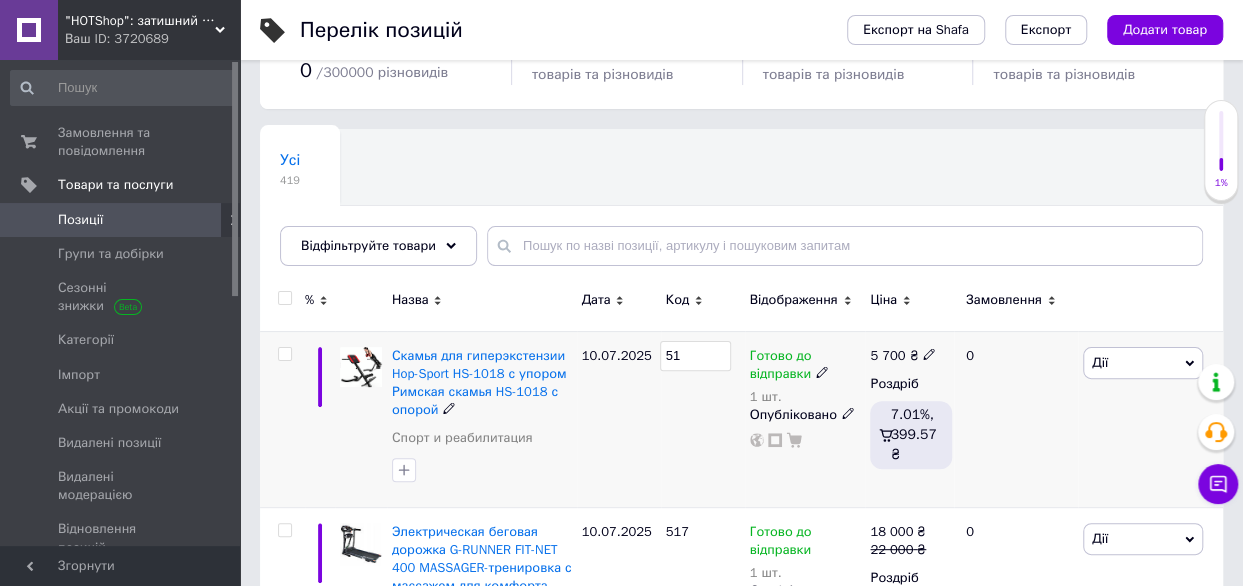 type on "518" 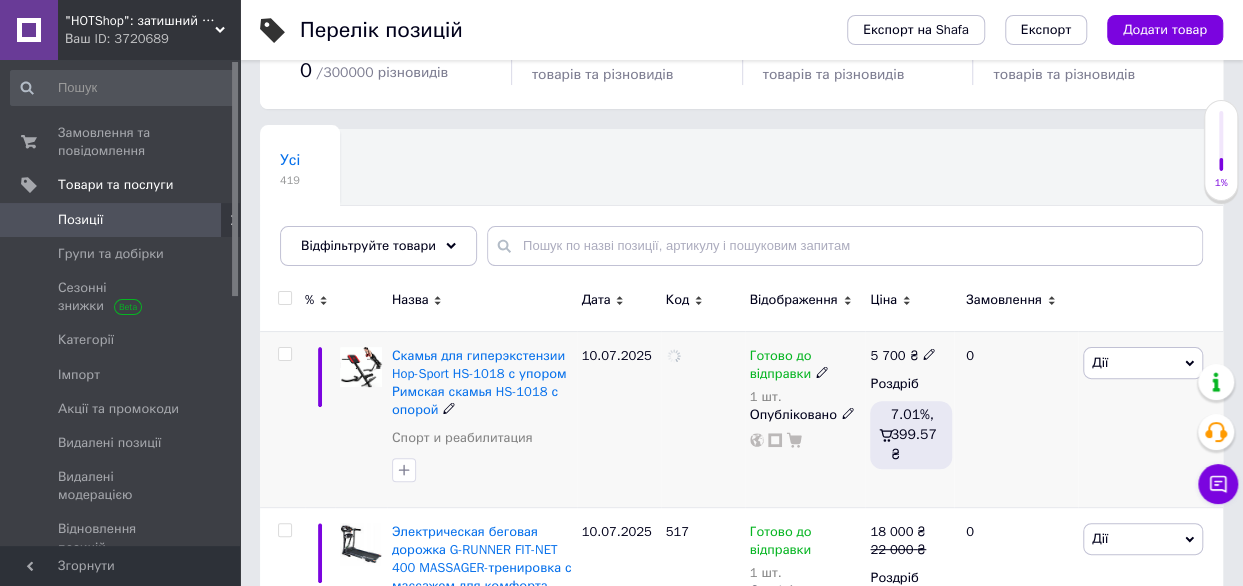 click at bounding box center [703, 419] 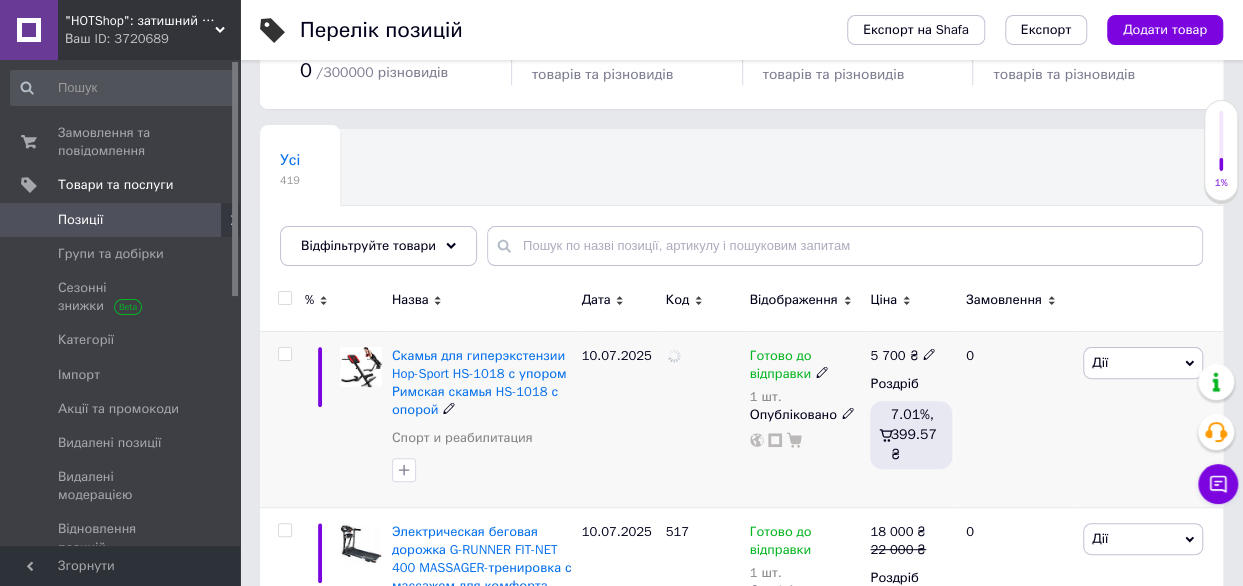 click on "Дії" at bounding box center [1143, 363] 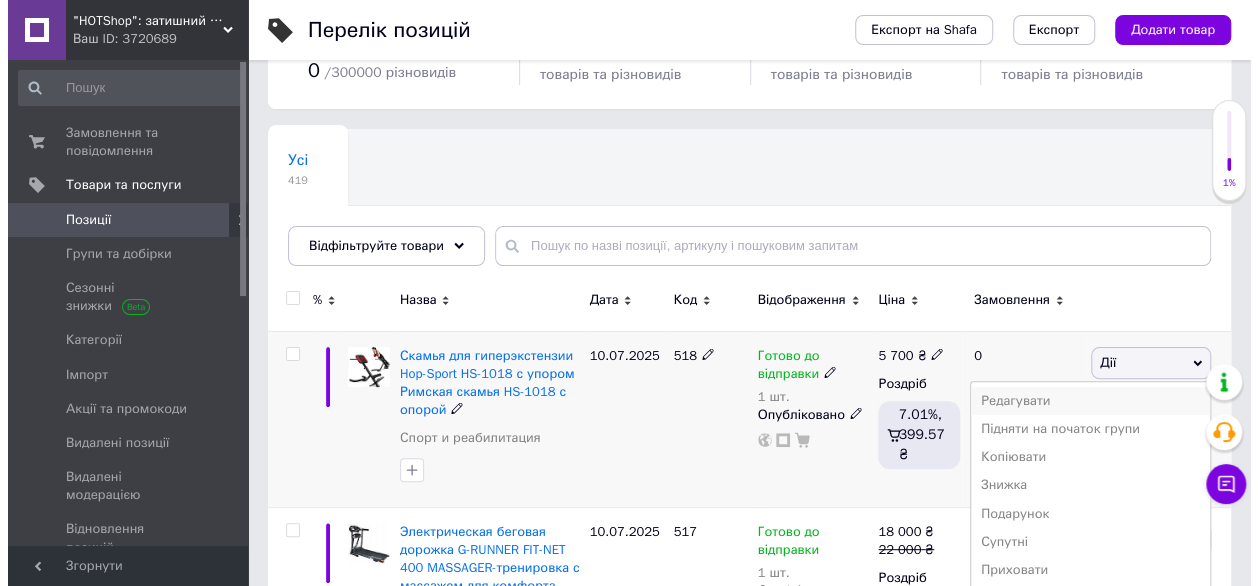 scroll, scrollTop: 300, scrollLeft: 0, axis: vertical 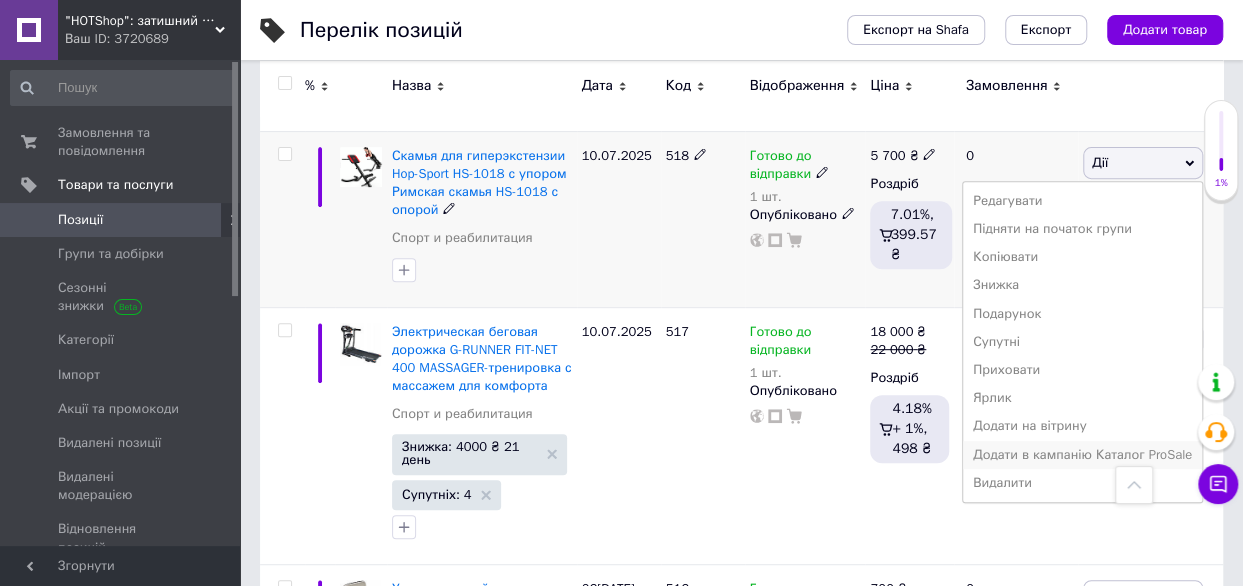 click on "Додати в кампанію Каталог ProSale" at bounding box center (1082, 455) 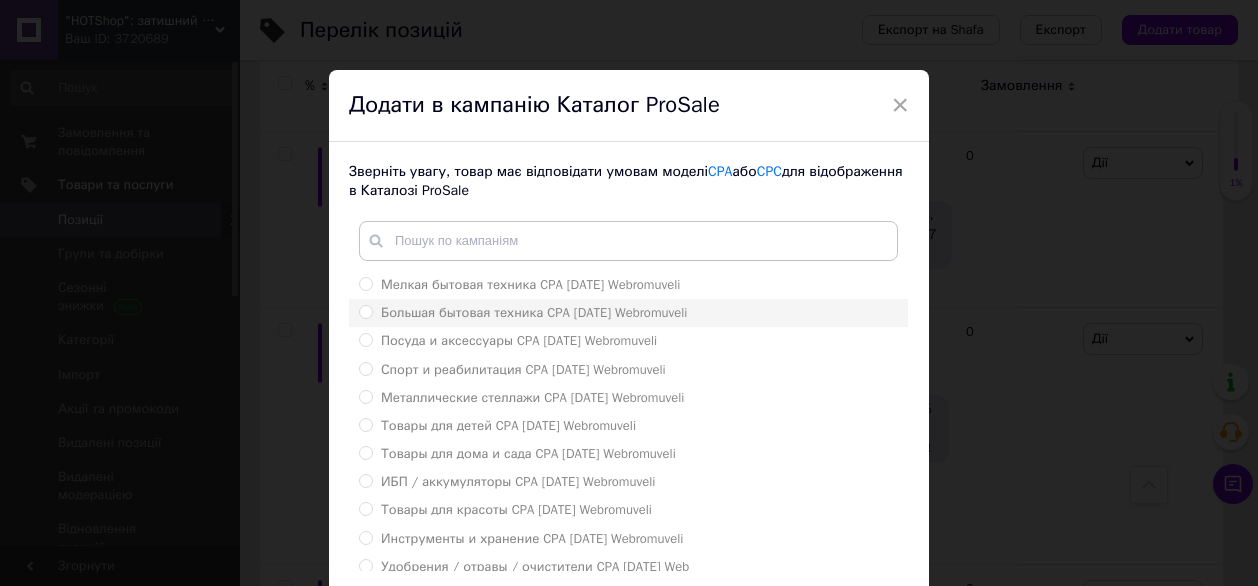 scroll, scrollTop: 10, scrollLeft: 0, axis: vertical 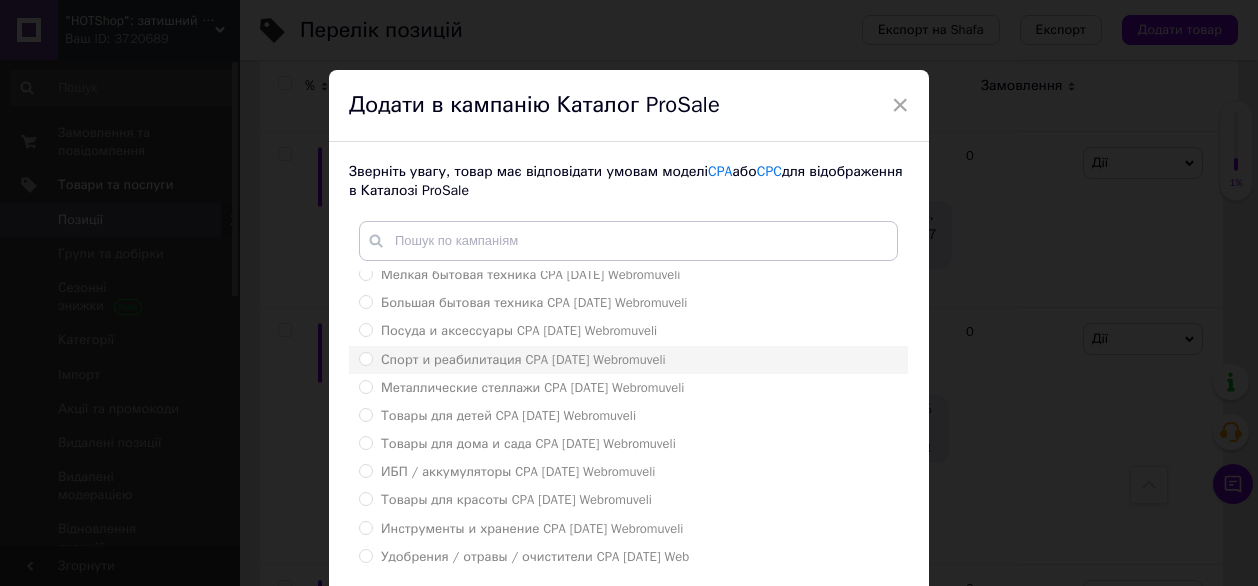 click on "Спорт и реабилитация CPA [DATE] Webromuveli" at bounding box center [523, 359] 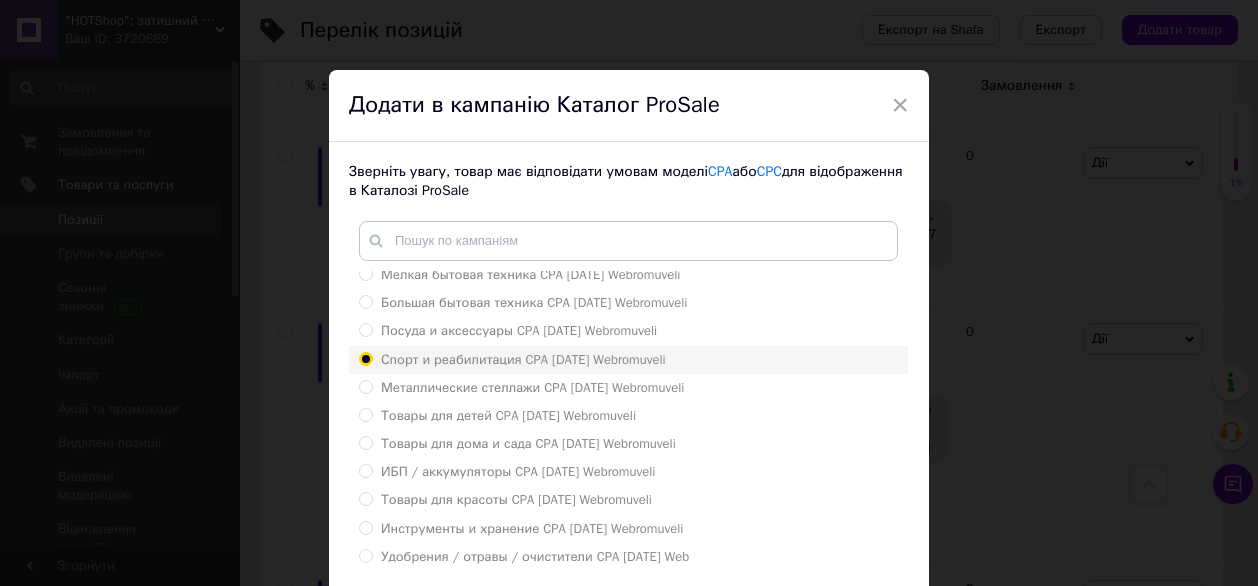 click on "Спорт и реабилитация CPA [DATE] Webromuveli" at bounding box center [365, 358] 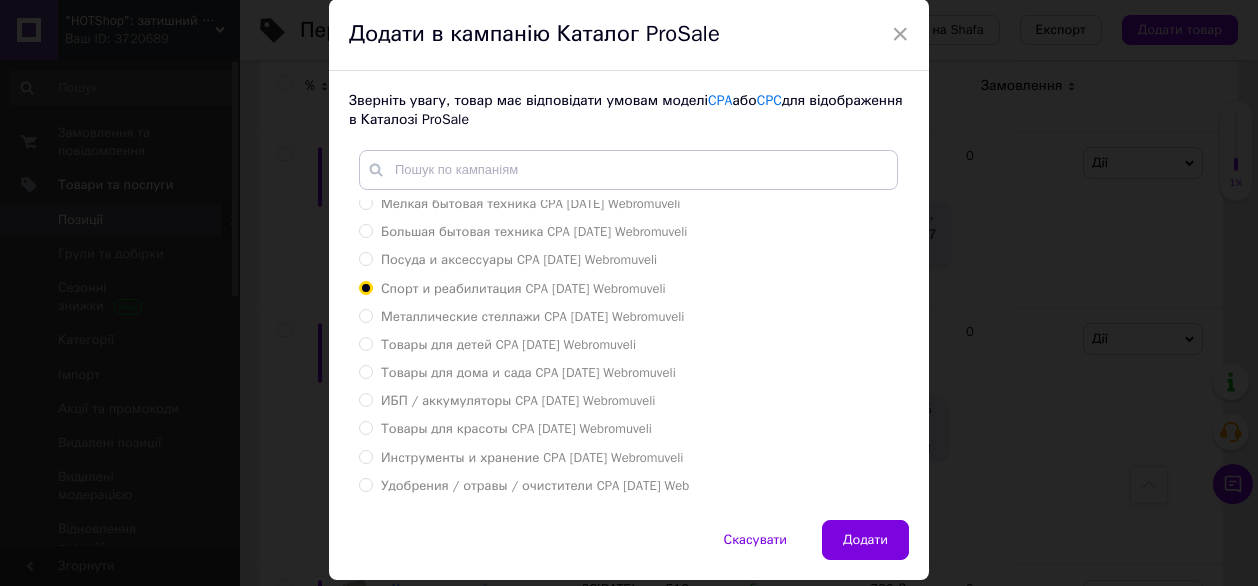 scroll, scrollTop: 134, scrollLeft: 0, axis: vertical 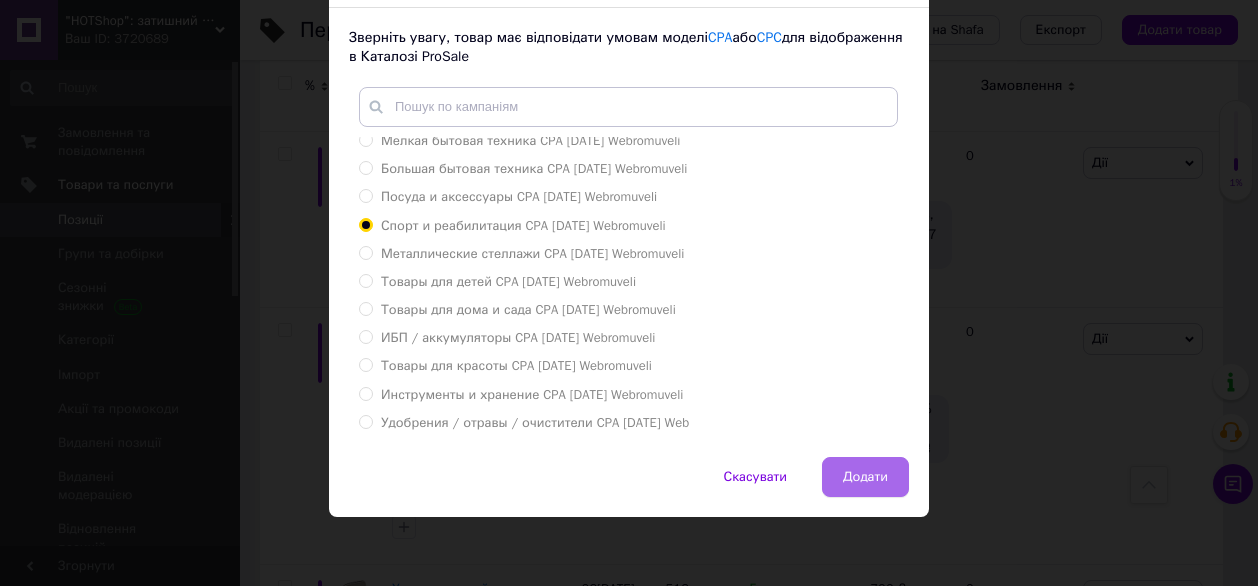 click on "Додати" at bounding box center [865, 477] 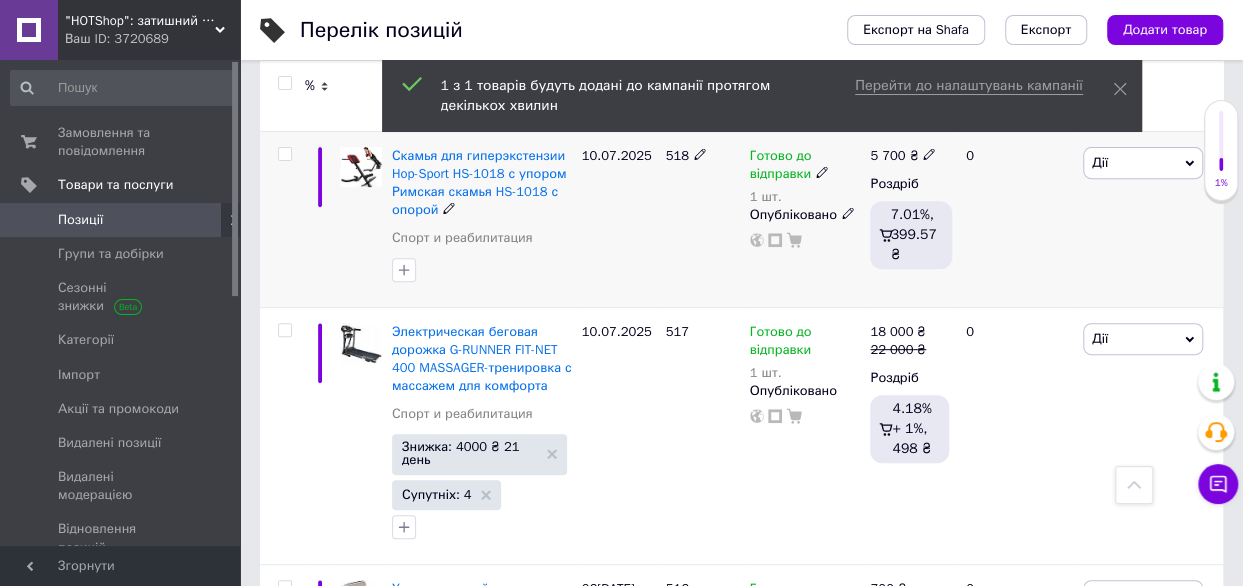 click on "Дії" at bounding box center (1143, 163) 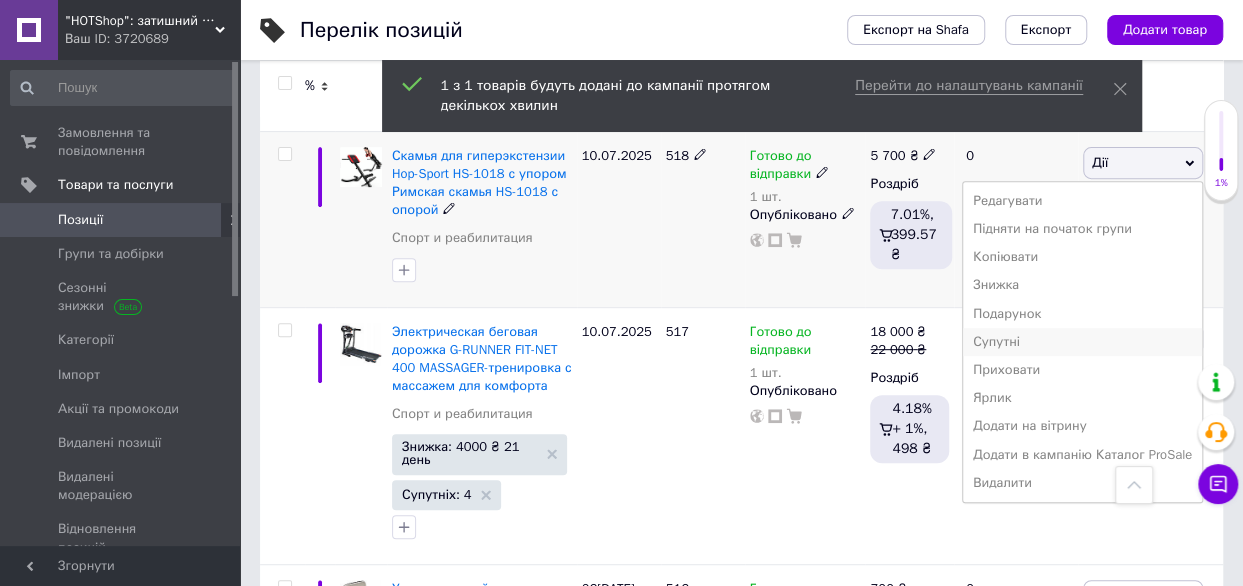 click on "Супутні" at bounding box center [1082, 342] 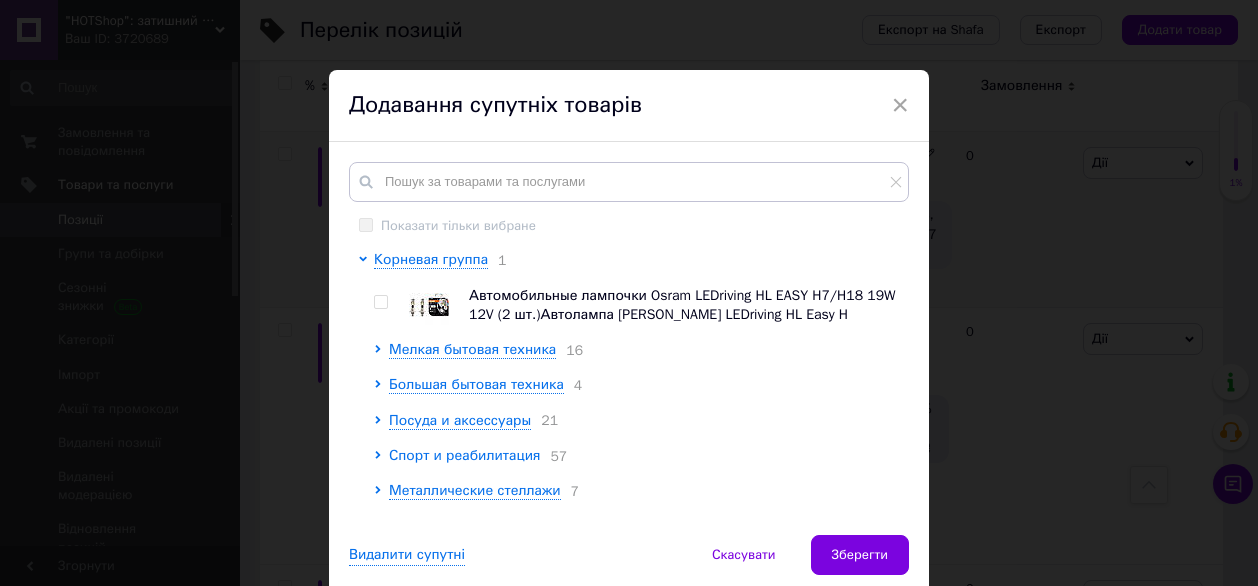 click on "Спорт и реабилитация" at bounding box center (464, 455) 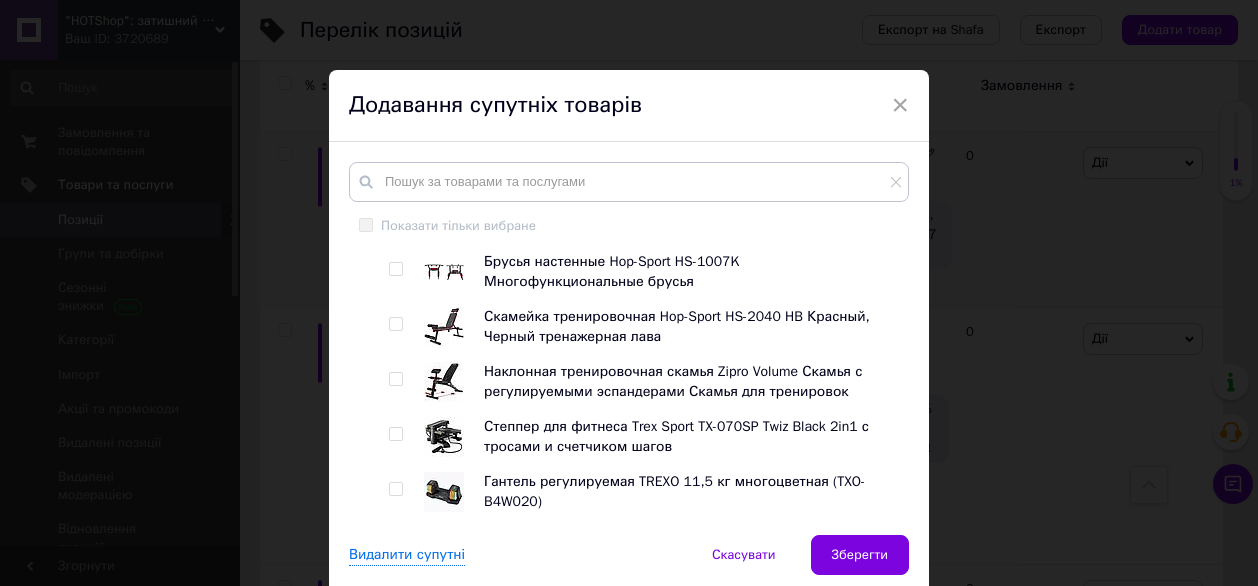 scroll, scrollTop: 500, scrollLeft: 0, axis: vertical 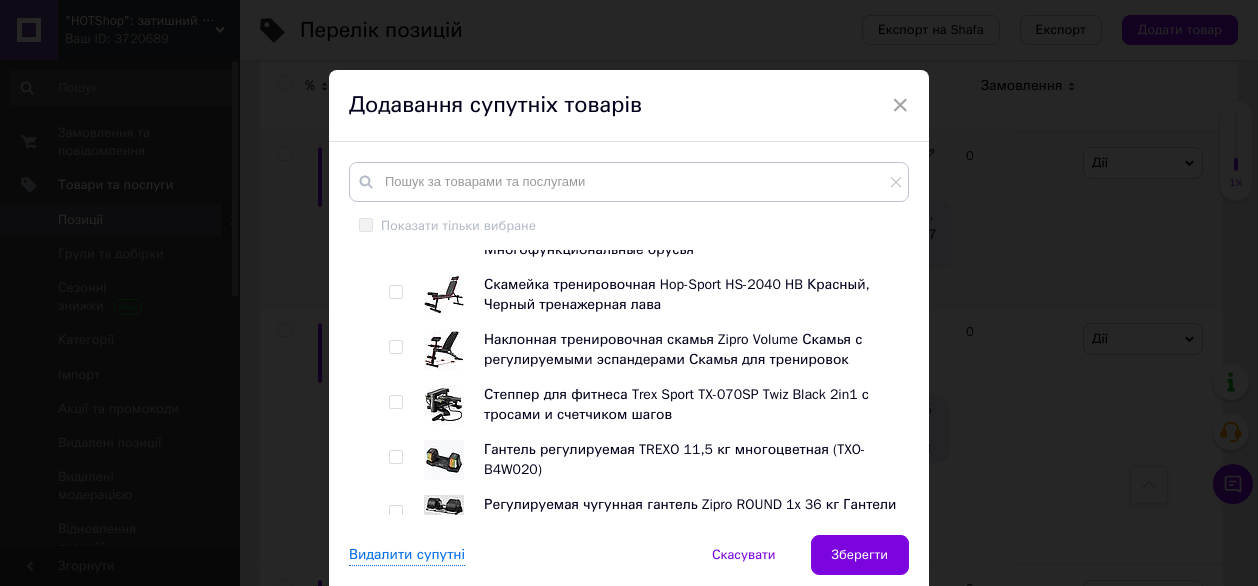 click at bounding box center [395, 402] 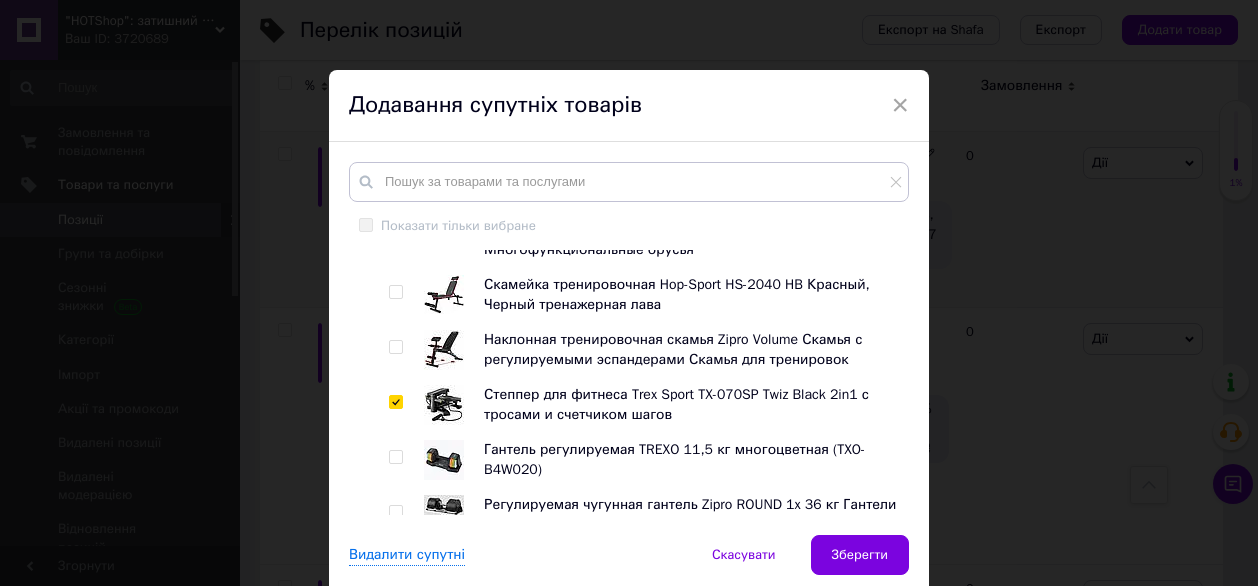 checkbox on "true" 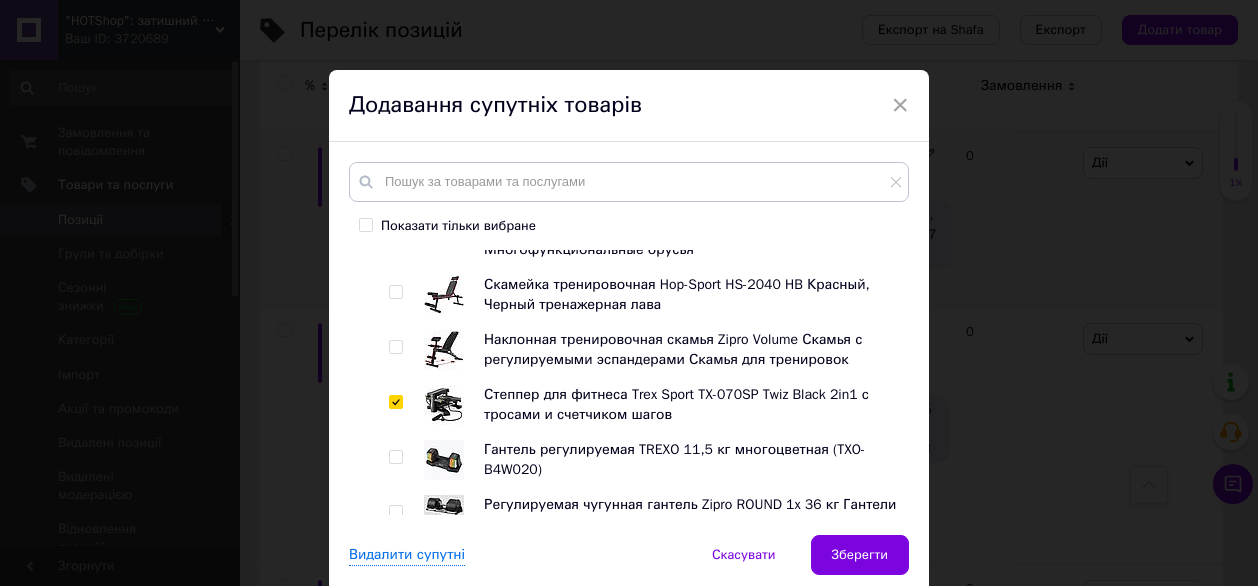 click at bounding box center [395, 457] 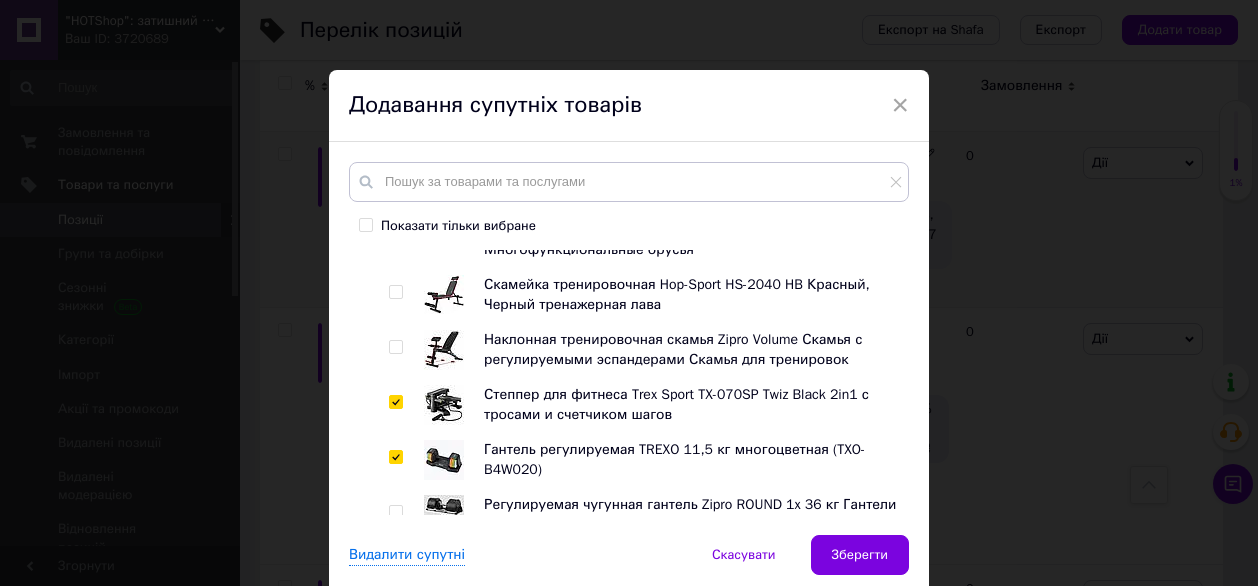 checkbox on "true" 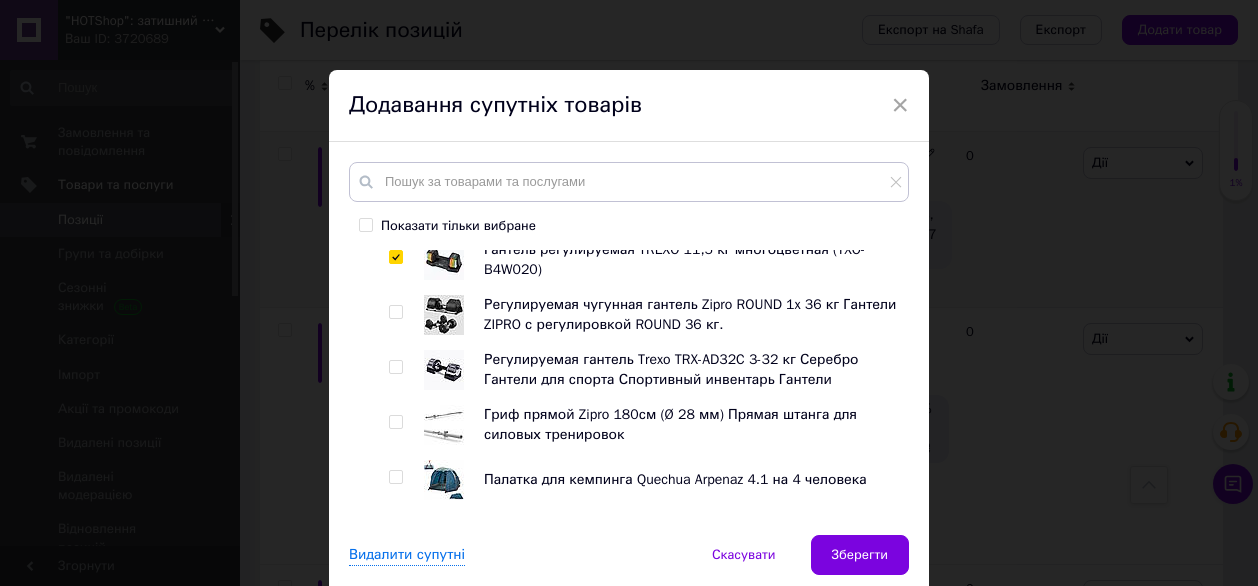 scroll, scrollTop: 800, scrollLeft: 0, axis: vertical 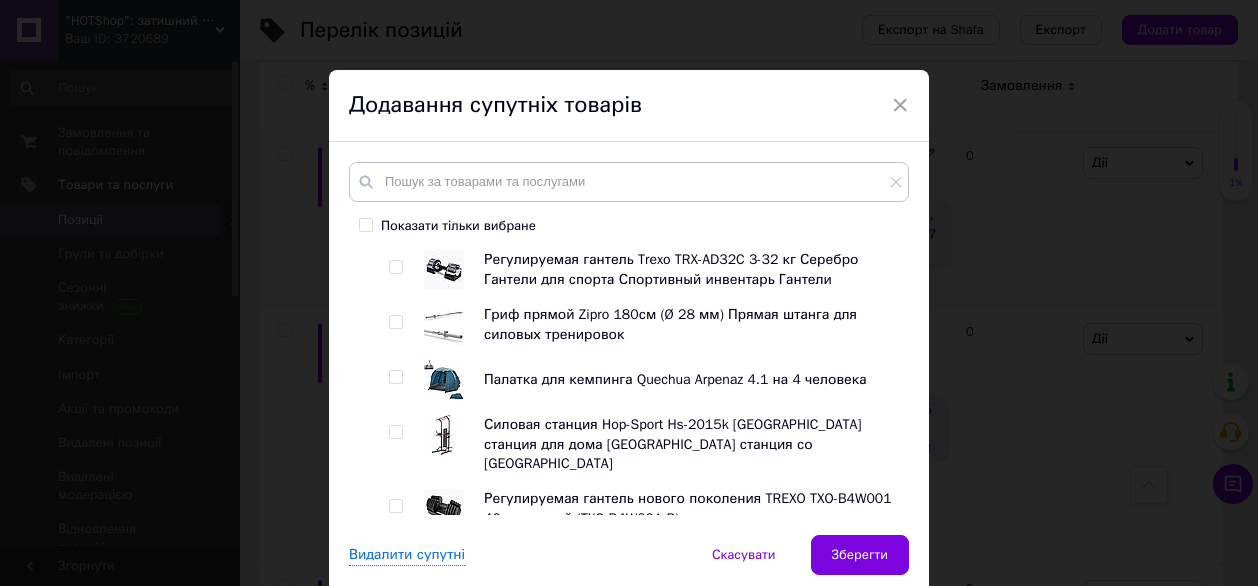click at bounding box center (395, 432) 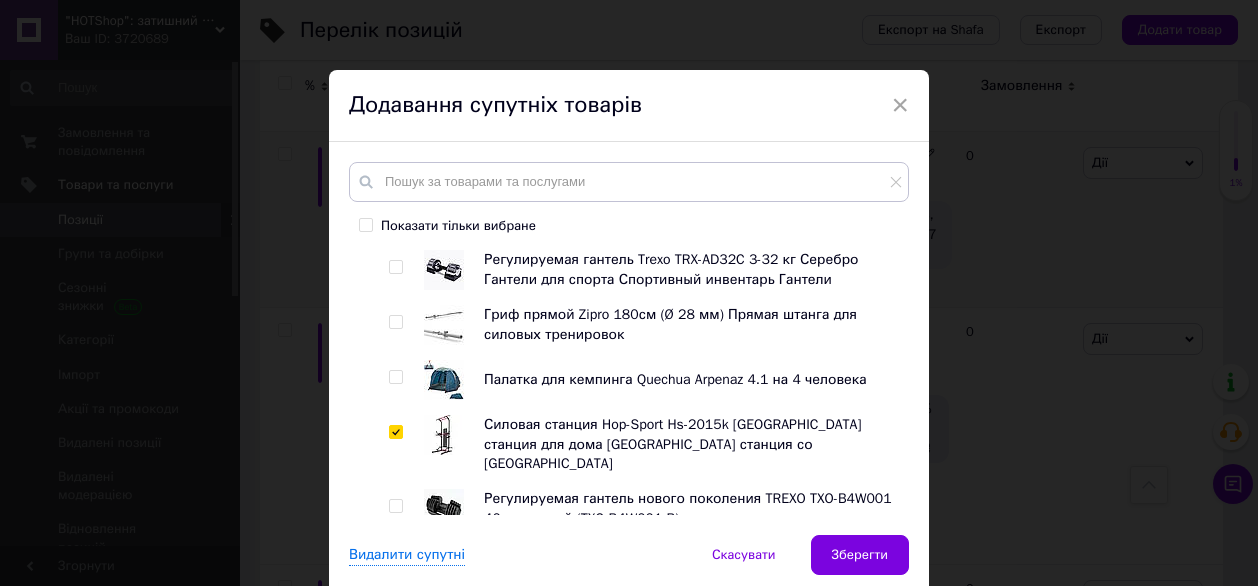 checkbox on "true" 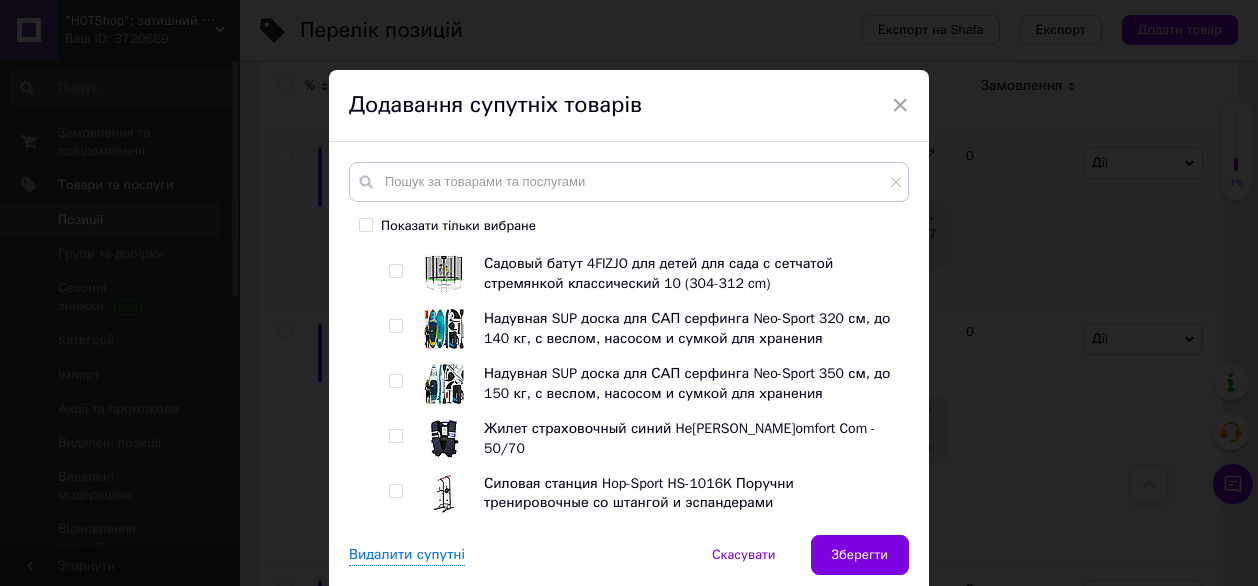 scroll, scrollTop: 1300, scrollLeft: 0, axis: vertical 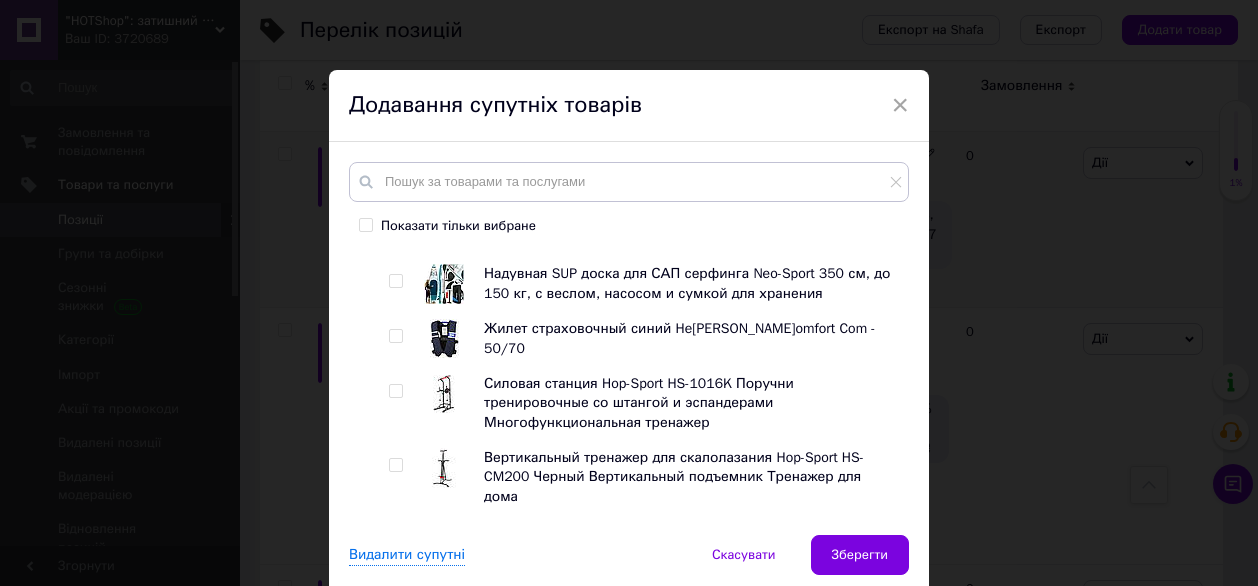 click at bounding box center [395, 465] 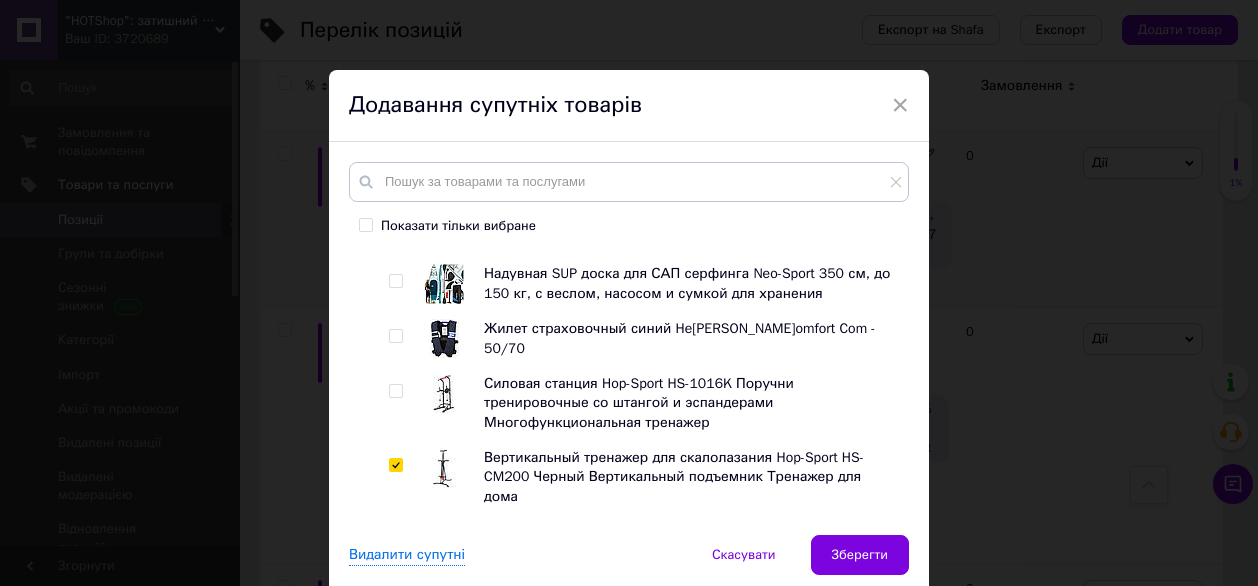 checkbox on "true" 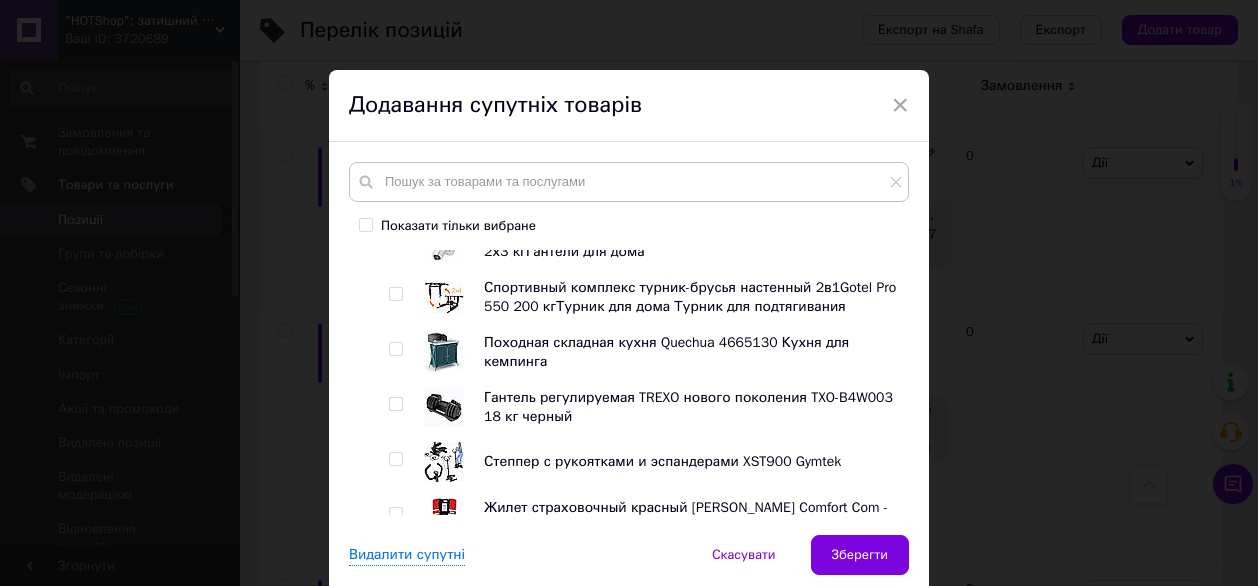 scroll, scrollTop: 1700, scrollLeft: 0, axis: vertical 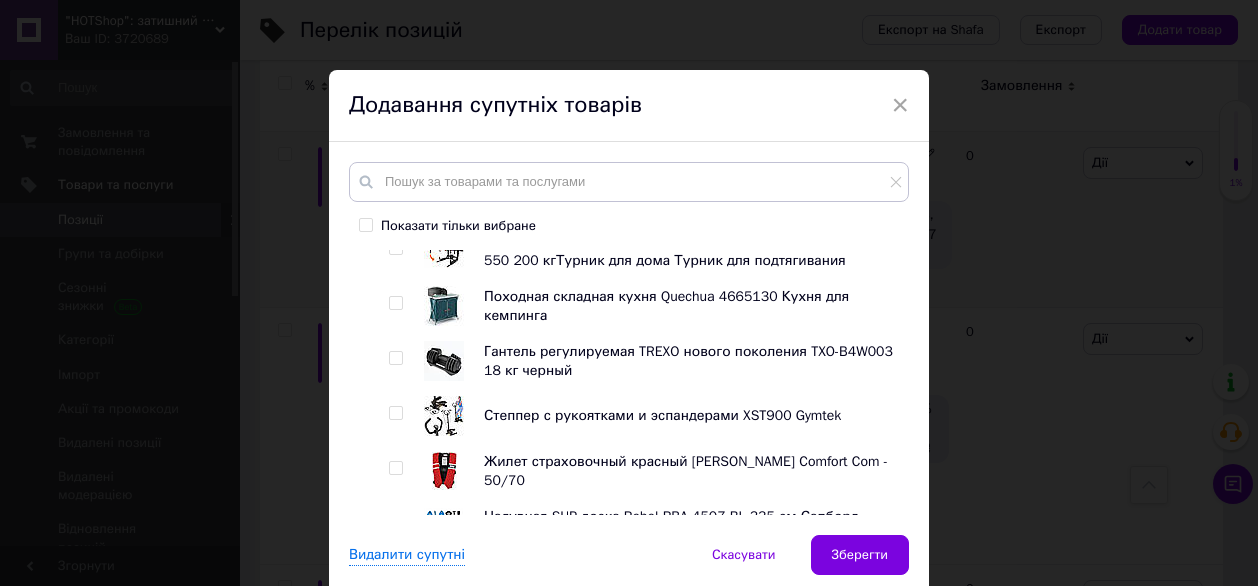 click at bounding box center [395, 413] 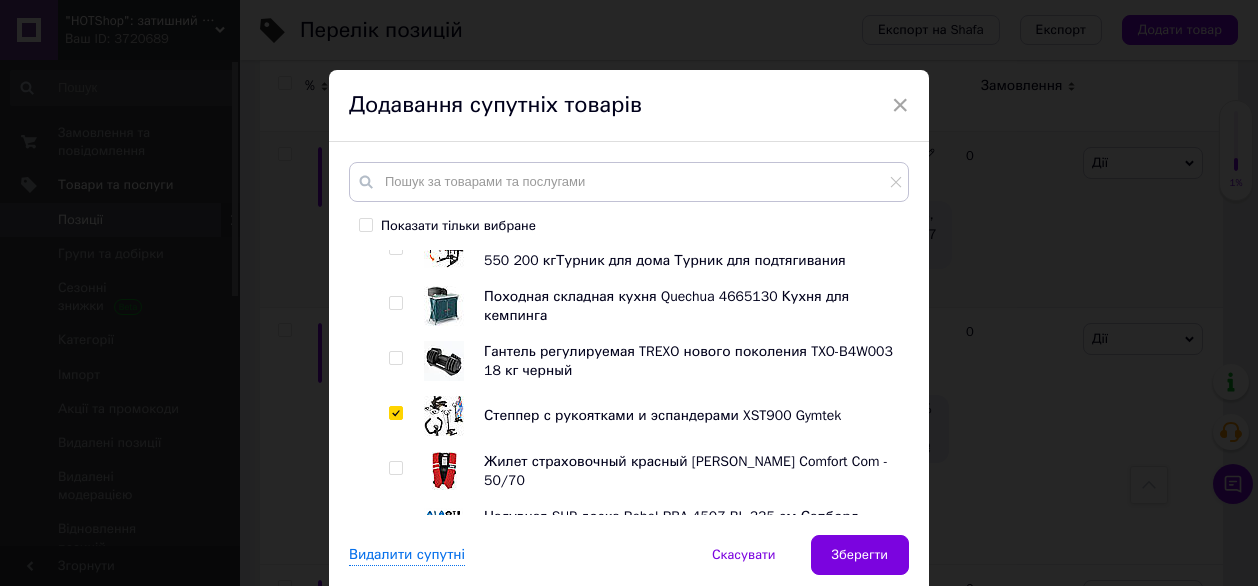 checkbox on "true" 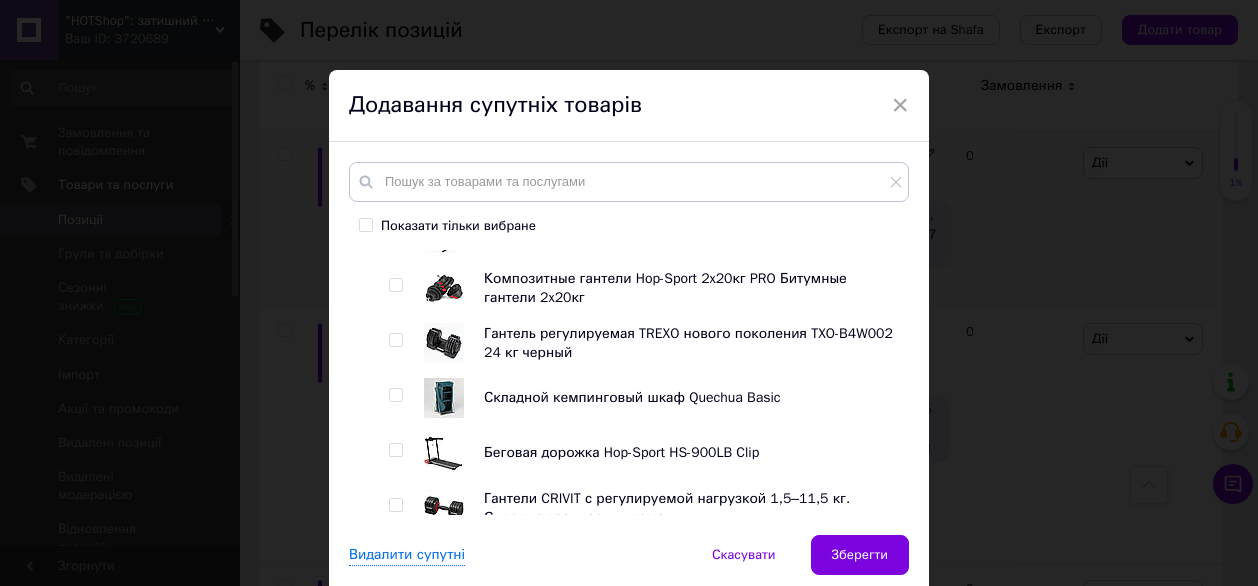 scroll, scrollTop: 2300, scrollLeft: 0, axis: vertical 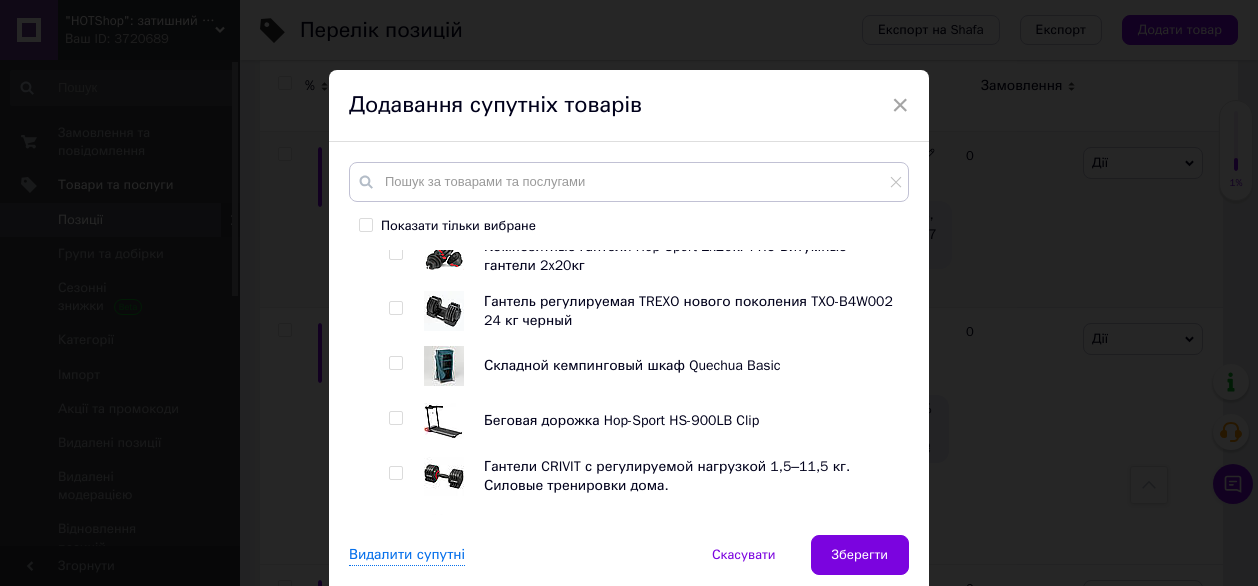 click at bounding box center (395, 418) 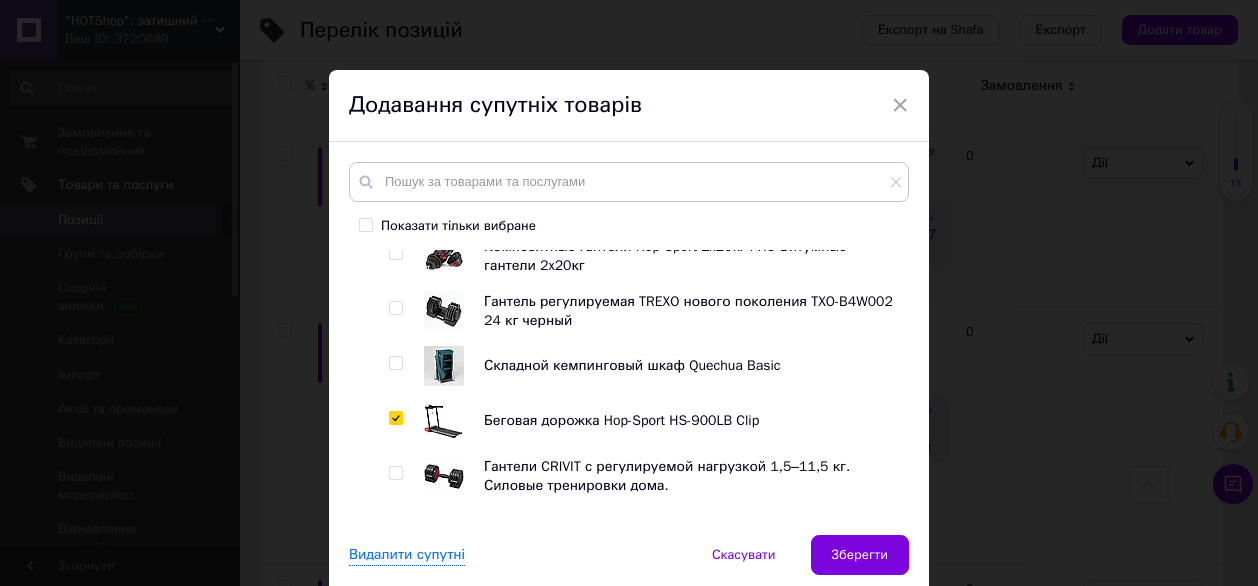 checkbox on "true" 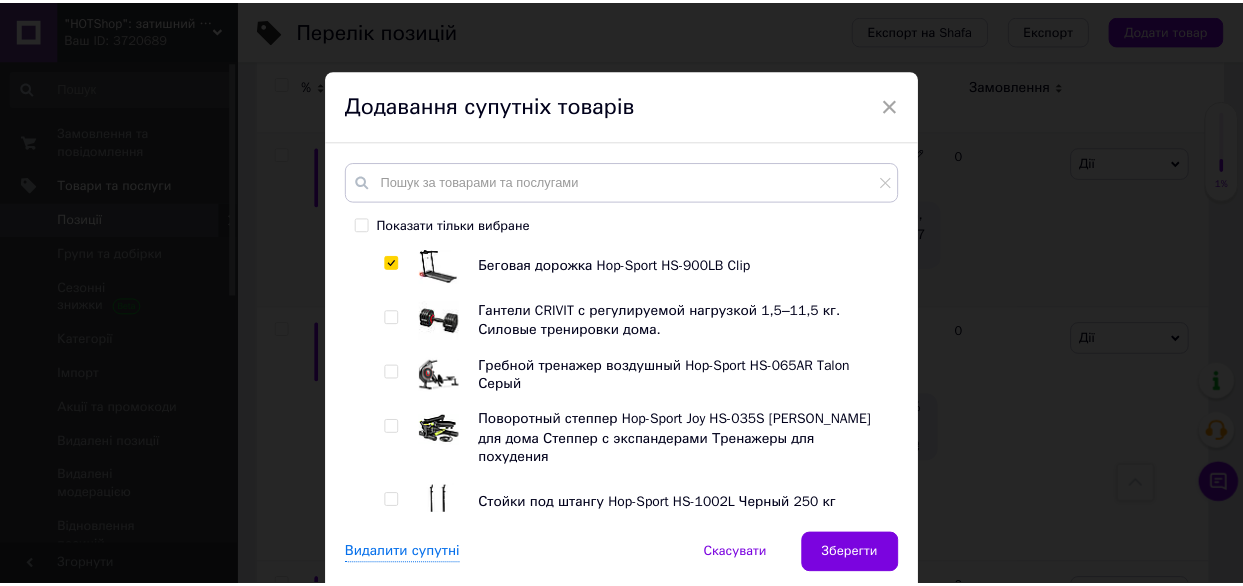 scroll, scrollTop: 2500, scrollLeft: 0, axis: vertical 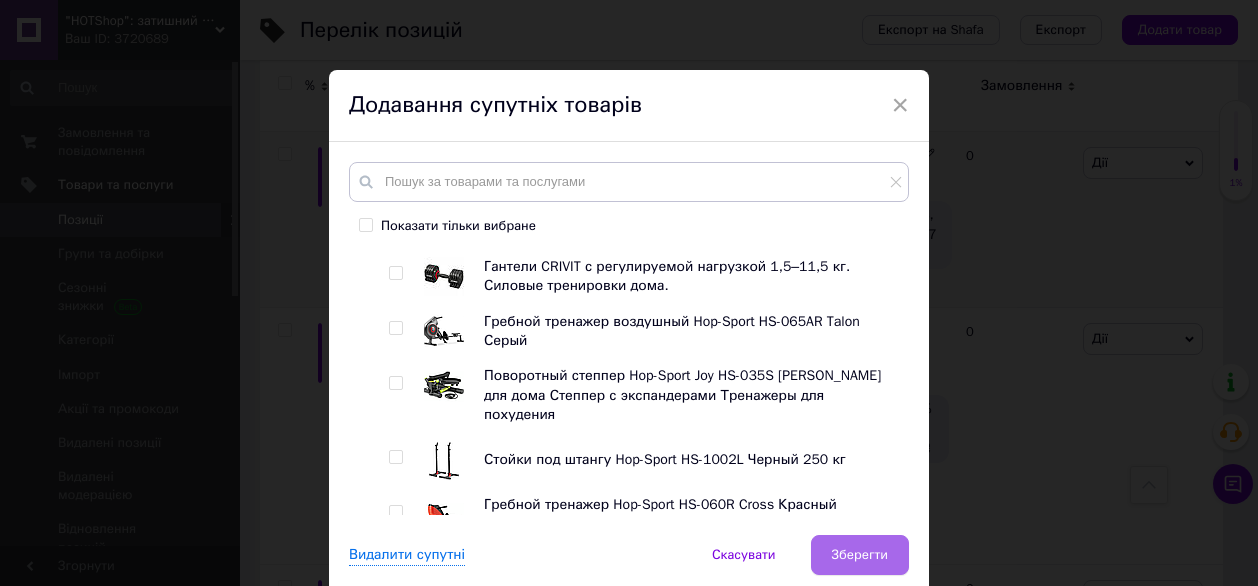 click on "Зберегти" at bounding box center (860, 555) 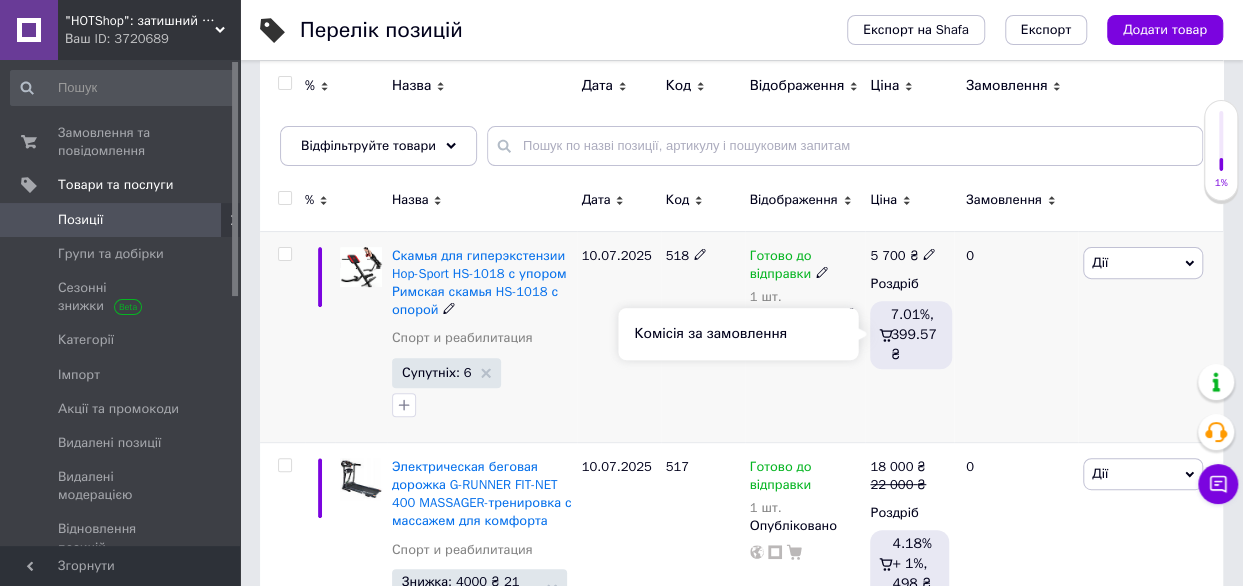 scroll, scrollTop: 300, scrollLeft: 0, axis: vertical 